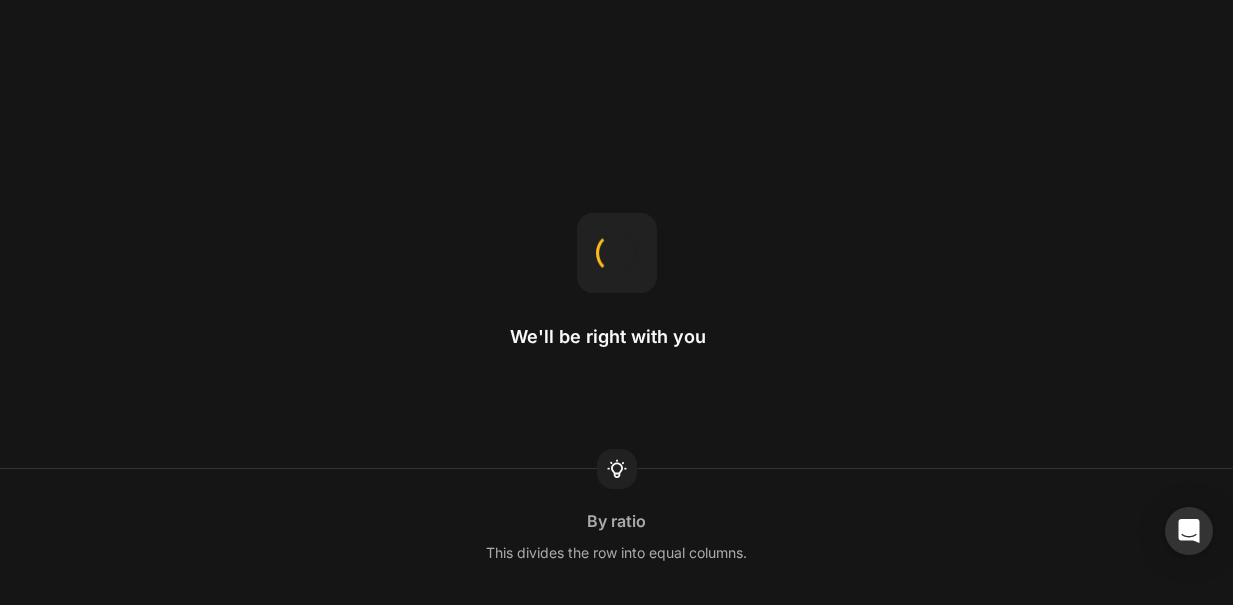 scroll, scrollTop: 0, scrollLeft: 0, axis: both 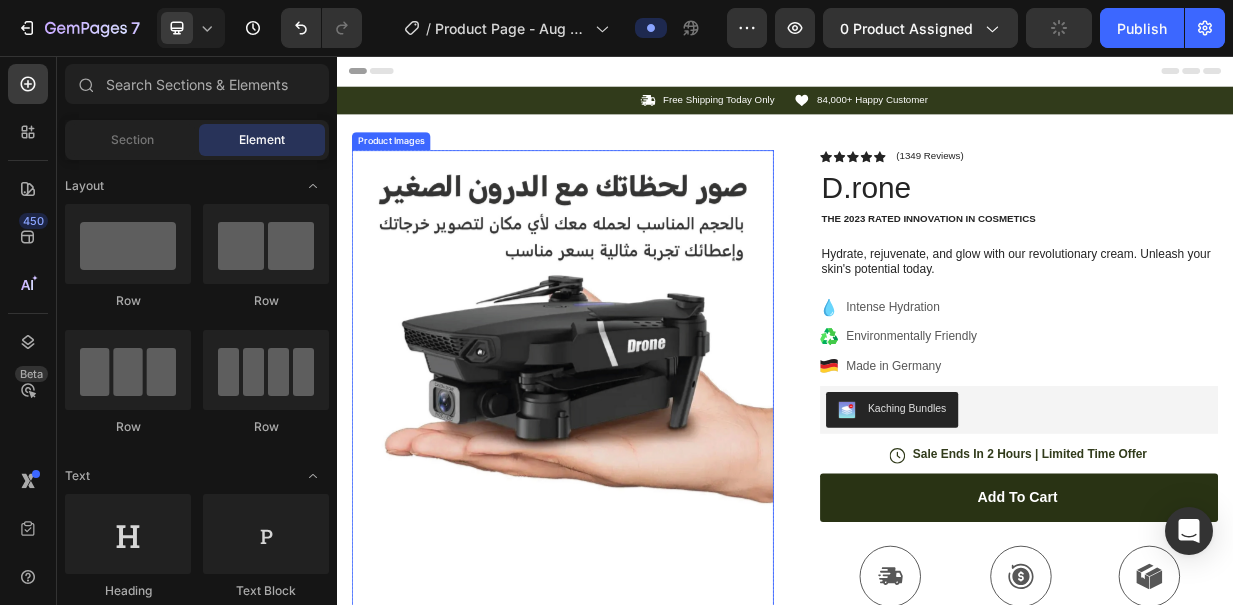 click at bounding box center (639, 464) 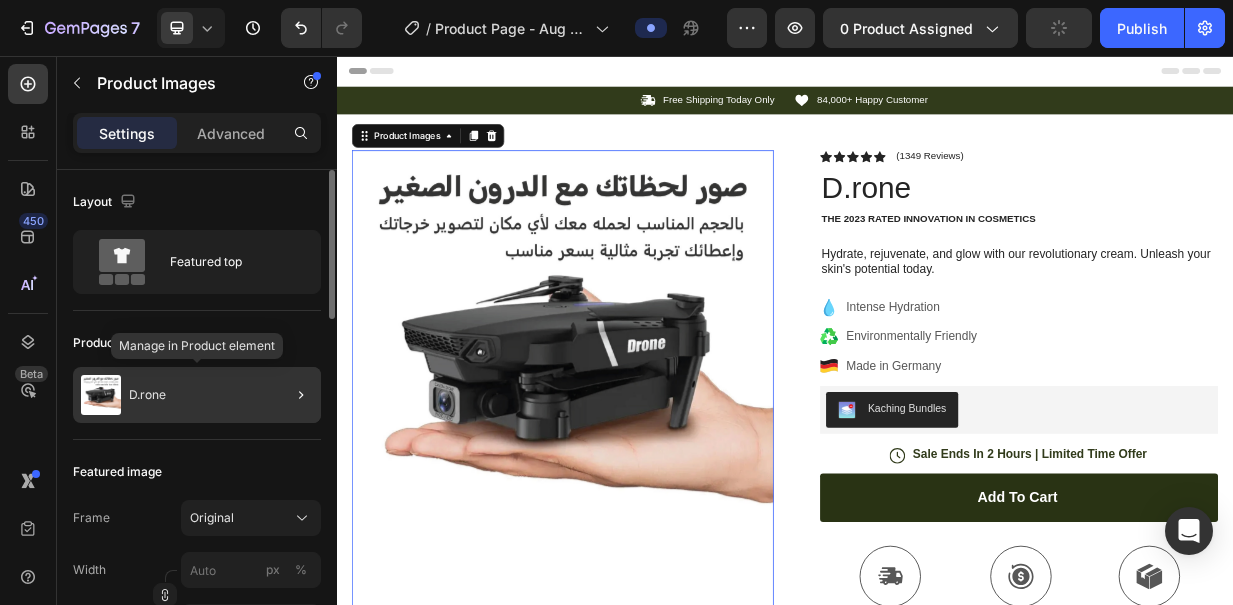 click on "D.rone" at bounding box center [147, 395] 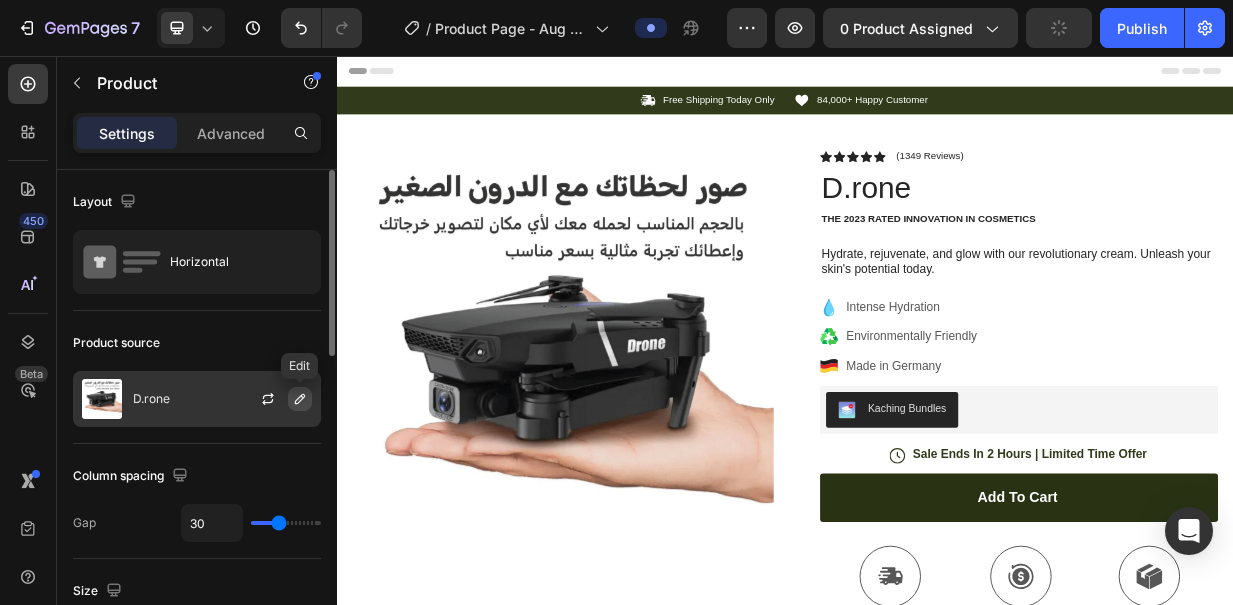 click 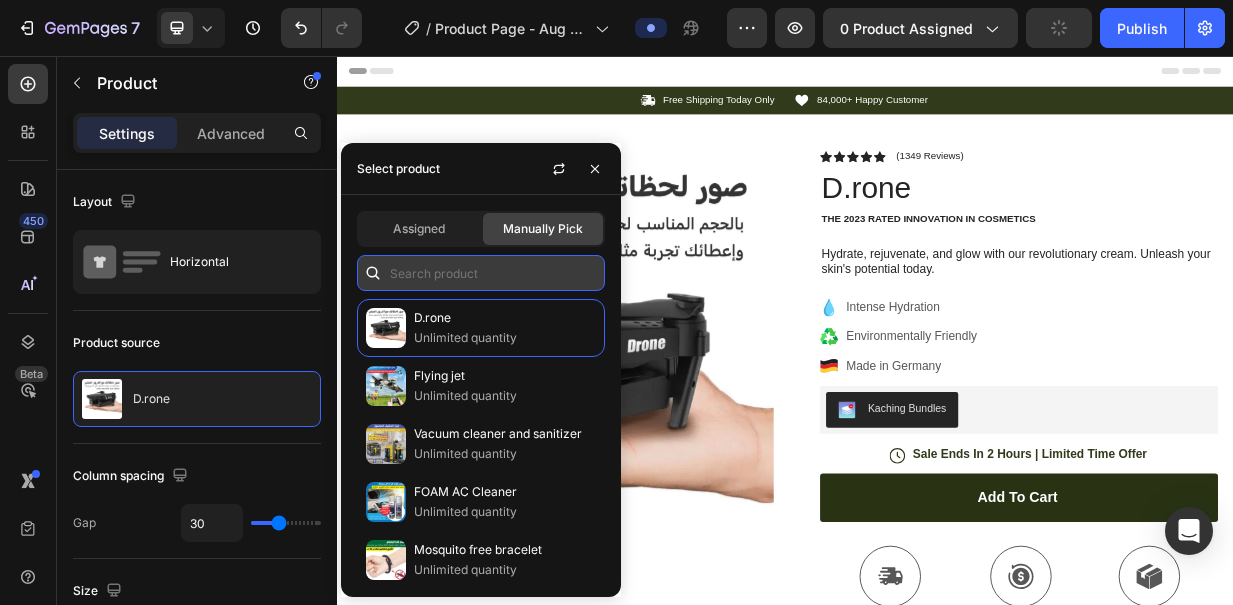 click at bounding box center [481, 273] 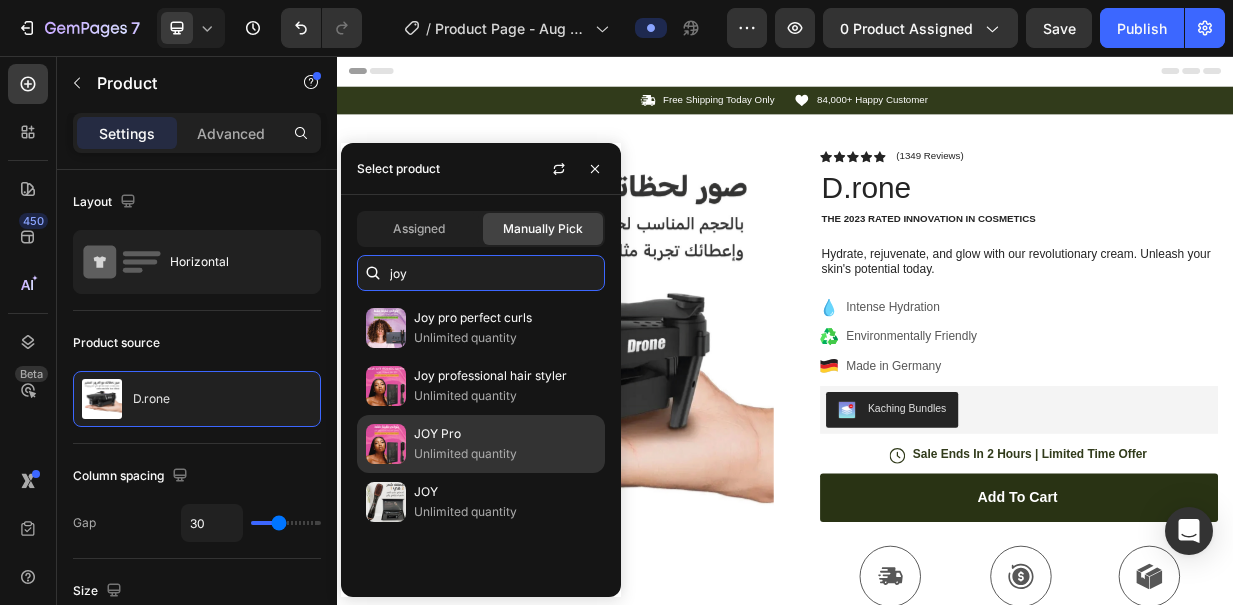 type on "joy" 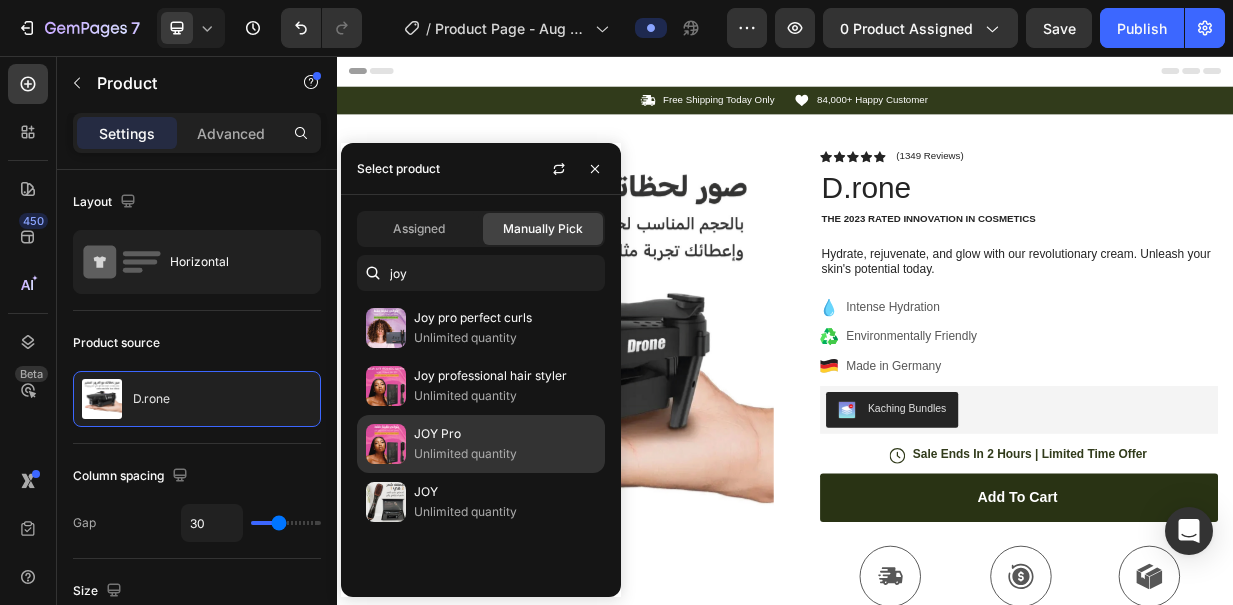click on "JOY Pro" at bounding box center (505, 434) 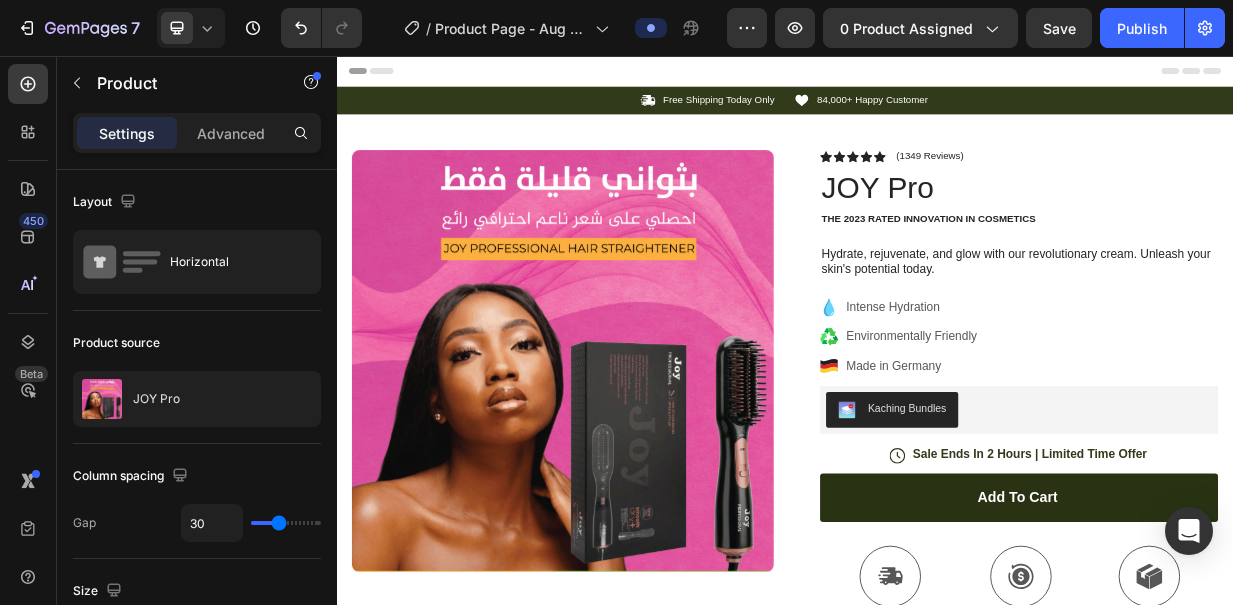 click on "Product Images Image Icon Icon Icon Icon Icon Icon List “This skin cream is a game-changer! It has transformed my dry, lackluster skin into a hydrated and radiant complexion. I love how it absorbs quickly and leaves no greasy residue. Highly recommend” Text Block
Icon Hannah N. (Houston, USA) Text Block Row Row Row Icon Icon Icon Icon Icon Icon List (1349 Reviews) Text Block Row JOY Pro Product Title The 2023 Rated Innovation in Cosmetics Text Block Hydrate, rejuvenate, and glow with our revolutionary cream. Unleash your skin's potential today. Text Block
Intense Hydration
Environmentally Friendly
Made in Germany Item List Kaching Bundles Kaching Bundles
Icon Sale Ends In 2 Hours | Limited Time Offer Text Block Row Add to cart Add to Cart
Icon Free Shipping Text Block
Icon Money-Back Text Block
Icon Easy Returns Text Block Row Image Icon Icon Icon Icon Icon Icon List Text Block Icon" at bounding box center [937, 624] 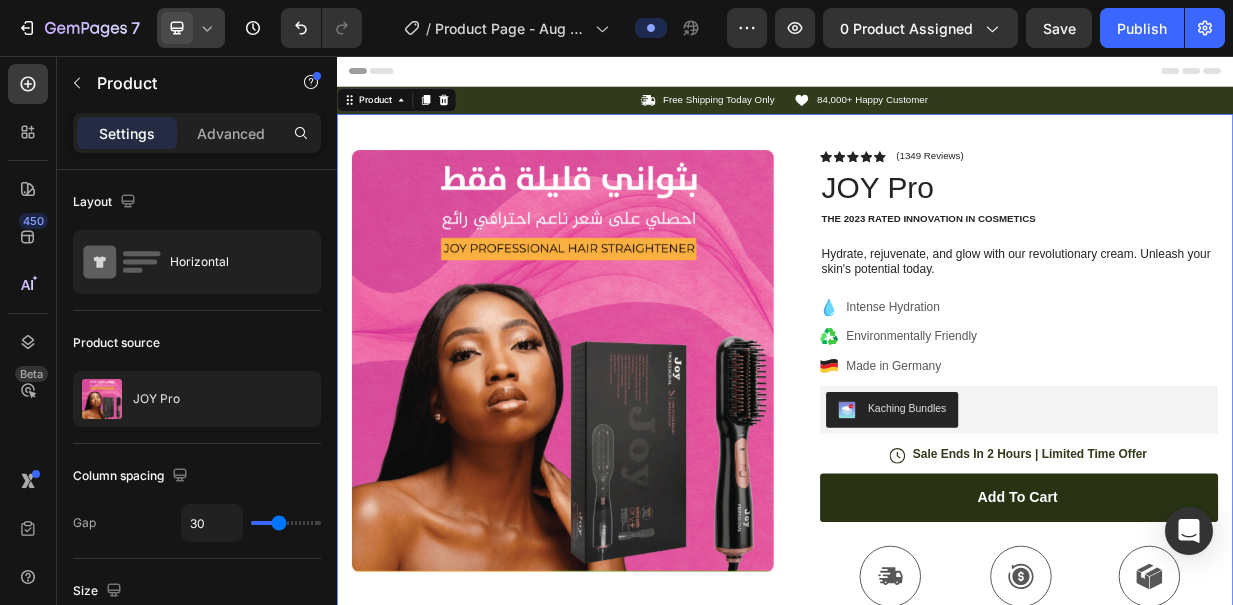 click 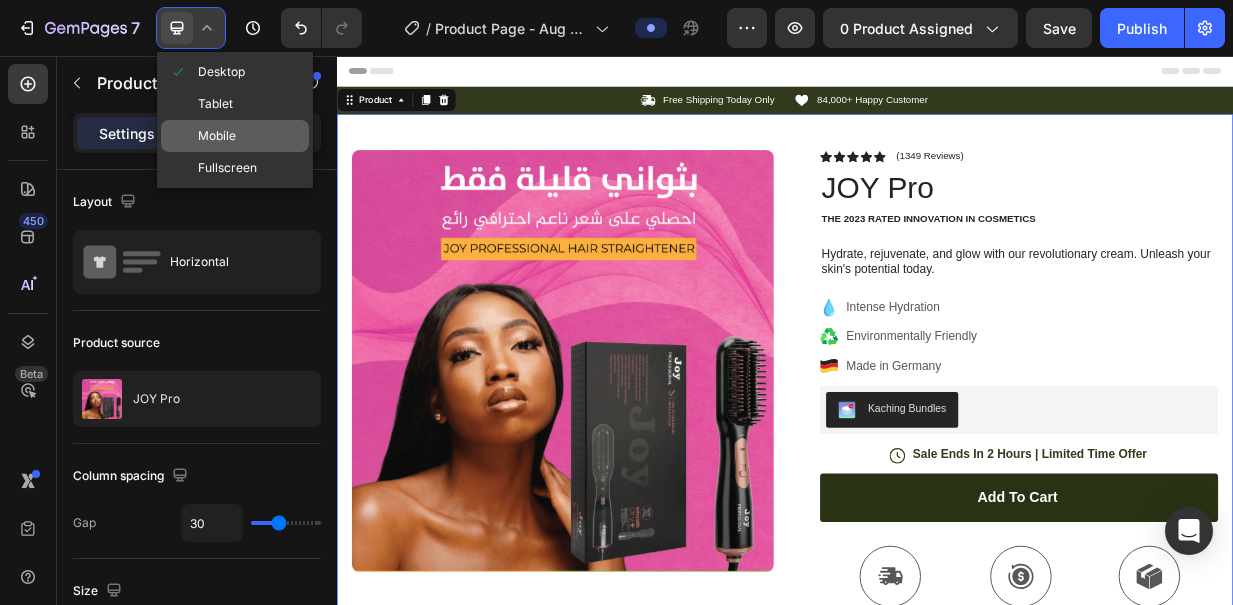click on "Mobile" 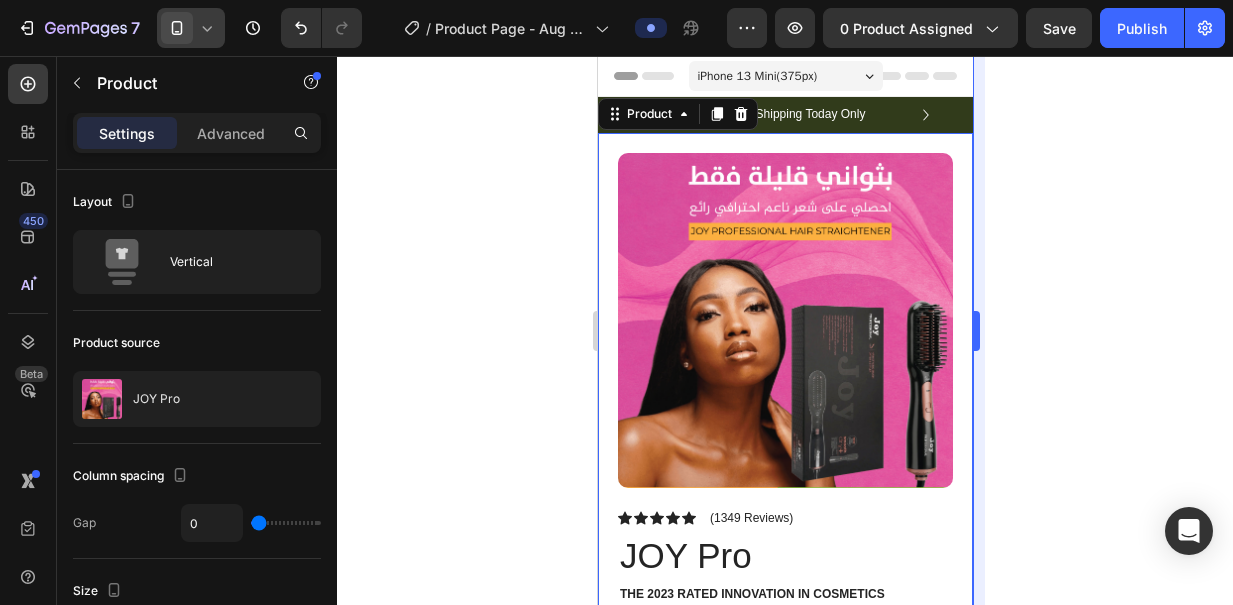 scroll, scrollTop: 7, scrollLeft: 0, axis: vertical 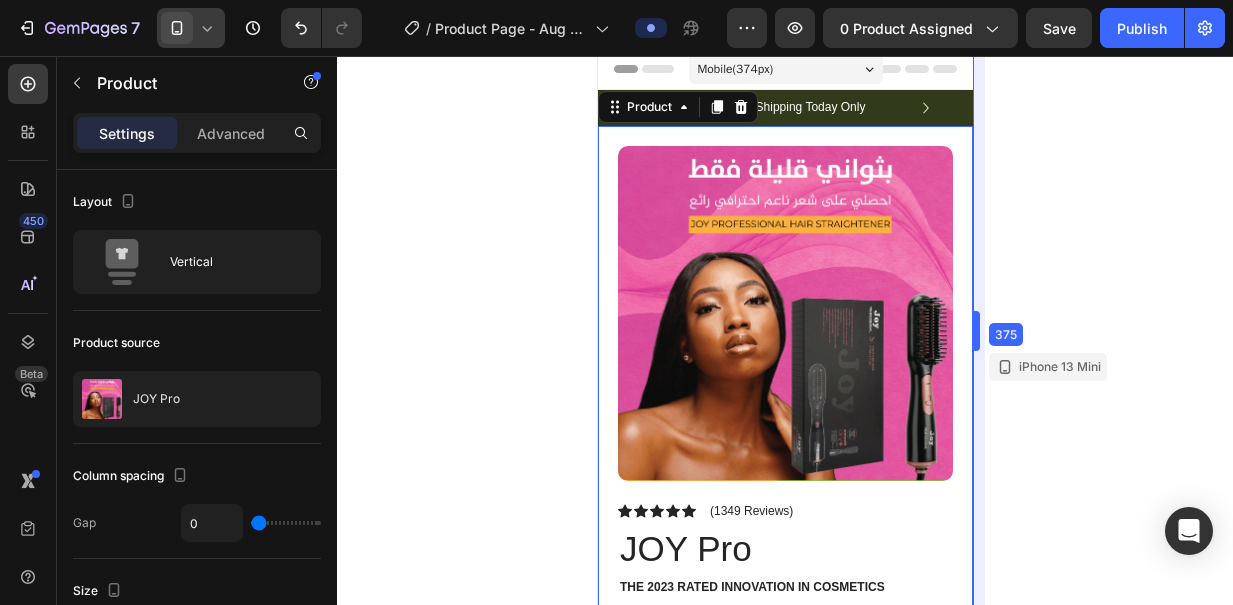 drag, startPoint x: 978, startPoint y: 322, endPoint x: 976, endPoint y: 210, distance: 112.01785 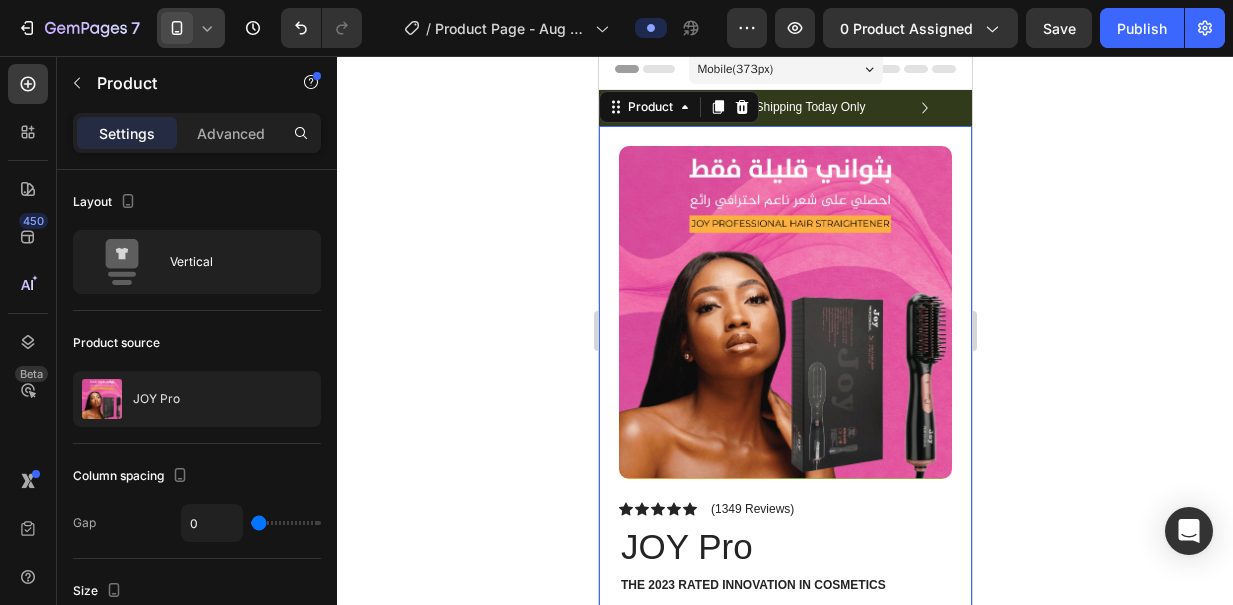click on "Product Images Image Icon Icon Icon Icon Icon Icon List “This skin cream is a game-changer! It has transformed my dry, lackluster skin into a hydrated and radiant complexion. I love how it absorbs quickly and leaves no greasy residue. Highly recommend” Text Block
Icon Hannah N. (Houston, USA) Text Block Row Row Row Icon Icon Icon Icon Icon Icon List (1349 Reviews) Text Block Row JOY Pro Product Title The 2023 Rated Innovation in Cosmetics Text Block Hydrate, rejuvenate, and glow with our revolutionary cream. Unleash your skin's potential today. Text Block
Intense Hydration
Environmentally Friendly
Made in Germany Item List Kaching Bundles Kaching Bundles
Icon Sale Ends In 2 Hours | Limited Time Offer Text Block Row Add to cart Add to Cart
Icon Free Shipping Text Block
Icon Money-Back Text Block
Icon Easy Returns Text Block Row Image Icon Icon Icon Icon Icon Icon List Text Block Icon" at bounding box center (784, 812) 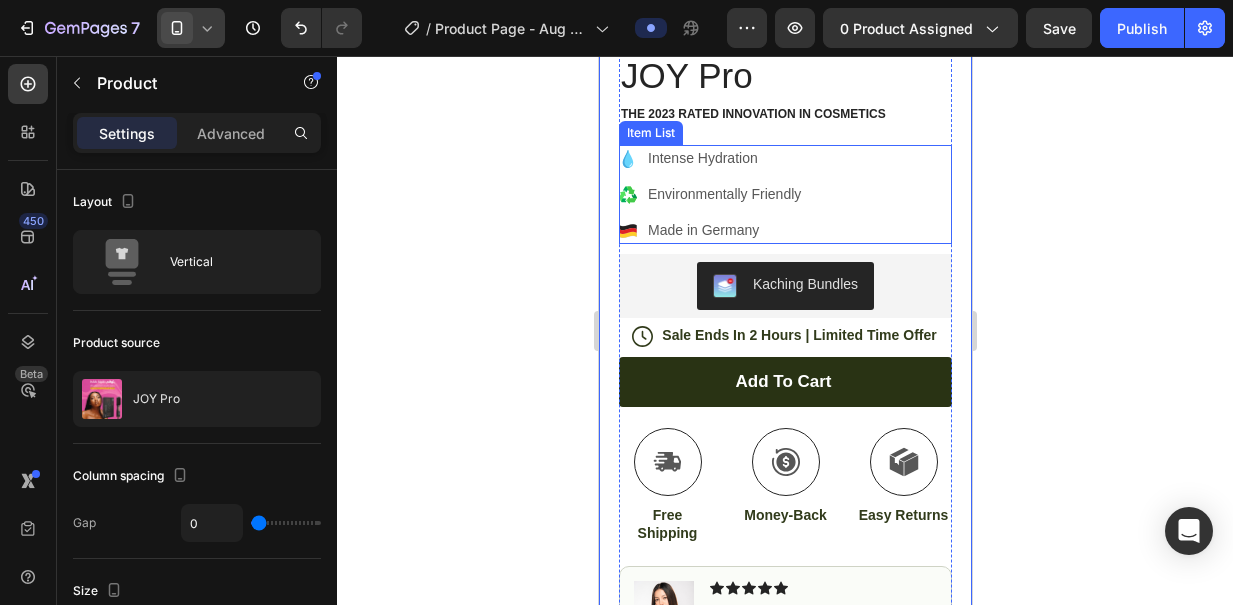 scroll, scrollTop: 527, scrollLeft: 0, axis: vertical 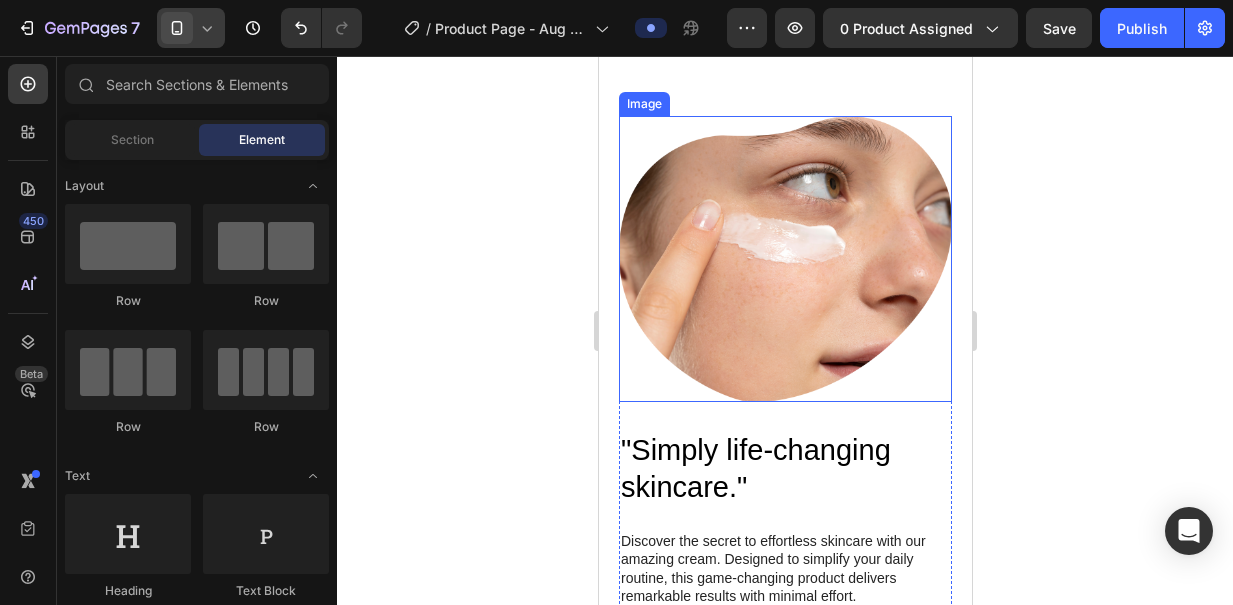 click at bounding box center (784, 259) 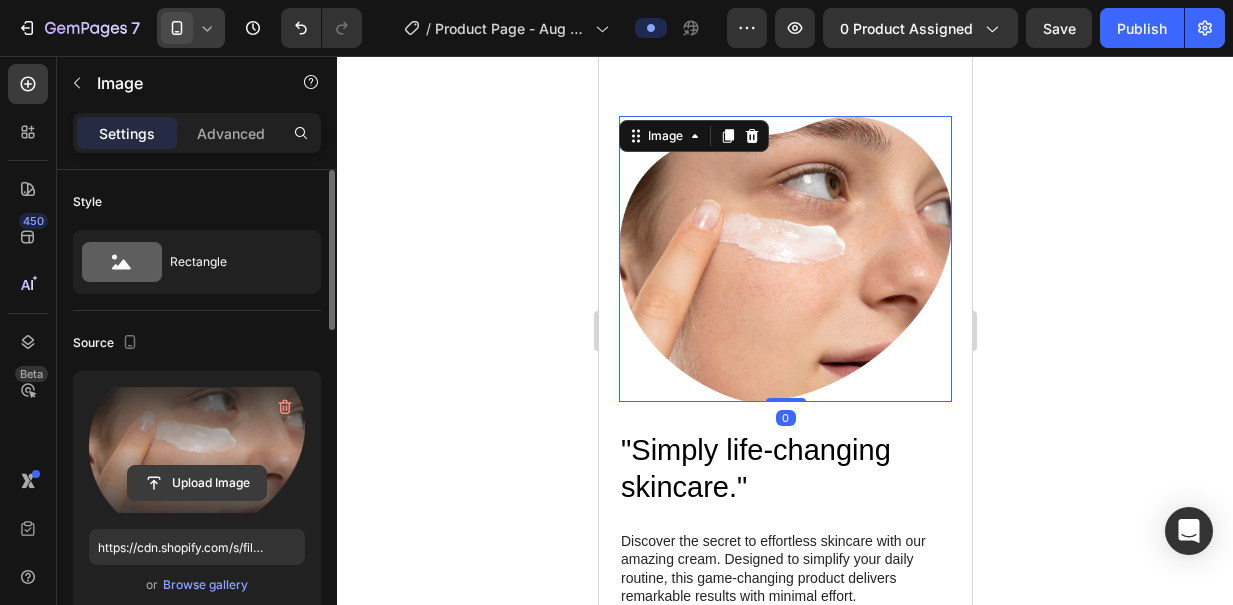 click 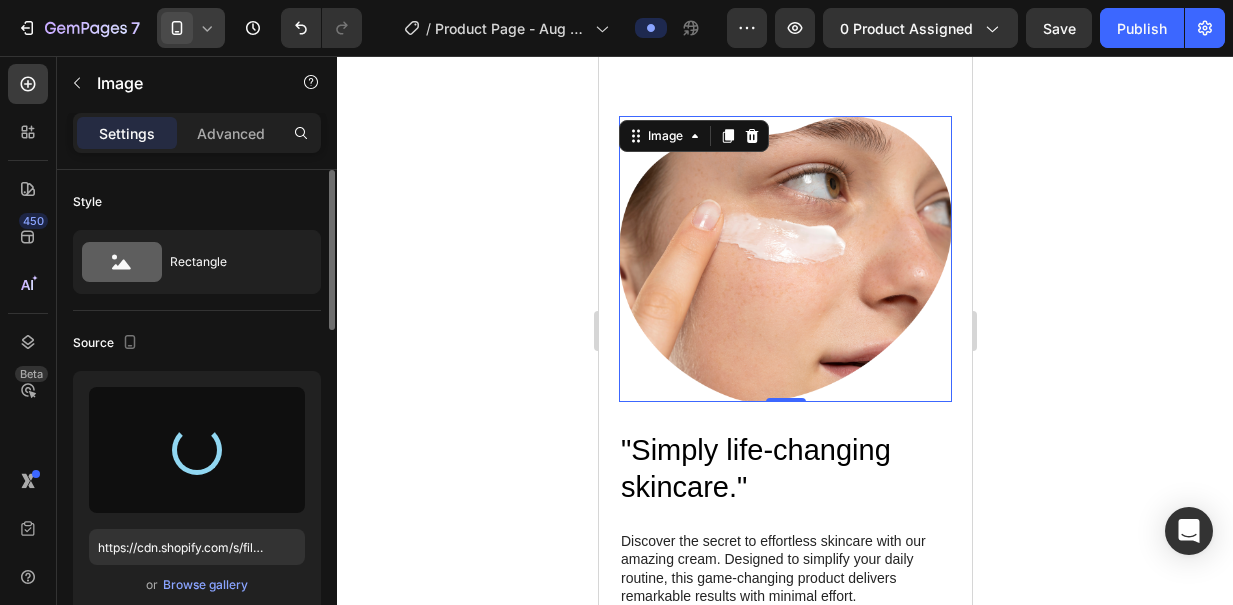 type on "https://cdn.shopify.com/s/files/1/0586/7749/3859/files/gempages_521791578210042899-fc3c8419-c842-4ec7-8dc7-9a71e818319f.jpg" 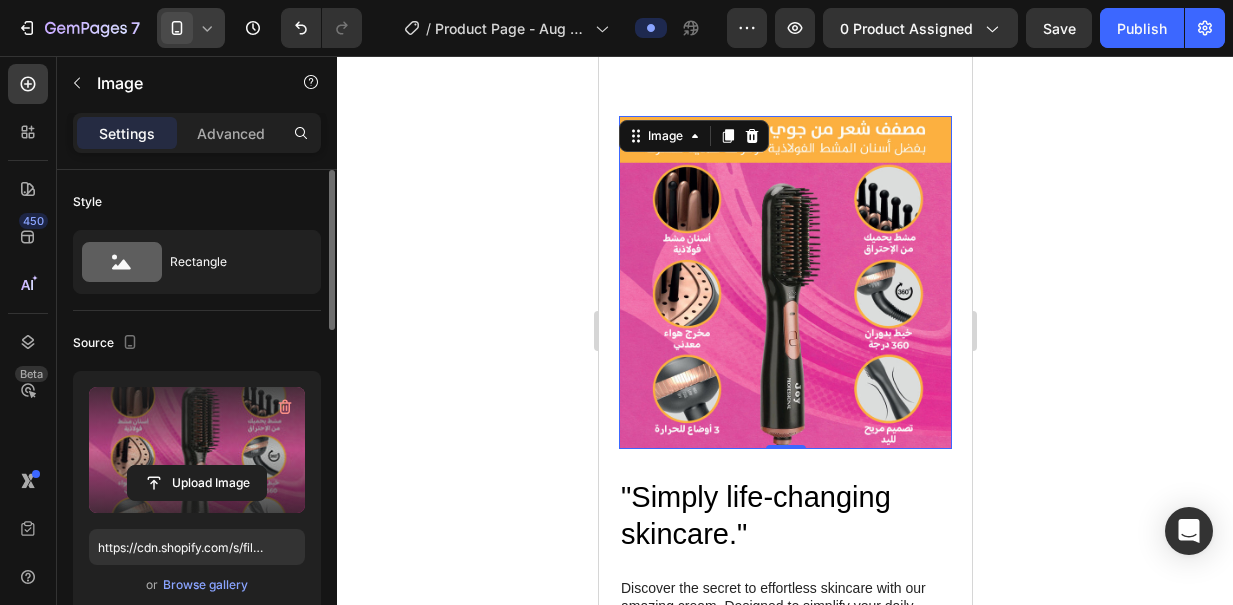 click 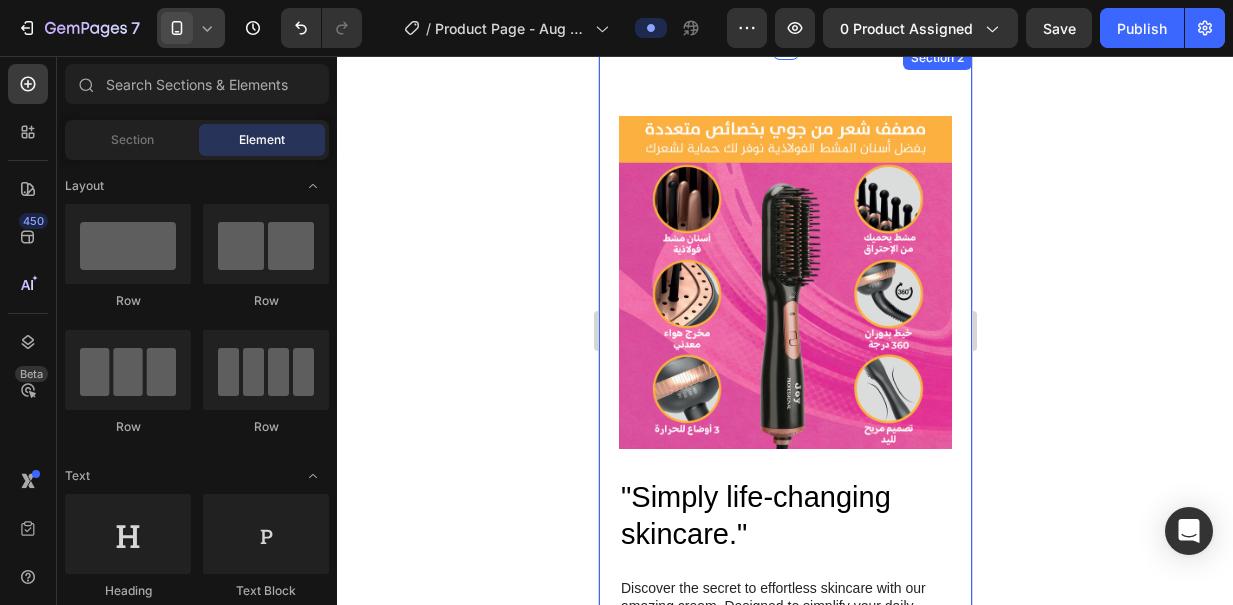 click at bounding box center [784, 282] 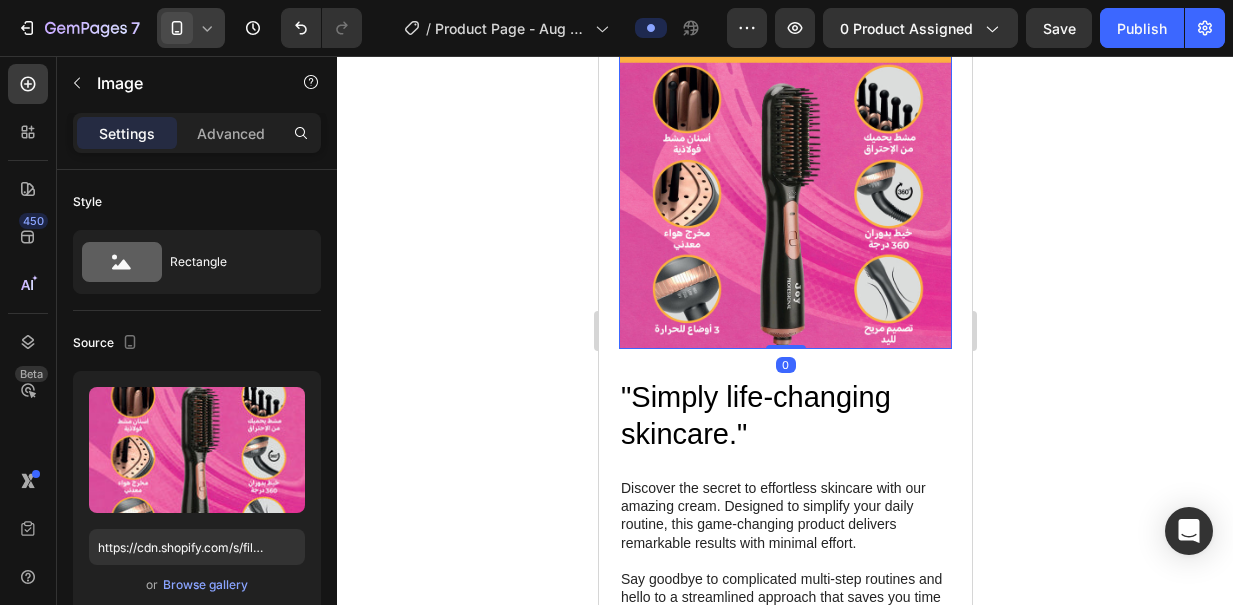 scroll, scrollTop: 1741, scrollLeft: 0, axis: vertical 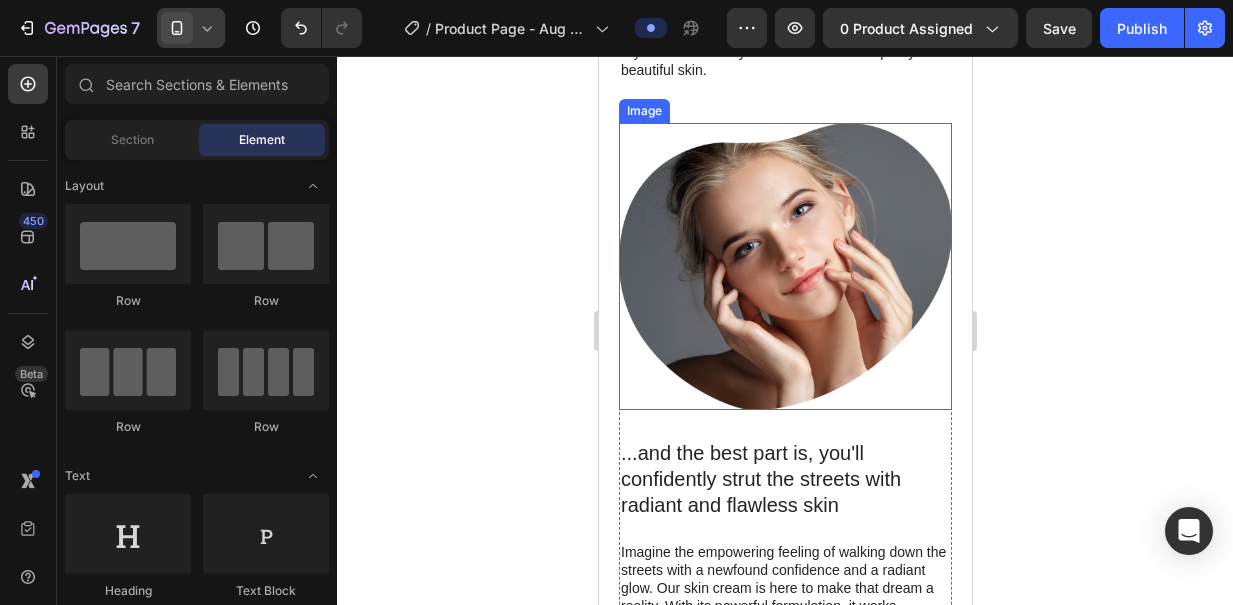 click at bounding box center (784, 266) 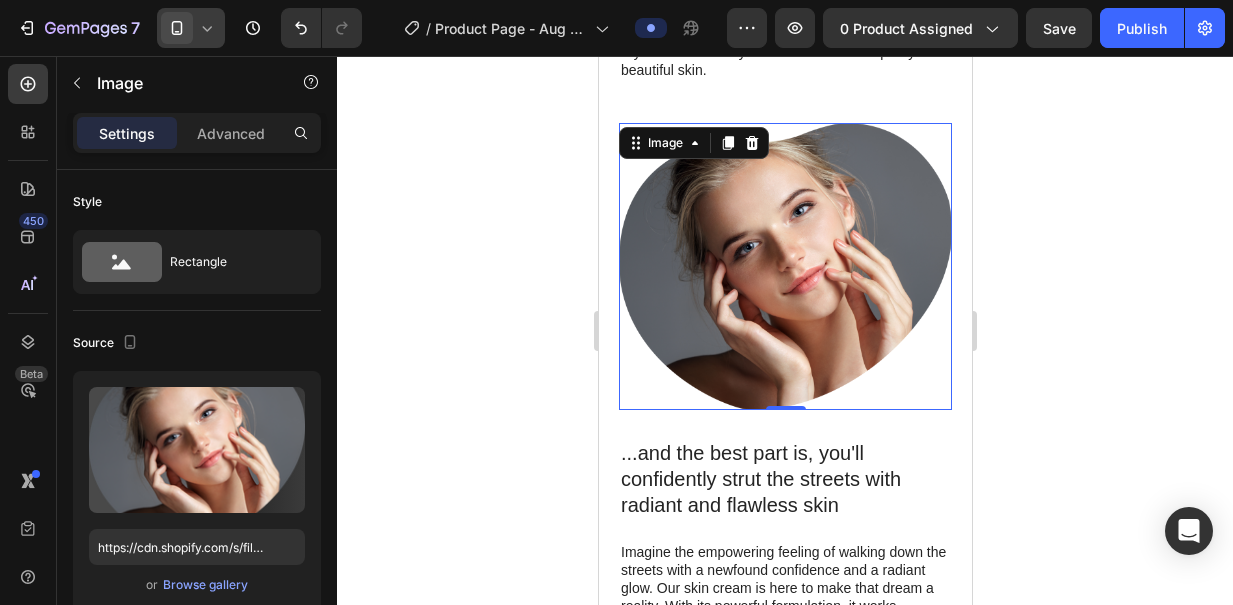 click at bounding box center (784, 266) 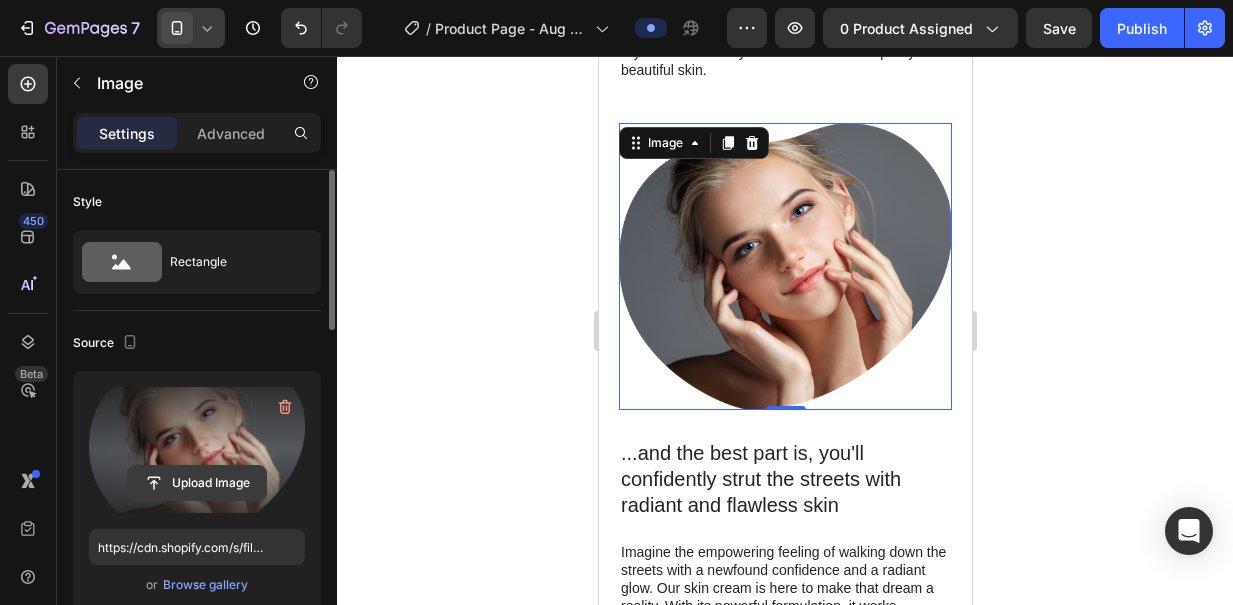 click 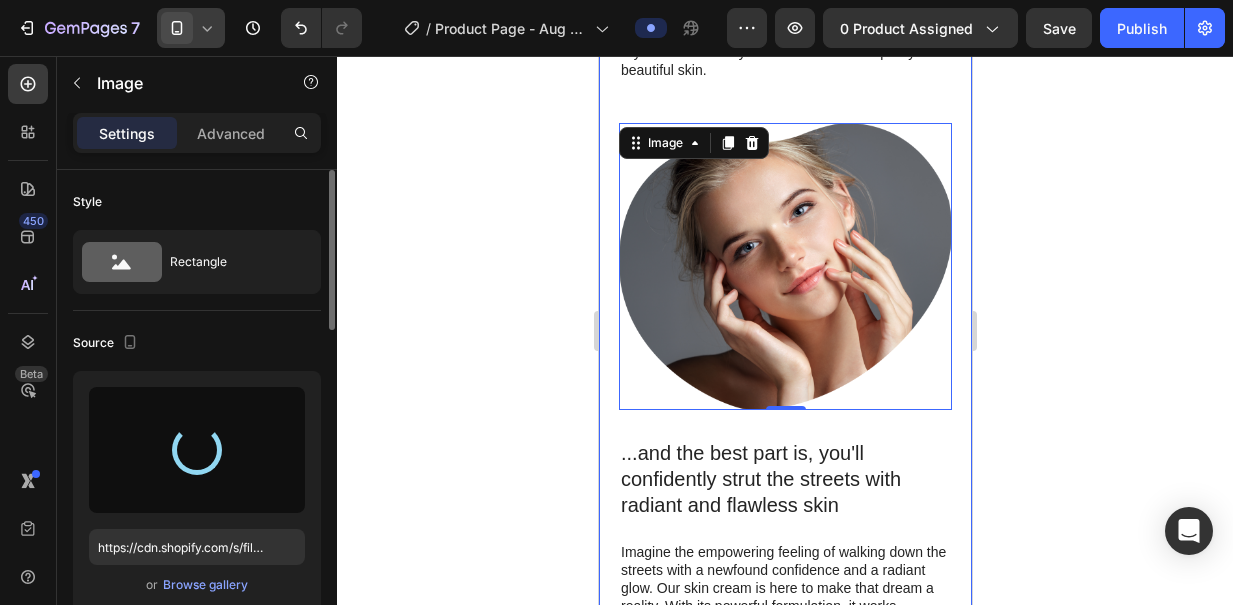 type on "https://cdn.shopify.com/s/files/1/0586/7749/3859/files/gempages_521791578210042899-560d60c4-c140-4fdd-9c7a-8daccdf089db.jpg" 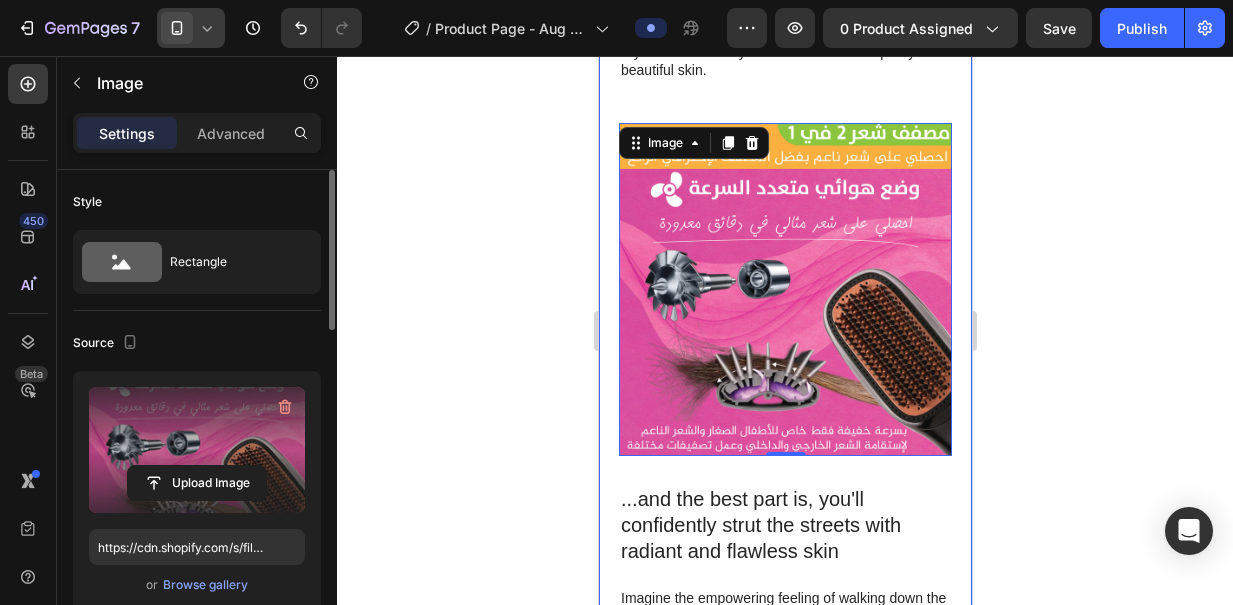 click at bounding box center (784, 289) 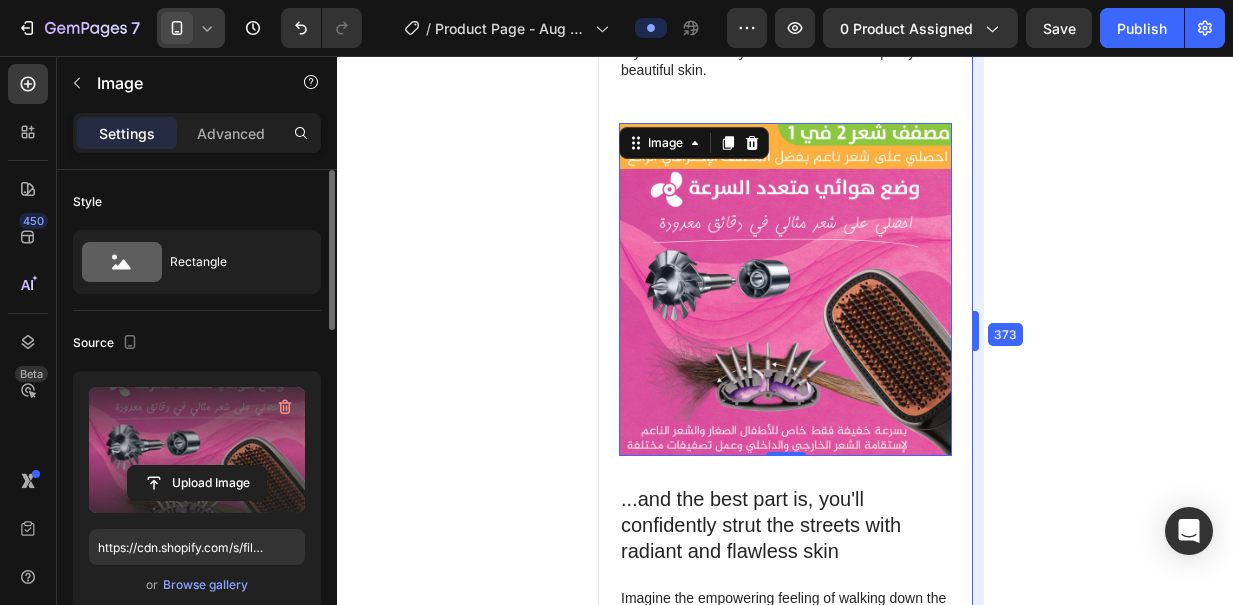 drag, startPoint x: 977, startPoint y: 322, endPoint x: 977, endPoint y: 358, distance: 36 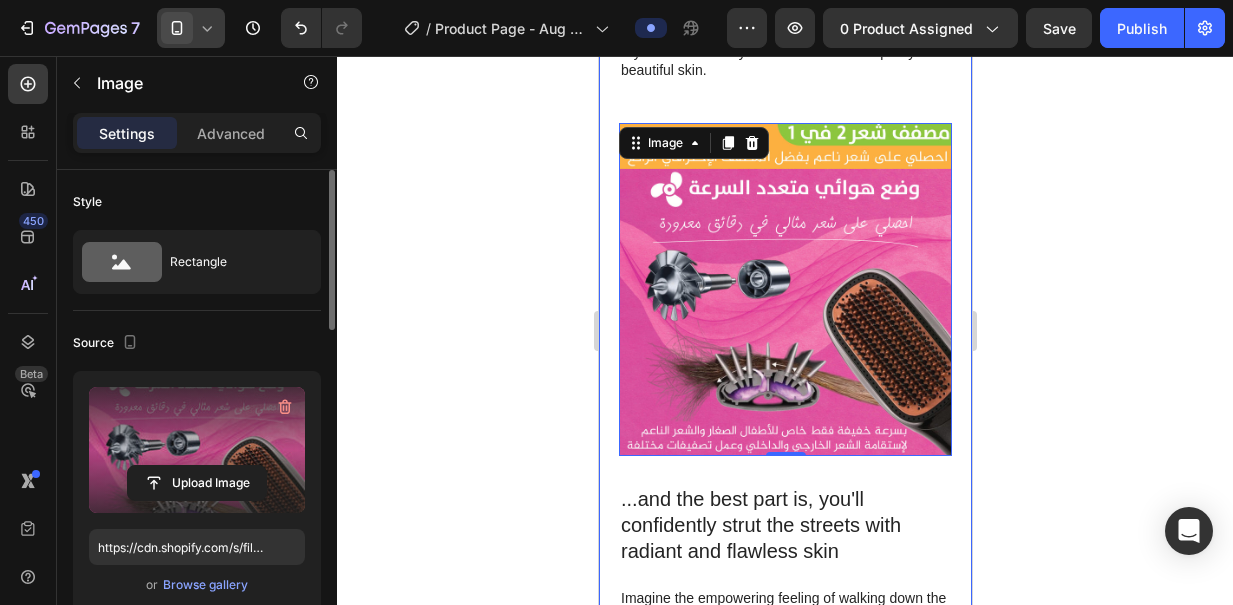 click on ""Simply life-changing skincare." Heading Discover the secret to effortless skincare with our amazing cream. Designed to simplify your daily routine, this game-changing product delivers remarkable results with minimal effort.   Say goodbye to complicated multi-step routines and hello to a streamlined approach that saves you time and energy. Our cream is packed with powerful ingredients that work harmoniously to nourish and rejuvenate your skin, leaving it looking and feeling its best. With just a few simple steps, you can achieve a radiant complexion that reflects your natural beauty. Experience the joy of effortless skincare and unlock a newfound confidence in your daily routine.   Try our cream today and embrace the simplicity of beautiful skin. Text Block Row Image Row ...and the best part is, you'll confidently strut the streets with radiant and flawless skin Heading     Text Block Row Image   0 Row Section 2" at bounding box center (784, 104) 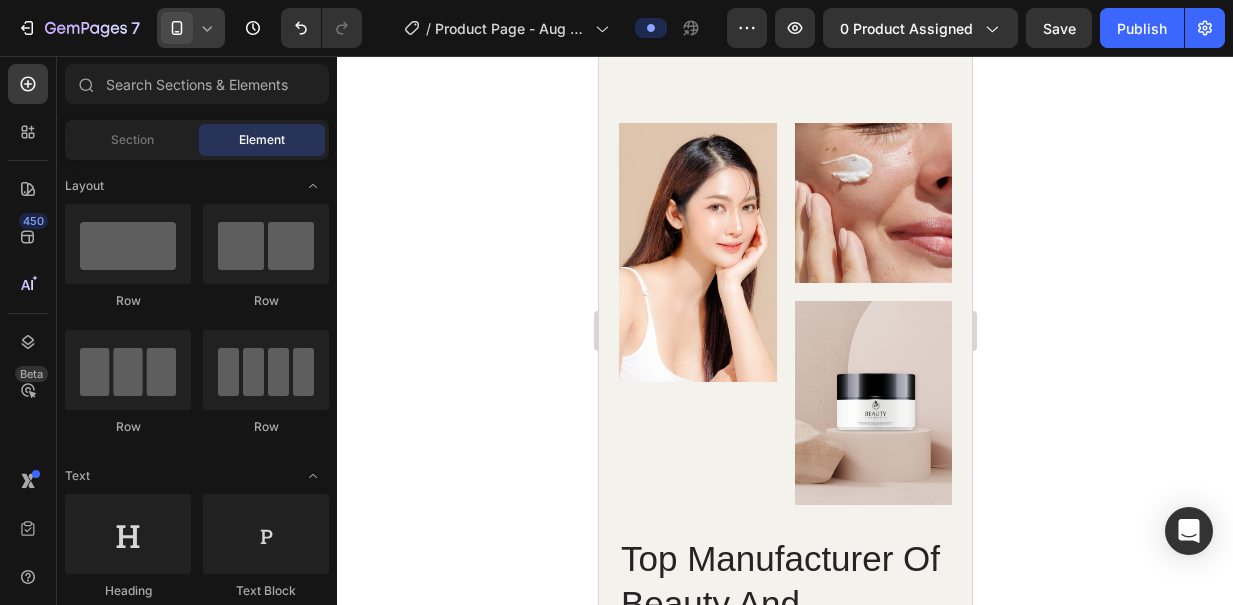 scroll, scrollTop: 3322, scrollLeft: 0, axis: vertical 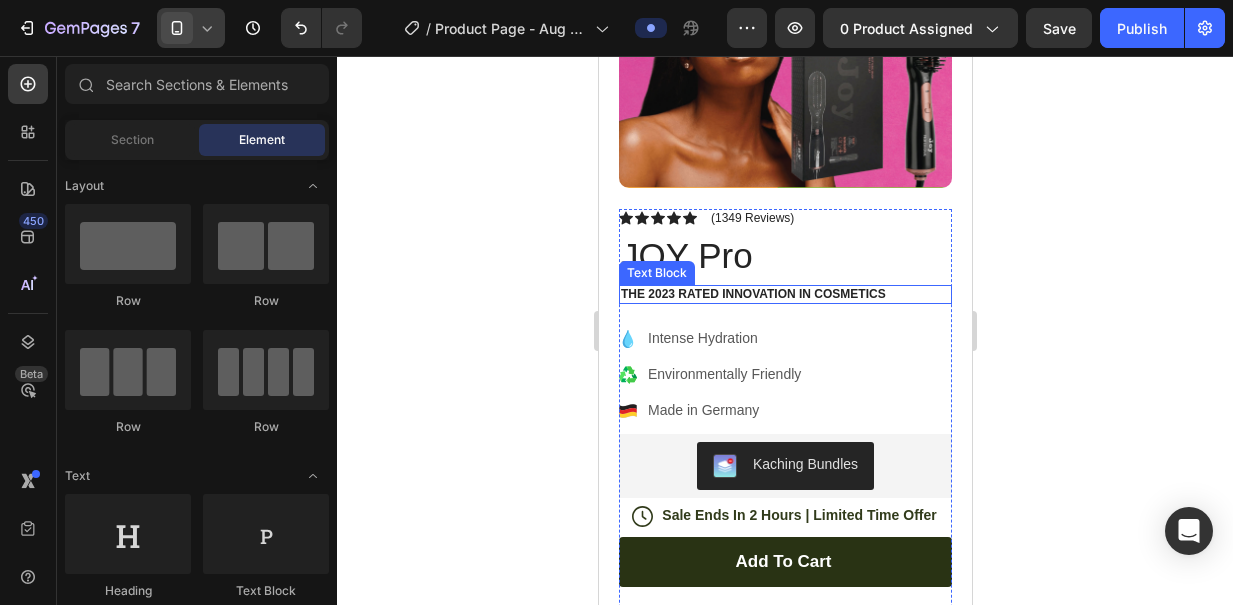 click on "The 2023 Rated Innovation in Cosmetics" at bounding box center [784, 295] 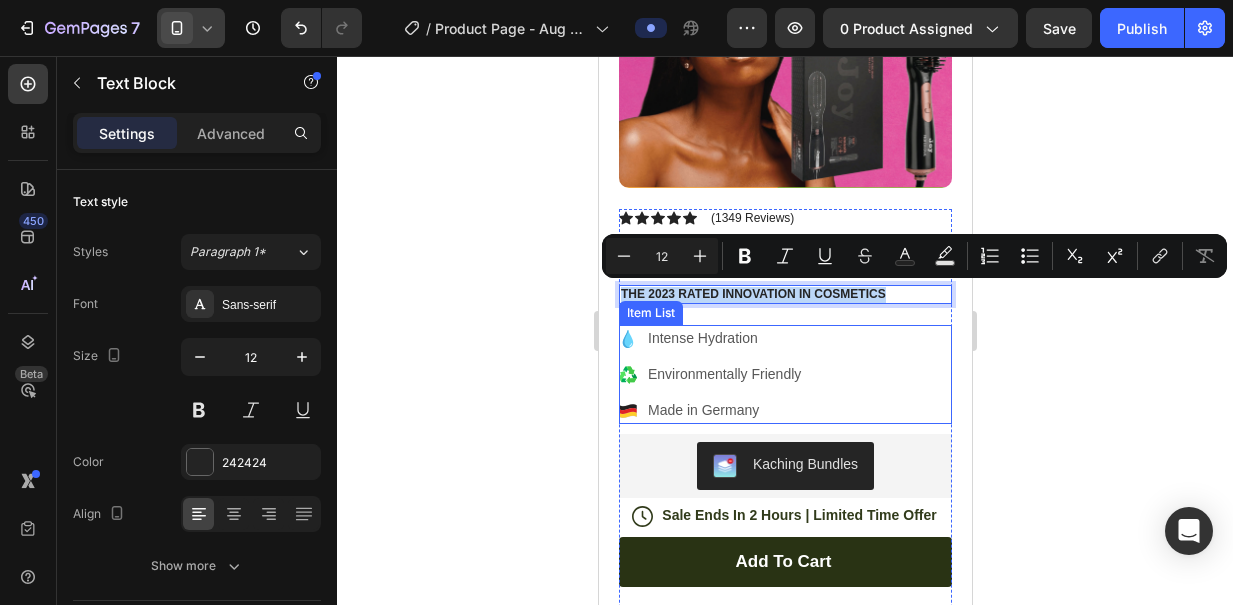 click 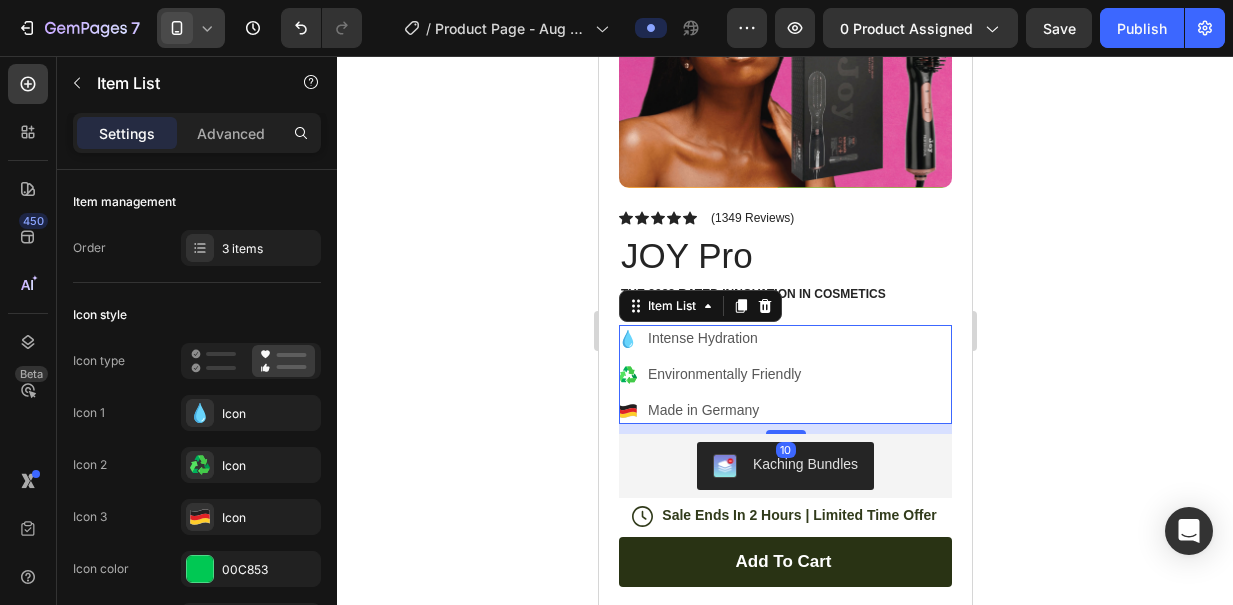 click 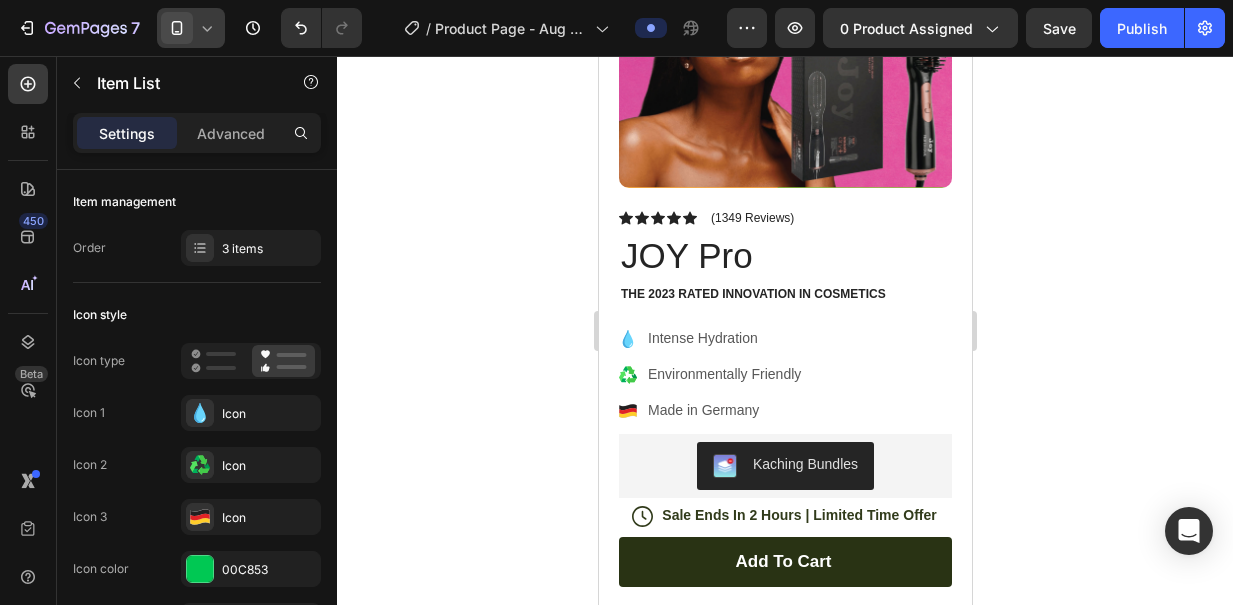 click 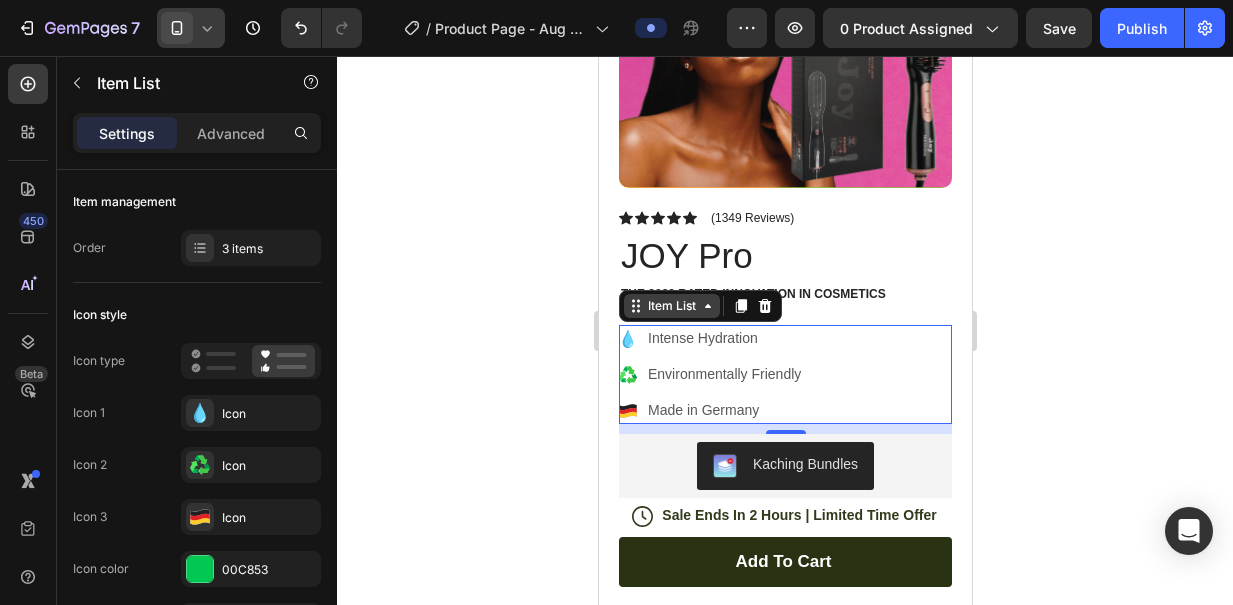 click on "Item List" at bounding box center [671, 306] 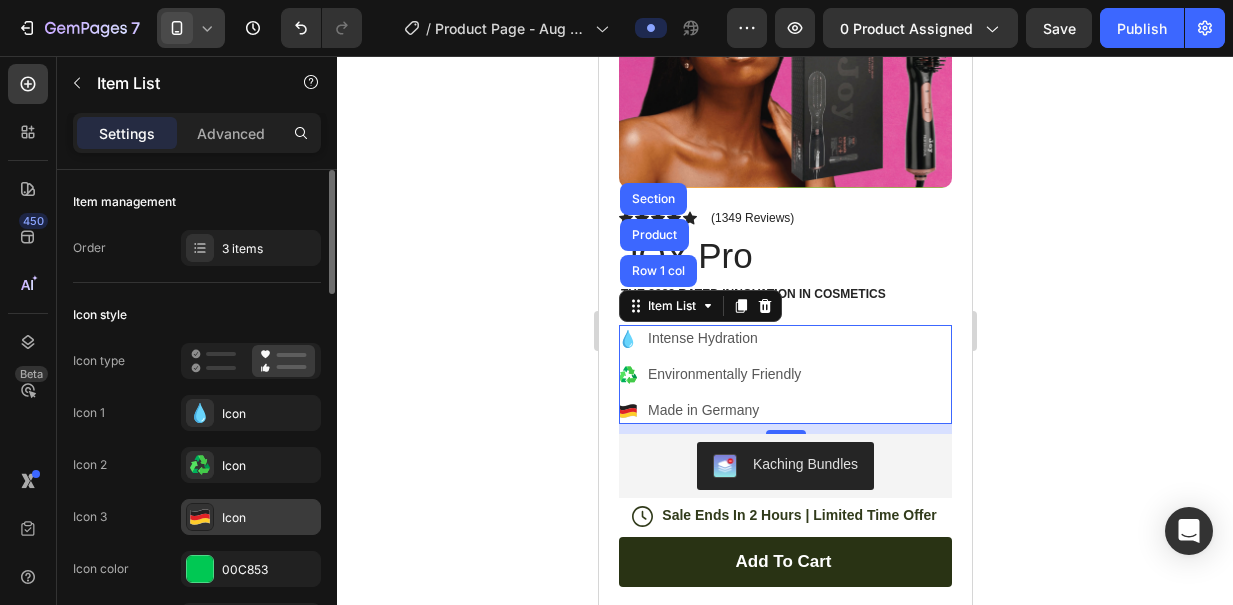 click on "Icon" at bounding box center [269, 518] 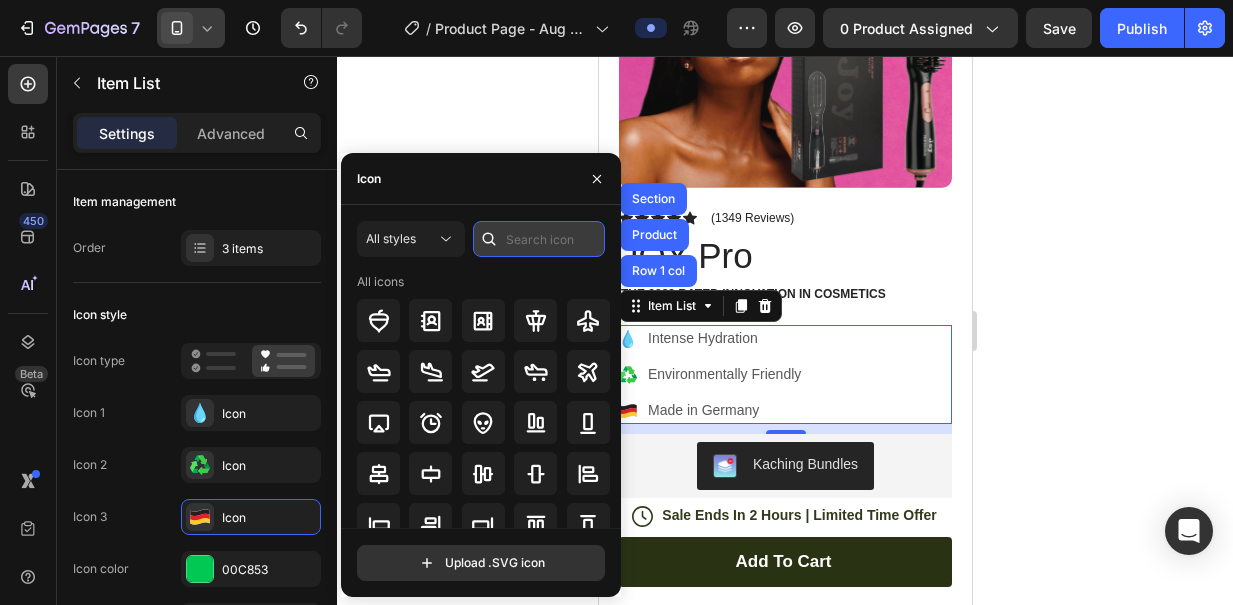 click at bounding box center [539, 239] 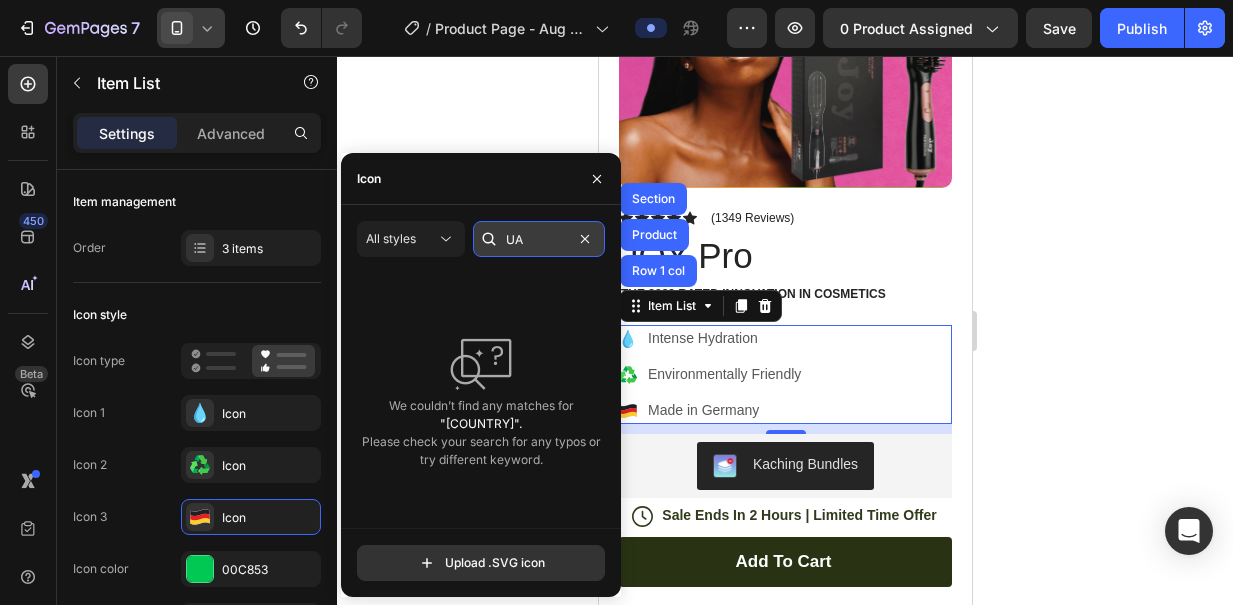 type on "U" 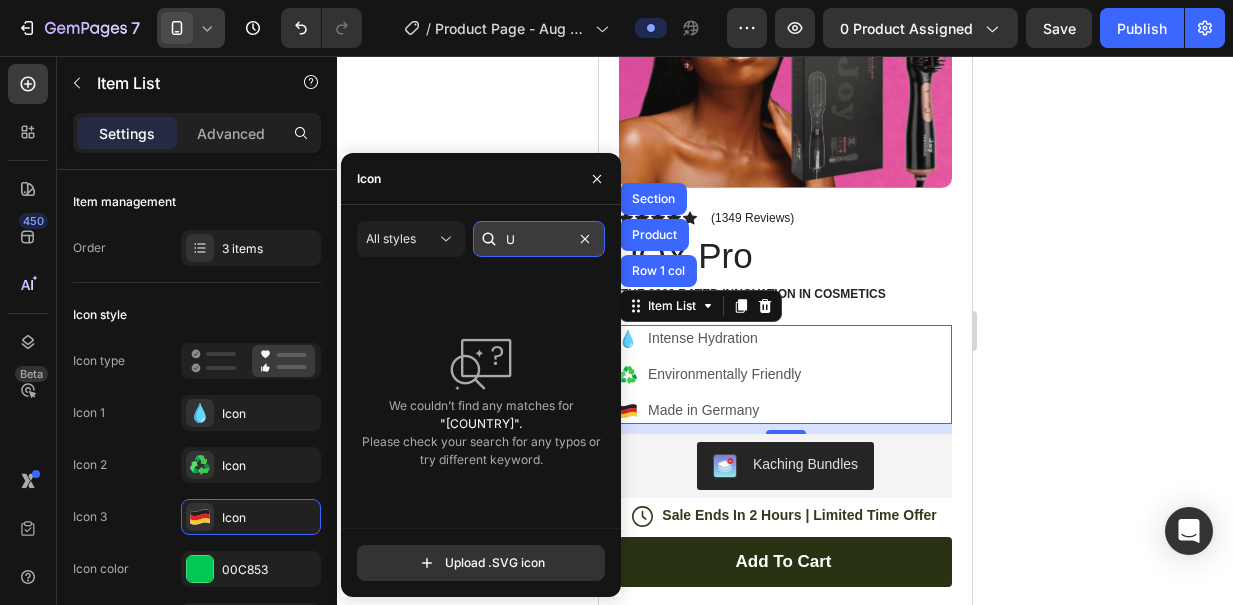 type 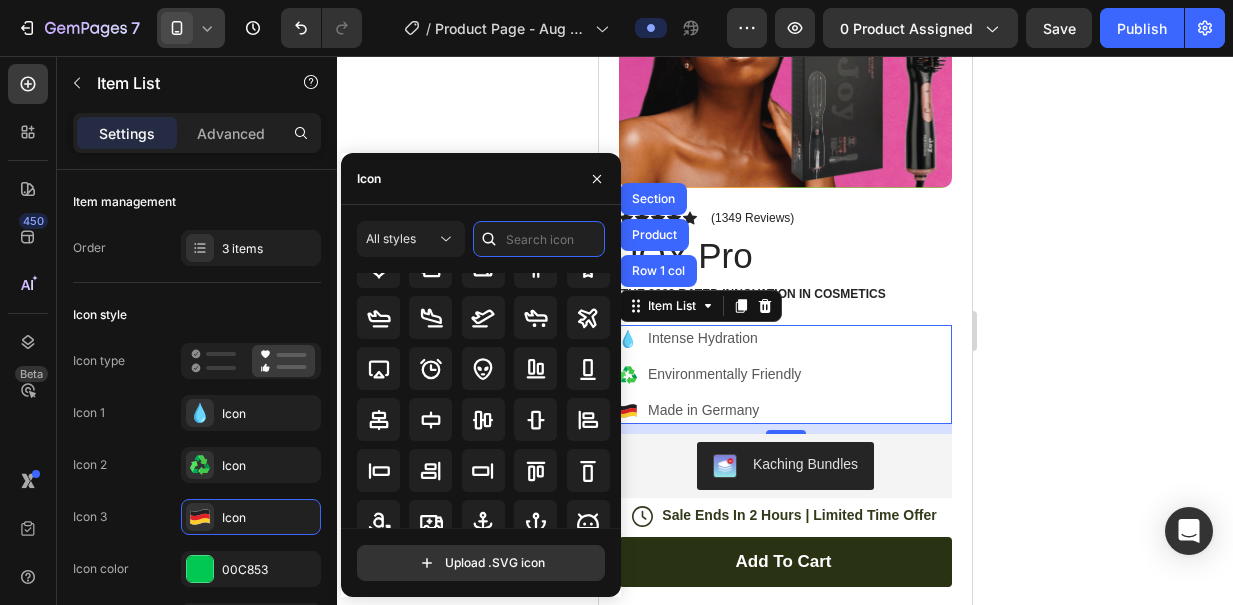 scroll, scrollTop: 87, scrollLeft: 0, axis: vertical 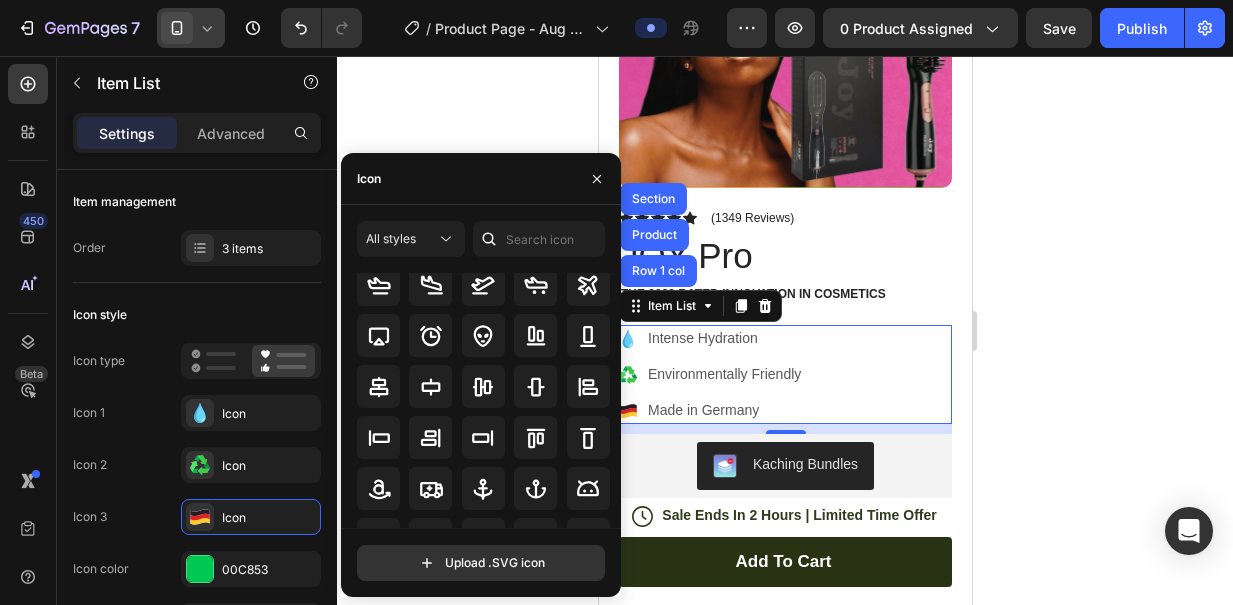 drag, startPoint x: 614, startPoint y: 304, endPoint x: 605, endPoint y: 432, distance: 128.31601 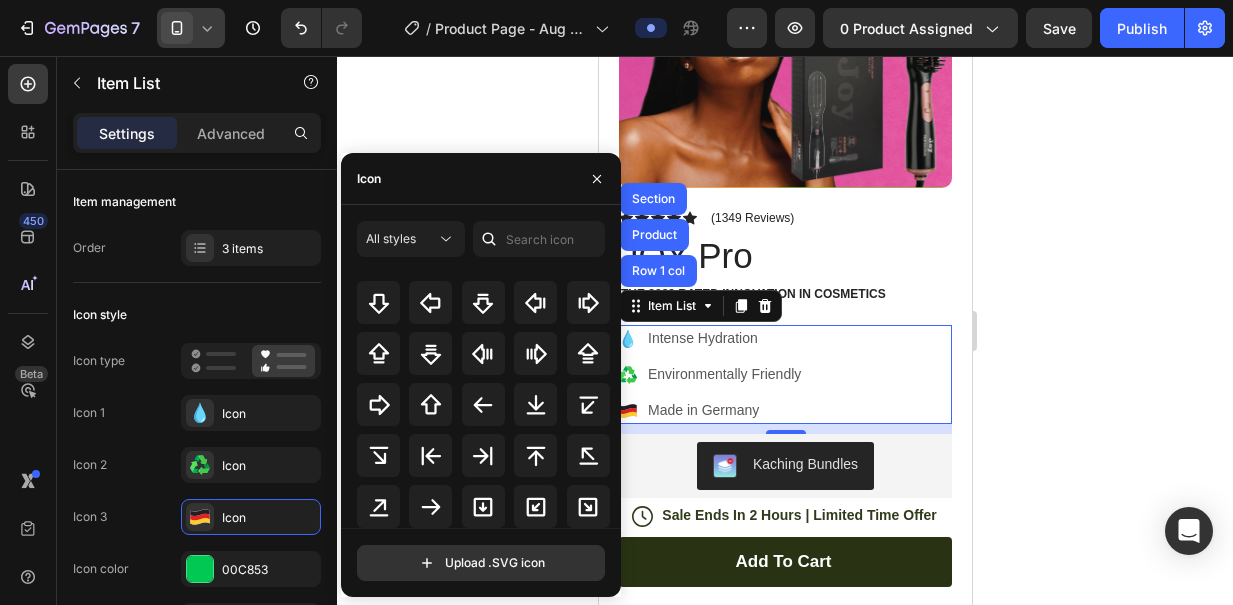 scroll, scrollTop: 687, scrollLeft: 0, axis: vertical 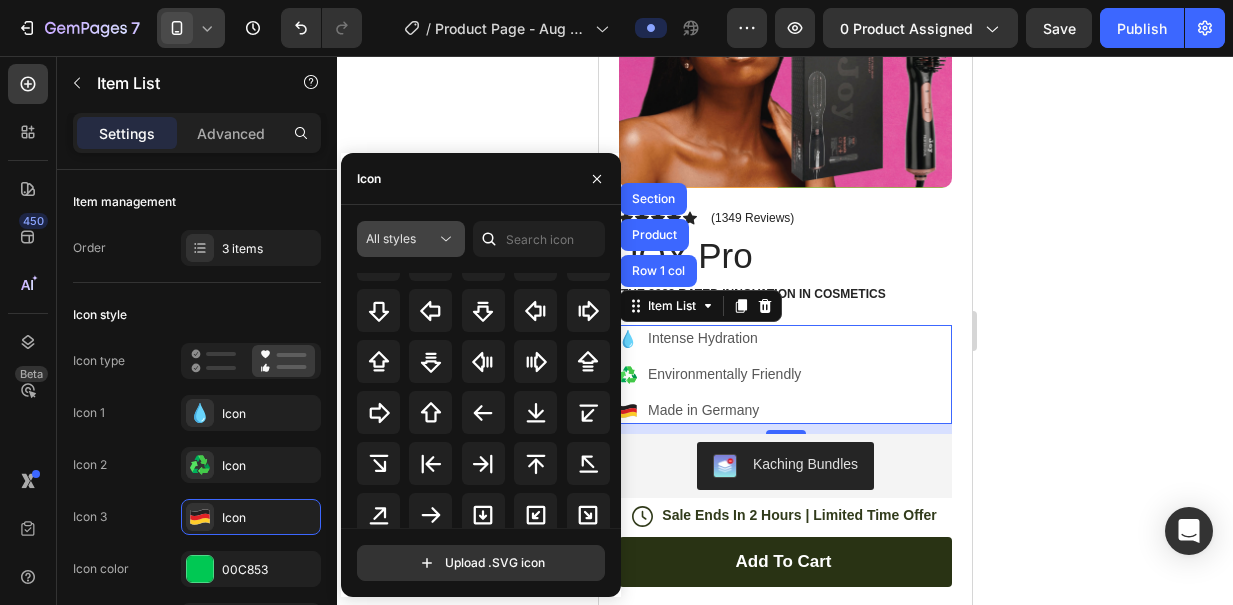 click 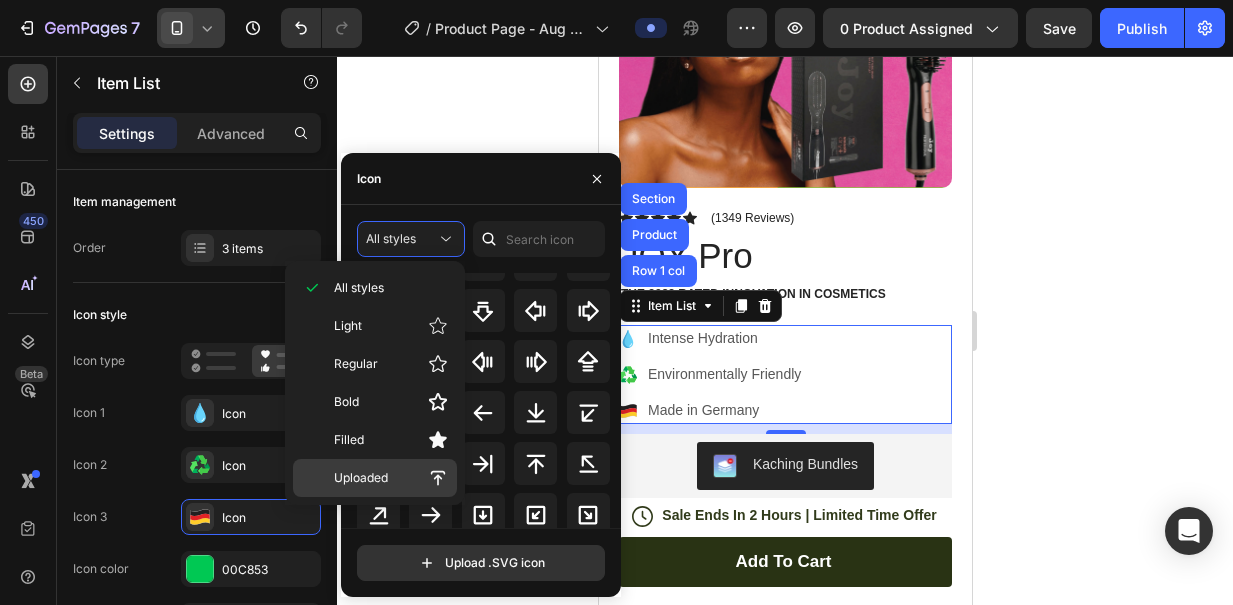 click on "Uploaded" at bounding box center (391, 478) 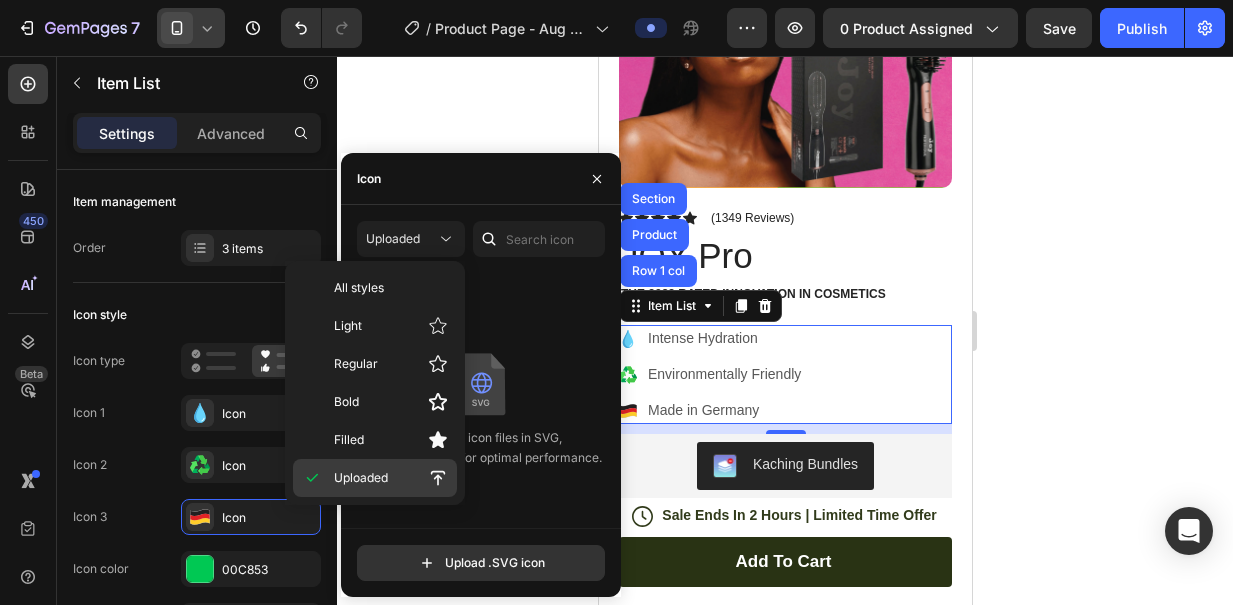 scroll, scrollTop: 0, scrollLeft: 0, axis: both 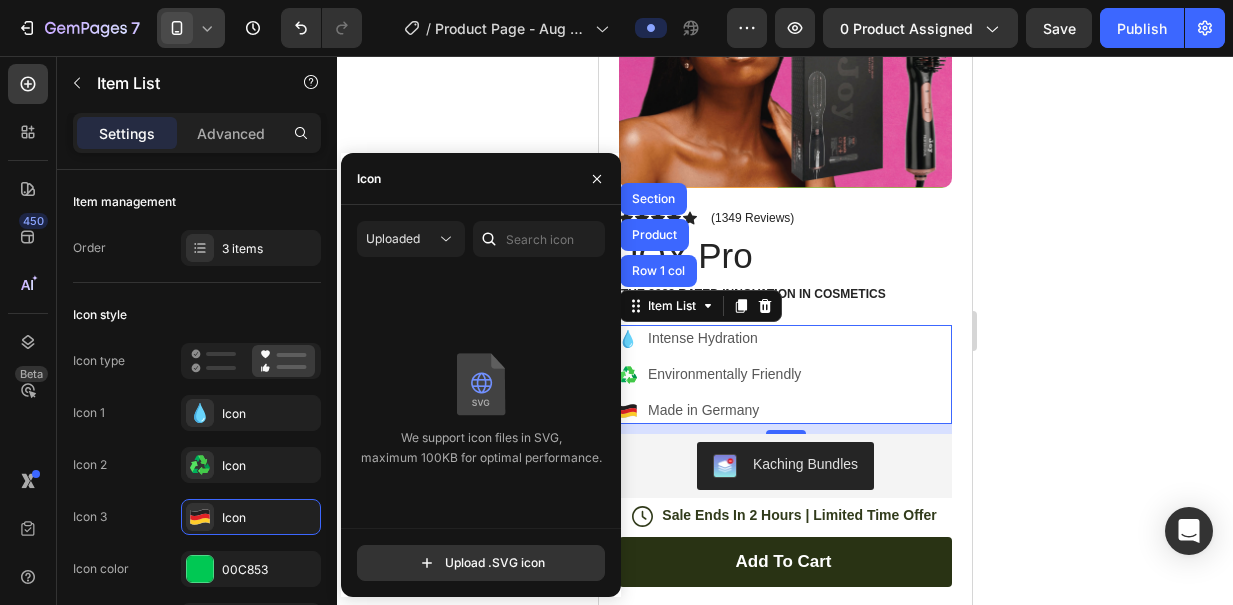 click at bounding box center (481, 383) 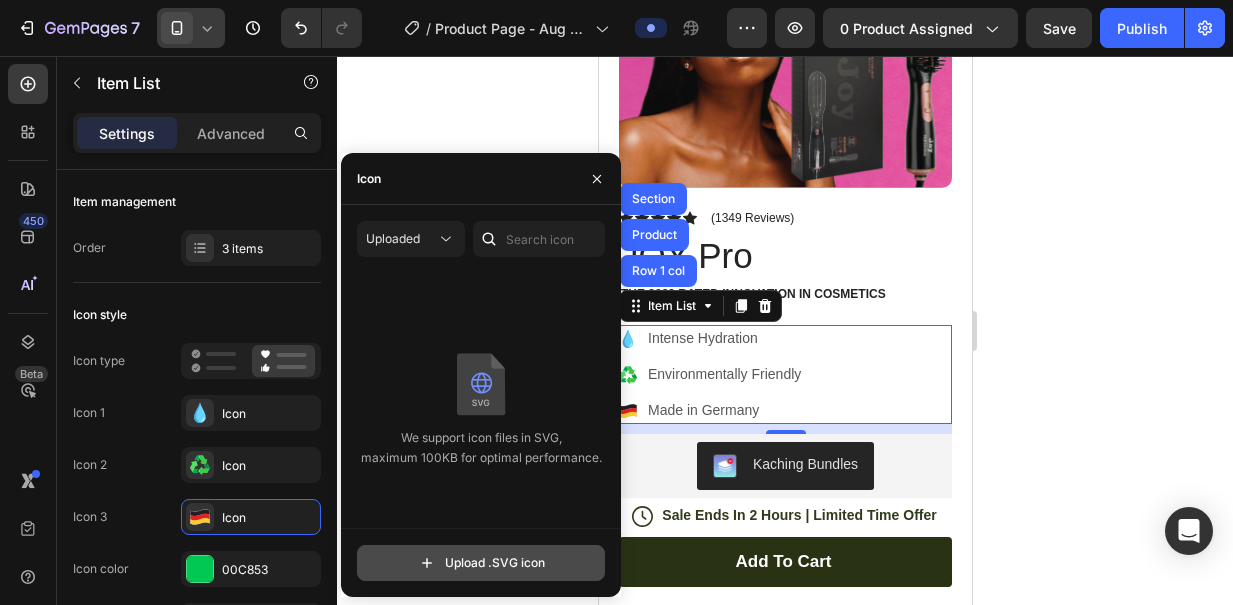 click 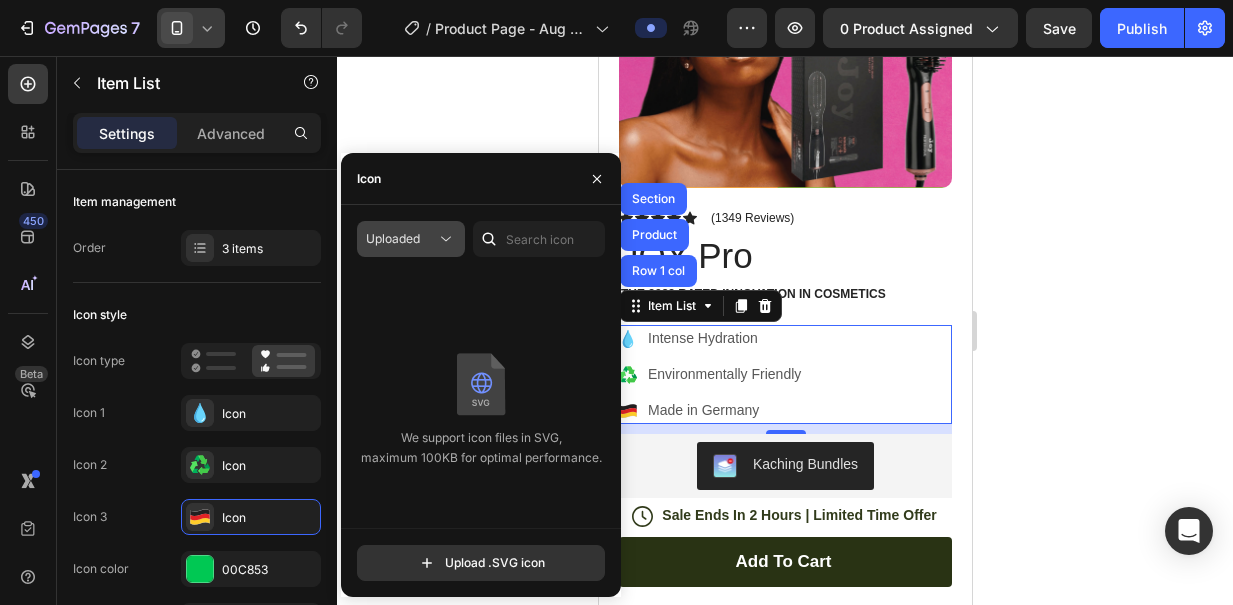 click 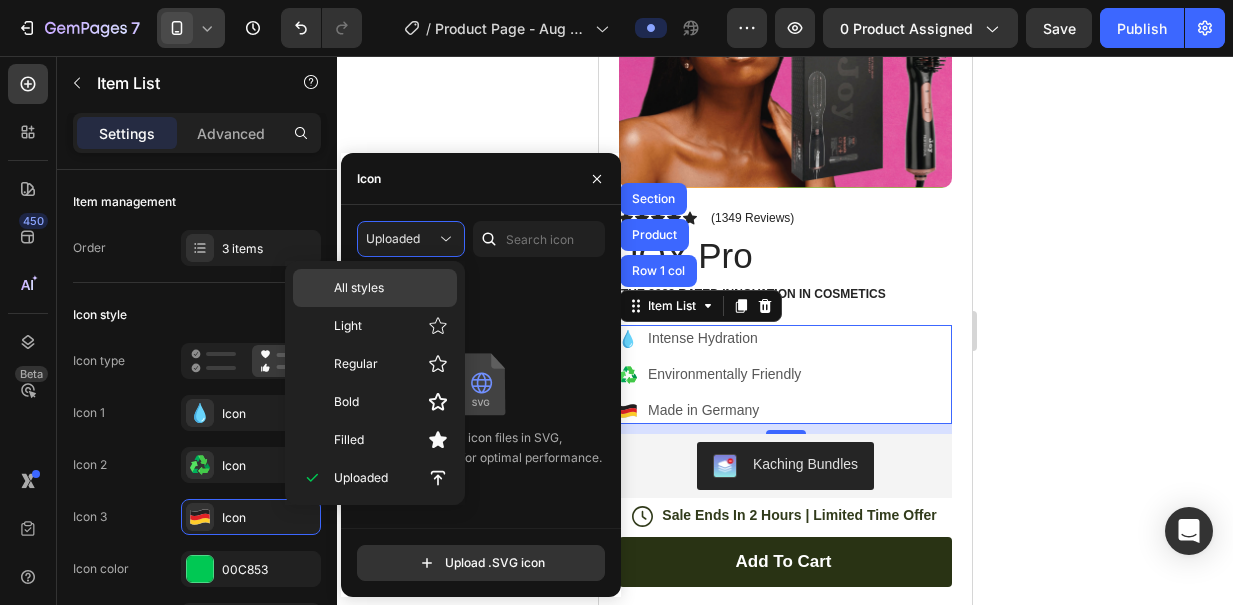 click on "All styles" at bounding box center [391, 288] 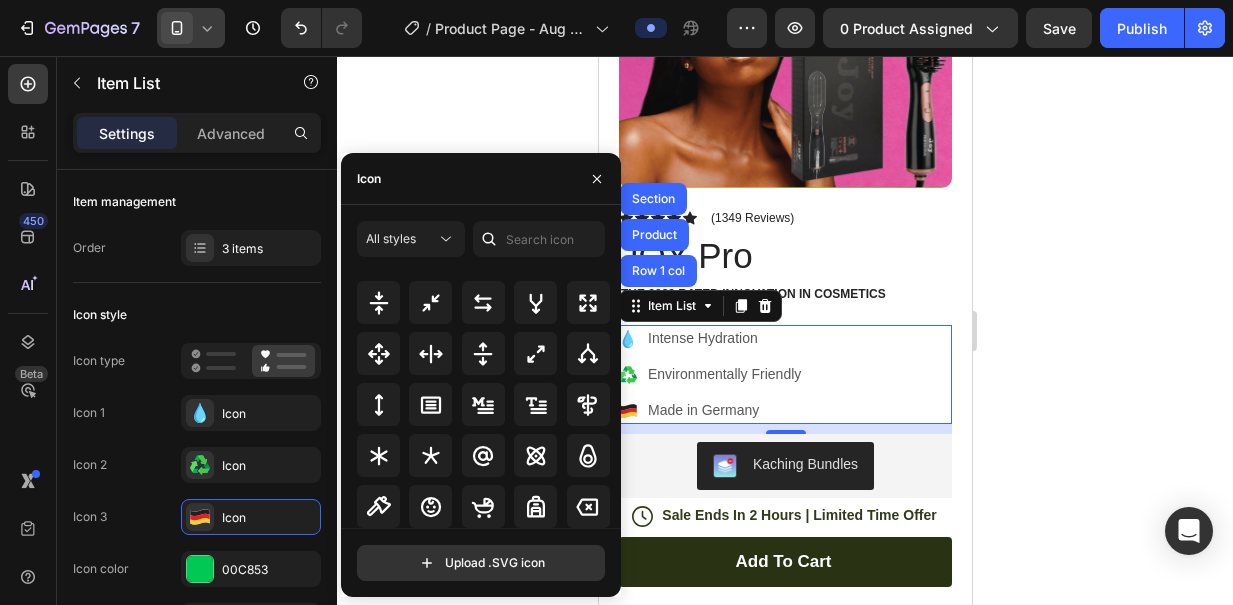 scroll, scrollTop: 1117, scrollLeft: 0, axis: vertical 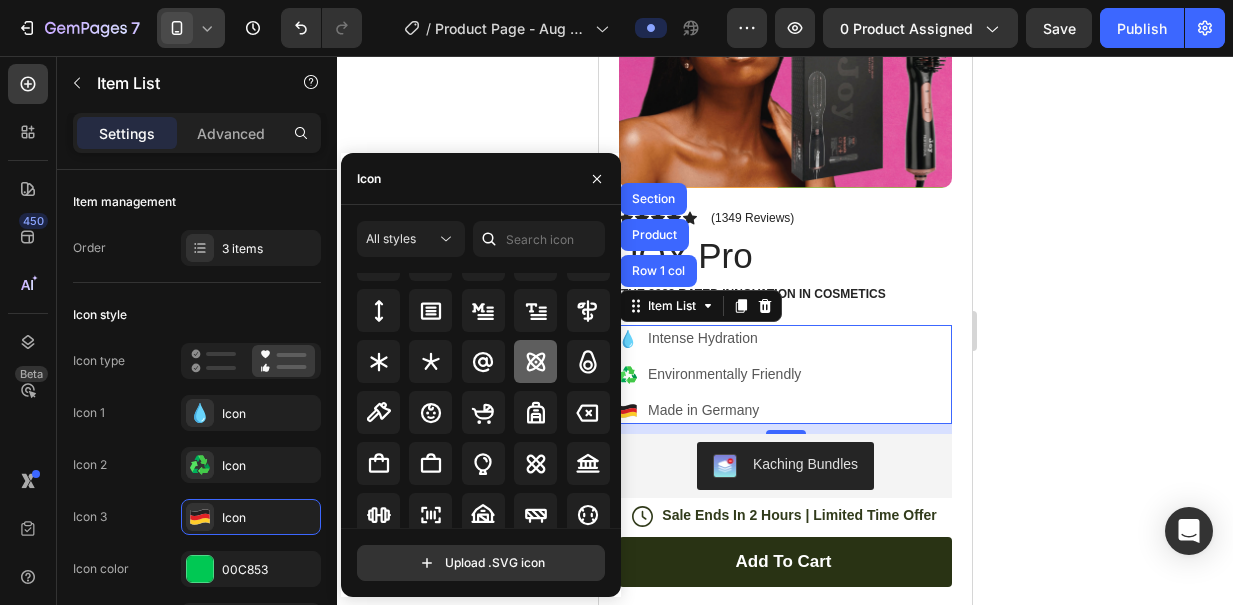 click 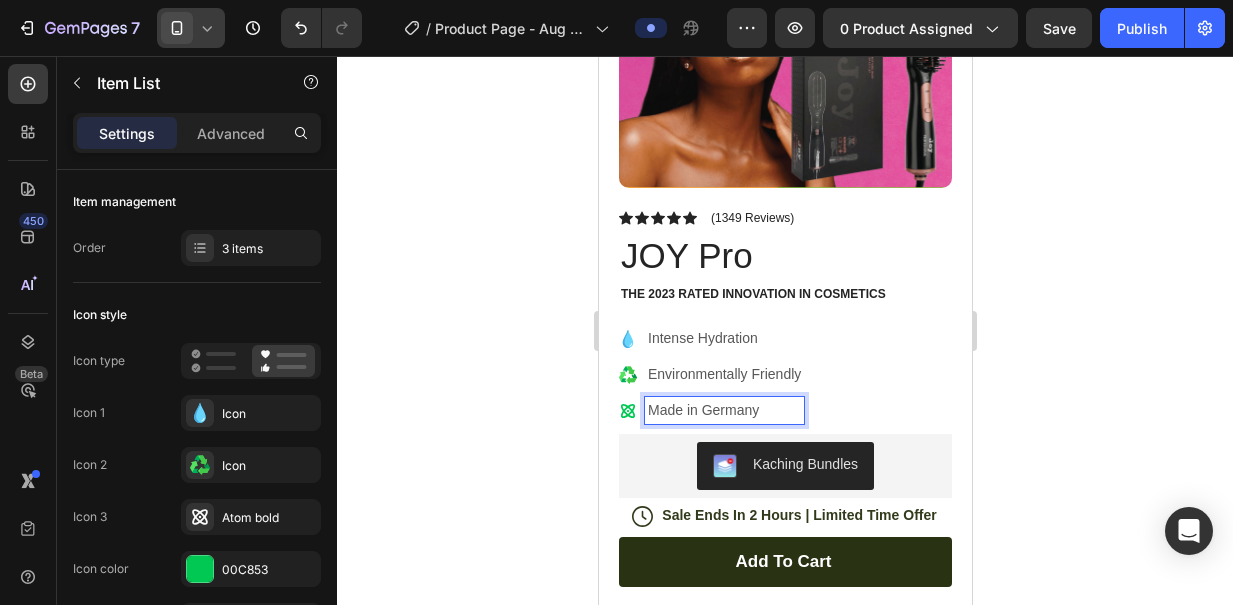 click on "Made in Germany" at bounding box center [723, 410] 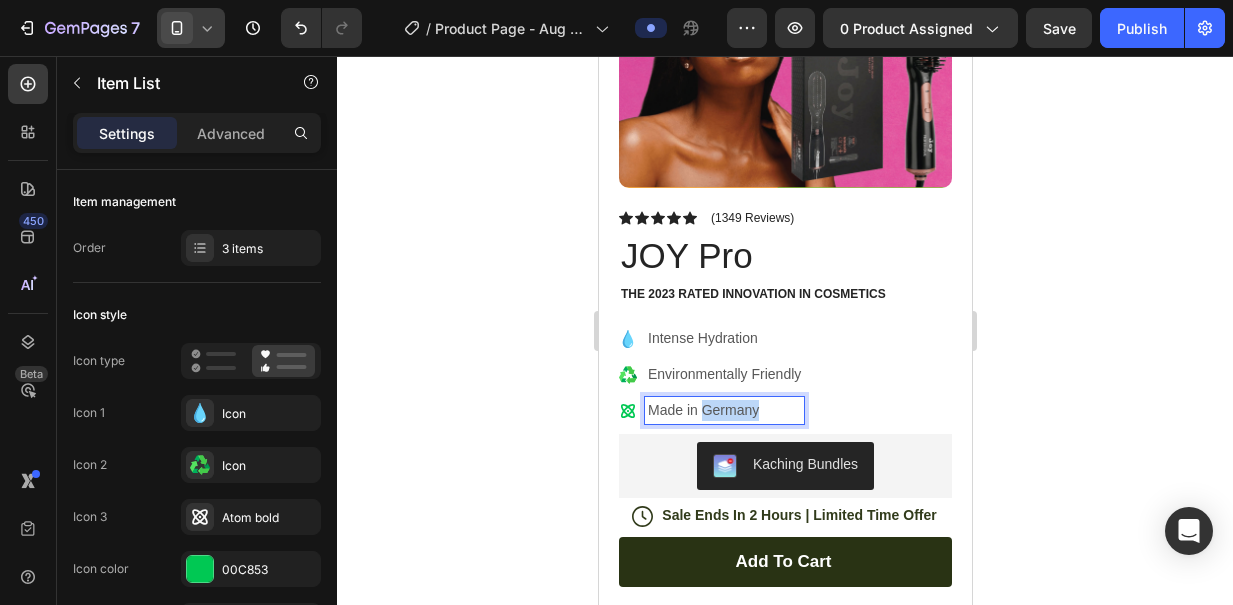click on "Made in Germany" at bounding box center [723, 410] 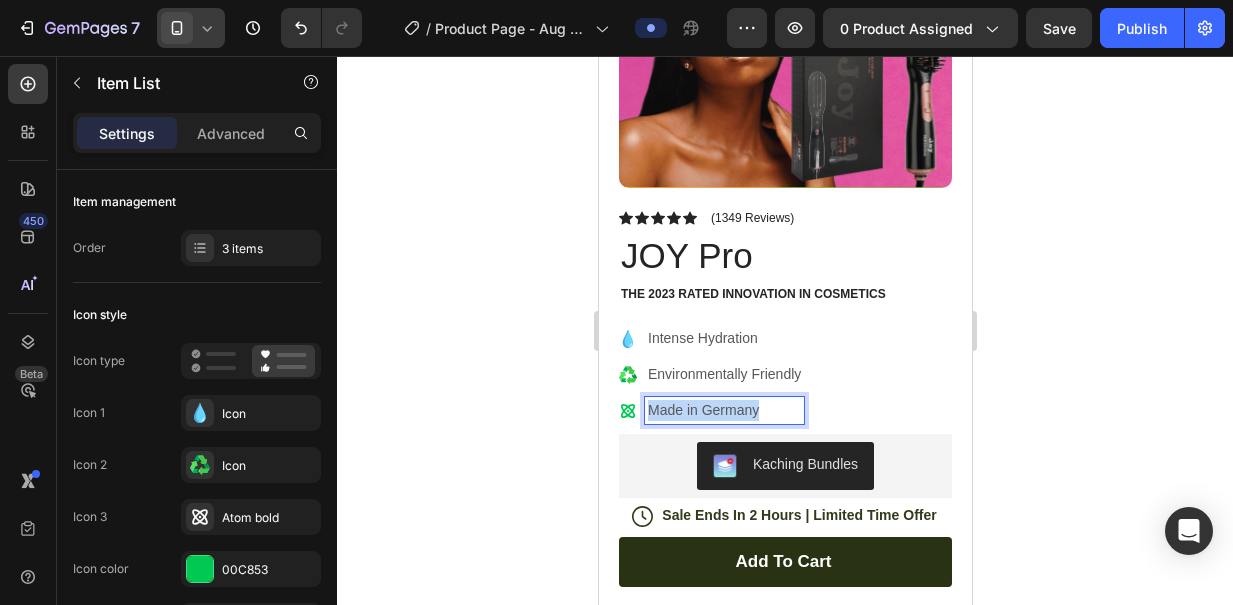 click on "Made in Germany" at bounding box center [723, 410] 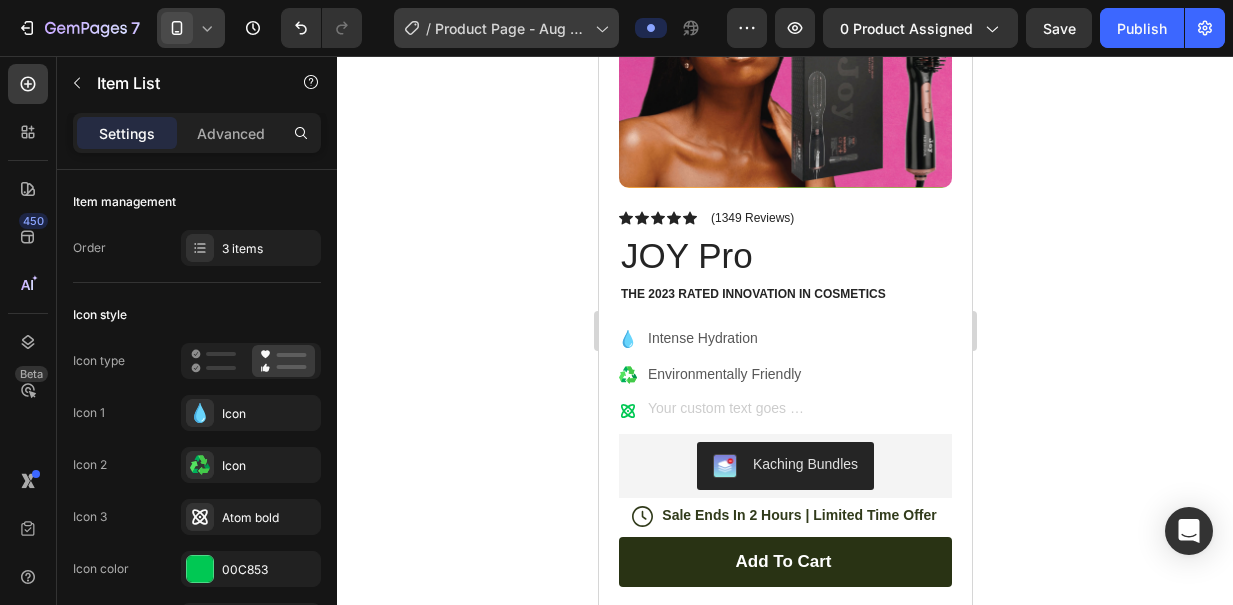 scroll, scrollTop: 292, scrollLeft: 0, axis: vertical 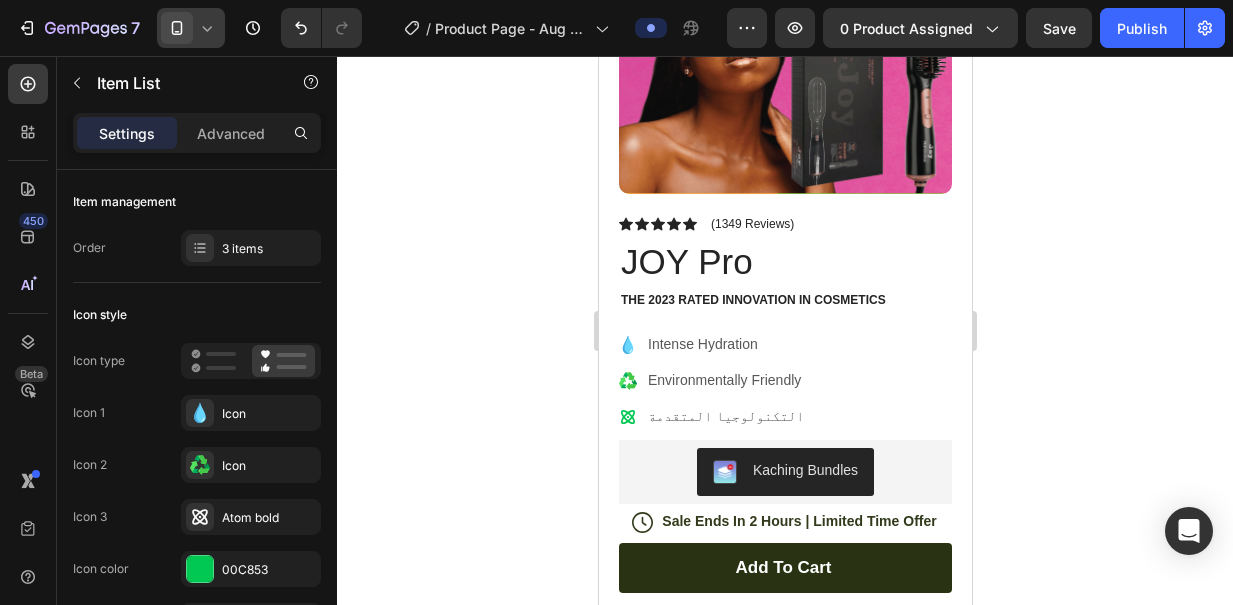 click 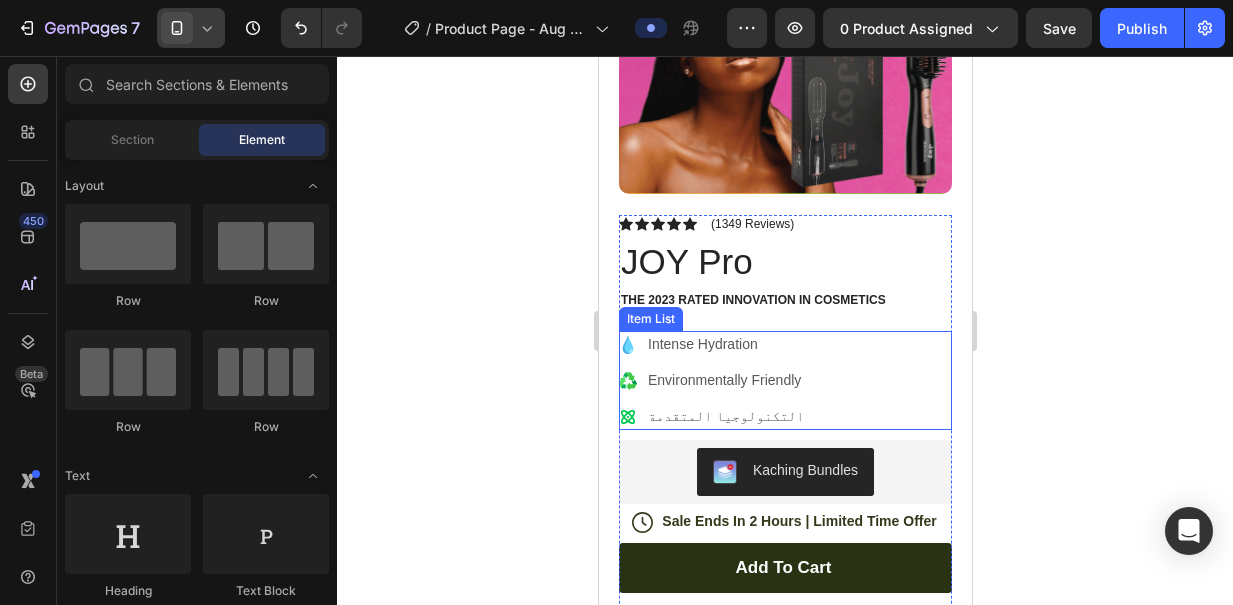 click on "Intense Hydration" at bounding box center [725, 344] 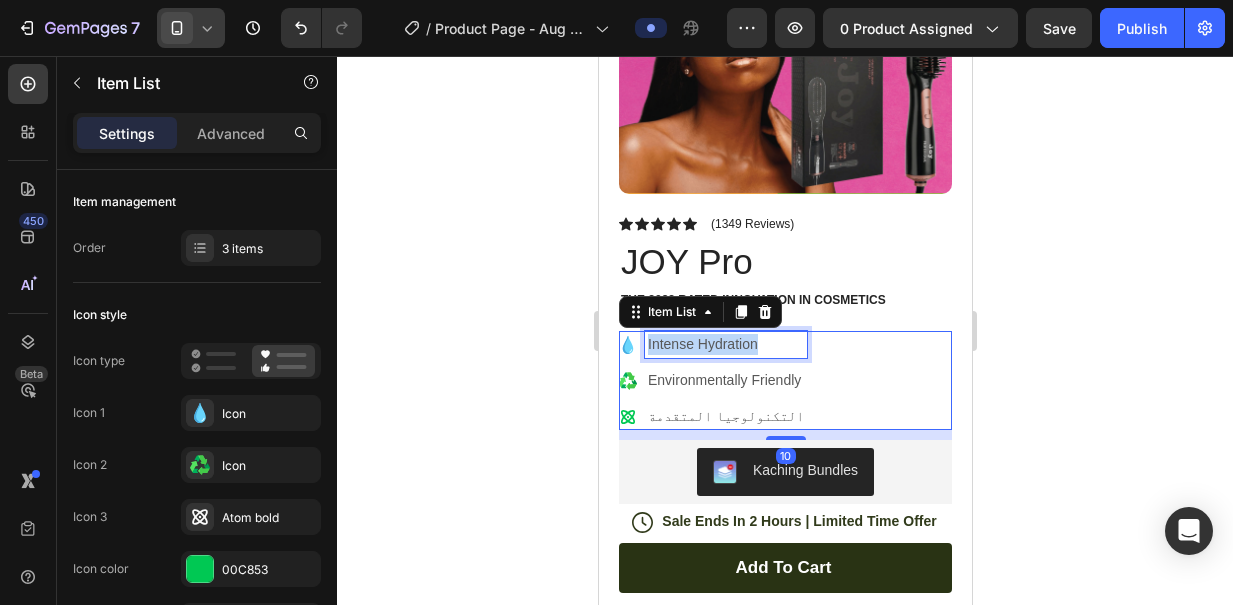 click on "Intense Hydration" at bounding box center (725, 344) 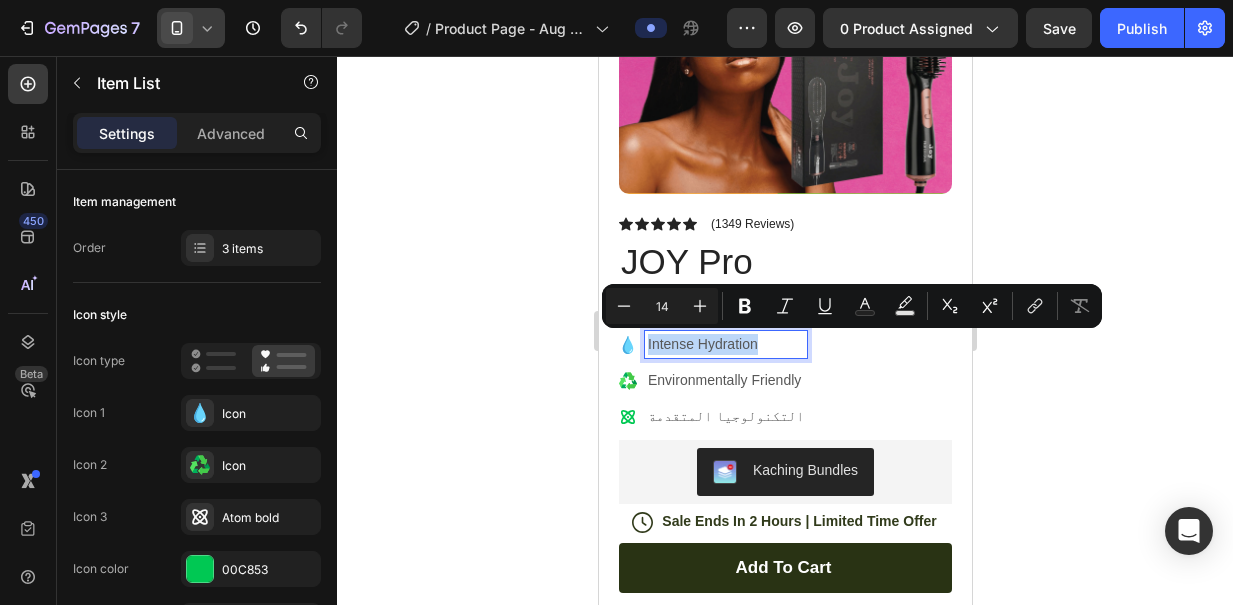 copy on "Intense Hydration" 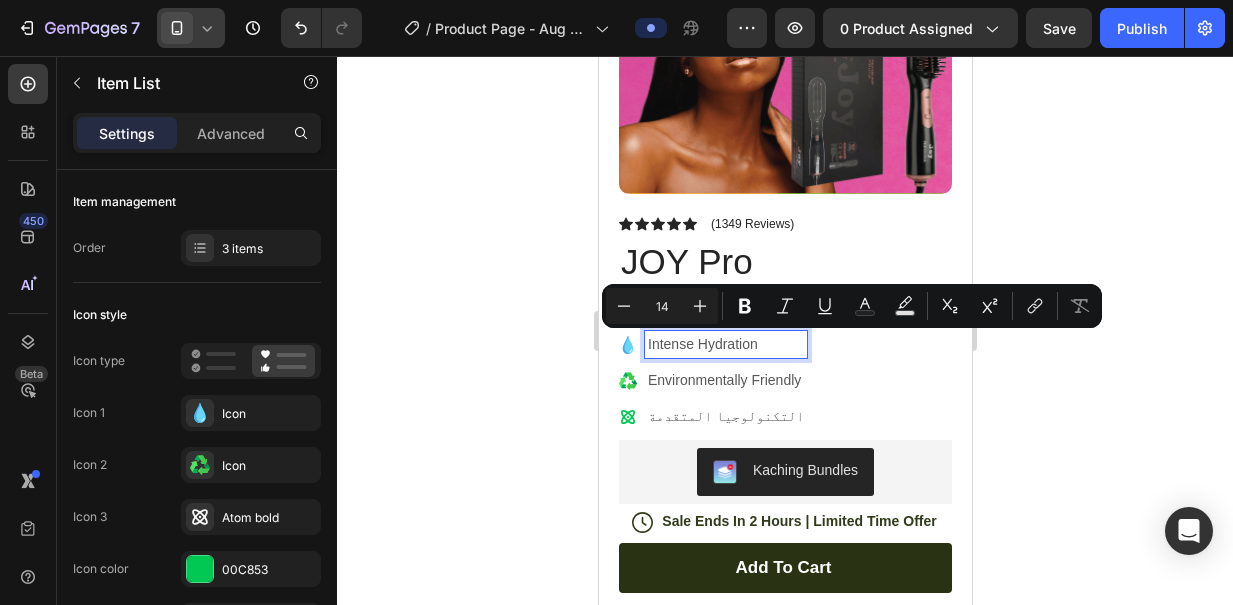 click on "Intense Hydration" at bounding box center (725, 344) 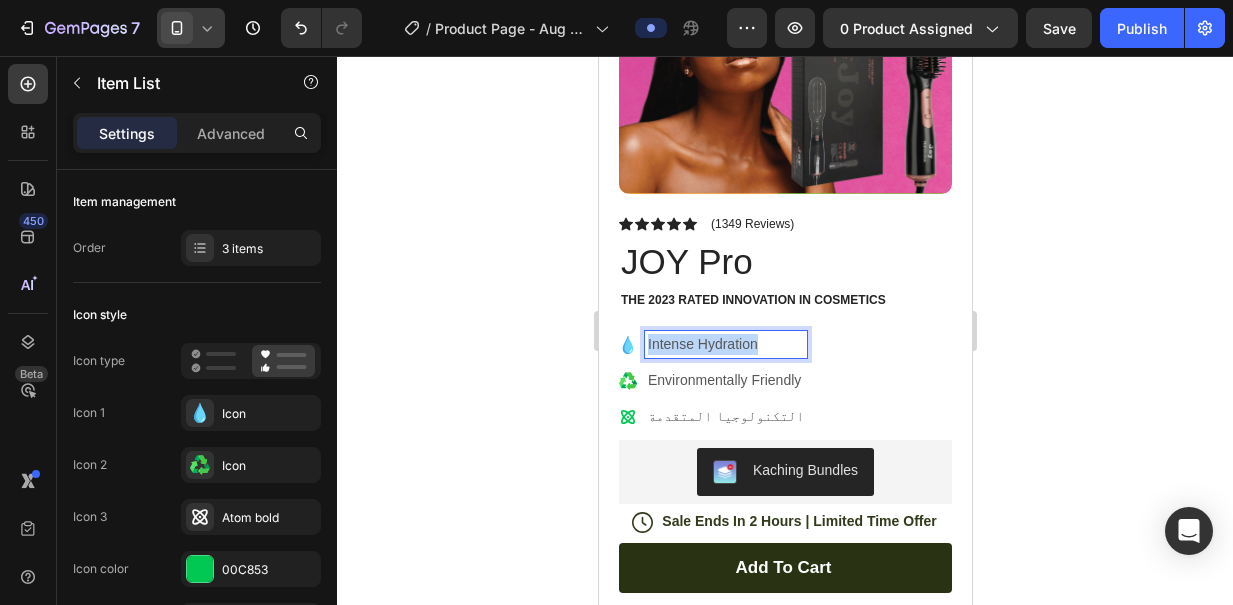 click on "Intense Hydration" at bounding box center (725, 344) 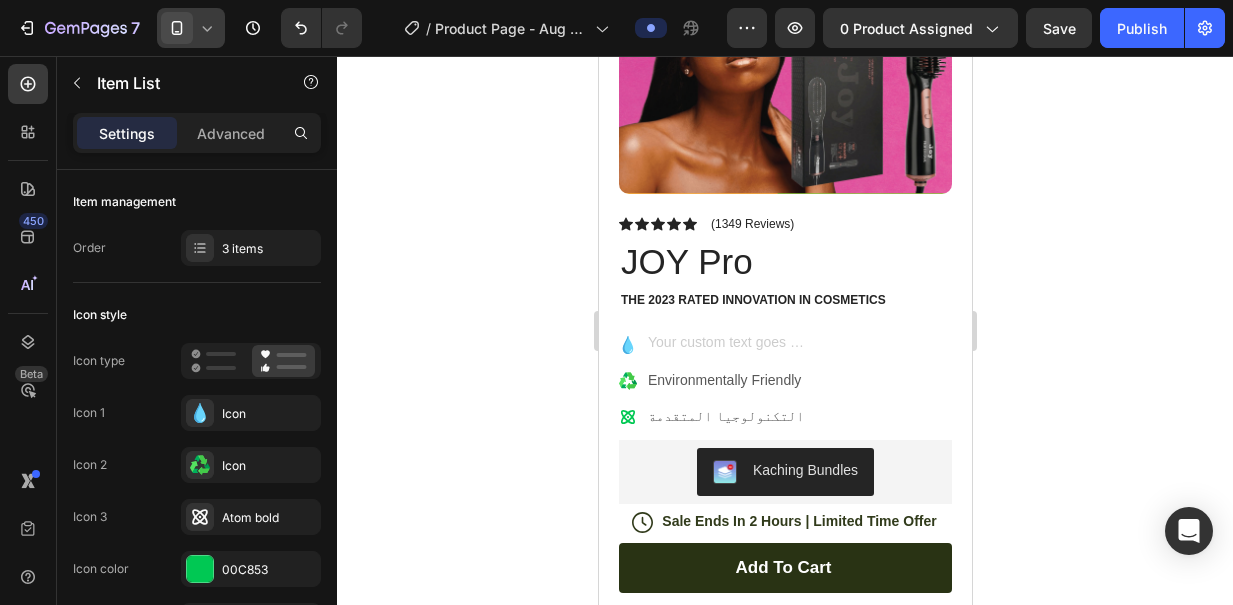 scroll, scrollTop: 286, scrollLeft: 0, axis: vertical 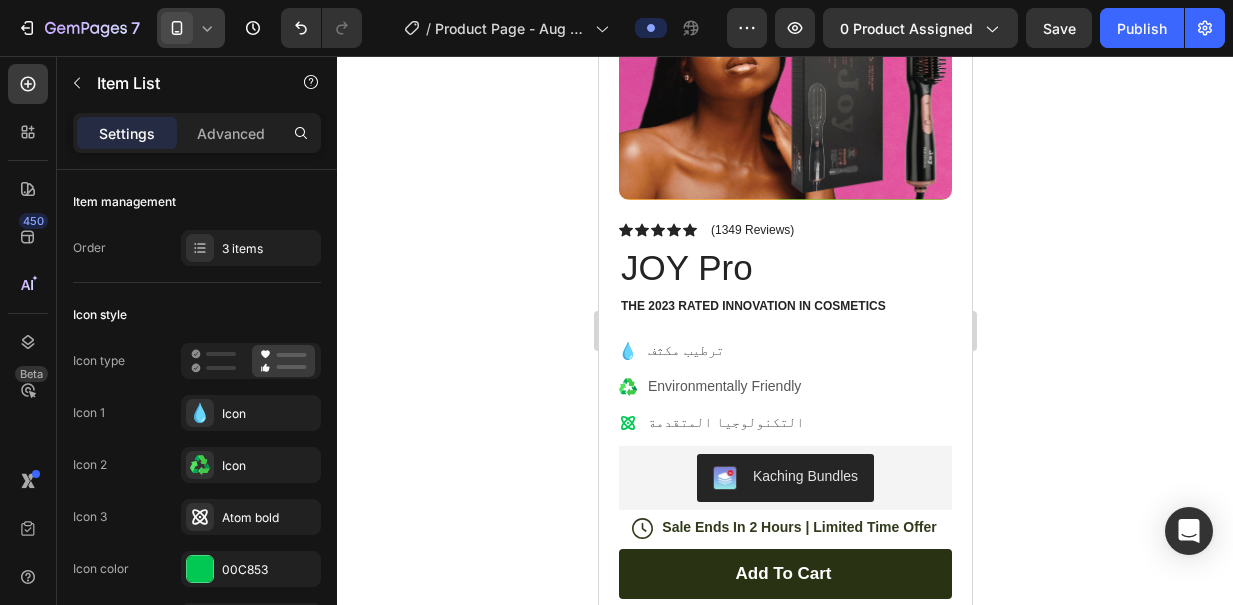 click on "Environmentally Friendly" at bounding box center [725, 386] 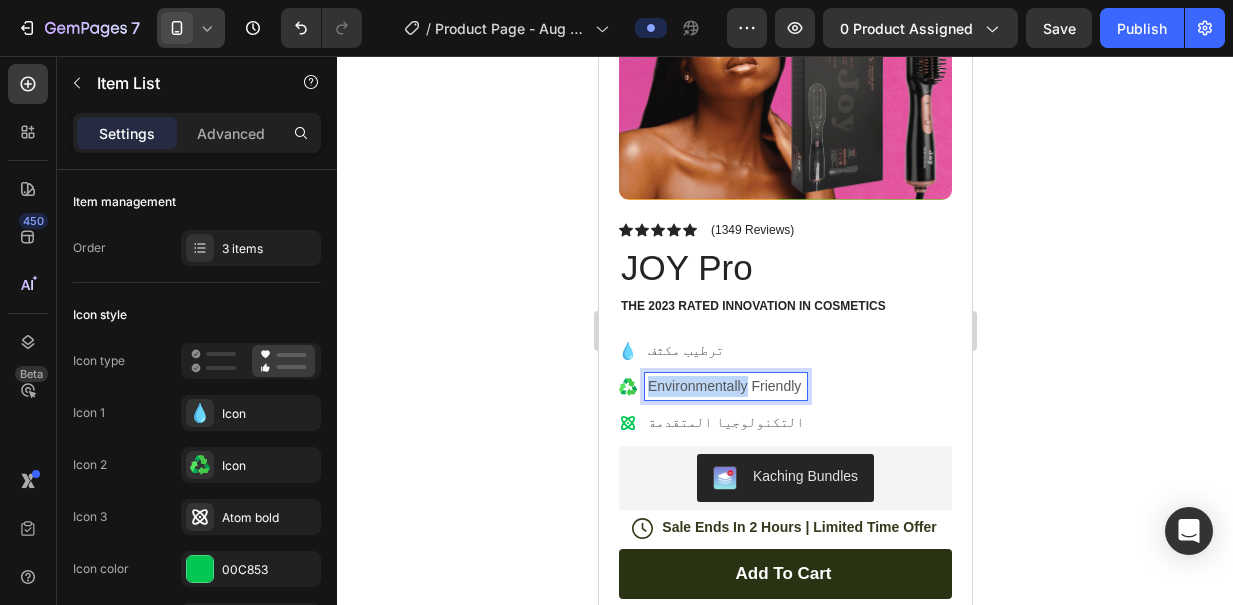 click on "Environmentally Friendly" at bounding box center (725, 386) 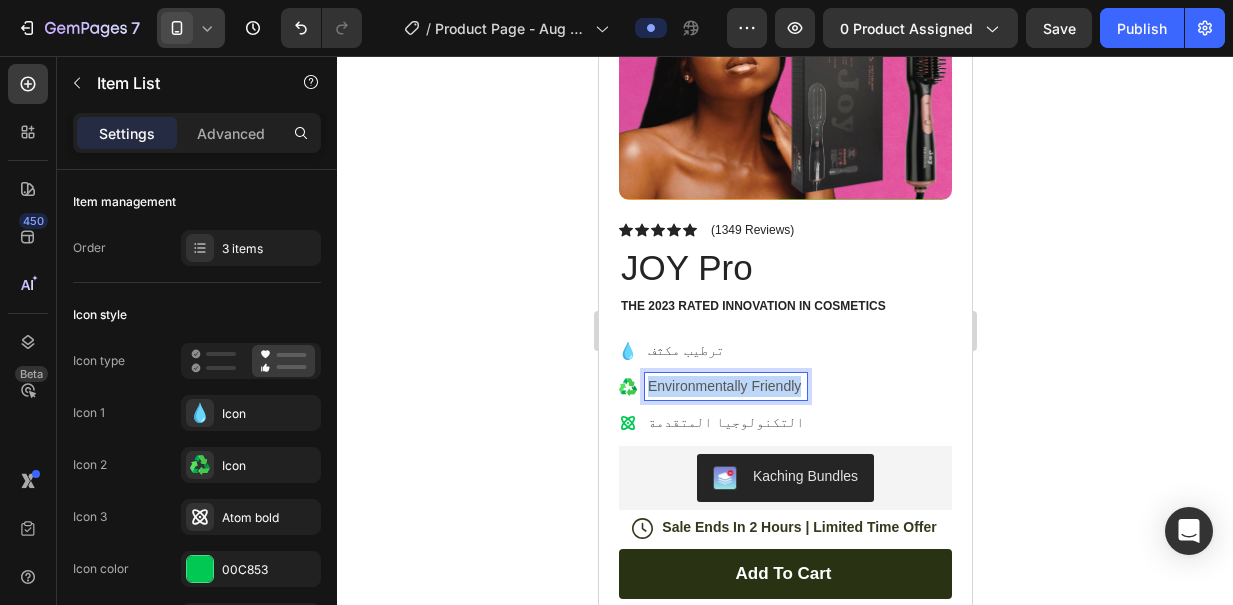 click on "Environmentally Friendly" at bounding box center [725, 386] 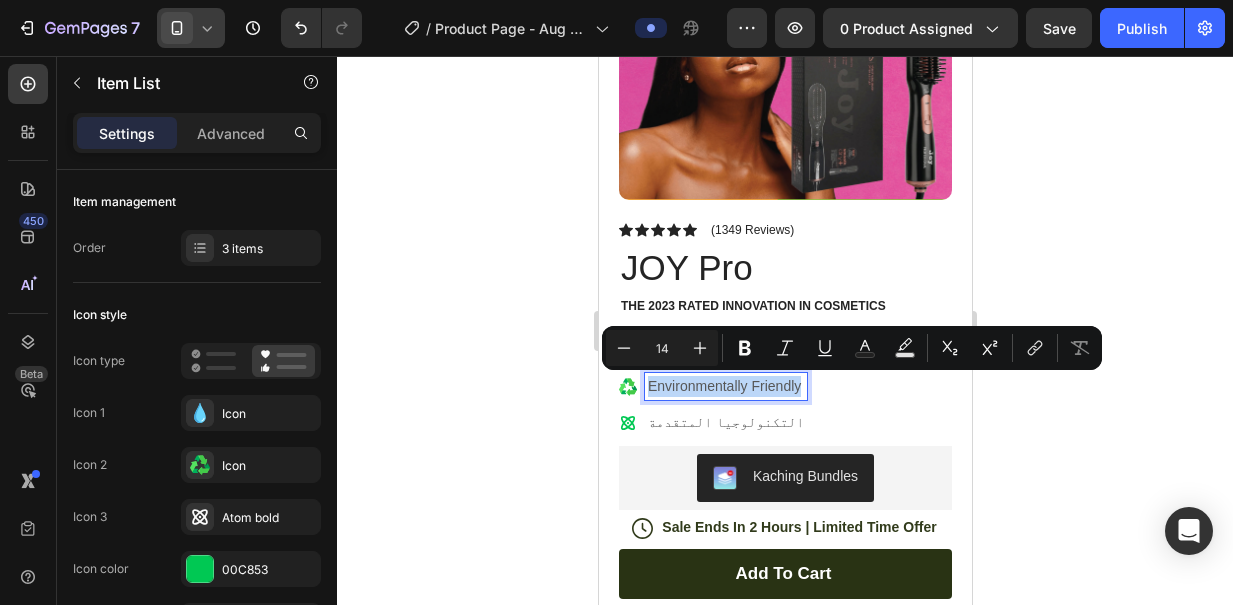 click 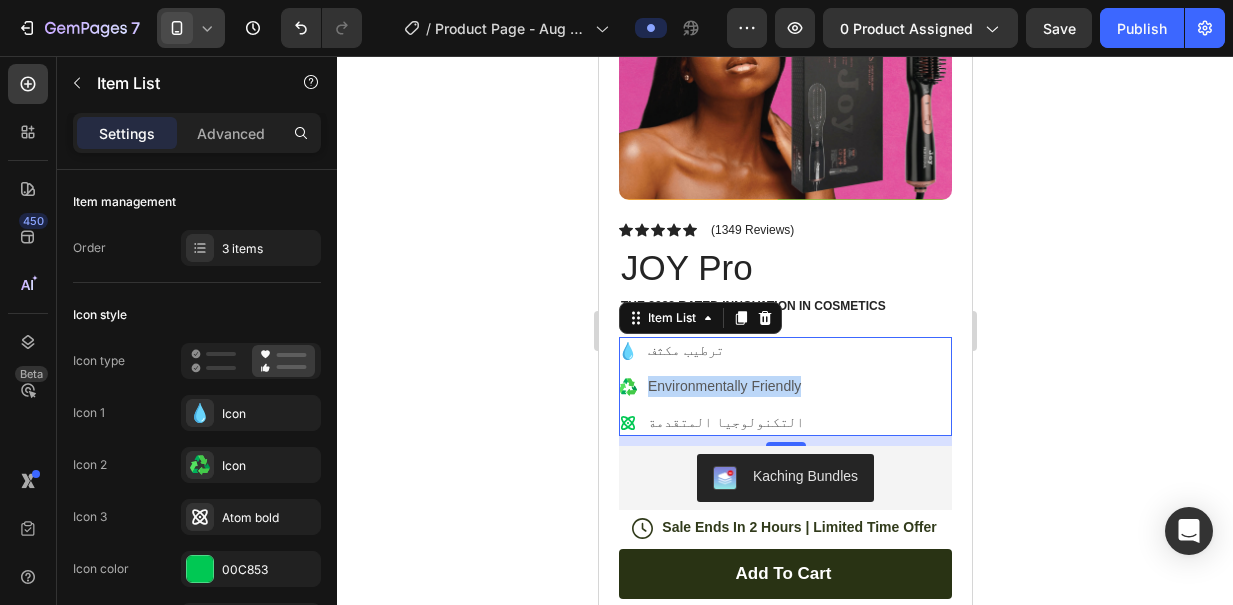 click 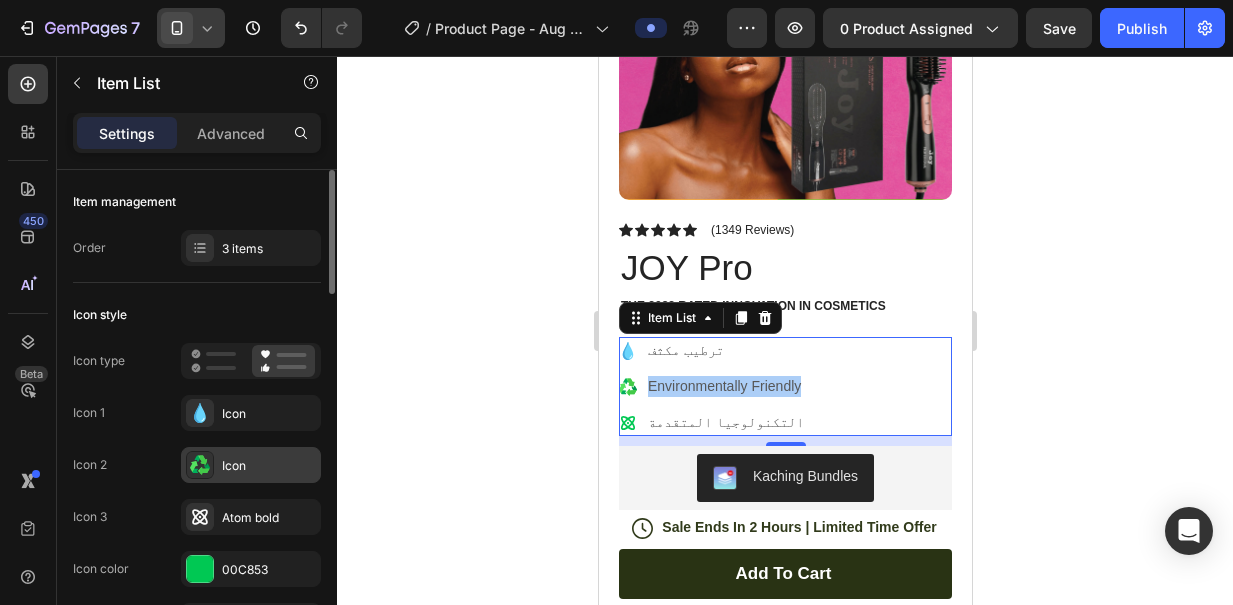click on "Icon" at bounding box center (269, 466) 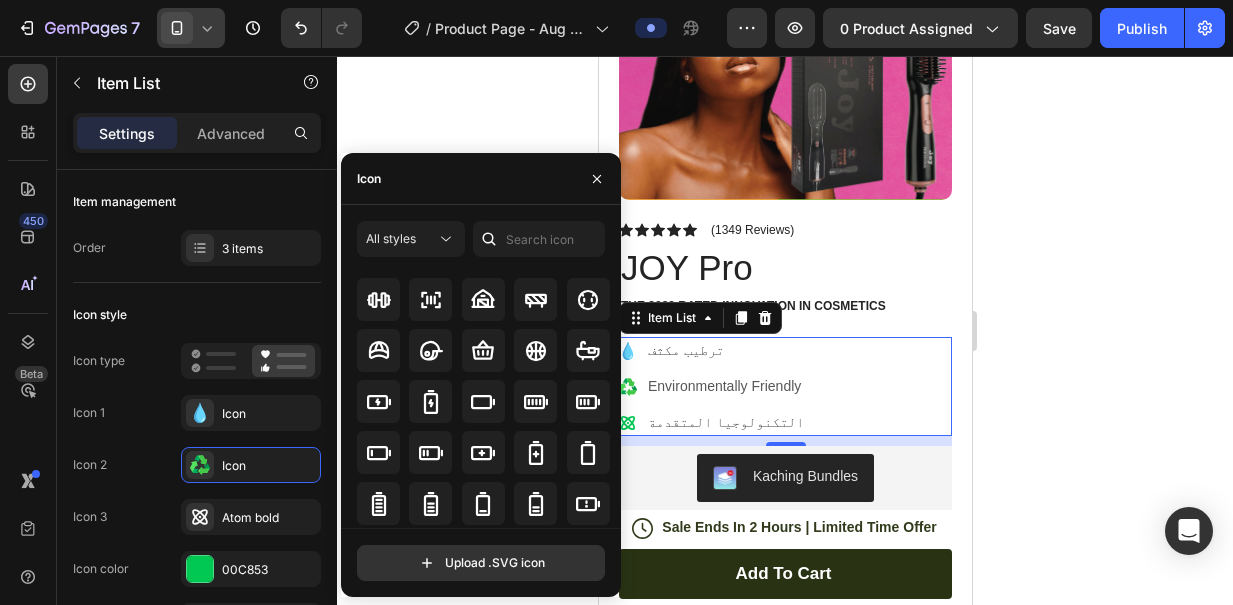scroll, scrollTop: 1393, scrollLeft: 0, axis: vertical 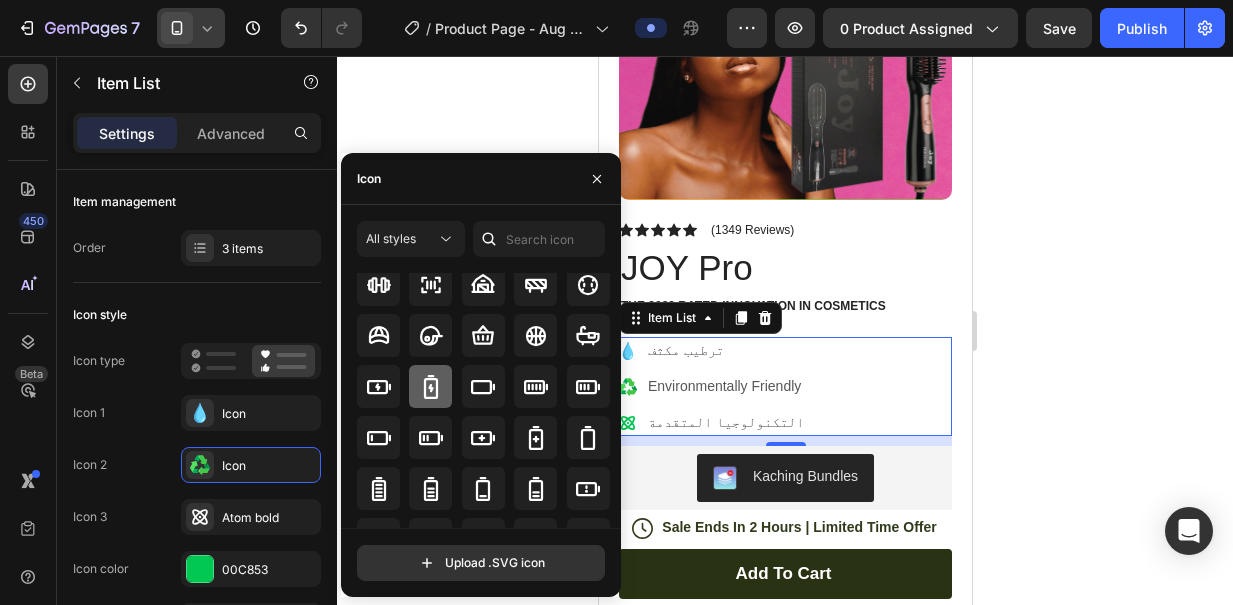 click 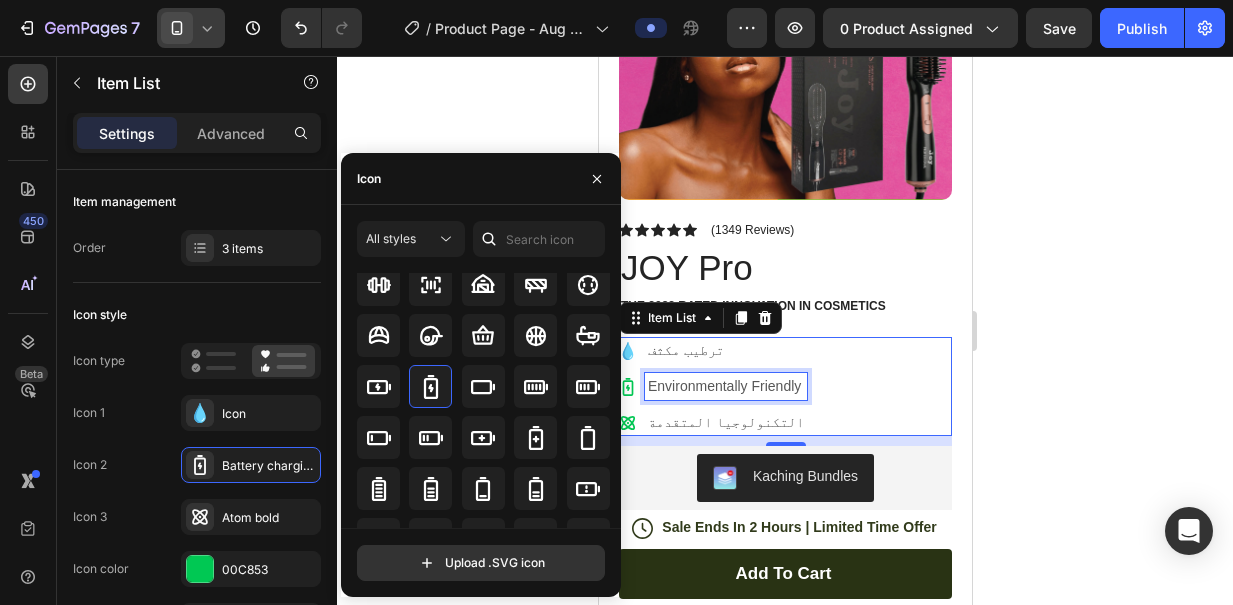 click on "Environmentally Friendly" at bounding box center [725, 386] 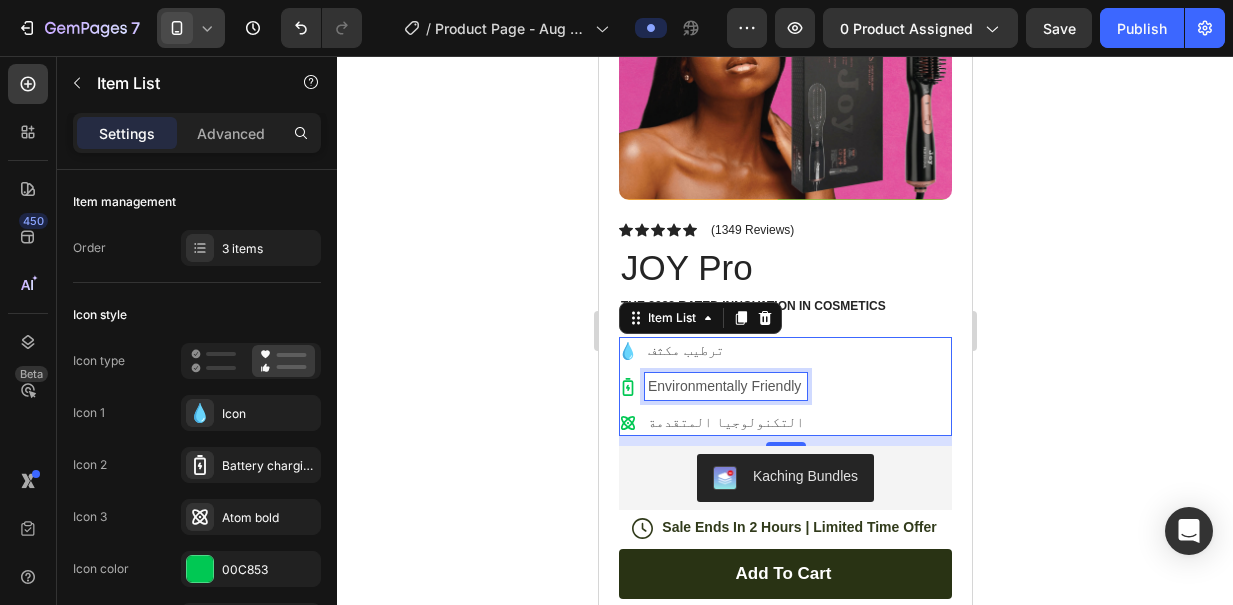 click on "Environmentally Friendly" at bounding box center [725, 386] 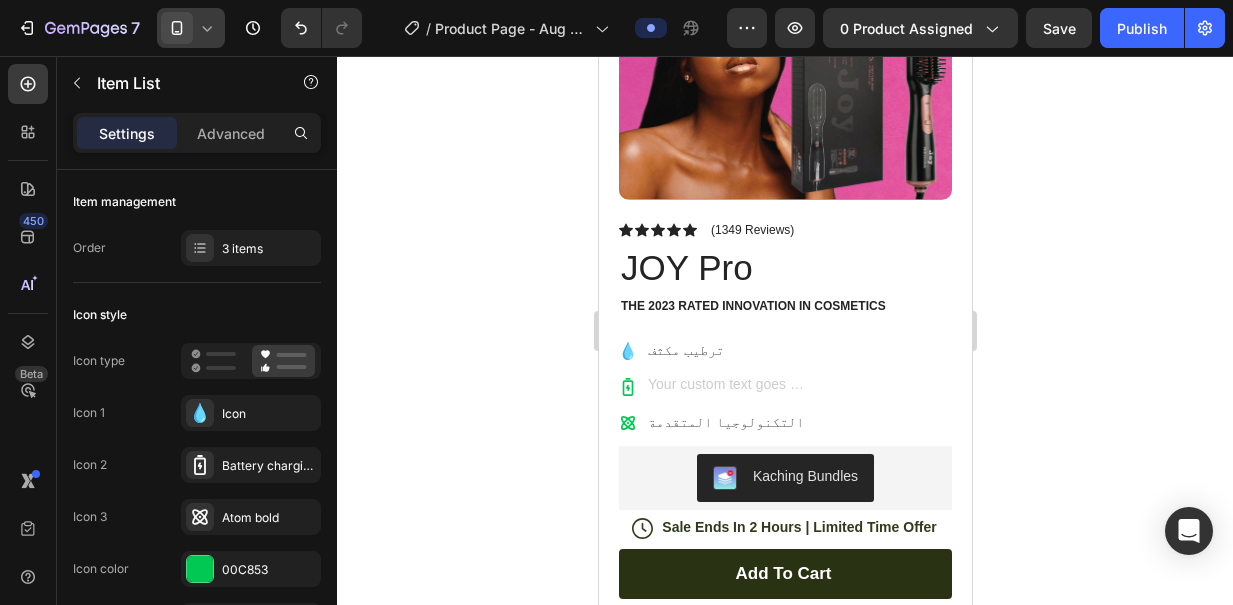 scroll, scrollTop: 280, scrollLeft: 0, axis: vertical 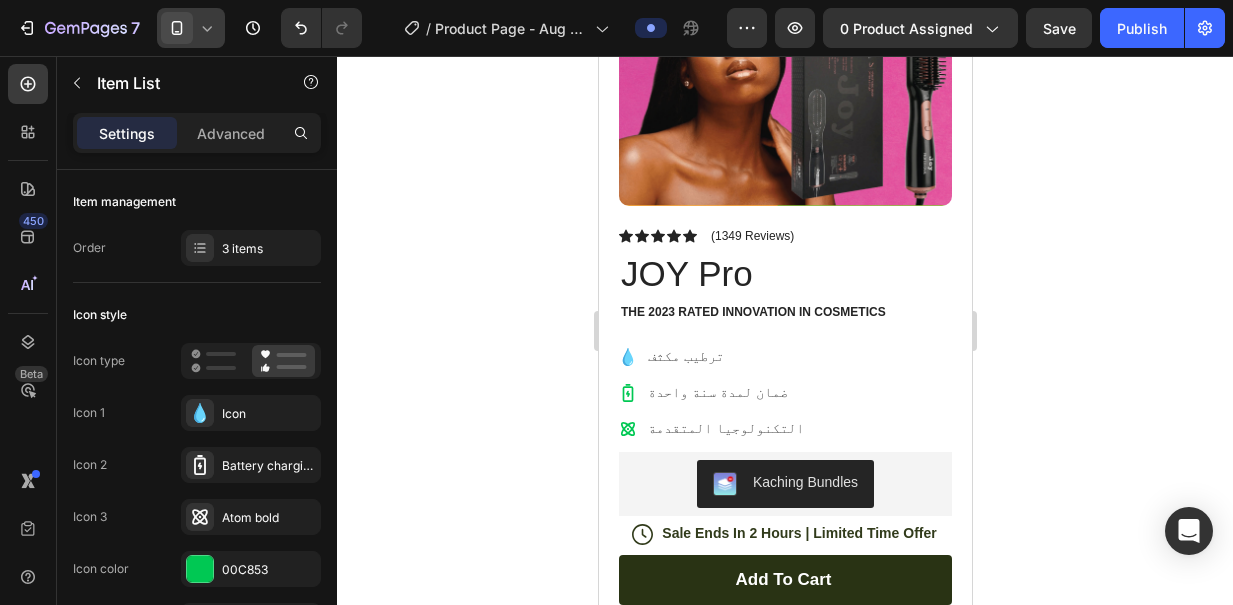 click 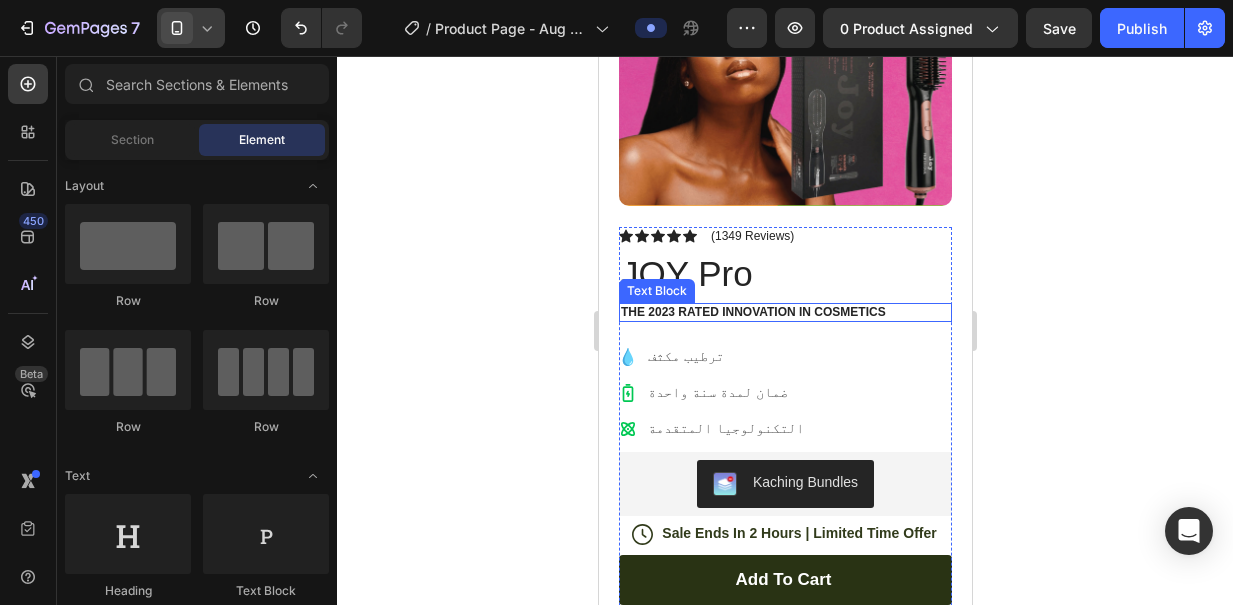 click on "The 2023 Rated Innovation in Cosmetics" at bounding box center [784, 313] 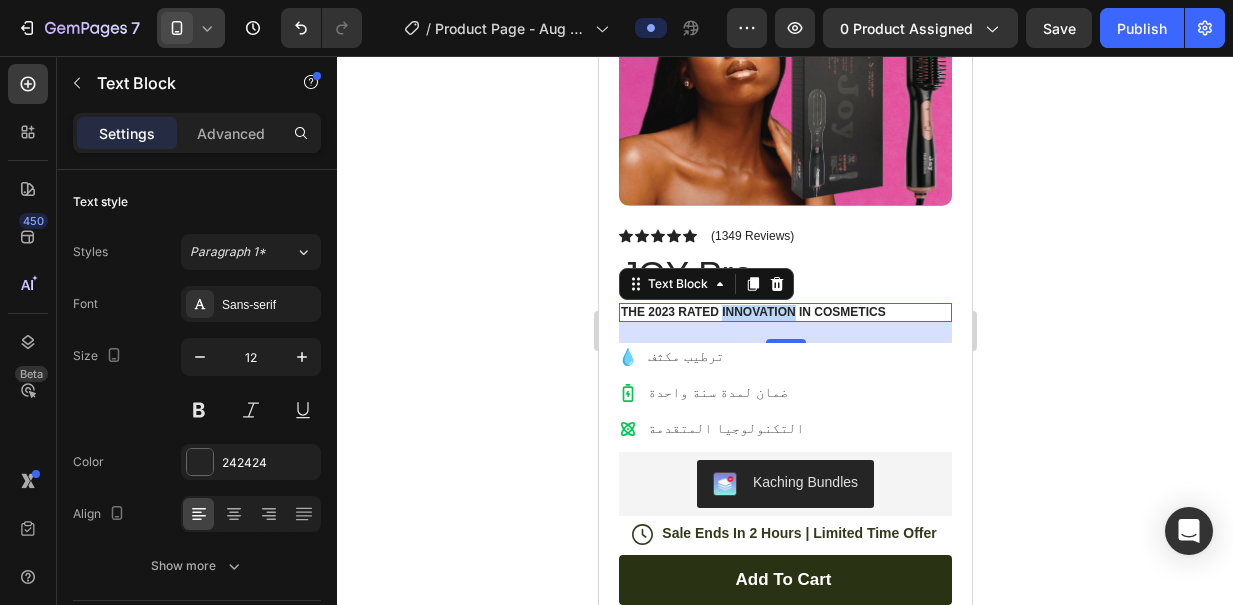 click on "The 2023 Rated Innovation in Cosmetics" at bounding box center (784, 313) 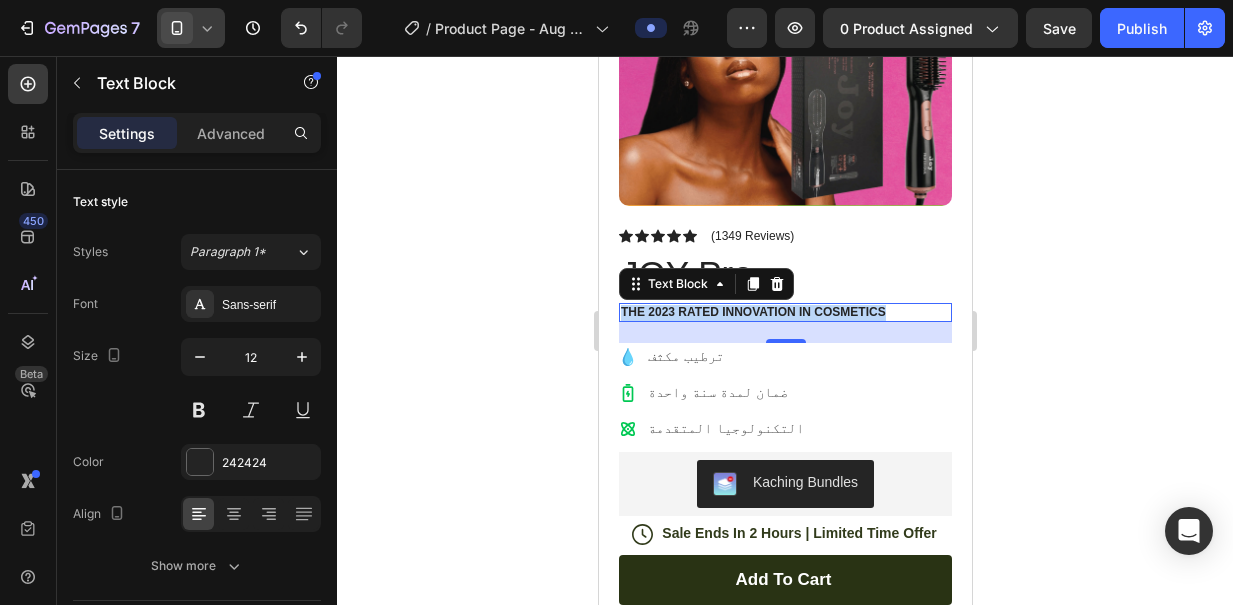 click on "The 2023 Rated Innovation in Cosmetics" at bounding box center [784, 313] 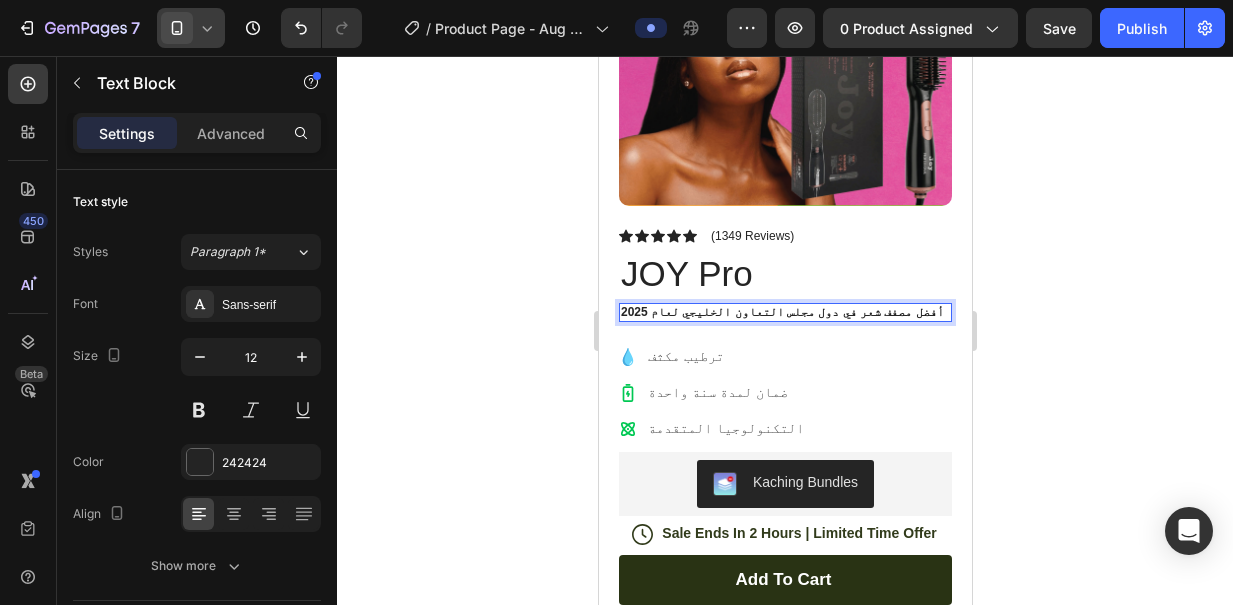 click 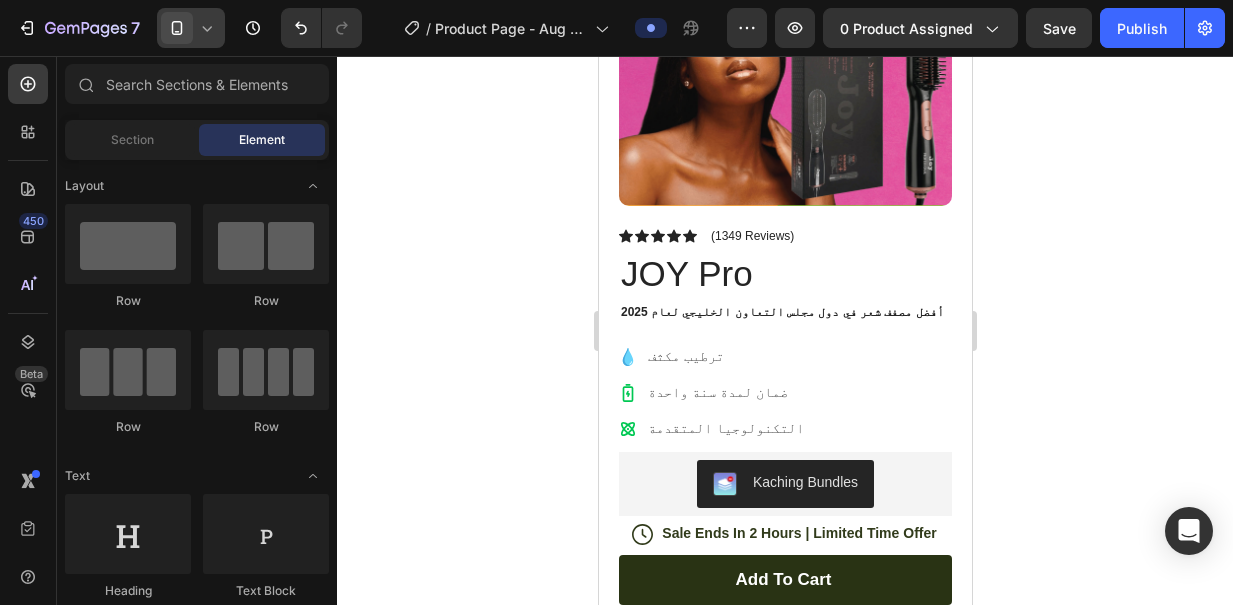 click 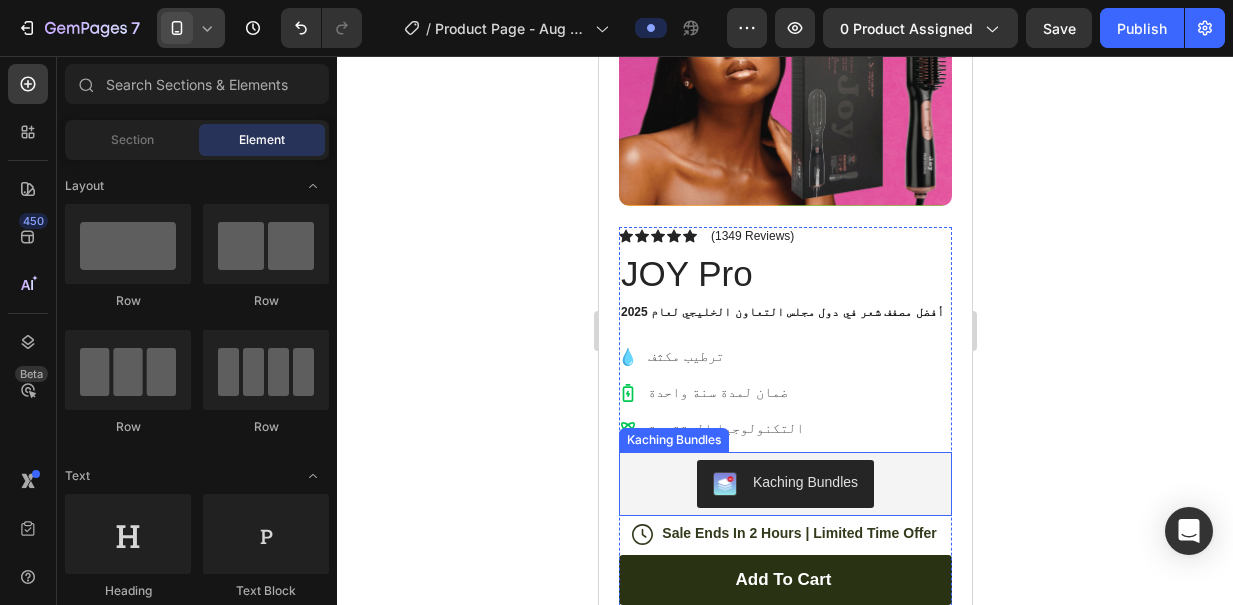click on "Kaching Bundles" at bounding box center (673, 440) 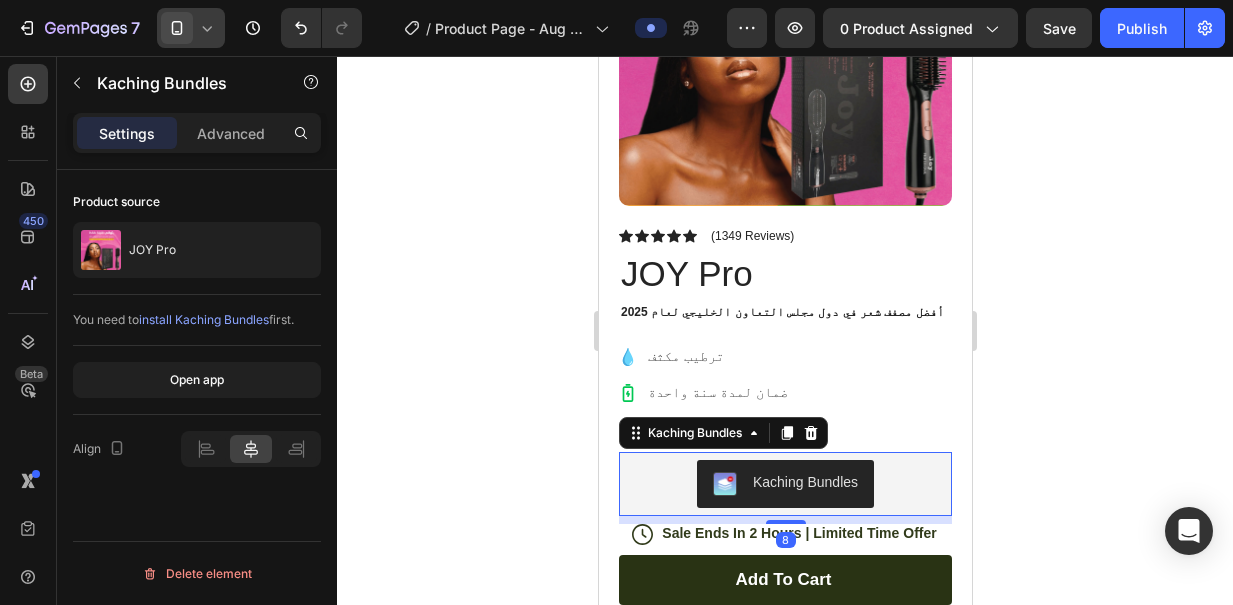 click on "Kaching Bundles" at bounding box center [784, 484] 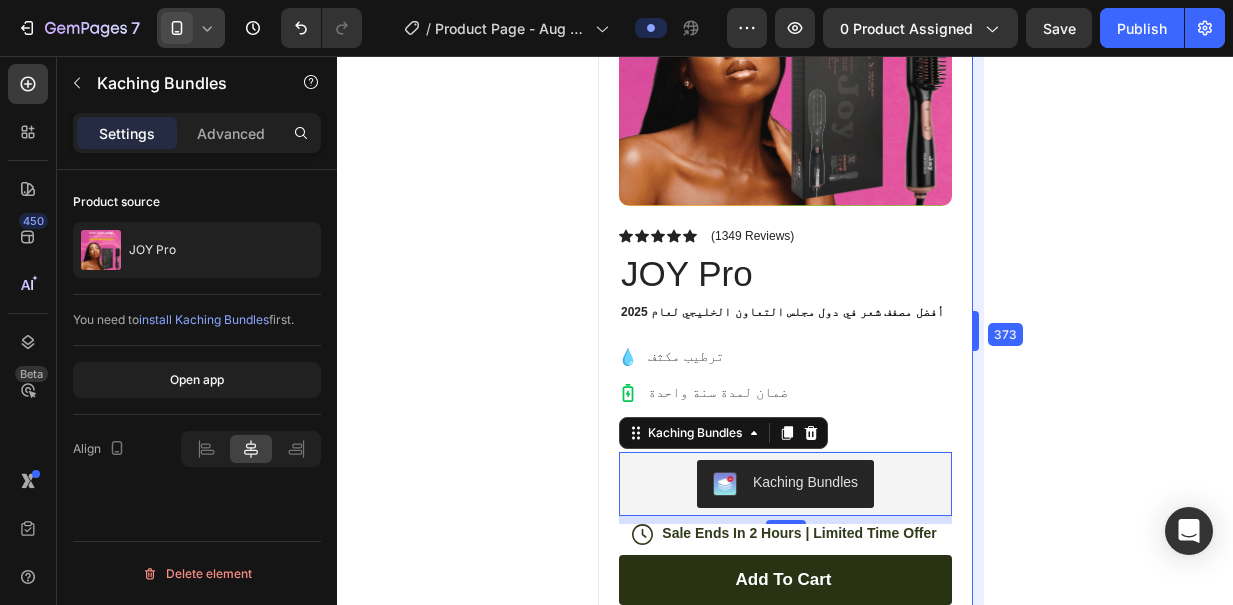 drag, startPoint x: 977, startPoint y: 329, endPoint x: 977, endPoint y: 345, distance: 16 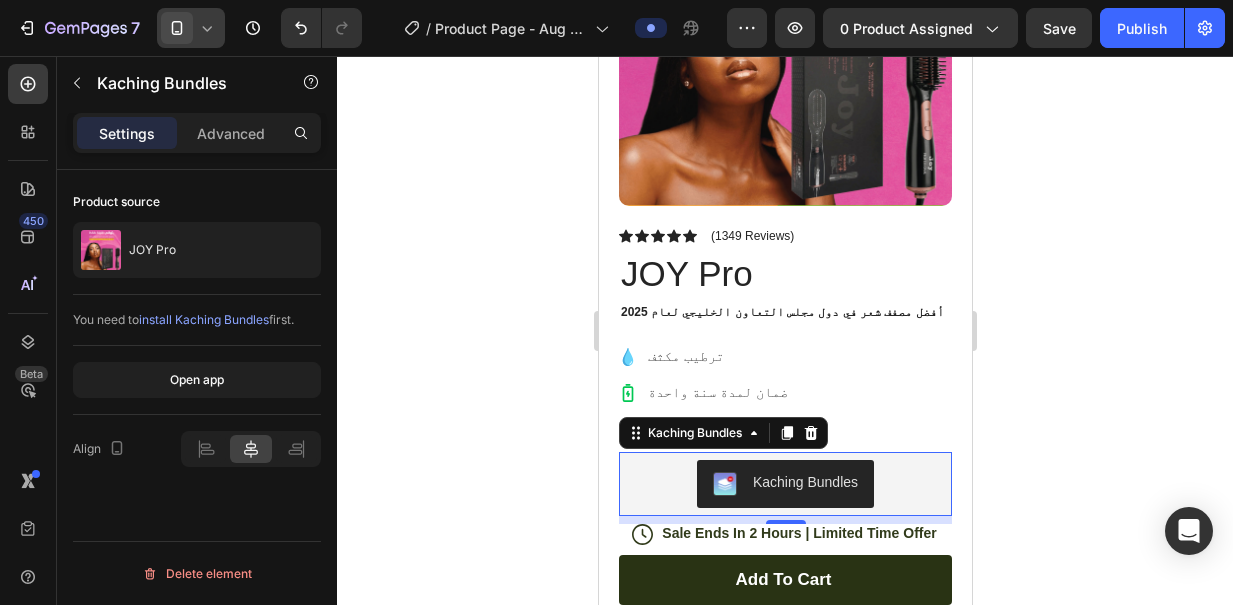 click 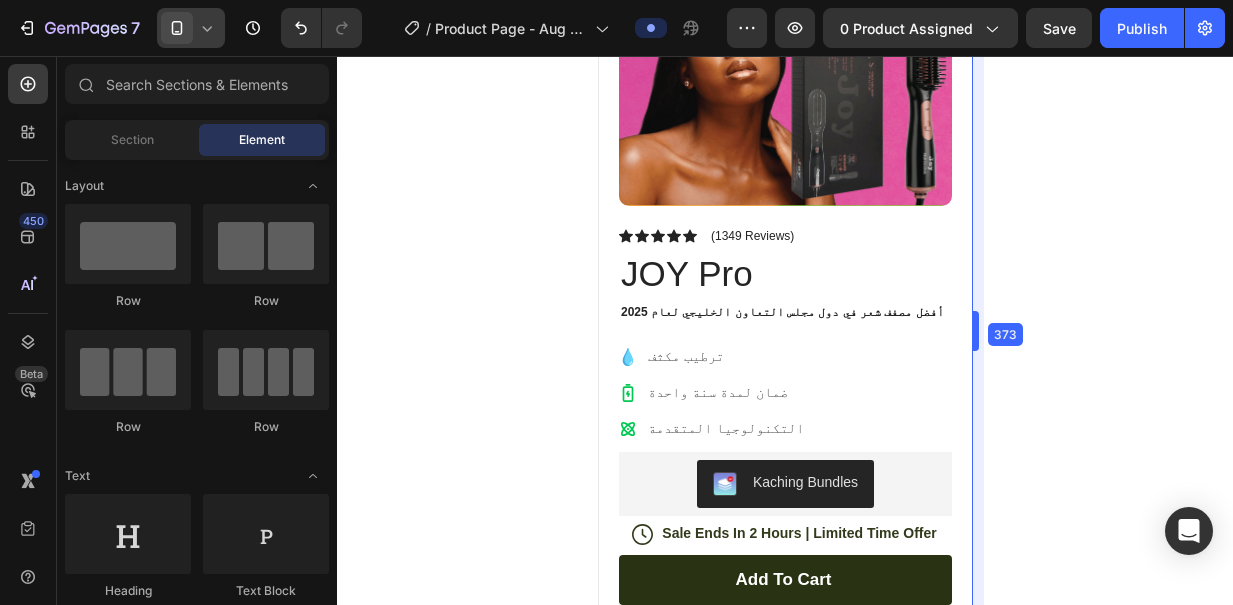 drag, startPoint x: 977, startPoint y: 343, endPoint x: 977, endPoint y: 380, distance: 37 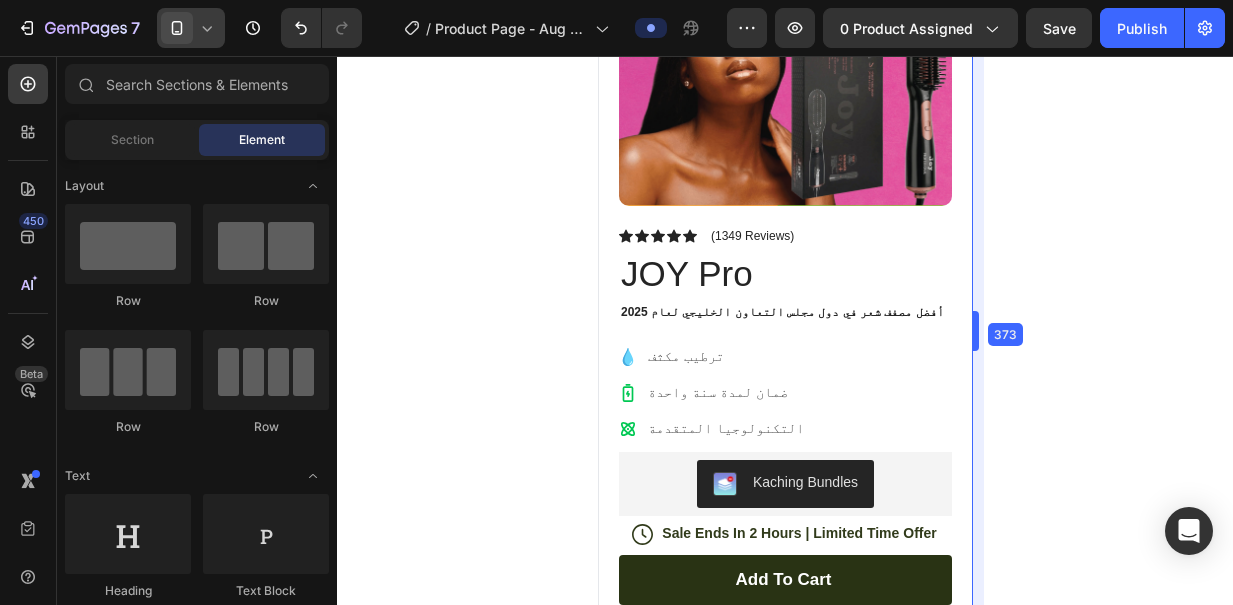 drag, startPoint x: 976, startPoint y: 325, endPoint x: 976, endPoint y: 378, distance: 53 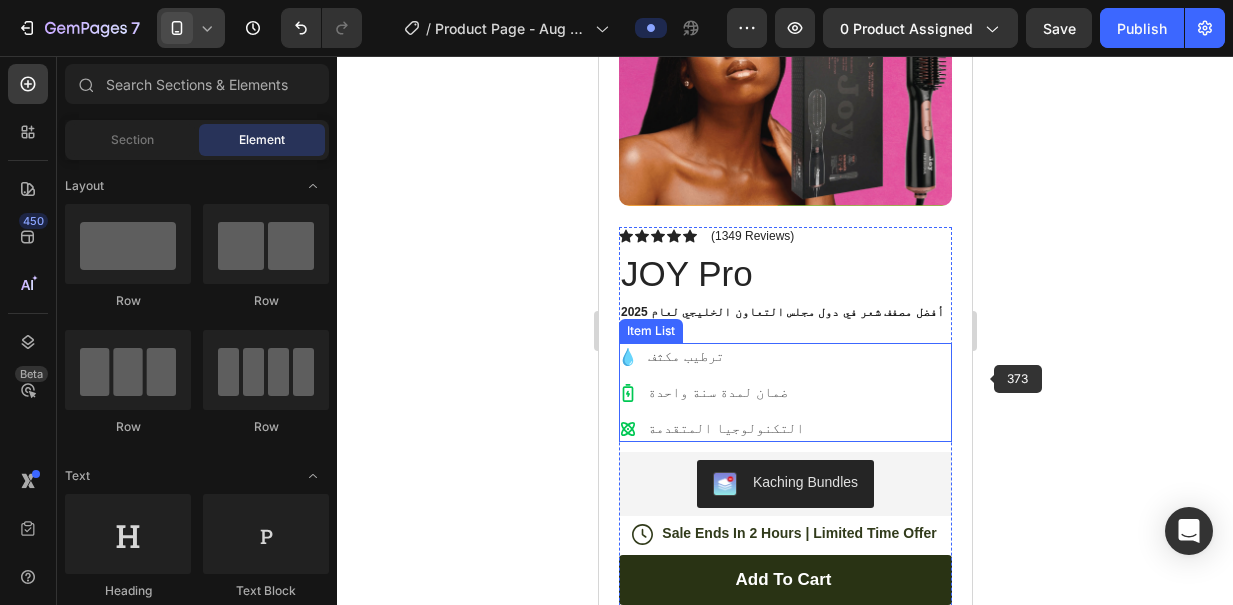 click on "ترطيب مكثف
ضمان لمدة سنة واحدة
التكنولوجيا المتقدمة" at bounding box center (784, 392) 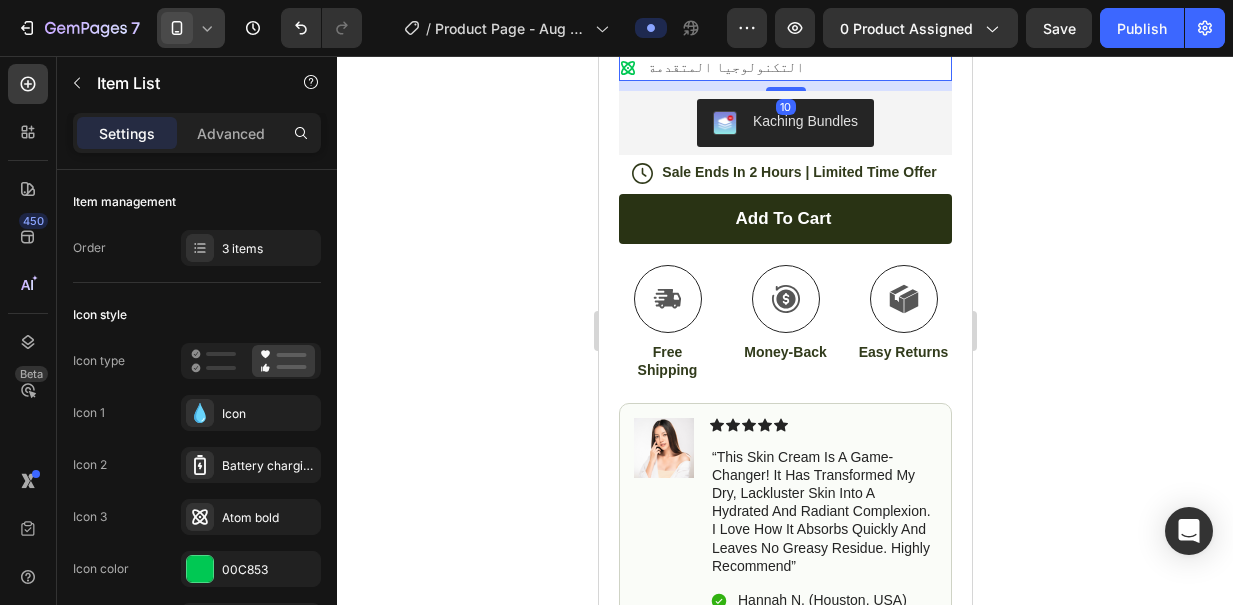 scroll, scrollTop: 680, scrollLeft: 0, axis: vertical 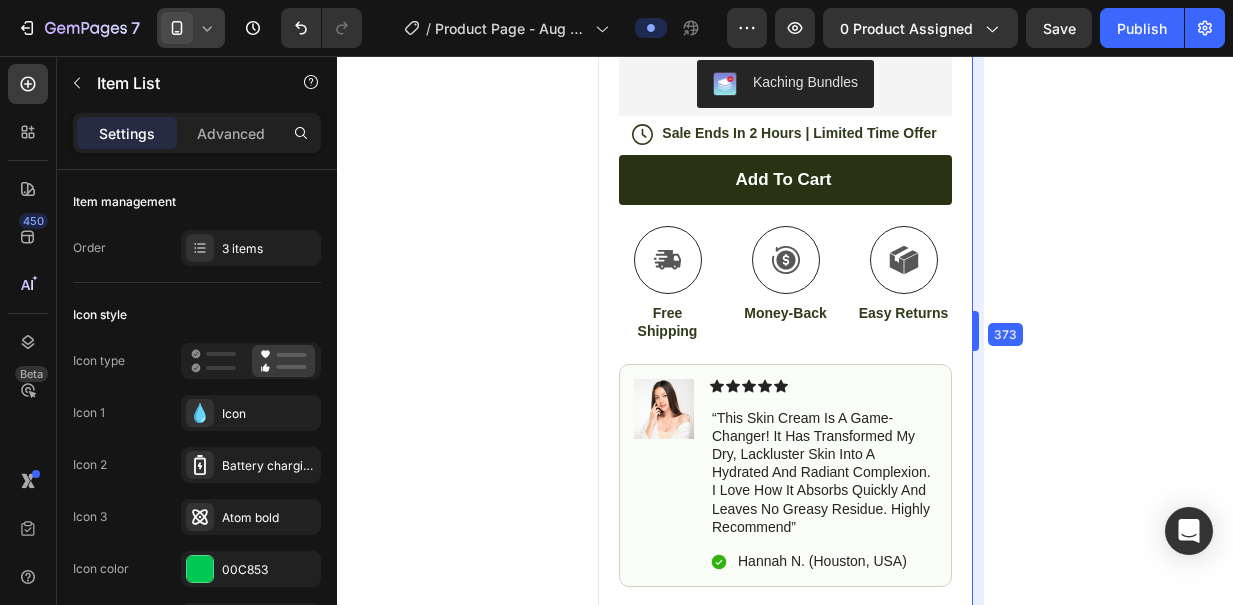 drag, startPoint x: 974, startPoint y: 333, endPoint x: 974, endPoint y: 350, distance: 17 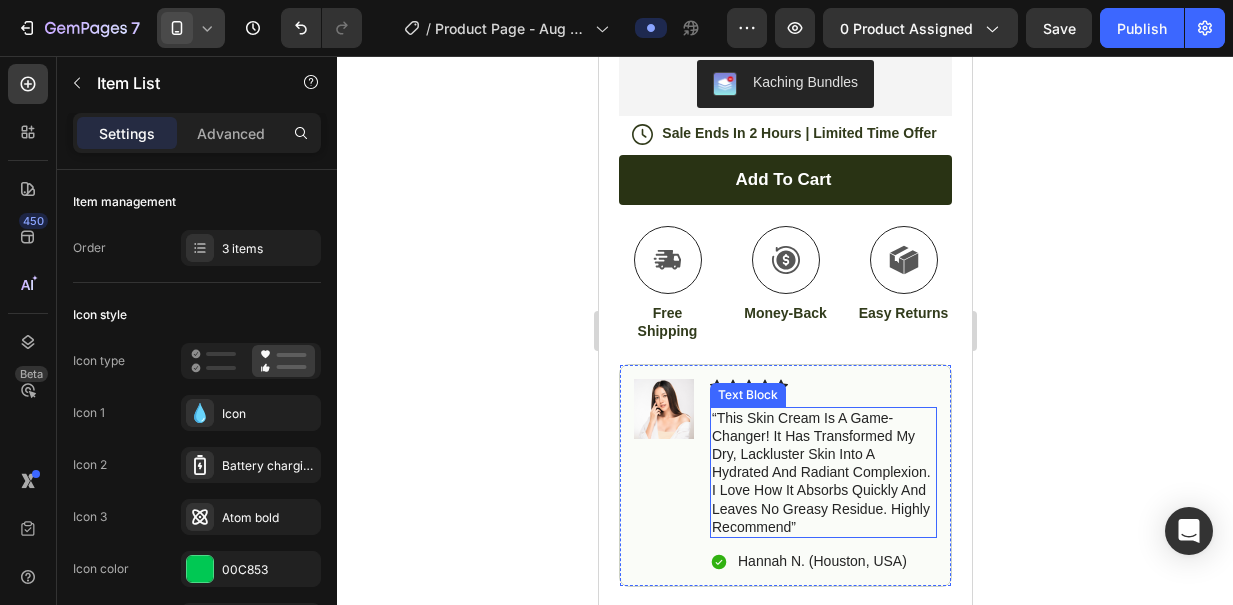 click on "“this skin cream is a game-changer! it has transformed my dry, lackluster skin into a hydrated and radiant complexion. i love how it absorbs quickly and leaves no greasy residue. highly recommend”" at bounding box center [822, 472] 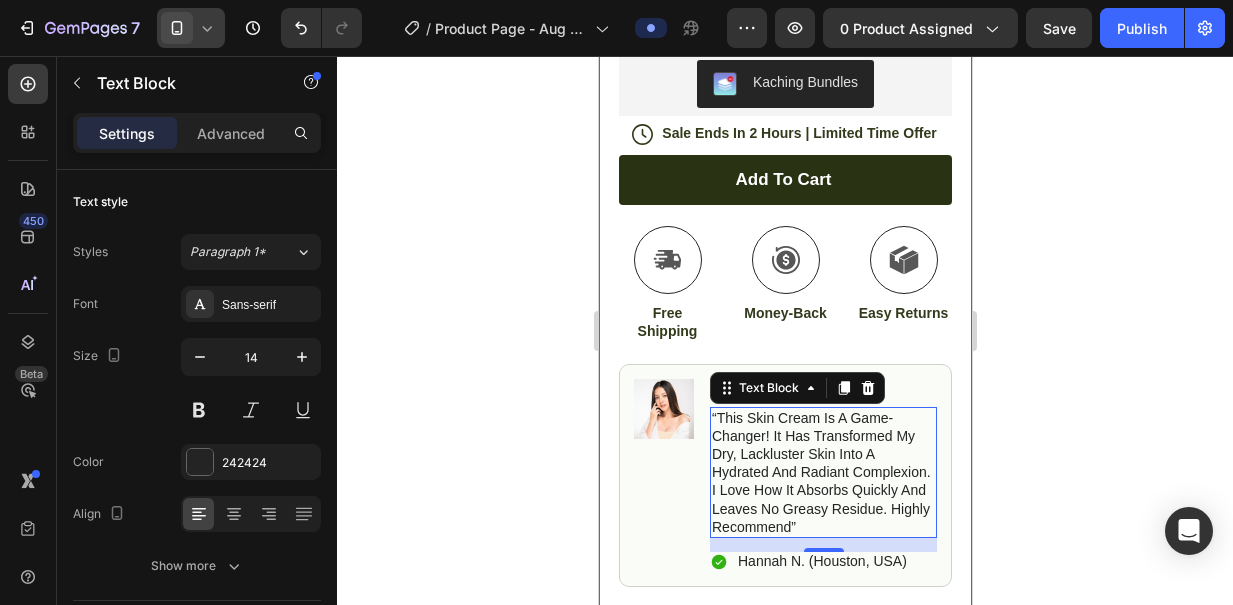 click 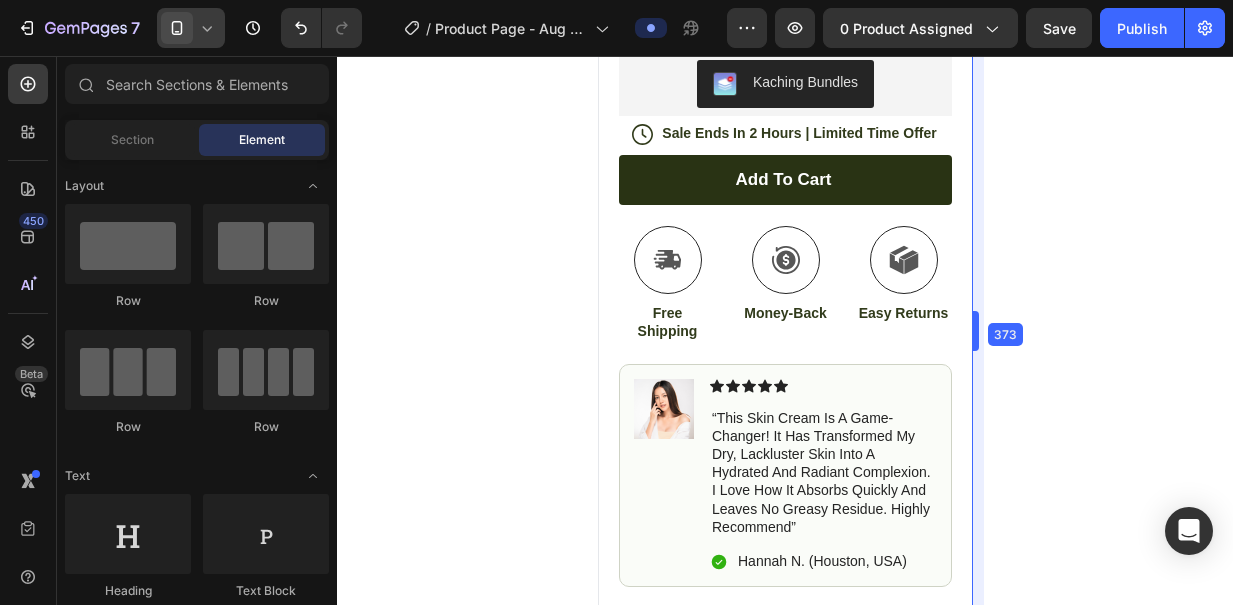 drag, startPoint x: 975, startPoint y: 338, endPoint x: 975, endPoint y: 363, distance: 25 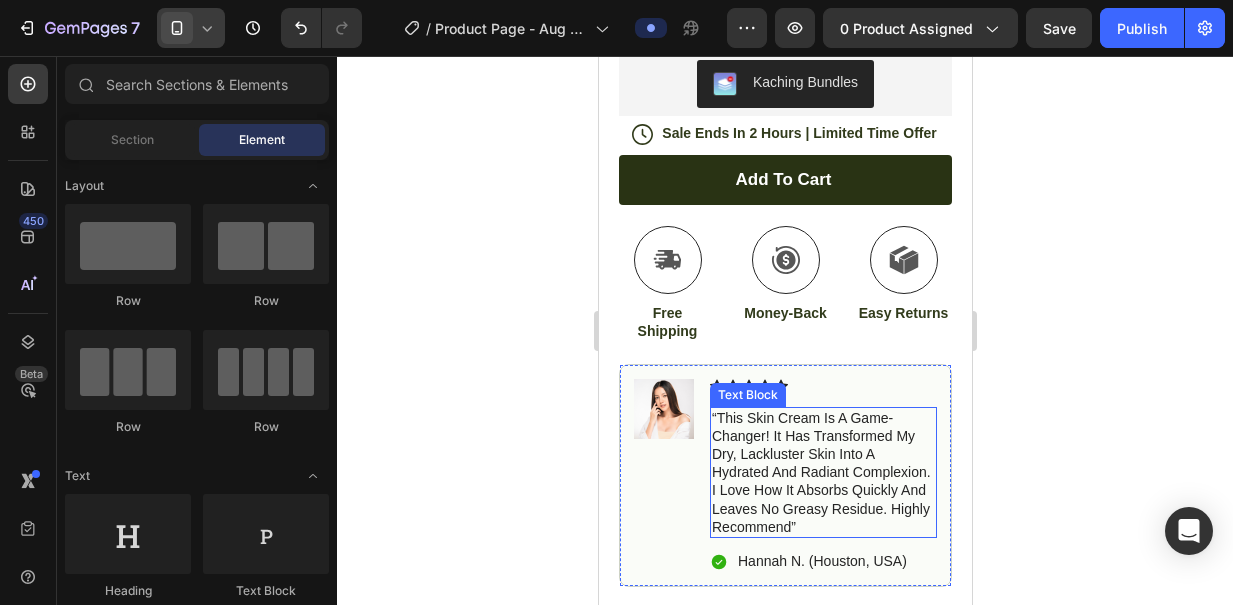 click on "“this skin cream is a game-changer! it has transformed my dry, lackluster skin into a hydrated and radiant complexion. i love how it absorbs quickly and leaves no greasy residue. highly recommend”" at bounding box center (822, 472) 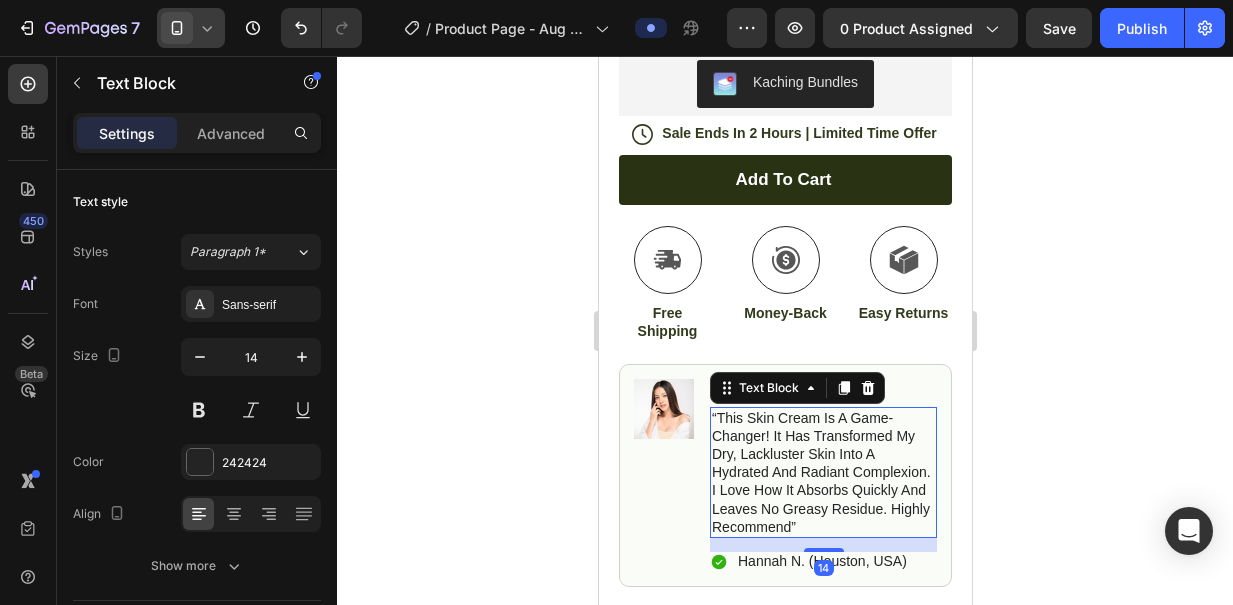 click on "“this skin cream is a game-changer! it has transformed my dry, lackluster skin into a hydrated and radiant complexion. i love how it absorbs quickly and leaves no greasy residue. highly recommend”" at bounding box center (822, 472) 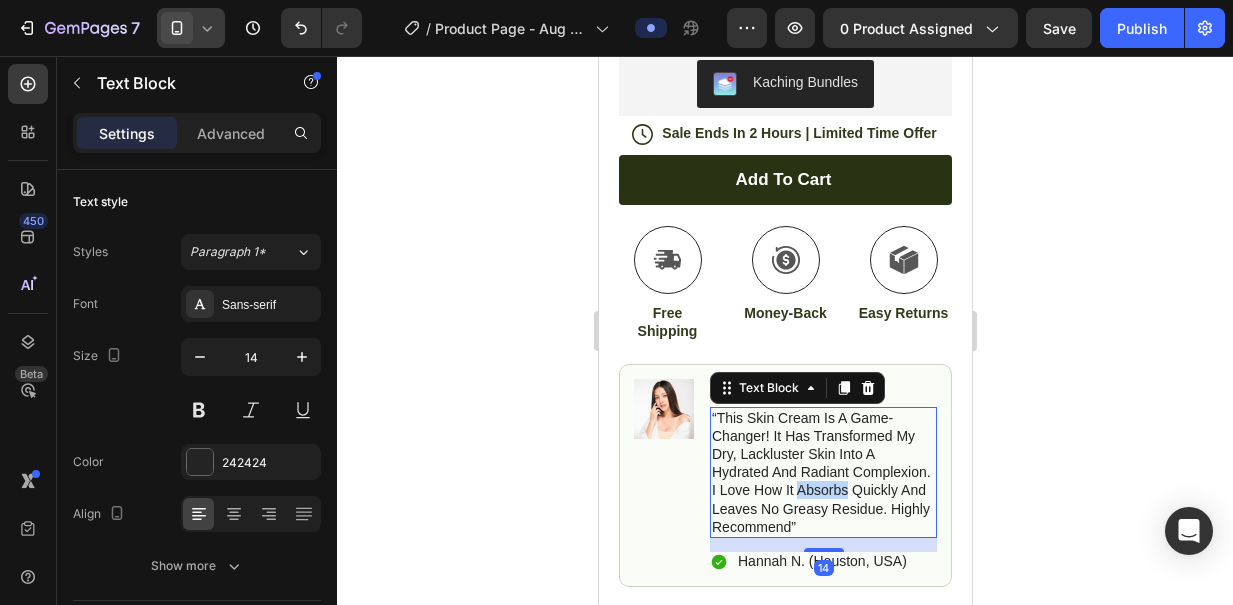 click on "“this skin cream is a game-changer! it has transformed my dry, lackluster skin into a hydrated and radiant complexion. i love how it absorbs quickly and leaves no greasy residue. highly recommend”" at bounding box center (822, 472) 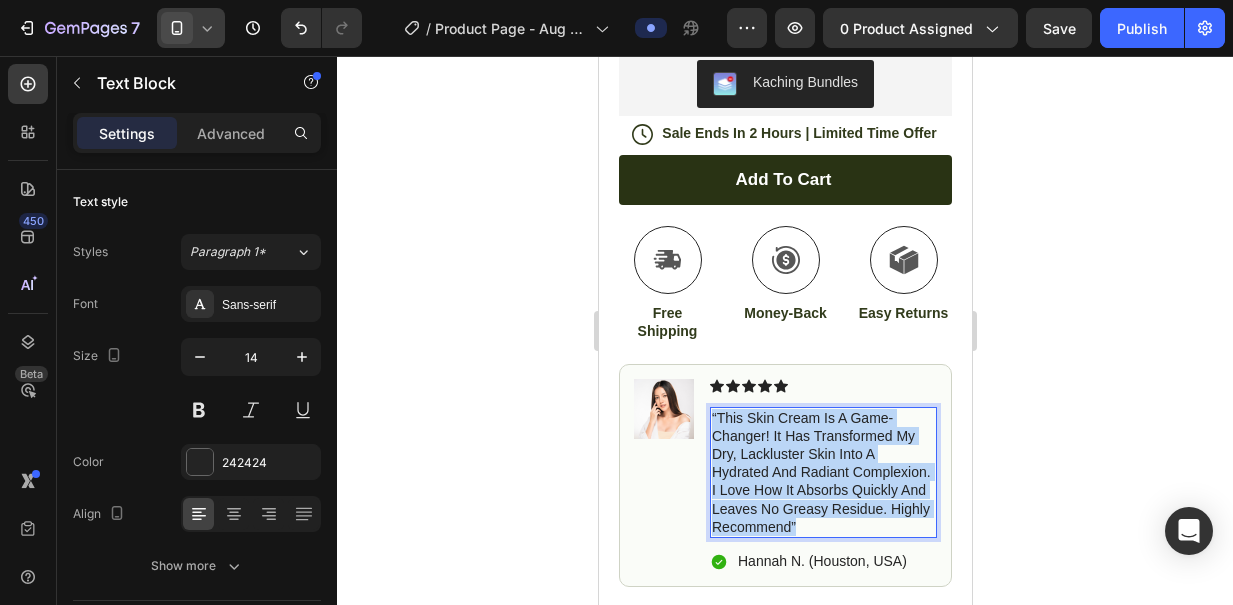 click on "“this skin cream is a game-changer! it has transformed my dry, lackluster skin into a hydrated and radiant complexion. i love how it absorbs quickly and leaves no greasy residue. highly recommend”" at bounding box center (822, 472) 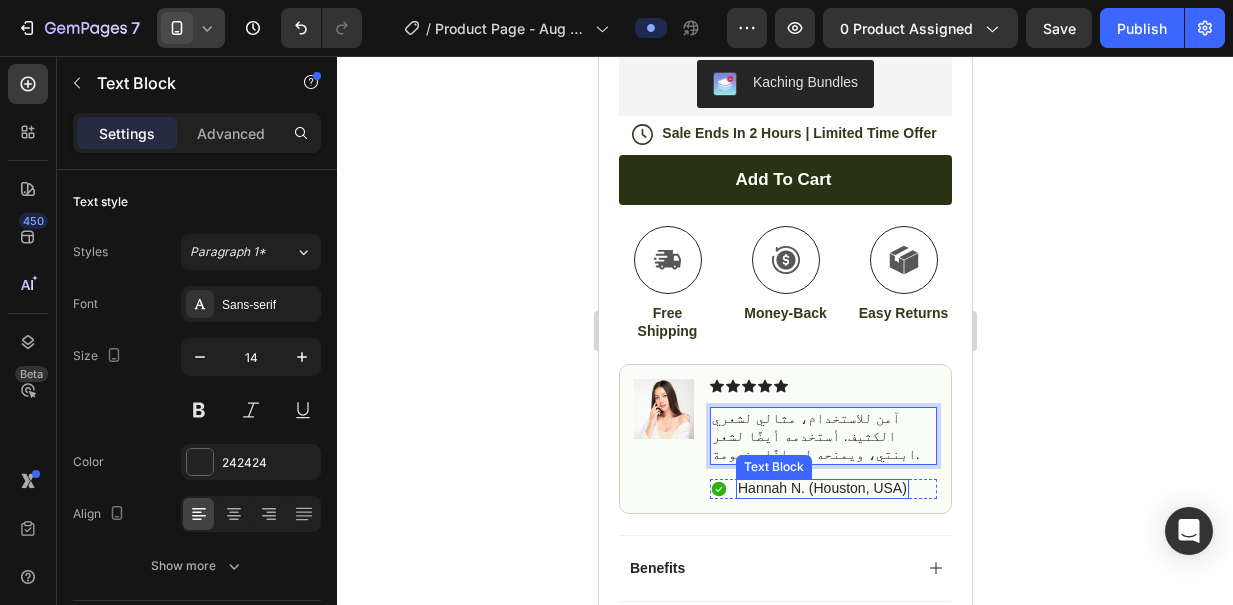 click on "Hannah N. (Houston, USA)" at bounding box center (821, 488) 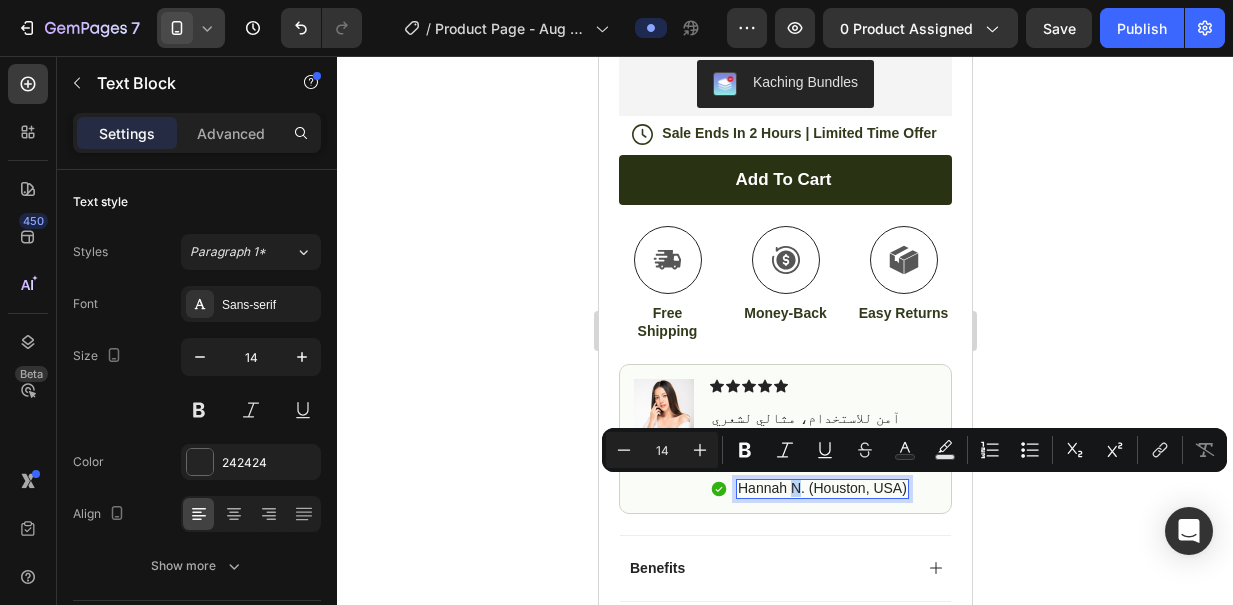 click on "Hannah N. (Houston, USA)" at bounding box center (821, 488) 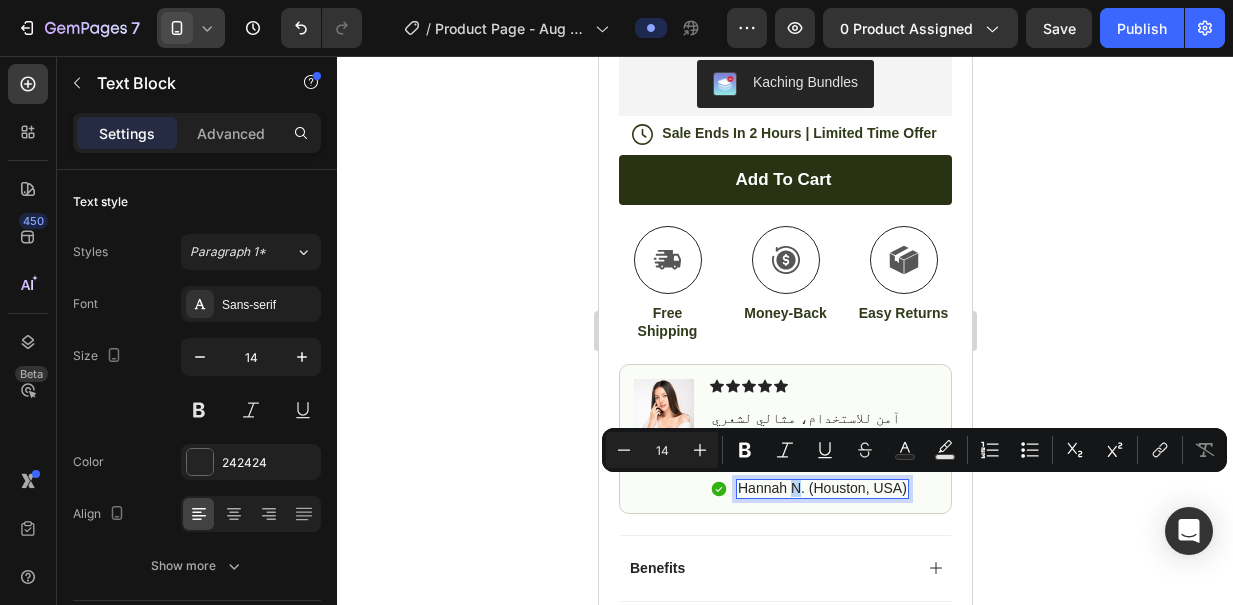 click on "Hannah N. (Houston, USA)" at bounding box center (821, 488) 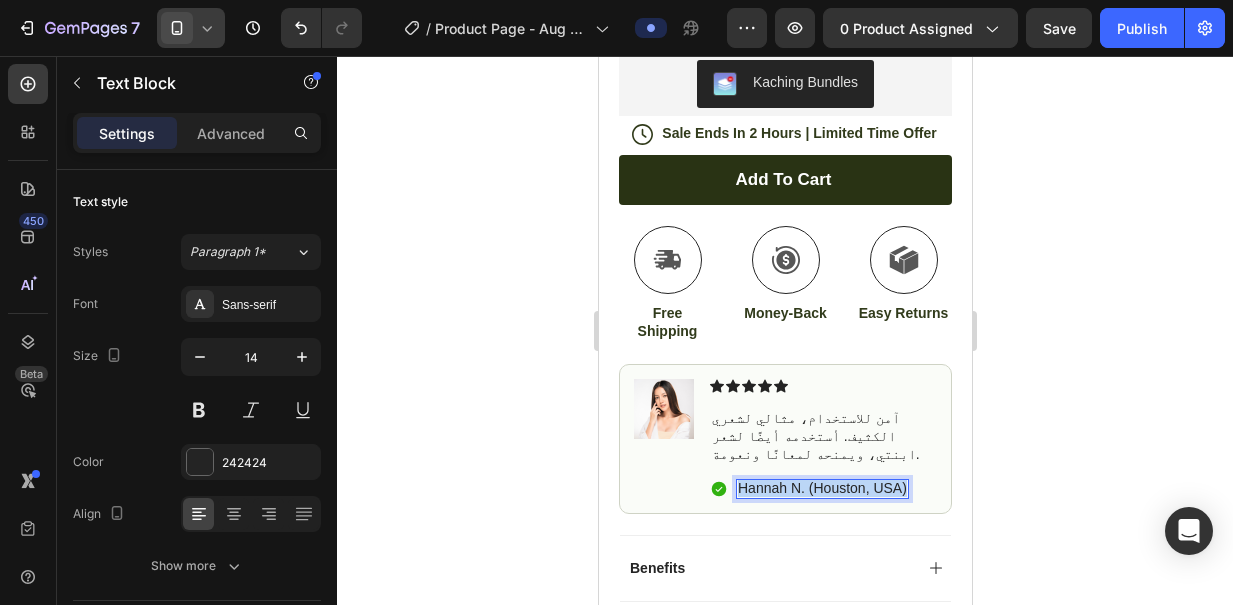 click on "Hannah N. (Houston, USA)" at bounding box center [821, 488] 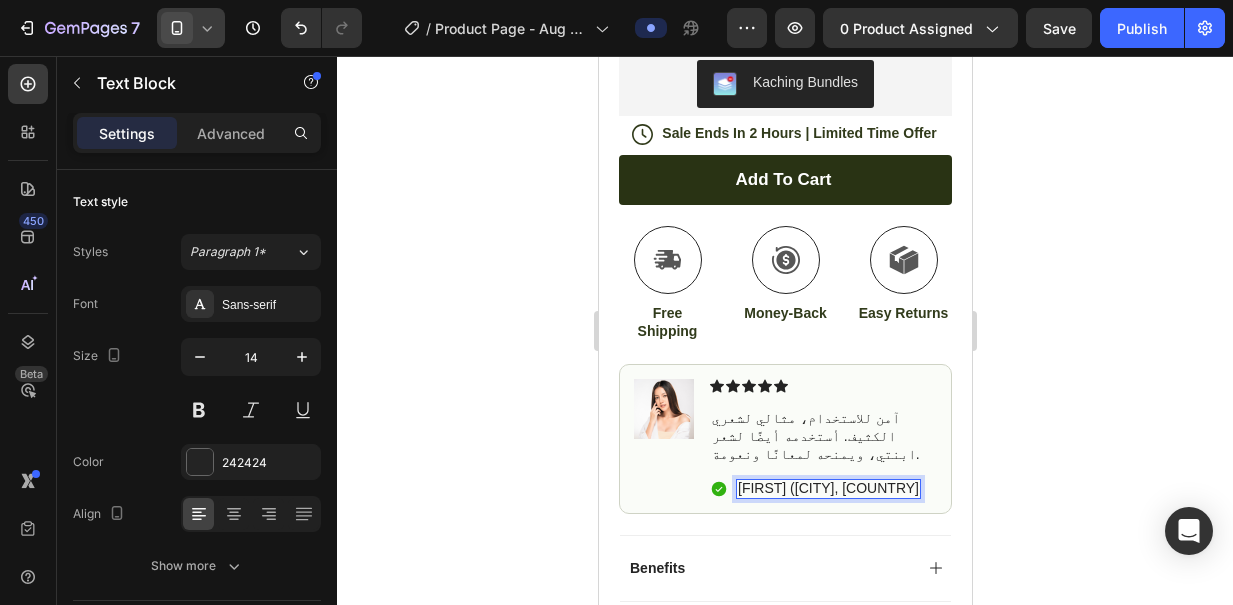click 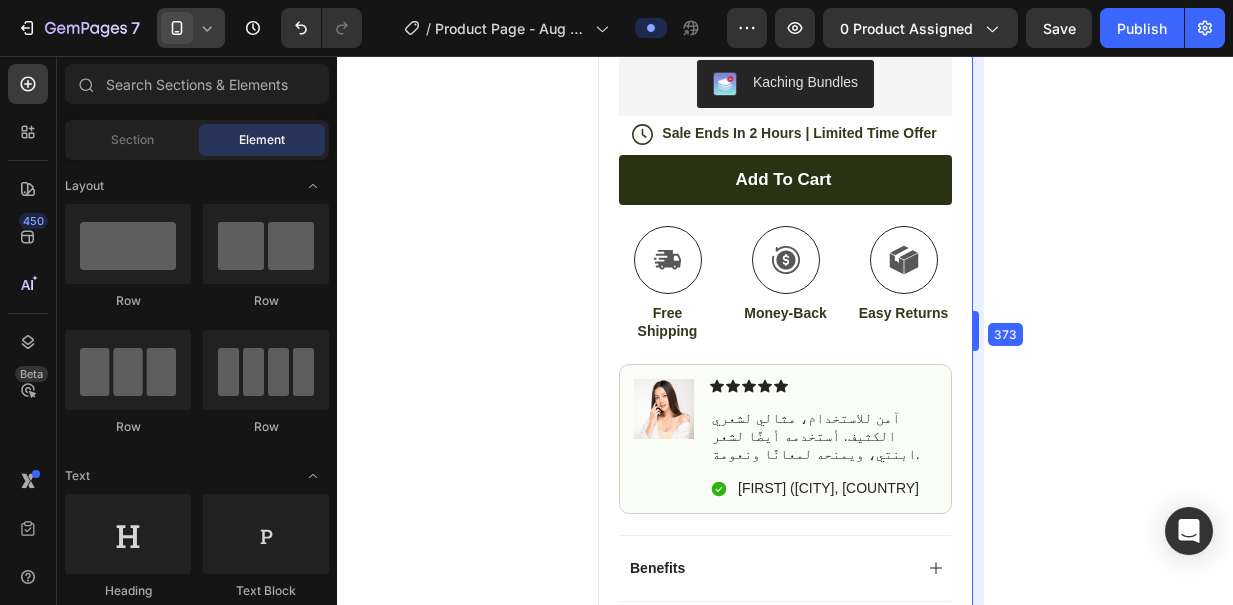 drag, startPoint x: 974, startPoint y: 346, endPoint x: 1016, endPoint y: 427, distance: 91.24144 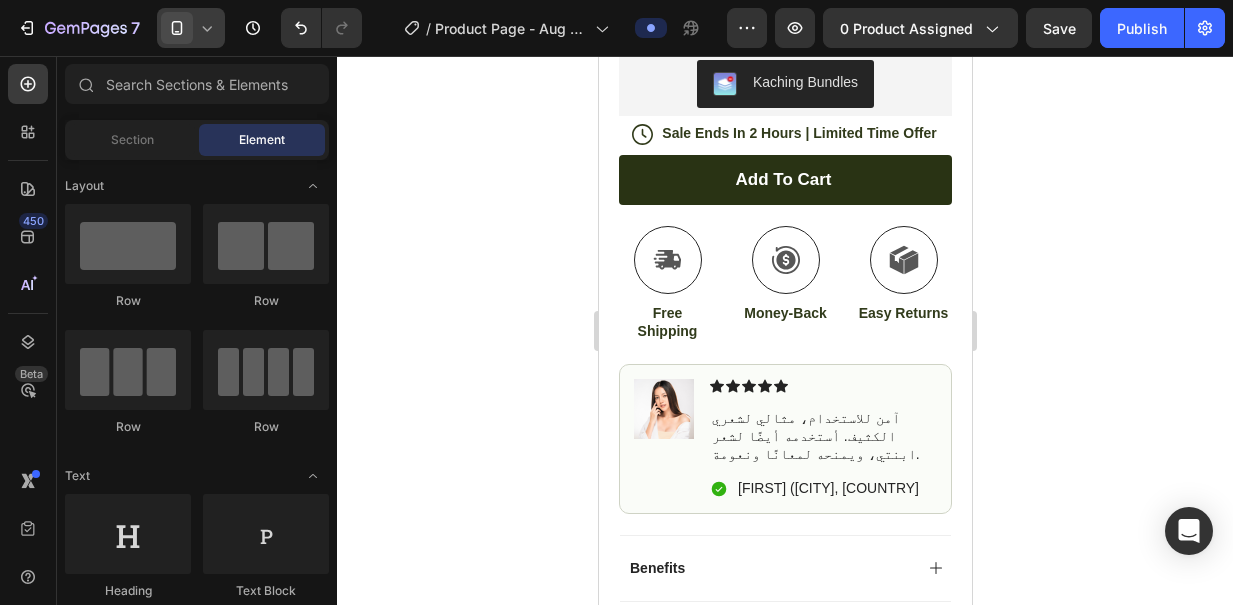 click 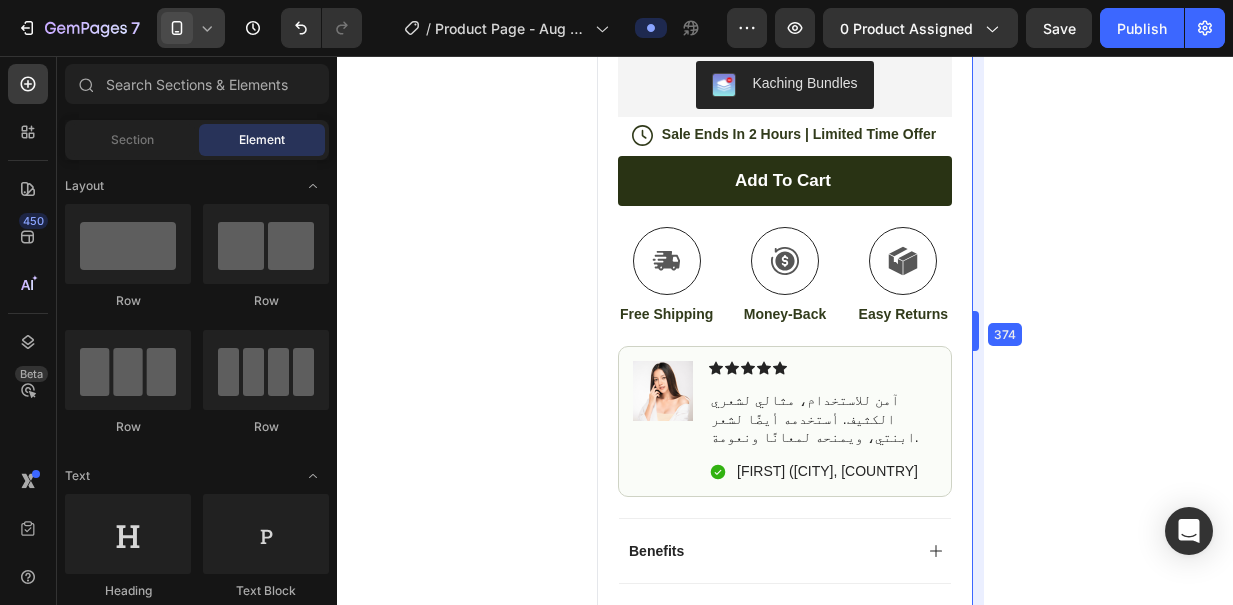 drag, startPoint x: 974, startPoint y: 329, endPoint x: 974, endPoint y: 403, distance: 74 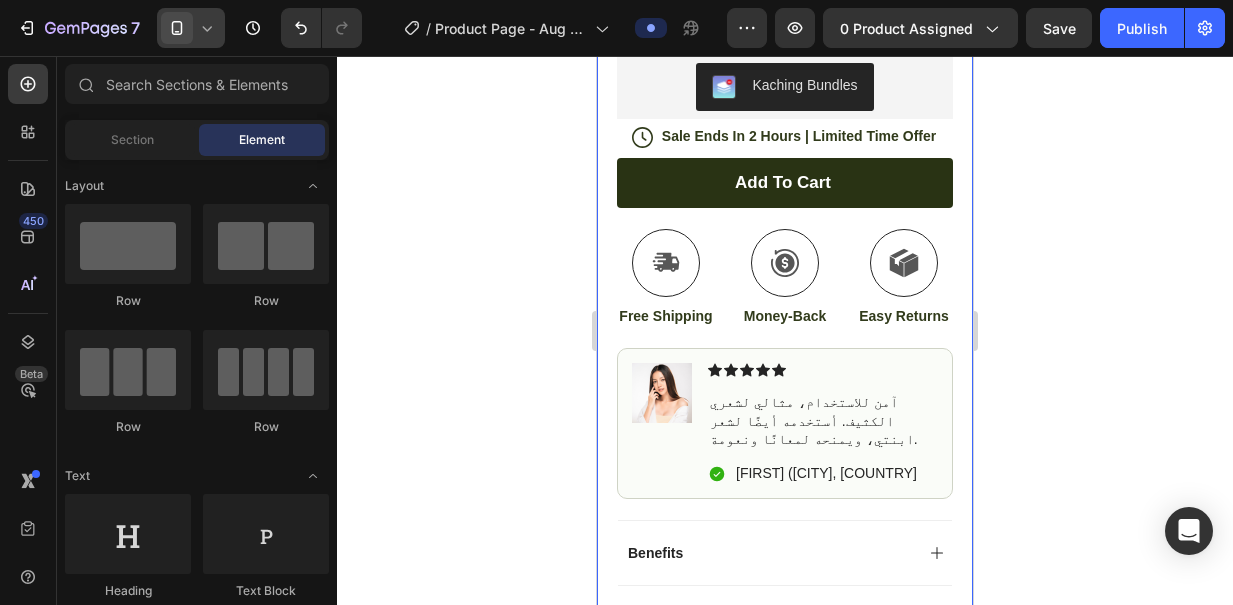 scroll, scrollTop: 683, scrollLeft: 0, axis: vertical 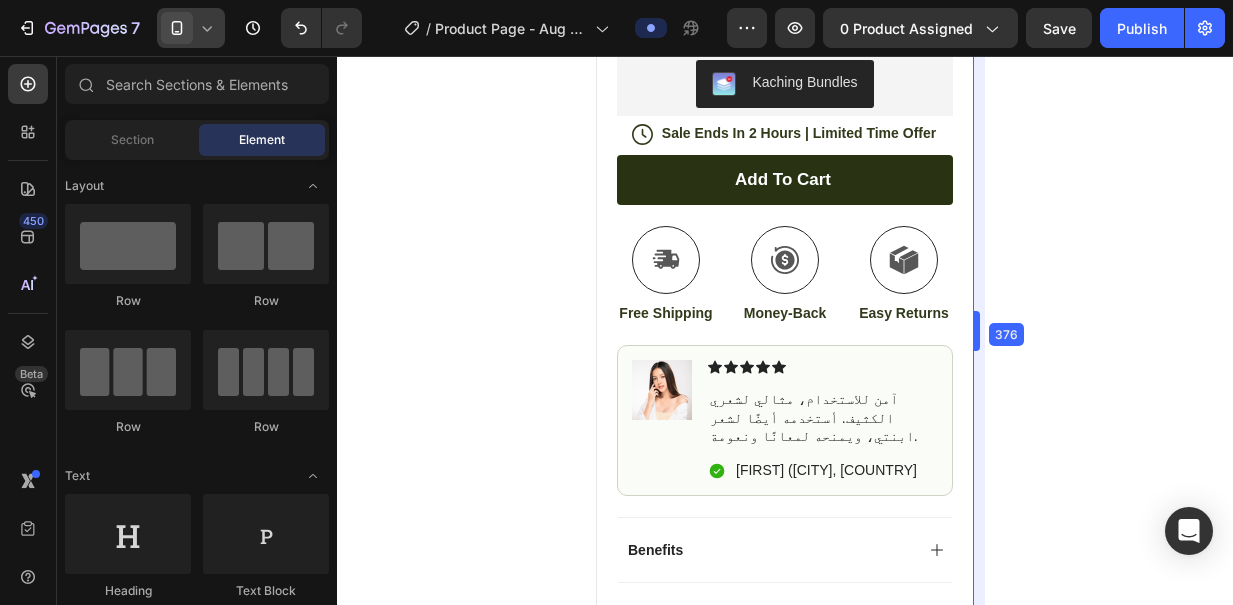 drag, startPoint x: 978, startPoint y: 342, endPoint x: 978, endPoint y: 418, distance: 76 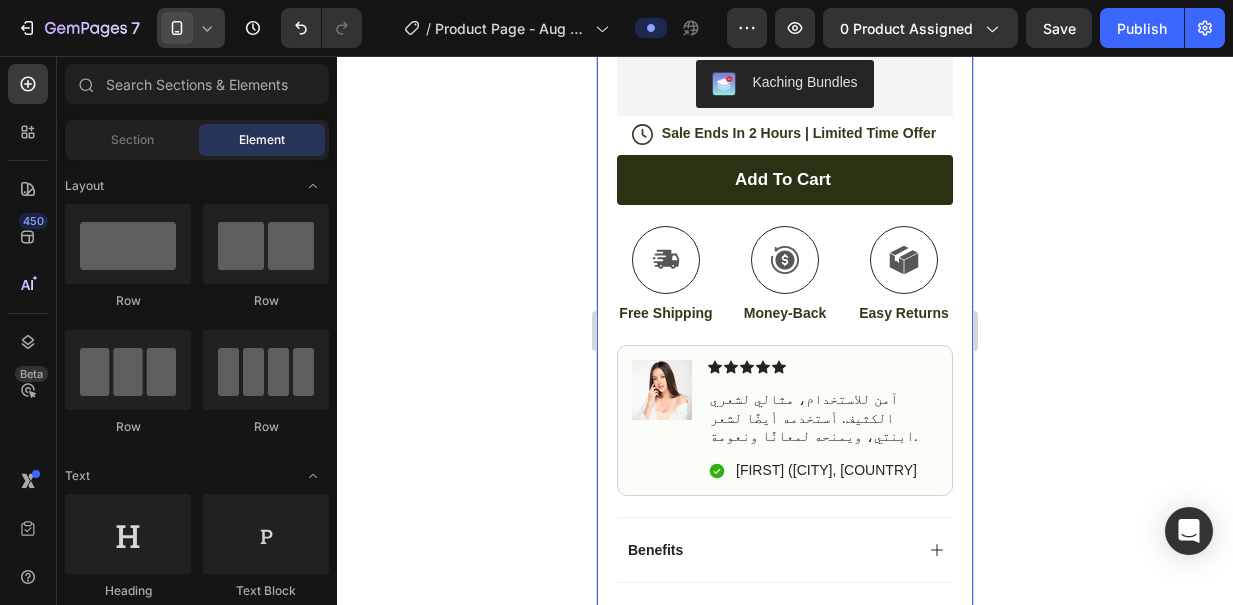 click on "Product Images Image Icon Icon Icon Icon Icon Icon List “This skin cream is a game-changer! It has transformed my dry, lackluster skin into a hydrated and radiant complexion. I love how it absorbs quickly and leaves no greasy residue. Highly recommend” Text Block
Icon Hannah N. (Houston, USA) Text Block Row Row Row Icon Icon Icon Icon Icon Icon List (1349 Reviews) Text Block Row JOY Pro Product Title أفضل مصفف شعر في دول مجلس التعاون الخليجي لعام 2025 Text Block Hydrate, rejuvenate, and glow with our revolutionary cream. Unleash your skin's potential today. Text Block
ترطيب مكثف
ضمان لمدة سنة واحدة
التكنولوجيا المتقدمة Item List Kaching Bundles Kaching Bundles
Icon Sale Ends In 2 Hours | Limited Time Offer Text Block Row Add to cart Add to Cart
Icon Free Shipping Text Block
Icon Money-Back Text Block
Icon Row Row" at bounding box center (785, 118) 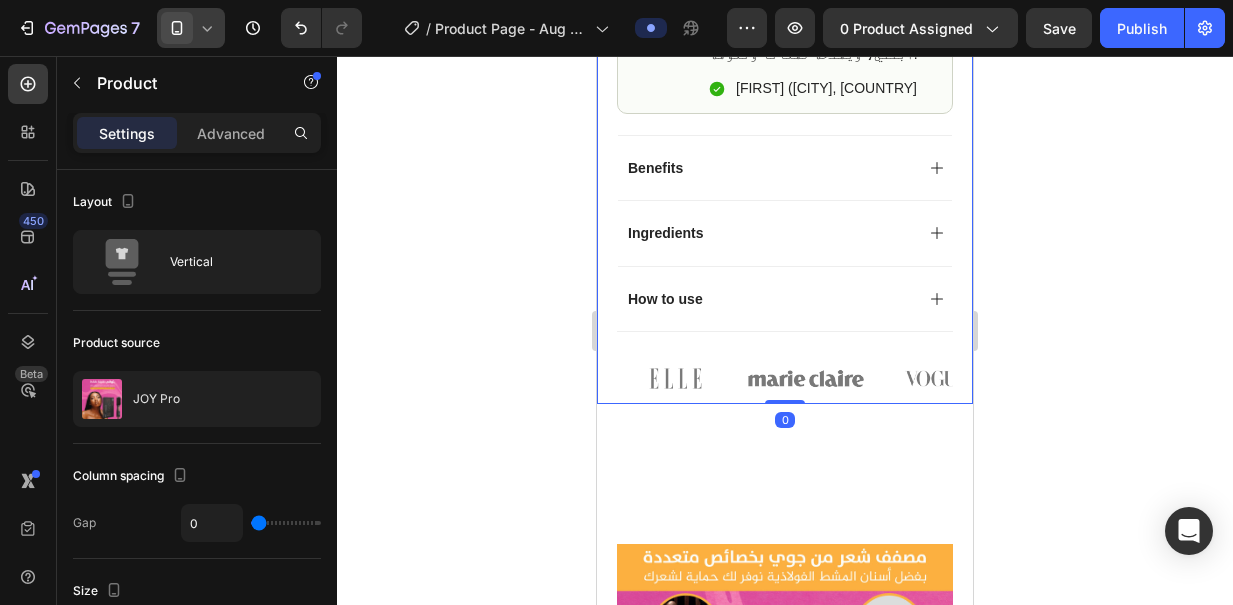 scroll, scrollTop: 1083, scrollLeft: 0, axis: vertical 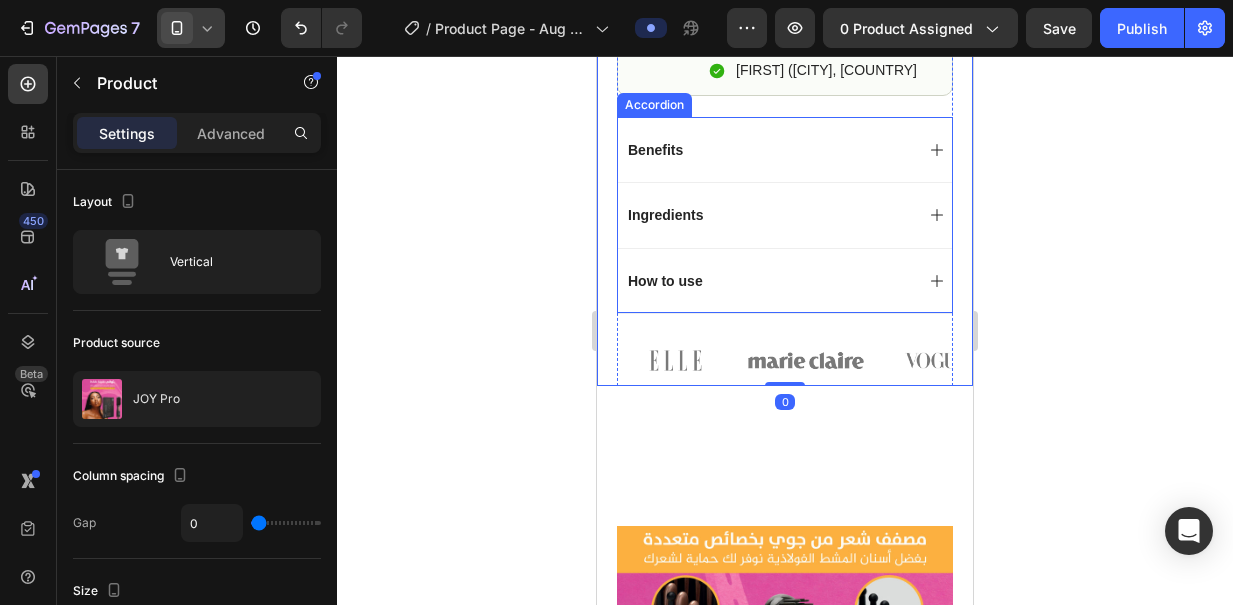 click on "Benefits" at bounding box center [785, 149] 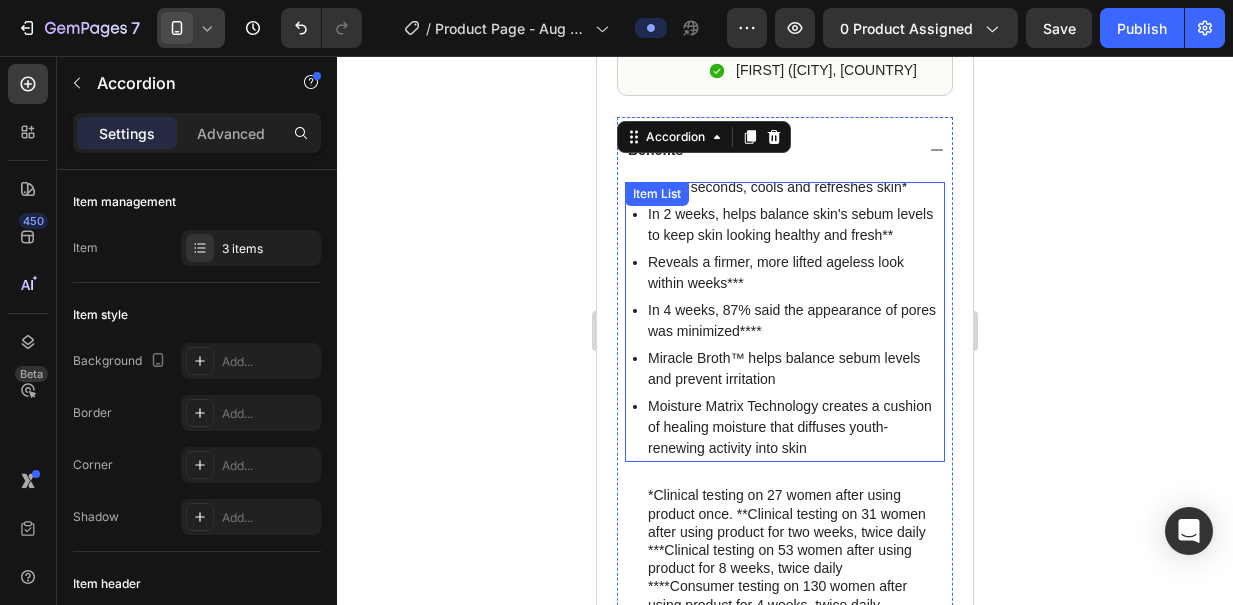 click on "Miracle Broth™ helps balance sebum levels and prevent irritation" at bounding box center (795, 369) 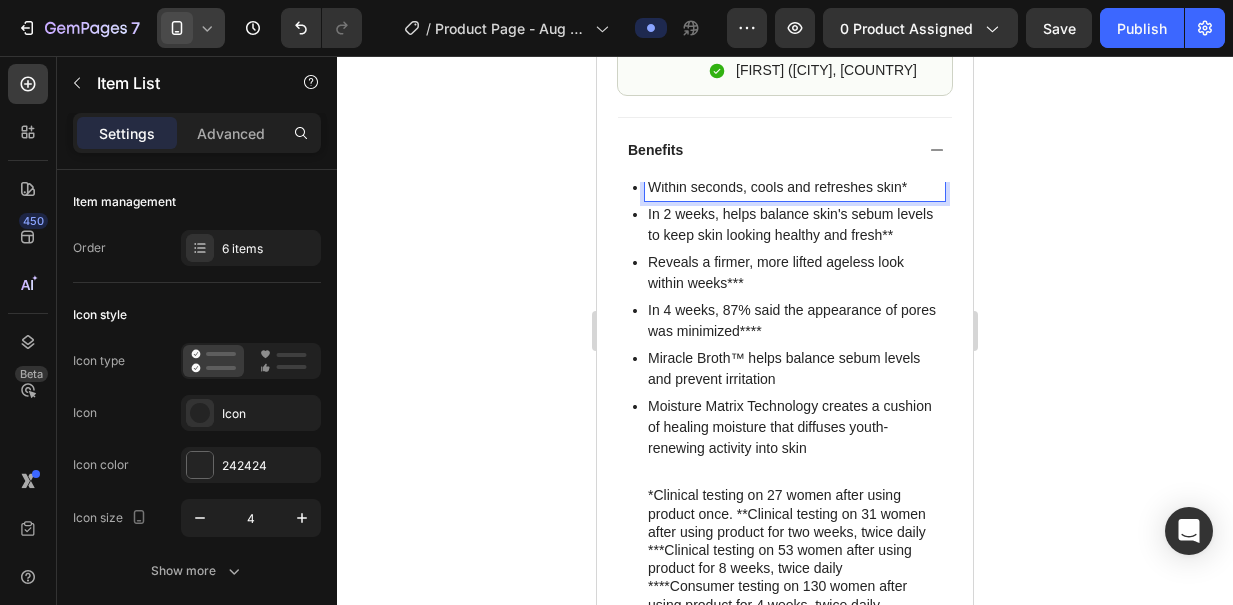 click on "Within seconds, cools and refreshes skin*" at bounding box center (795, 187) 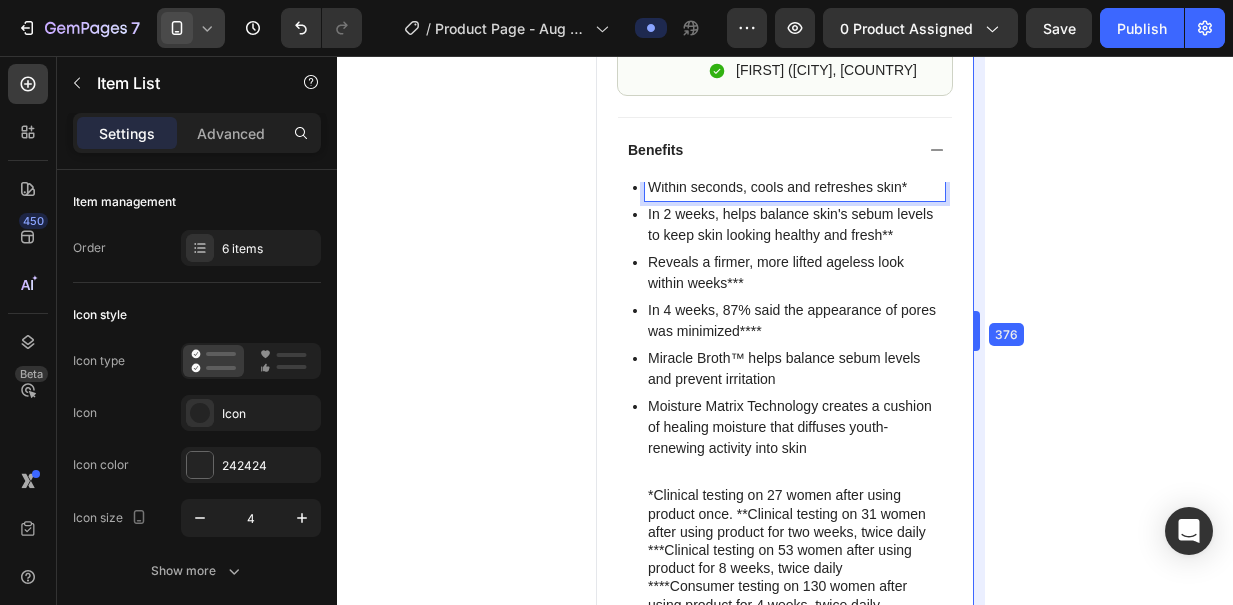 drag, startPoint x: 978, startPoint y: 335, endPoint x: 978, endPoint y: 364, distance: 29 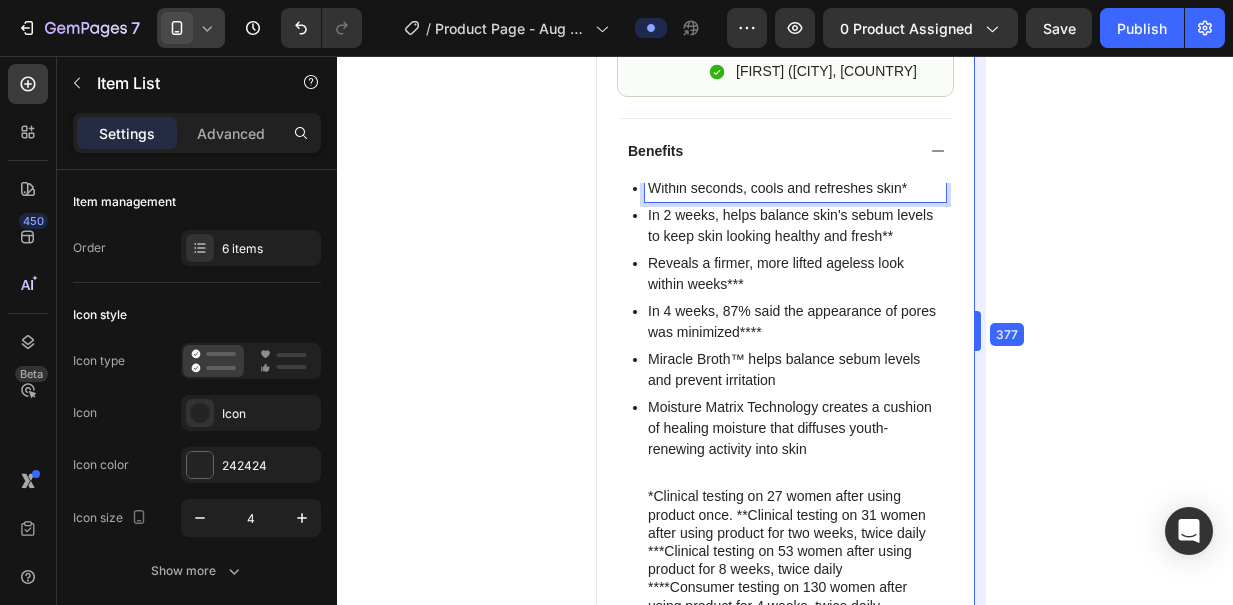 drag, startPoint x: 978, startPoint y: 339, endPoint x: 980, endPoint y: 385, distance: 46.043457 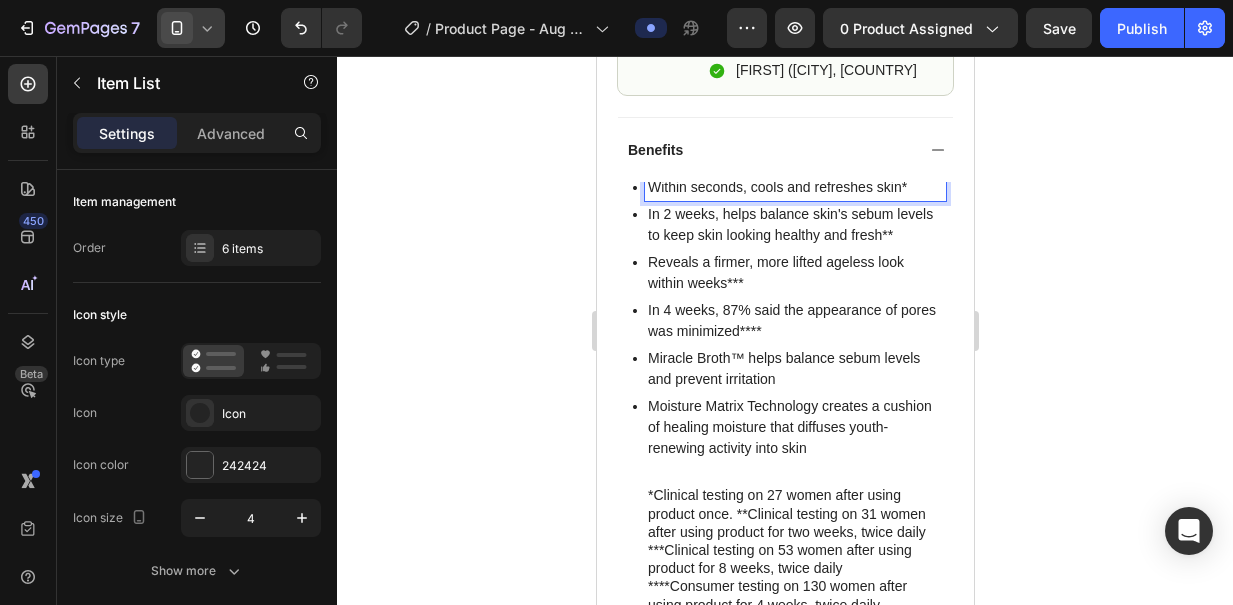 click on "Moisture Matrix Technology creates a cushion of healing moisture that diffuses youth-renewing activity into skin" at bounding box center (794, 427) 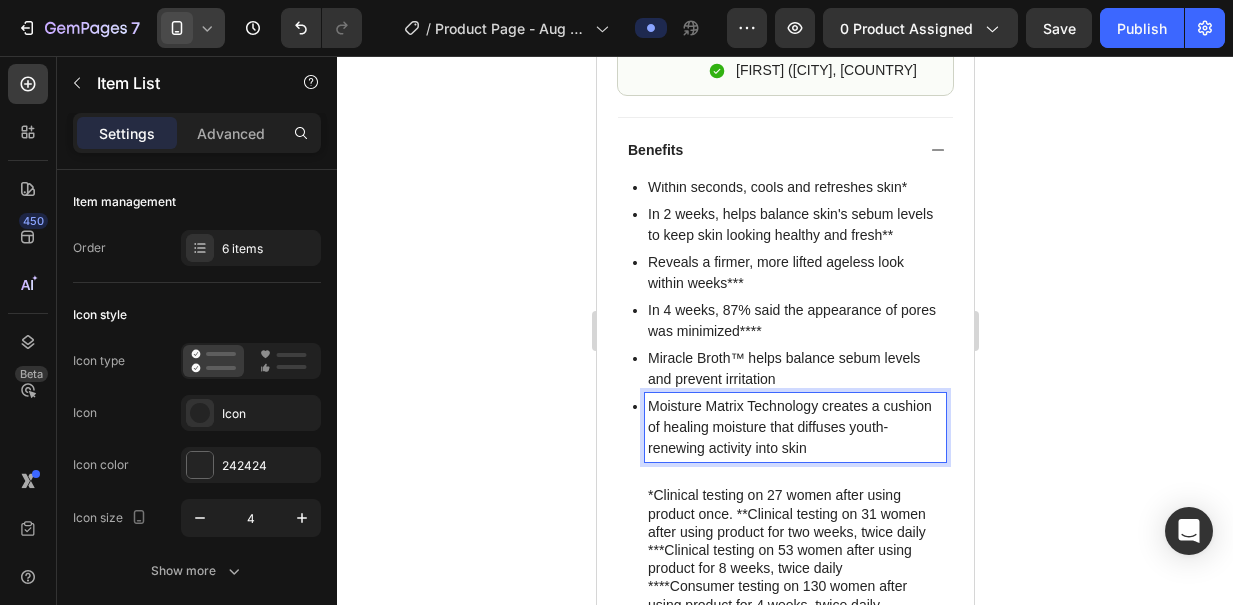click on "In 2 weeks, helps balance skin's sebum levels to keep skin looking healthy and fresh**" at bounding box center (794, 225) 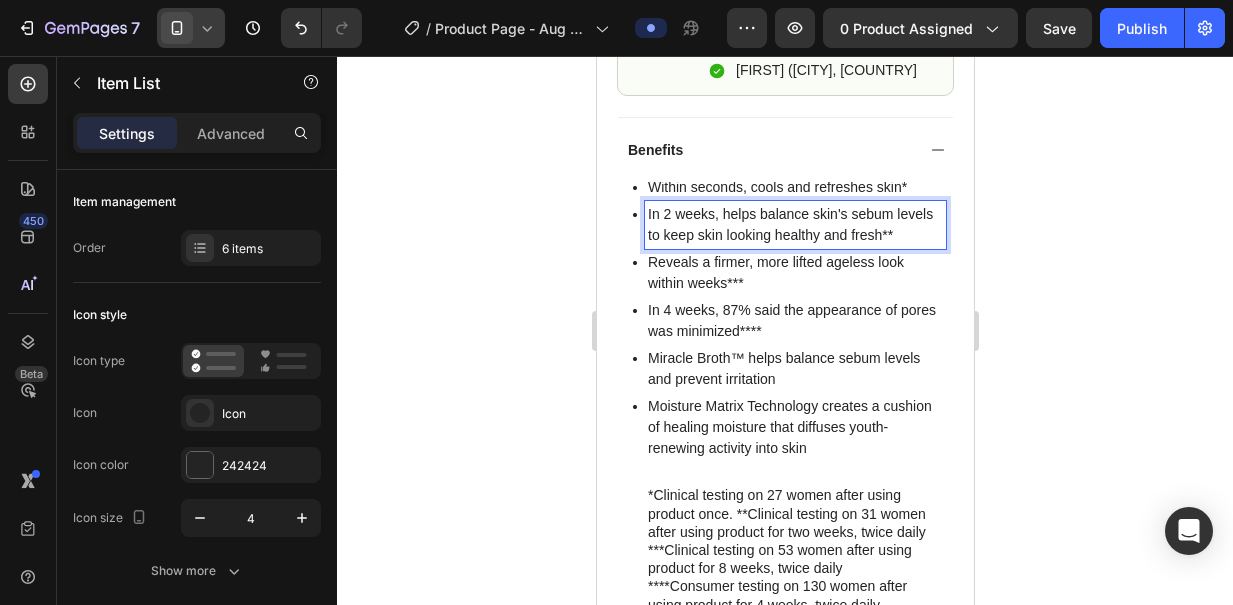 click on "Within seconds, cools and refreshes skin*" at bounding box center [794, 187] 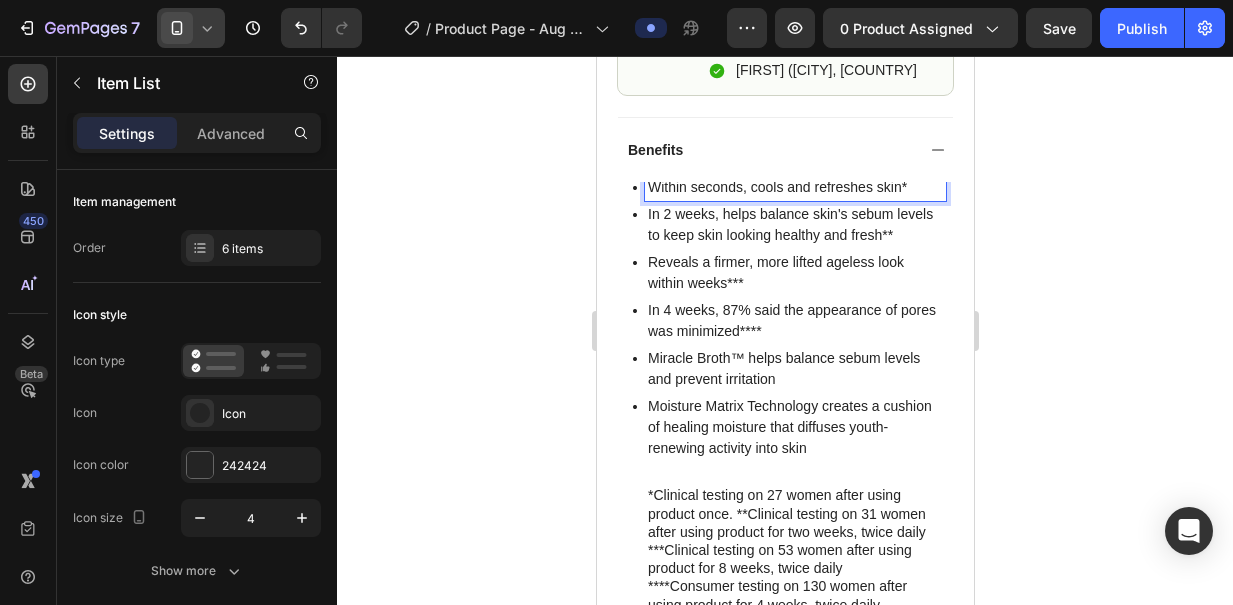 click on "Within seconds, cools and refreshes skin*" at bounding box center [794, 187] 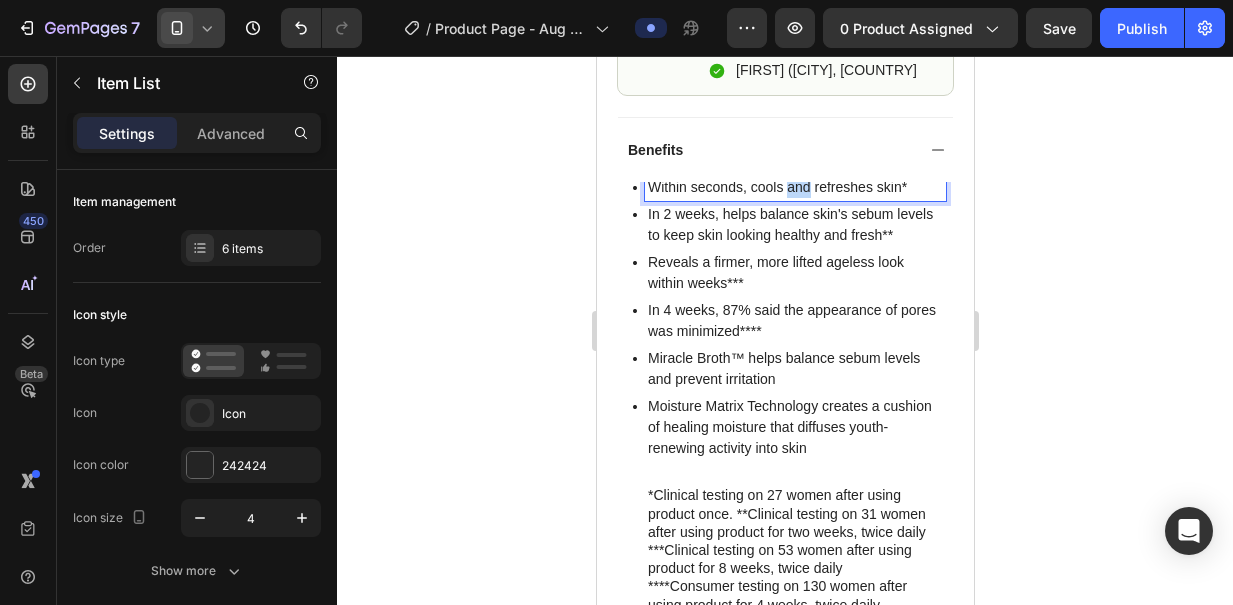 click on "Within seconds, cools and refreshes skin*" at bounding box center [794, 187] 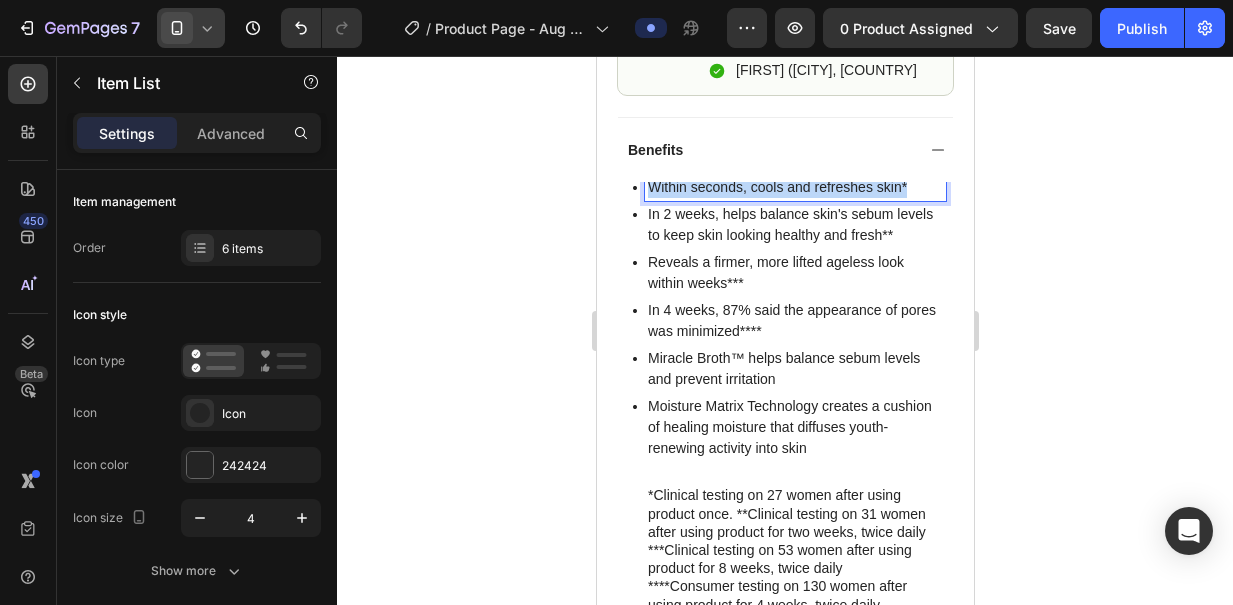 click on "Within seconds, cools and refreshes skin*" at bounding box center (794, 187) 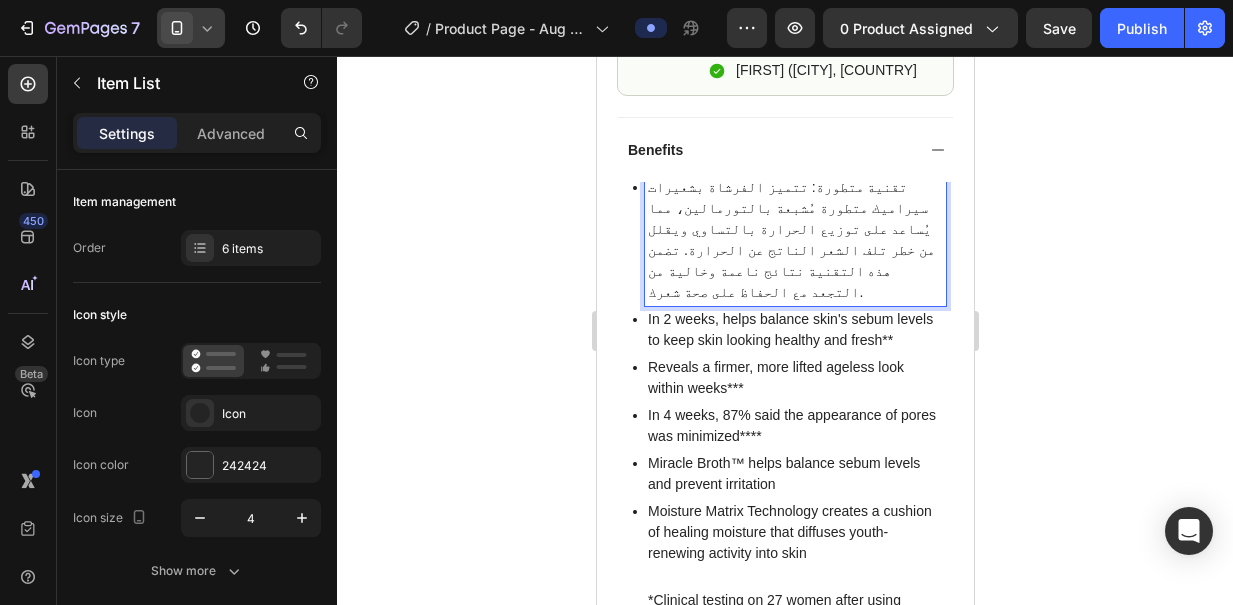 click on "In 2 weeks, helps balance skin's sebum levels to keep skin looking healthy and fresh**" at bounding box center [794, 330] 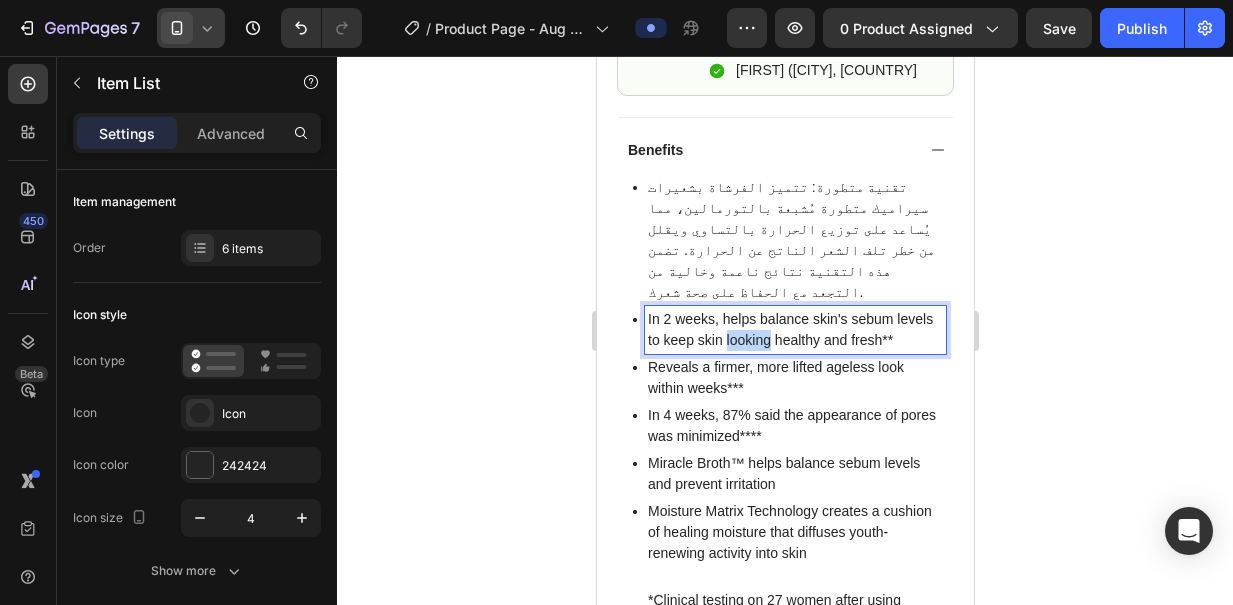 click on "In 2 weeks, helps balance skin's sebum levels to keep skin looking healthy and fresh**" at bounding box center [794, 330] 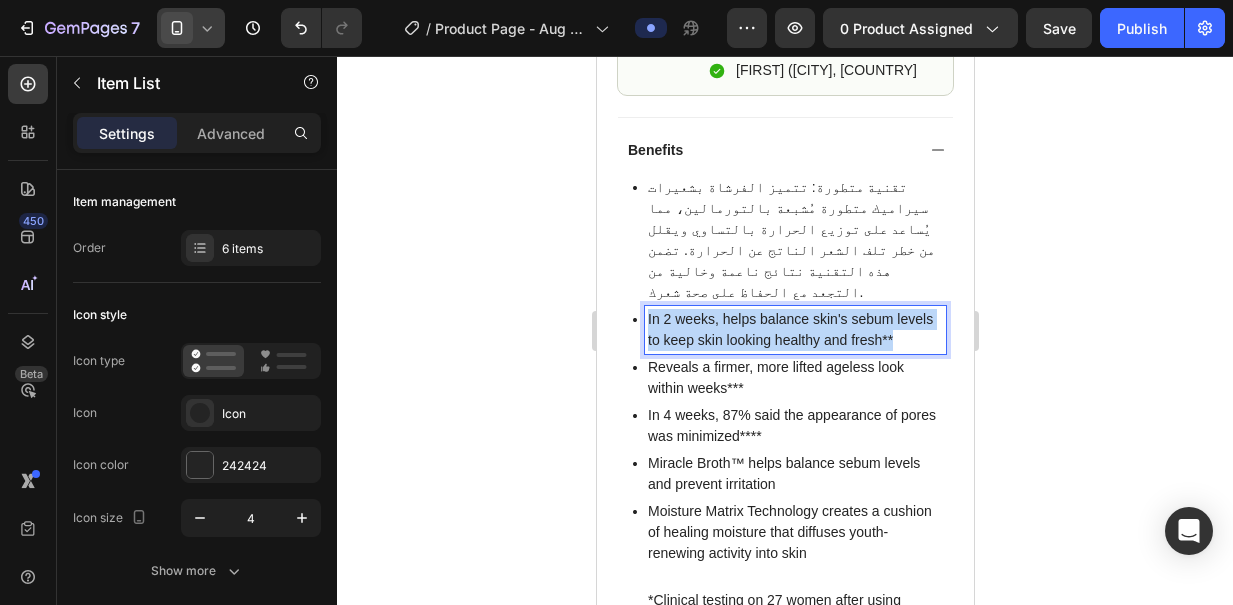 click on "In 2 weeks, helps balance skin's sebum levels to keep skin looking healthy and fresh**" at bounding box center [794, 330] 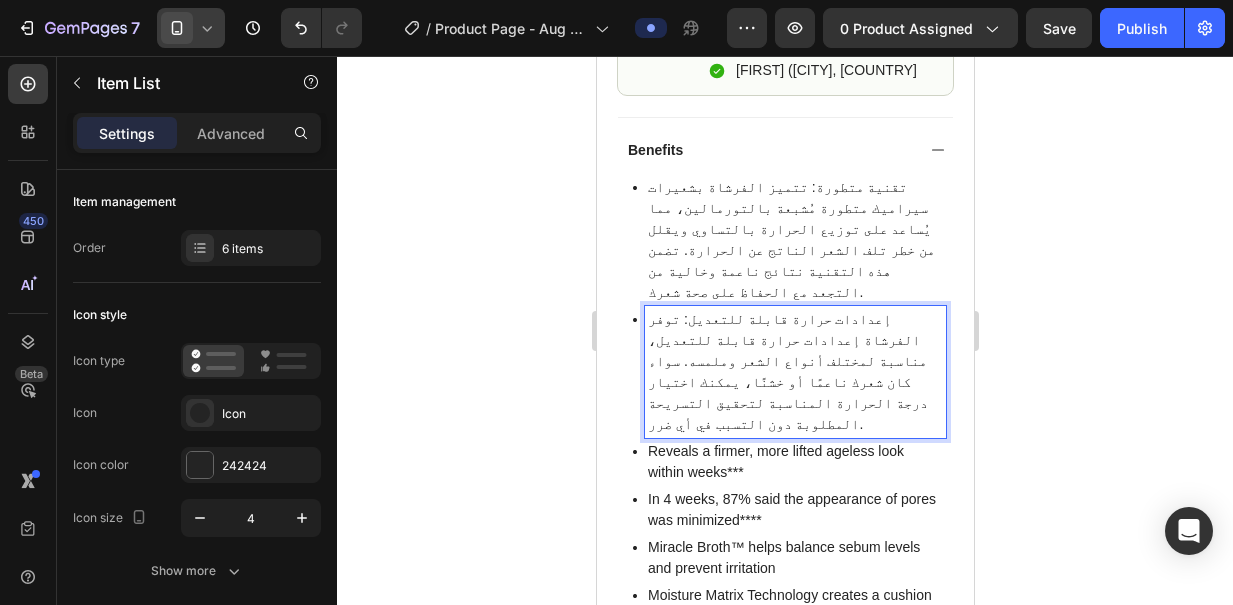 click on "Reveals a firmer, more lifted ageless look within weeks***" at bounding box center [794, 462] 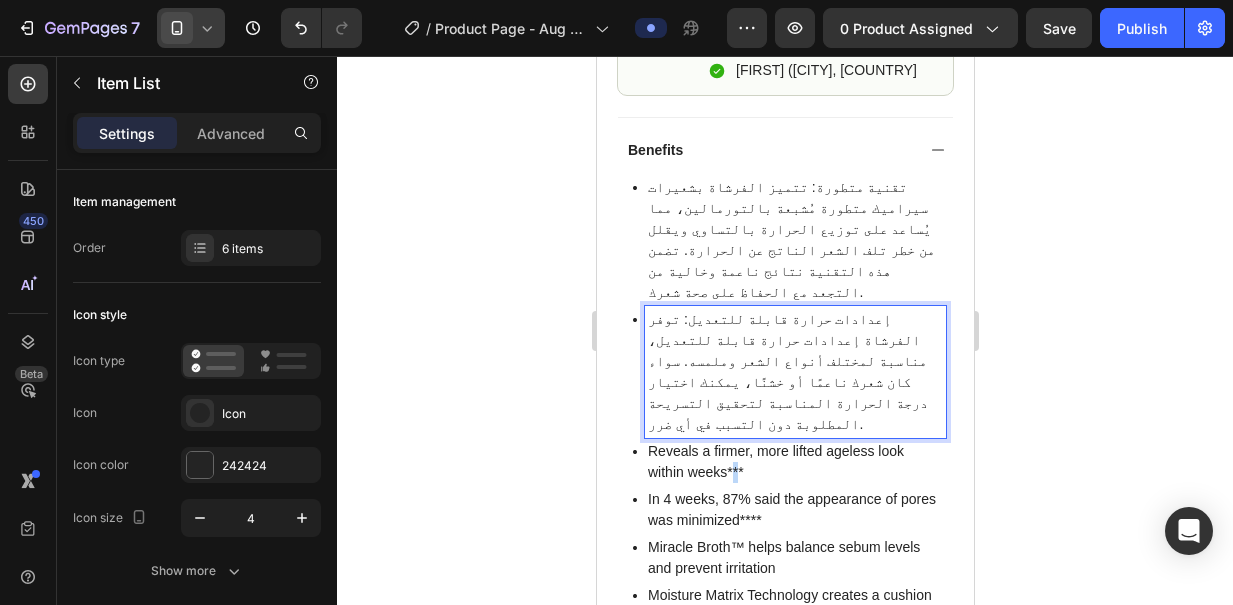 click on "Reveals a firmer, more lifted ageless look within weeks***" at bounding box center [794, 462] 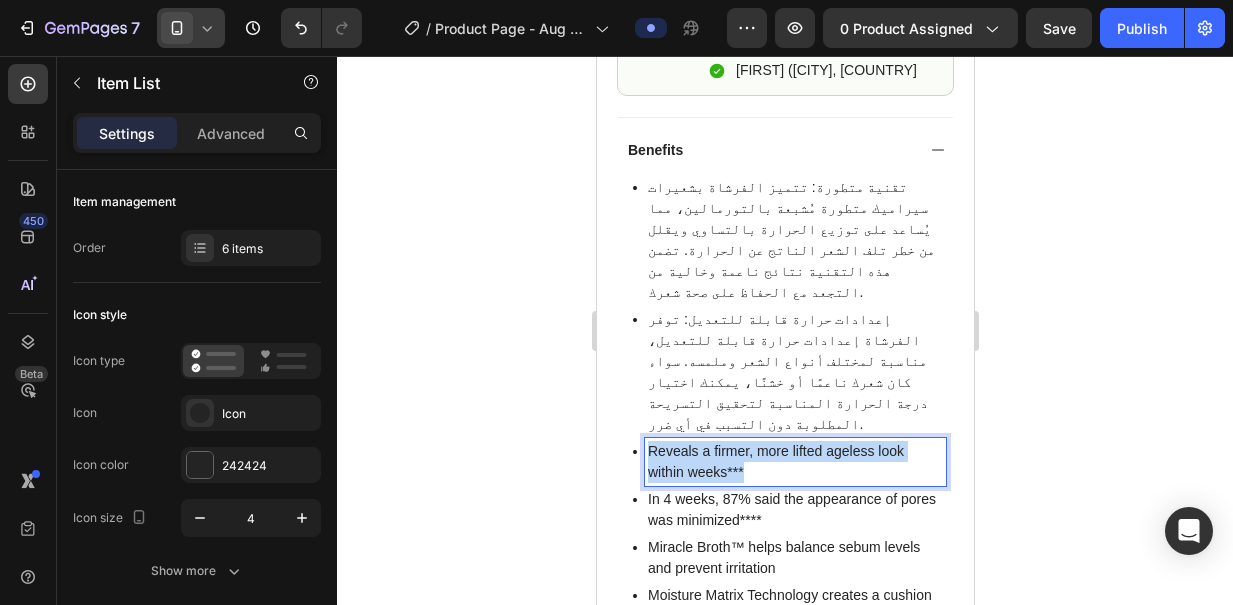 click on "Reveals a firmer, more lifted ageless look within weeks***" at bounding box center (794, 462) 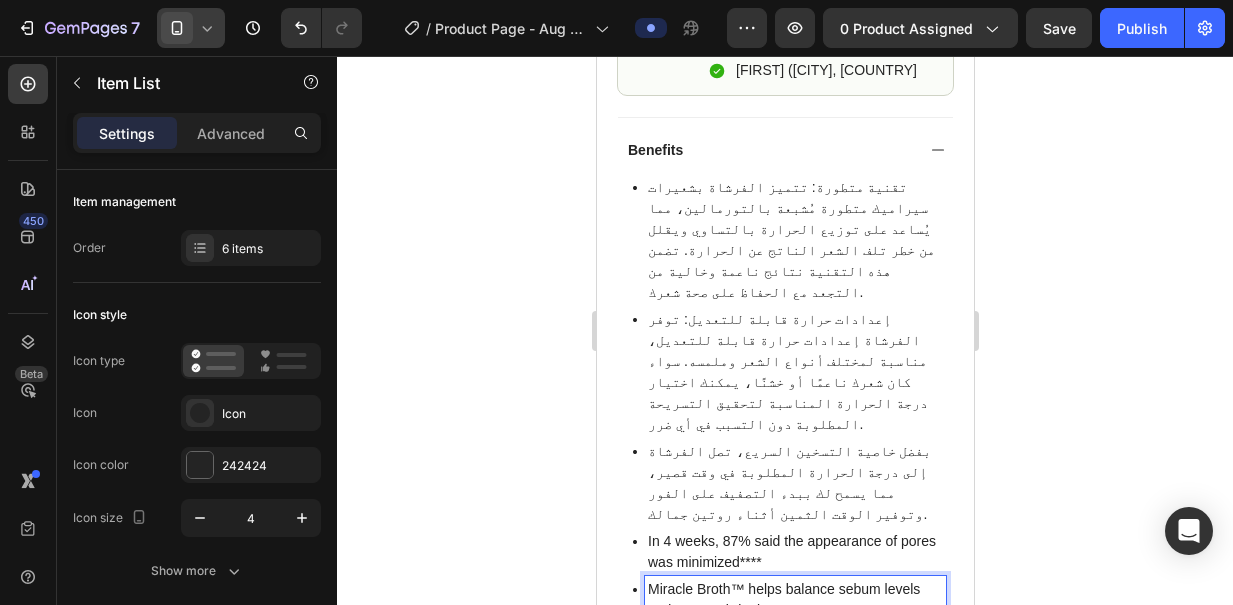 click on "Miracle Broth™ helps balance sebum levels and prevent irritation" at bounding box center [794, 600] 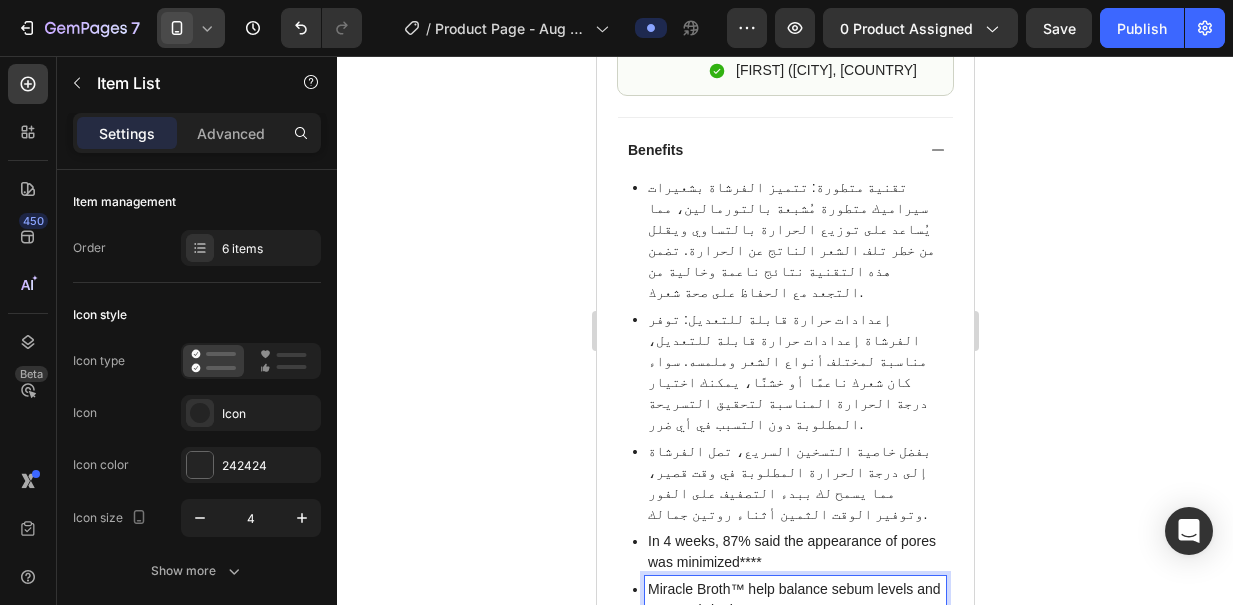 click on "In 4 weeks, 87% said the appearance of pores was minimized****" at bounding box center [794, 552] 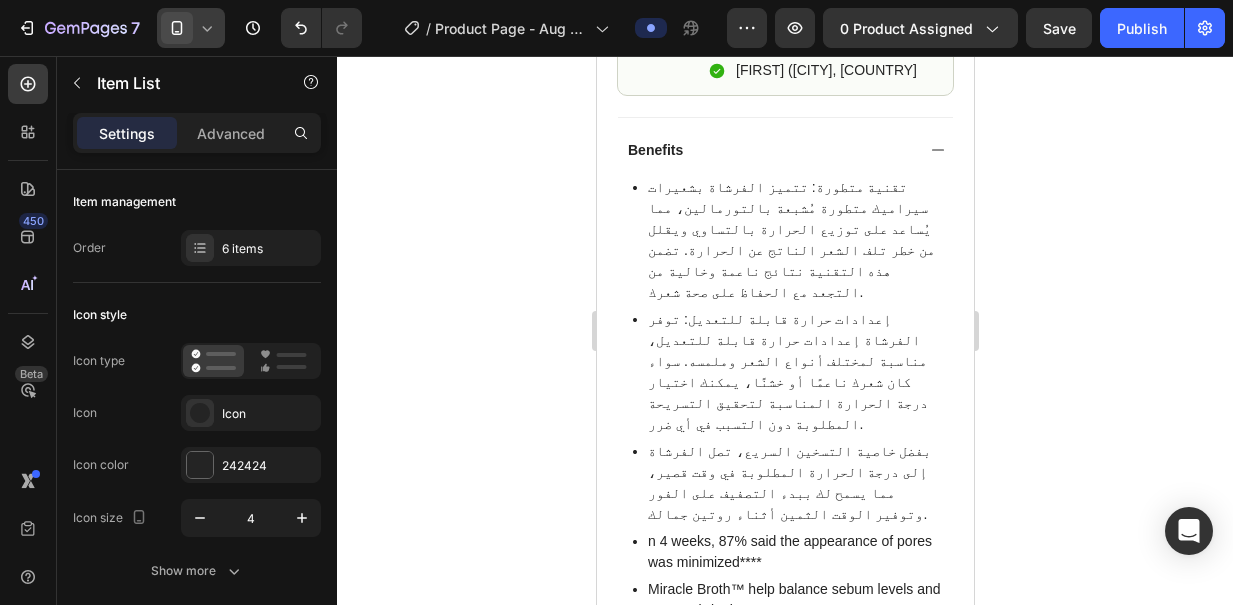 click 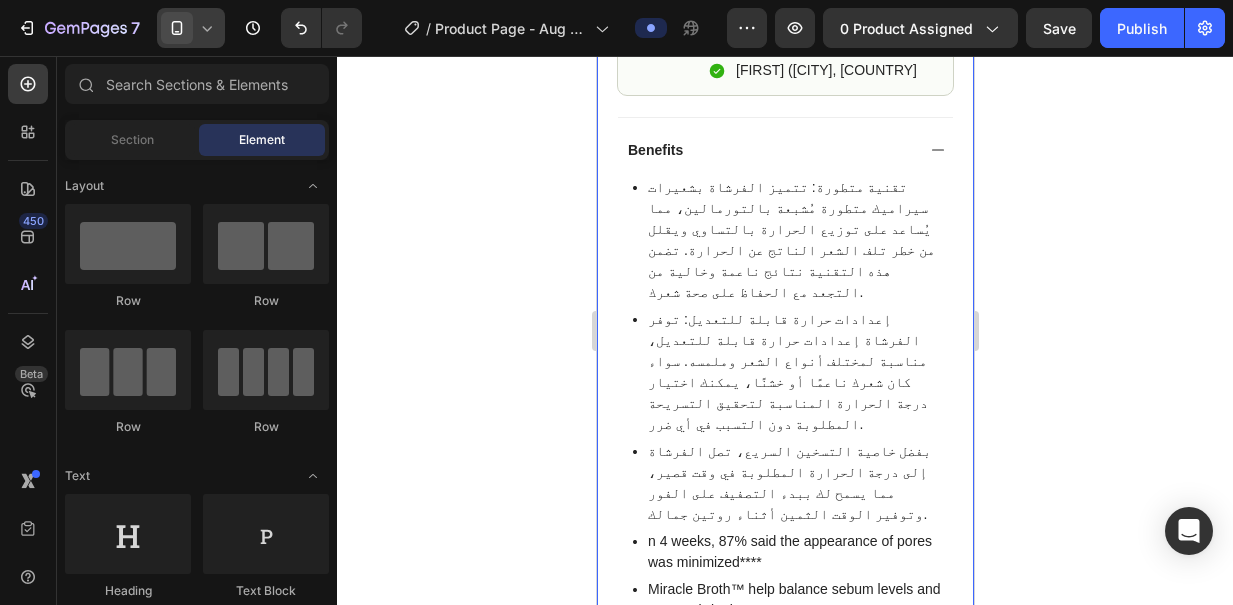 click on "Product Images Image Icon Icon Icon Icon Icon Icon List “This skin cream is a game-changer! It has transformed my dry, lackluster skin into a hydrated and radiant complexion. I love how it absorbs quickly and leaves no greasy residue. Highly recommend” Text Block
Icon Hannah N. (Houston, USA) Text Block Row Row Row Icon Icon Icon Icon Icon Icon List (1349 Reviews) Text Block Row JOY Pro Product Title أفضل مصفف شعر في دول مجلس التعاون الخليجي لعام 2025 Text Block Hydrate, rejuvenate, and glow with our revolutionary cream. Unleash your skin's potential today. Text Block
ترطيب مكثف
ضمان لمدة سنة واحدة
التكنولوجيا المتقدمة Item List Kaching Bundles Kaching Bundles
Icon Sale Ends In 2 Hours | Limited Time Offer Text Block Row Add to cart Add to Cart
Icon Free Shipping Text Block
Icon Money-Back Text Block
Icon Row Row" at bounding box center (784, 60) 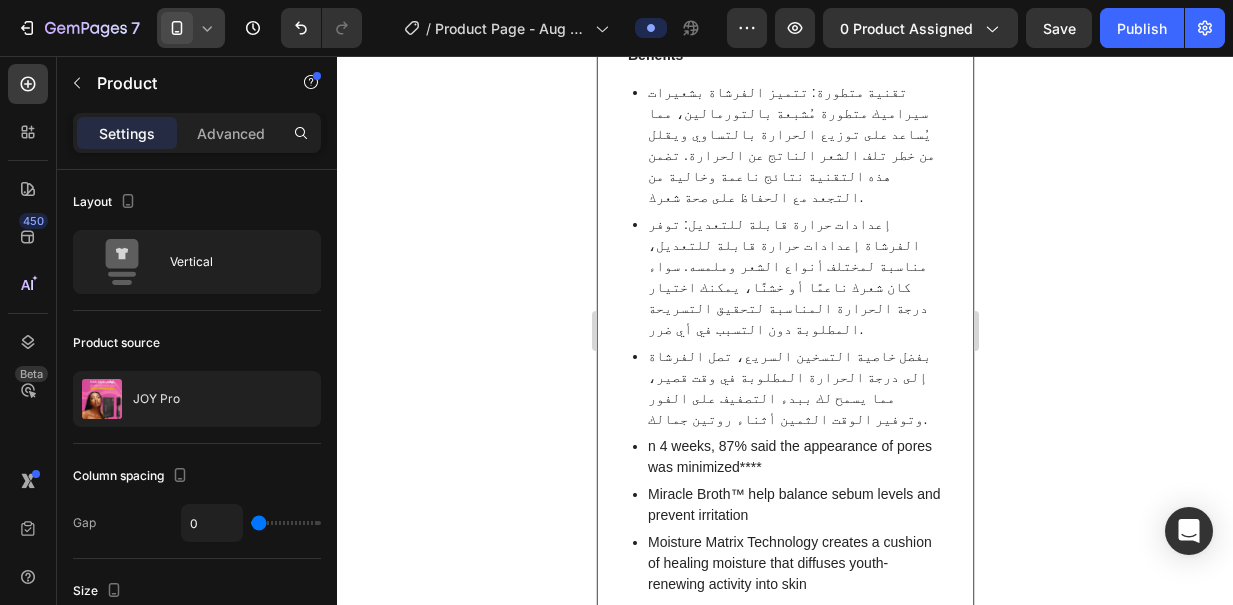 scroll, scrollTop: 1284, scrollLeft: 0, axis: vertical 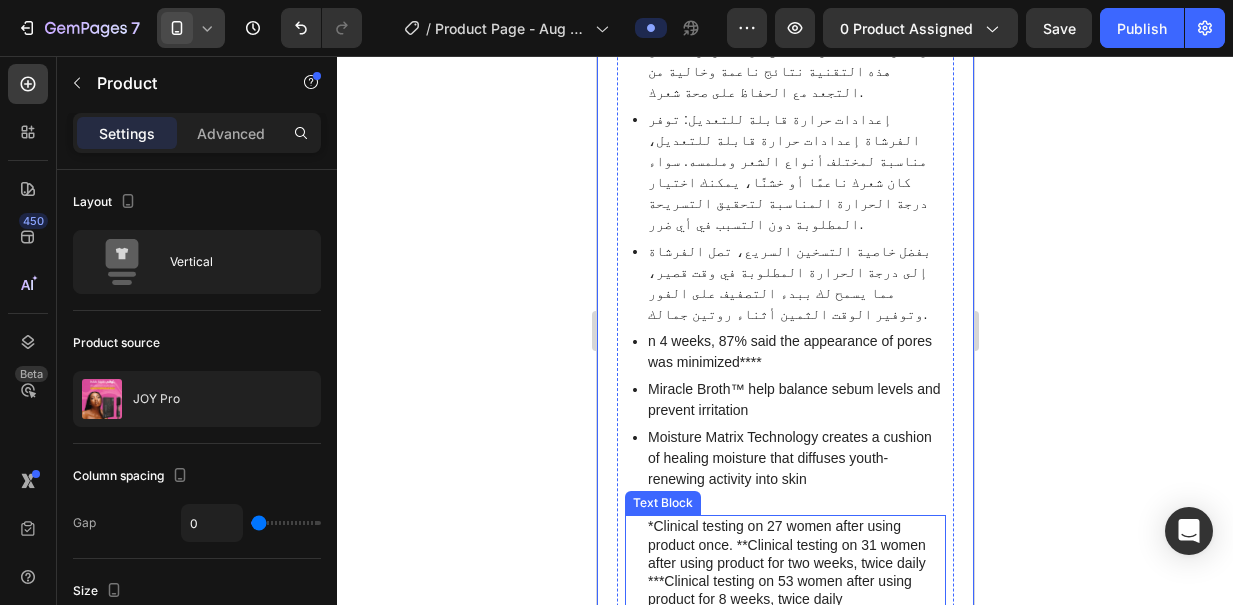 click on "***Clinical testing on 53 women after using product for 8 weeks, twice daily" at bounding box center [795, 590] 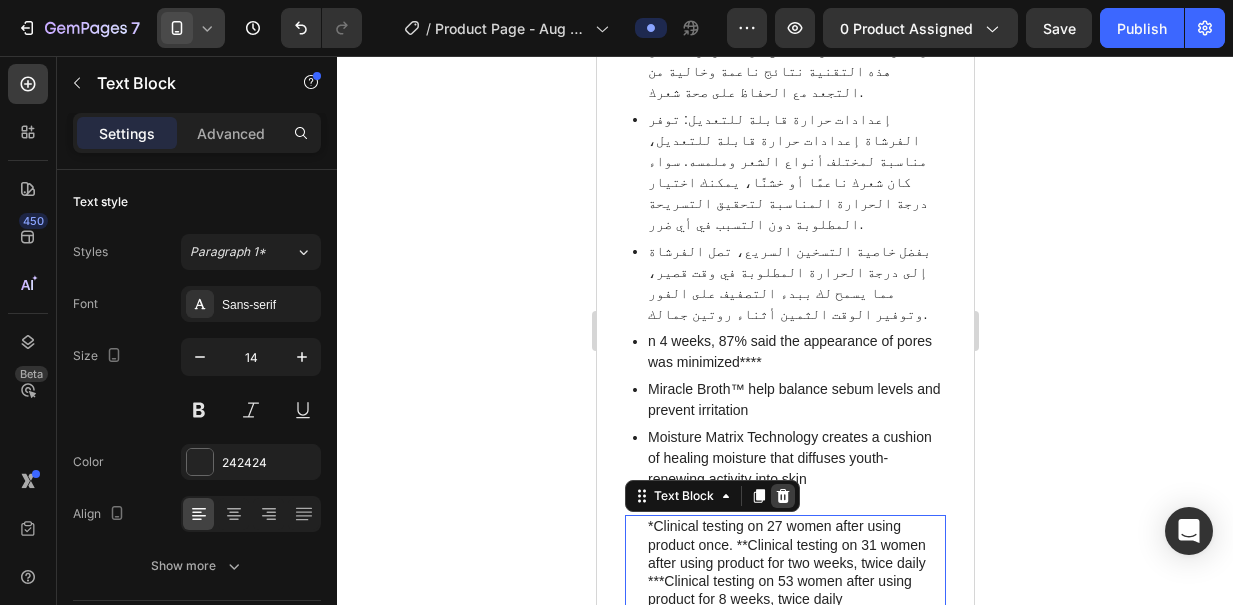 click 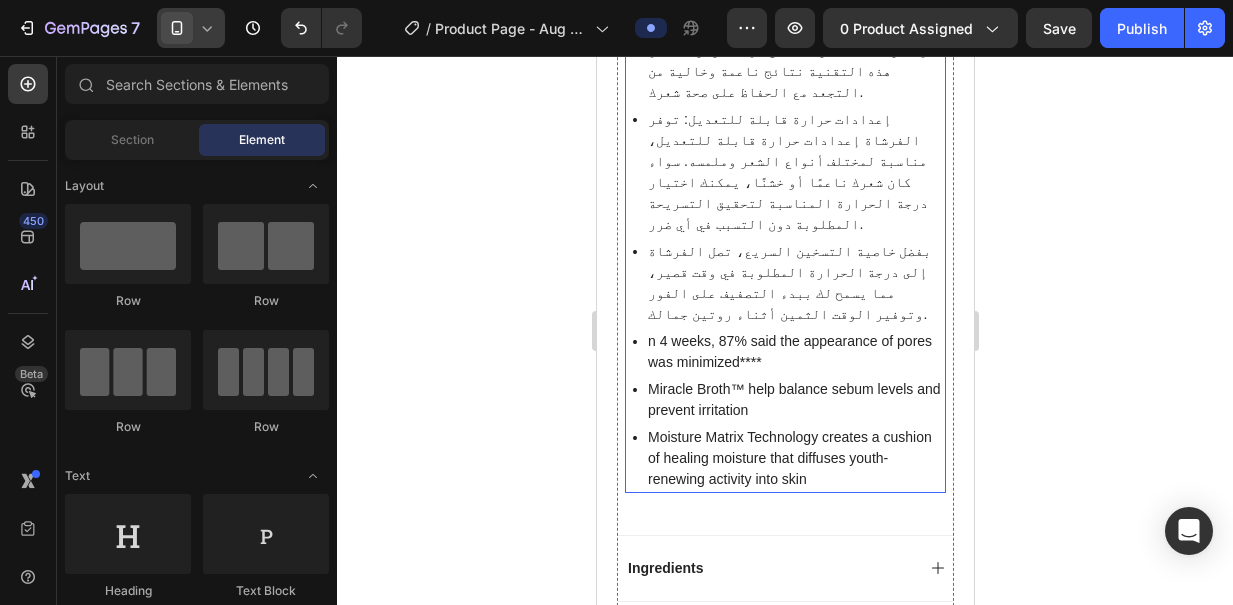 click on "Moisture Matrix Technology creates a cushion of healing moisture that diffuses youth-renewing activity into skin" at bounding box center [794, 458] 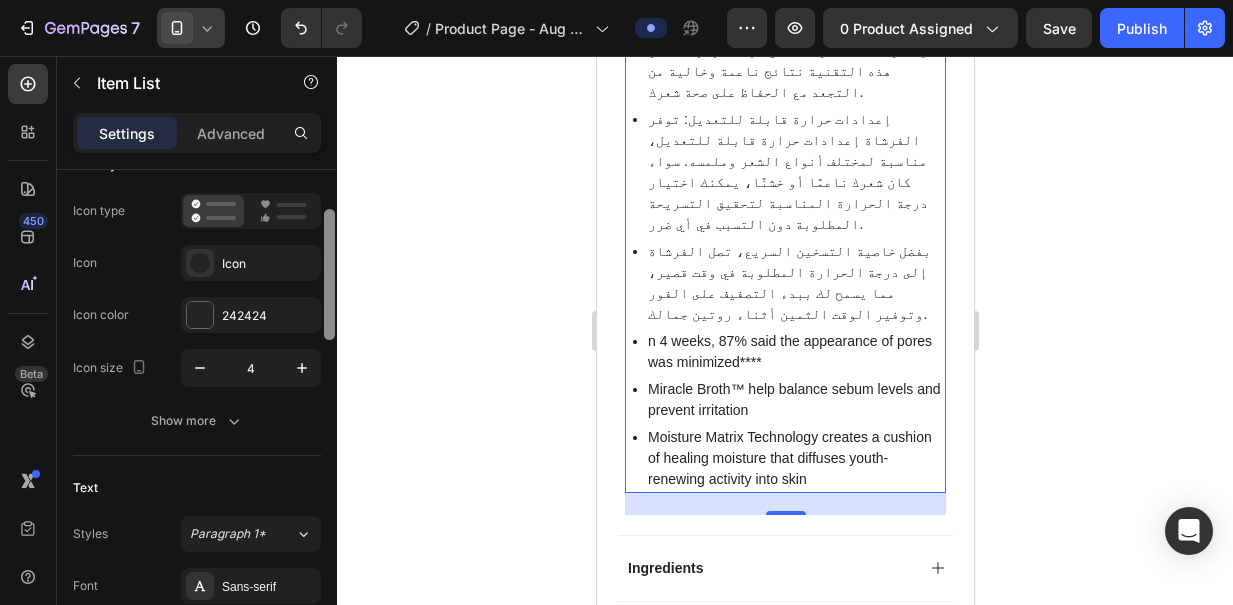 drag, startPoint x: 328, startPoint y: 307, endPoint x: 346, endPoint y: 361, distance: 56.920998 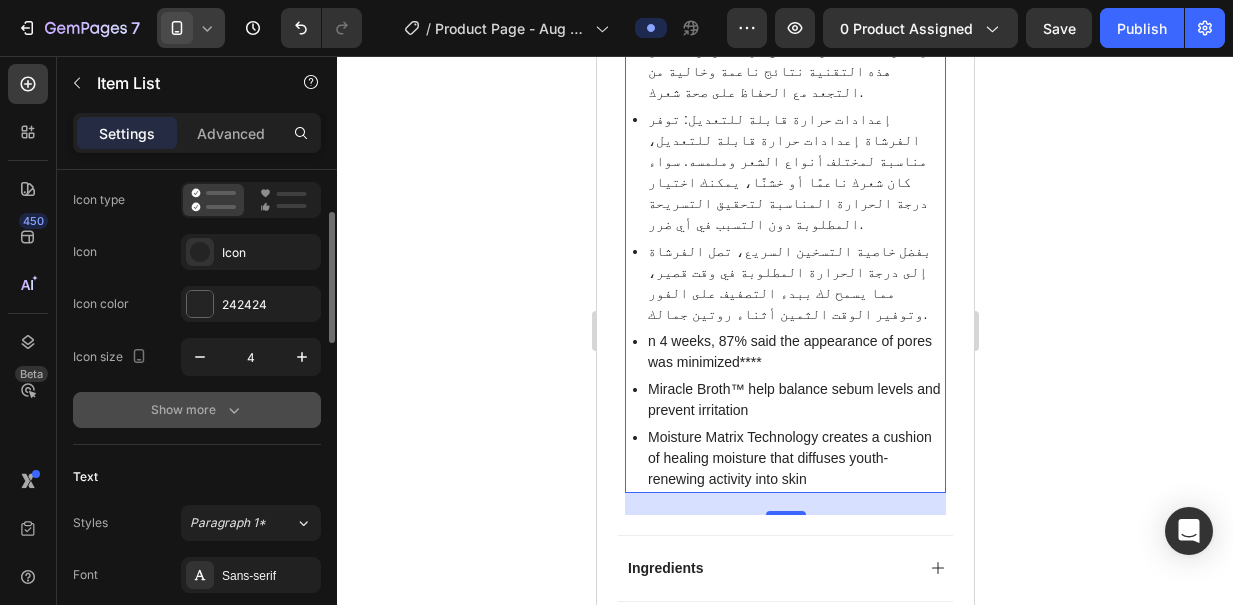 click 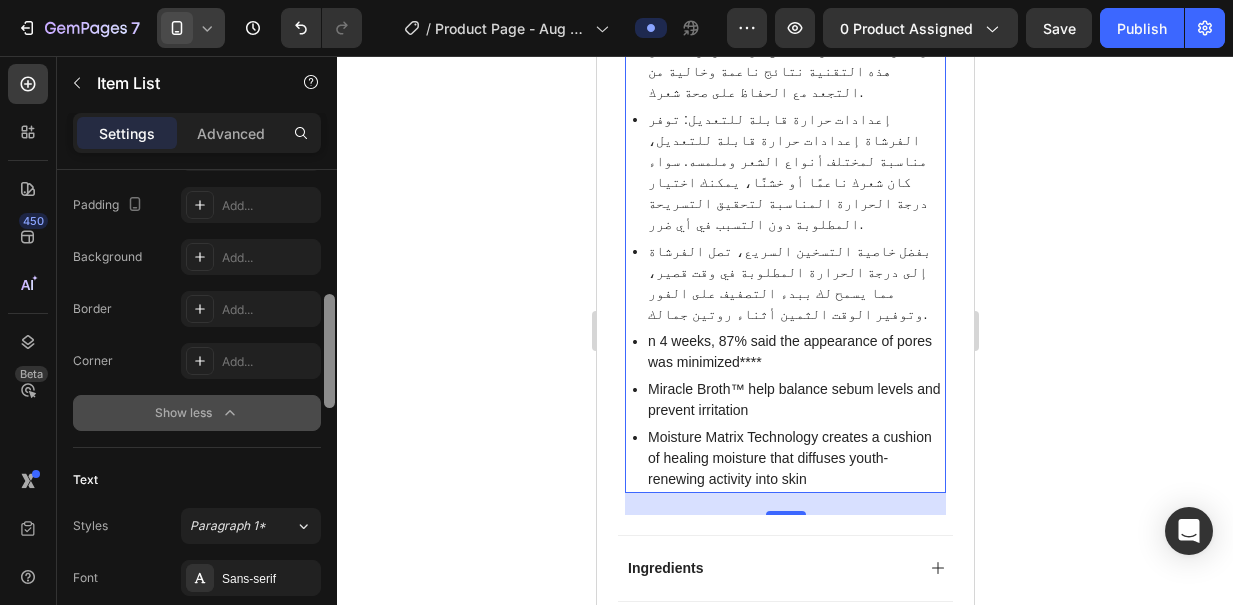 scroll, scrollTop: 438, scrollLeft: 0, axis: vertical 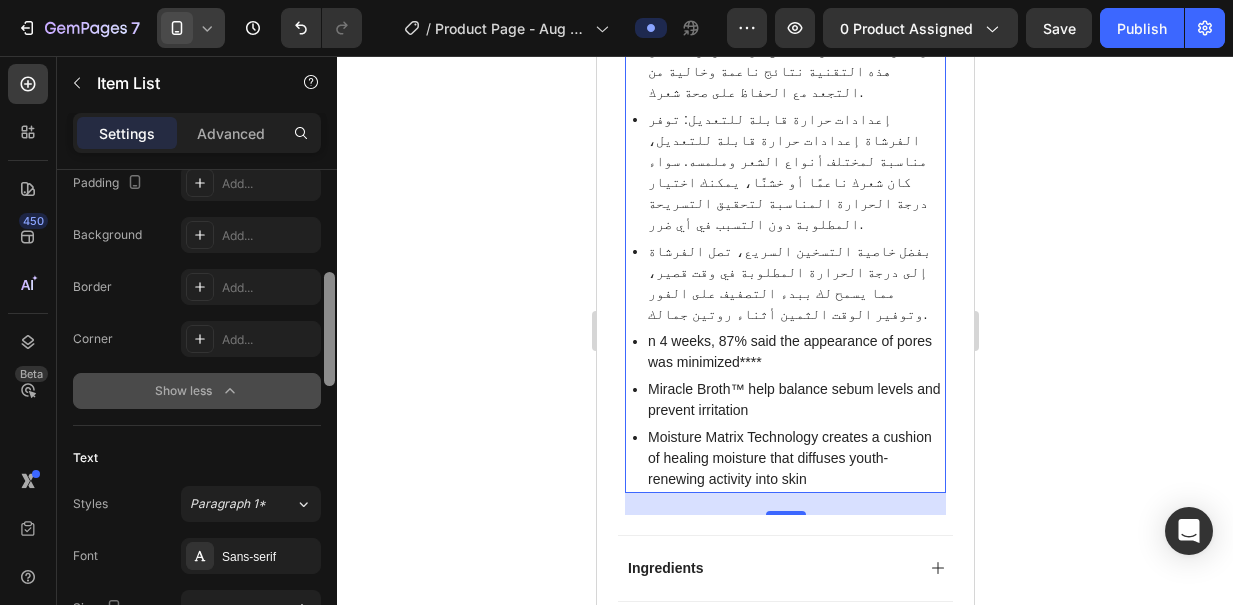 drag, startPoint x: 329, startPoint y: 298, endPoint x: 328, endPoint y: 372, distance: 74.00676 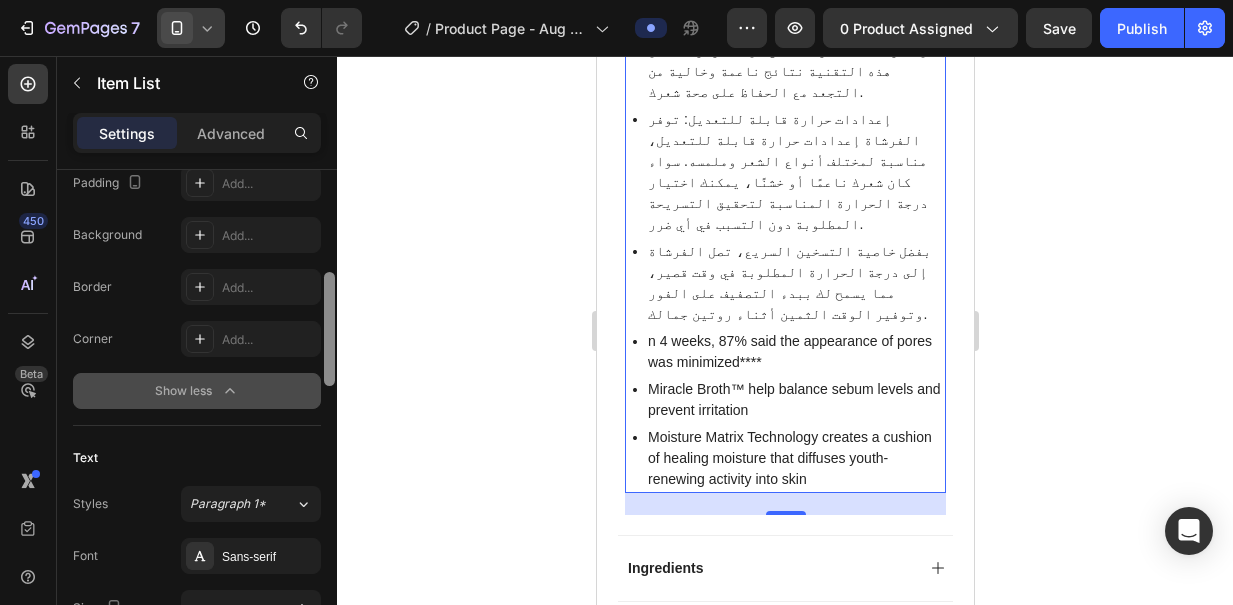 click at bounding box center [329, 329] 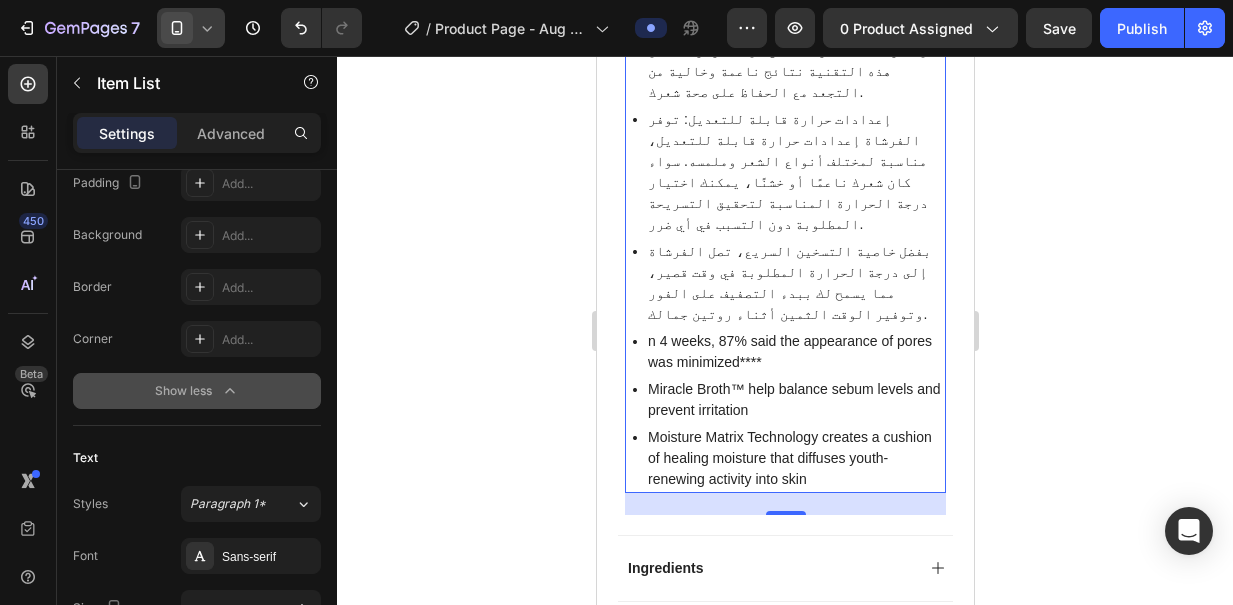 click on "Moisture Matrix Technology creates a cushion of healing moisture that diffuses youth-renewing activity into skin" at bounding box center (788, 458) 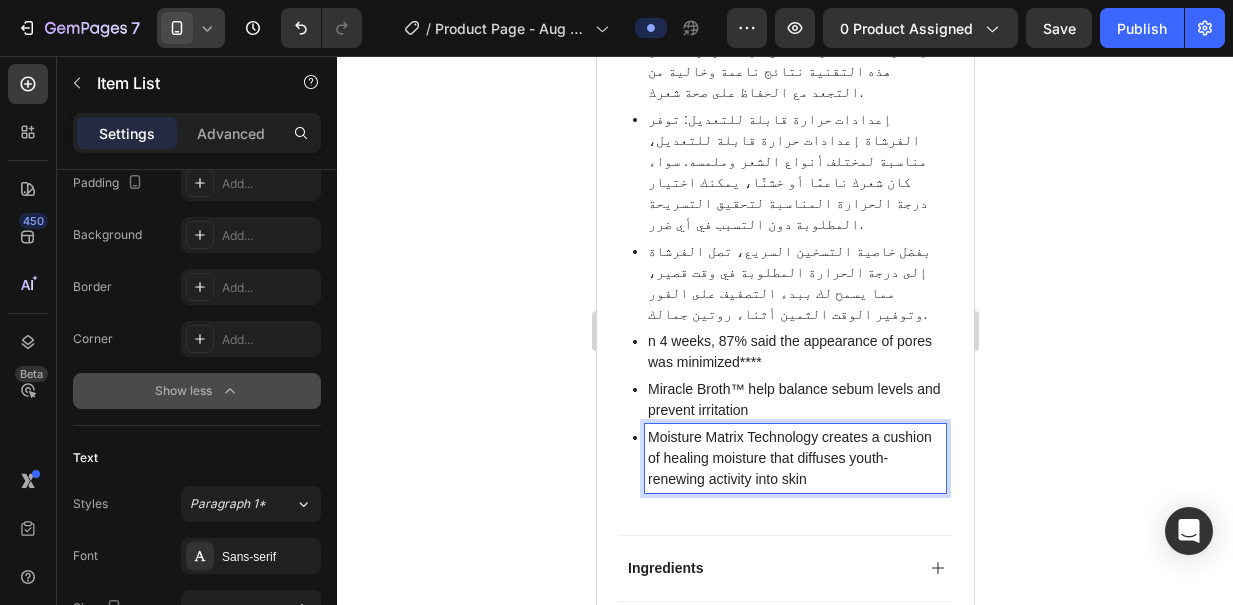click on "Moisture Matrix Technology creates a cushion of healing moisture that diffuses youth-renewing activity into skin" at bounding box center (794, 458) 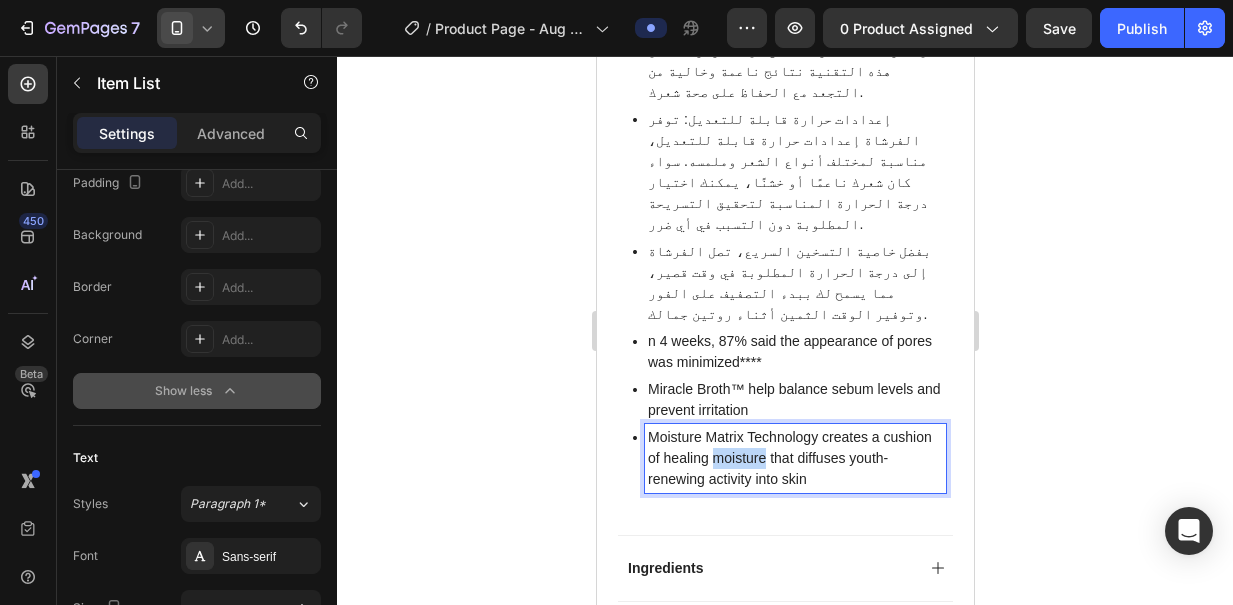 click on "Moisture Matrix Technology creates a cushion of healing moisture that diffuses youth-renewing activity into skin" at bounding box center [794, 458] 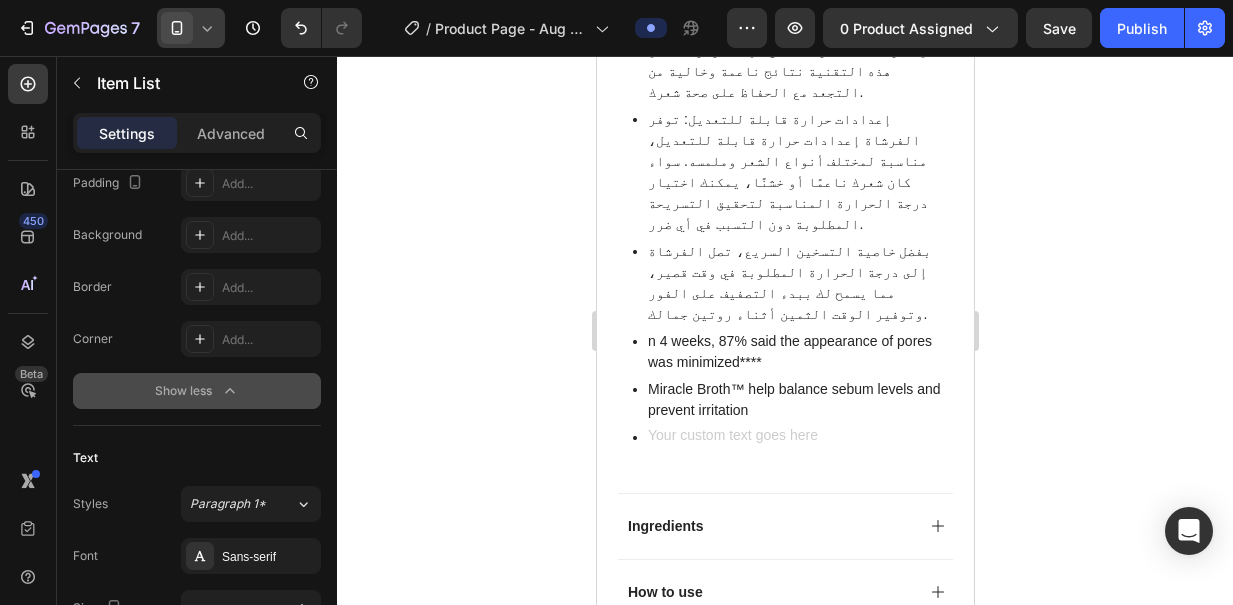 click on "Miracle Broth™ help balance sebum levels and prevent irritation" at bounding box center [794, 400] 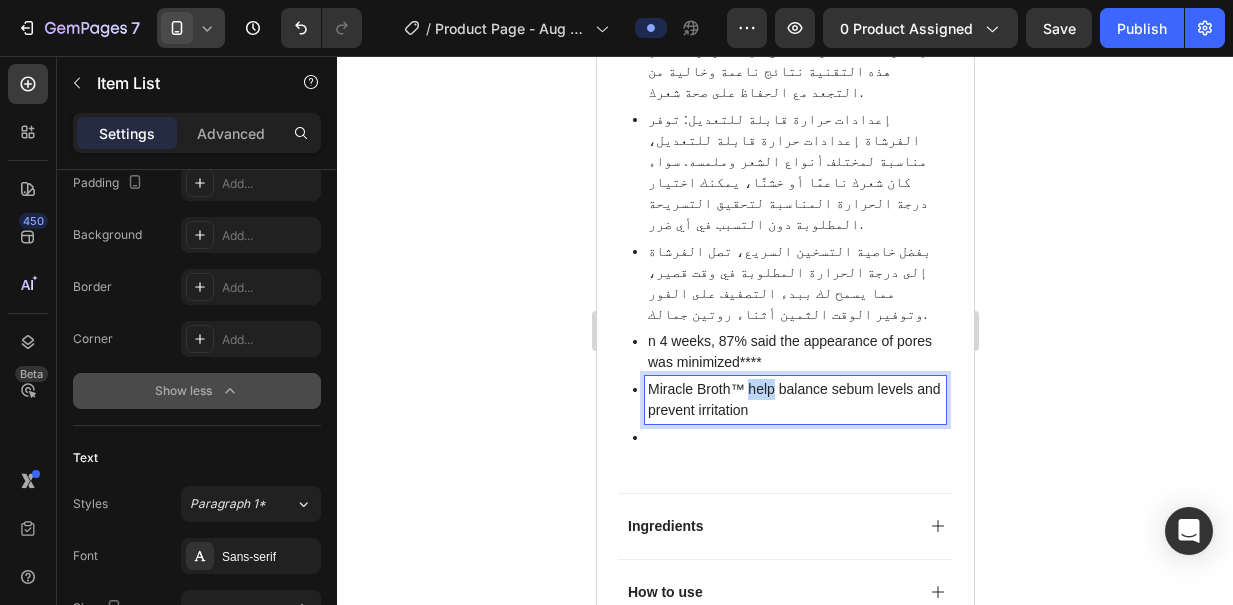 click on "Miracle Broth™ help balance sebum levels and prevent irritation" at bounding box center (794, 400) 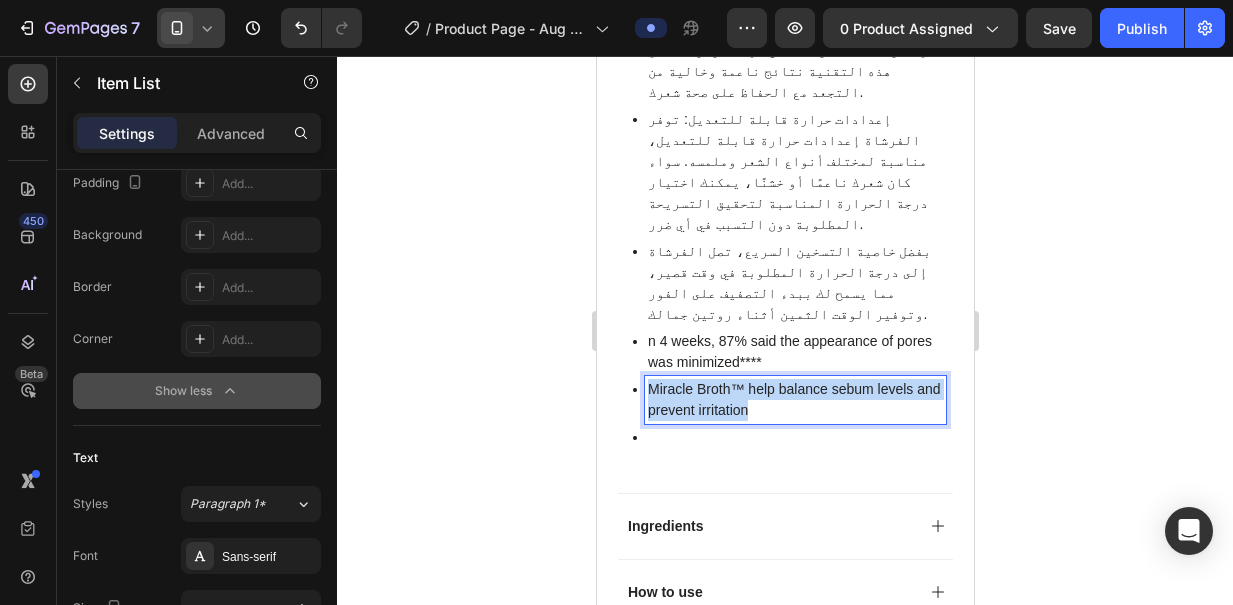 click on "Miracle Broth™ help balance sebum levels and prevent irritation" at bounding box center (794, 400) 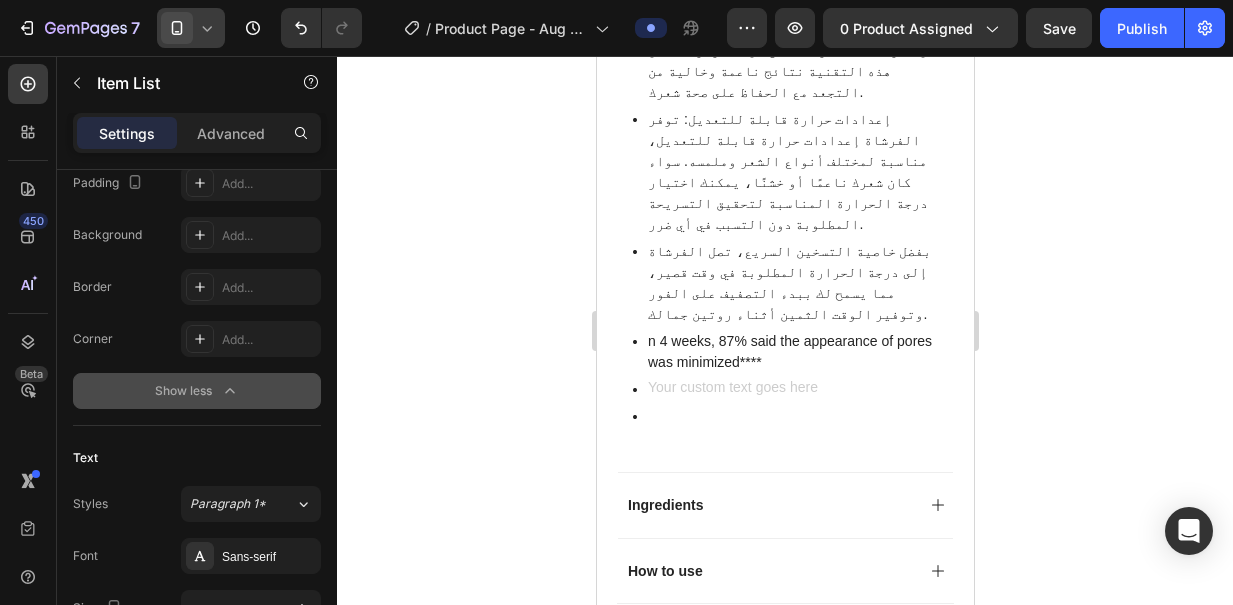 click on "n 4 weeks, 87% said the appearance of pores was minimized****" at bounding box center [794, 352] 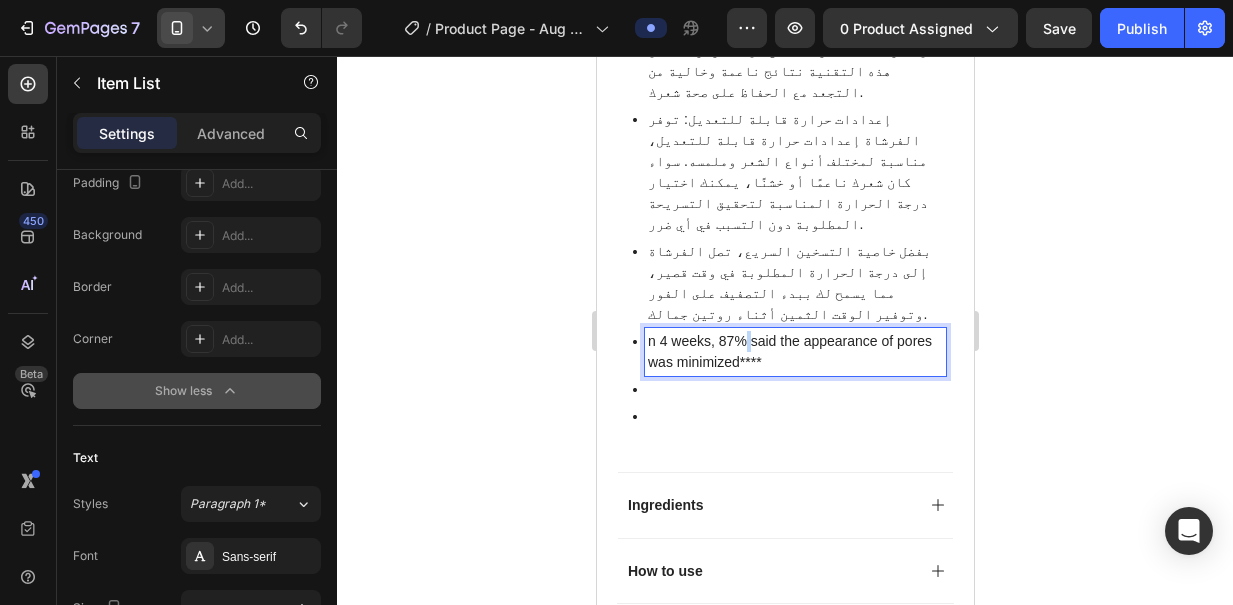 click on "n 4 weeks, 87% said the appearance of pores was minimized****" at bounding box center [794, 352] 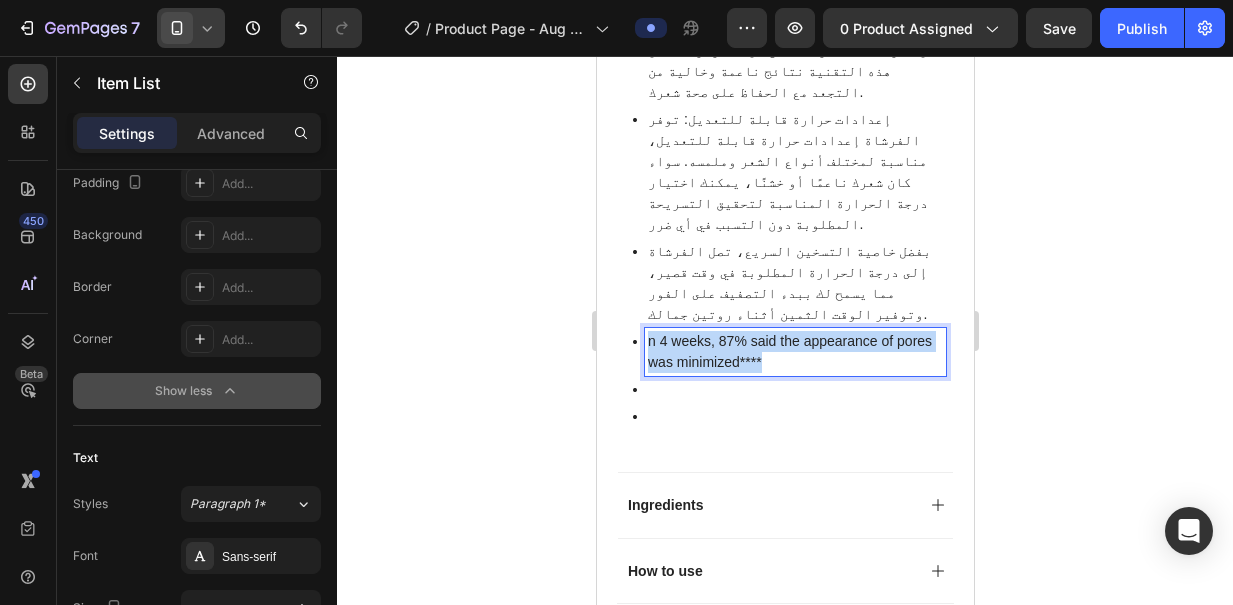 click on "n 4 weeks, 87% said the appearance of pores was minimized****" at bounding box center [794, 352] 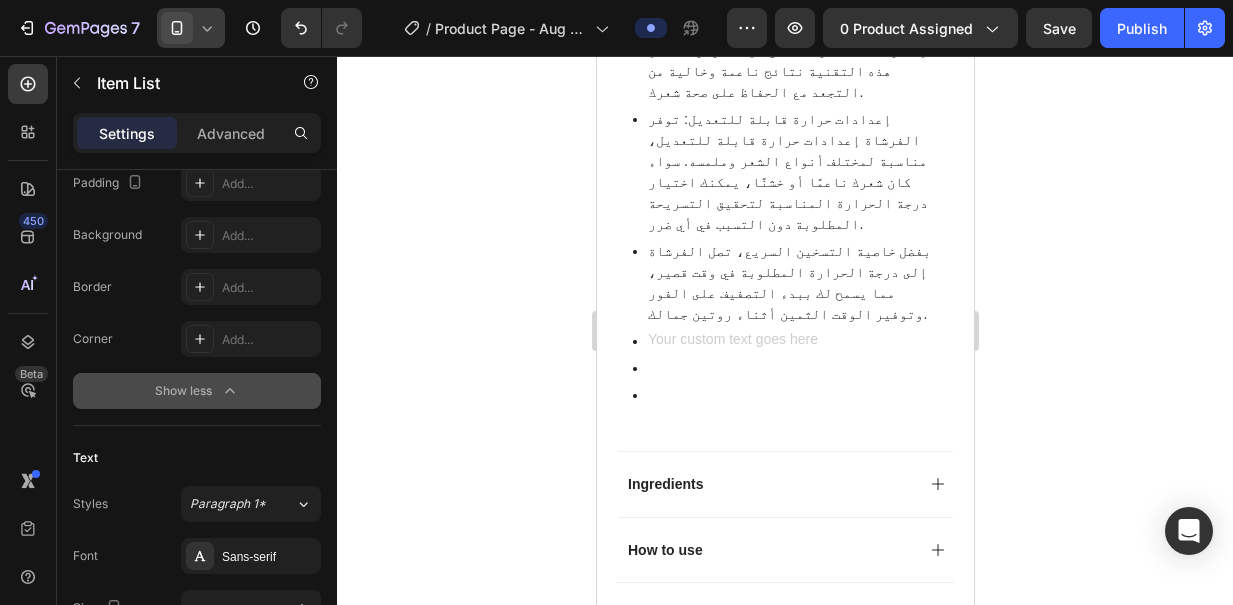 click on "تقنية متطورة: تتميز الفرشاة بشعيرات سيراميك متطورة مُشبعة بالتورمالين، مما يُساعد على توزيع الحرارة بالتساوي ويقلل من خطر تلف الشعر الناتج عن الحرارة. تضمن هذه التقنية نتائج ناعمة وخالية من التجعد مع الحفاظ على صحة شعرك.
إعدادات حرارة قابلة للتعديل: توفر الفرشاة إعدادات حرارة قابلة للتعديل، مناسبة لمختلف أنواع الشعر وملمسه. سواء كان شعرك ناعمًا أو خشنًا، يمكنك اختيار درجة الحرارة المناسبة لتحقيق التسريحة المطلوبة دون التسبب في أي ضرر." at bounding box center [784, 191] 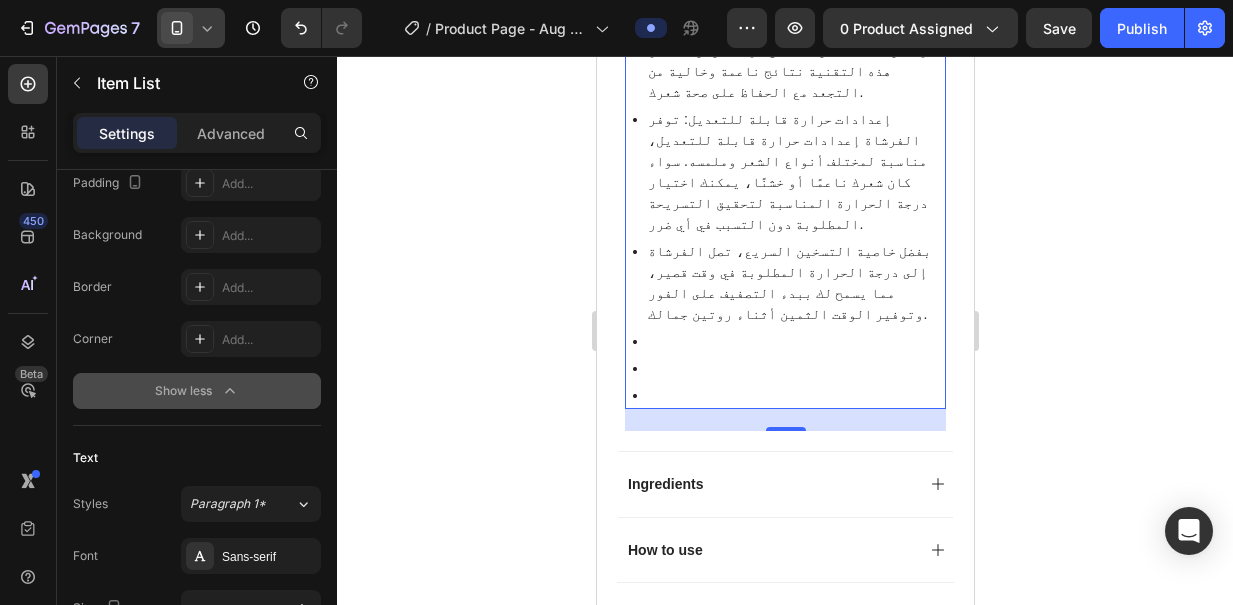 click 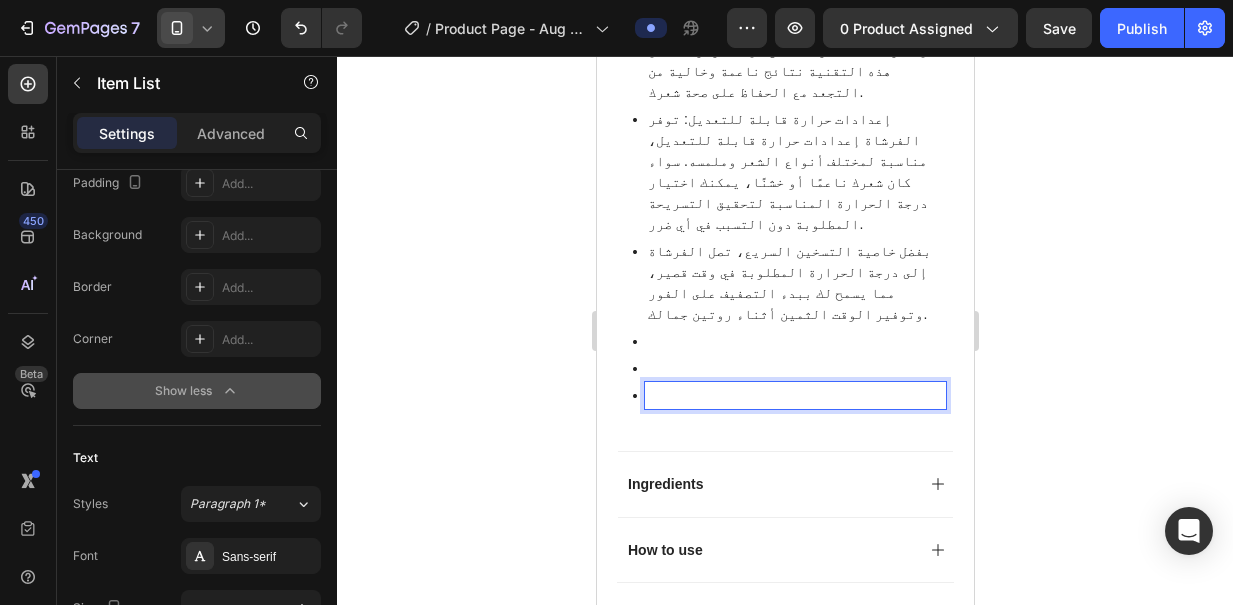 click 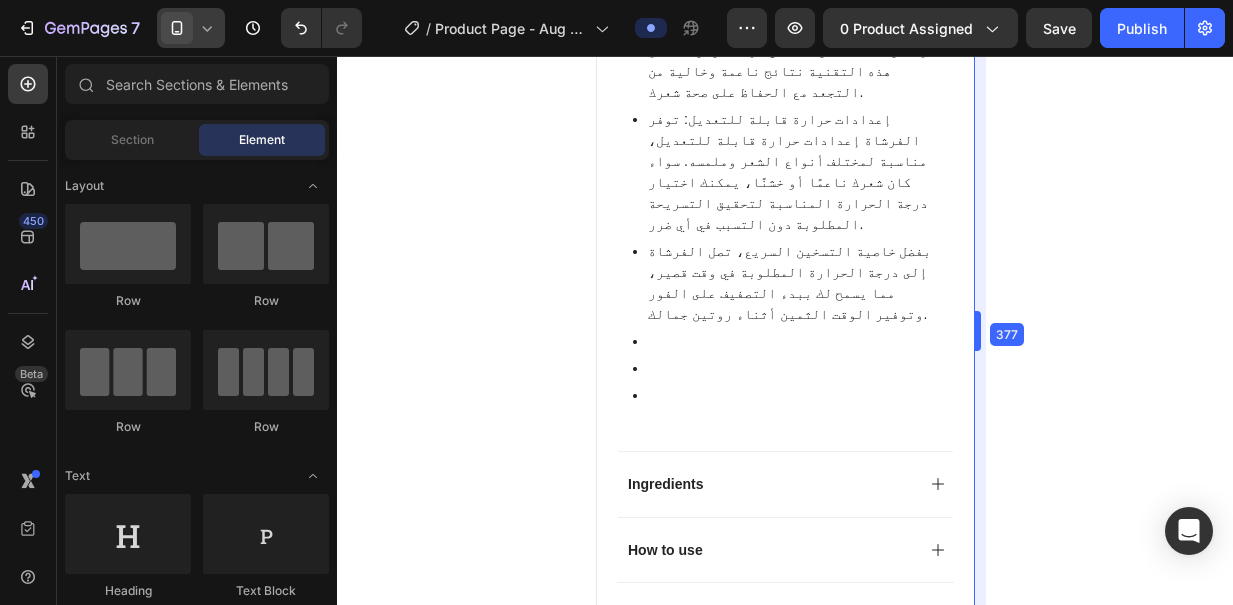 drag, startPoint x: 975, startPoint y: 332, endPoint x: 974, endPoint y: 269, distance: 63.007935 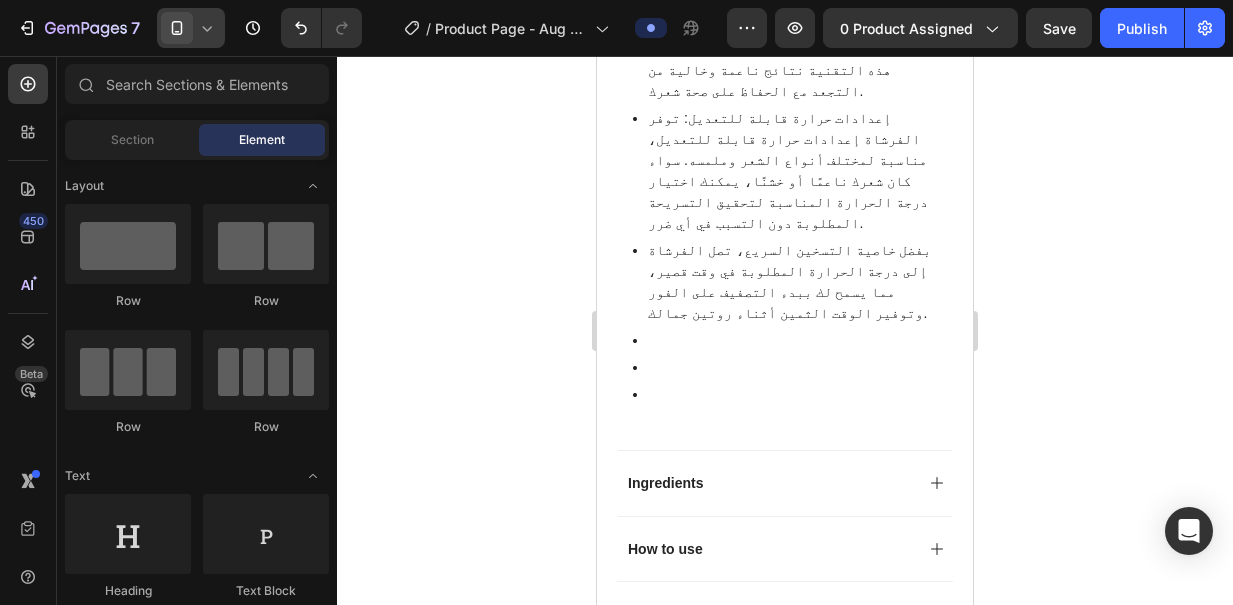 scroll, scrollTop: 1283, scrollLeft: 0, axis: vertical 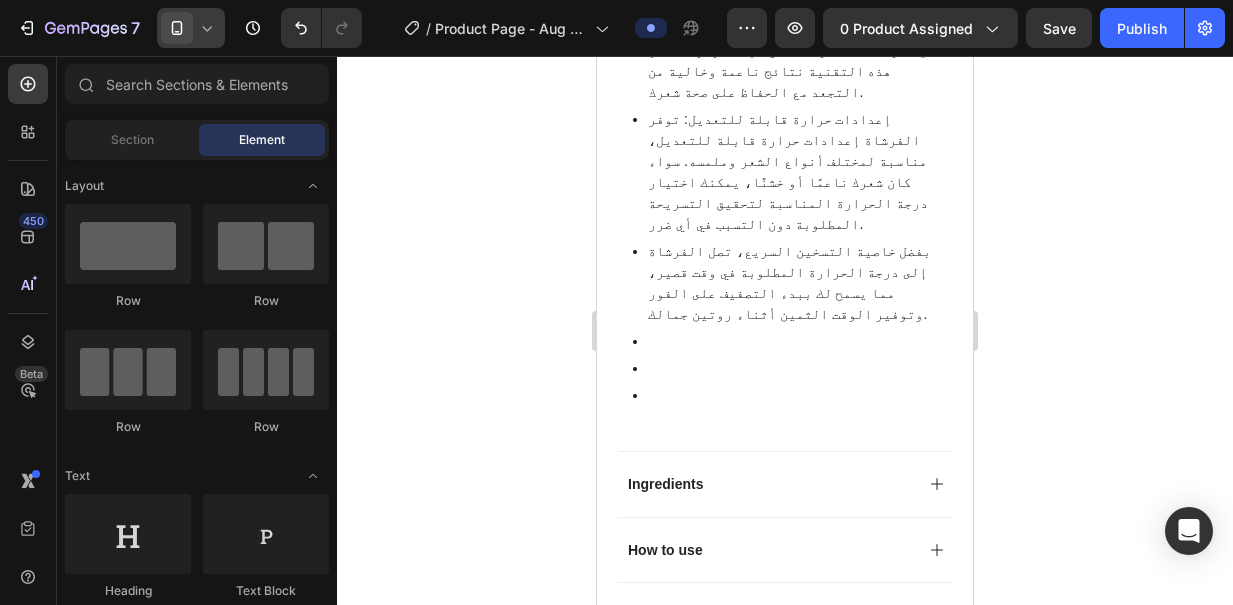 click 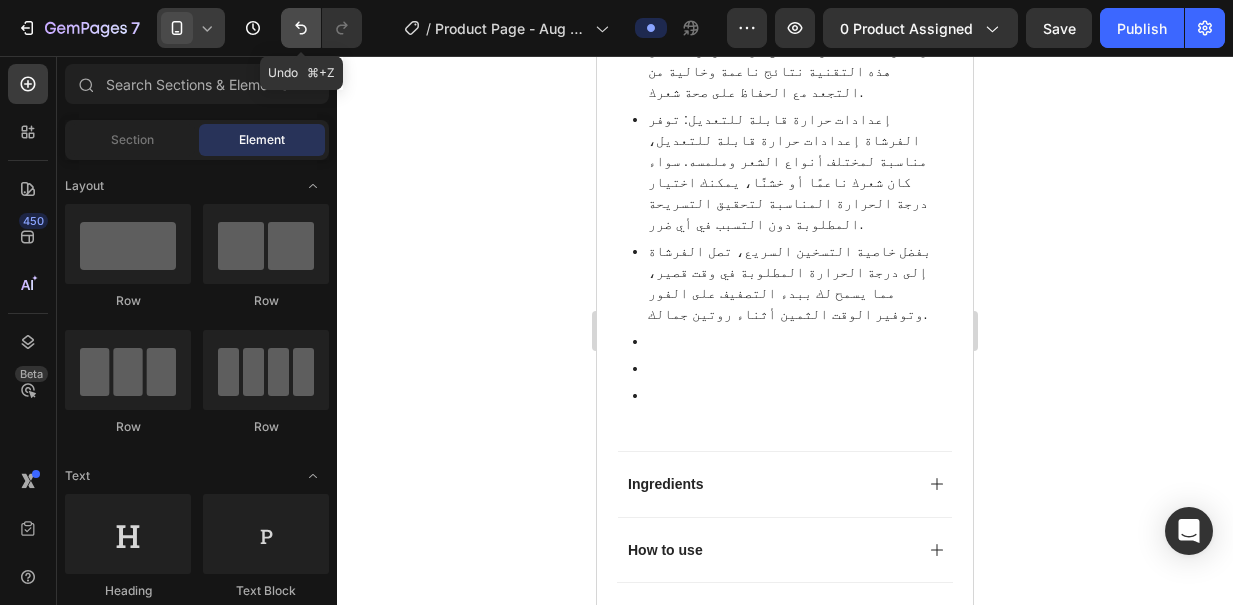 click 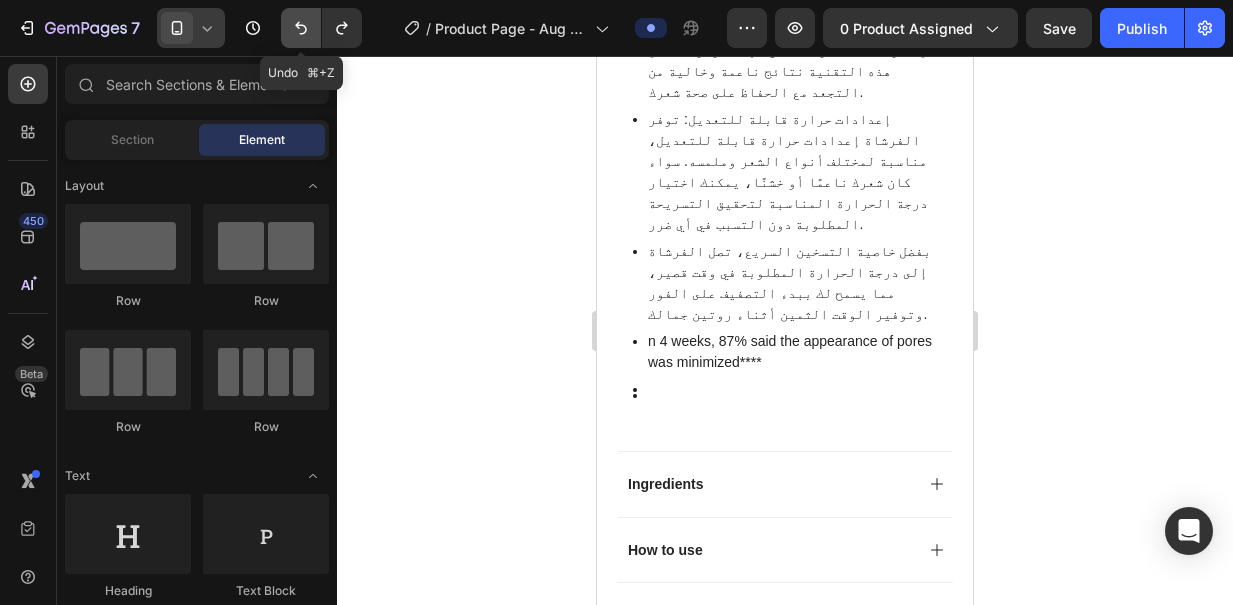 click 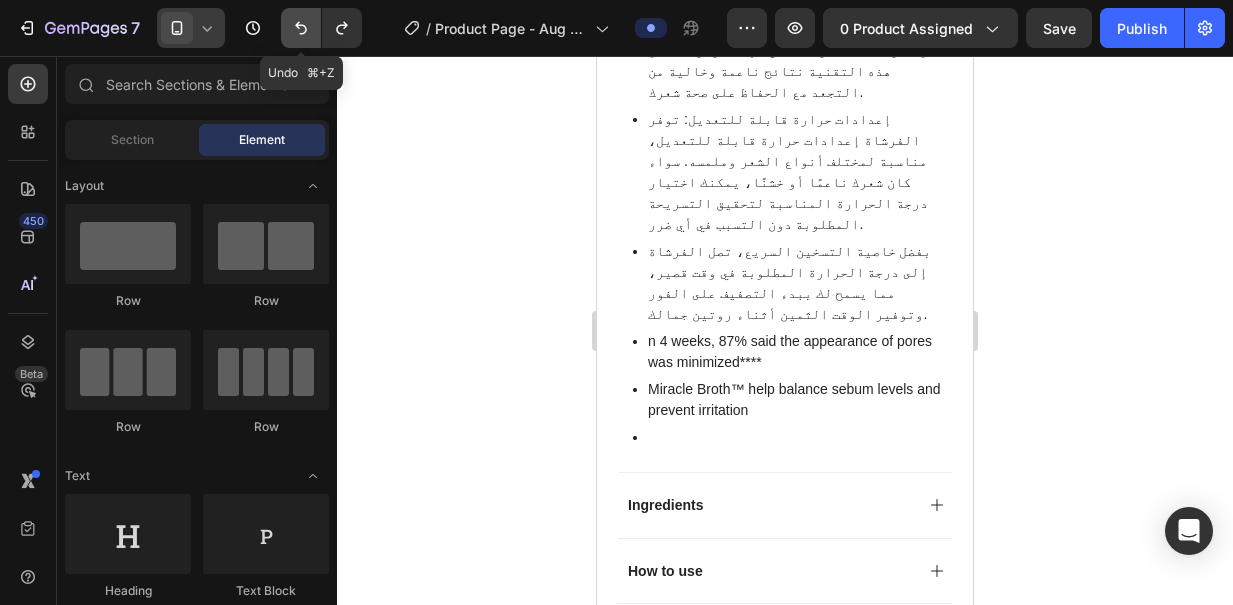 click 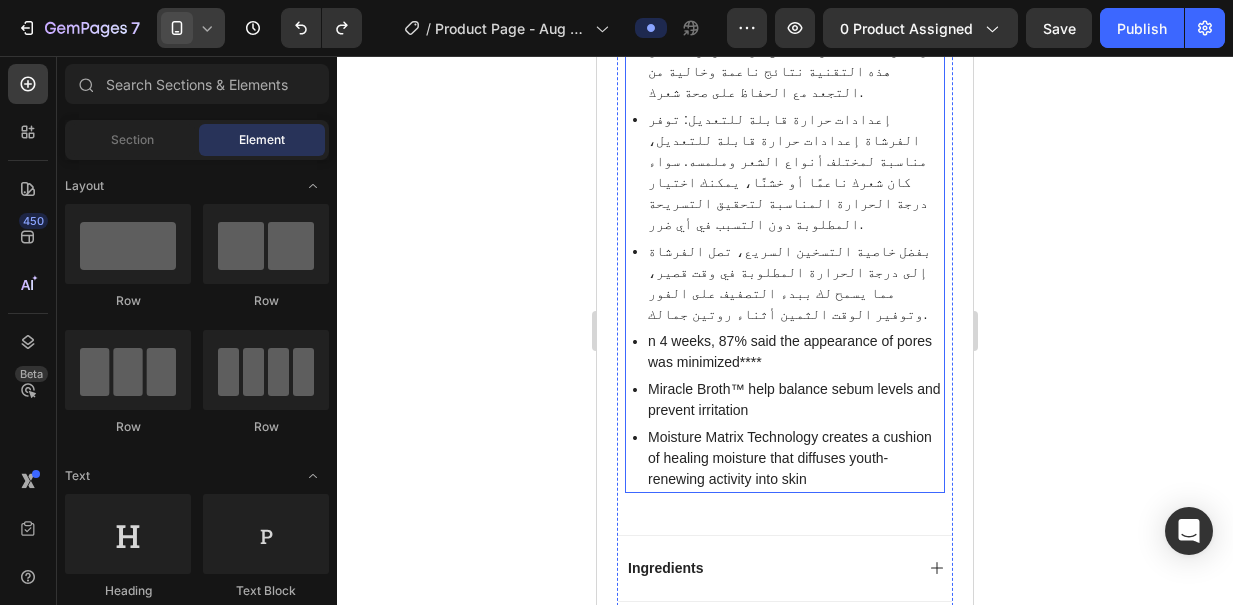 click on "n 4 weeks, 87% said the appearance of pores was minimized****" at bounding box center (795, 352) 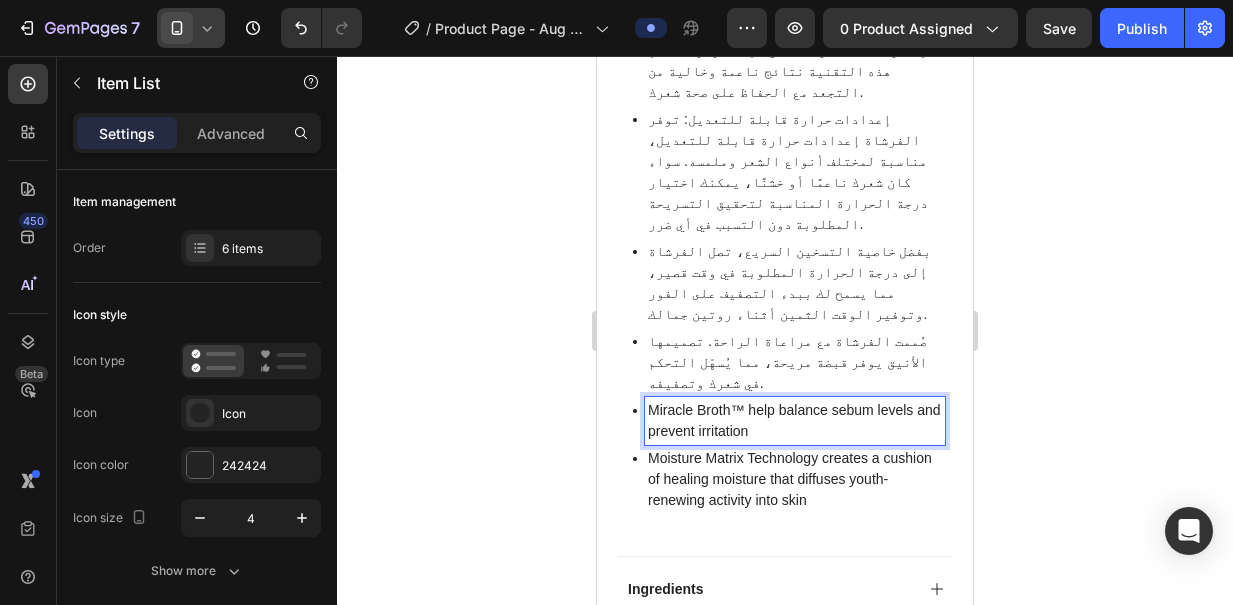 click on "Miracle Broth™ help balance sebum levels and prevent irritation" at bounding box center (795, 421) 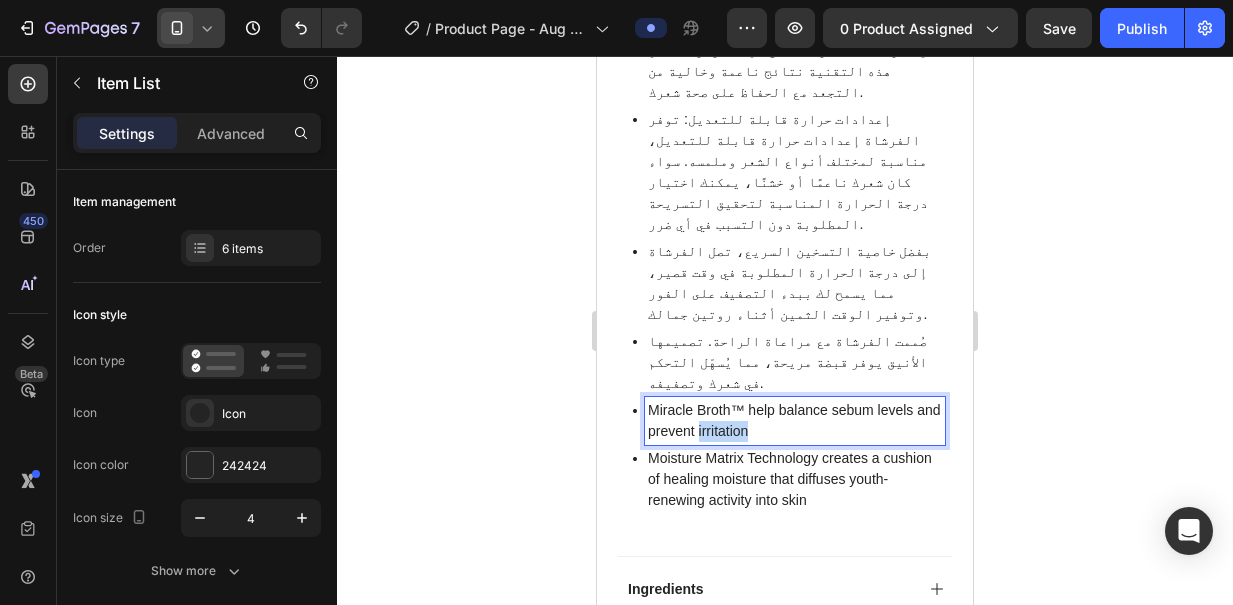 click on "Miracle Broth™ help balance sebum levels and prevent irritation" at bounding box center [795, 421] 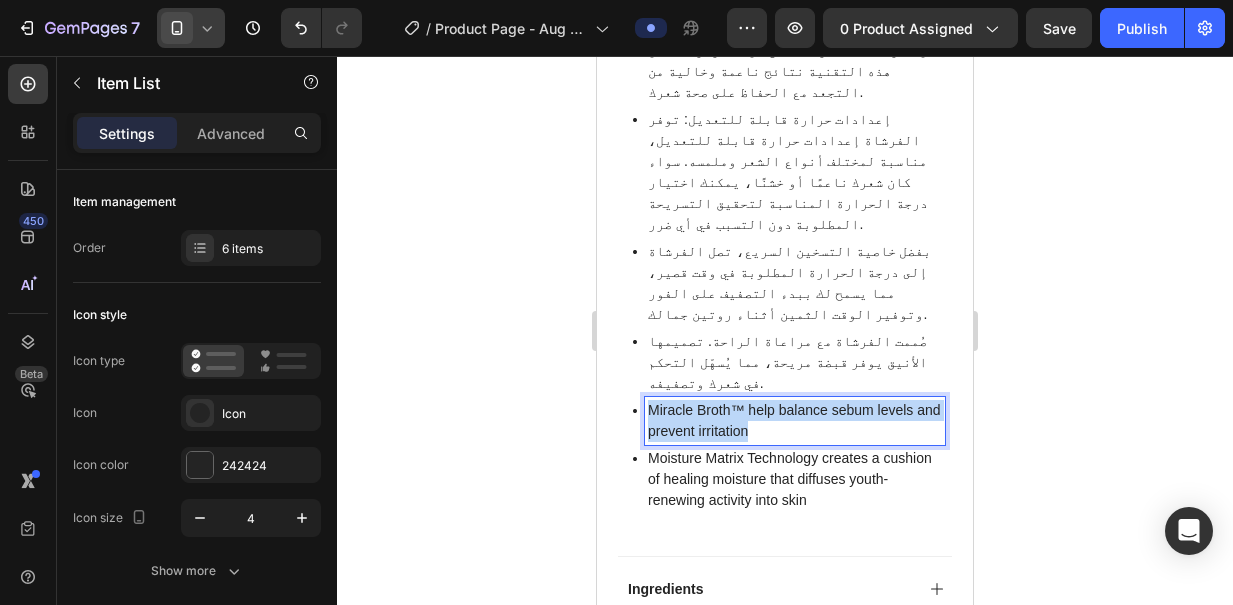 click on "Miracle Broth™ help balance sebum levels and prevent irritation" at bounding box center [795, 421] 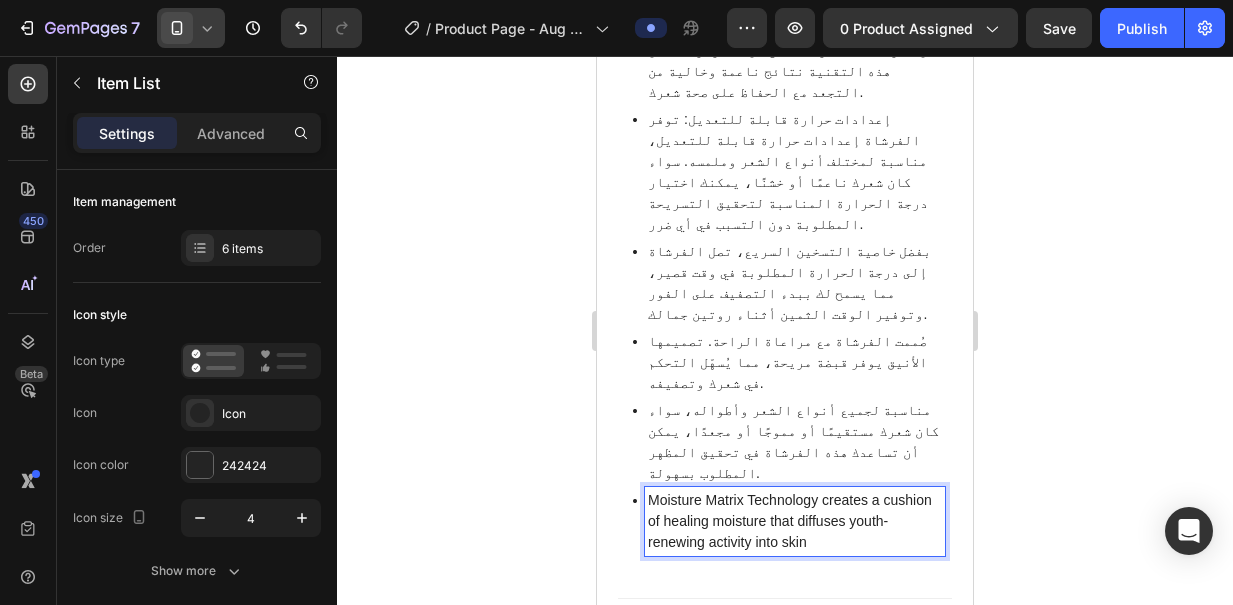 click on "Moisture Matrix Technology creates a cushion of healing moisture that diffuses youth-renewing activity into skin" at bounding box center (795, 521) 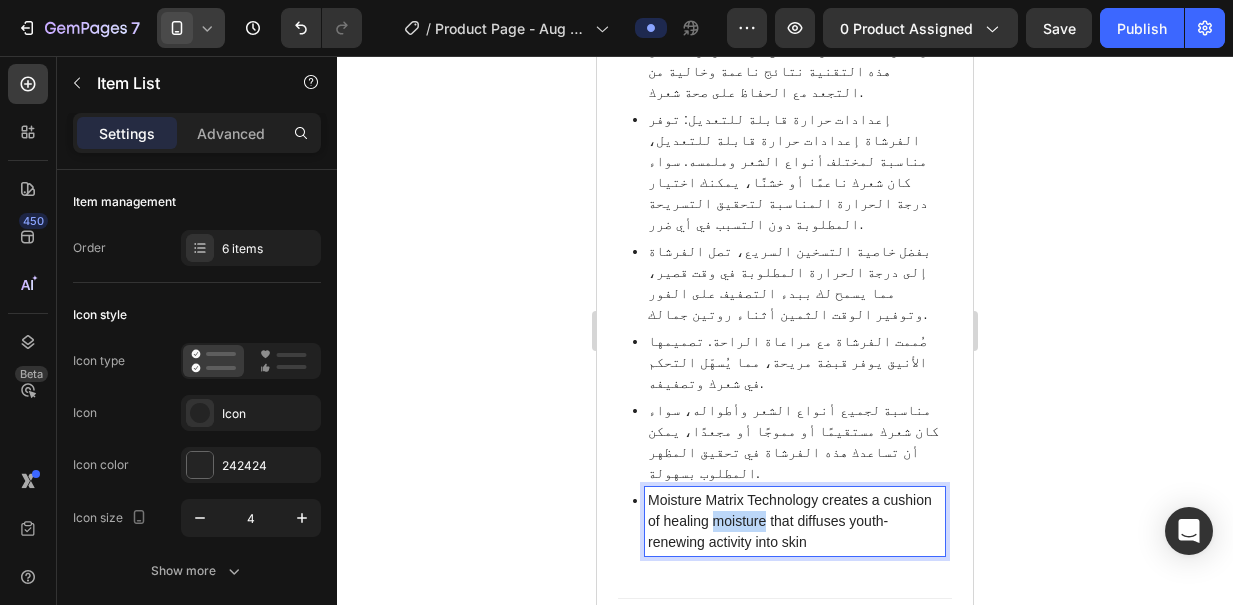 click on "Moisture Matrix Technology creates a cushion of healing moisture that diffuses youth-renewing activity into skin" at bounding box center [795, 521] 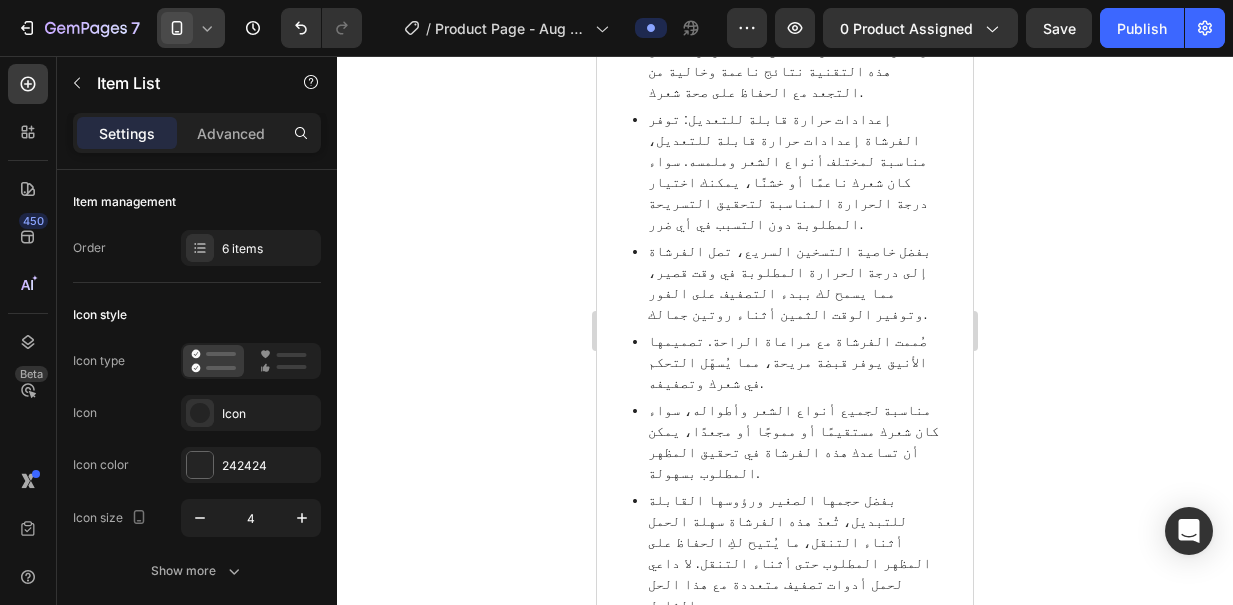 click 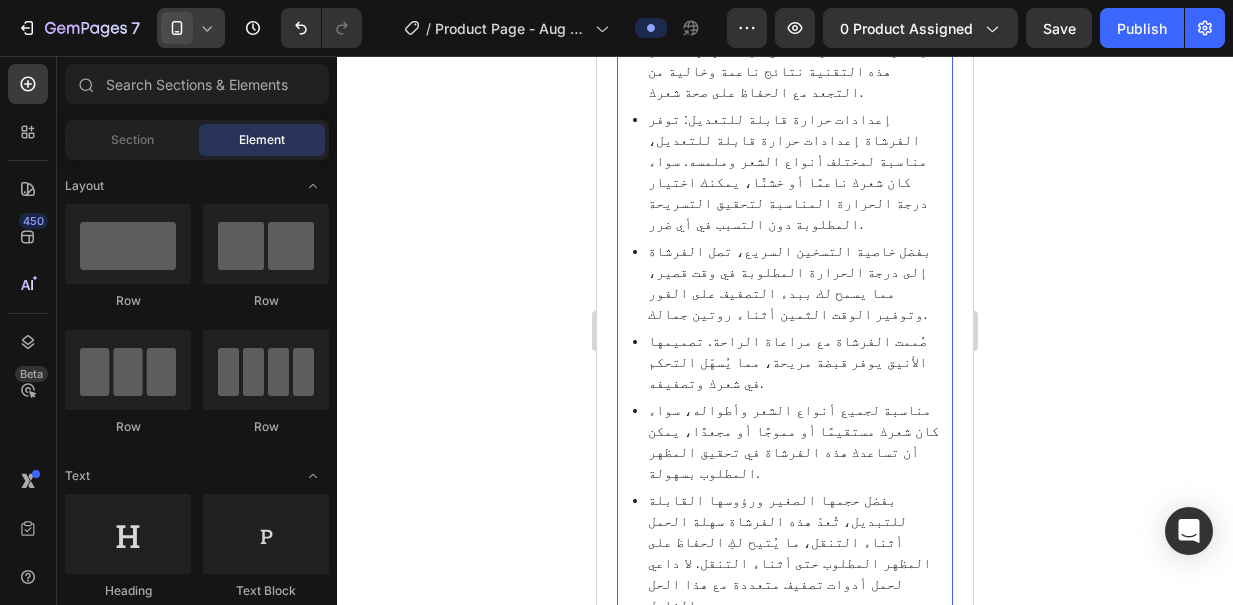 click on "Ingredients" at bounding box center (665, 694) 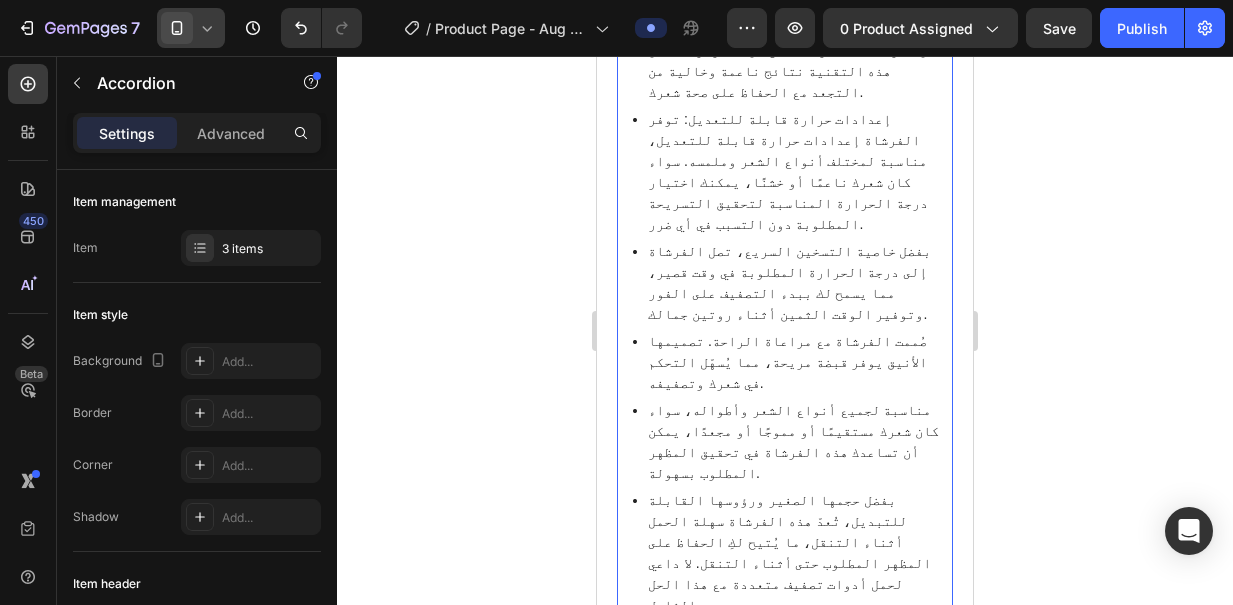 click on "Ingredients" at bounding box center (769, 694) 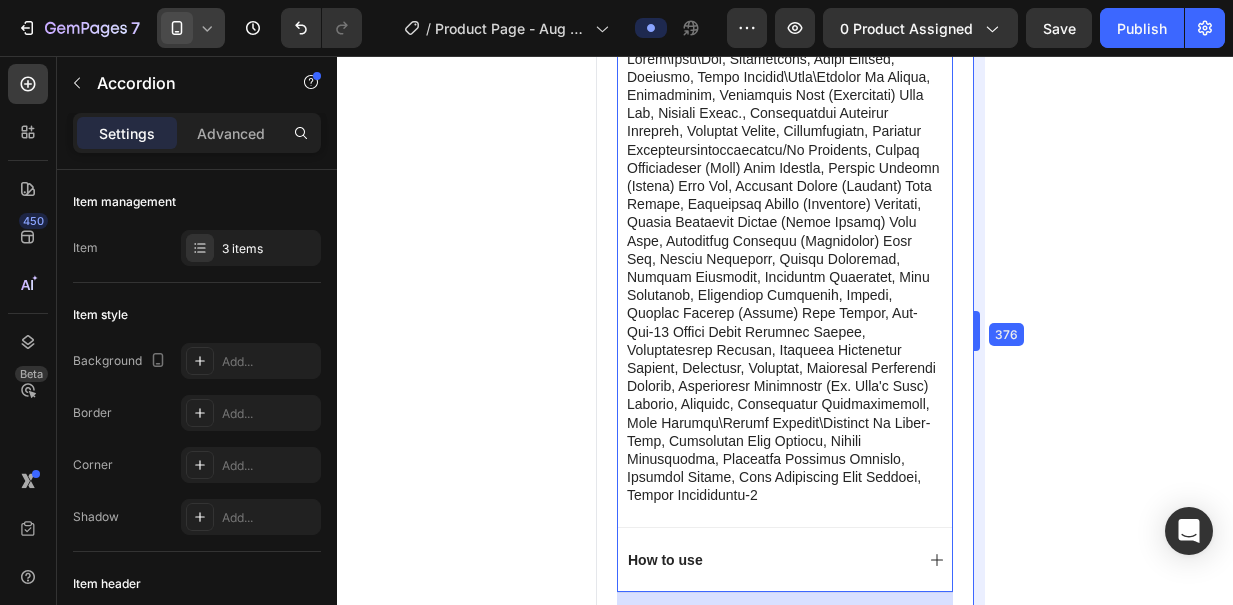 drag, startPoint x: 974, startPoint y: 324, endPoint x: 974, endPoint y: 276, distance: 48 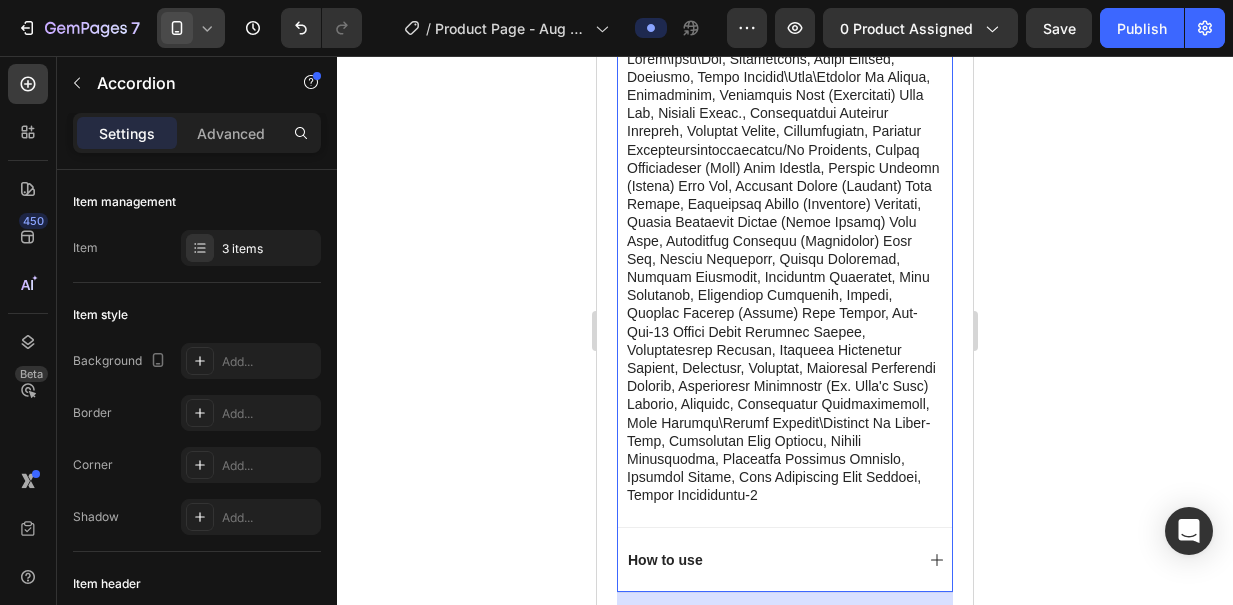 click 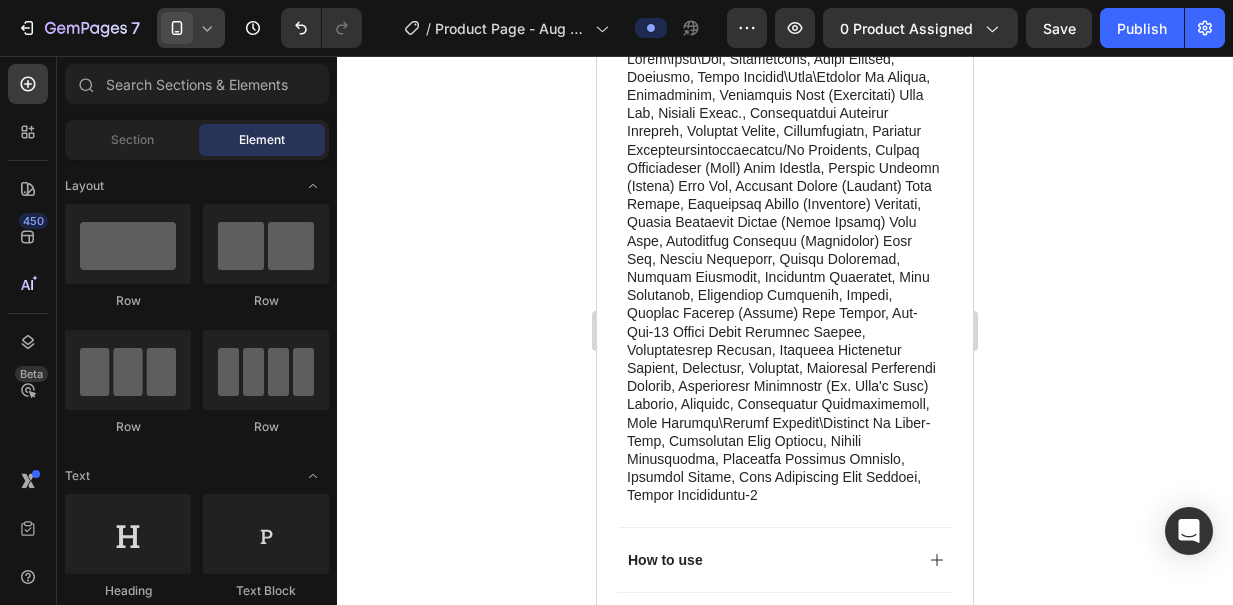 click 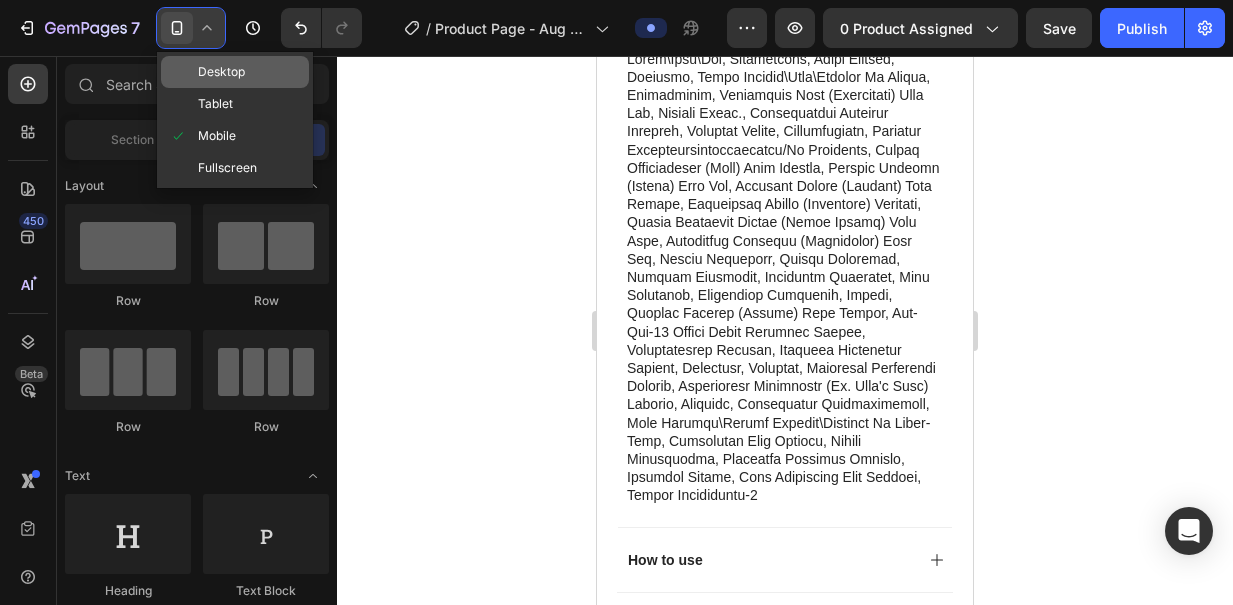 click on "Desktop" at bounding box center (221, 72) 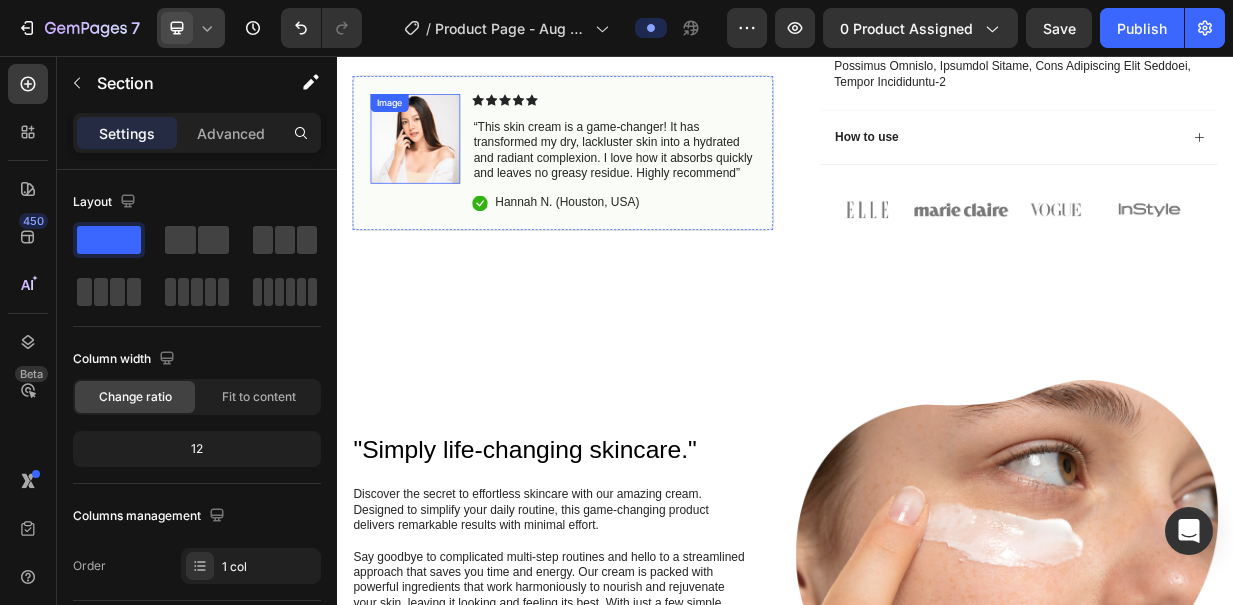 click on ""Simply life-changing skincare." Heading Discover the secret to effortless skincare with our amazing cream. Designed to simplify your daily routine, this game-changing product delivers remarkable results with minimal effort.   Say goodbye to complicated multi-step routines and hello to a streamlined approach that saves you time and energy. Our cream is packed with powerful ingredients that work harmoniously to nourish and rejuvenate your skin, leaving it looking and feeling its best. With just a few simple steps, you can achieve a radiant complexion that reflects your natural beauty. Experience the joy of effortless skincare and unlock a newfound confidence in your daily routine.   Try our cream today and embrace the simplicity of beautiful skin. Text Block Row Image Row ...and the best part is, you'll confidently strut the streets with radiant and flawless skin Heading     Text Block Row Image Row Section 2" at bounding box center (937, 1000) 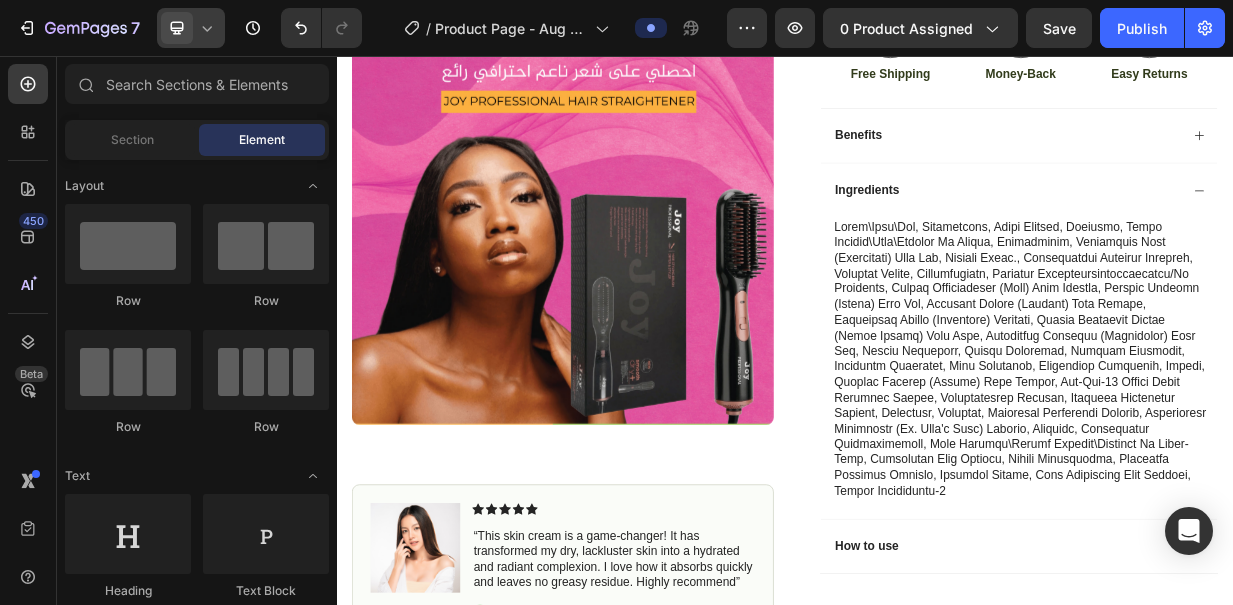 scroll, scrollTop: 673, scrollLeft: 0, axis: vertical 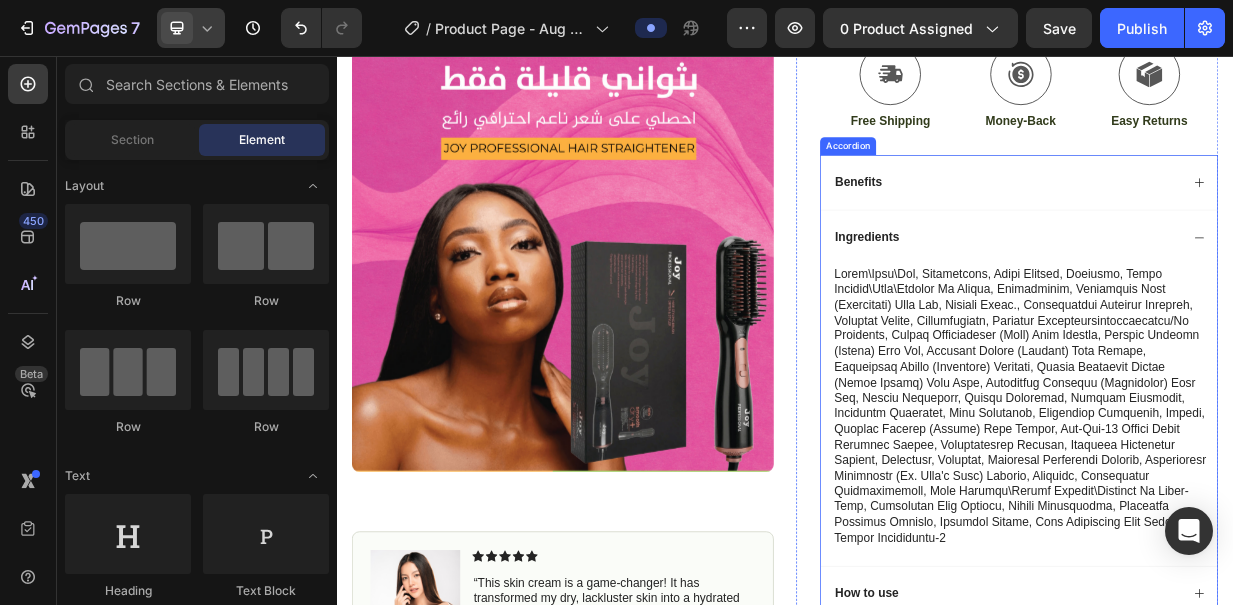 click on "Accordion" at bounding box center (1021, 176) 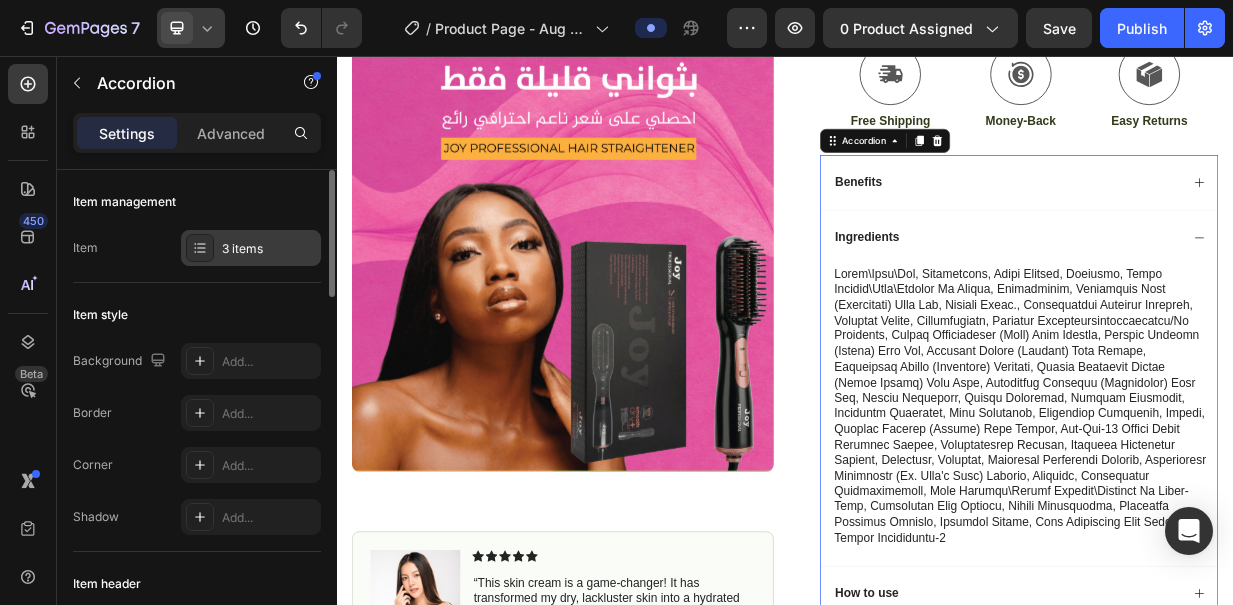 click on "3 items" at bounding box center [269, 249] 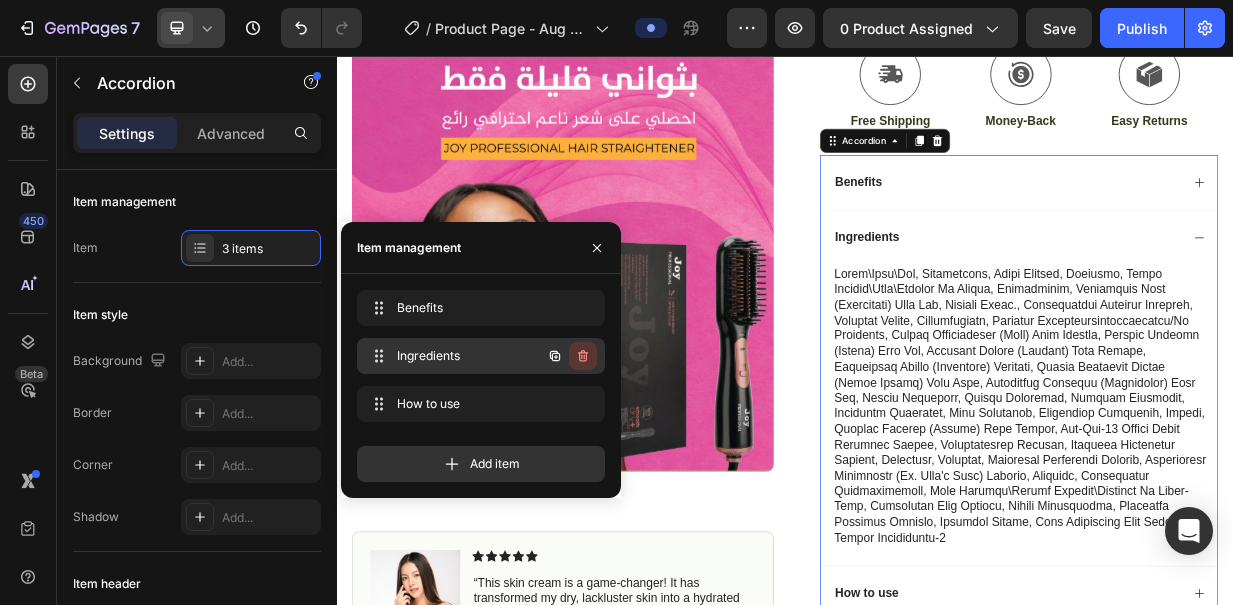 click 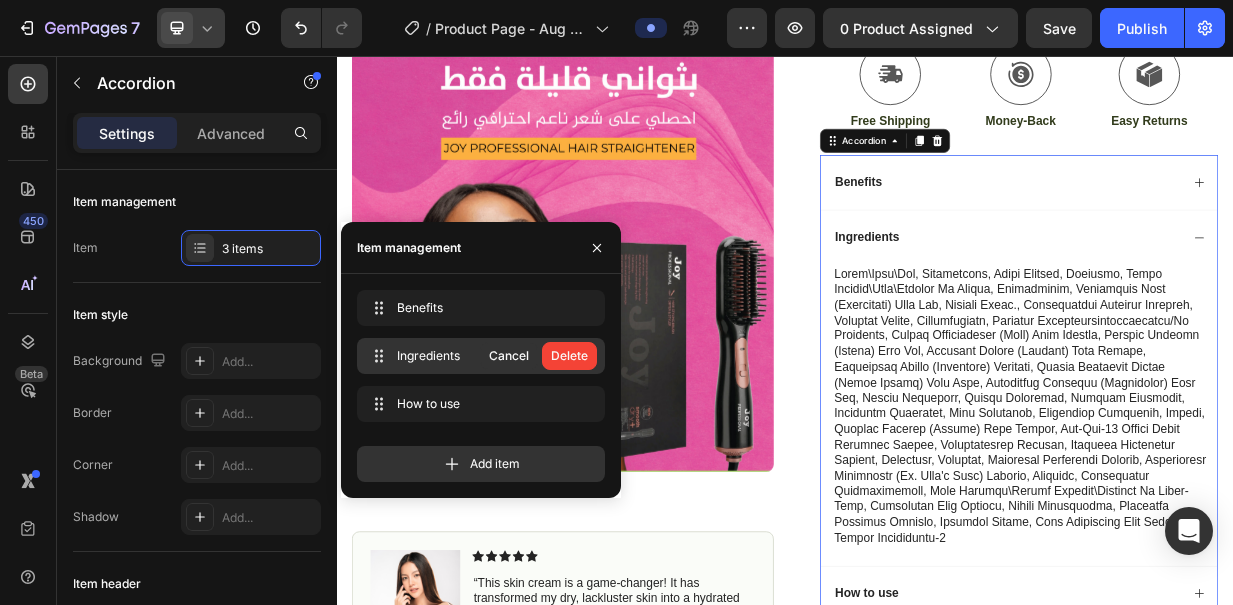 click on "Delete" at bounding box center (569, 356) 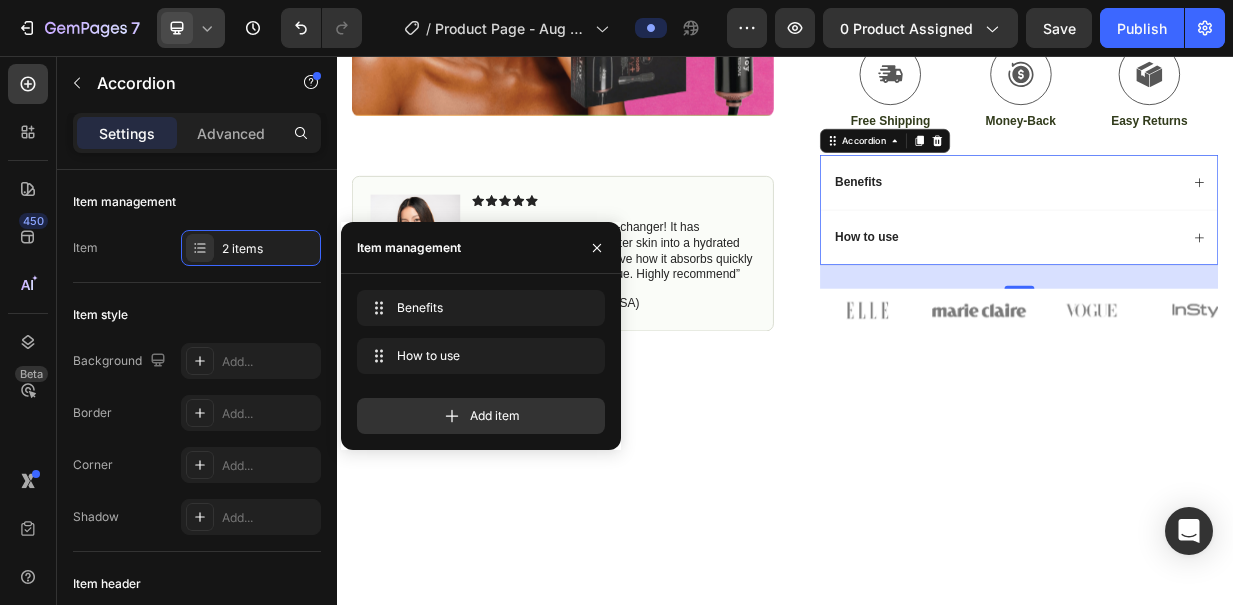 click on "How to use" at bounding box center (1234, 298) 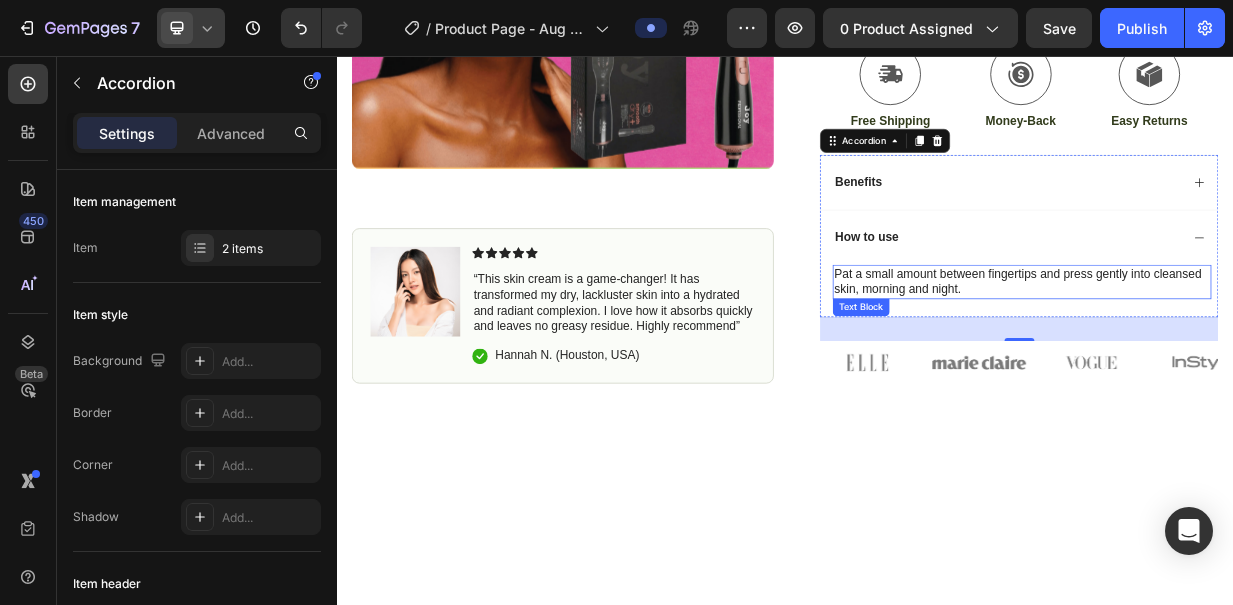 click on "Pat a small amount between fingertips and press gently into cleansed skin, morning and night." at bounding box center [1254, 358] 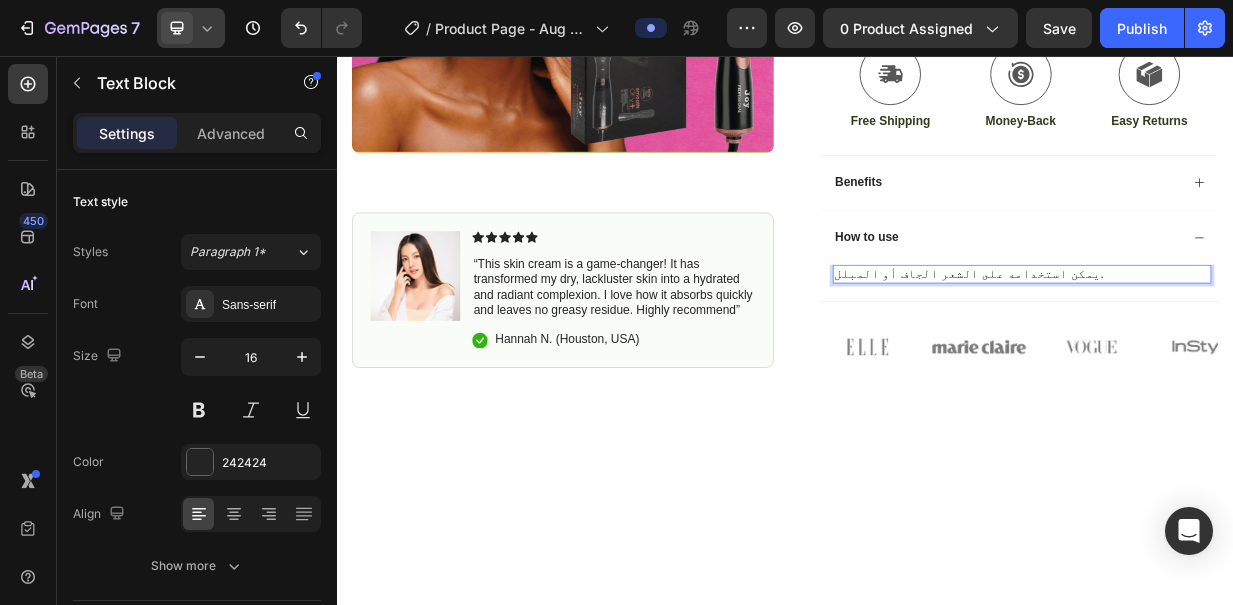 click at bounding box center [937, 1183] 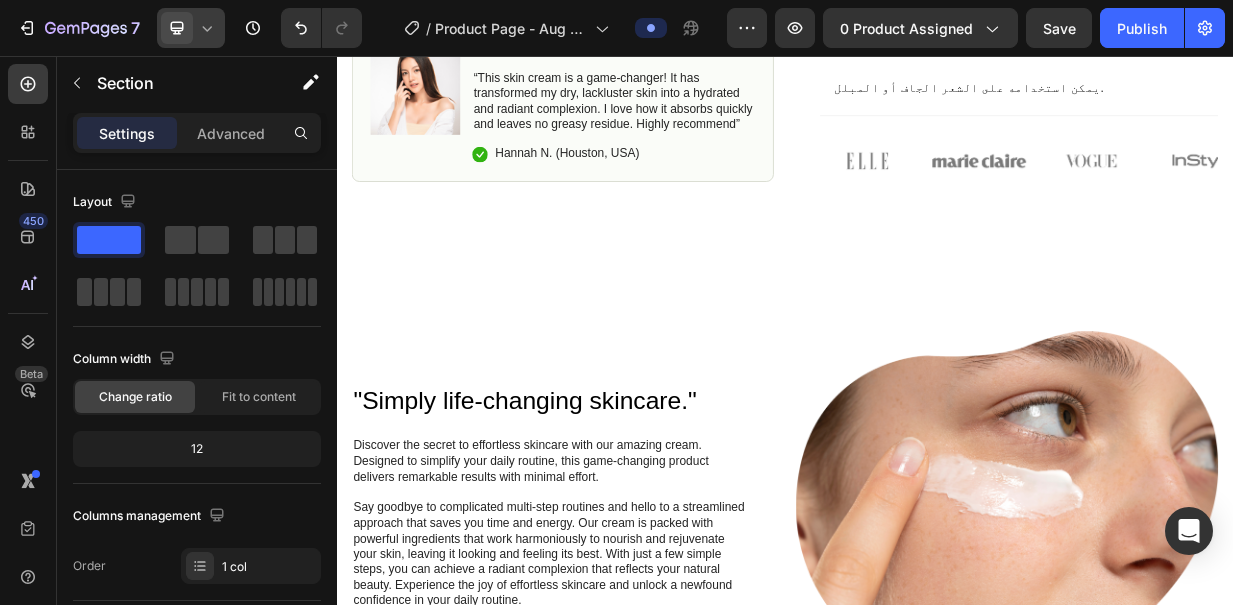 scroll, scrollTop: 953, scrollLeft: 0, axis: vertical 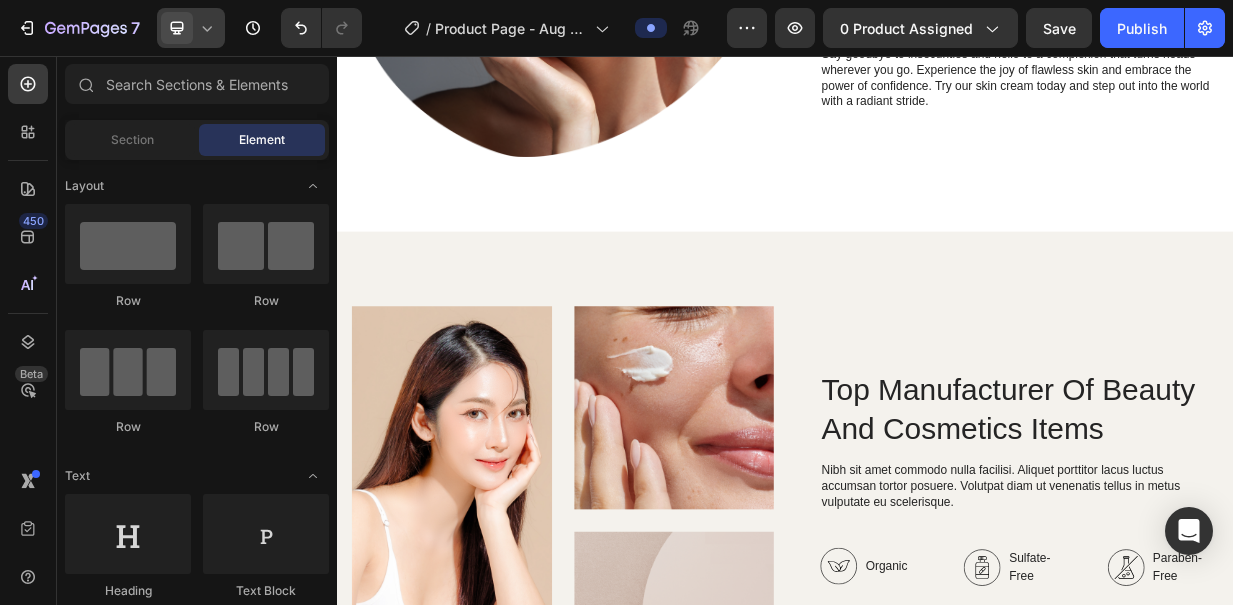 drag, startPoint x: 1527, startPoint y: 377, endPoint x: 1382, endPoint y: 91, distance: 320.65714 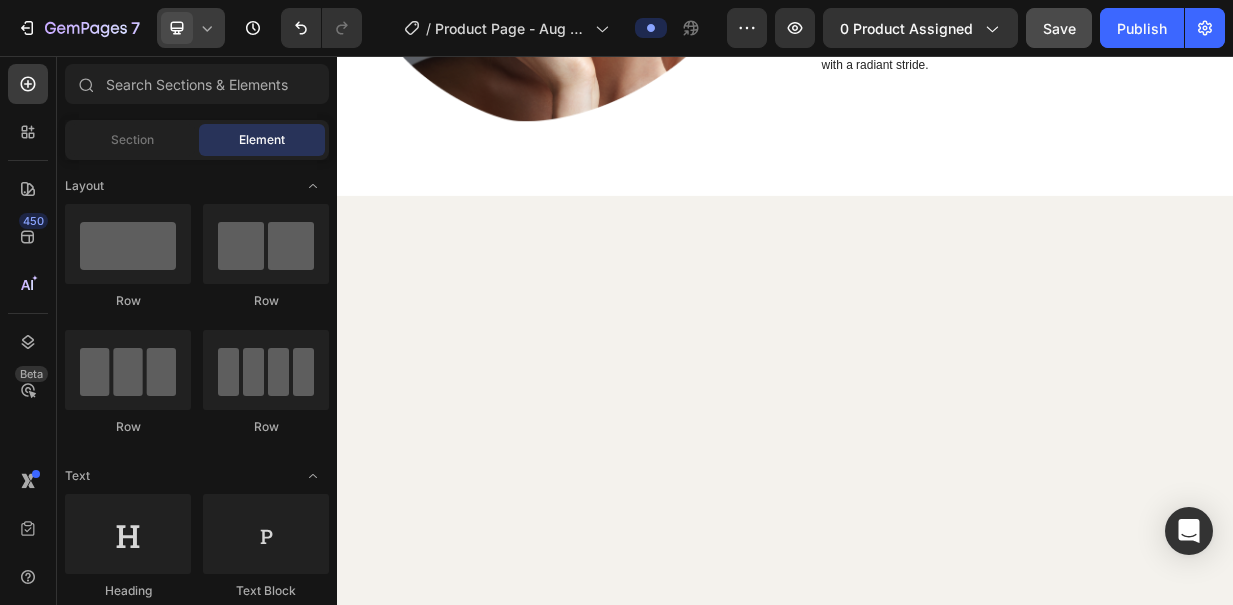 scroll, scrollTop: 0, scrollLeft: 0, axis: both 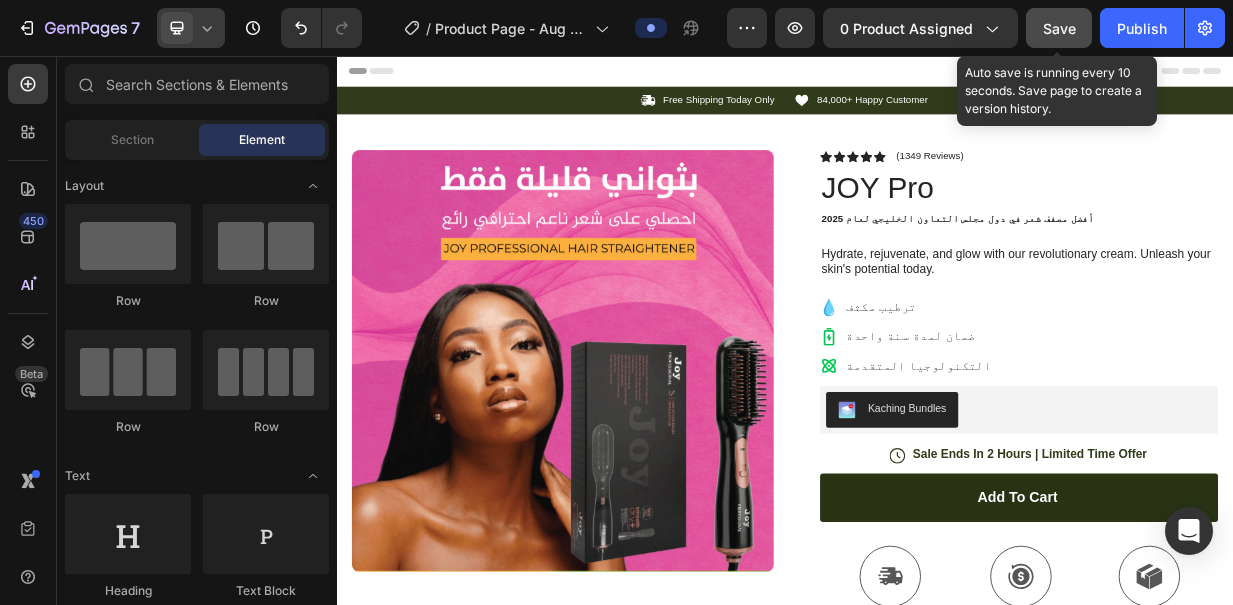 click on "Save" at bounding box center (1059, 28) 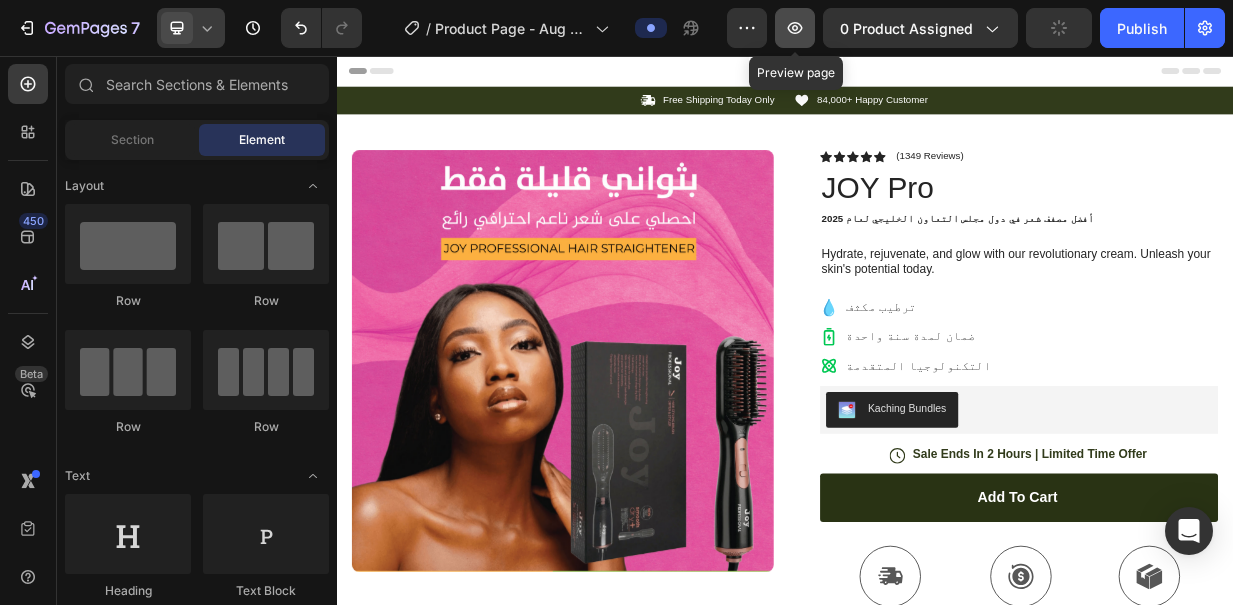 click 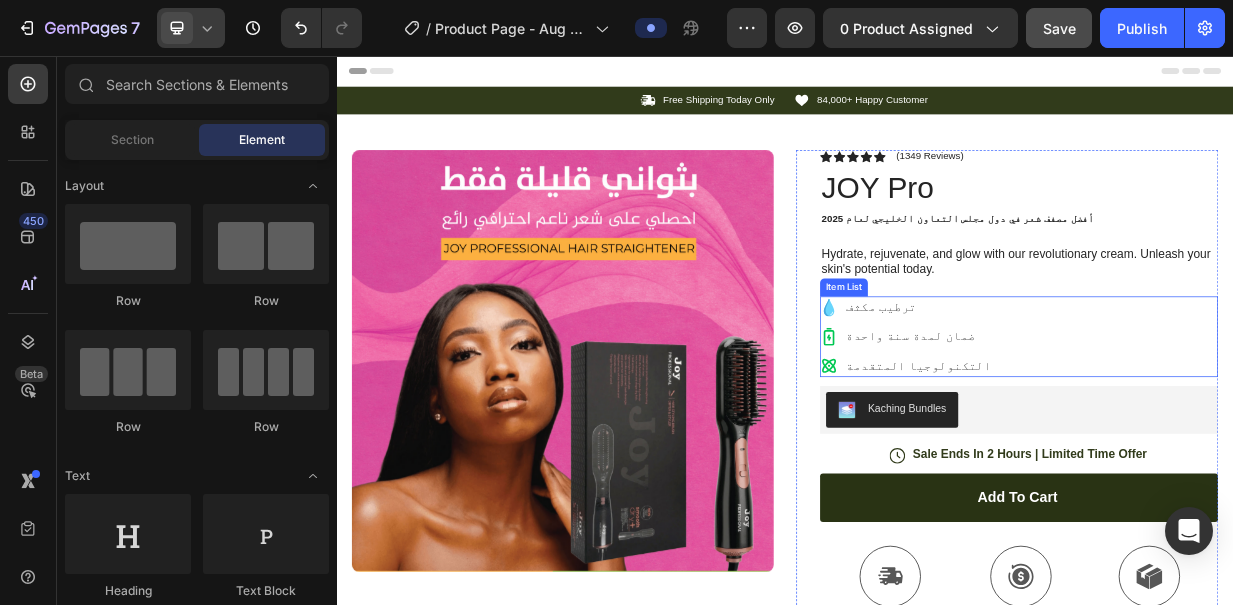 click on "ترطيب مكثف
ضمان لمدة سنة واحدة
التكنولوجيا المتقدمة" at bounding box center [1250, 432] 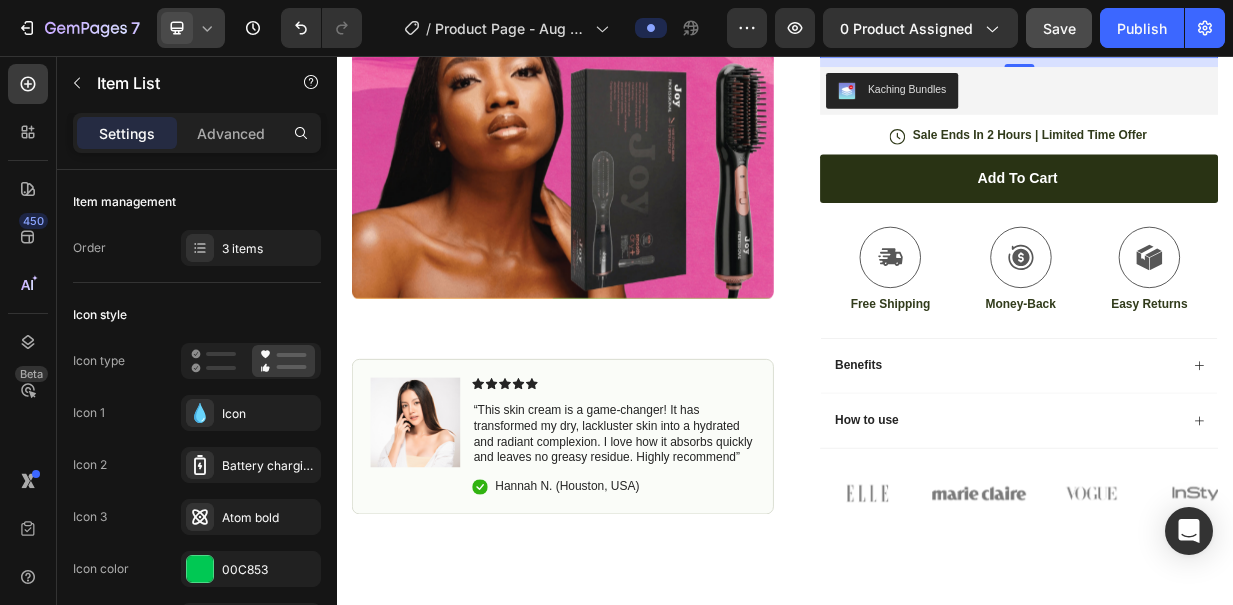 scroll, scrollTop: 320, scrollLeft: 0, axis: vertical 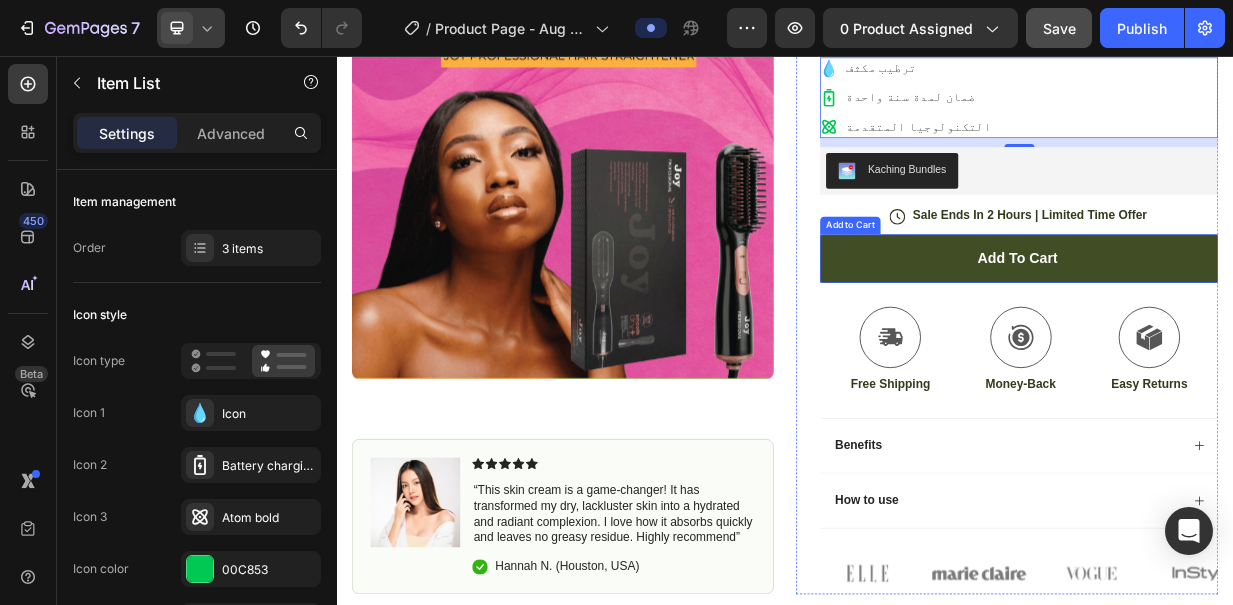 click on "Add to cart" at bounding box center (1250, 327) 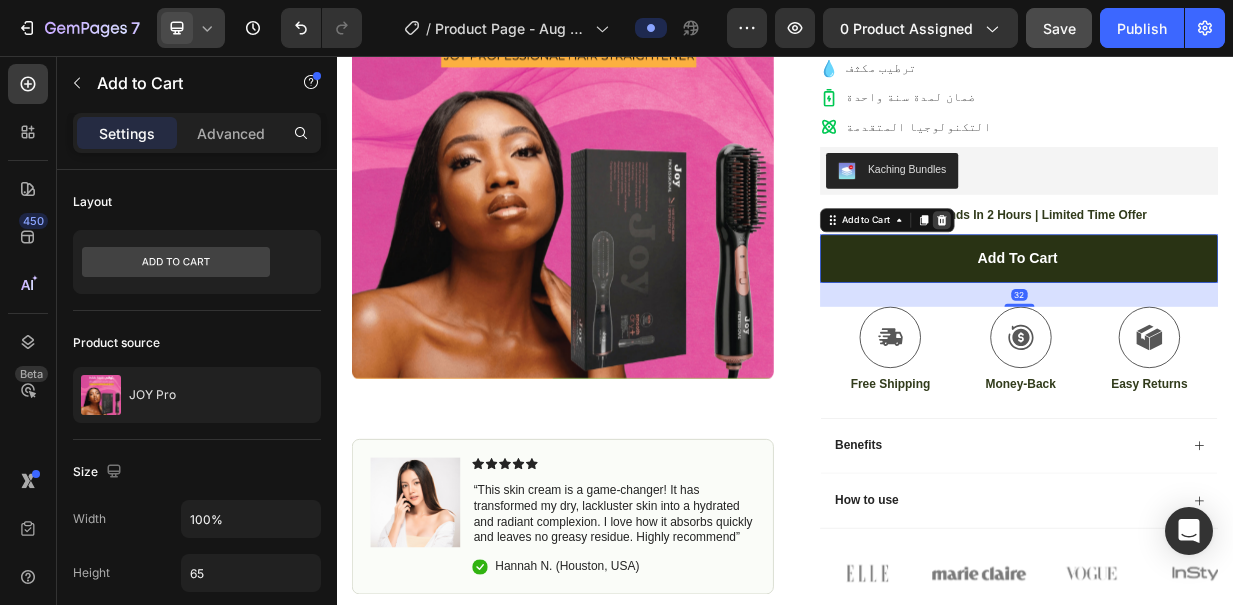 click 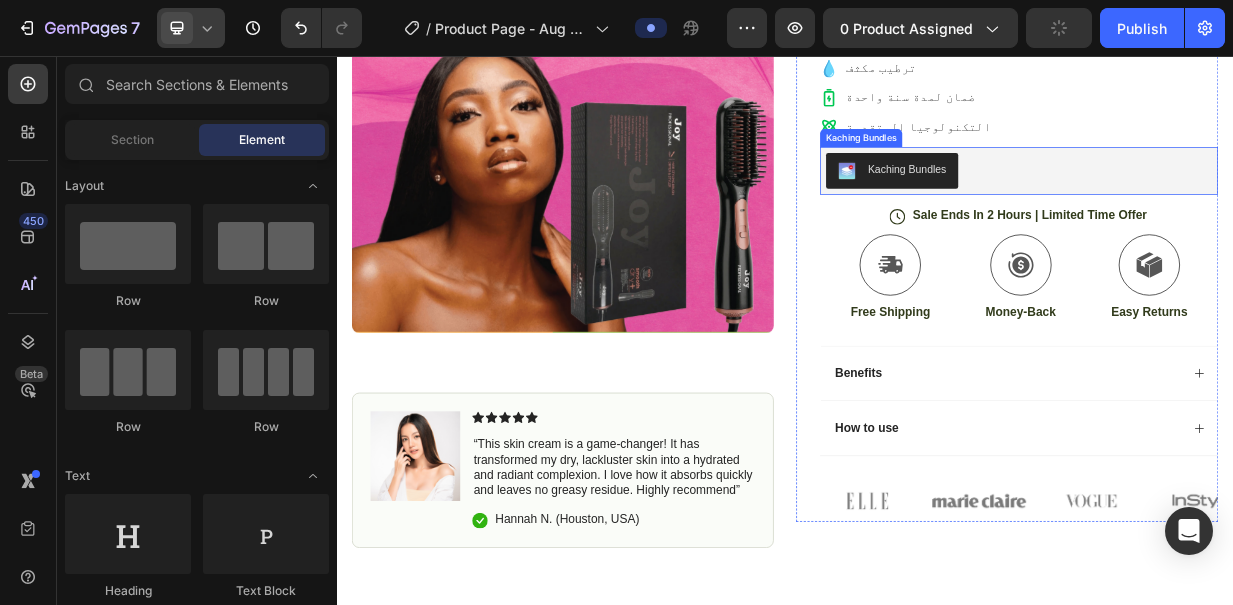 click on "Icon Icon Icon Icon Icon Icon List (1349 Reviews) Text Block Row JOY Pro Product Title أفضل مصفف شعر في دول مجلس التعاون الخليجي لعام 2025 Text Block Hydrate, rejuvenate, and glow with our revolutionary cream. Unleash your skin's potential today. Text Block
ترطيب مكثف
ضمان لمدة سنة واحدة
التكنولوجيا المتقدمة Item List Kaching Bundles Kaching Bundles
Icon Sale Ends In 2 Hours | Limited Time Offer Text Block Row
Icon Free Shipping Text Block
Icon Money-Back Text Block
Icon Easy Returns Text Block Row Image Icon Icon Icon Icon Icon Icon List آمن للاستخدام، مثالي لشعري الكثيف. أستخدمه أيضًا لشعر ابنتي، ويمنحه لمعانًا ونعومة. Text Block
Icon Maitha (Dubai, UAE) Text Block Row Row
Benefits How to use" at bounding box center [1250, 271] 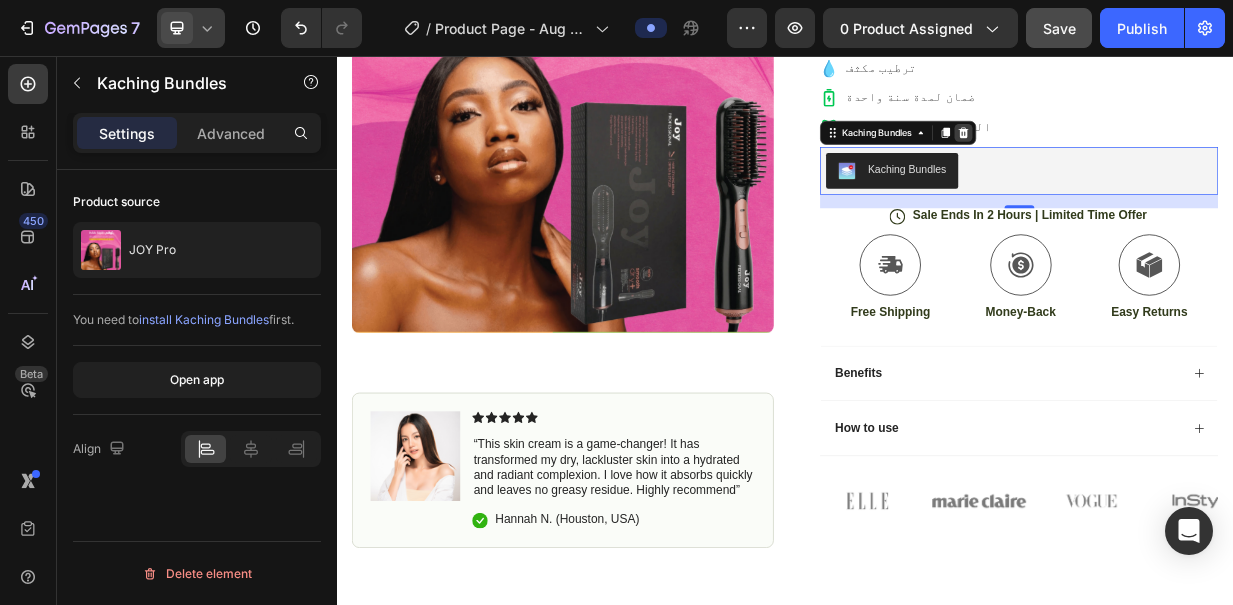 click 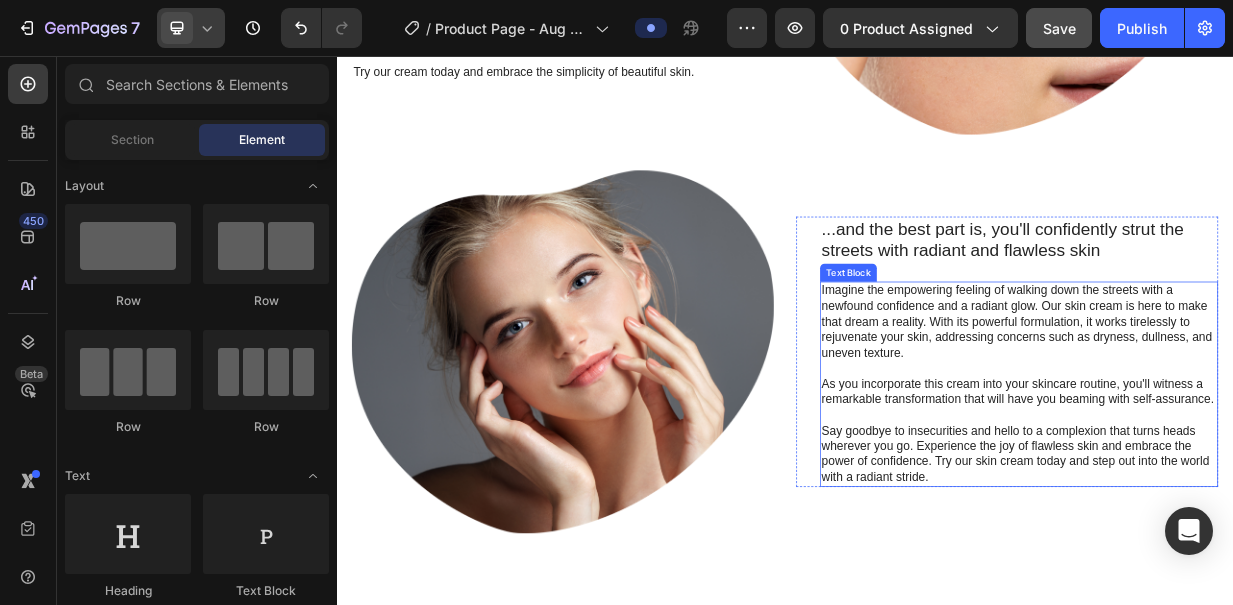 scroll, scrollTop: 1640, scrollLeft: 0, axis: vertical 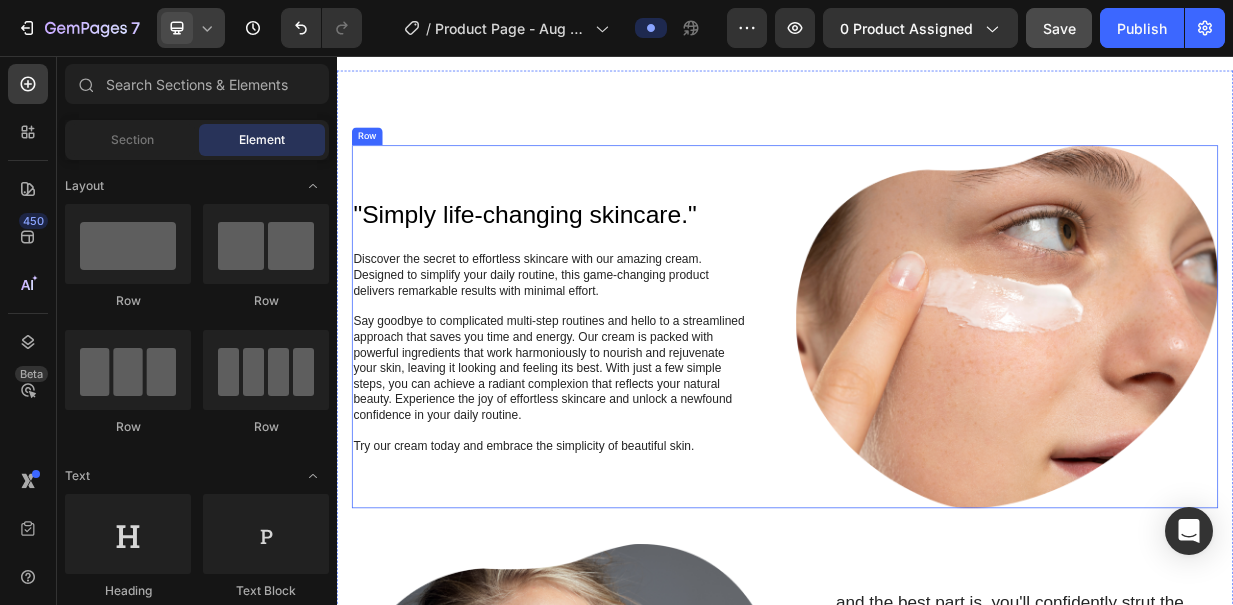 click on "Row" at bounding box center [377, 164] 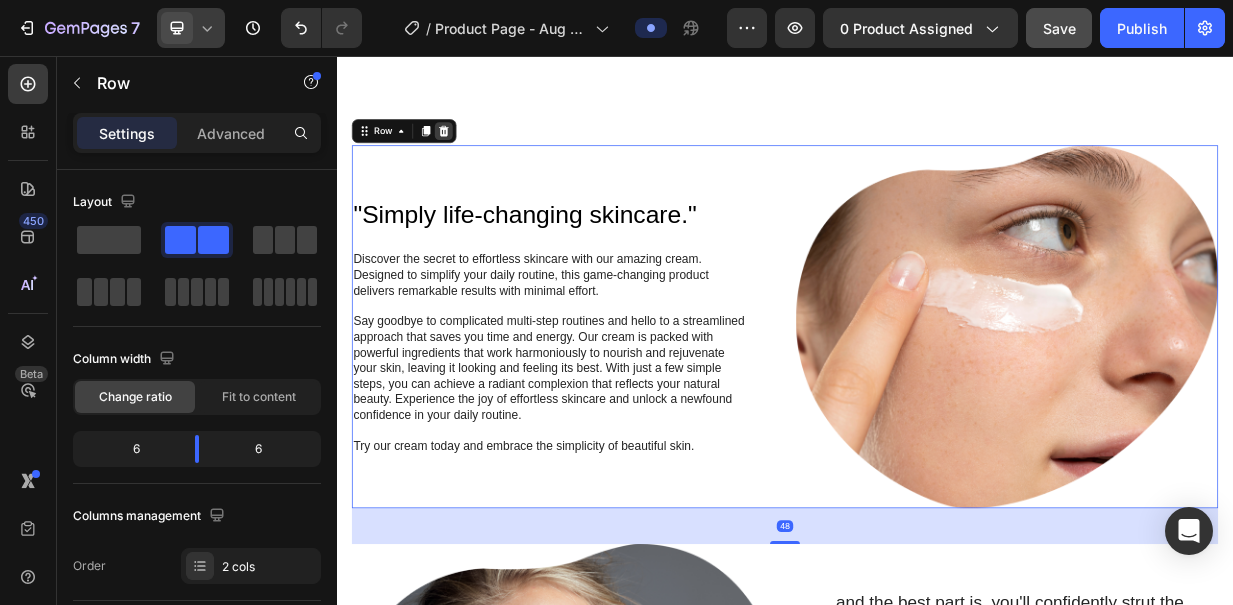 click 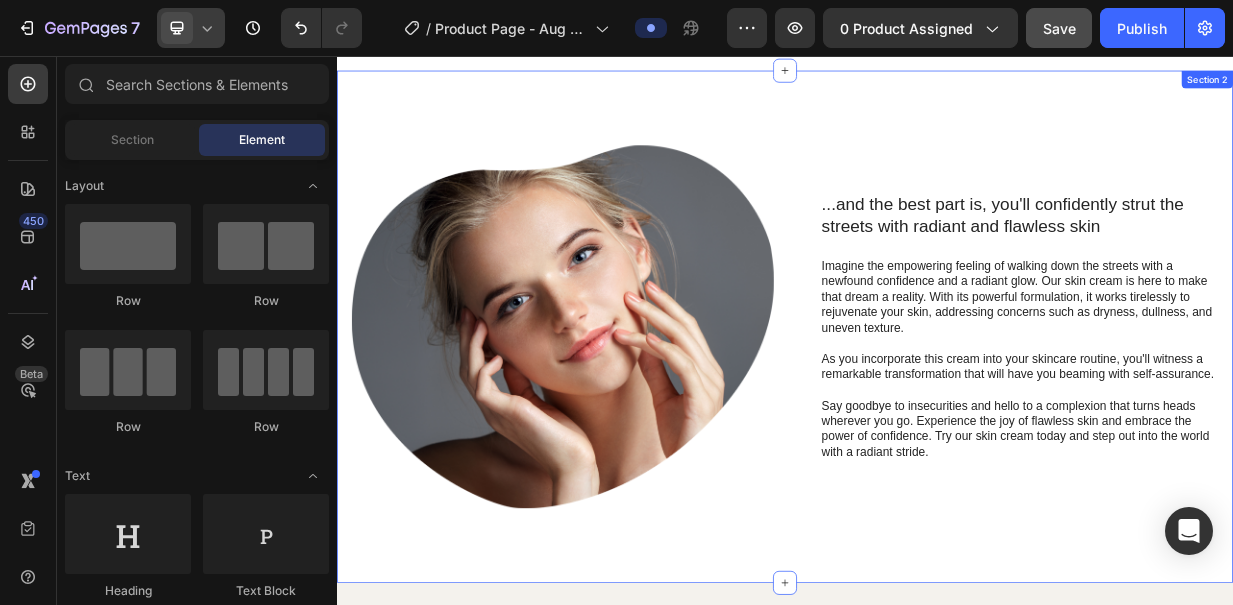 click on "...and the best part is, you'll confidently strut the streets with radiant and flawless skin Heading Imagine the empowering feeling of walking down the streets with a newfound confidence and a radiant glow. Our skin cream is here to make that dream a reality. With its powerful formulation, it works tirelessly to rejuvenate your skin, addressing concerns such as dryness, dullness, and uneven texture.   As you incorporate this cream into your skincare routine, you'll witness a remarkable transformation that will have you beaming with self-assurance.   Say goodbye to insecurities and hello to a complexion that turns heads wherever you go. Experience the joy of flawless skin and embrace the power of confidence. Try our skin cream today and step out into the world with a radiant stride. Text Block Row Image Row Section 2" at bounding box center (937, 419) 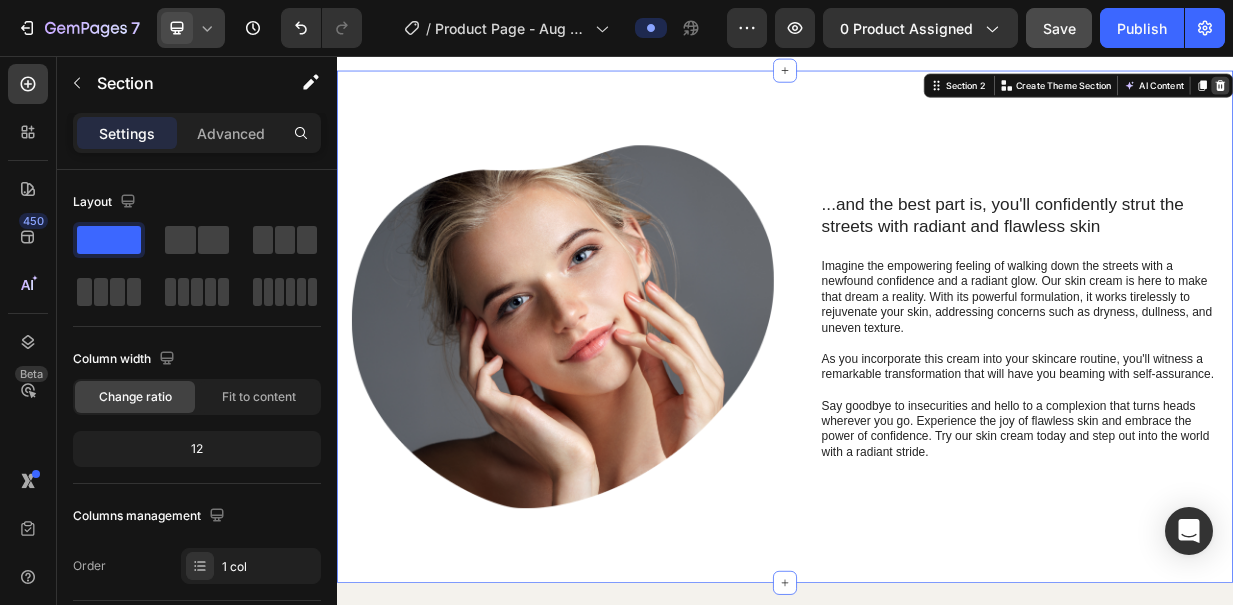 click 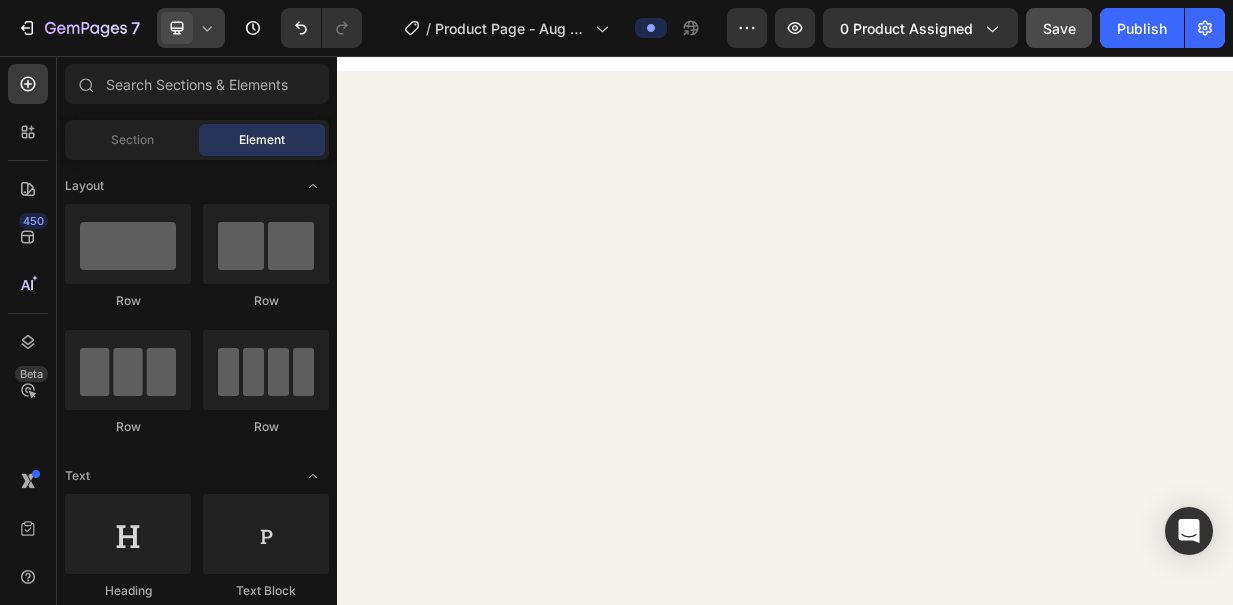 click at bounding box center (937, 500) 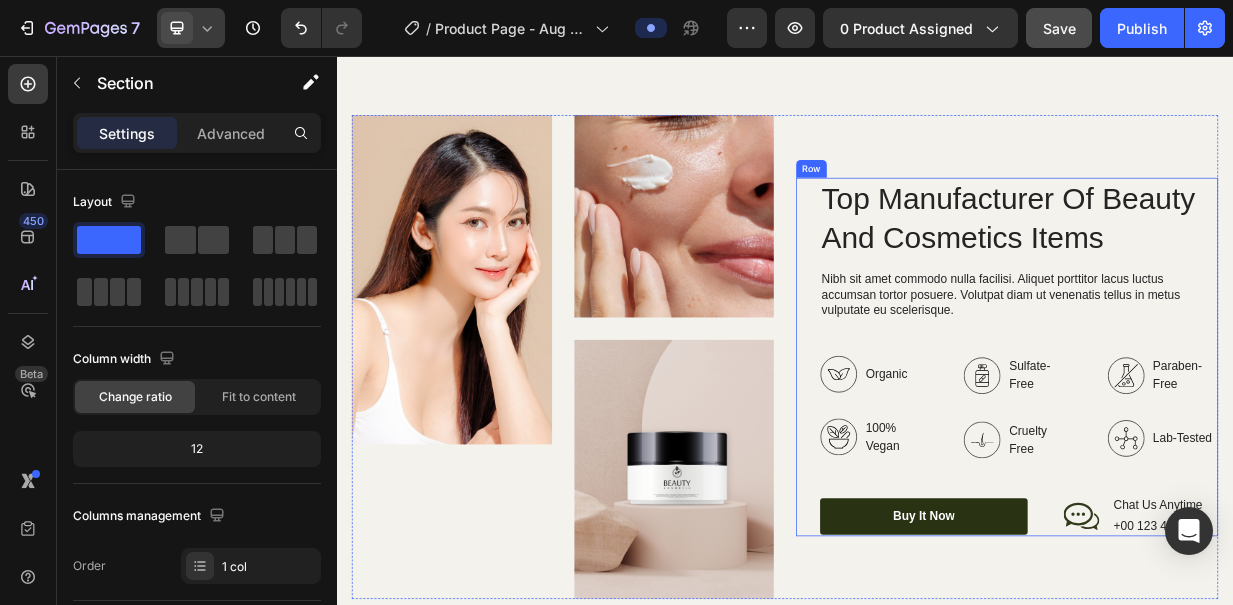 scroll, scrollTop: 1179, scrollLeft: 0, axis: vertical 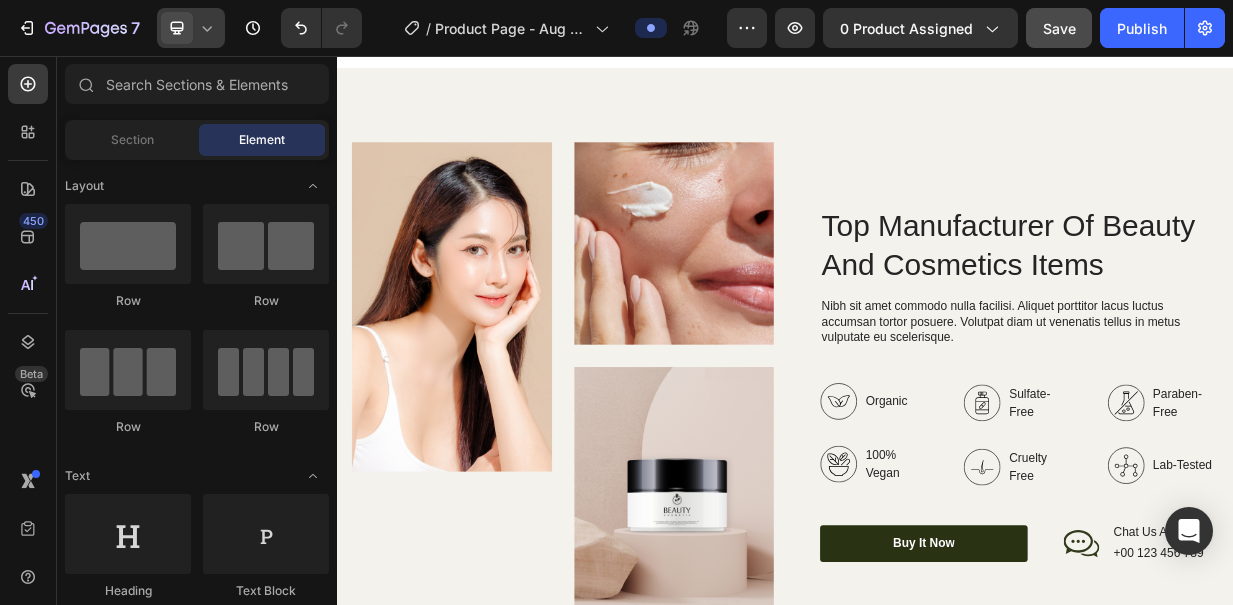 click on "Icon 84,000+ Happy Customer Text Block Row" at bounding box center [1243, -948] 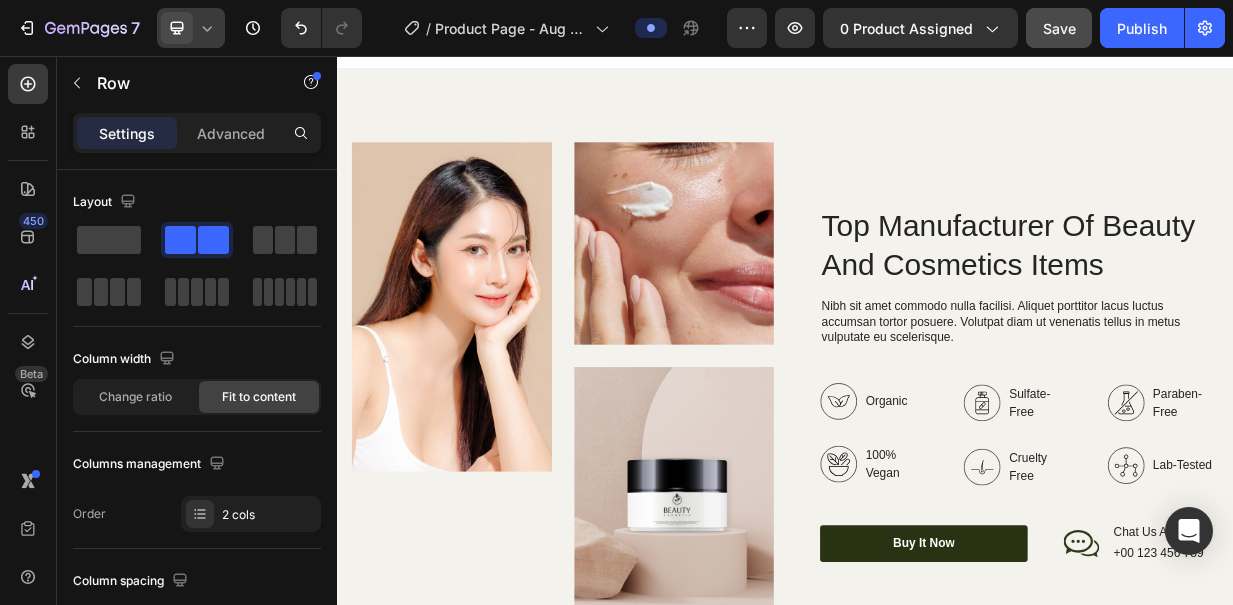 scroll, scrollTop: 0, scrollLeft: 0, axis: both 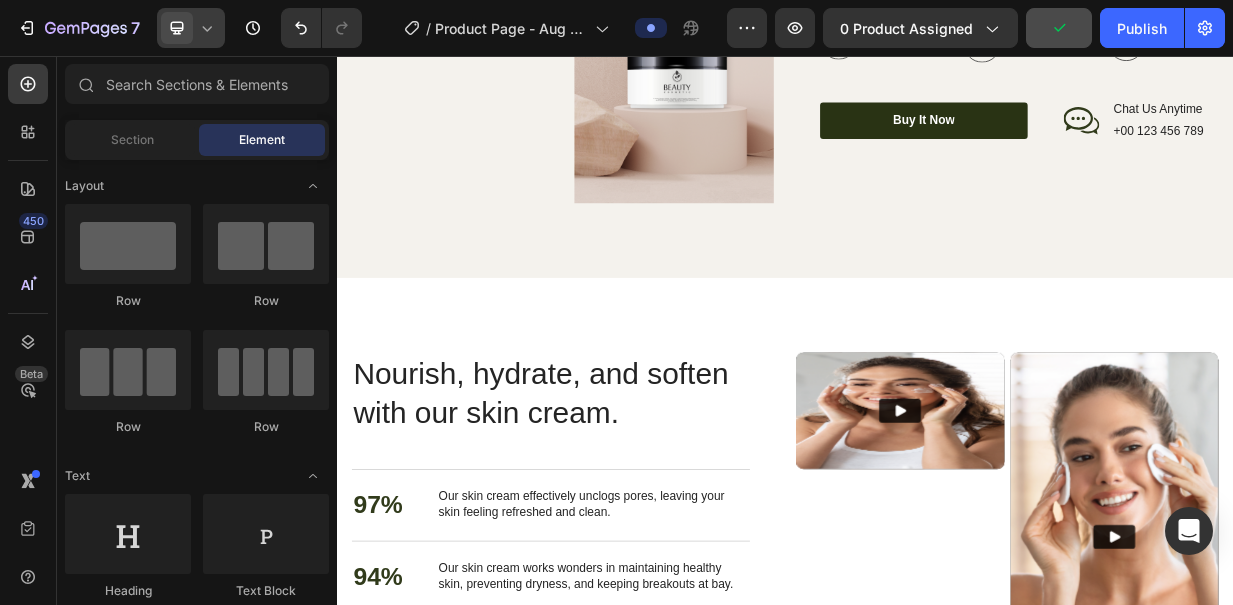 click at bounding box center [491, -175] 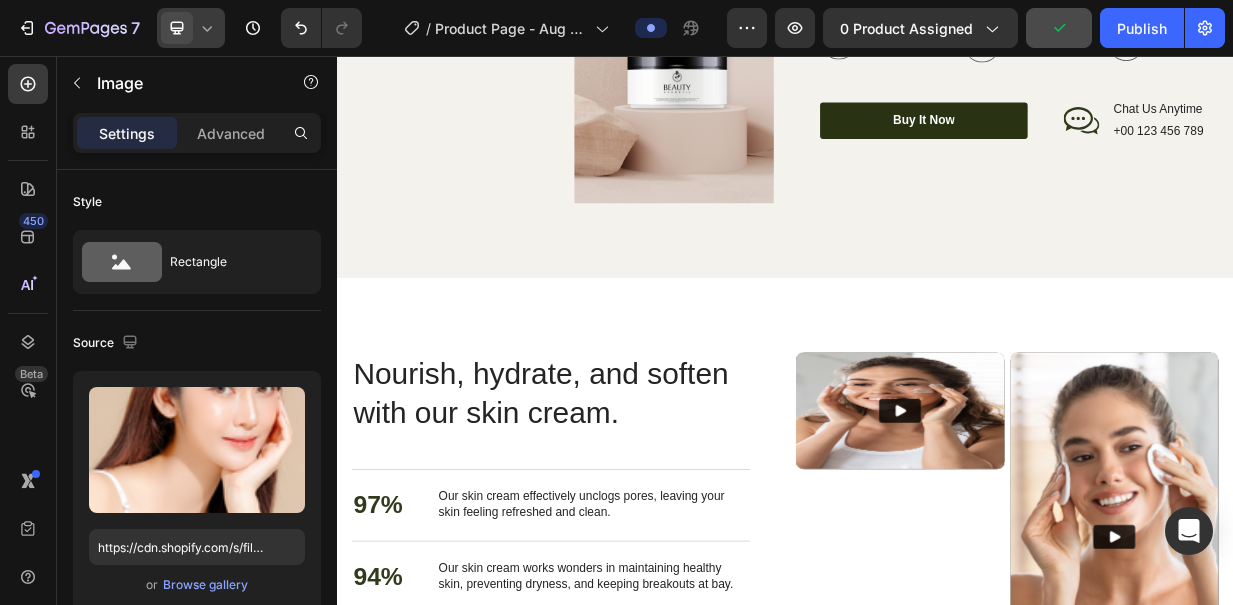 scroll, scrollTop: 1058, scrollLeft: 0, axis: vertical 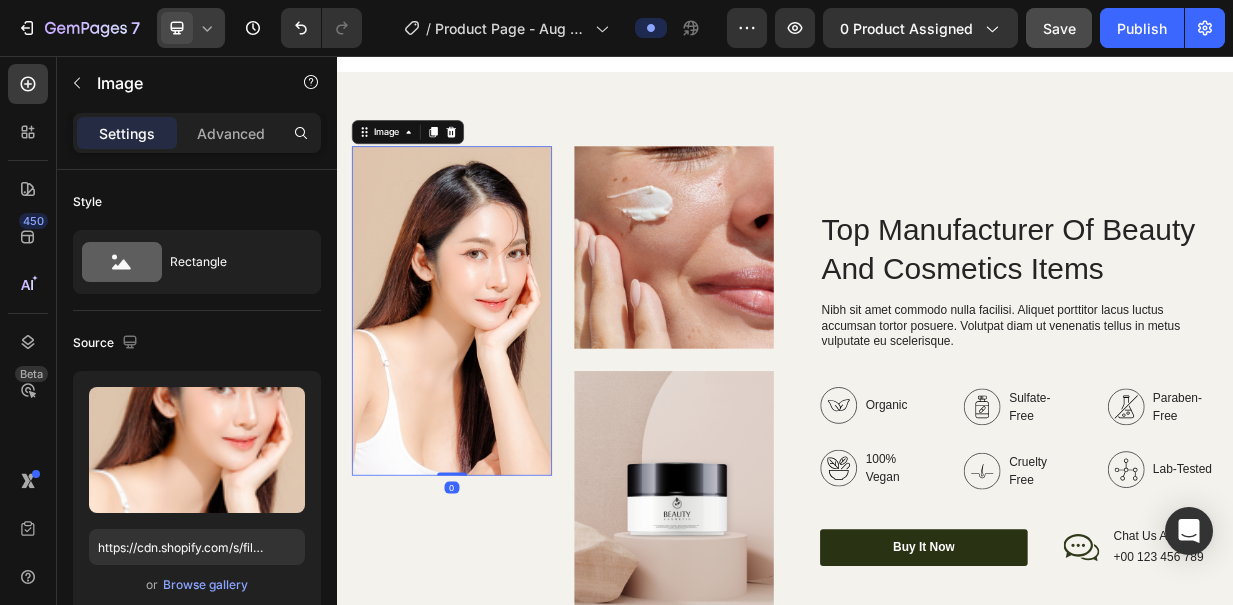 click at bounding box center [491, 397] 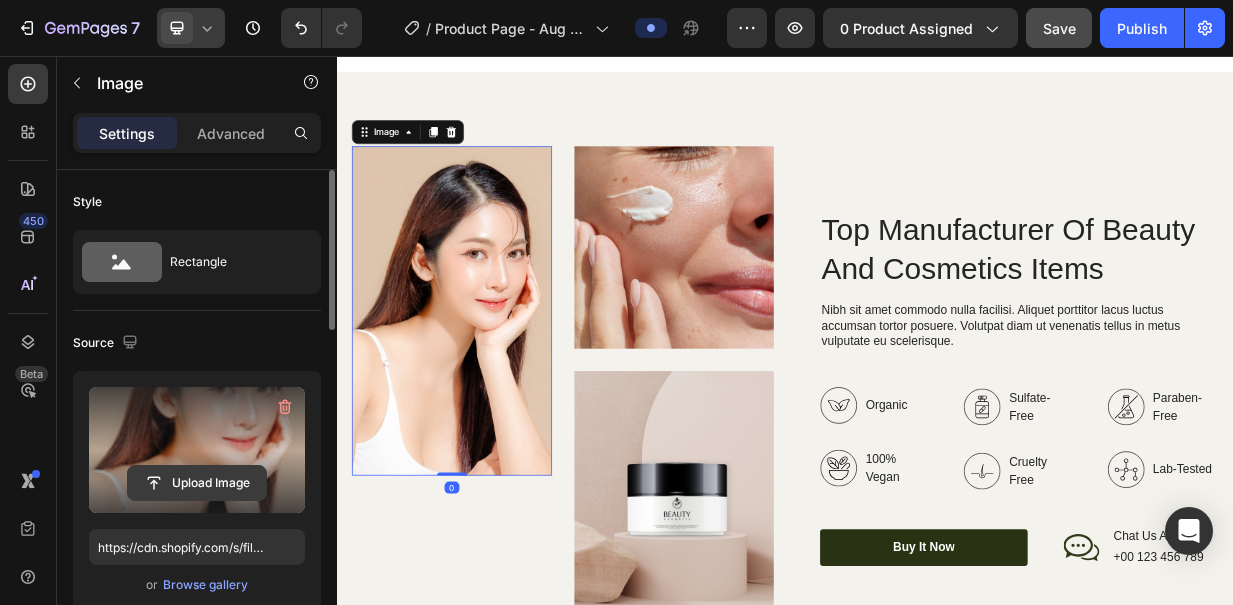 click 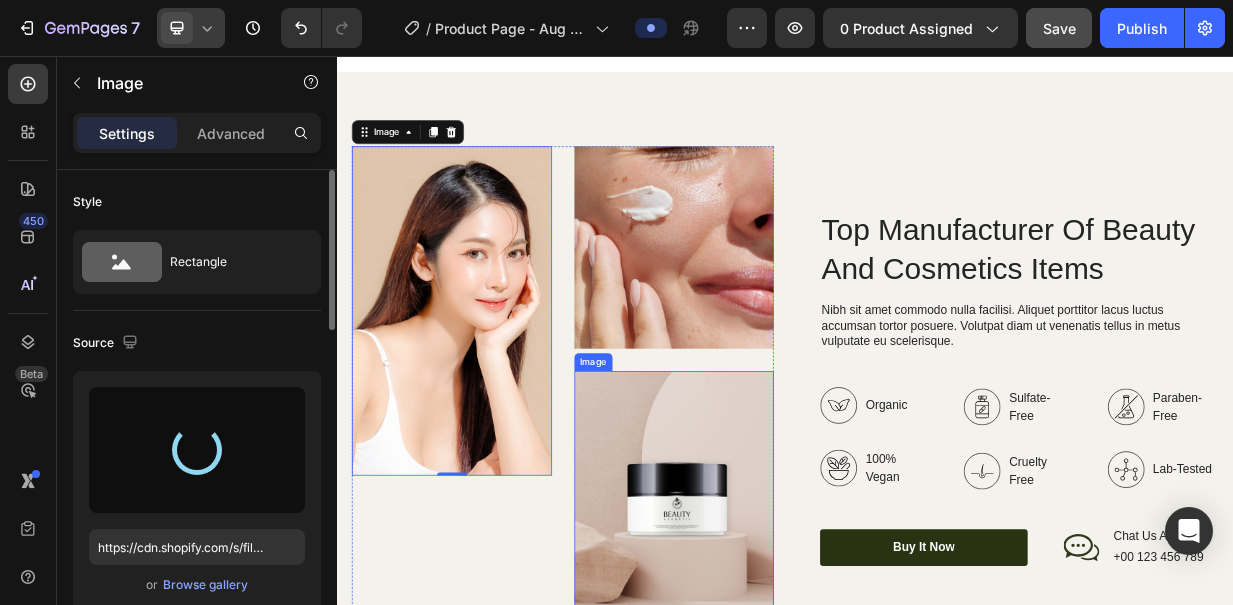 type on "https://cdn.shopify.com/s/files/1/0586/7749/3859/files/gempages_521791578210042899-86c6464b-1aa5-4789-bdbf-ffc54f2671c3.jpg" 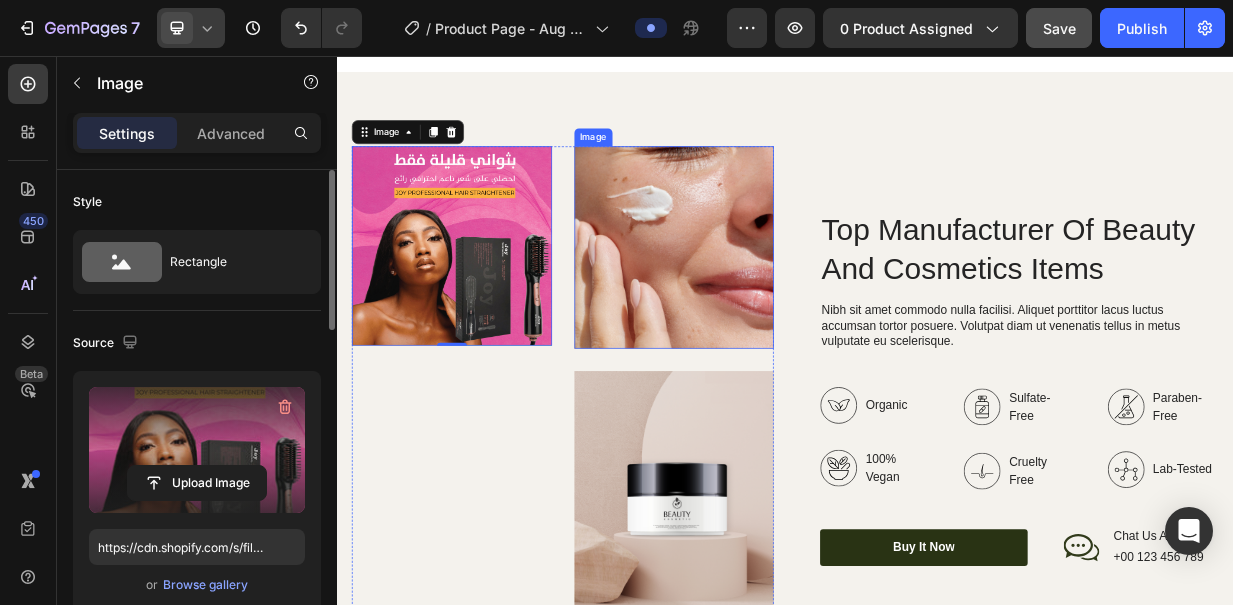 click at bounding box center [789, 312] 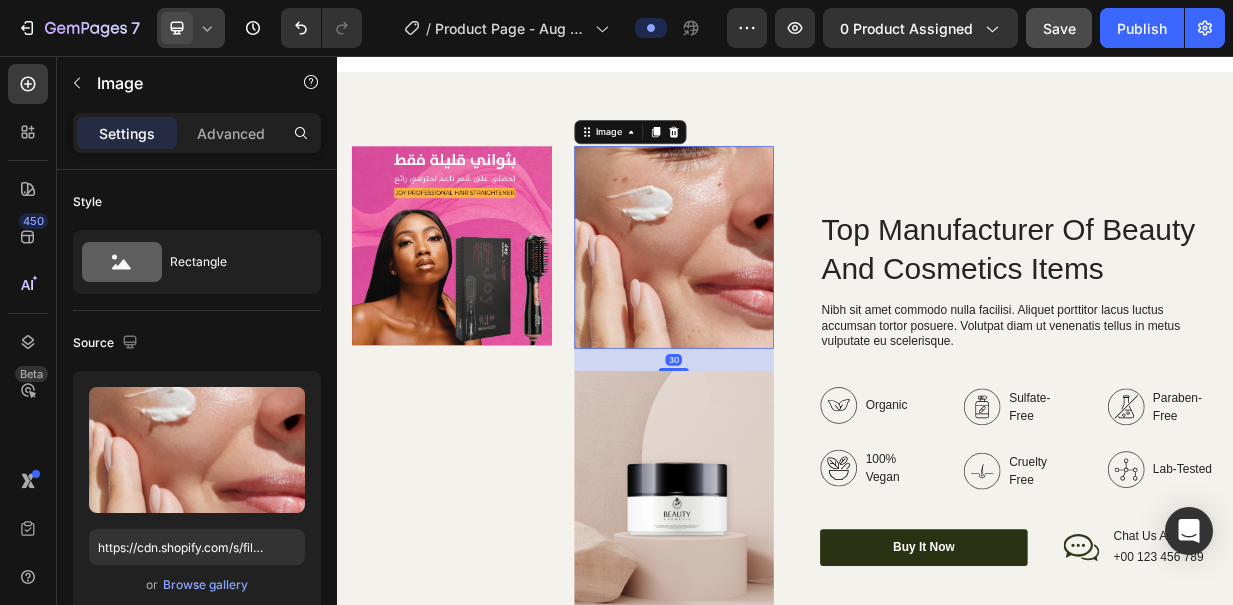 scroll, scrollTop: 438, scrollLeft: 0, axis: vertical 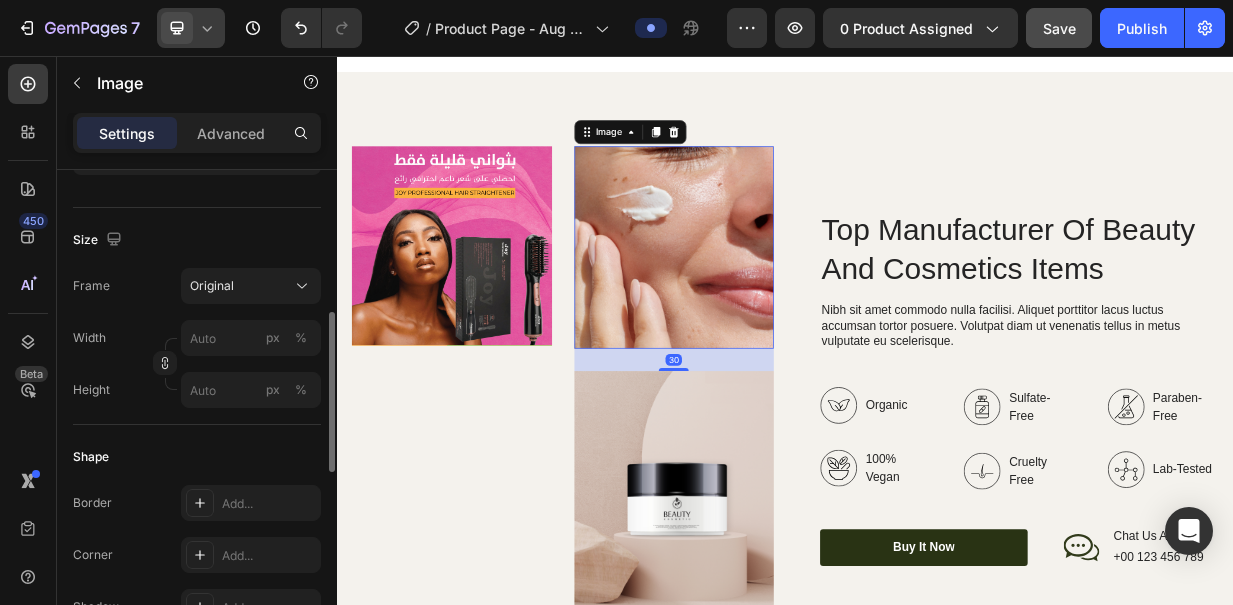 click at bounding box center [789, 312] 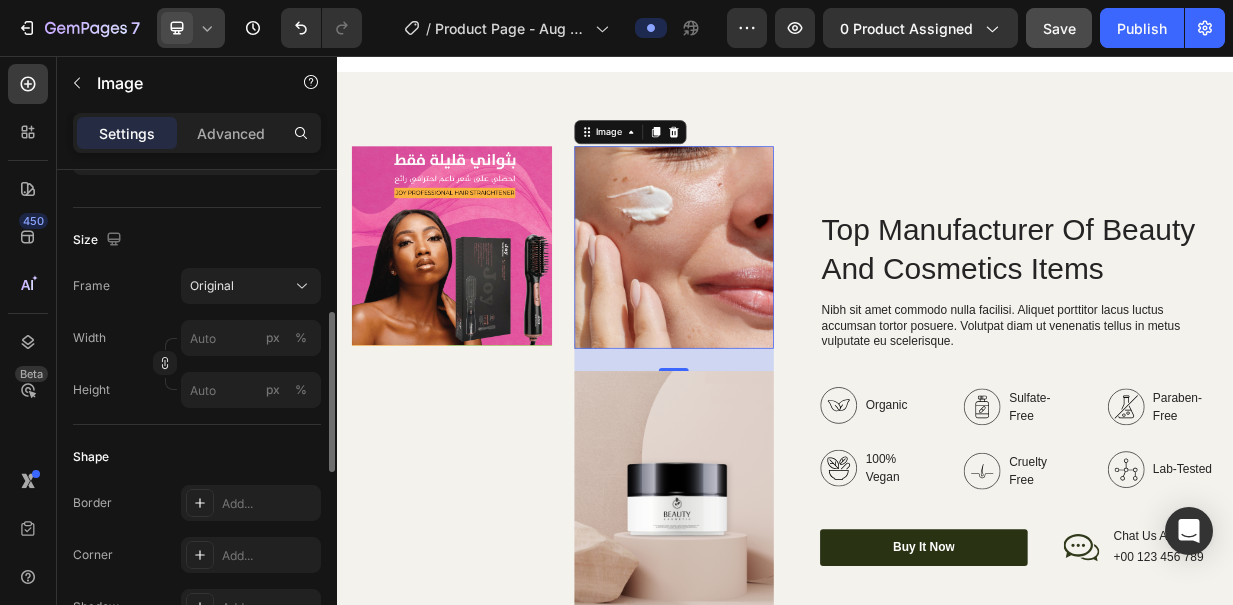 click at bounding box center [789, 312] 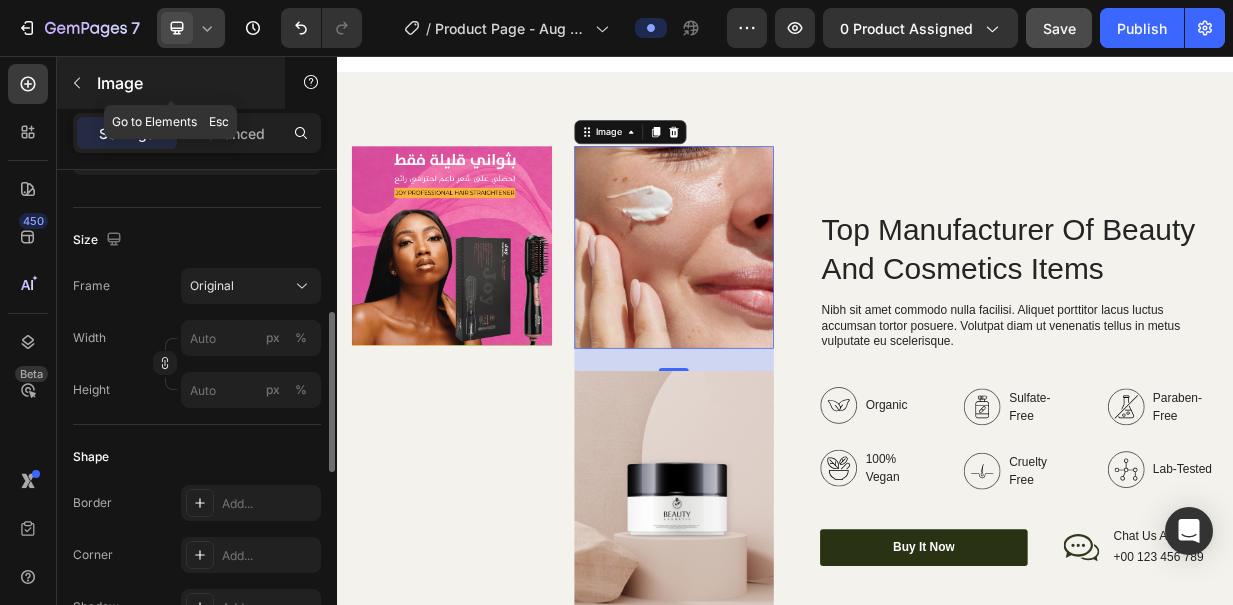 click on "Image" at bounding box center [171, 83] 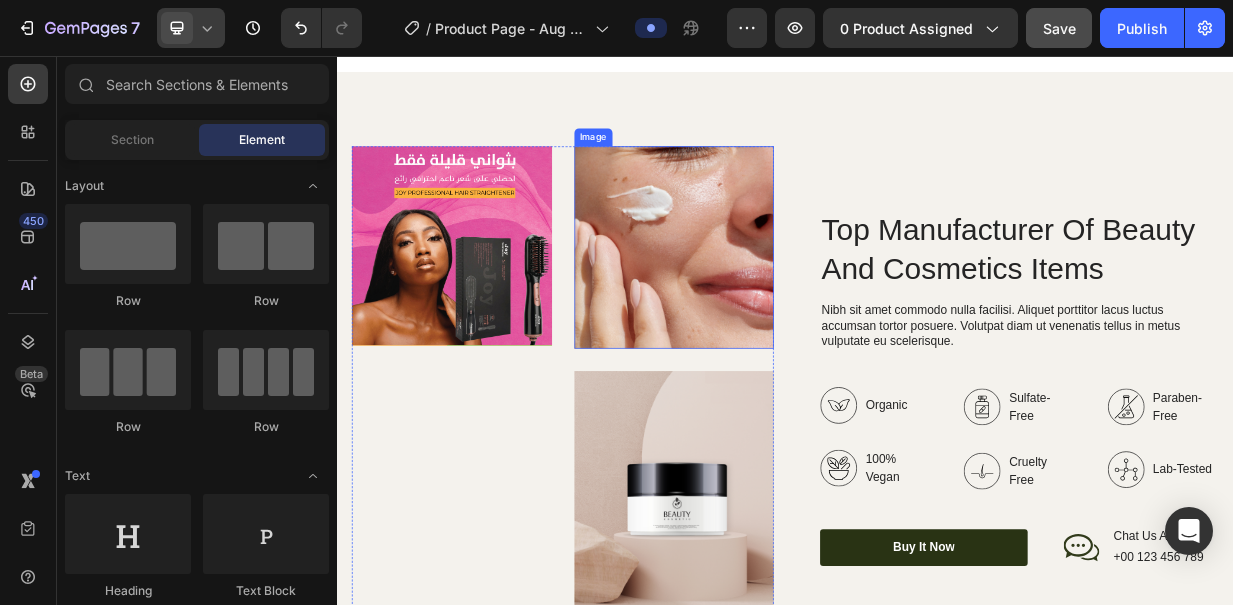 click at bounding box center [789, 312] 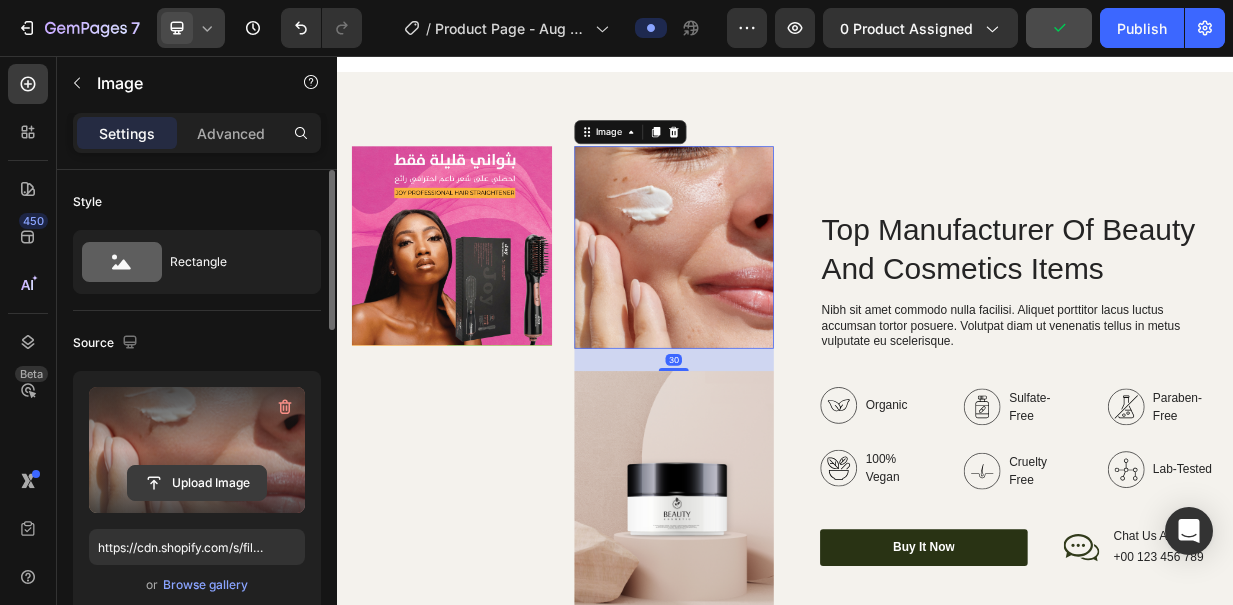 click 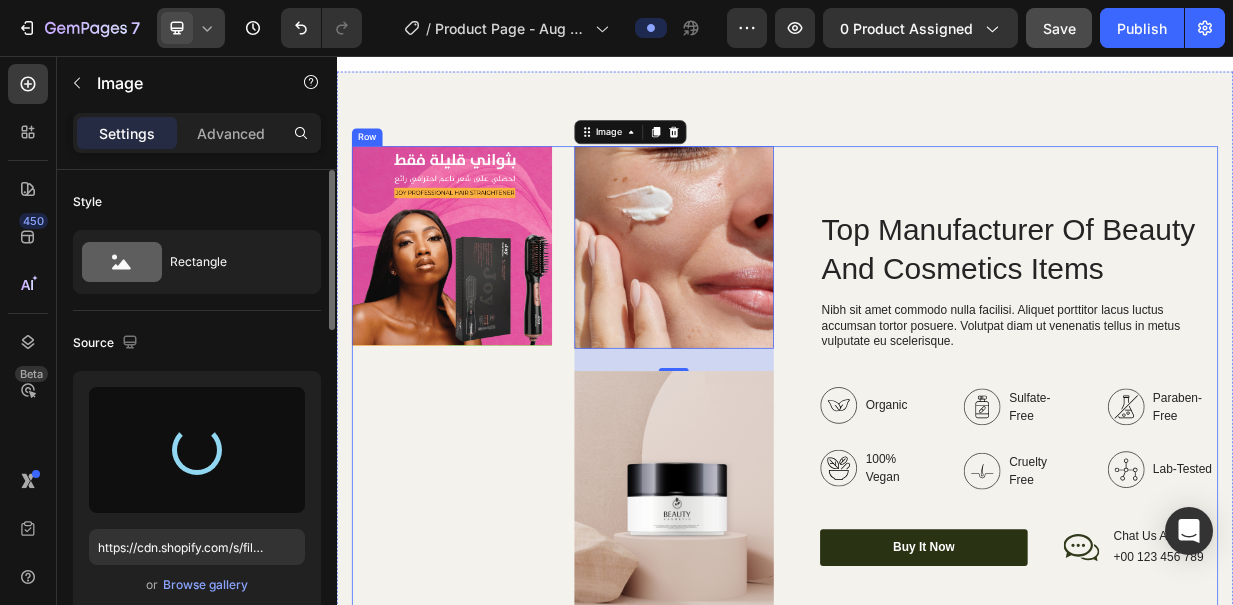 type on "https://cdn.shopify.com/s/files/1/0586/7749/3859/files/gempages_521791578210042899-fc3c8419-c842-4ec7-8dc7-9a71e818319f.jpg" 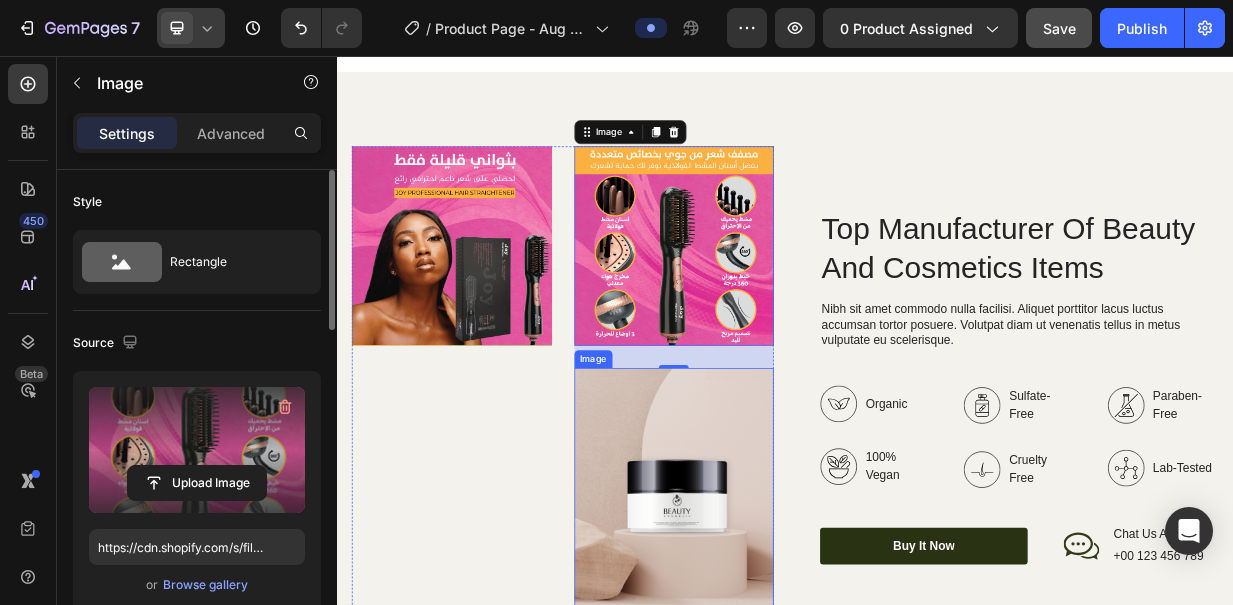 click at bounding box center [789, 647] 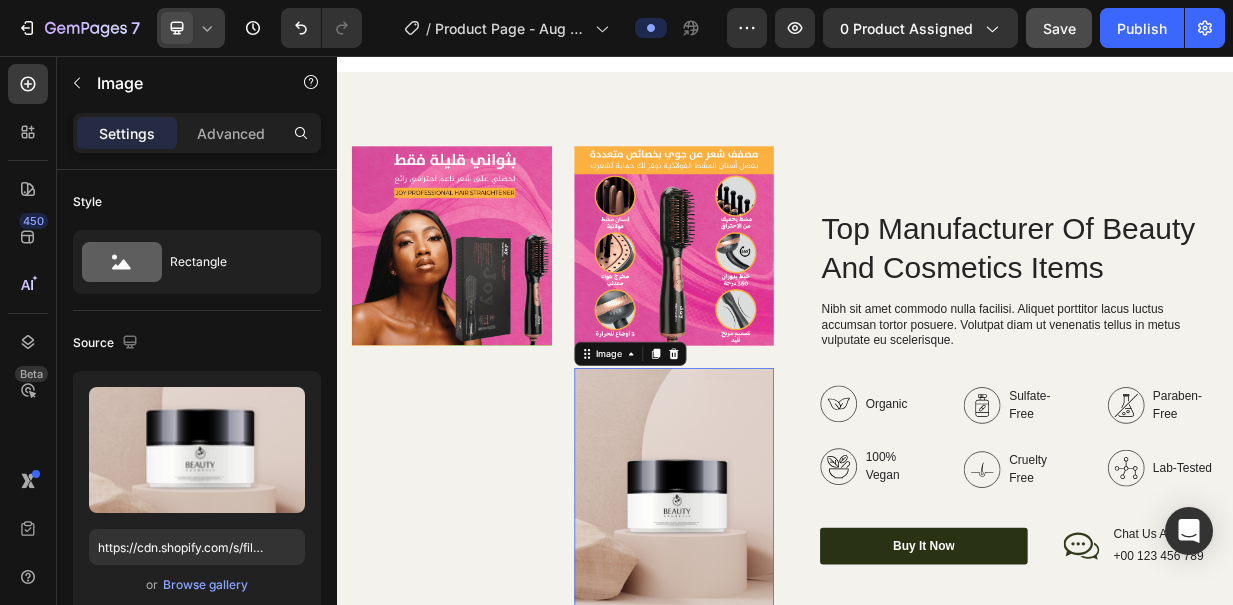 scroll, scrollTop: 438, scrollLeft: 0, axis: vertical 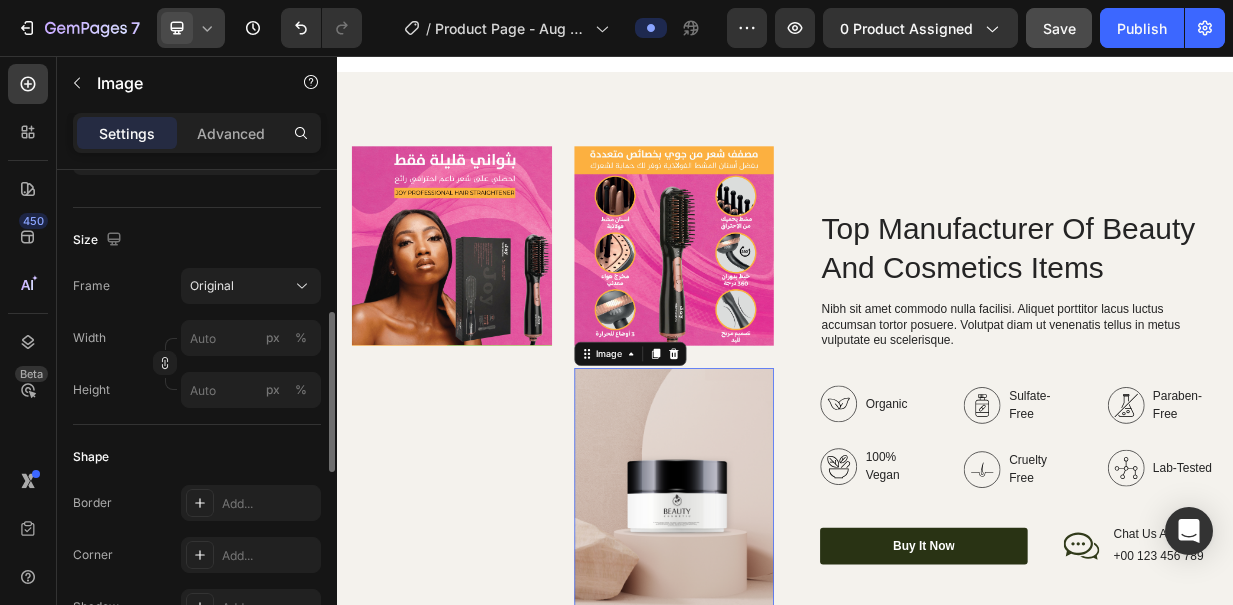 click at bounding box center [789, 647] 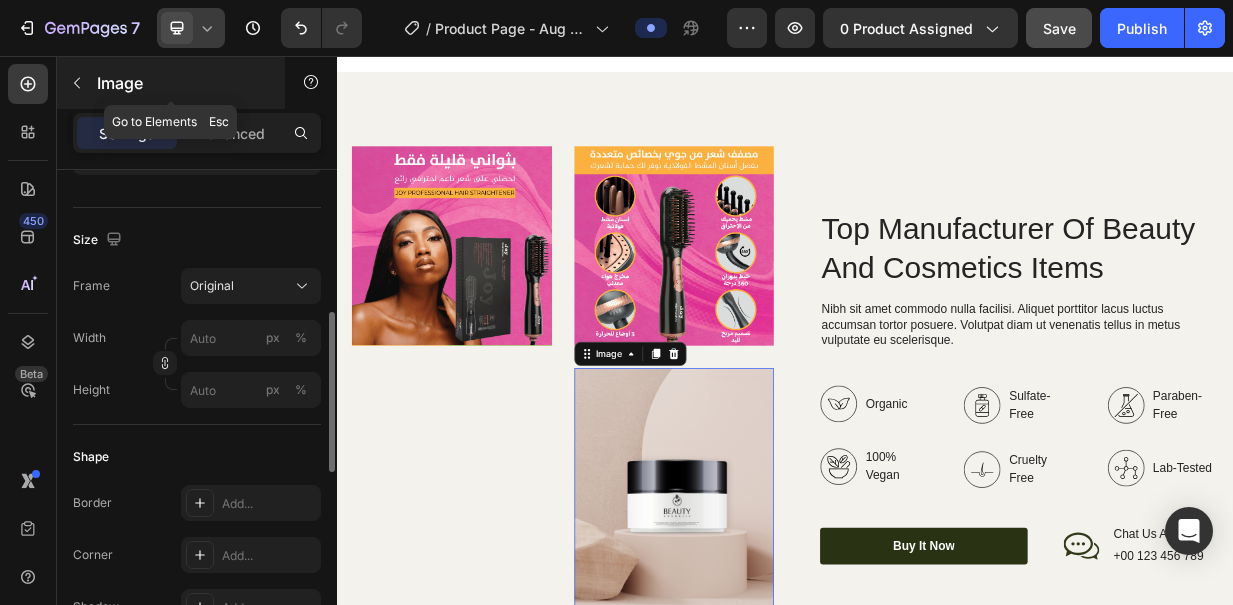 click at bounding box center [77, 83] 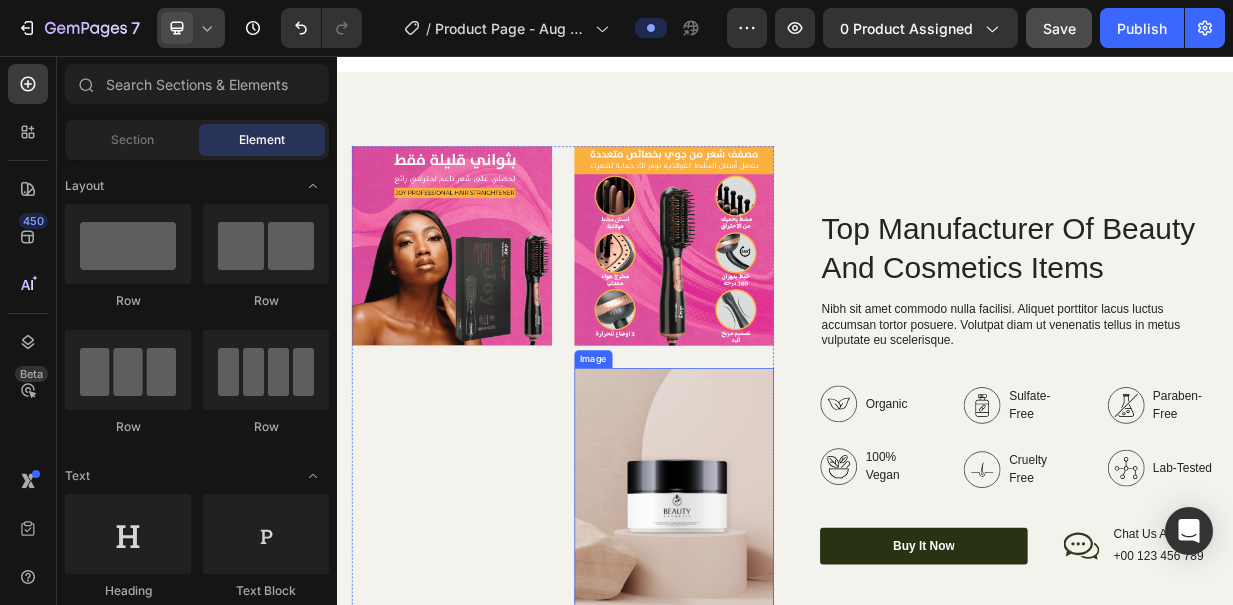 click at bounding box center (789, 647) 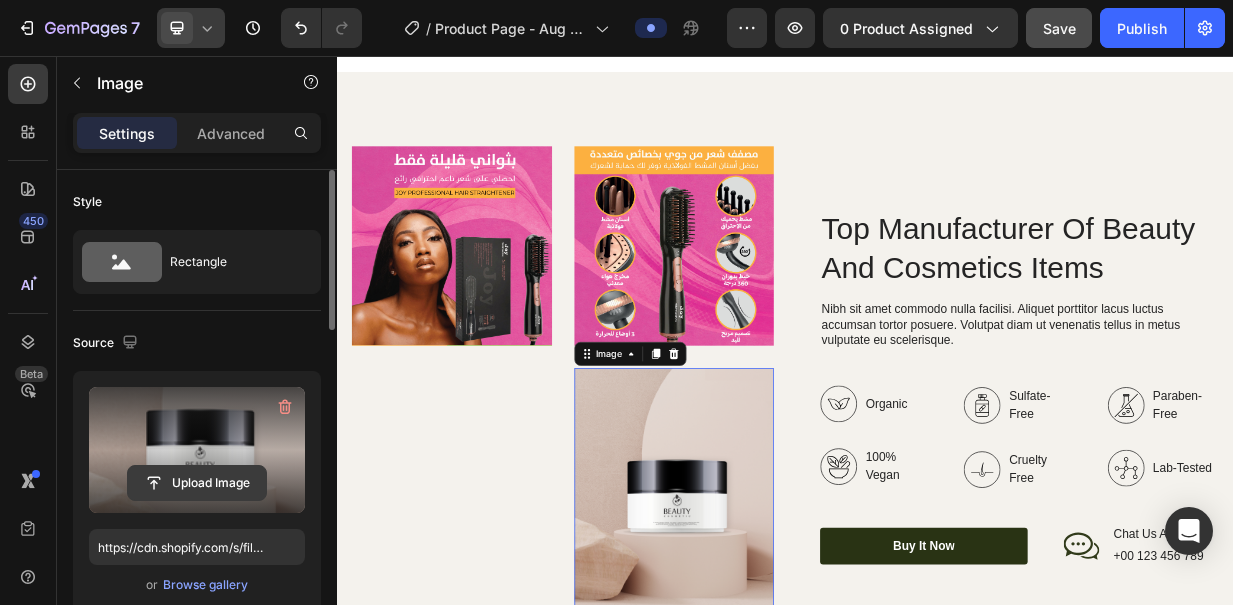 click 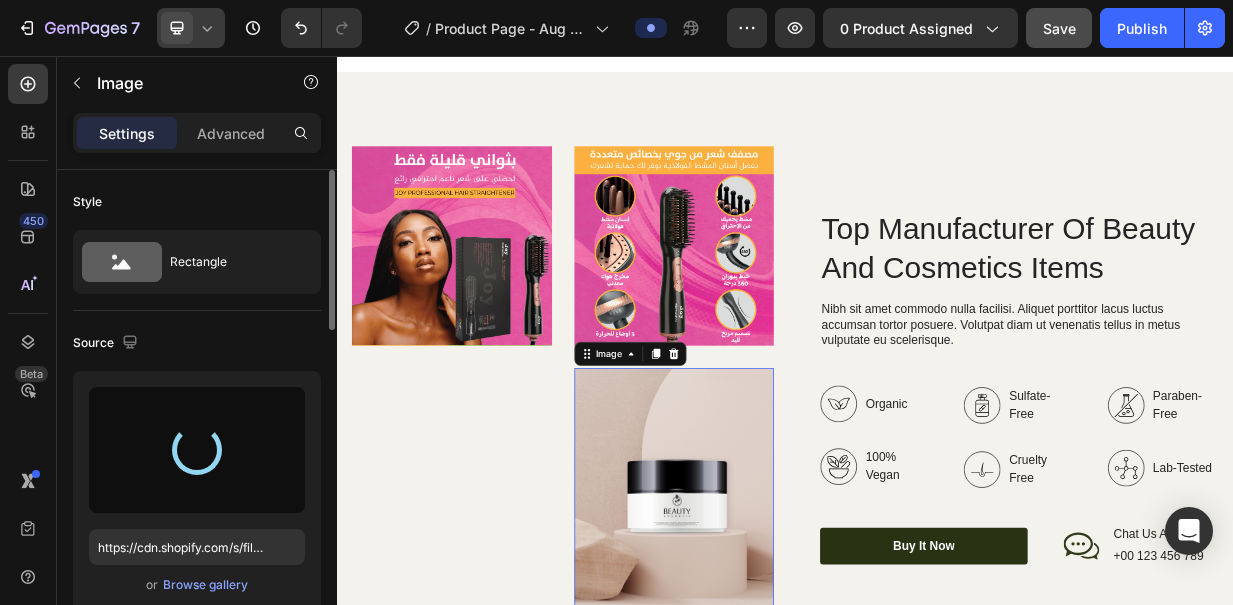 type on "https://cdn.shopify.com/s/files/1/0586/7749/3859/files/gempages_521791578210042899-e314745e-1b27-4bfb-a39a-275429aecacd.jpg" 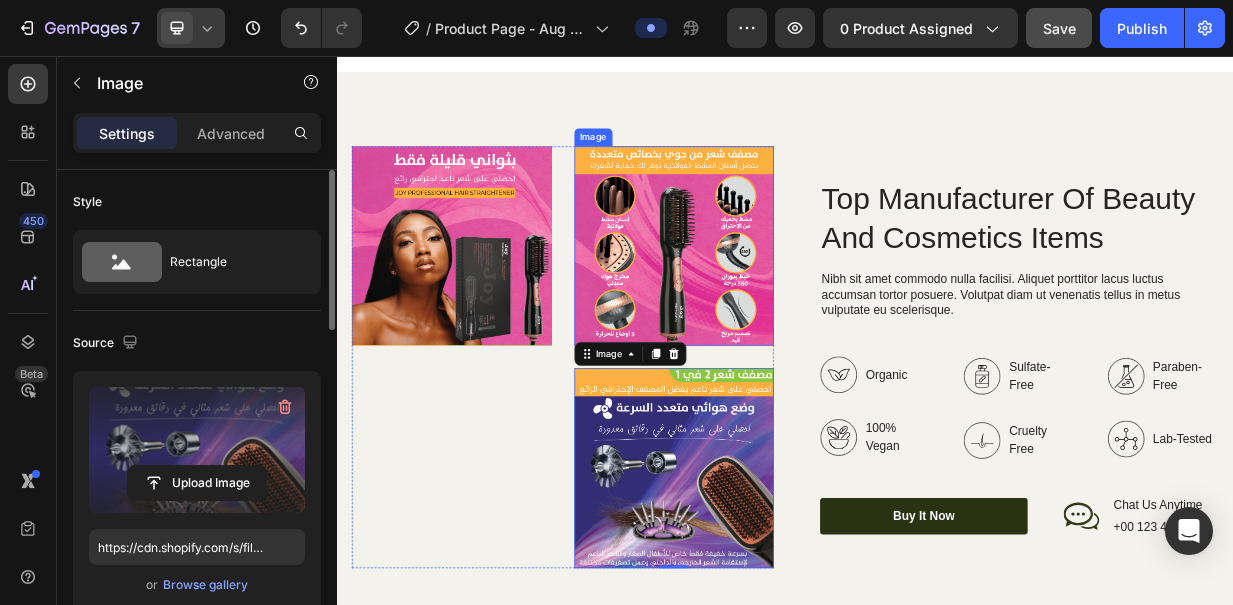 click at bounding box center (789, 311) 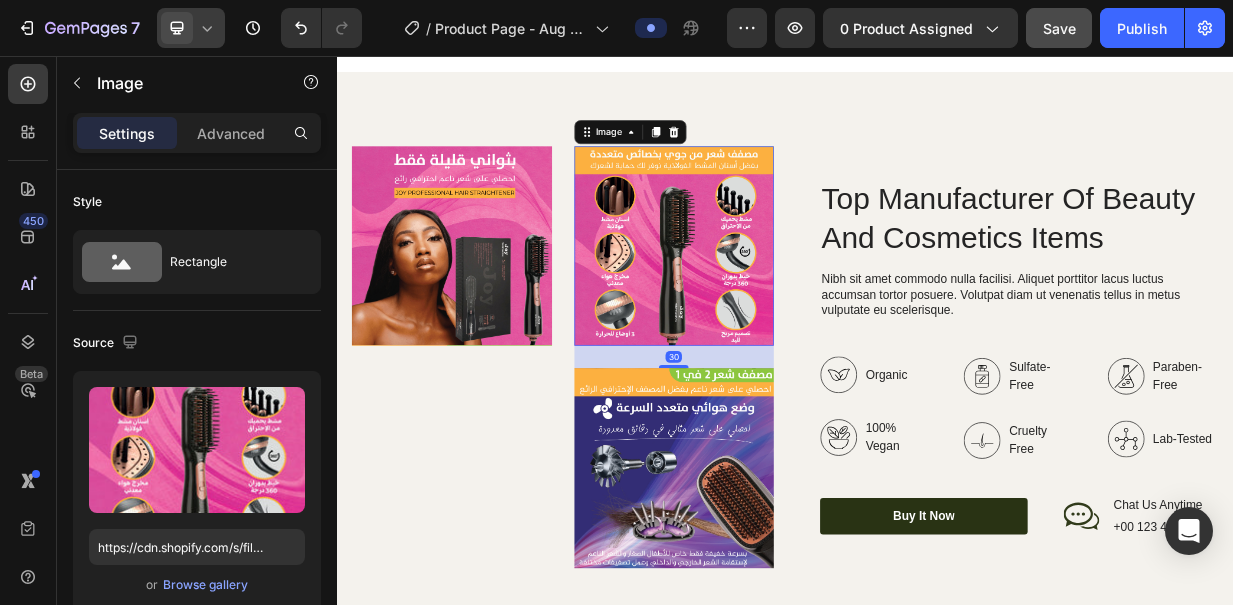scroll, scrollTop: 438, scrollLeft: 0, axis: vertical 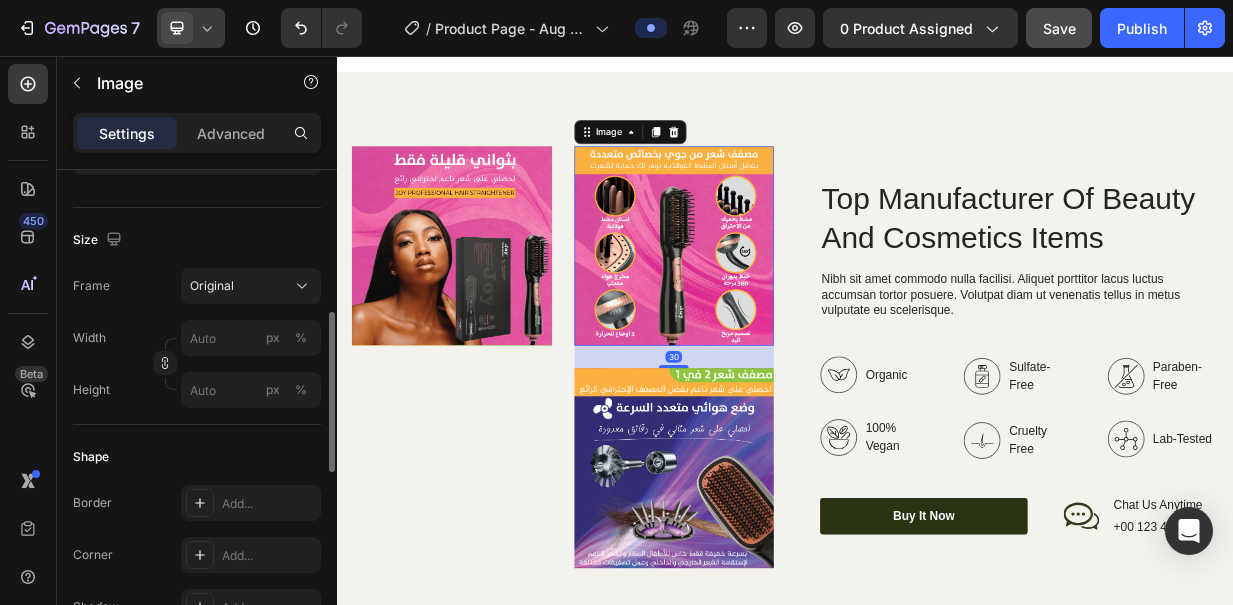 click at bounding box center [789, 311] 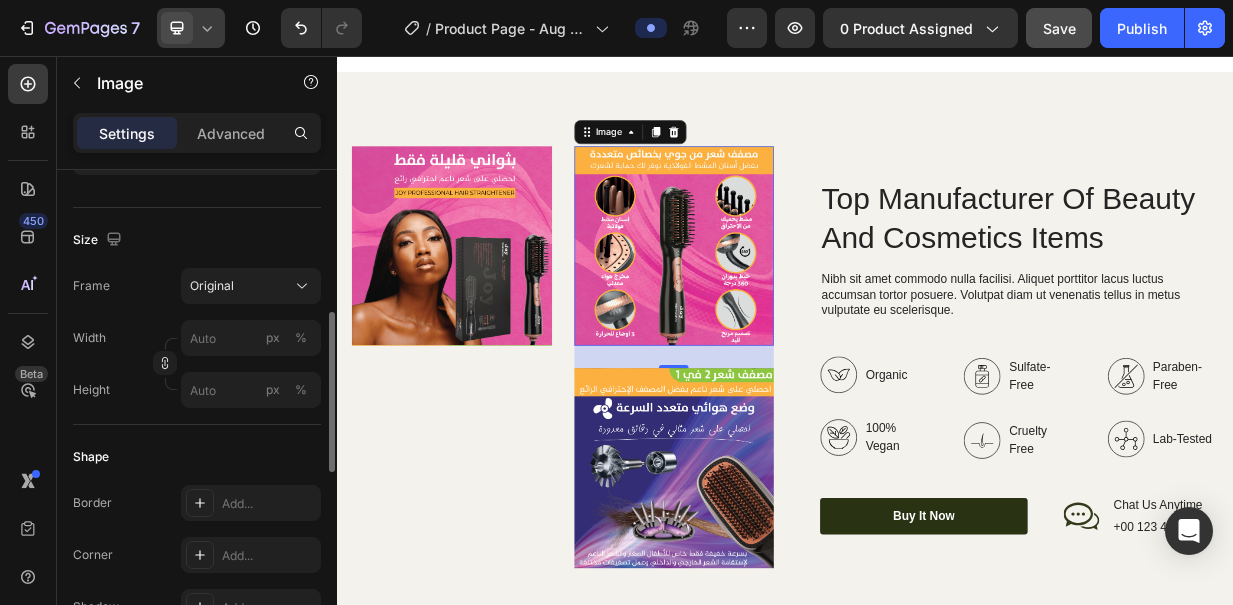 click at bounding box center [789, 311] 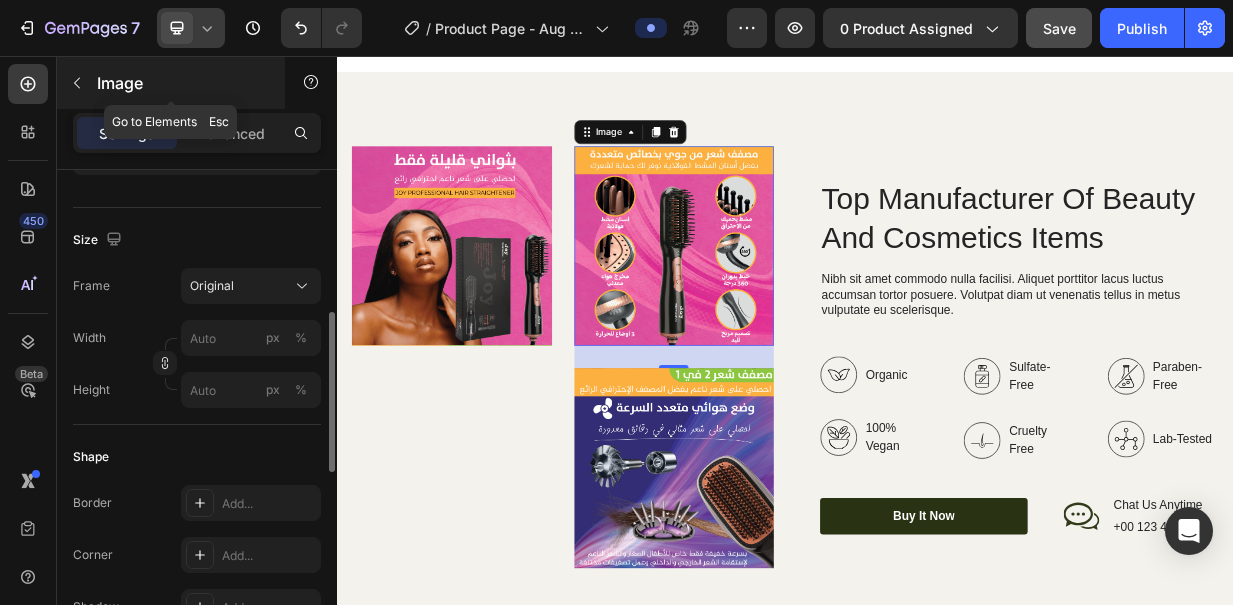 click 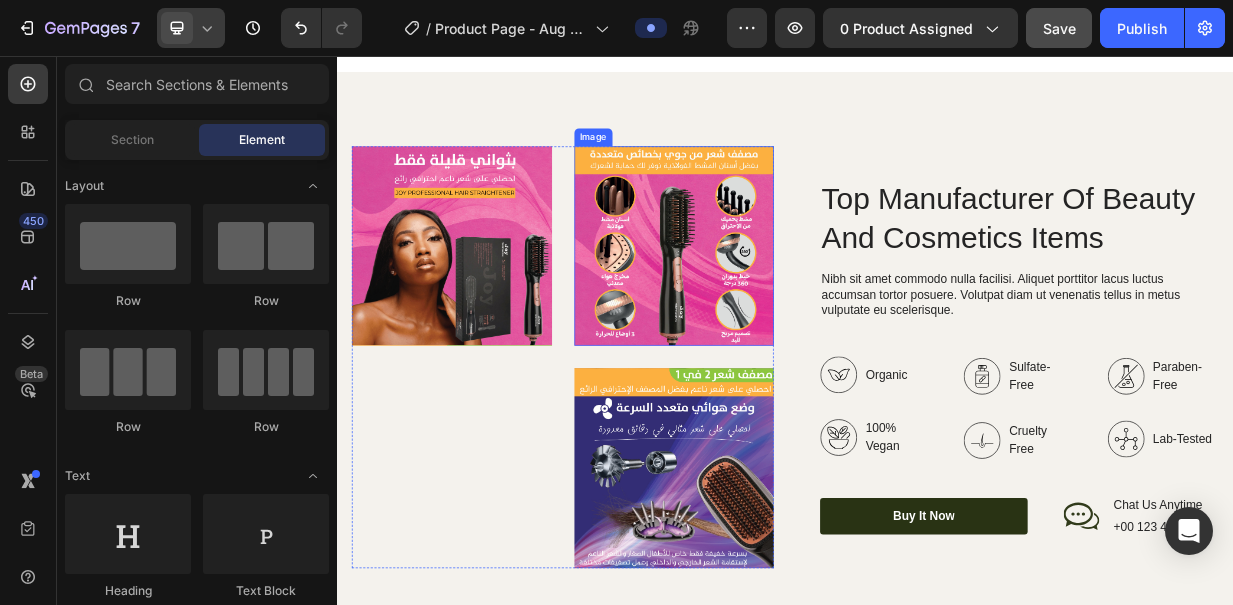 click at bounding box center (789, 311) 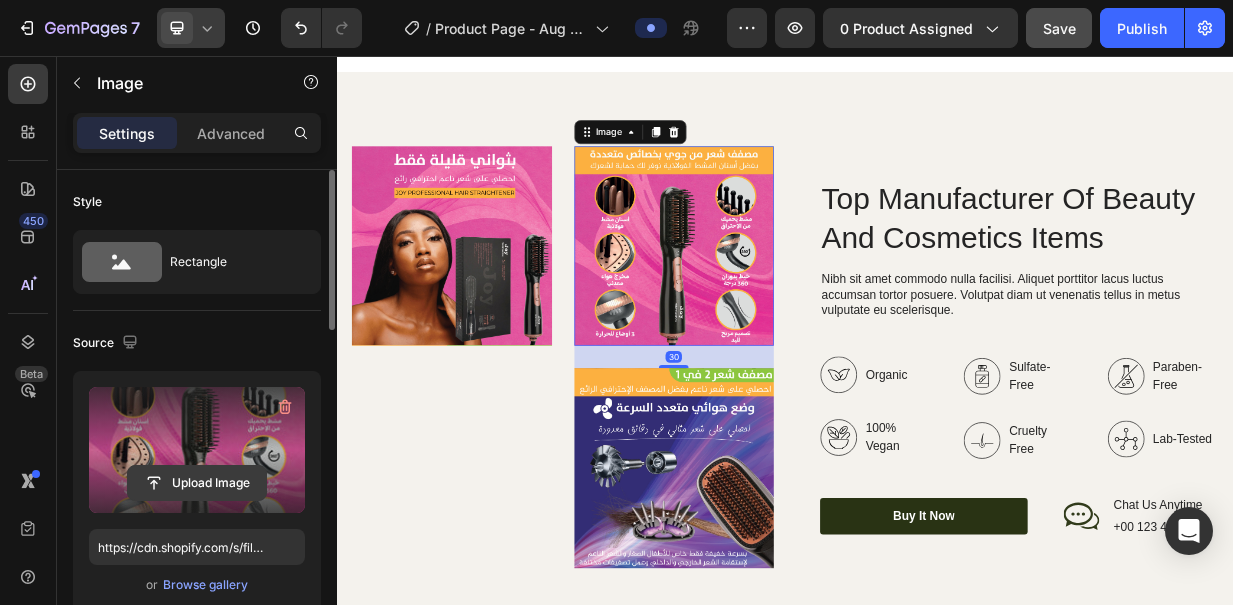 click 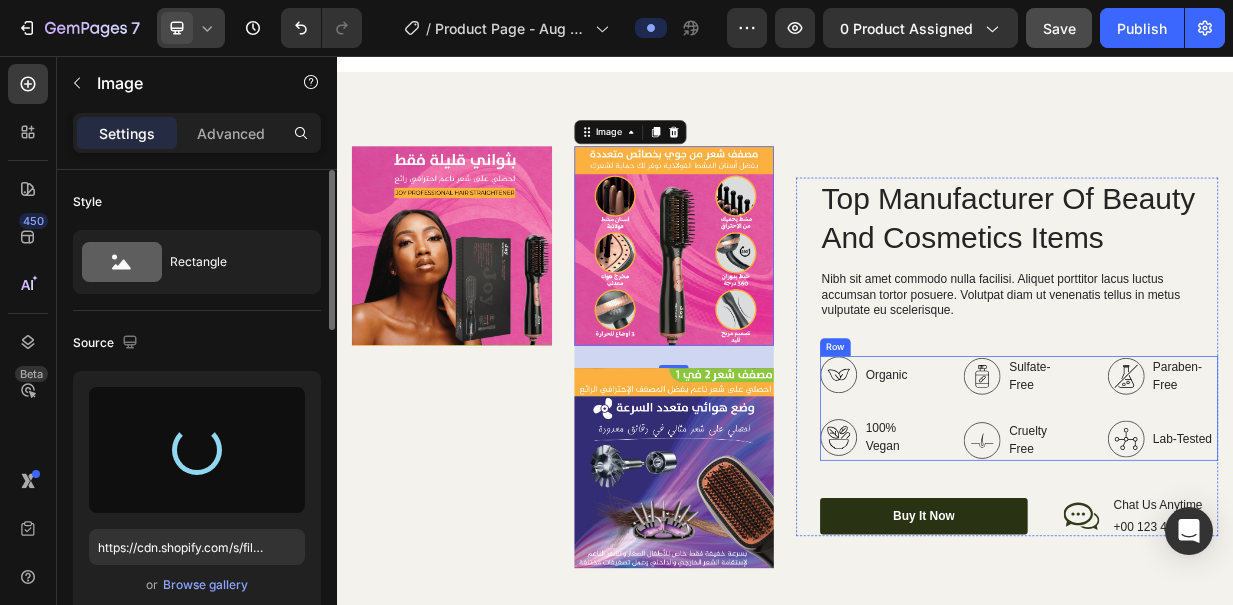 type on "https://cdn.shopify.com/s/files/1/0586/7749/3859/files/gempages_521791578210042899-43c5fa05-9852-4c6e-a312-b2fe57d040b4.jpg" 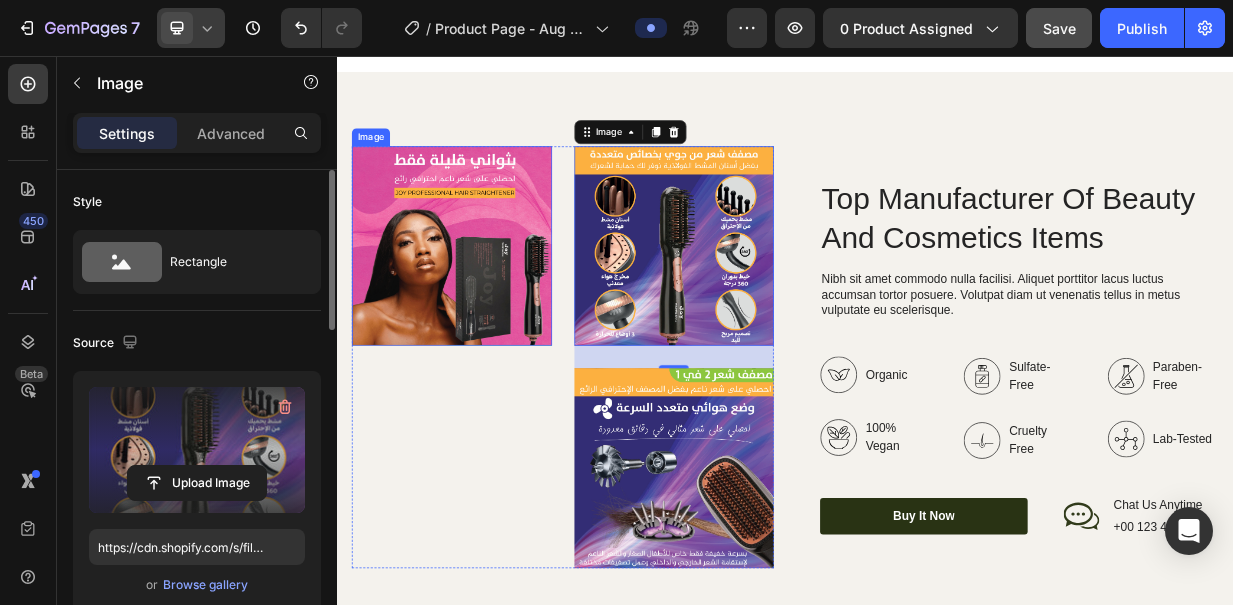 click at bounding box center (491, 311) 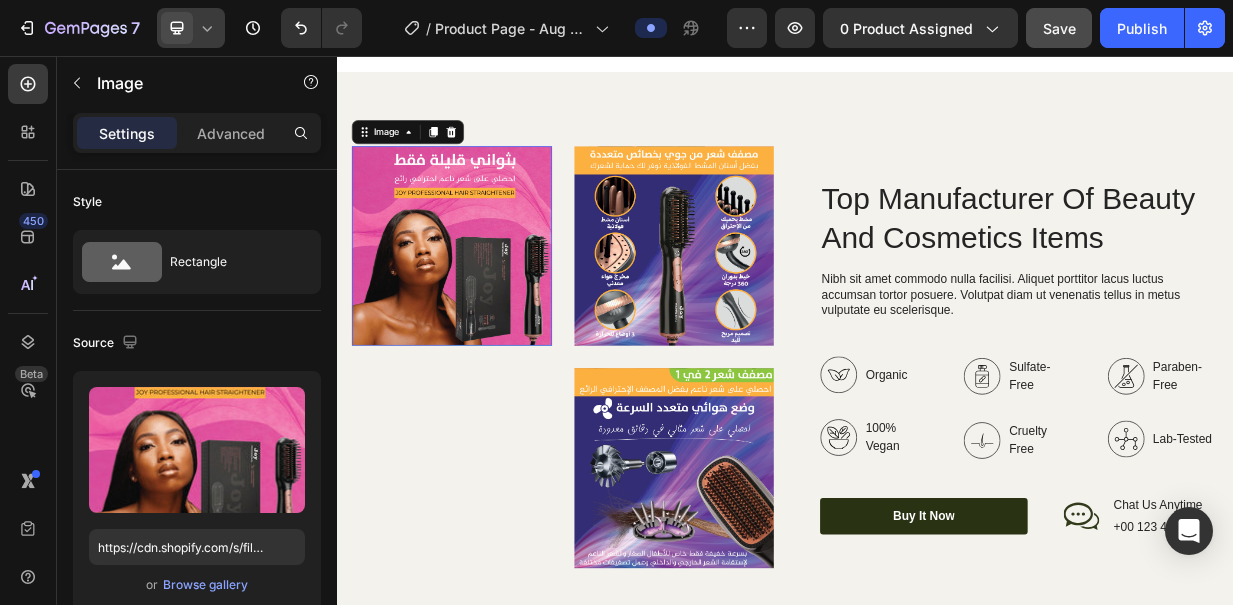 scroll, scrollTop: 438, scrollLeft: 0, axis: vertical 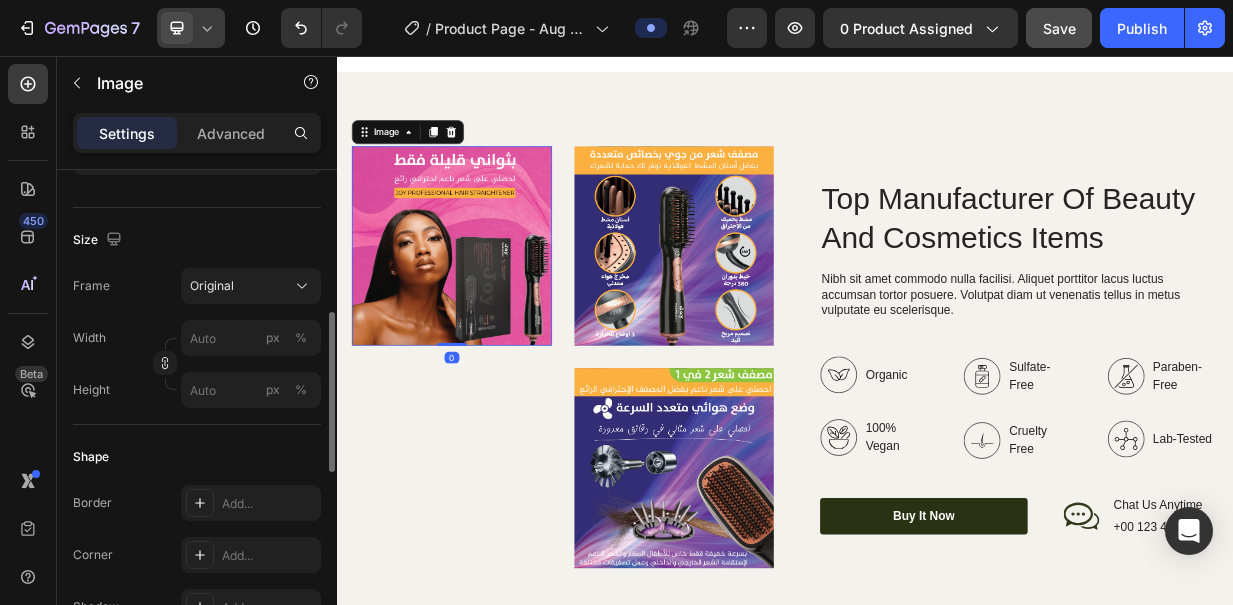 click at bounding box center [491, 311] 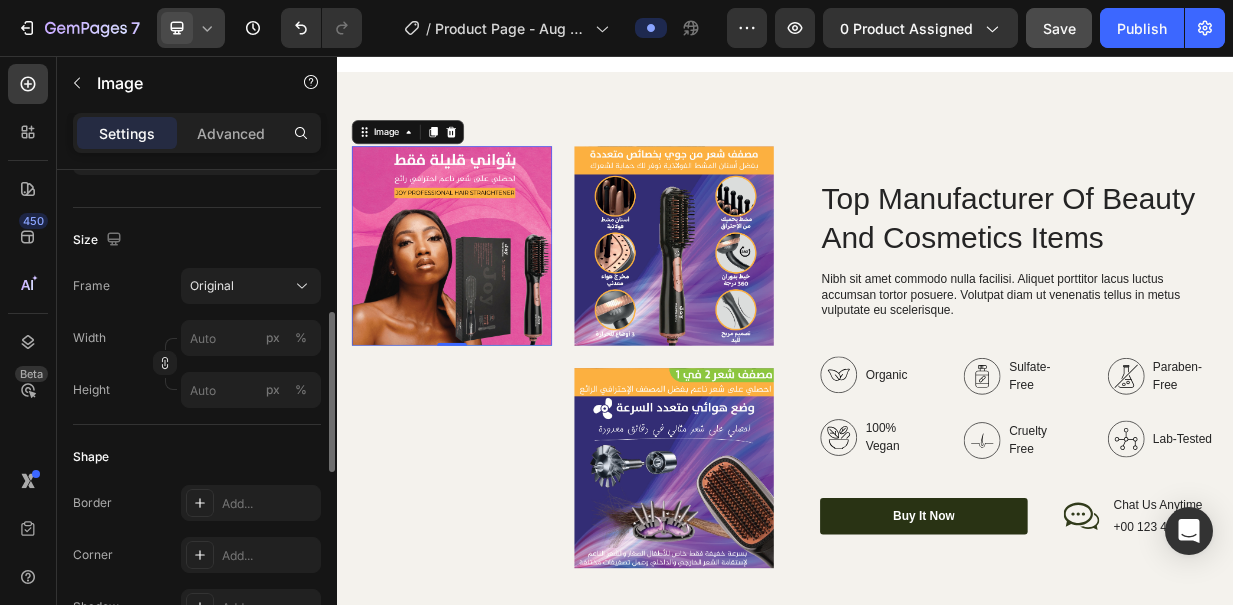 click at bounding box center [491, 311] 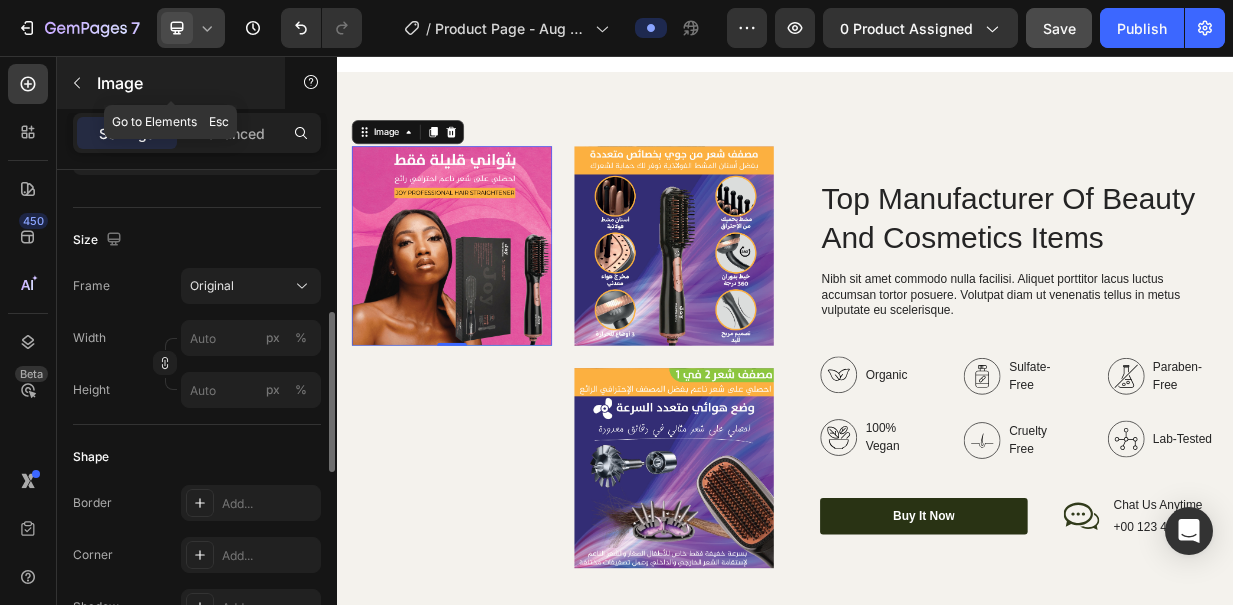 click 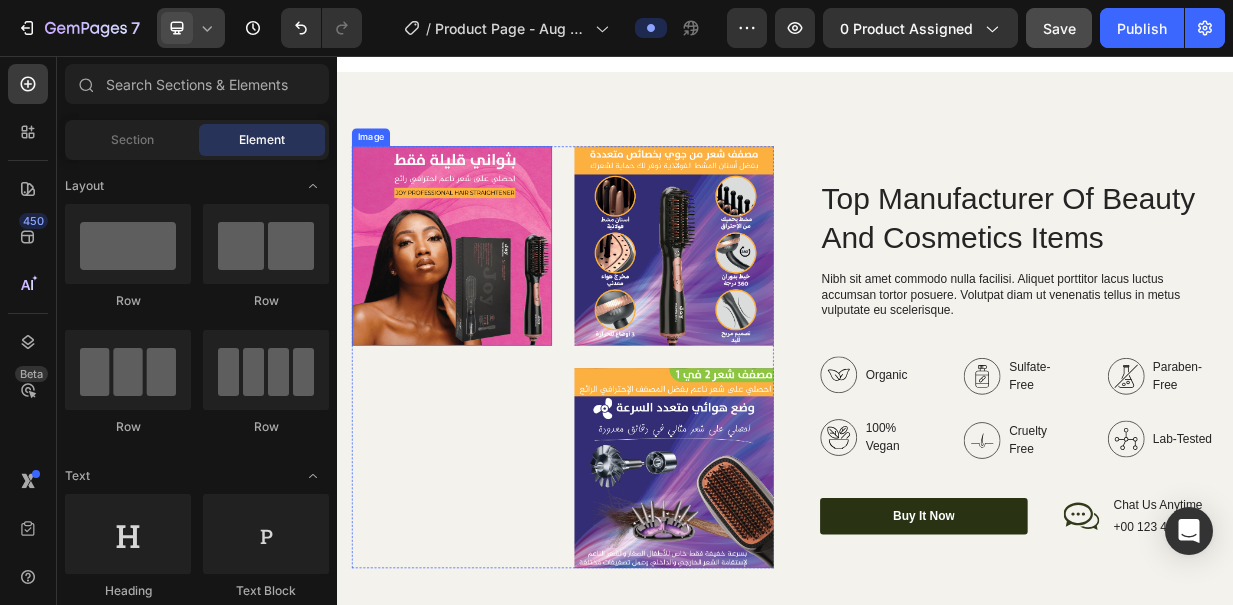 click at bounding box center [491, 311] 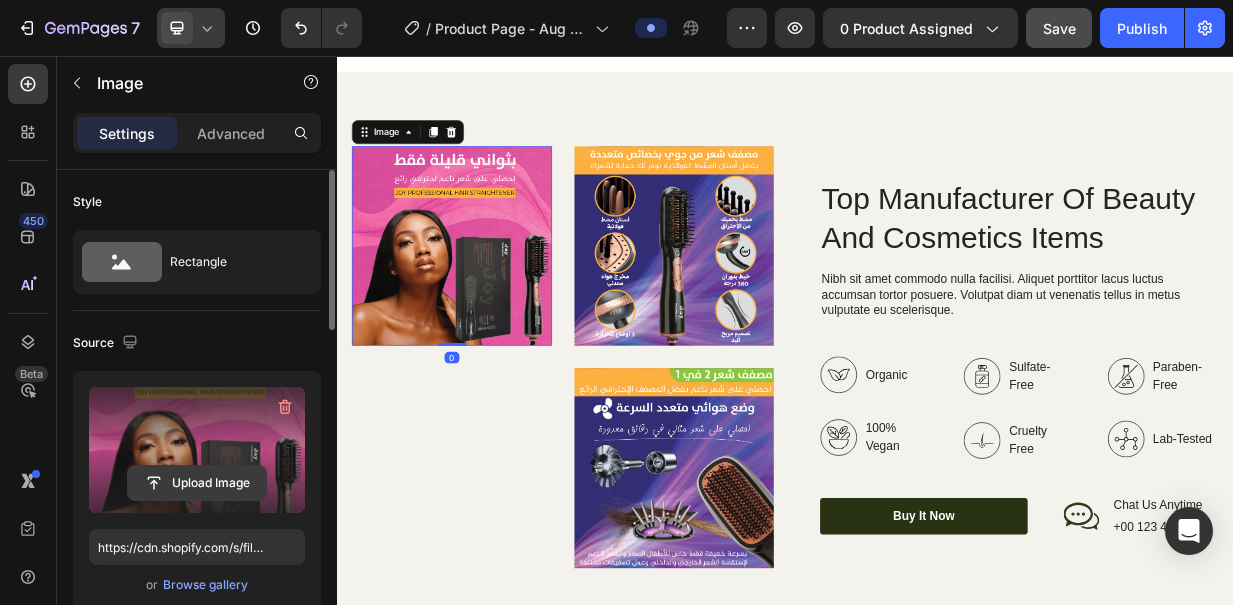 click 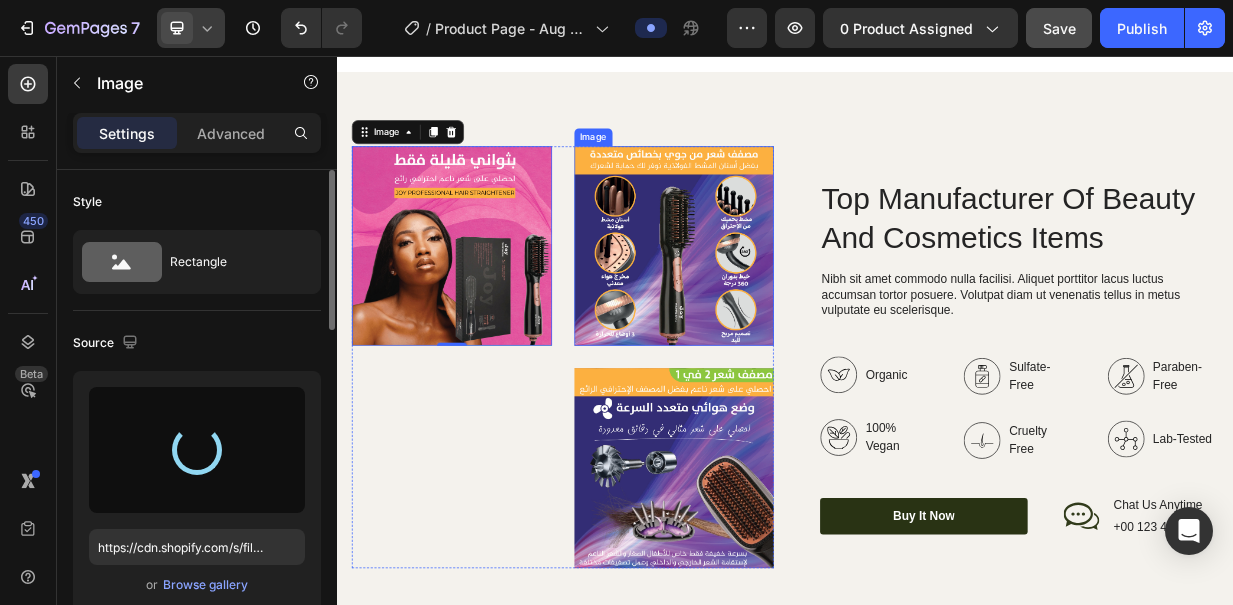 type on "https://cdn.shopify.com/s/files/1/0586/7749/3859/files/gempages_521791578210042899-55910fd1-c611-4ca0-9070-5f75da098865.jpg" 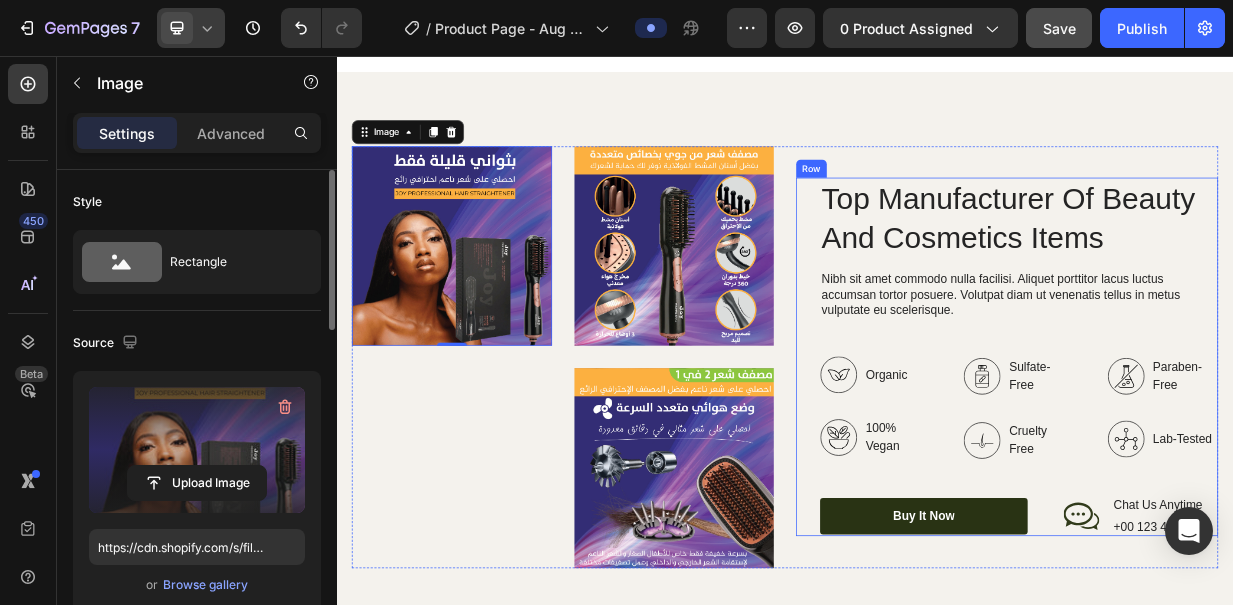 click on "Top Manufacturer Of Beauty And Cosmetics Items Heading Nibh sit amet commodo nulla facilisi. Aliquet porttitor lacus luctus accumsan tortor posuere. Volutpat diam ut venenatis tellus in metus vulputate eu scelerisque.  Text Block
Organic
Sulfate-Free
Paraben-Free Item List
100% Vegan
Cruelty Free
Lab-Tested Item List Row
Organic
100% Vegan Item List
Sulfate-Free
Cruelty Free Item List
Paraben-Free
Lab-Tested Item List Row Buy It Now Button
Icon Chat Us Anytime Text Block +00 123 456 789 Text Block Row Row Row" at bounding box center (1234, 459) 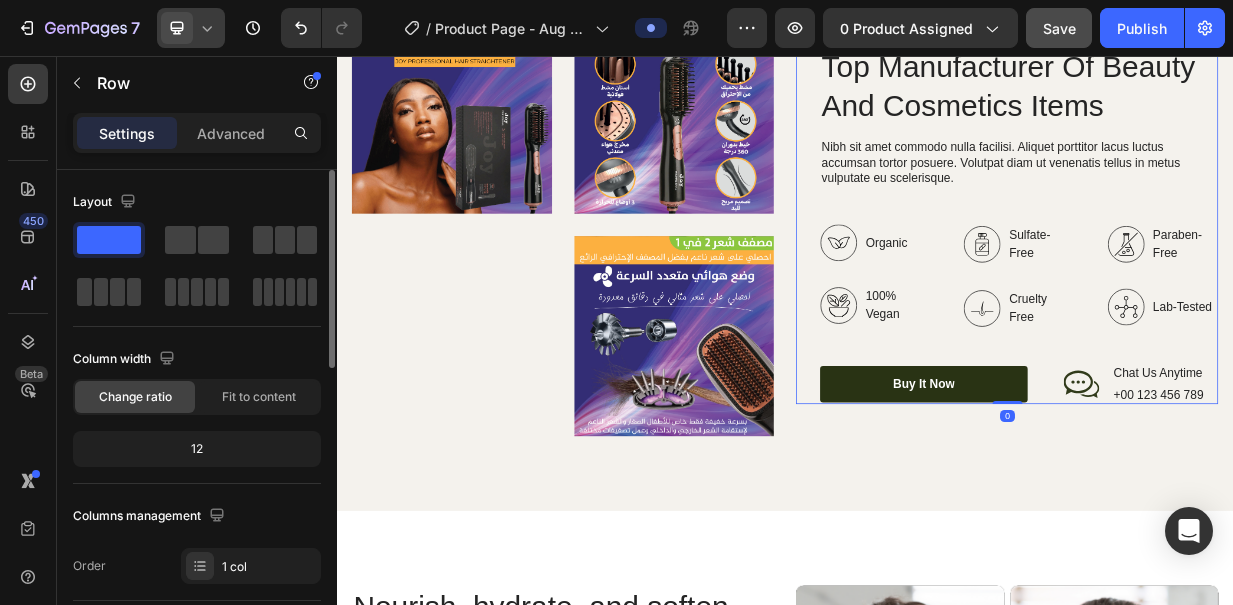 scroll, scrollTop: 1258, scrollLeft: 0, axis: vertical 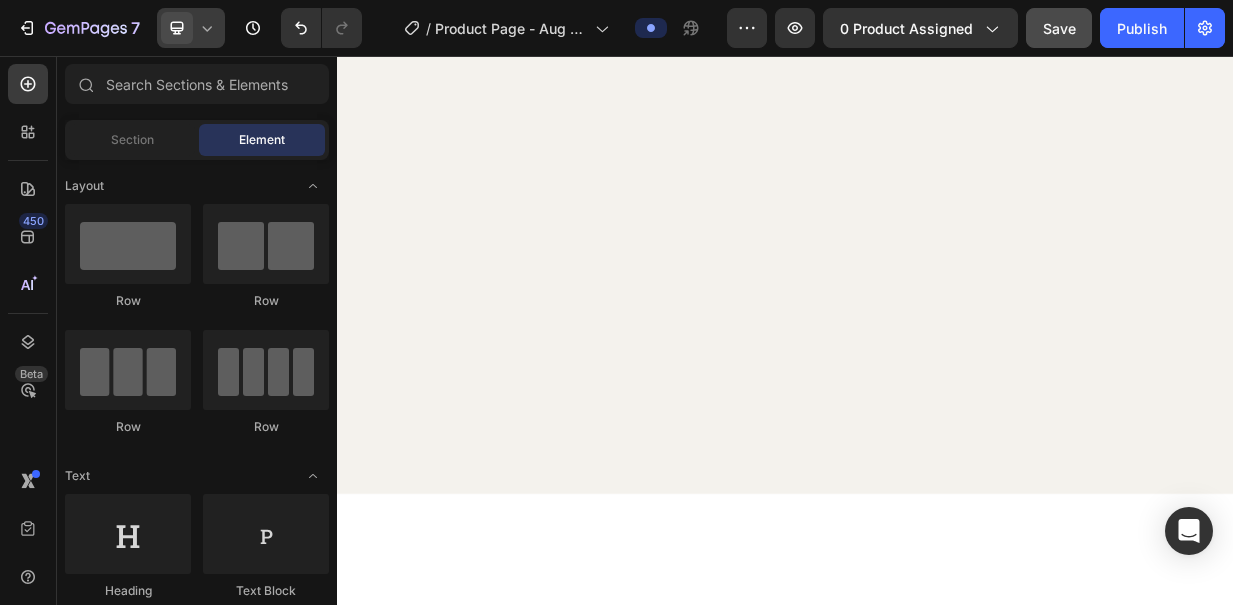 click at bounding box center [639, -794] 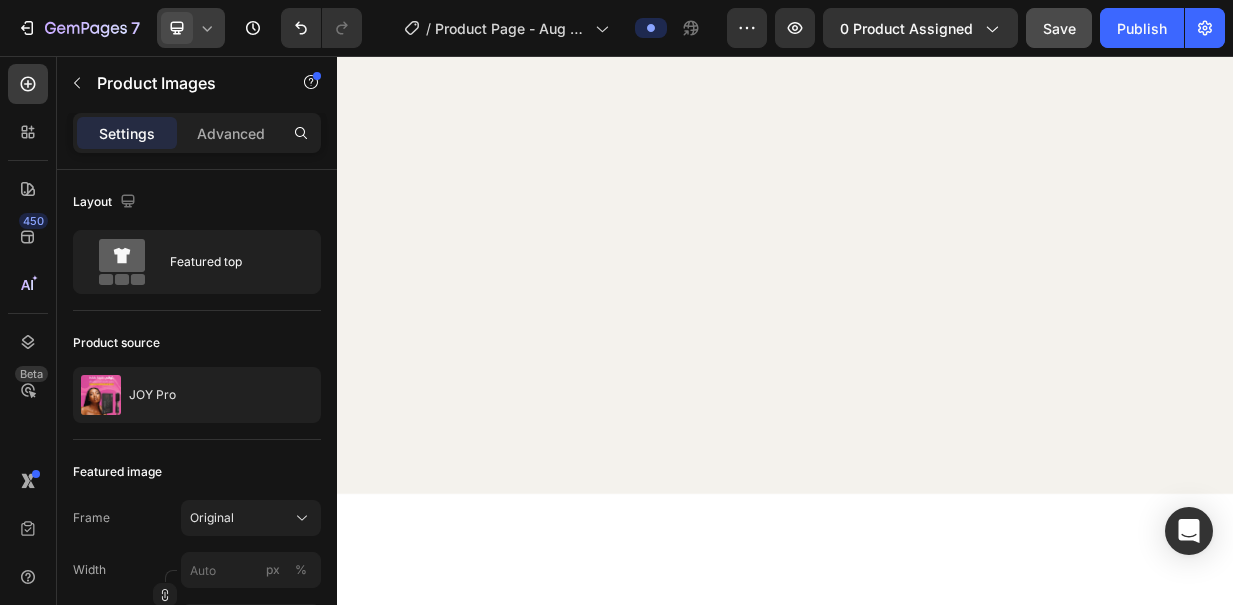 scroll, scrollTop: 0, scrollLeft: 0, axis: both 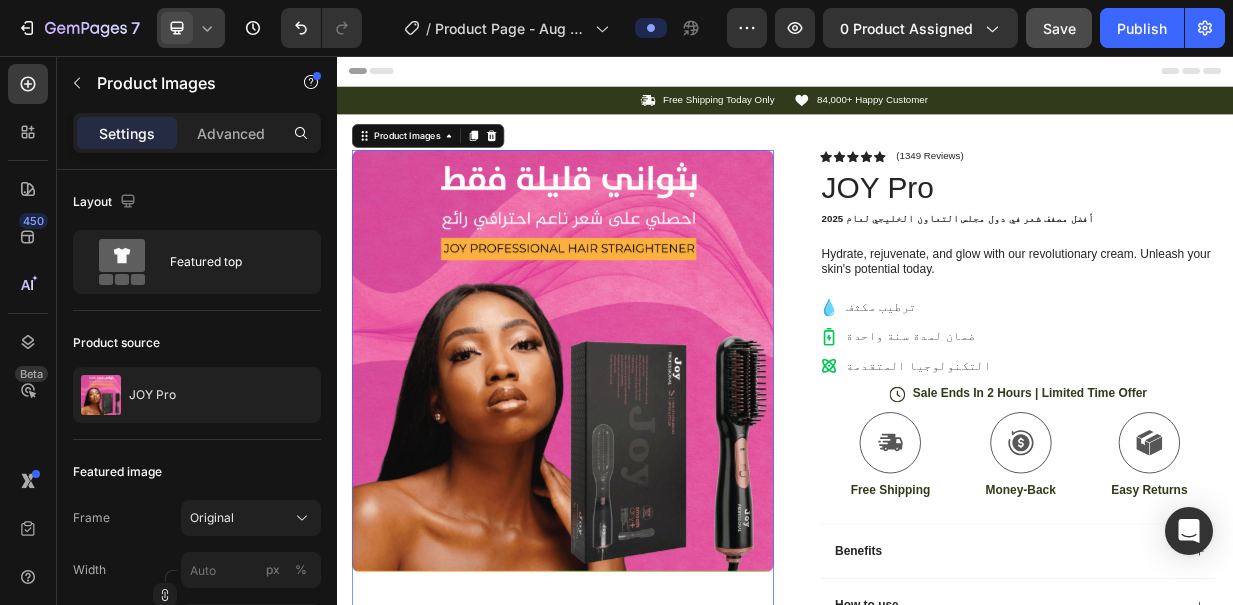 click at bounding box center [639, 464] 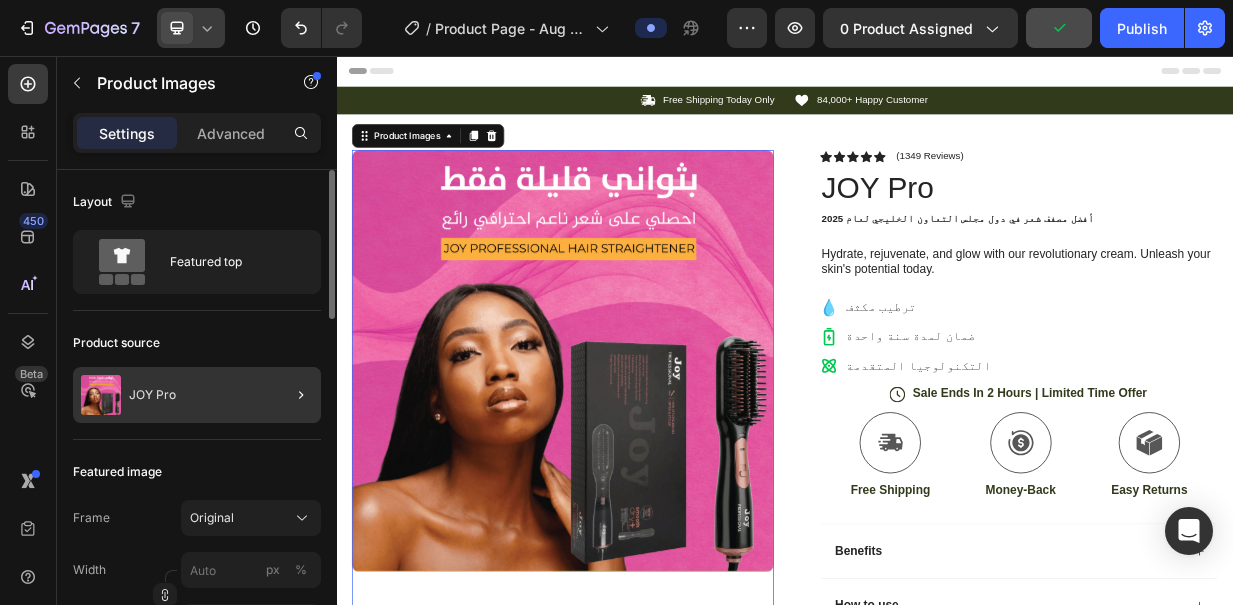 click 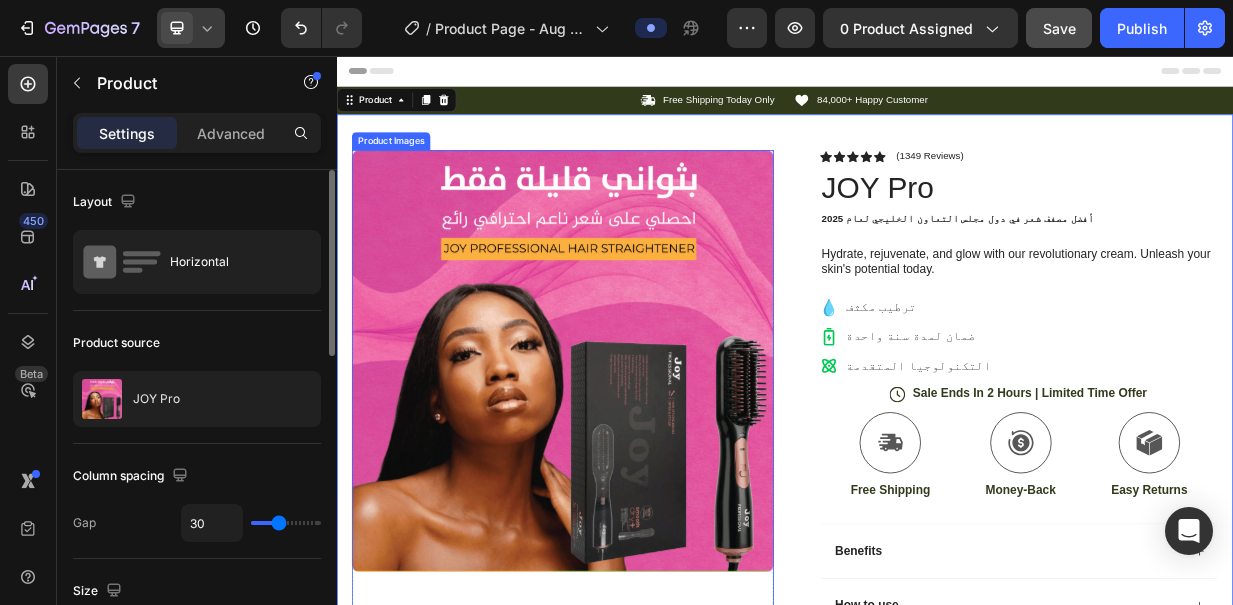 click at bounding box center [639, 464] 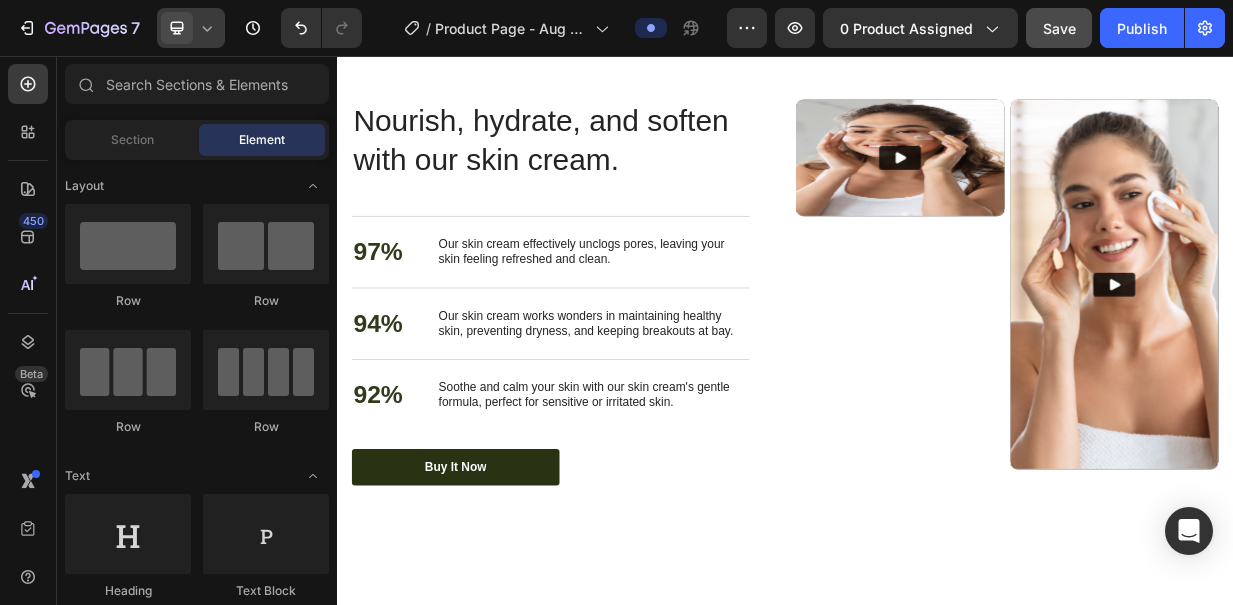 scroll, scrollTop: 1732, scrollLeft: 0, axis: vertical 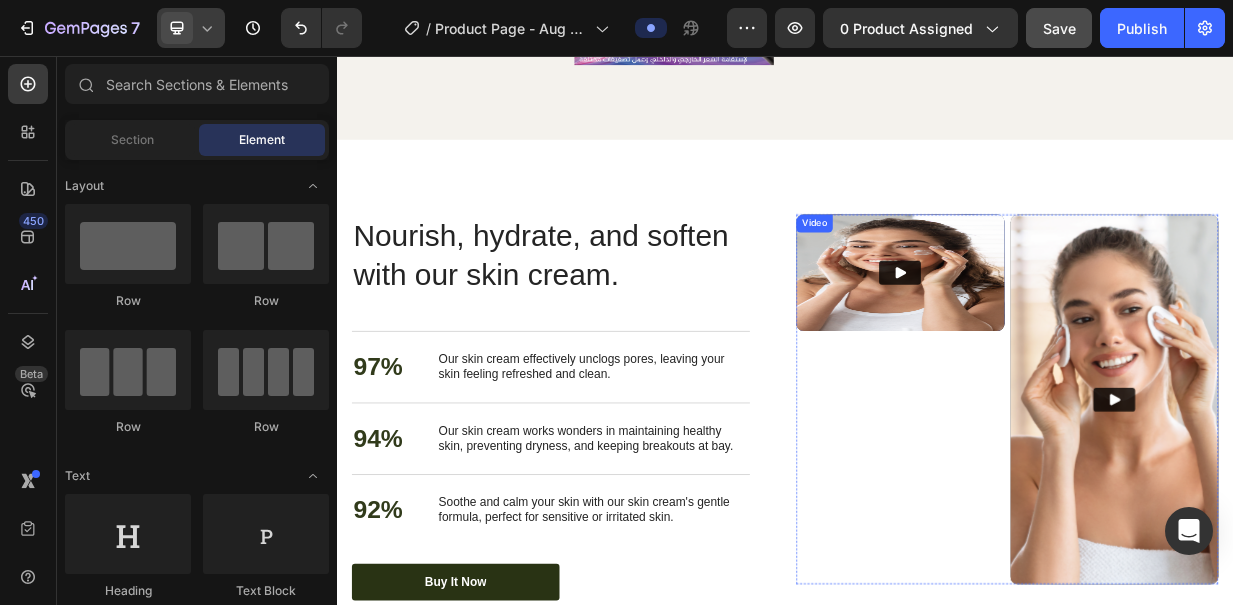 click at bounding box center (1091, 346) 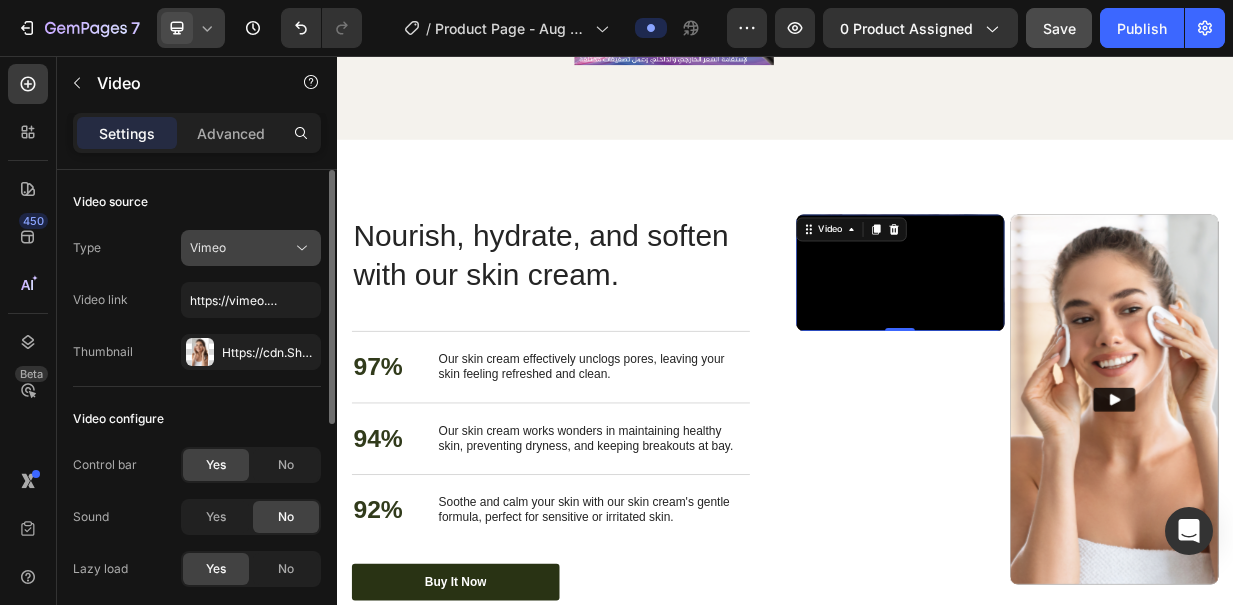 click on "Vimeo" 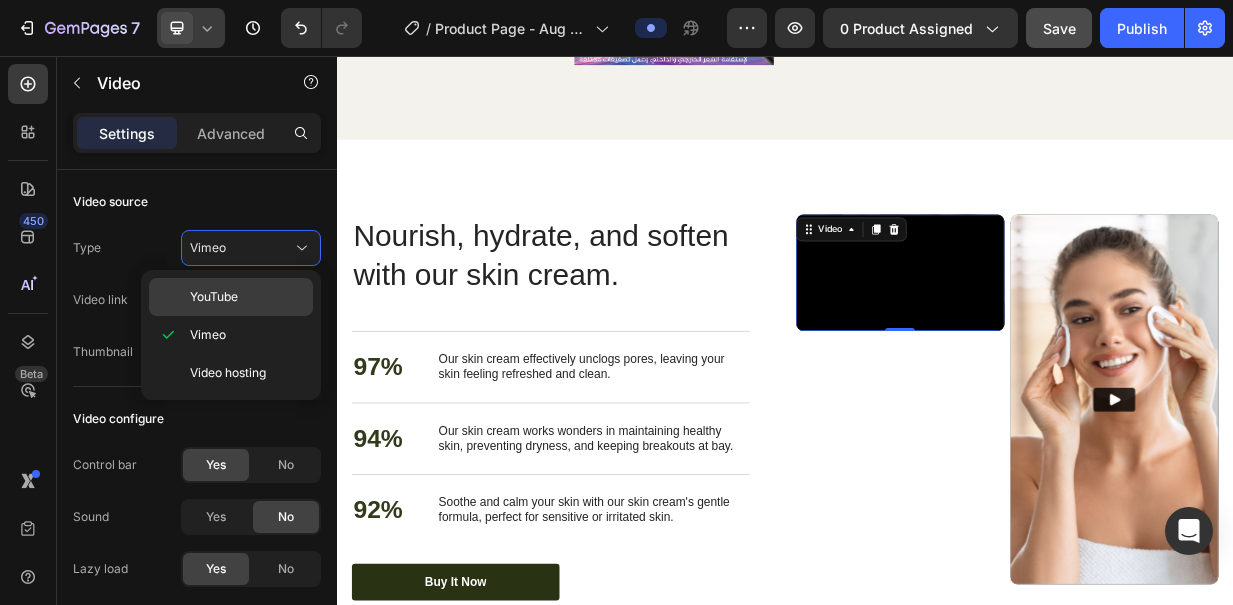 click on "YouTube" at bounding box center [247, 297] 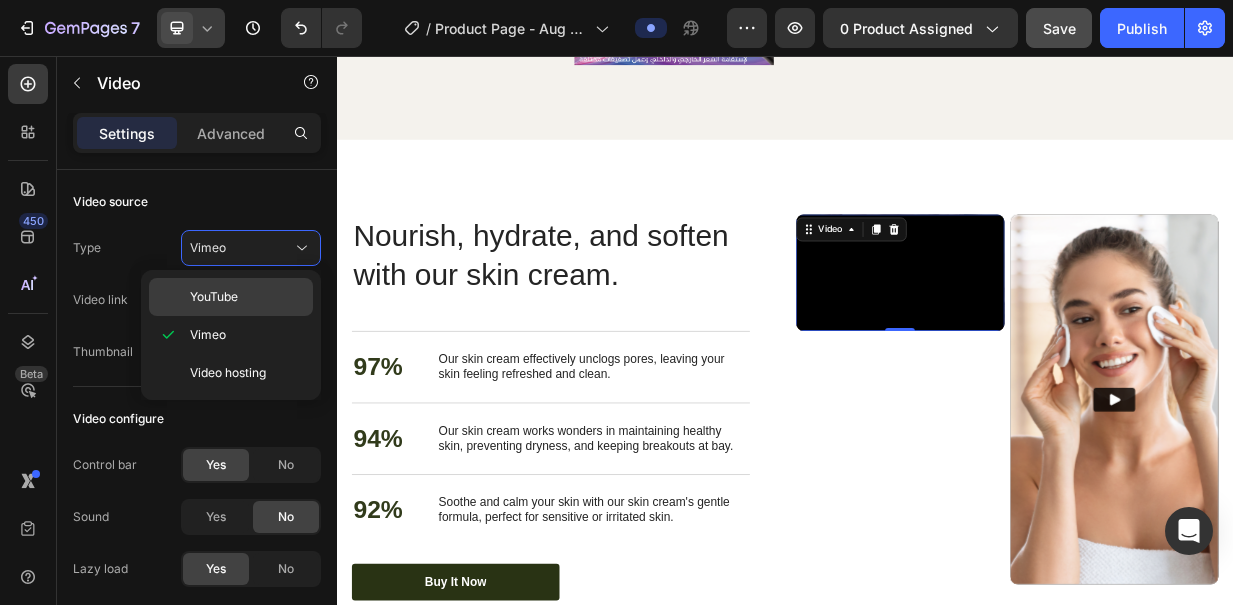 type on "https://www.youtube.com/watch?v=cyzh48XRS4M" 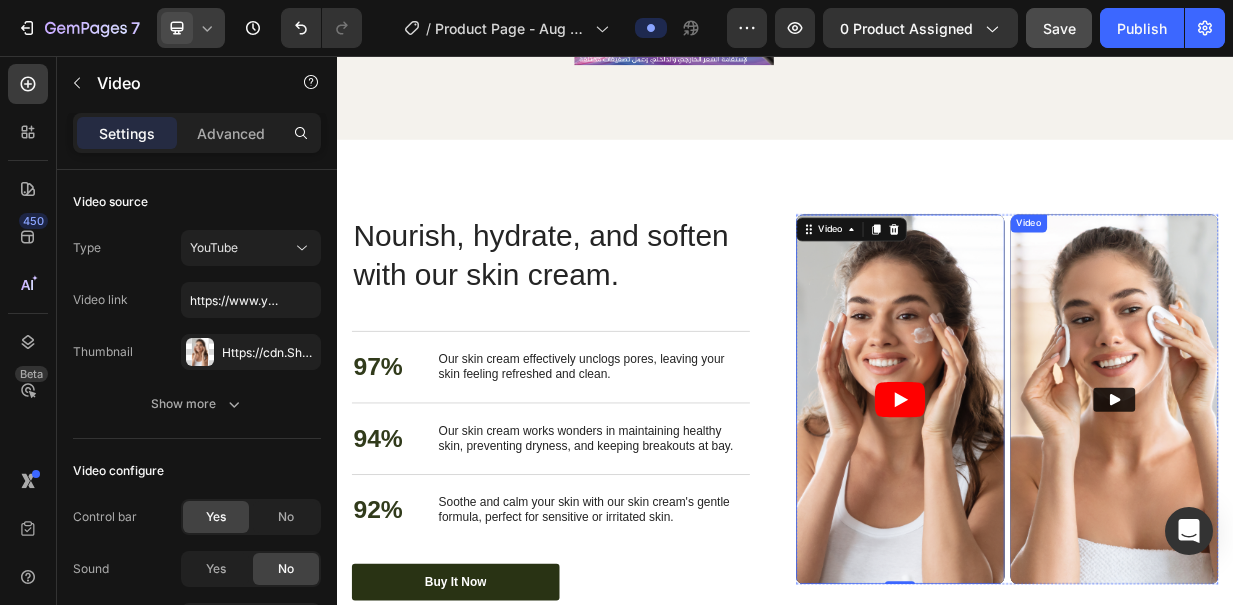click at bounding box center [1378, 515] 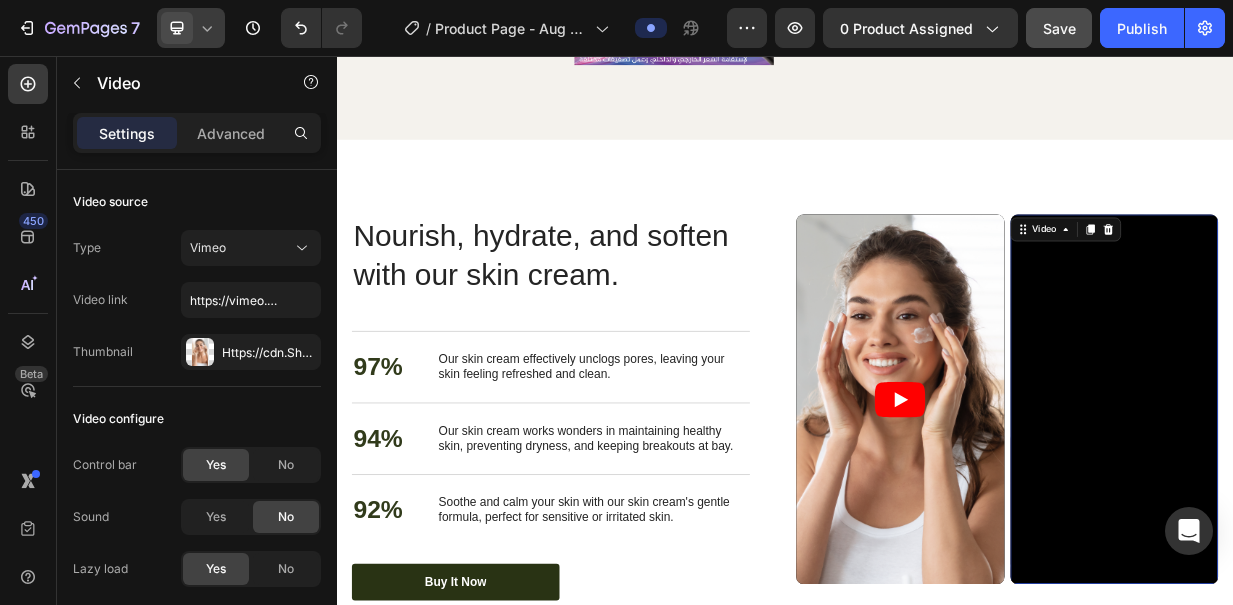 scroll, scrollTop: 438, scrollLeft: 0, axis: vertical 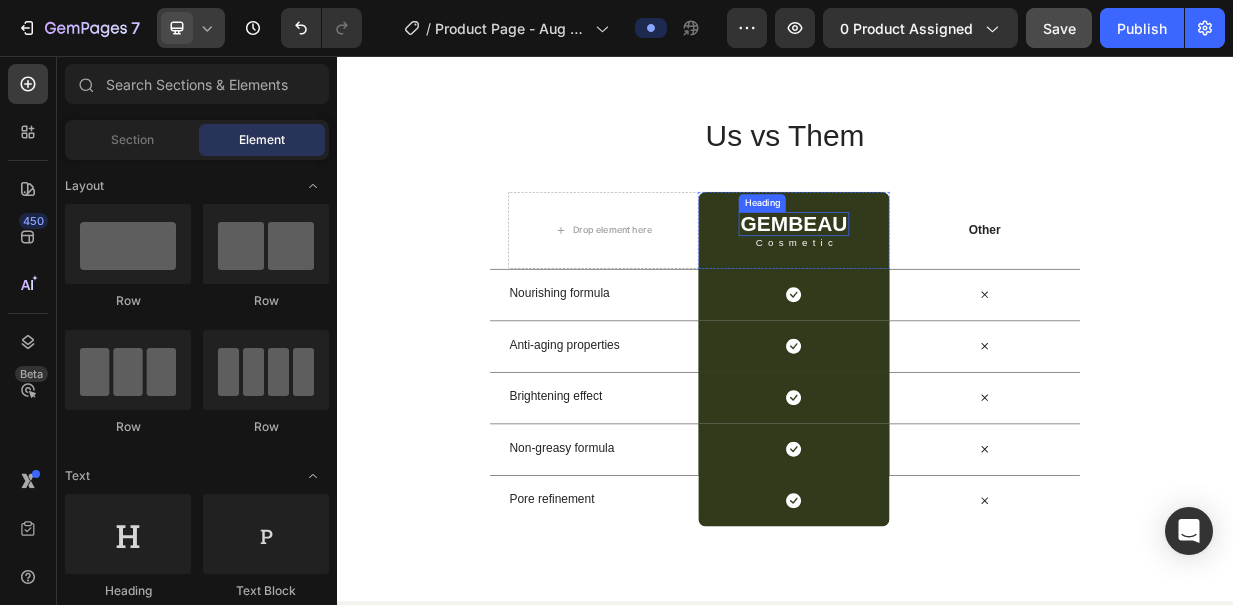 click on "GEMBEAU" at bounding box center [948, 281] 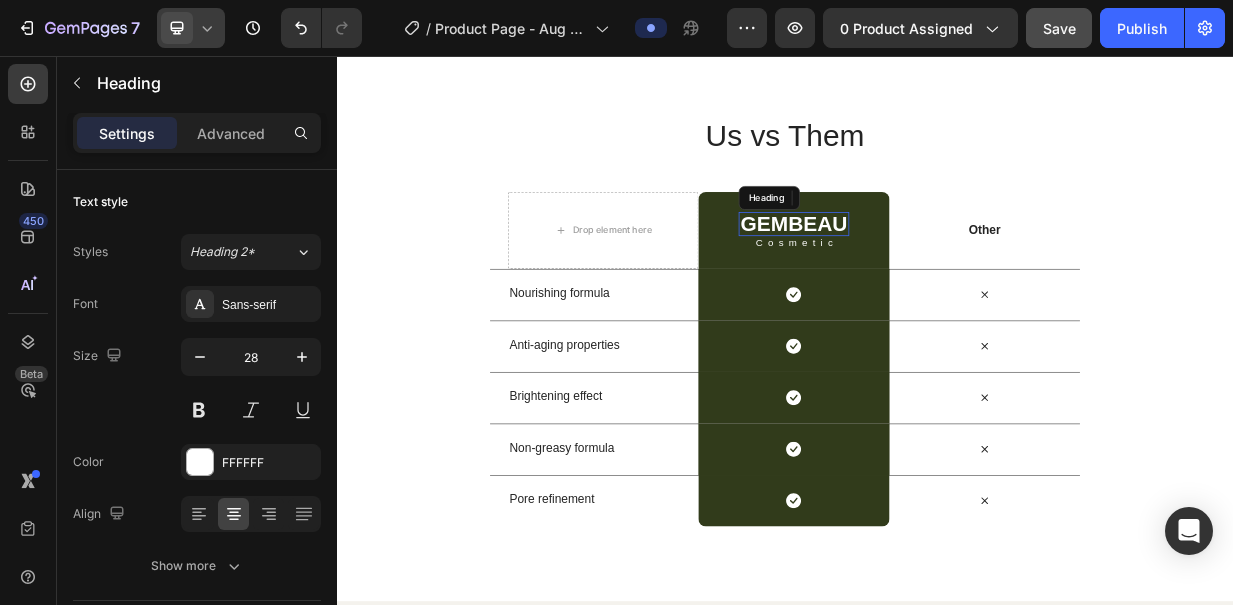 scroll, scrollTop: 2600, scrollLeft: 0, axis: vertical 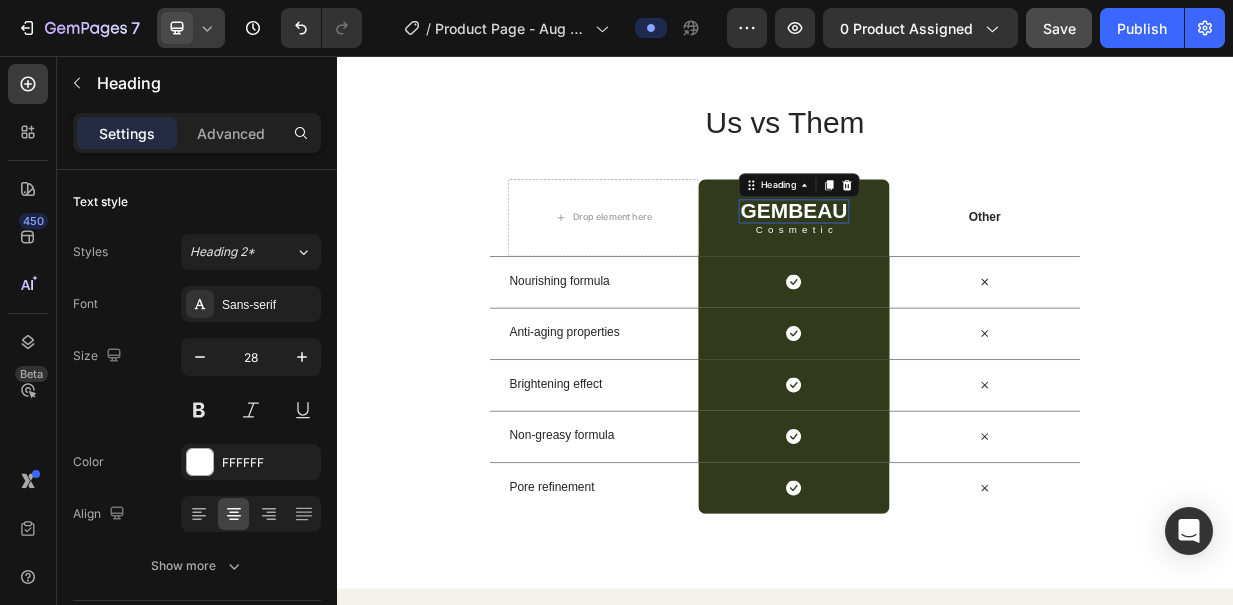 click on "GEMBEAU" at bounding box center [948, 264] 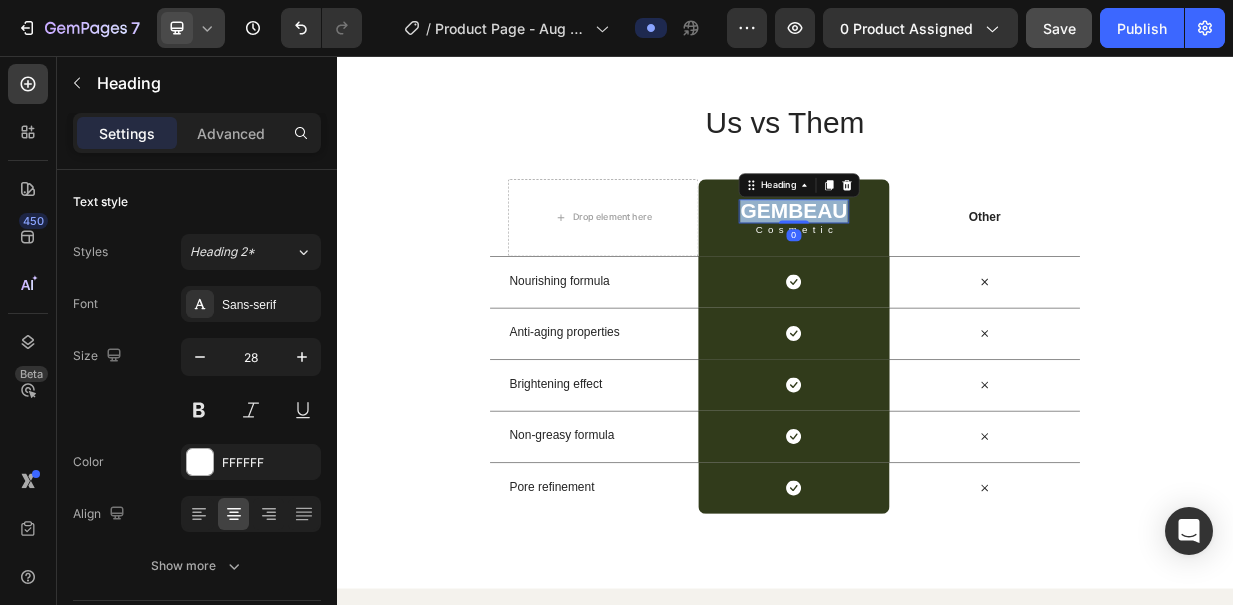 click on "GEMBEAU" at bounding box center [948, 264] 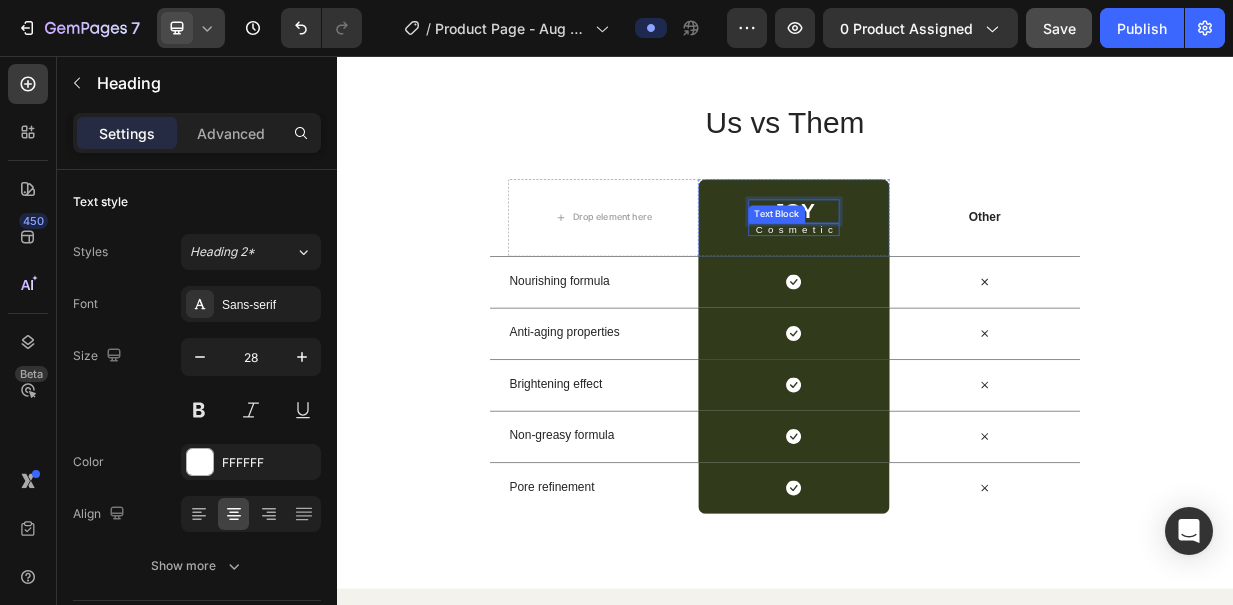 click on "Cosmetic" at bounding box center [953, 288] 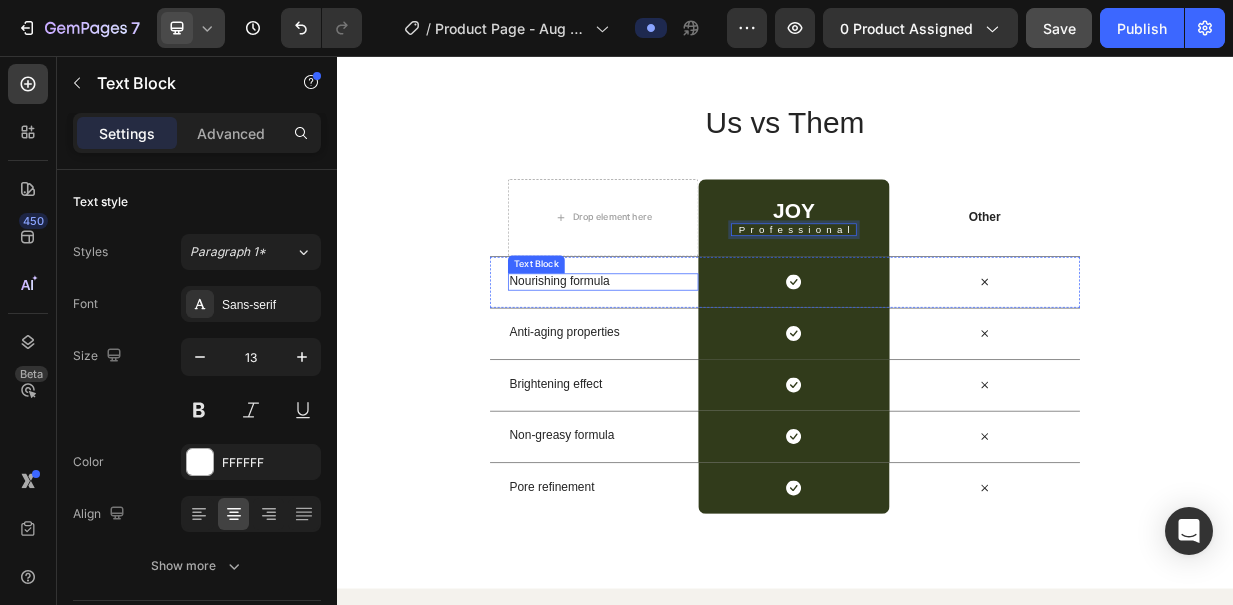 click on "Nourishing formula" at bounding box center [693, 357] 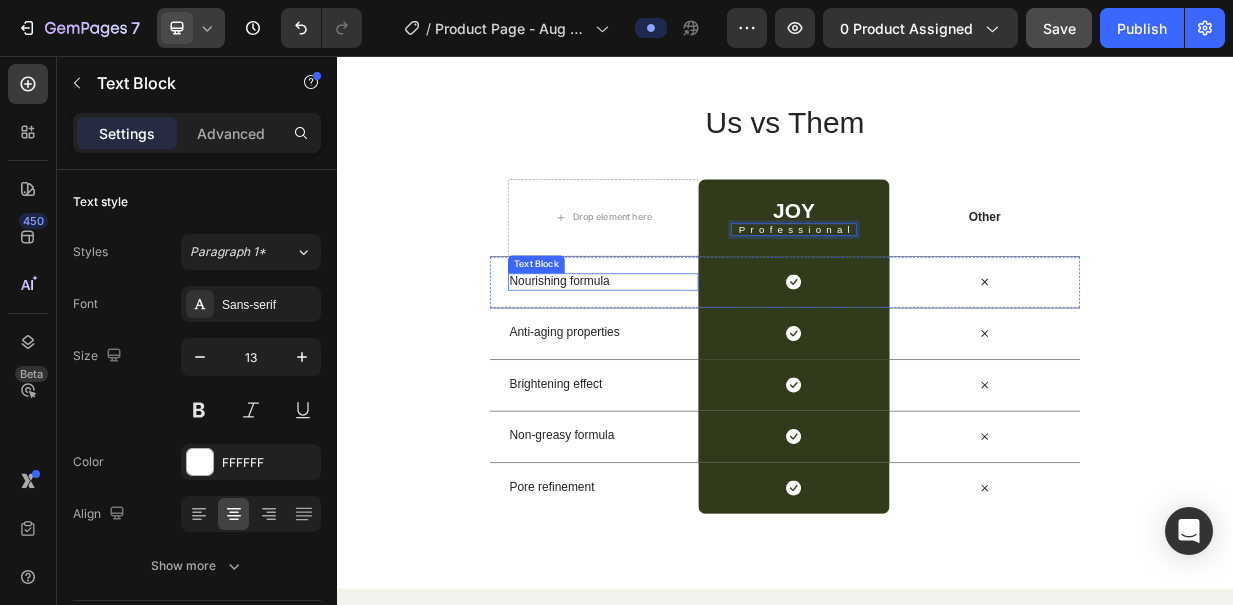 click on "Nourishing formula" at bounding box center (693, 357) 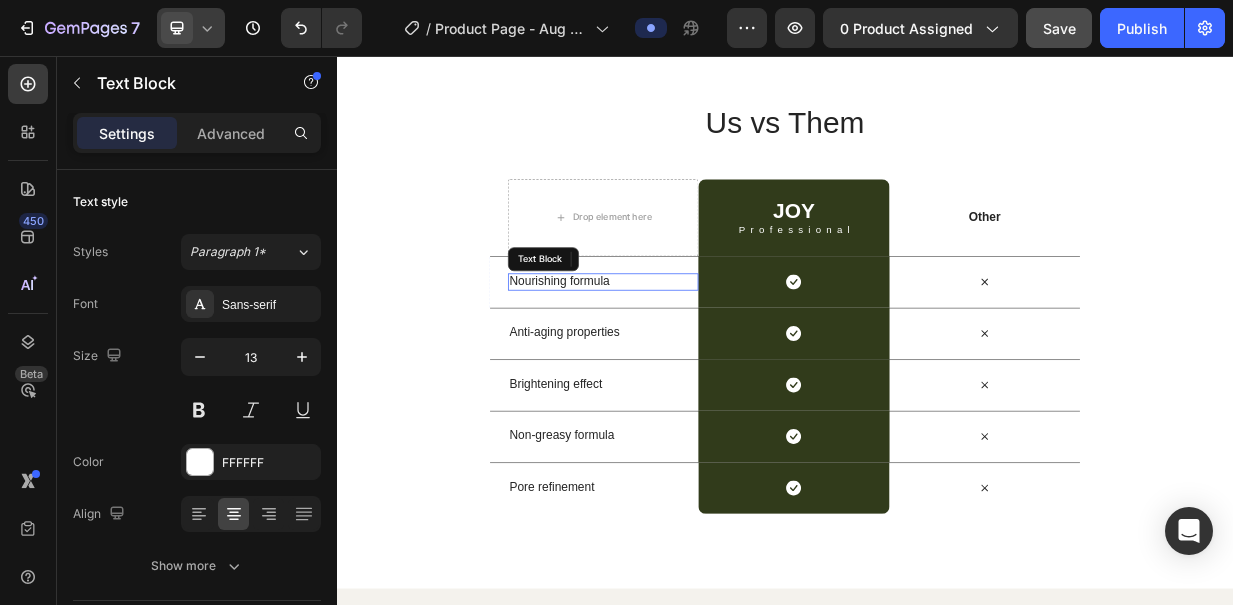 click on "Nourishing formula" at bounding box center (693, 357) 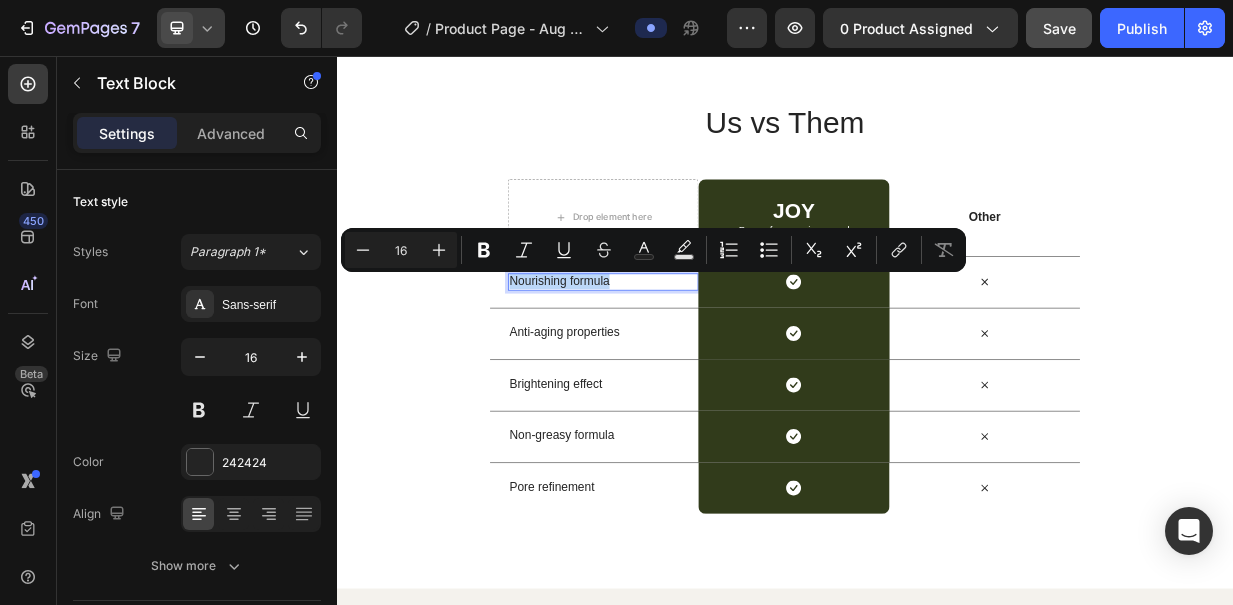 scroll, scrollTop: 438, scrollLeft: 0, axis: vertical 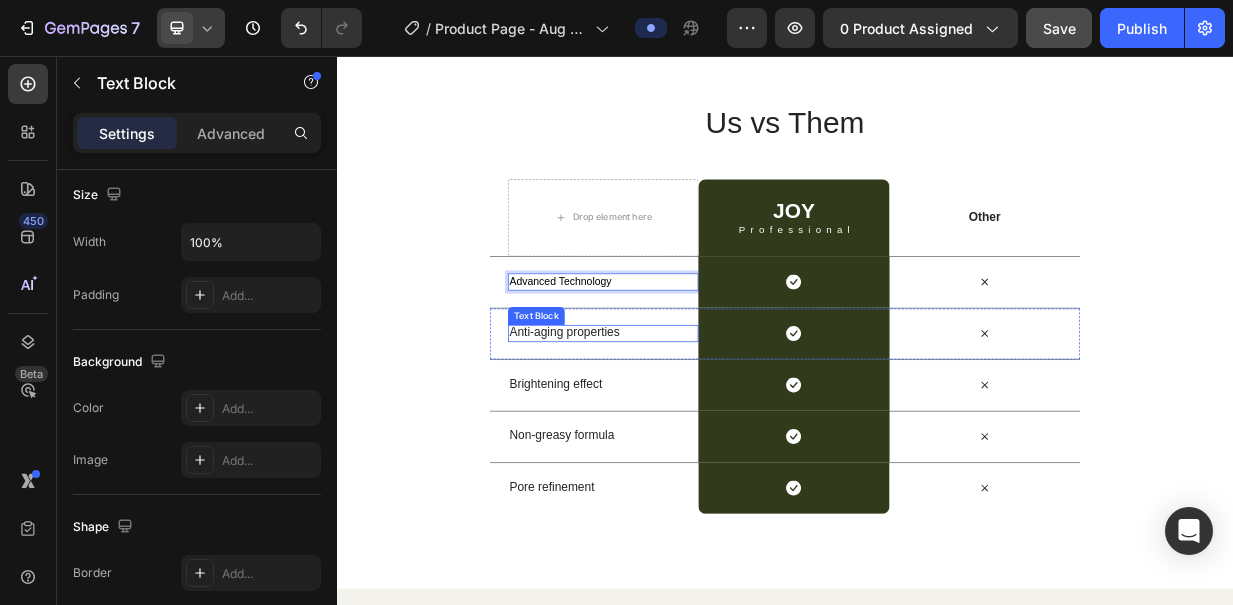 click on "Anti-aging properties" at bounding box center (693, 426) 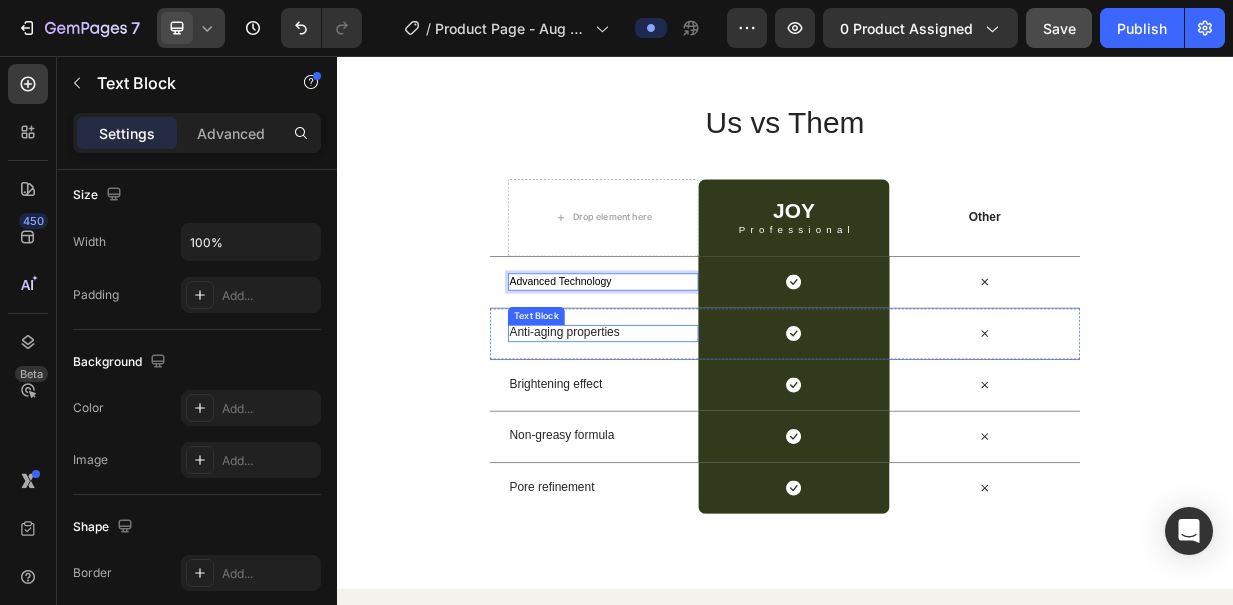 click on "Anti-aging properties" at bounding box center (693, 426) 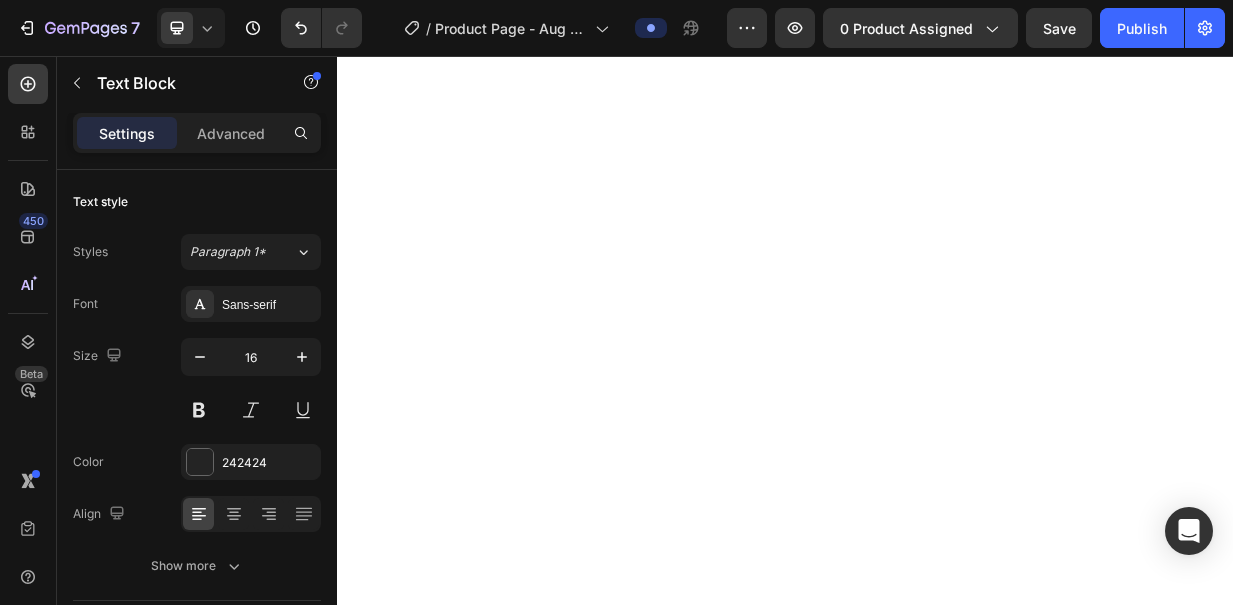 scroll, scrollTop: 0, scrollLeft: 0, axis: both 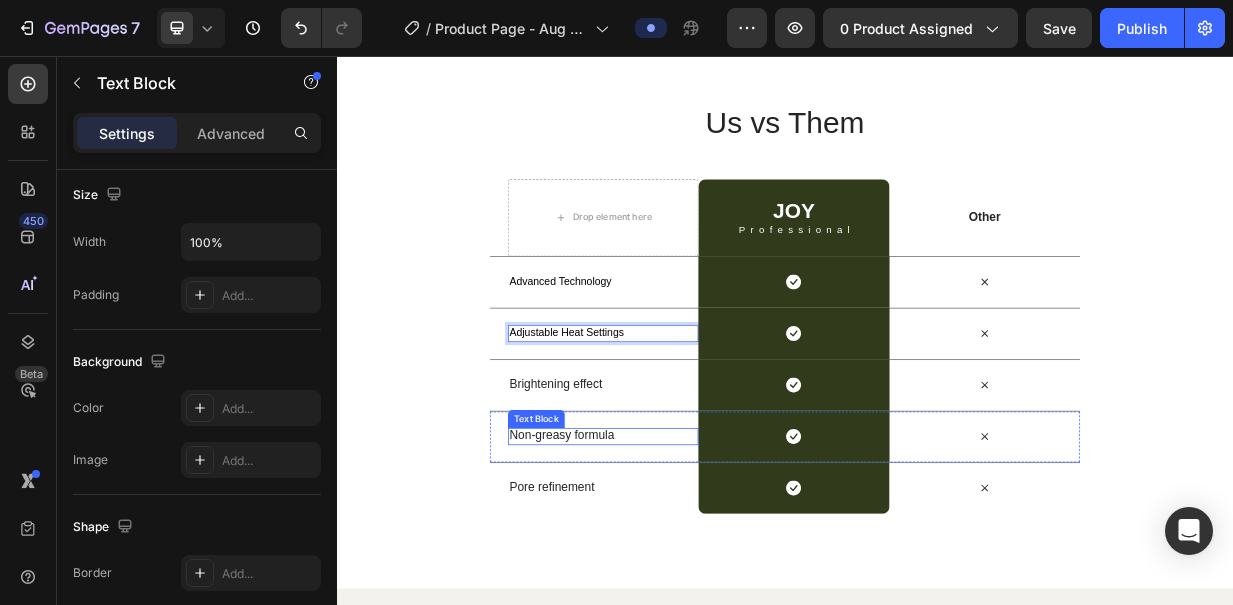 click on "Non-greasy formula" at bounding box center [693, 564] 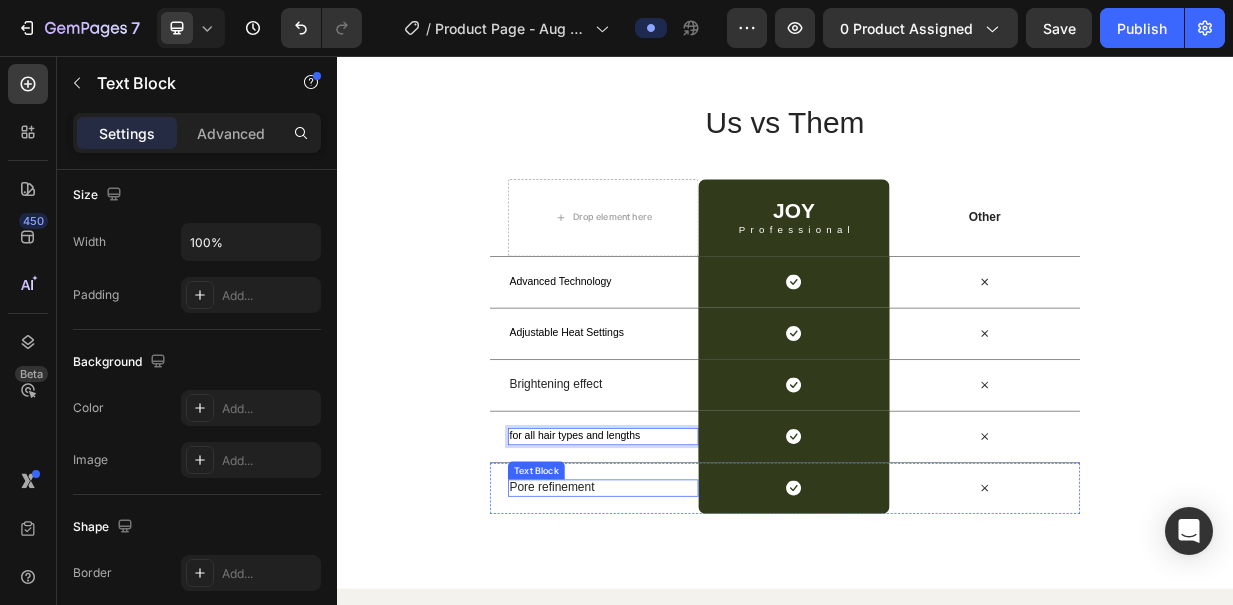click on "Pore refinement" at bounding box center (693, 633) 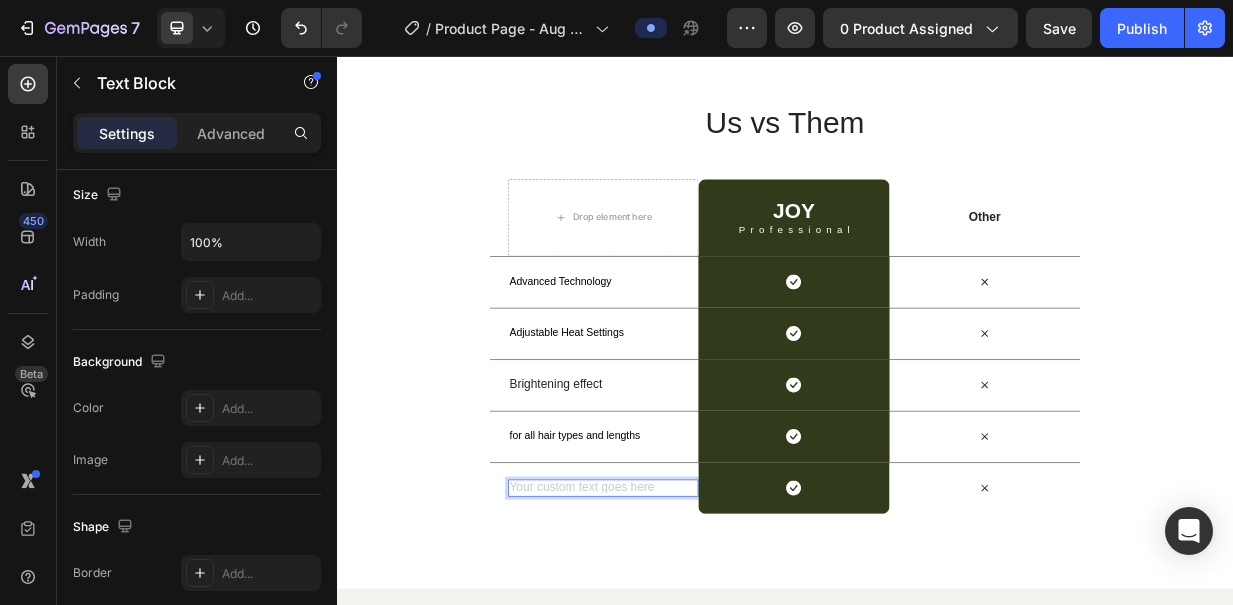 scroll, scrollTop: 2589, scrollLeft: 0, axis: vertical 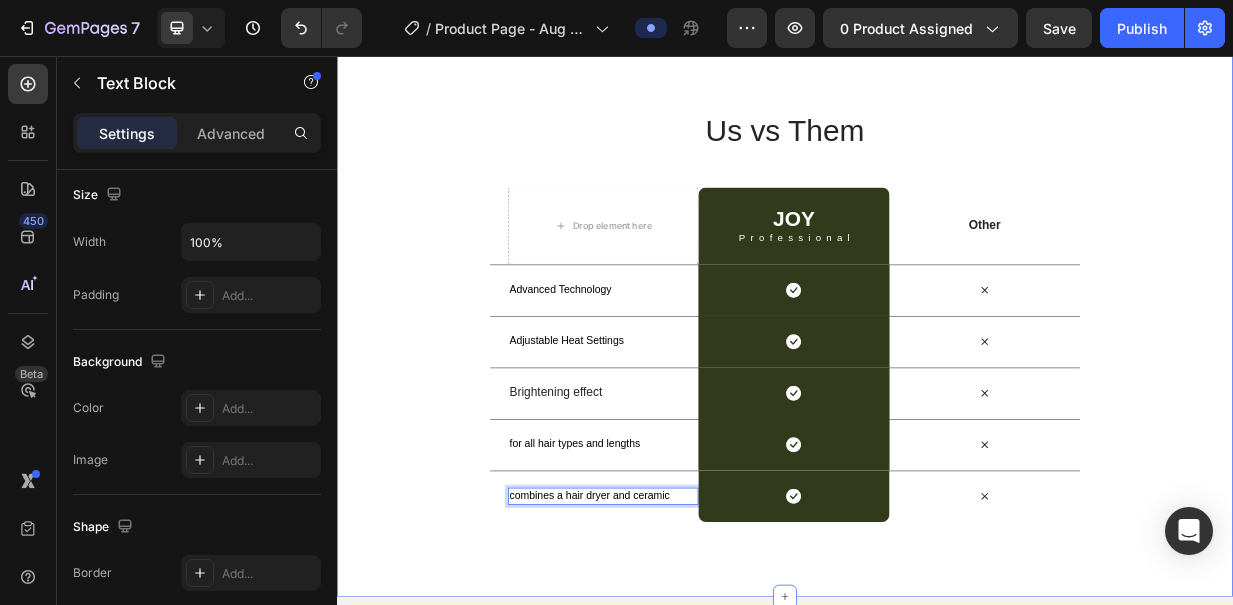 click on "Us vs Them Heading Row
Drop element here JOY Heading Professional Text Block Row Other Text Block Row Advanced Technology Text Block
Icon Row
Icon Row Adjustable Heat Settings Text Block
Icon Row
Icon Row Brightening effect Text Block
Icon Row
Icon Row for all hair types and lengths Text Block
Icon Row
Icon Row combines a hair dryer and ceramic Text Block   0
Icon Row
Icon Row" at bounding box center (937, 404) 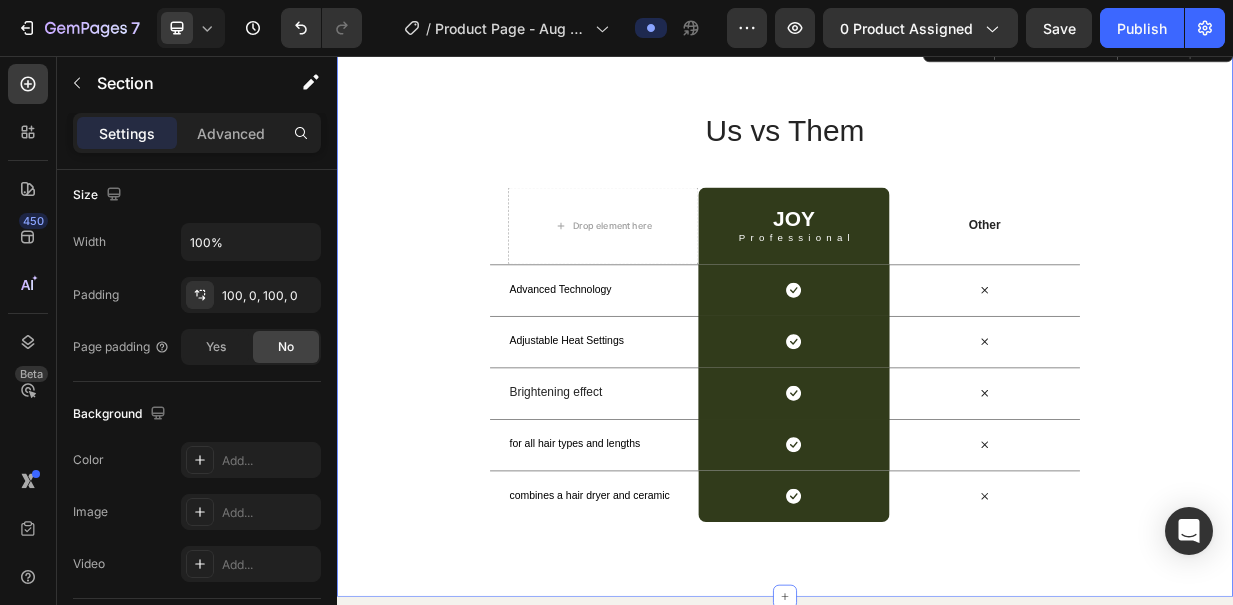 scroll, scrollTop: 0, scrollLeft: 0, axis: both 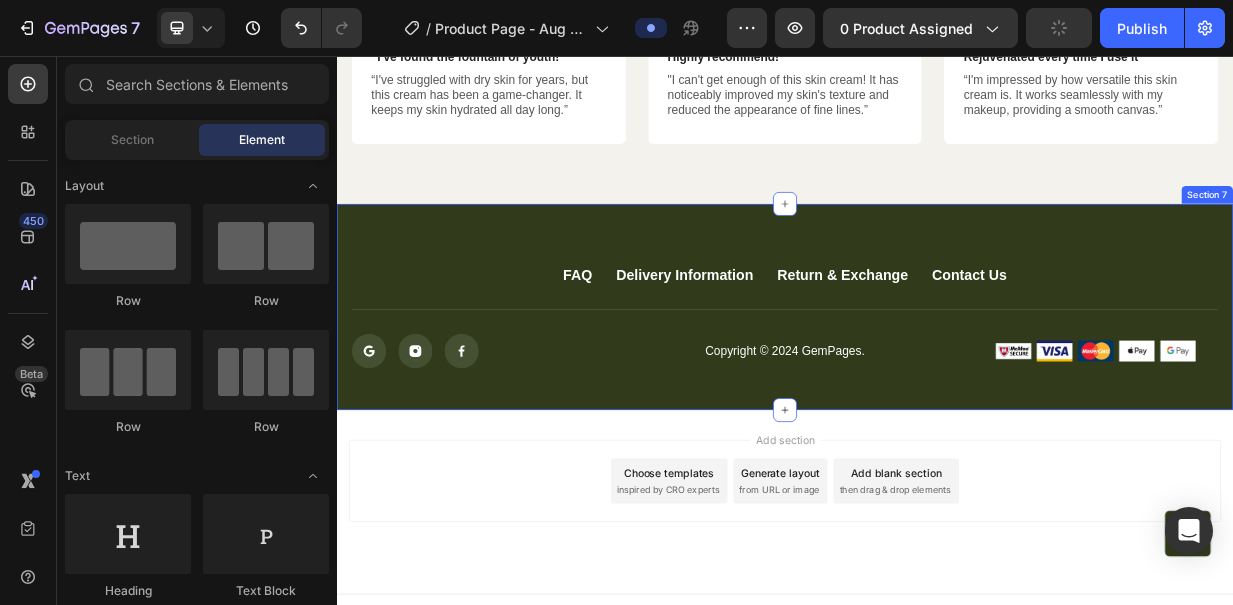 click on "FAQ Button Delivery Information Button Return & Exchange   Button Contact Us Button Row
Icon
Icon
Icon Icon List Copyright © 2024 GemPages.  Text block Image Image Image Image Image Row Row
Button Row Section 7" at bounding box center [937, 392] 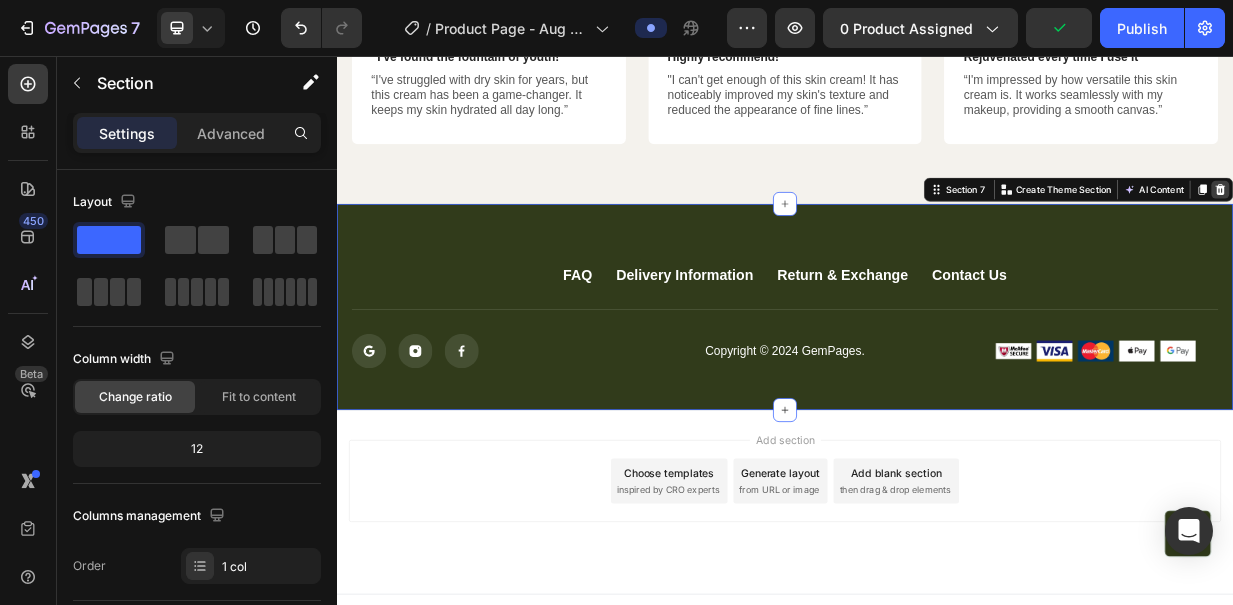 click 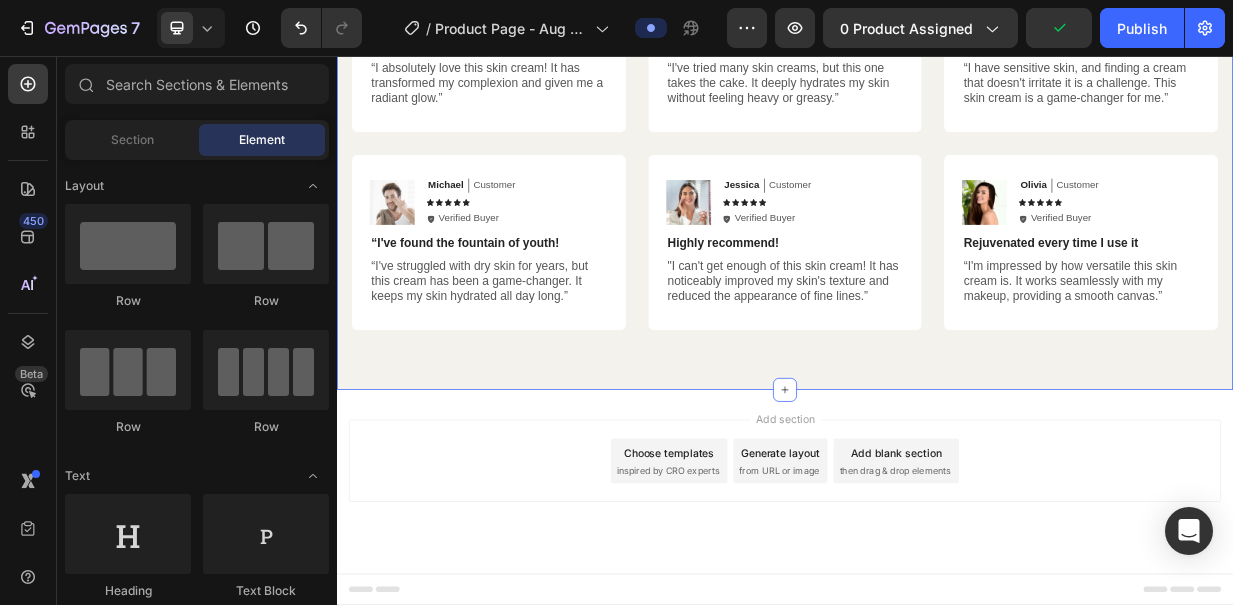 scroll, scrollTop: 3659, scrollLeft: 0, axis: vertical 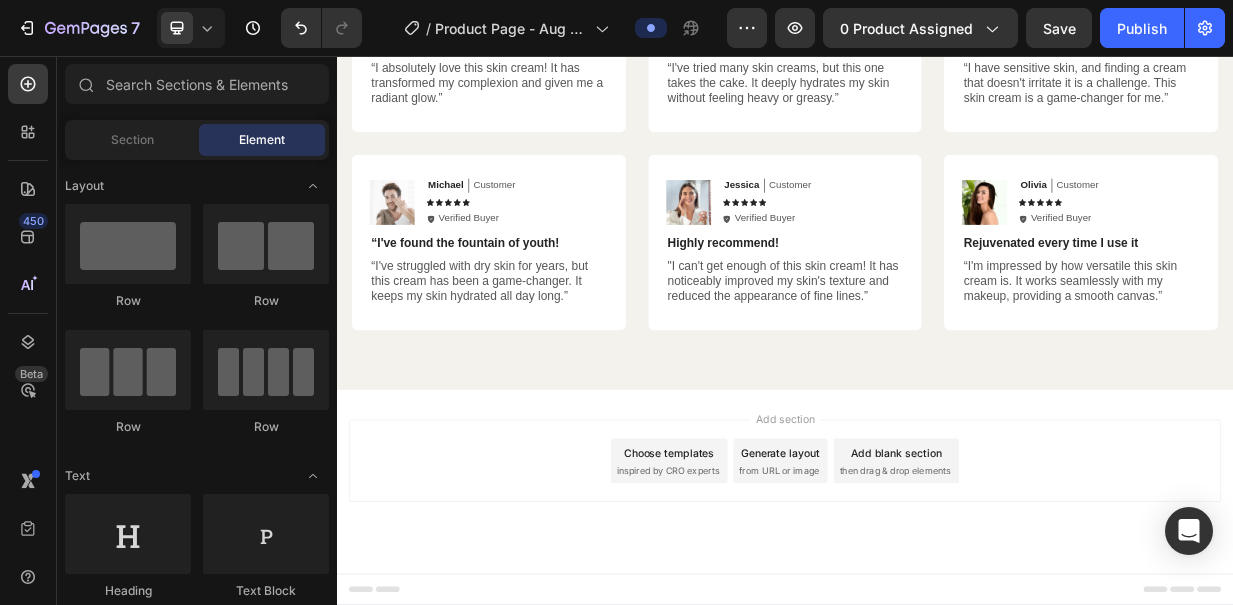 click on "Add section Choose templates inspired by CRO experts Generate layout from URL or image Add blank section then drag & drop elements" at bounding box center (937, 626) 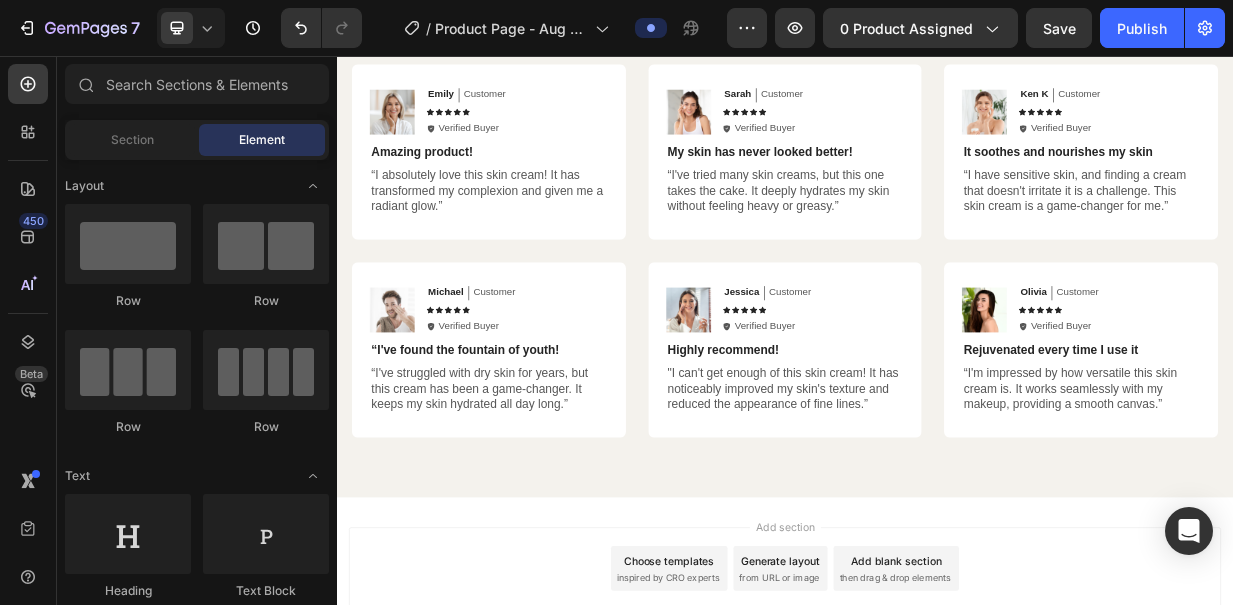scroll, scrollTop: 3499, scrollLeft: 0, axis: vertical 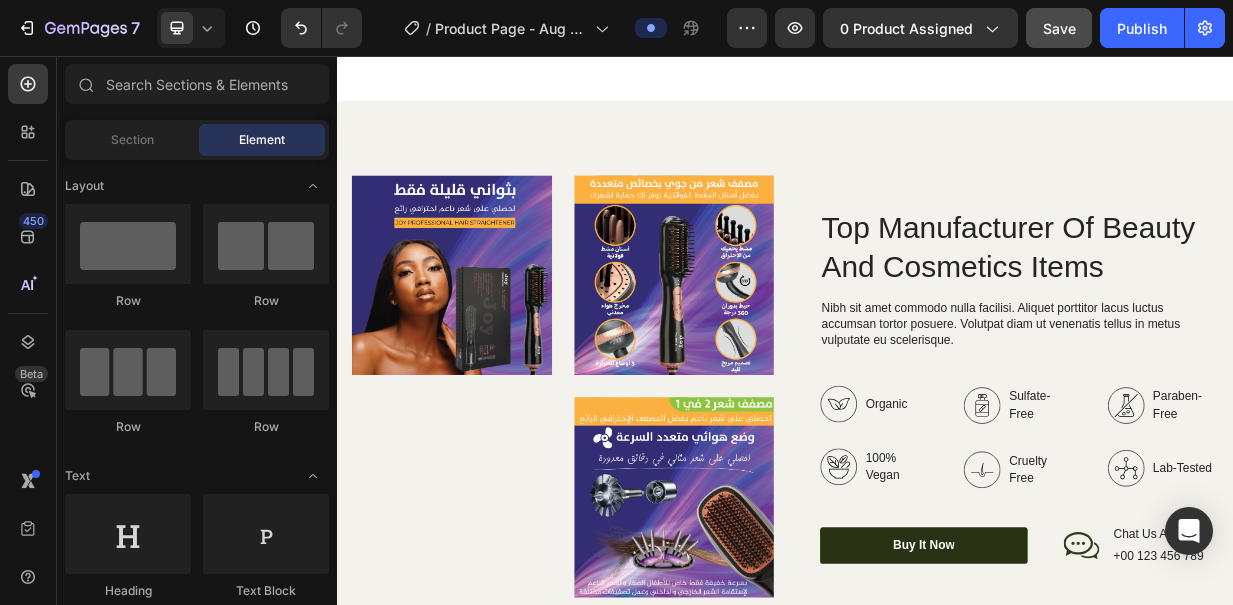 click on "Save" at bounding box center [1059, 28] 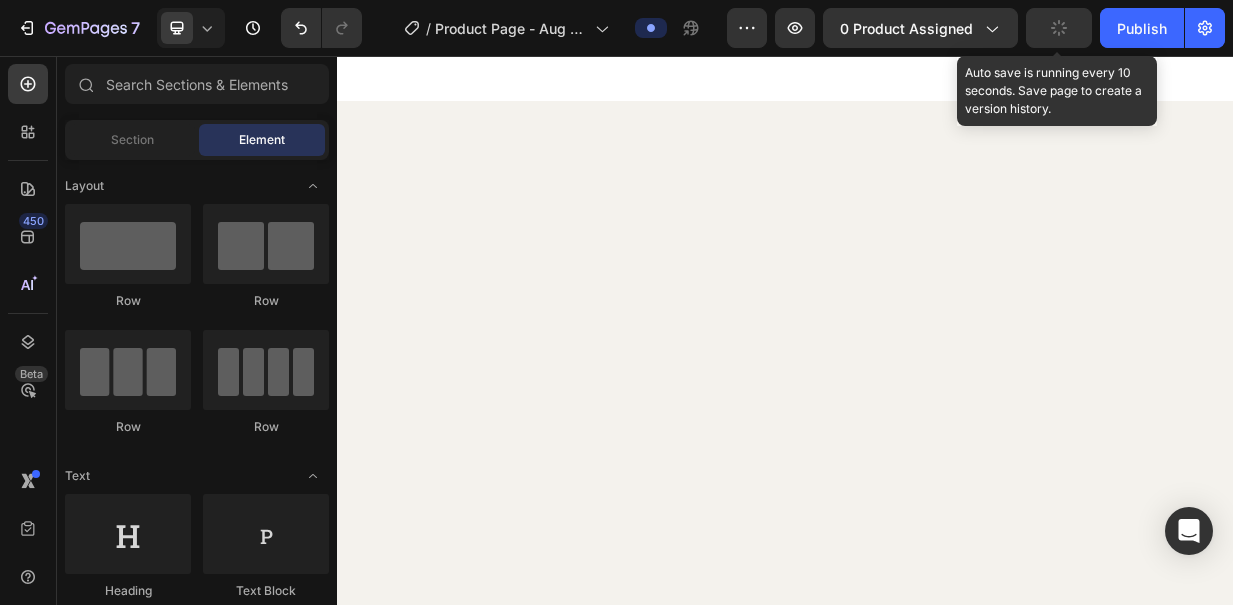 scroll, scrollTop: 0, scrollLeft: 0, axis: both 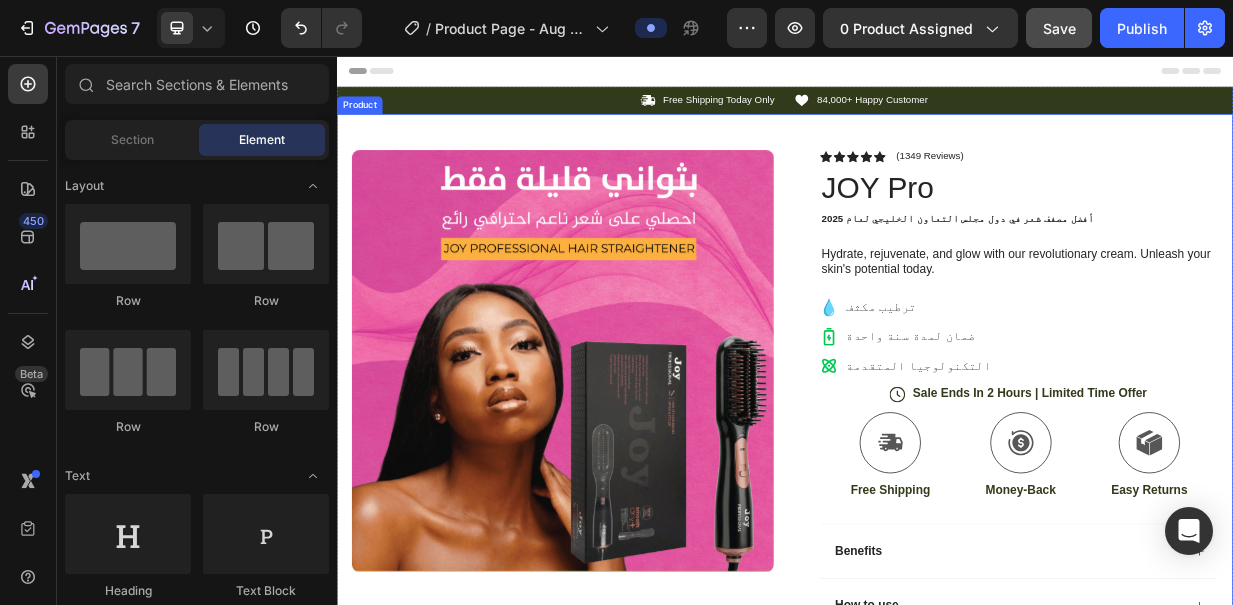 click on "Product Images Image Icon Icon Icon Icon Icon Icon List “This skin cream is a game-changer! It has transformed my dry, lackluster skin into a hydrated and radiant complexion. I love how it absorbs quickly and leaves no greasy residue. Highly recommend” Text Block
Icon [FIRST] [LAST] ([CITY], [COUNTRY]) Text Block Row Row Row Icon Icon Icon Icon Icon Icon List (1349 Reviews) Text Block Row JOY Pro Product Title أفضل مصفف شعر في دول مجلس التعاون الخليجي لعام 2025 Text Block Hydrate, rejuvenate, and glow with our revolutionary cream. Unleash your skin's potential today. Text Block
ترطيب مكثف
ضمان لمدة سنة واحدة
التكنولوجيا المتقدمة Item List
Icon Sale Ends In 2 Hours | Limited Time Offer Text Block Row
Icon Free Shipping Text Block
Icon Money-Back Text Block
Icon Easy Returns Text Block Row Image Icon Icon Icon Icon Icon Icon" at bounding box center (937, 584) 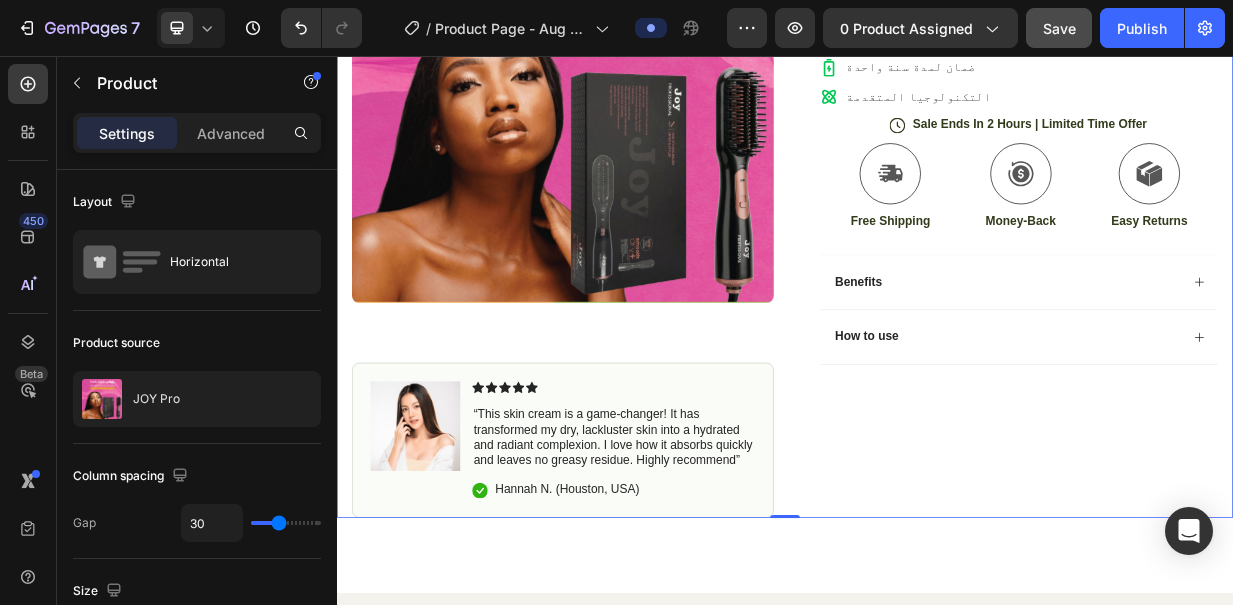 scroll, scrollTop: 400, scrollLeft: 0, axis: vertical 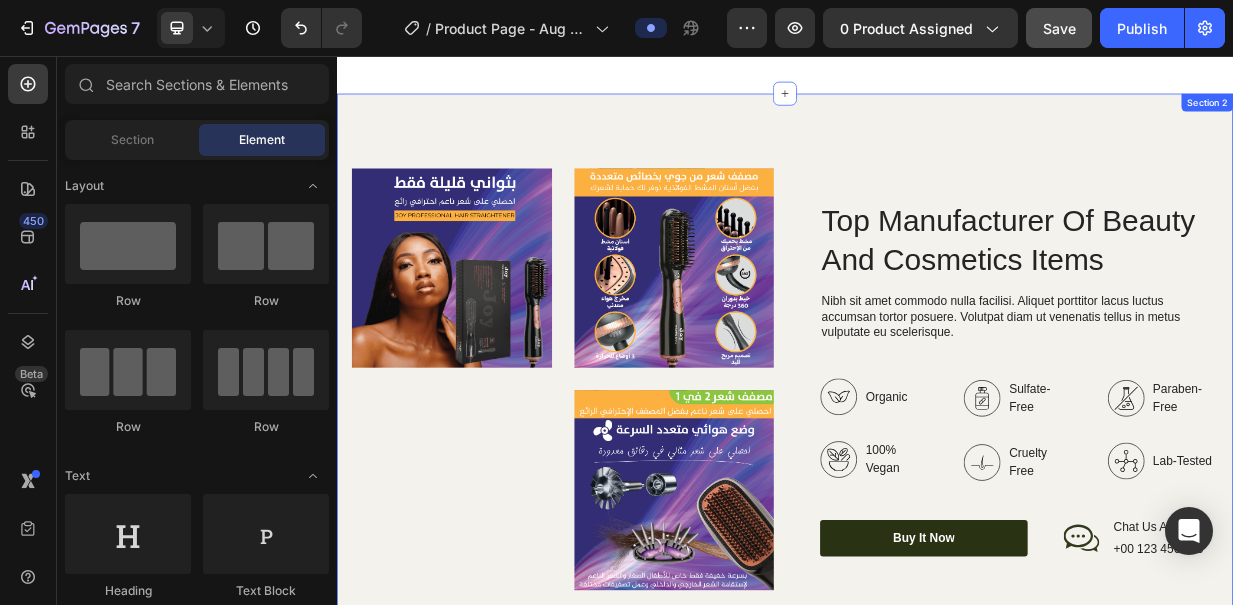 click on "Section 2" at bounding box center (1502, 118) 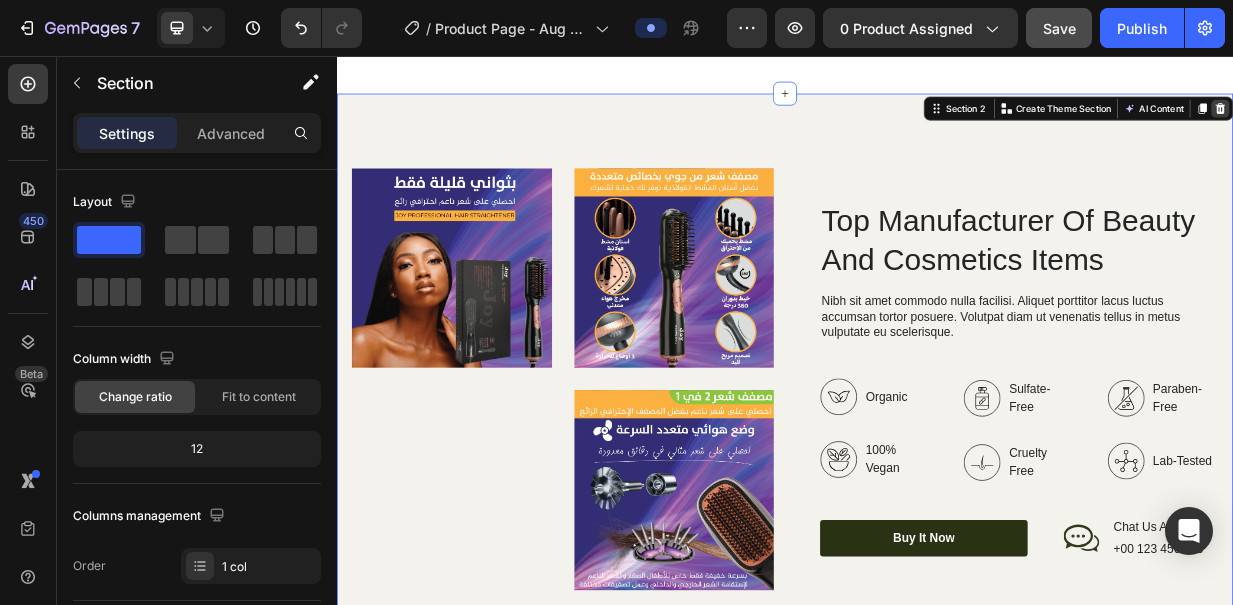 click 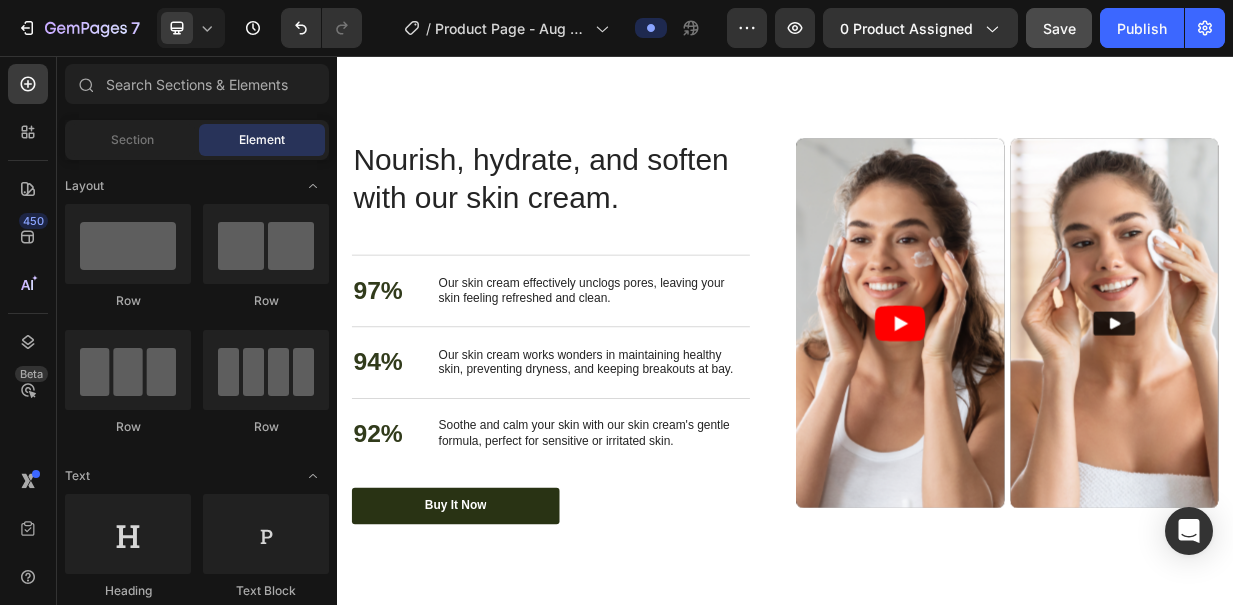 scroll, scrollTop: 1269, scrollLeft: 0, axis: vertical 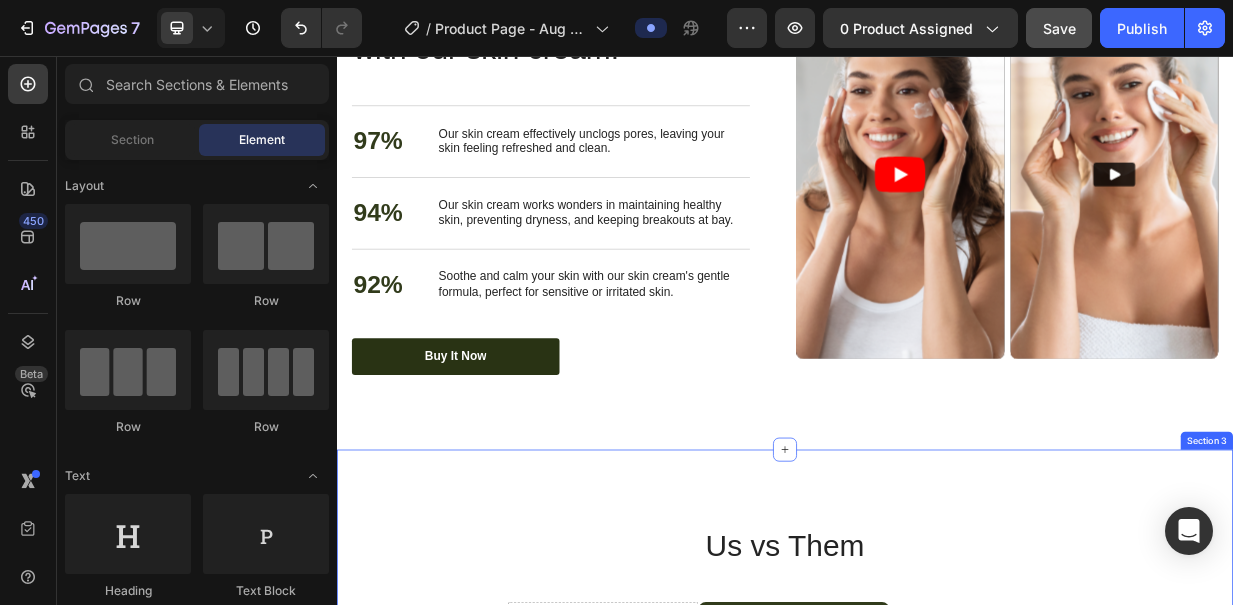 click on "Us vs Them Heading Row
Drop element here JOY Heading Professional Text Block Row Other Text Block Row Advanced Technology Text Block
Icon Row
Icon Row Adjustable Heat Settings Text Block
Icon Row
Icon Row Brightening effect Text Block
Icon Row
Icon Row for all hair types and lengths Text Block
Icon Row
Icon Row combines a hair dryer and ceramic Text Block
Icon Row
Icon Row Section 3" at bounding box center [937, 959] 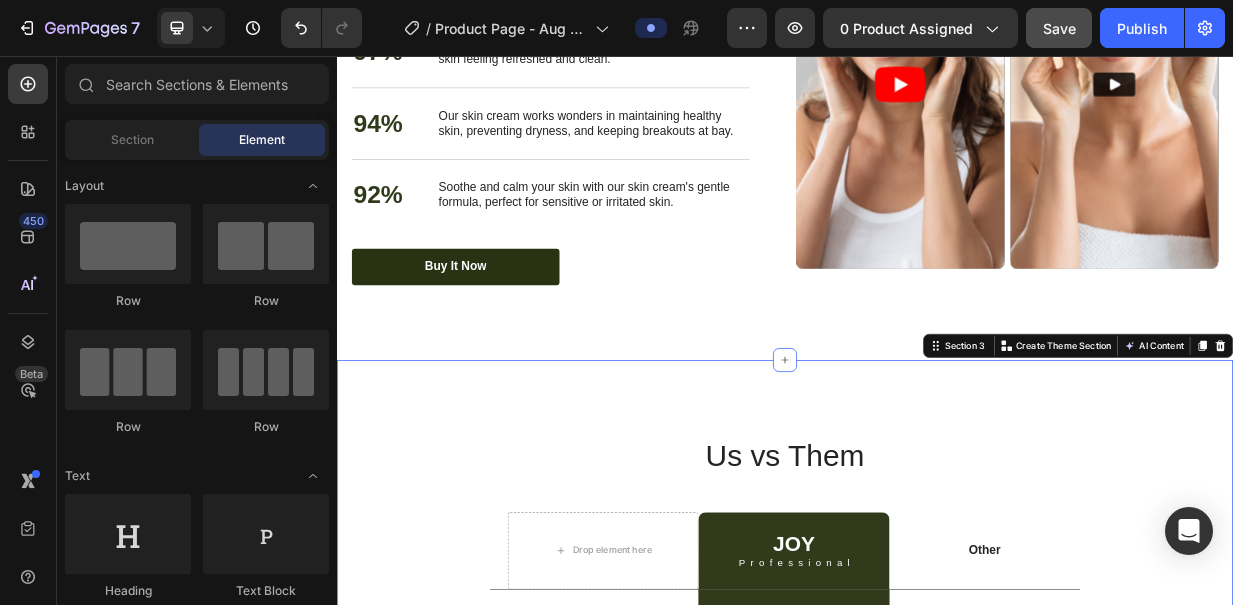 scroll, scrollTop: 971, scrollLeft: 0, axis: vertical 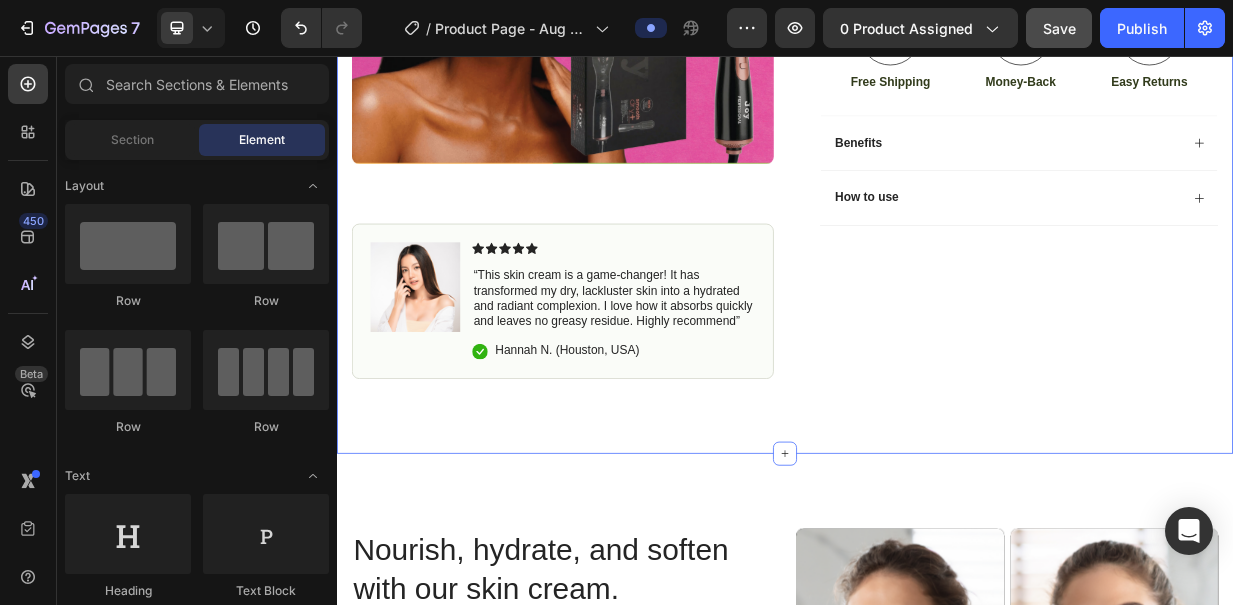 click on "Icon Free Shipping Today Only Text Block Row
Icon 84,000+ Happy Customer Text Block Row Carousel Row Product Images Image Icon Icon Icon Icon Icon Icon List “This skin cream is a game-changer! It has transformed my dry, lackluster skin into a hydrated and radiant complexion. I love how it absorbs quickly and leaves no greasy residue. Highly recommend” Text Block
Icon [FIRST] [LAST] ([CITY], [COUNTRY]) Text Block Row Row Row Icon Icon Icon Icon Icon Icon List (1349 Reviews) Text Block Row JOY Pro Product Title أفضل مصفف شعر في دول مجلس التعاون الخليجي لعام 2025 Text Block Hydrate, rejuvenate, and glow with our revolutionary cream. Unleash your skin's potential today. Text Block
ترطيب مكثف
ضمان لمدة سنة واحدة
التكنولوجيا المتقدمة Item List
Icon Sale Ends In 2 Hours | Limited Time Offer Text Block Row
Icon Free Shipping Text Block
Icon" at bounding box center (937, 69) 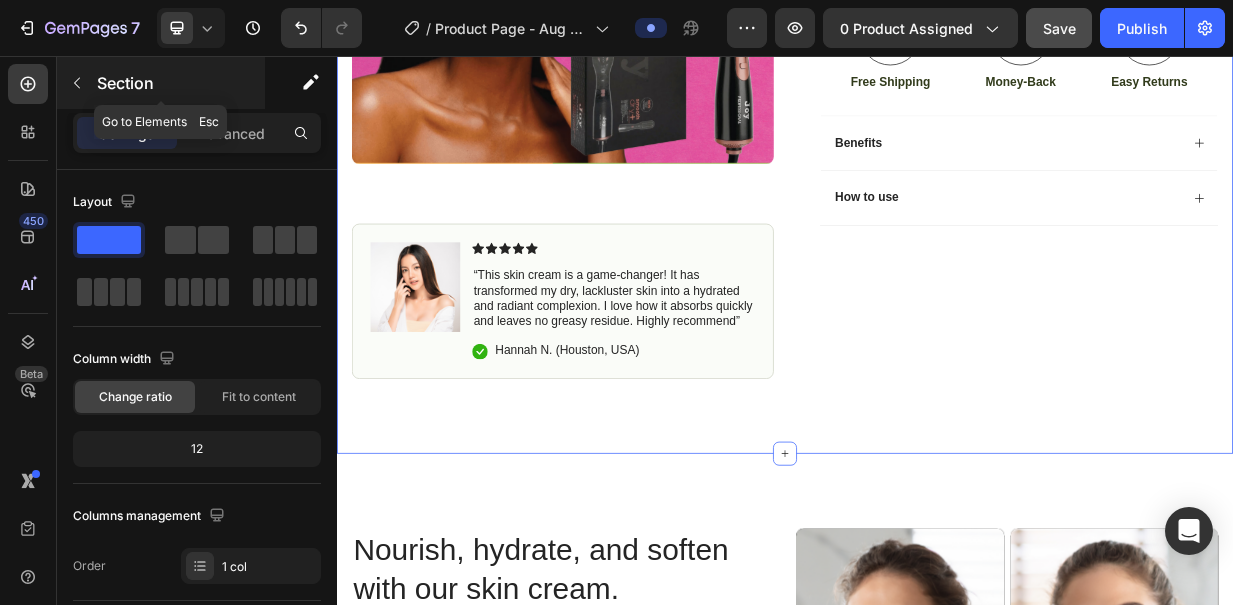 click 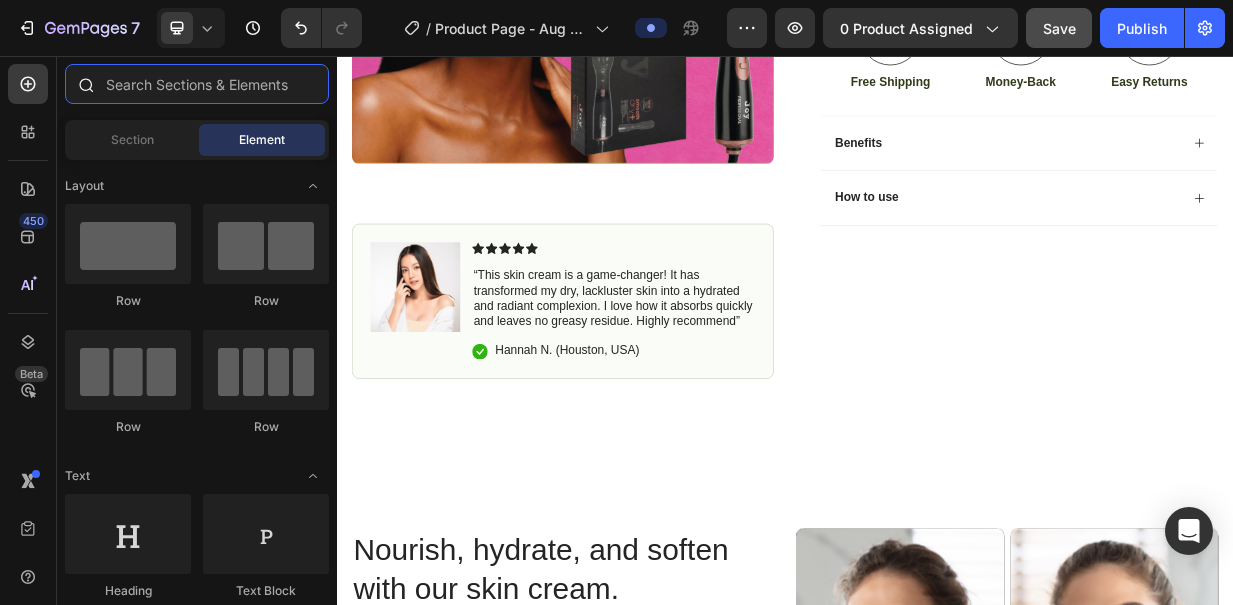 click at bounding box center (197, 84) 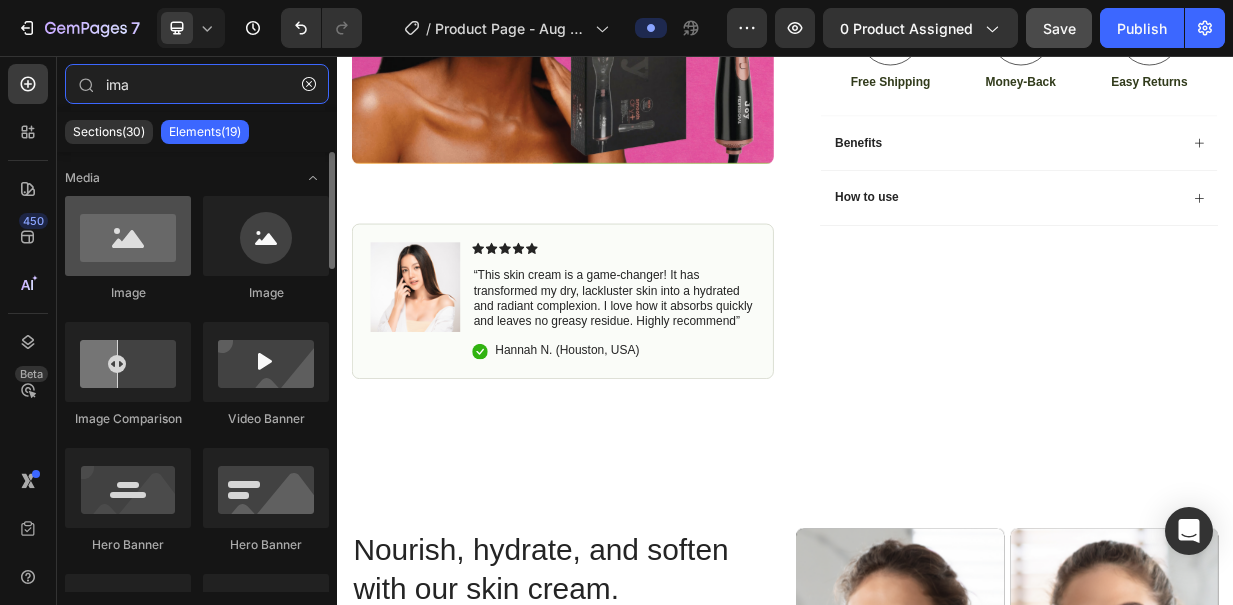 type on "ima" 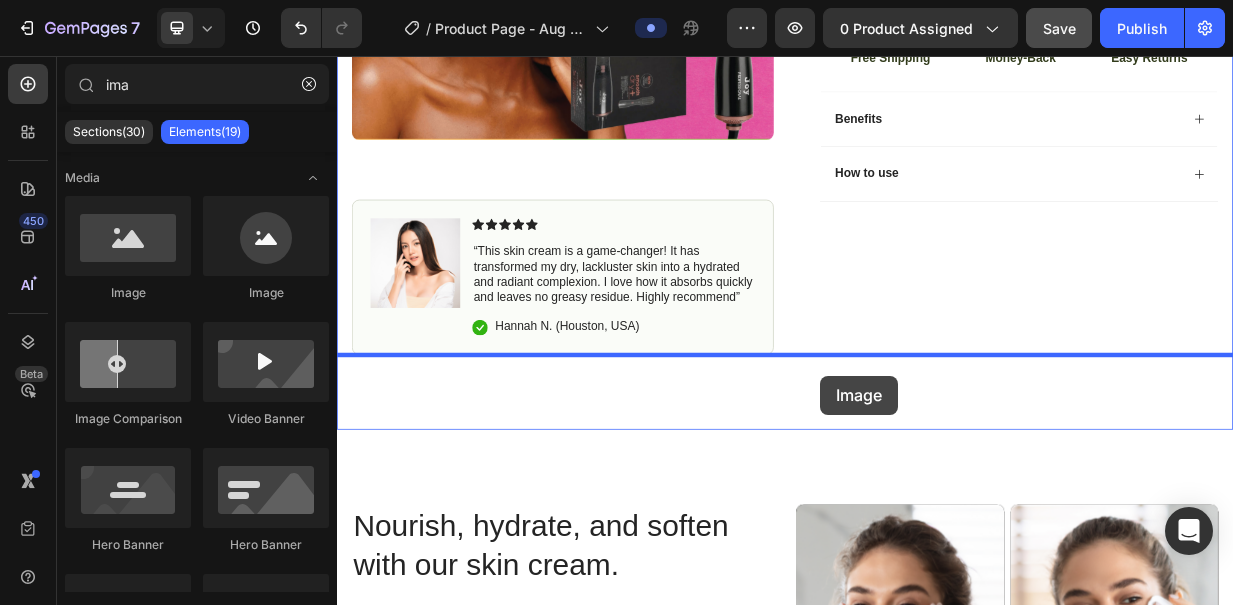 scroll, scrollTop: 621, scrollLeft: 0, axis: vertical 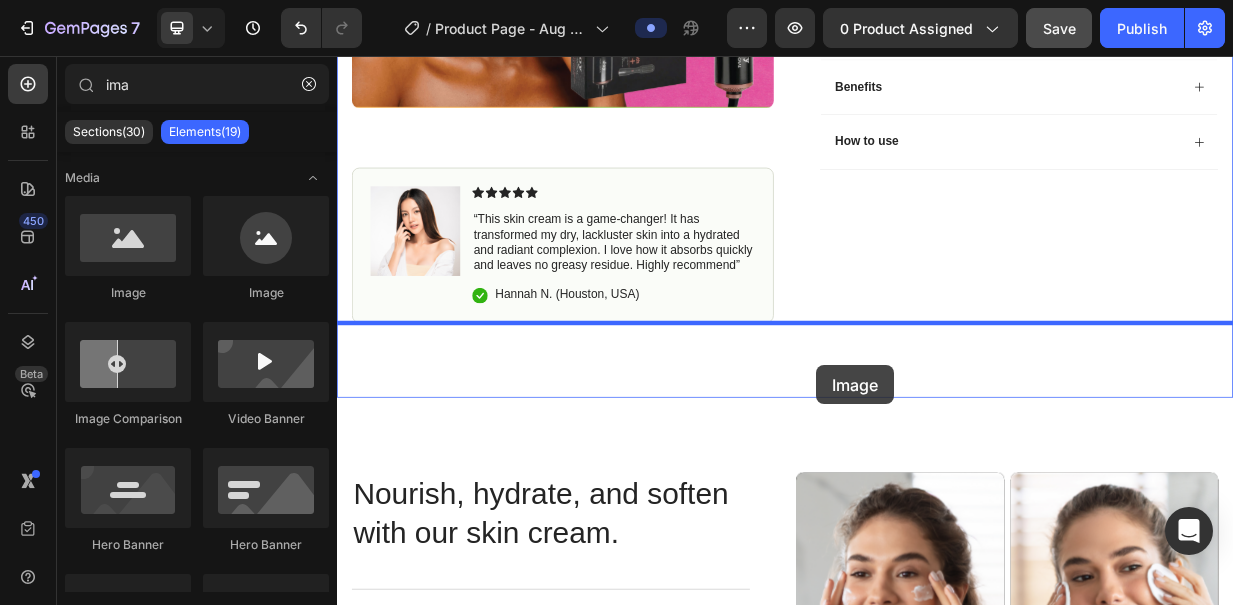 drag, startPoint x: 454, startPoint y: 309, endPoint x: 979, endPoint y: 470, distance: 549.132 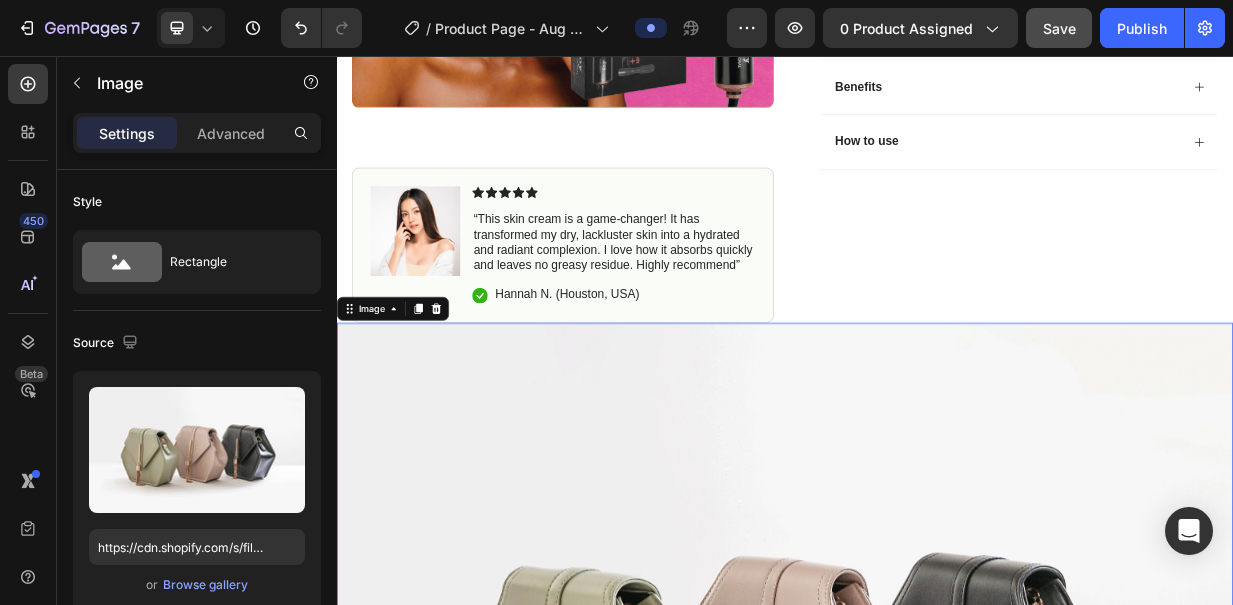 click at bounding box center [937, 864] 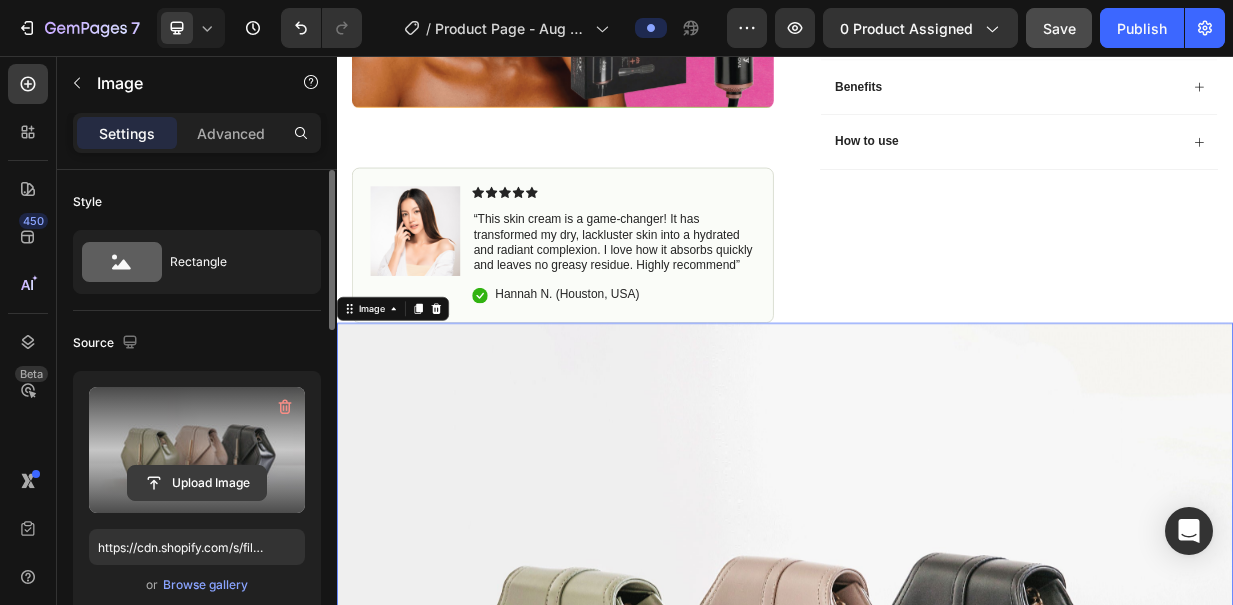 click 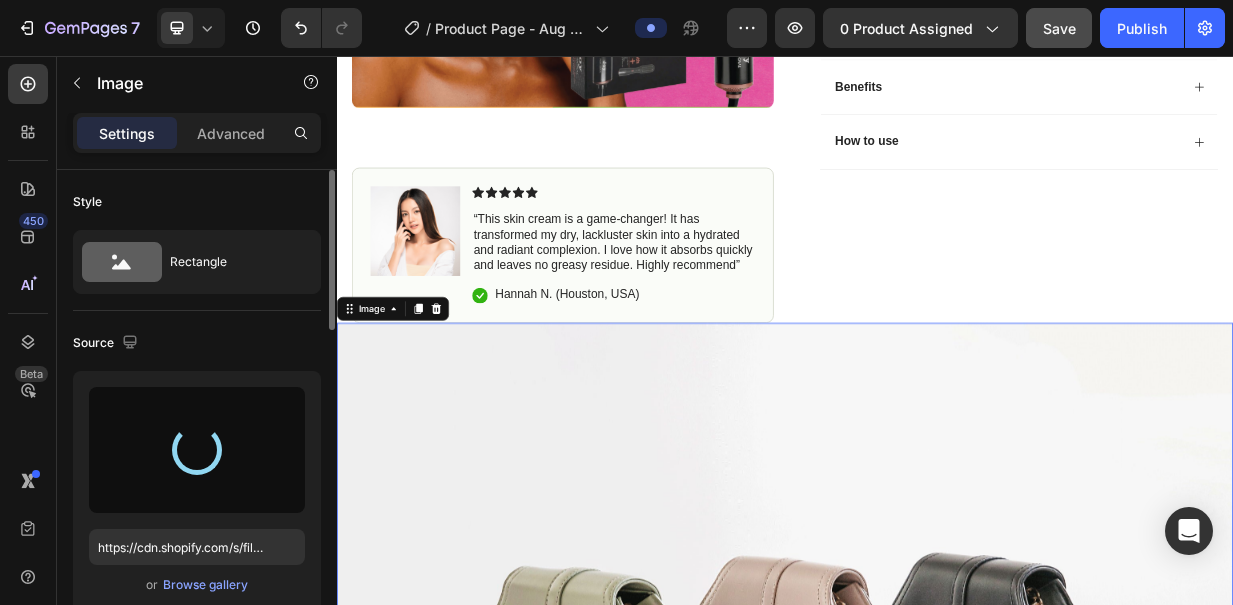 type on "https://cdn.shopify.com/s/files/1/0586/7749/3859/files/gempages_521791578210042899-dfddfef8-5228-4aac-b305-22ad57d7e0f8.jpg" 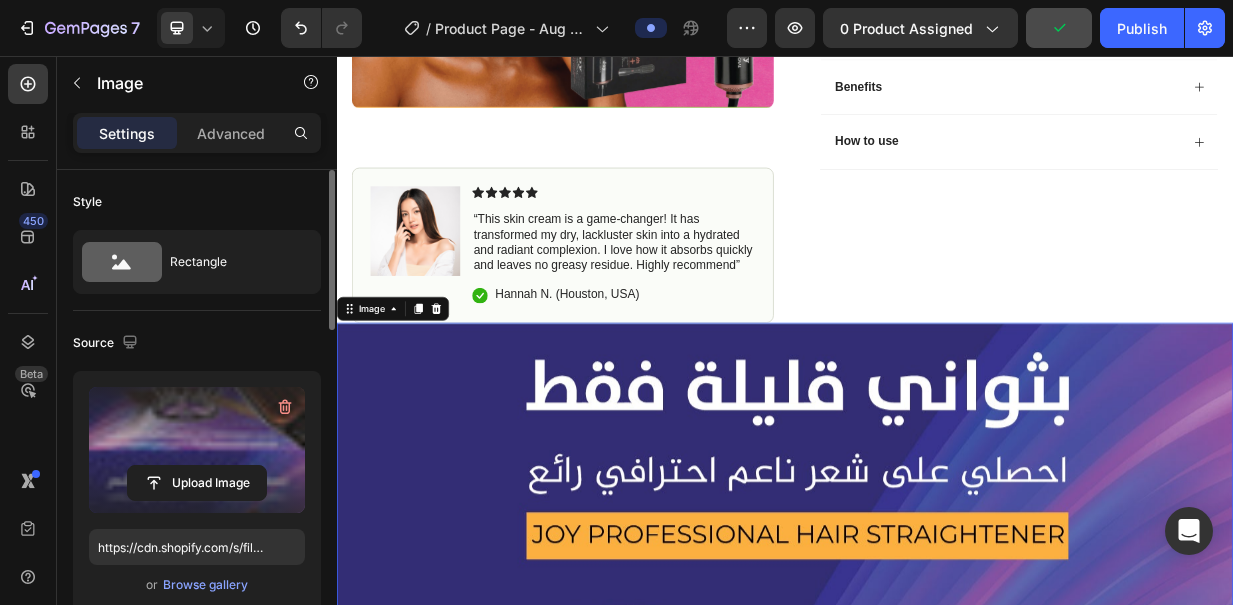 click at bounding box center (937, 2814) 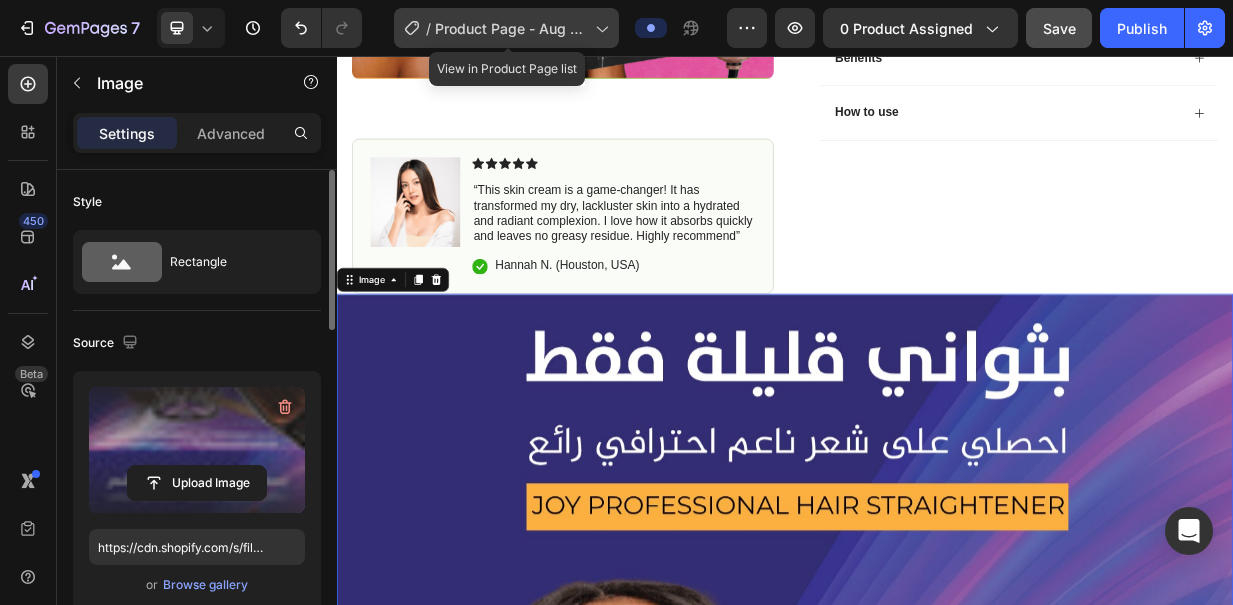 click on "Product Page - Aug 3, [YEAR]:43:47" at bounding box center [511, 28] 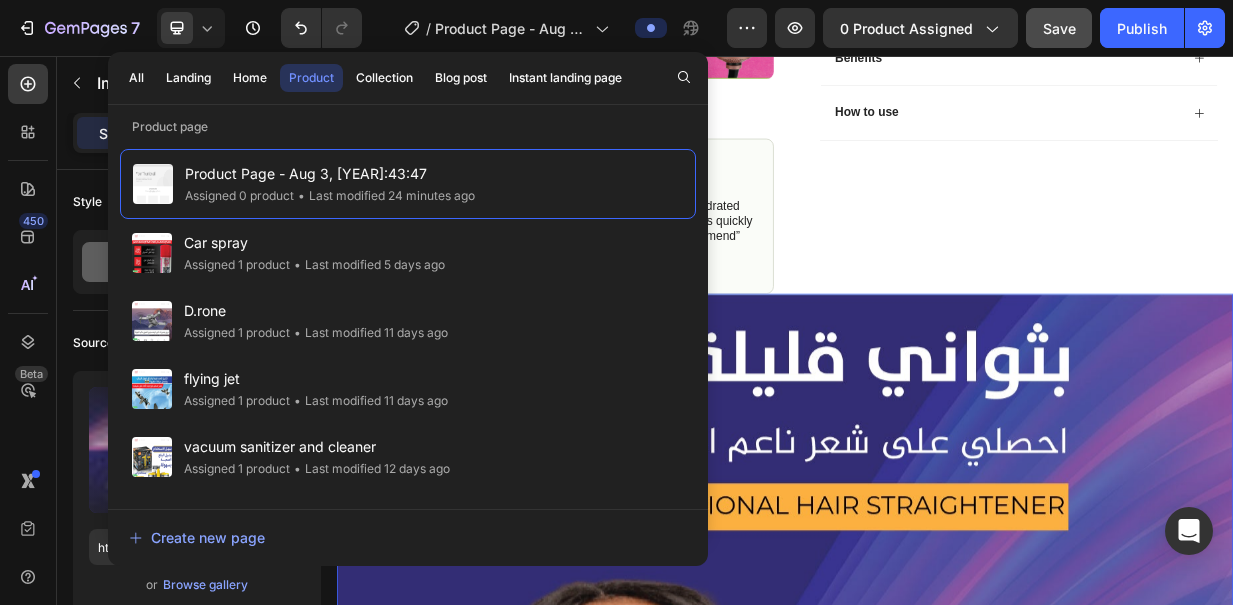click at bounding box center [937, 2774] 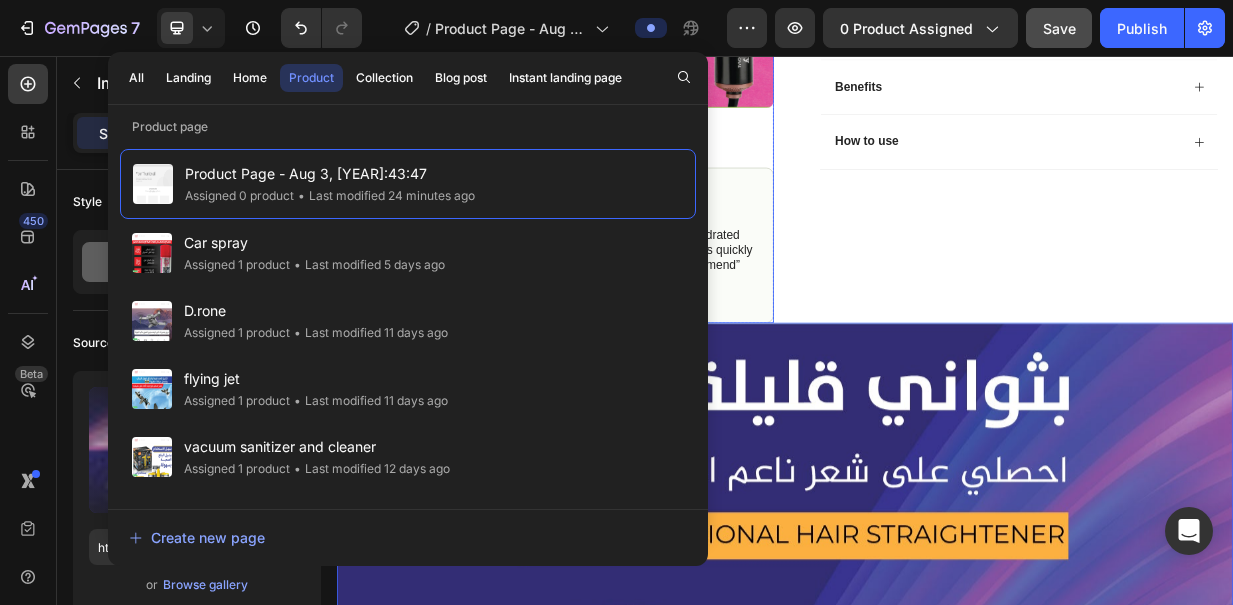 click at bounding box center [639, -157] 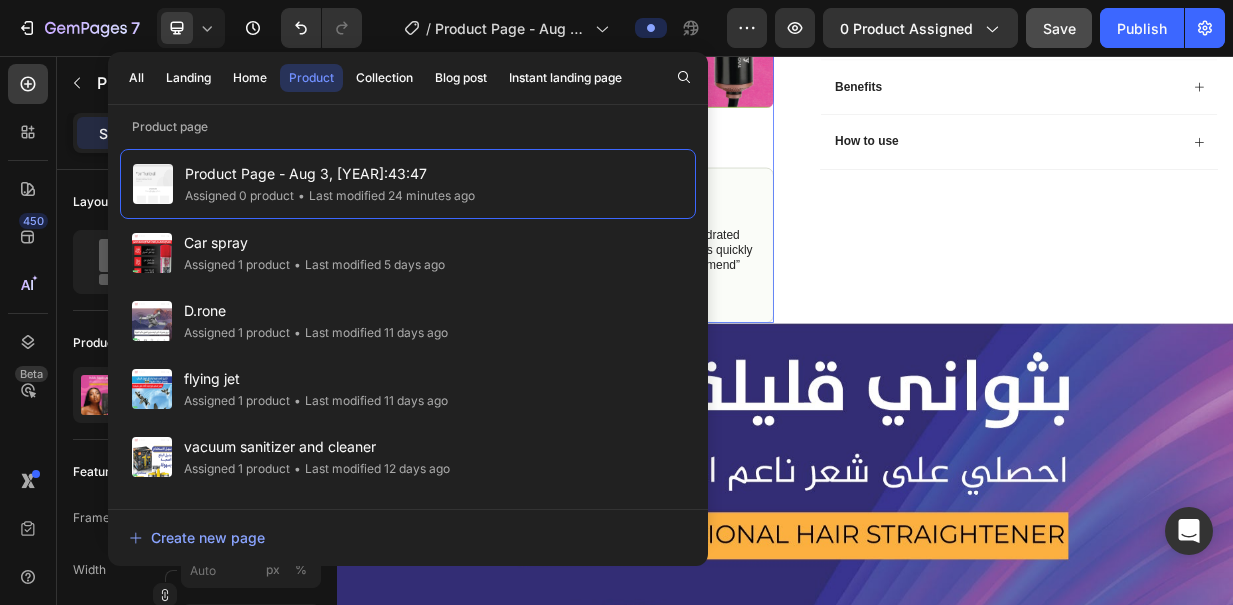 click at bounding box center [639, -157] 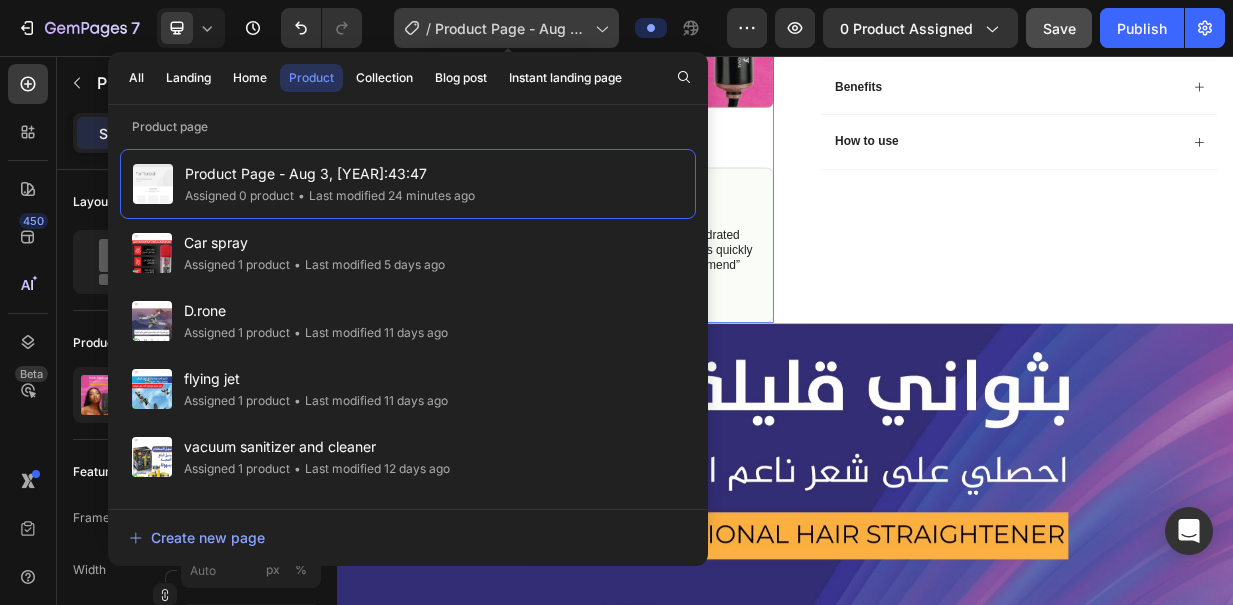 click on "/  Product Page - Aug 3, 22:43:47" 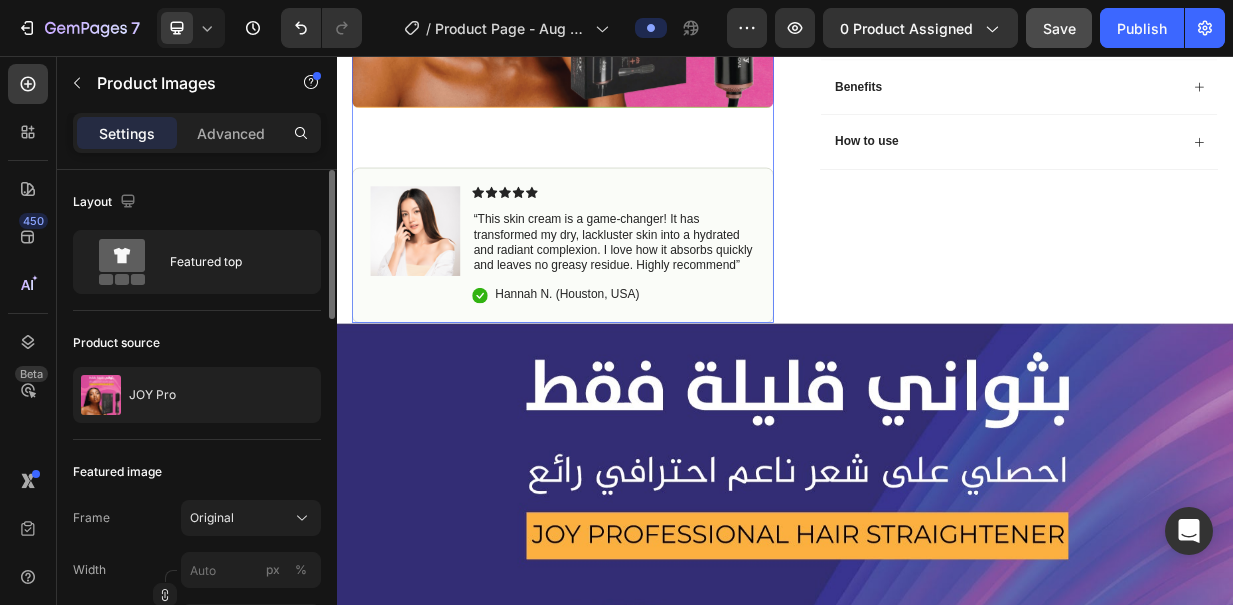 click at bounding box center (639, -157) 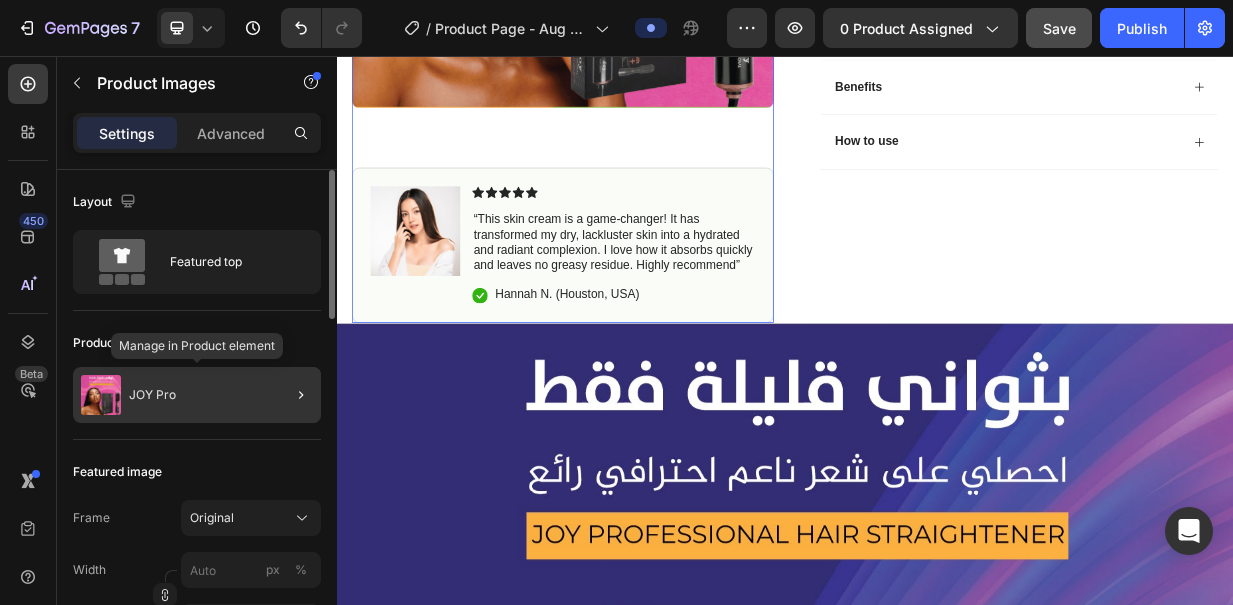 click on "JOY Pro" 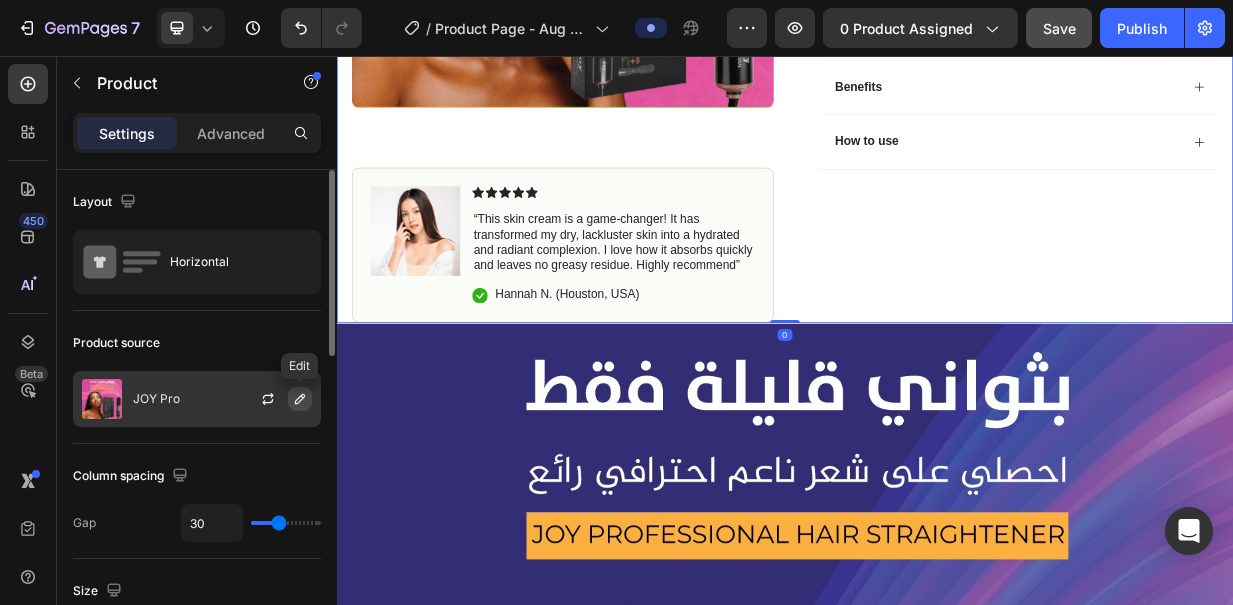 click 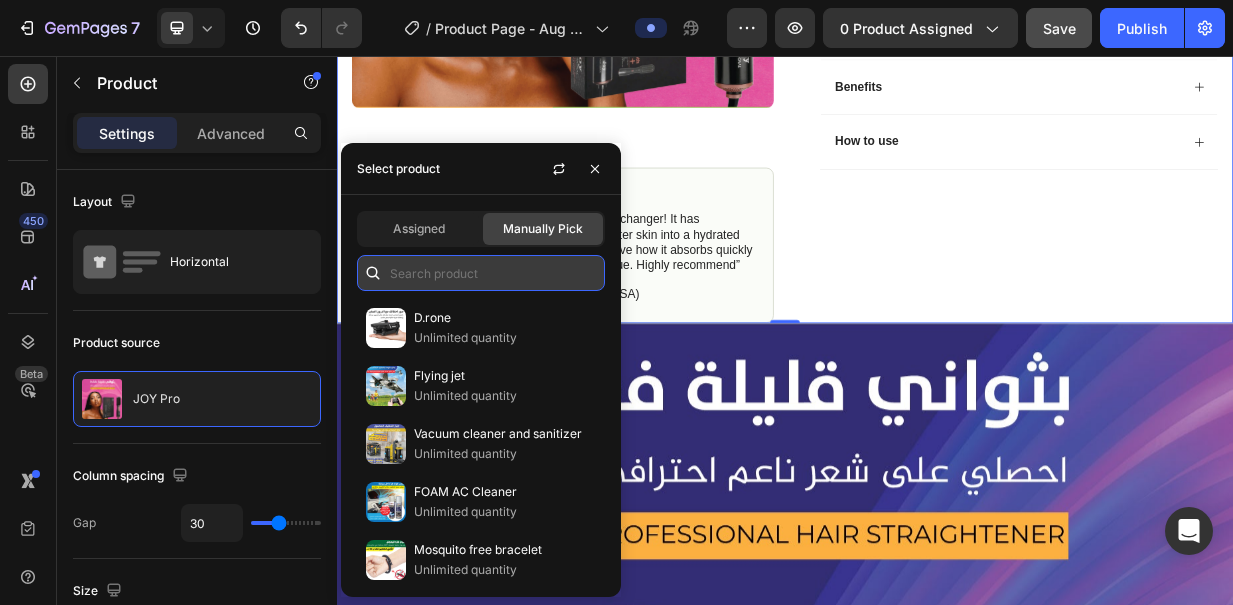 click at bounding box center [481, 273] 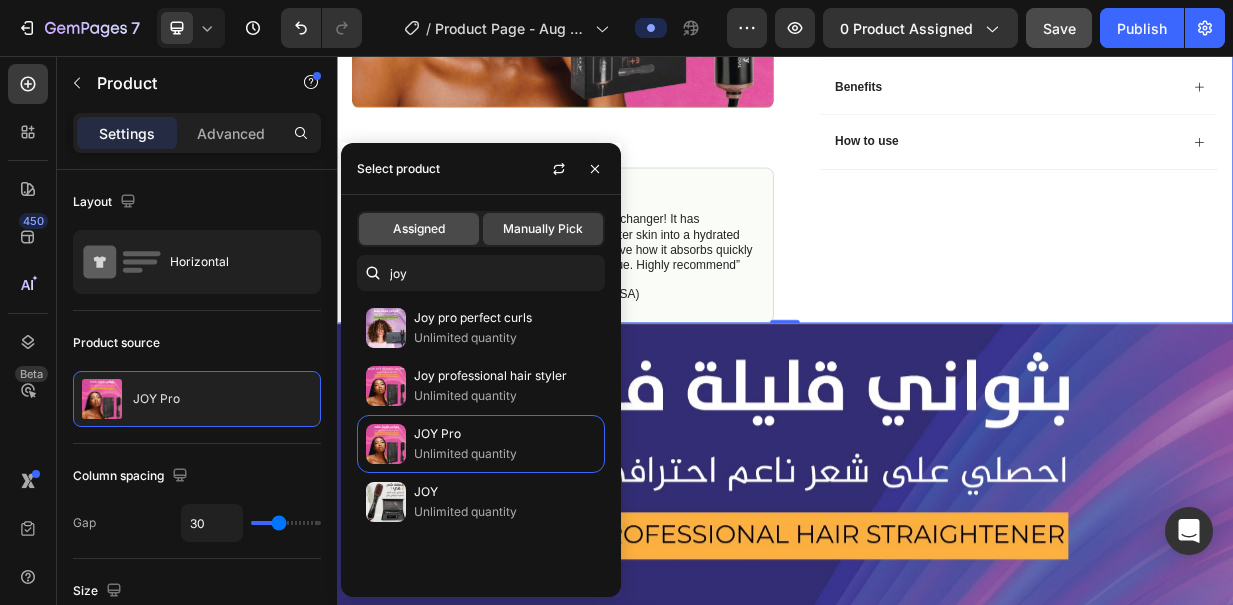 type on "joy" 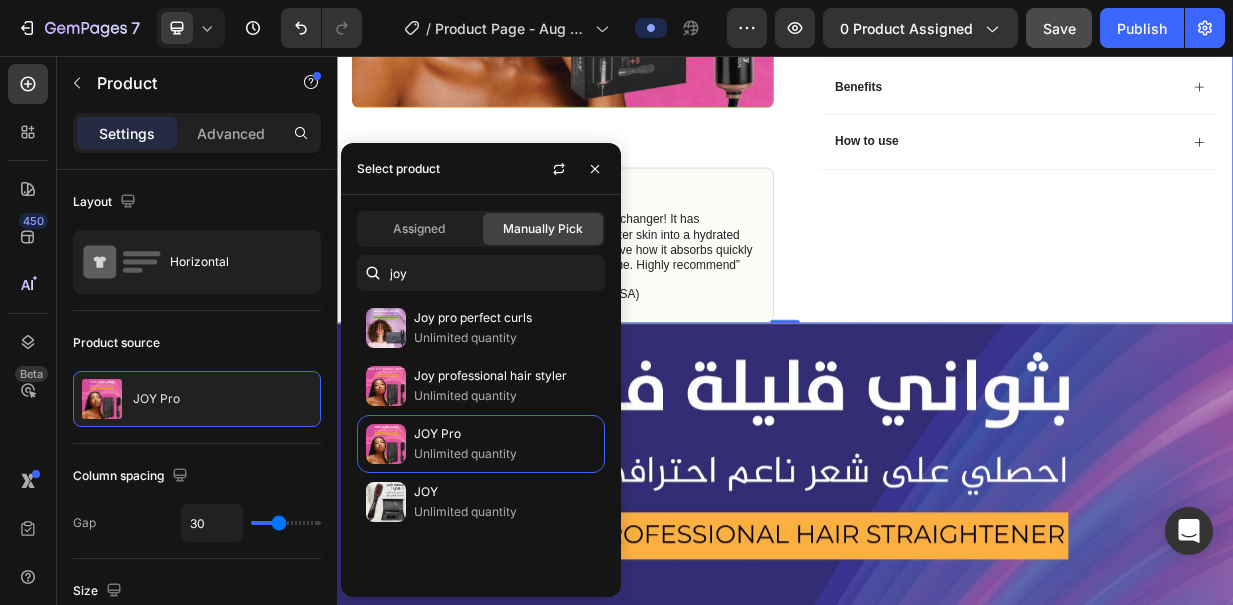 click on "Manually Pick" 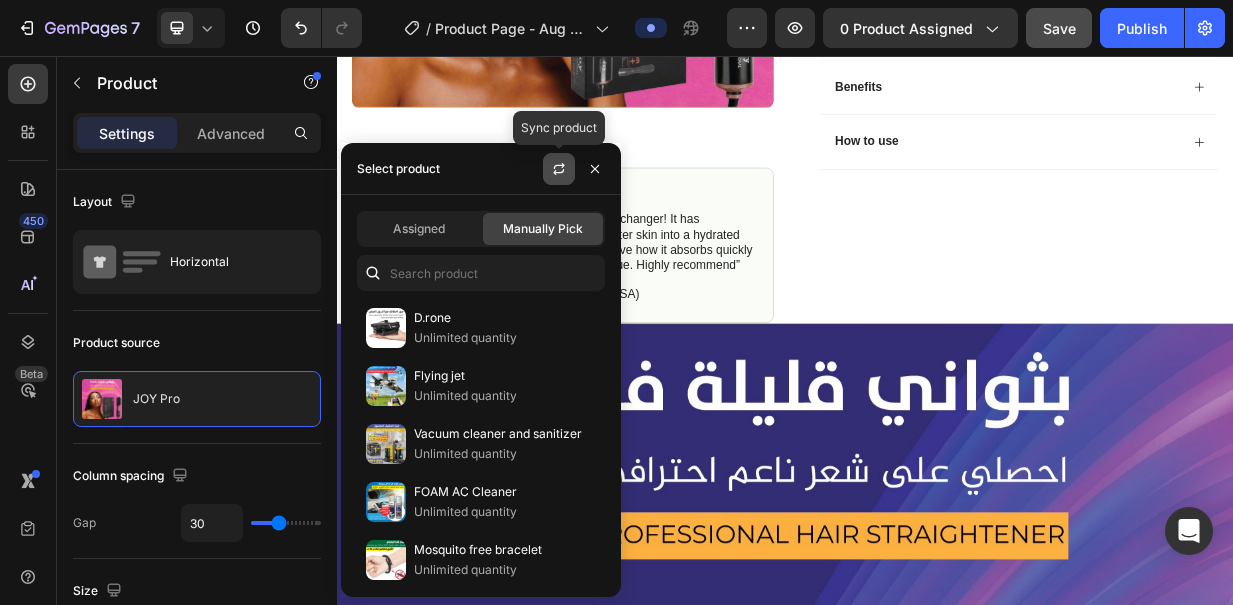 click 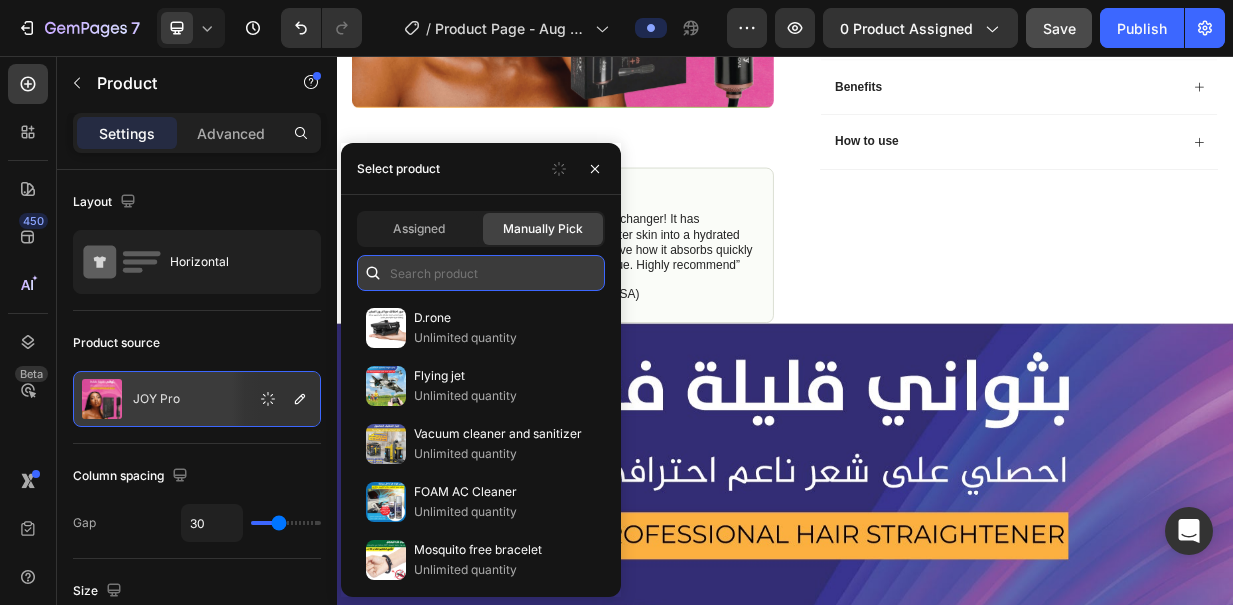 click at bounding box center (481, 273) 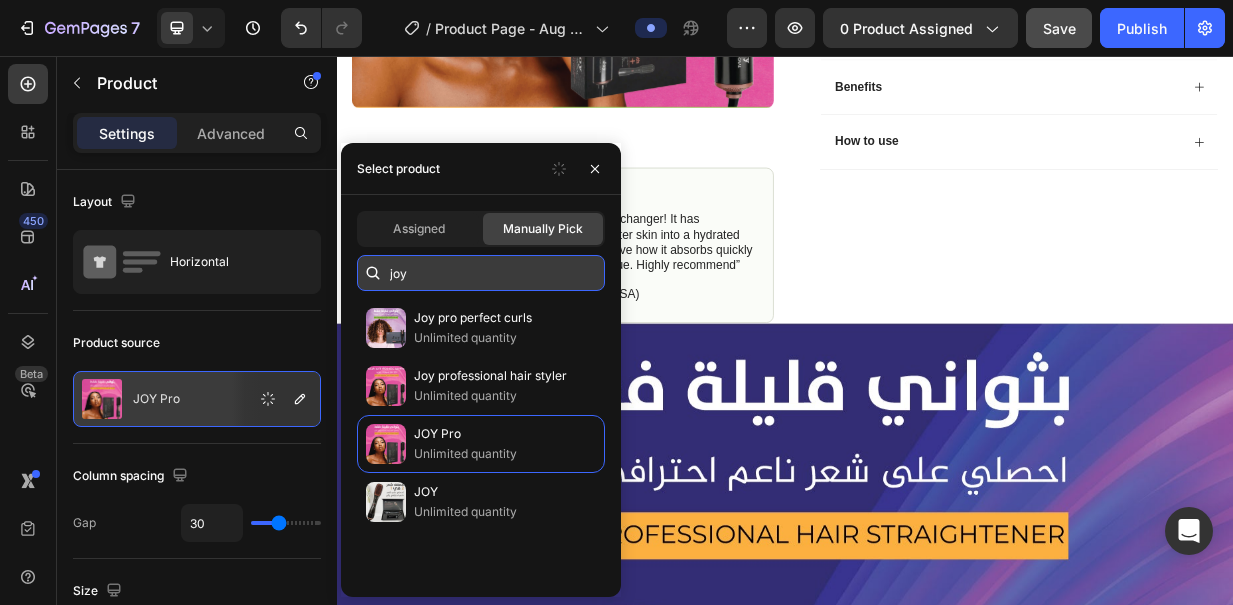 click on "joy" at bounding box center (481, 273) 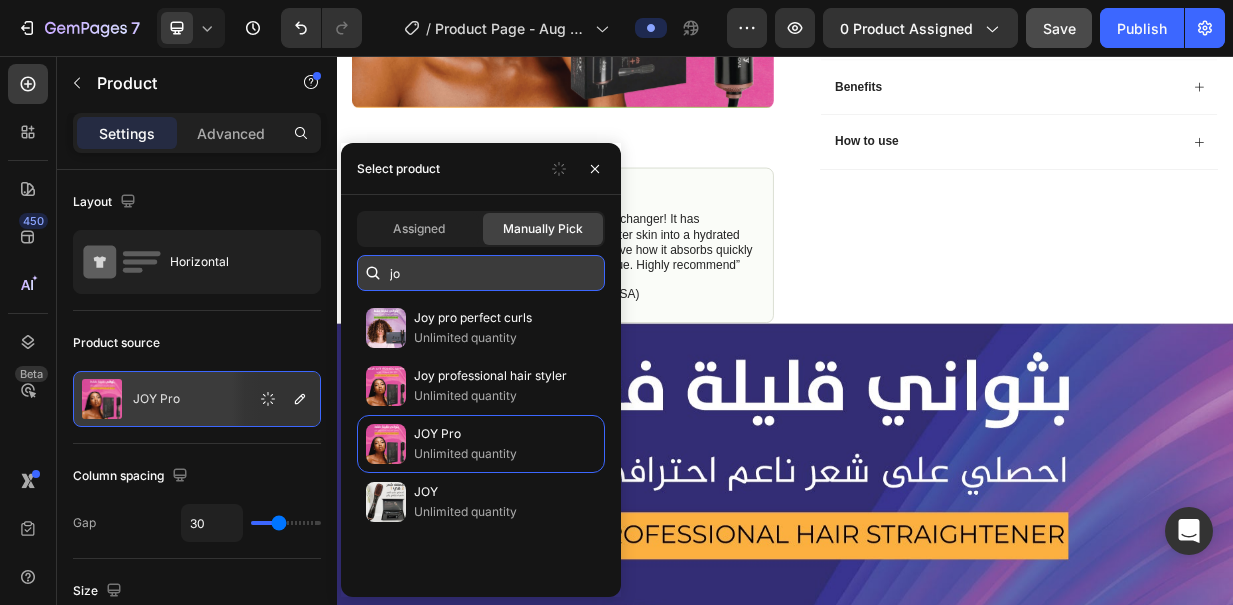 type on "j" 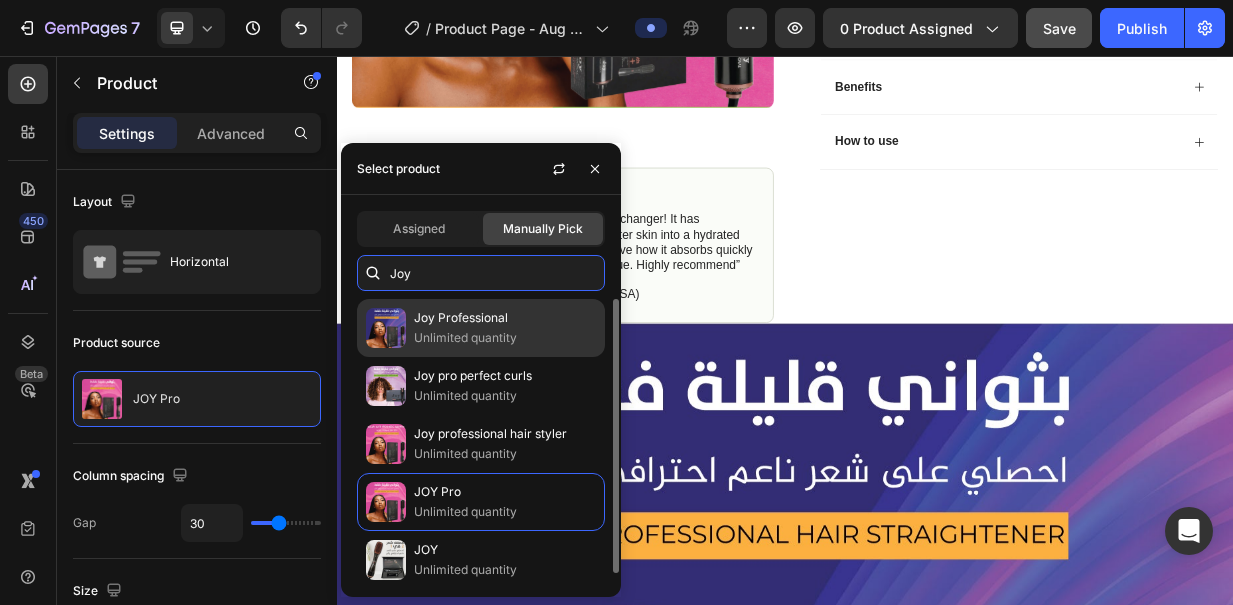 type on "Joy" 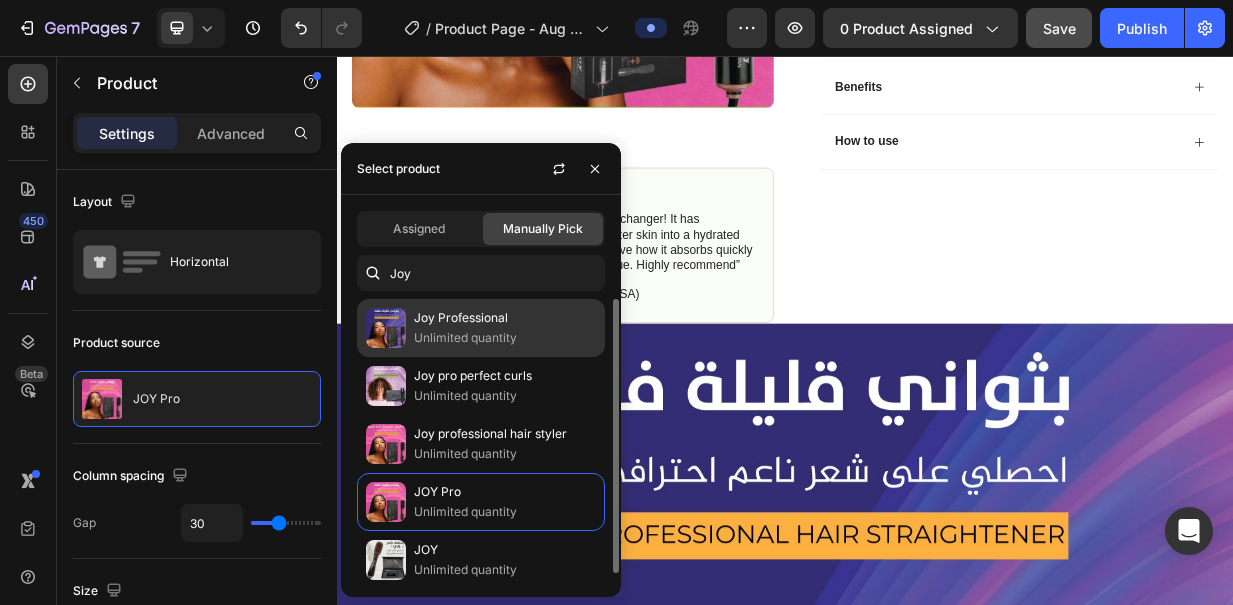 click on "Unlimited quantity" at bounding box center (505, 338) 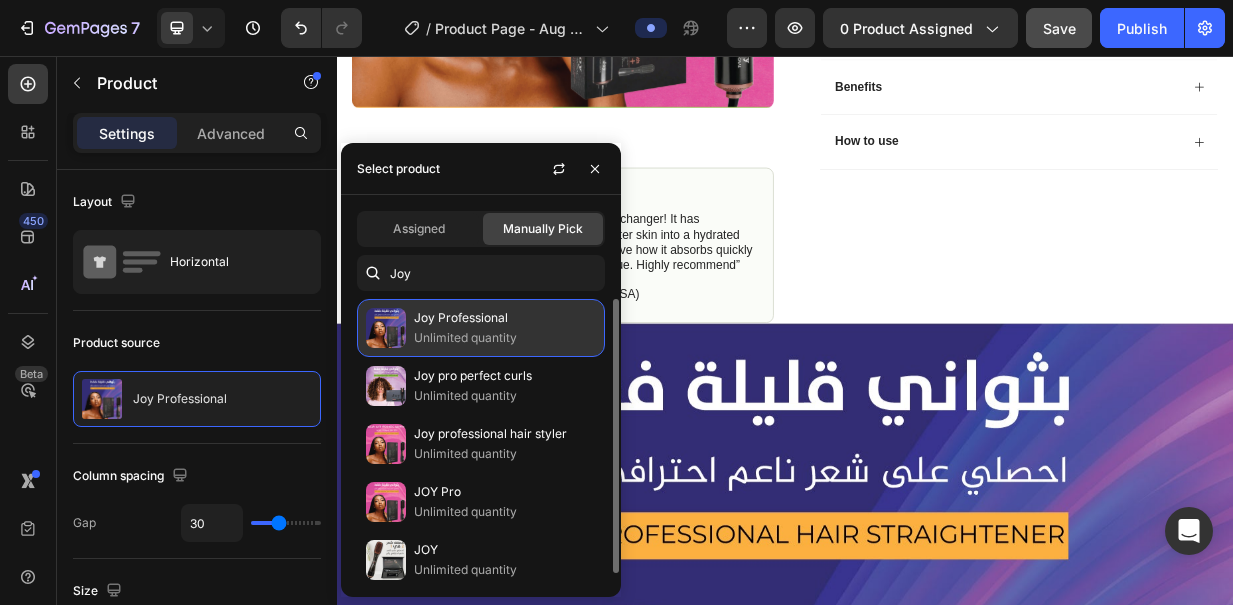 scroll, scrollTop: 0, scrollLeft: 0, axis: both 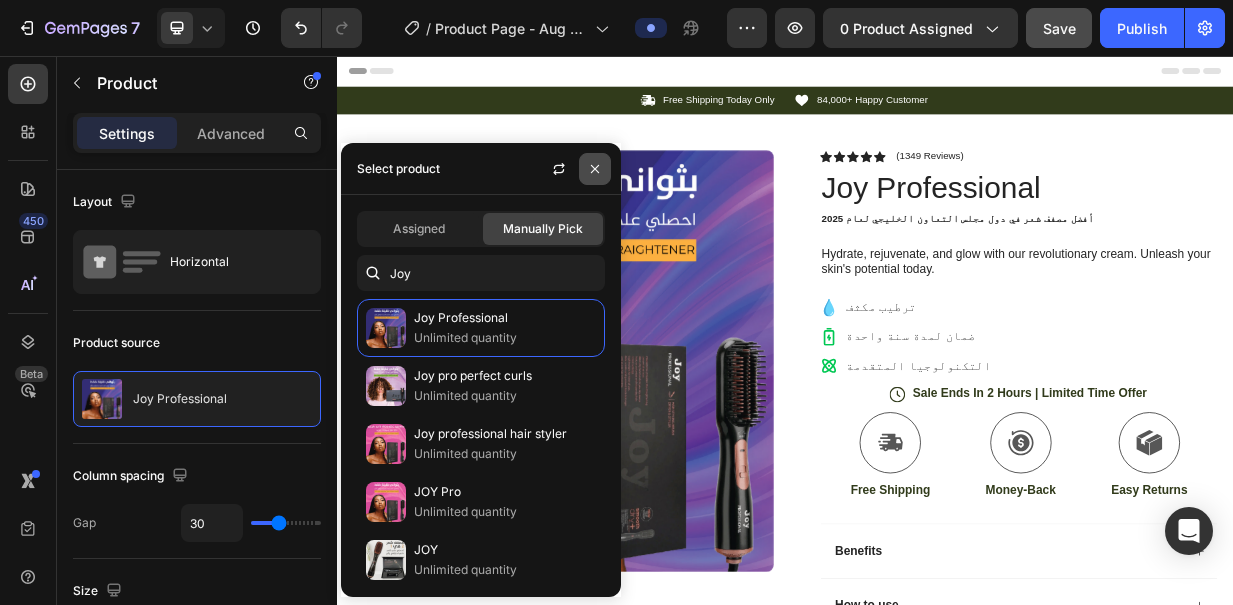 click 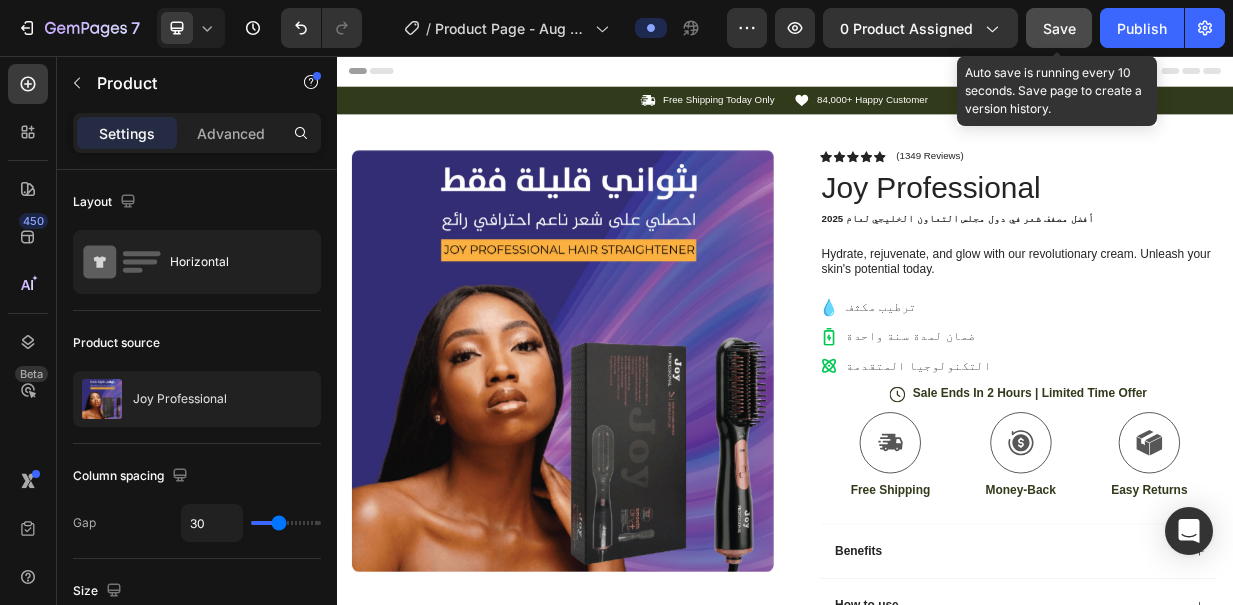 click on "Save" at bounding box center [1059, 28] 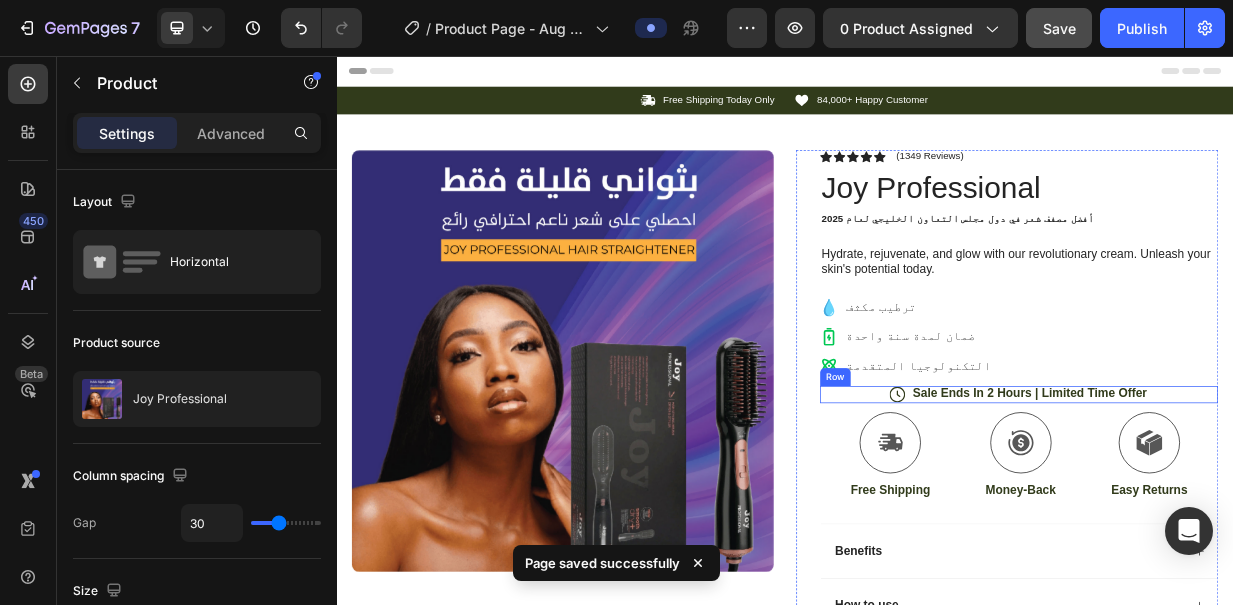click on "Icon Sale Ends In 2 Hours | Limited Time Offer Text Block Row" at bounding box center (1250, 509) 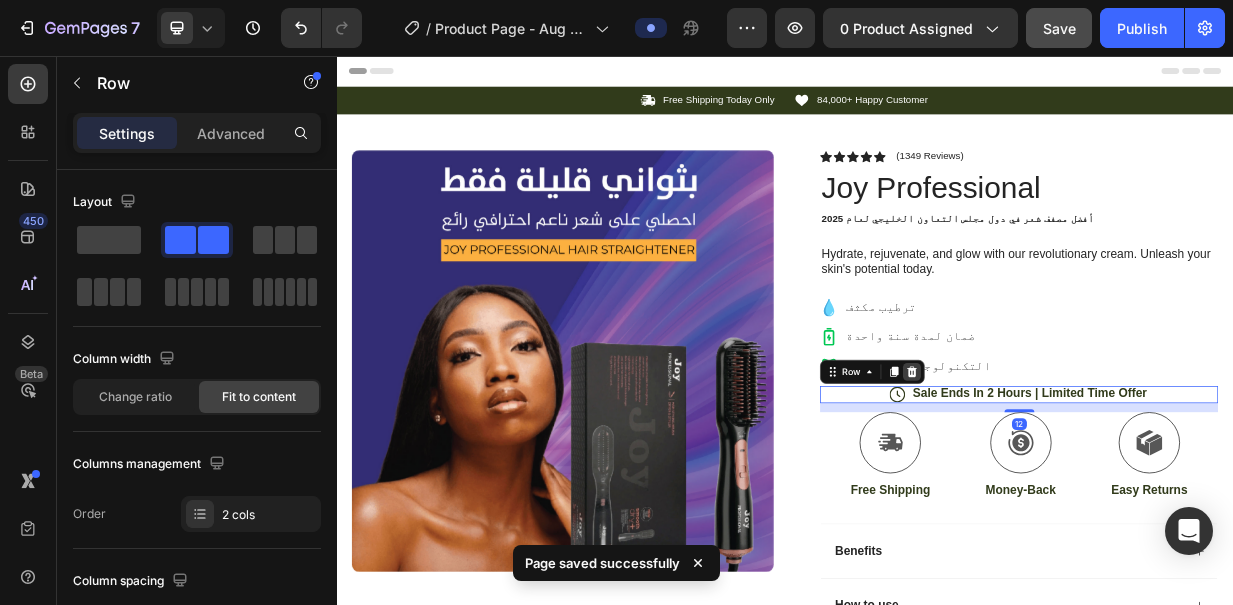 click 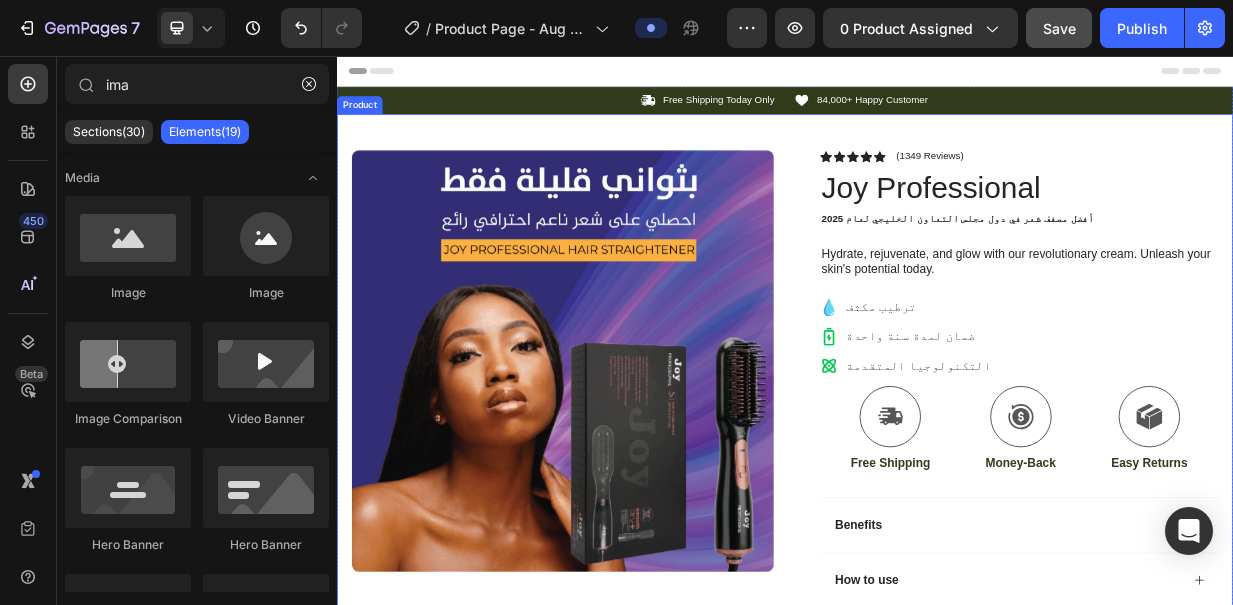 click on "Product Images Image Icon Icon Icon Icon Icon Icon List “This skin cream is a game-changer! It has transformed my dry, lackluster skin into a hydrated and radiant complexion. I love how it absorbs quickly and leaves no greasy residue. Highly recommend” Text Block
Icon [FIRST] [LAST] ([CITY], [COUNTRY]) Text Block Row Row Row Icon Icon Icon Icon Icon Icon List (1349 Reviews) Text Block Row Joy Professional Product Title أفضل مصفف شعر في دول مجلس التعاون الخليجي لعام 2025 Text Block Hydrate, rejuvenate, and glow with our revolutionary cream. Unleash your skin's potential today. Text Block
ترطيب مكثف
ضمان لمدة سنة واحدة
التكنولوجيا المتقدمة Item List
Icon Free Shipping Text Block
Icon Money-Back Text Block
Icon Easy Returns Text Block Row Image Icon Icon Icon Icon Icon Icon List Text Block
Icon [FIRST] ([CITY], [COUNTRY]) Text Block Row" at bounding box center [937, 584] 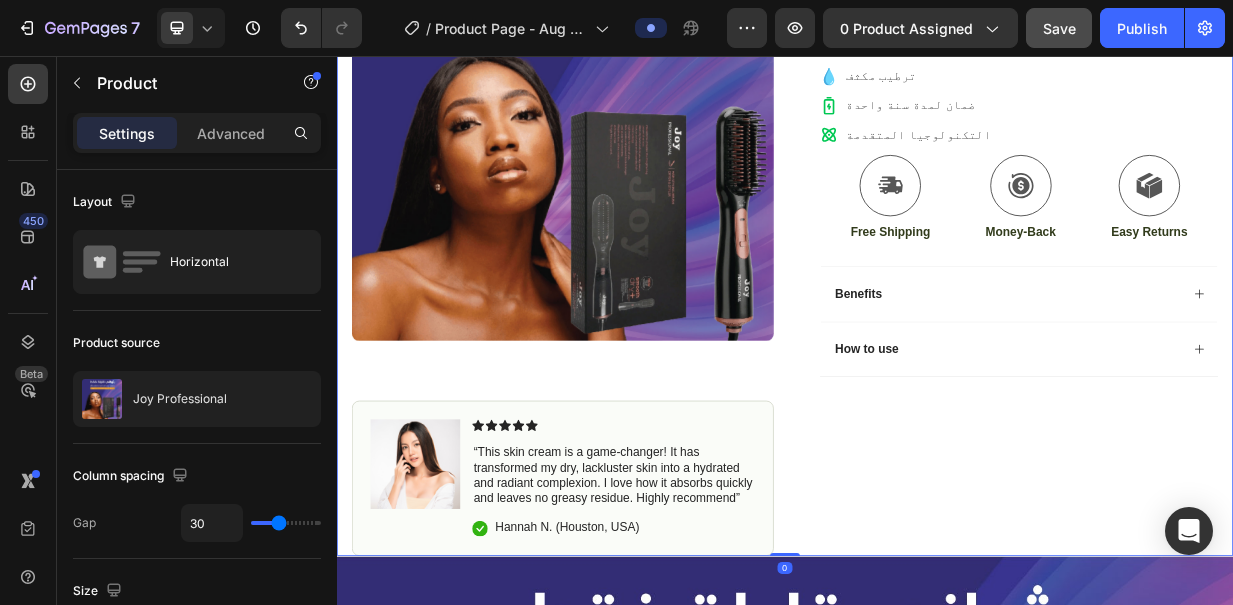 scroll, scrollTop: 320, scrollLeft: 0, axis: vertical 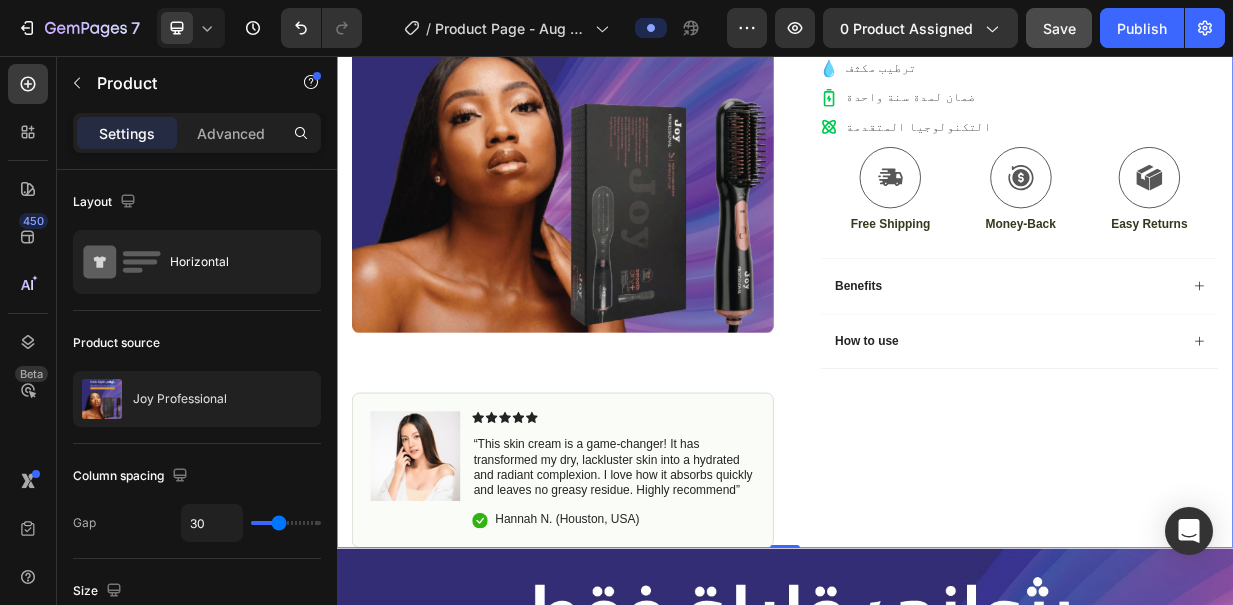 click on "Icon Icon Icon Icon Icon Icon List (1349 Reviews) Text Block Row Joy Professional Product Title أفضل مصفف شعر في دول مجلس التعاون الخليجي لعام 2025 Text Block Hydrate, rejuvenate, and glow with our revolutionary cream. Unleash your skin's potential today. Text Block
ترطيب مكثف
ضمان لمدة سنة واحدة
التكنولوجيا المتقدمة Item List
Icon Free Shipping Text Block
Icon Money-Back Text Block
Icon Easy Returns Text Block Row Image Icon Icon Icon Icon Icon Icon List آمن للاستخدام، مثالي لشعري الكثيف. أستخدمه أيضًا لشعر ابنتي، ويمنحه لمعانًا ونعومة. Text Block
Icon [FIRST] ([CITY], [COUNTRY]) Text Block Row Row
Benefits
How to use Accordion Image Image Image Image Image Carousel Row" at bounding box center [1234, 288] 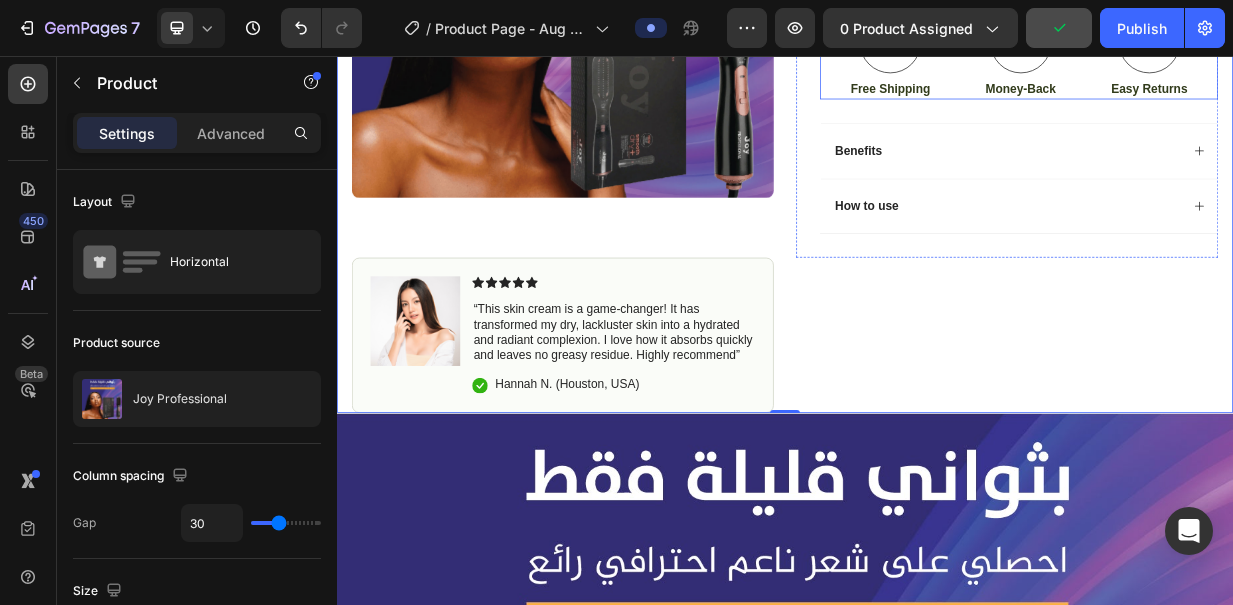 scroll, scrollTop: 520, scrollLeft: 0, axis: vertical 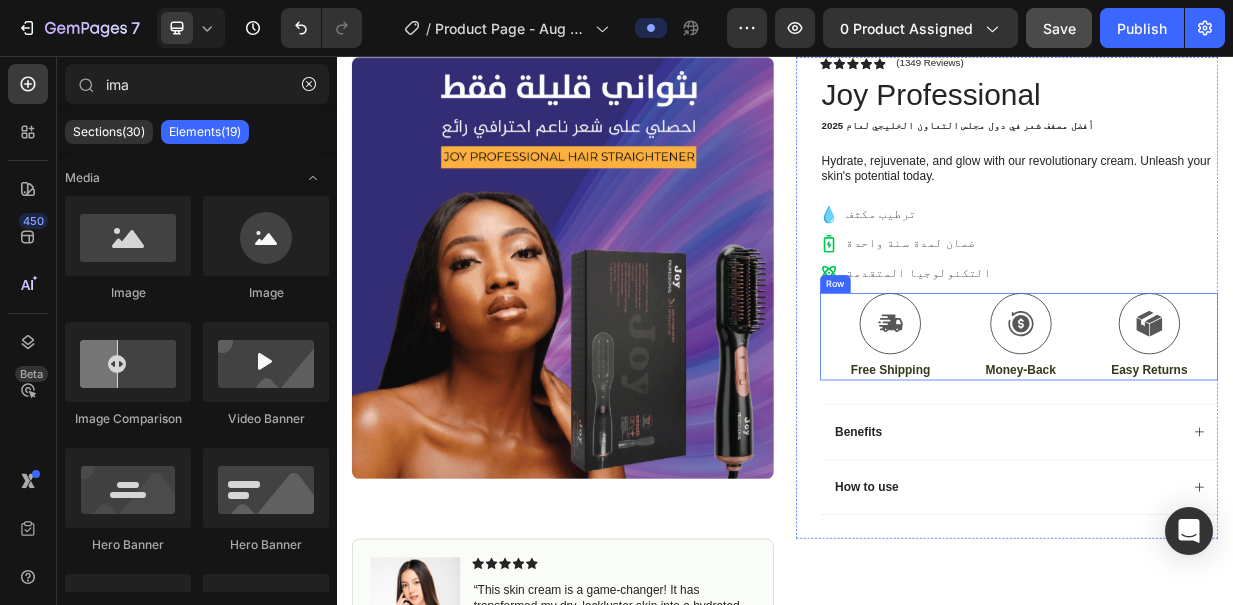click on "Icon Free Shipping Text Block
Icon Money-Back Text Block
Icon Easy Returns Text Block Row" at bounding box center (1250, 431) 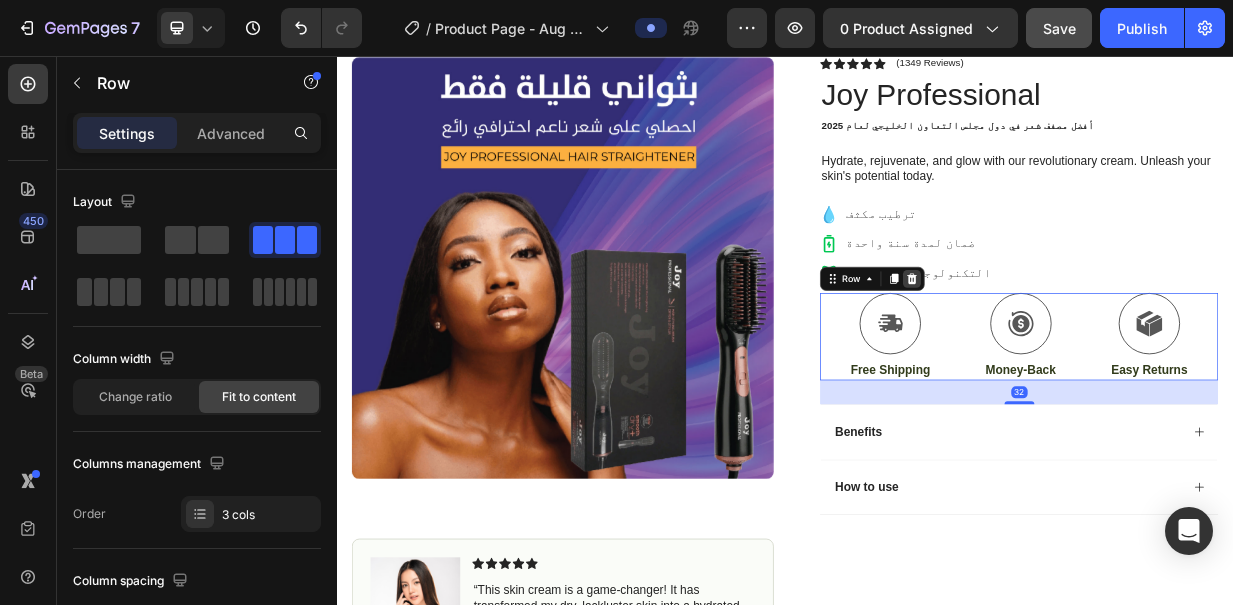 click 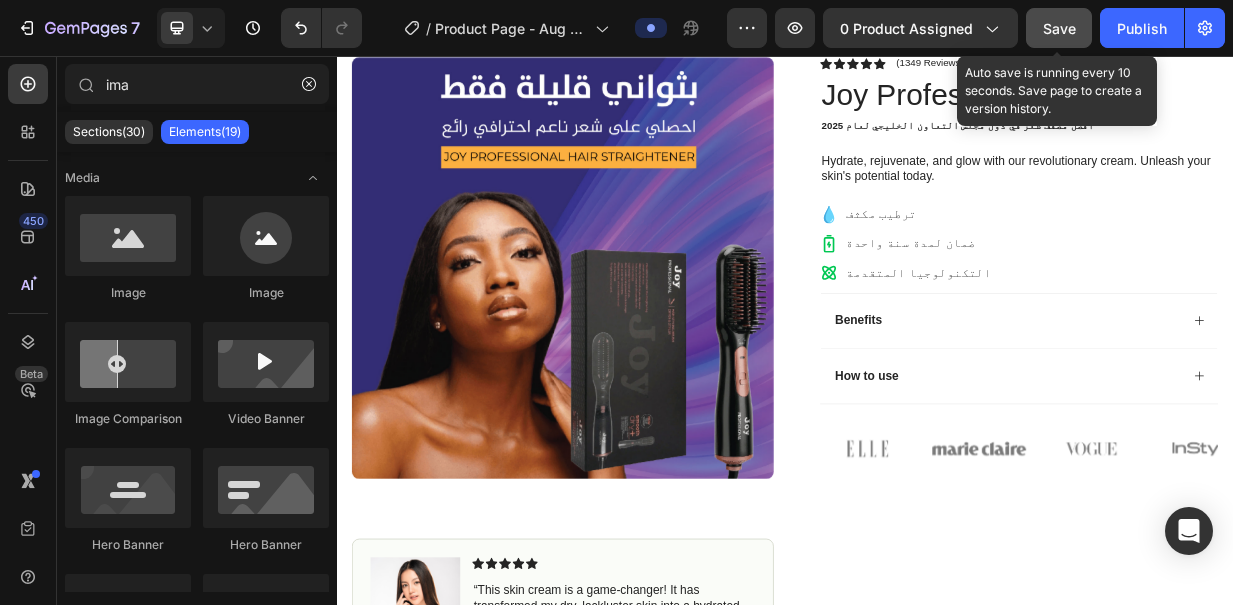 click on "Save" at bounding box center [1059, 28] 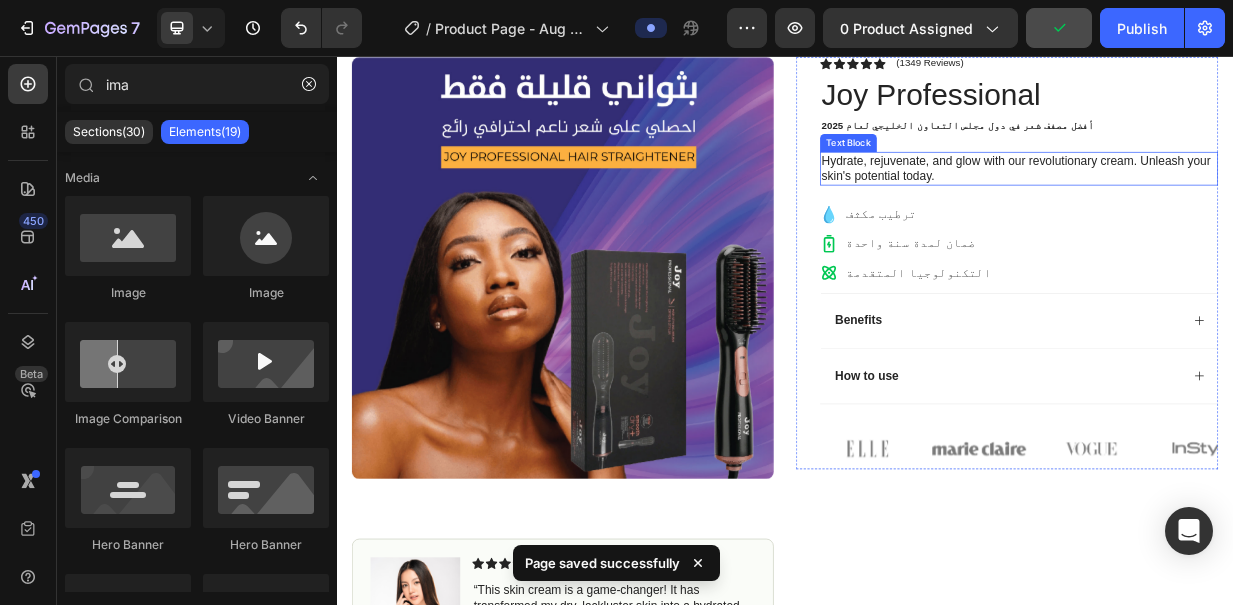 click on "Hydrate, rejuvenate, and glow with our revolutionary cream. Unleash your skin's potential today." at bounding box center [1250, 207] 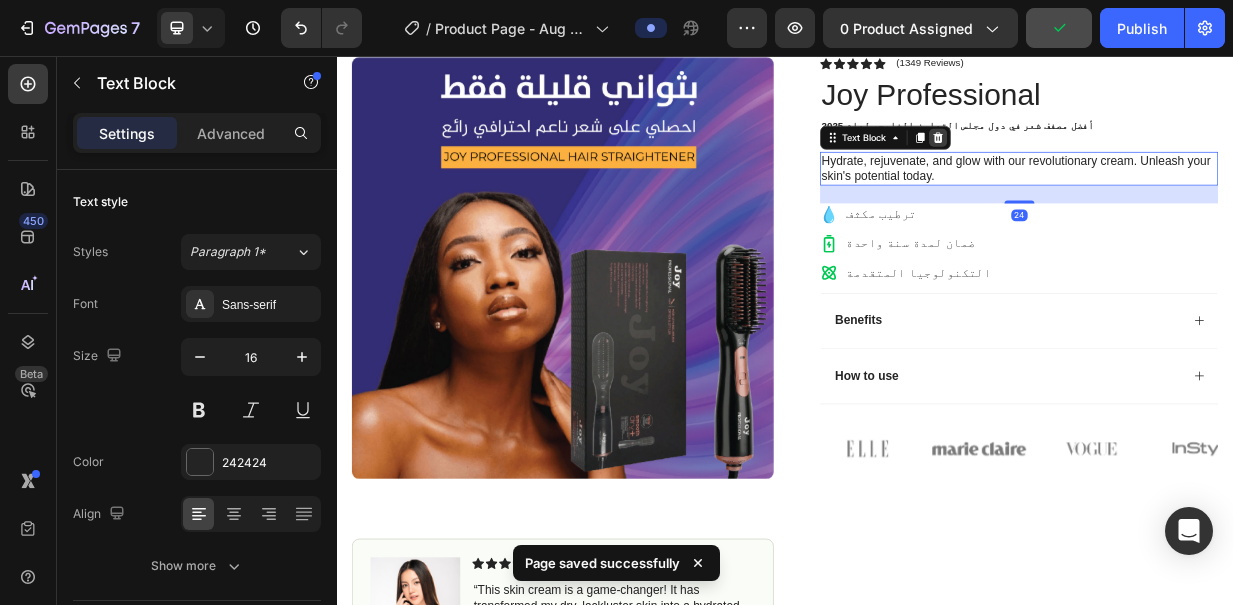 click 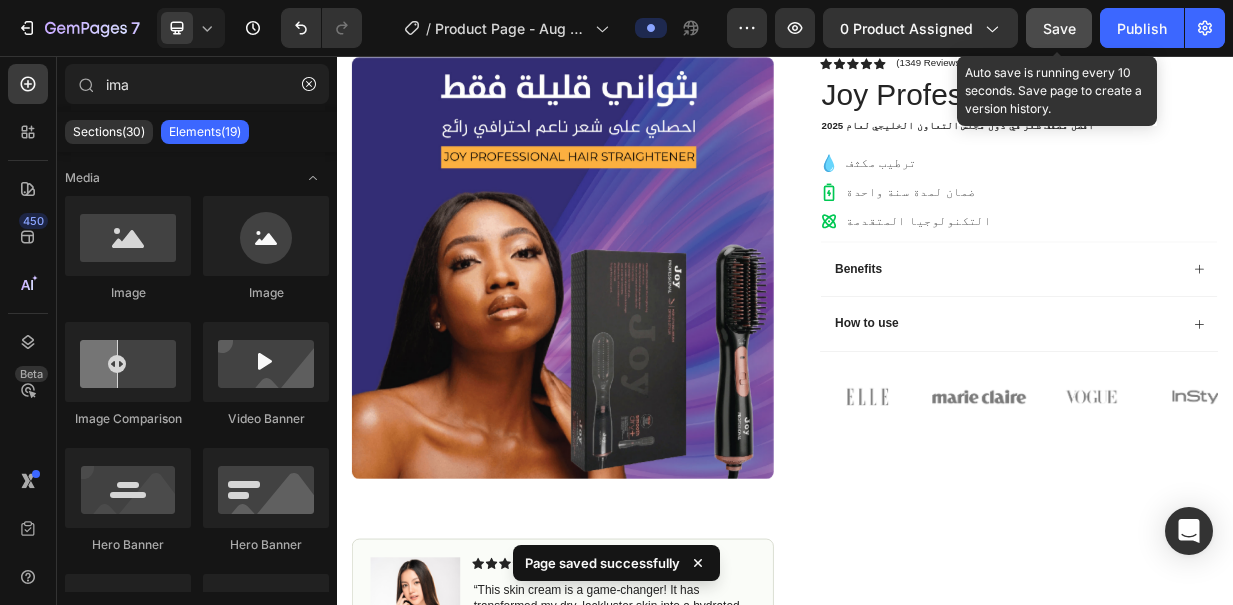 click on "Save" at bounding box center [1059, 28] 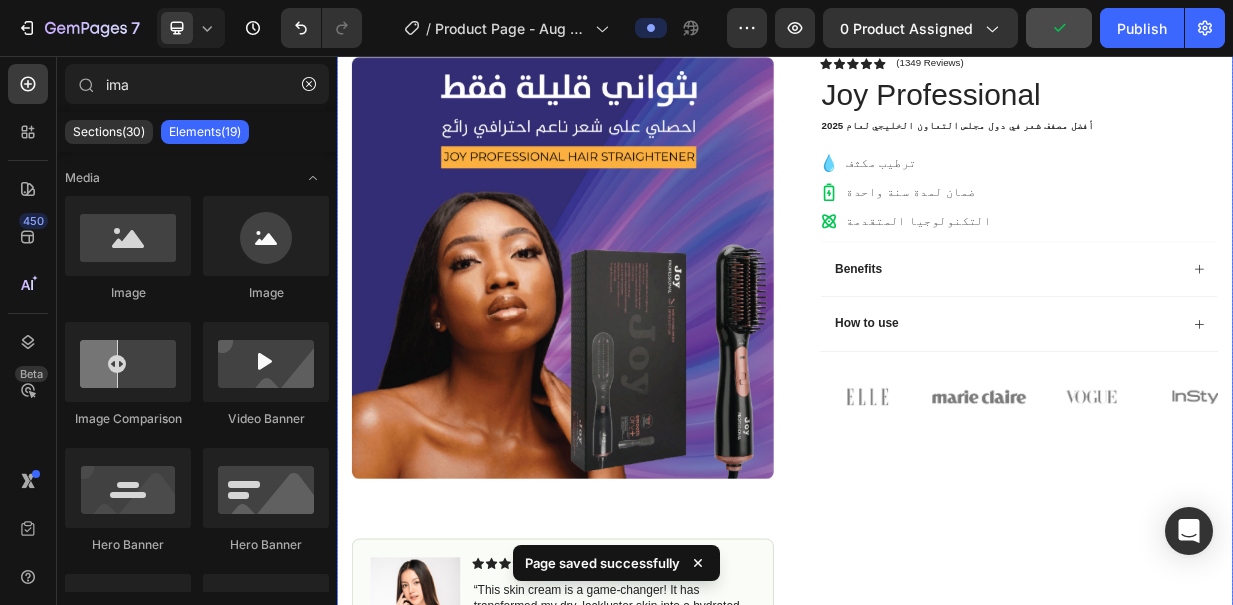 click on "Icon Icon Icon Icon Icon Icon List (1349 Reviews) Text Block Row Joy Professional Product Title أفضل مصفف شعر في دول مجلس التعاون الخليجي لعام 2025 Text Block
ترطيب مكثف
ضمان لمدة سنة واحدة
التكنولوجيا المتقدمة Item List Image Icon Icon Icon Icon Icon Icon List آمن للاستخدام، مثالي لشعري الكثيف. أستخدمه أيضًا لشعر ابنتي، ويمنحه لمعانًا ونعومة. Text Block
Icon [FIRST] ([CITY], [COUNTRY]) Text Block Row Row
Benefits
How to use Accordion Image Image Image Image Image Carousel Row" at bounding box center (1234, 483) 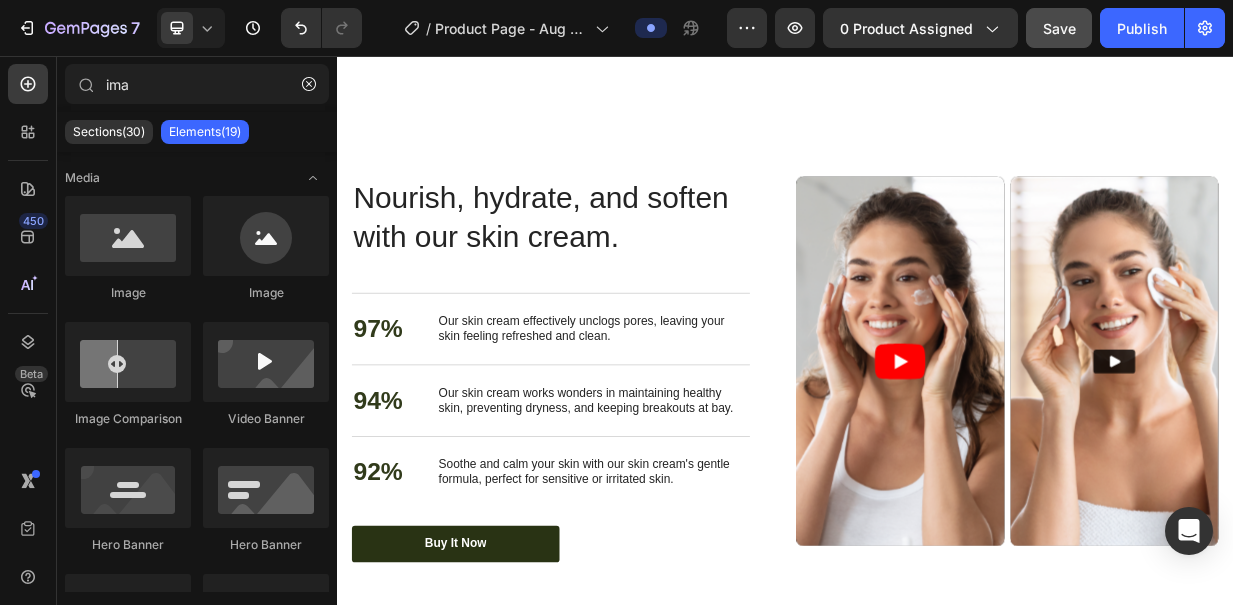 scroll, scrollTop: 5895, scrollLeft: 0, axis: vertical 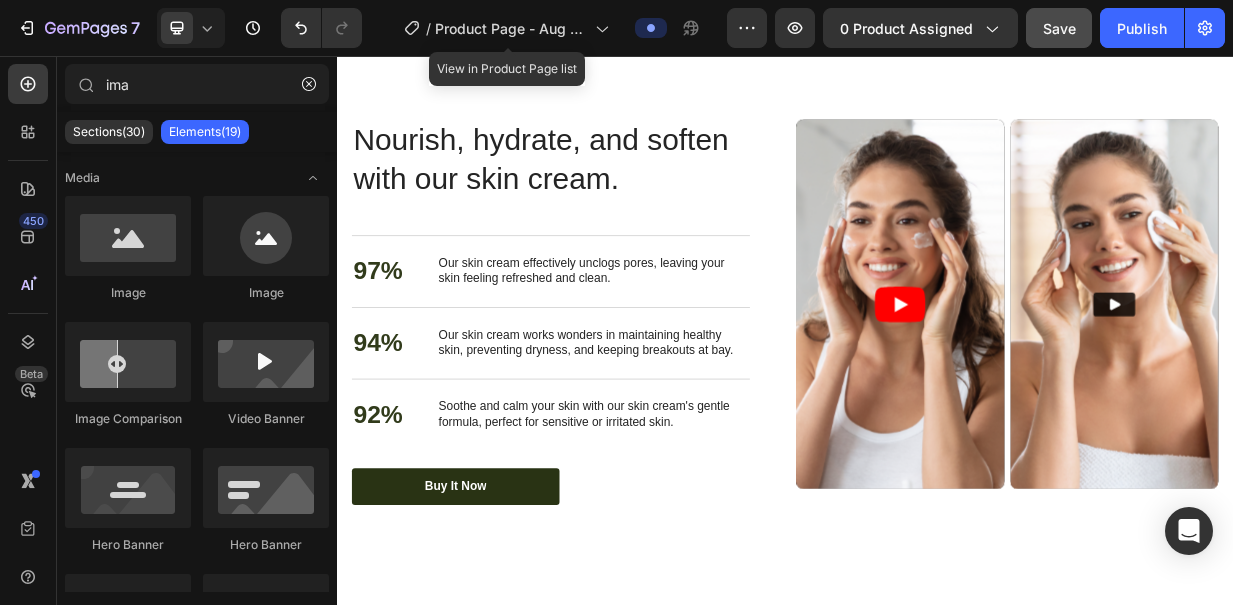 click 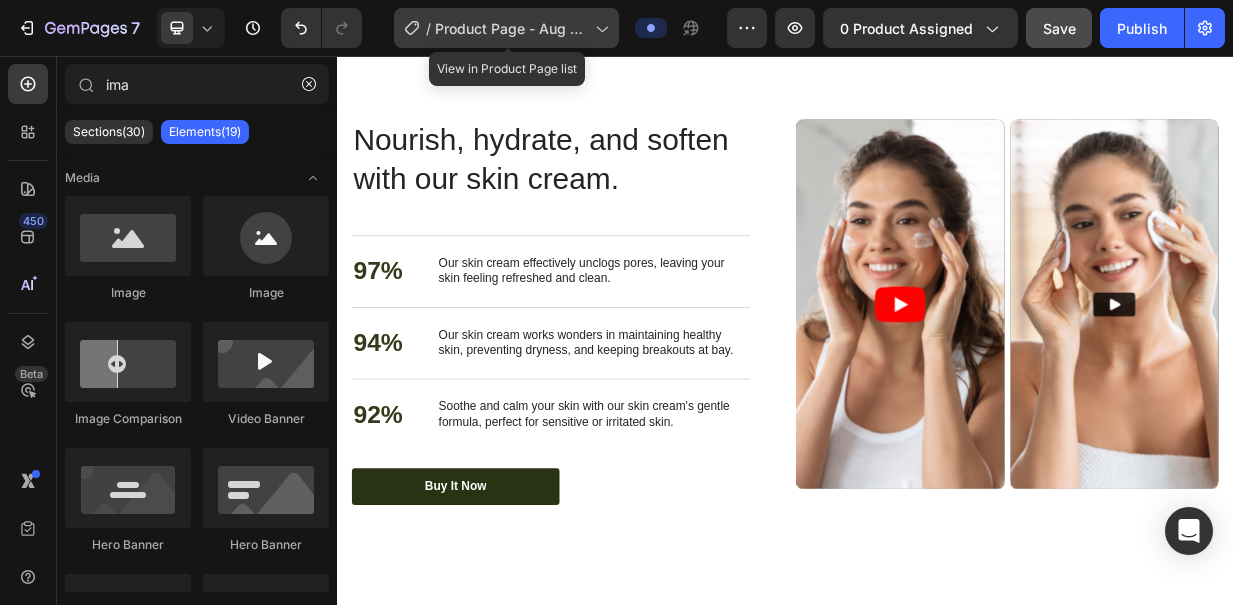 click 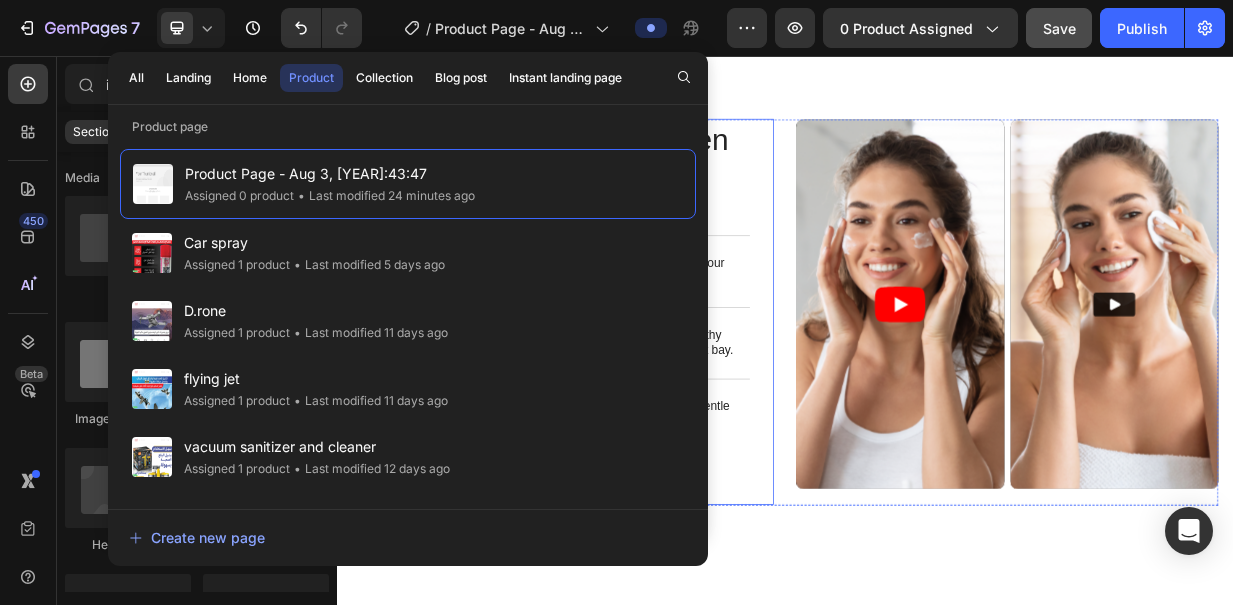 click on "Nourish, hydrate, and soften with our skin cream. Heading 97% Text Block Our skin cream effectively unclogs pores, leaving your skin feeling refreshed and clean. Text Block Row 94% Text Block Our skin cream works wonders in maintaining healthy skin, preventing dryness, and keeping breakouts at bay. Text Block Row 92% Text Block Soothe and calm your skin with our skin cream's gentle formula, perfect for sensitive or irritated skin. Text Block Row Buy It Now Button" at bounding box center (623, 398) 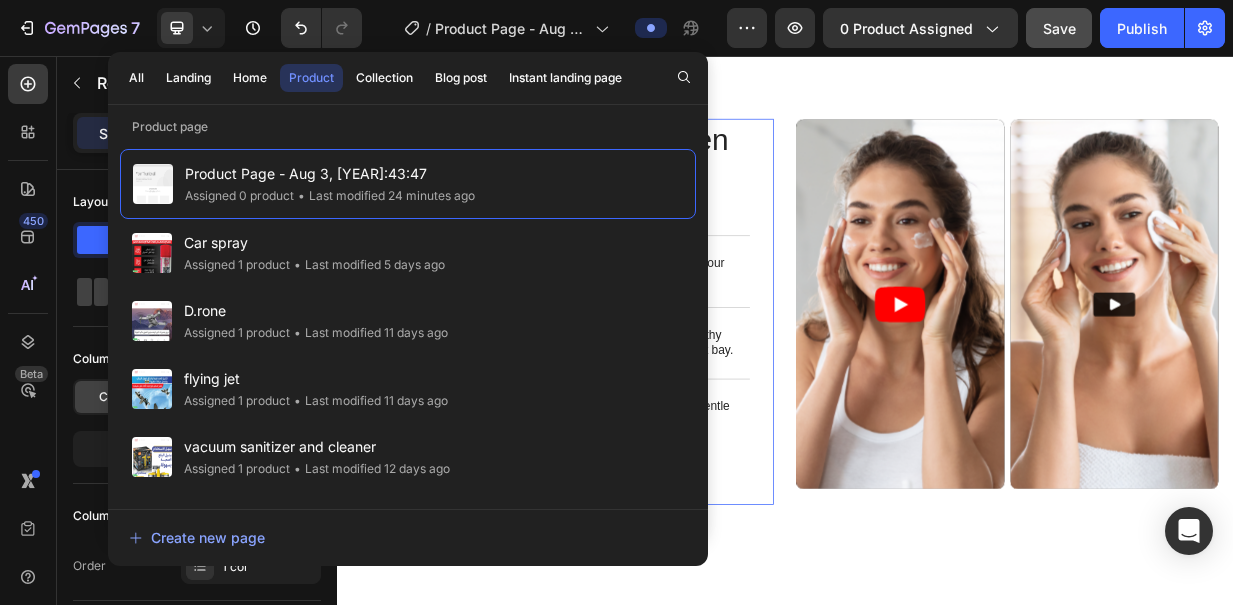 click at bounding box center [937, 1906] 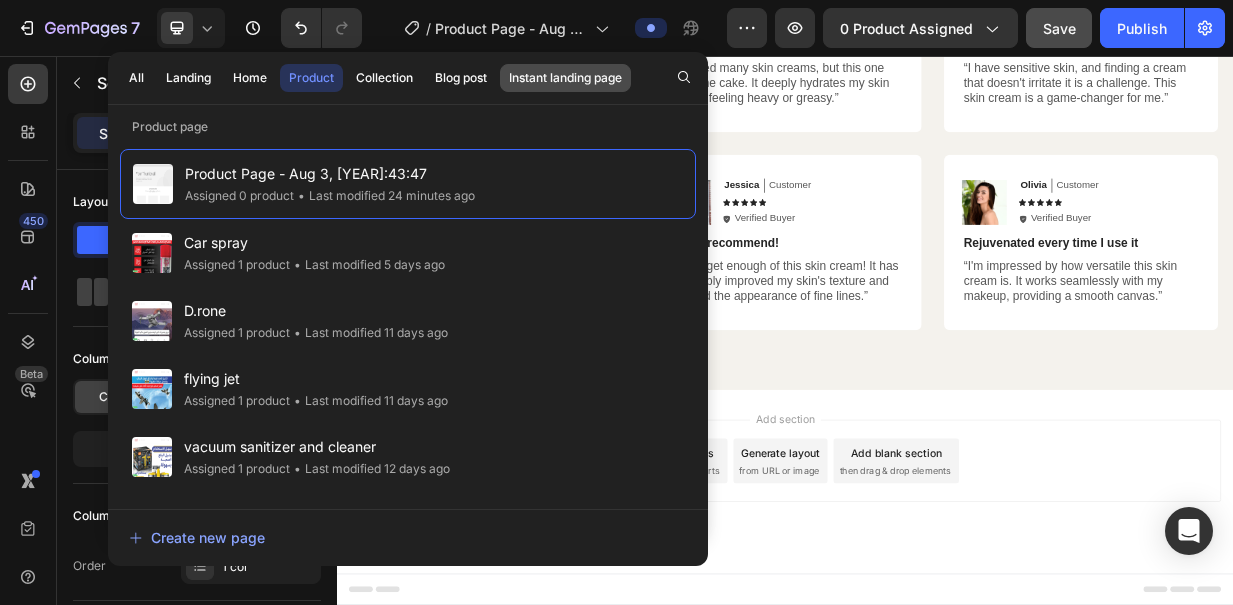 scroll, scrollTop: 2522, scrollLeft: 0, axis: vertical 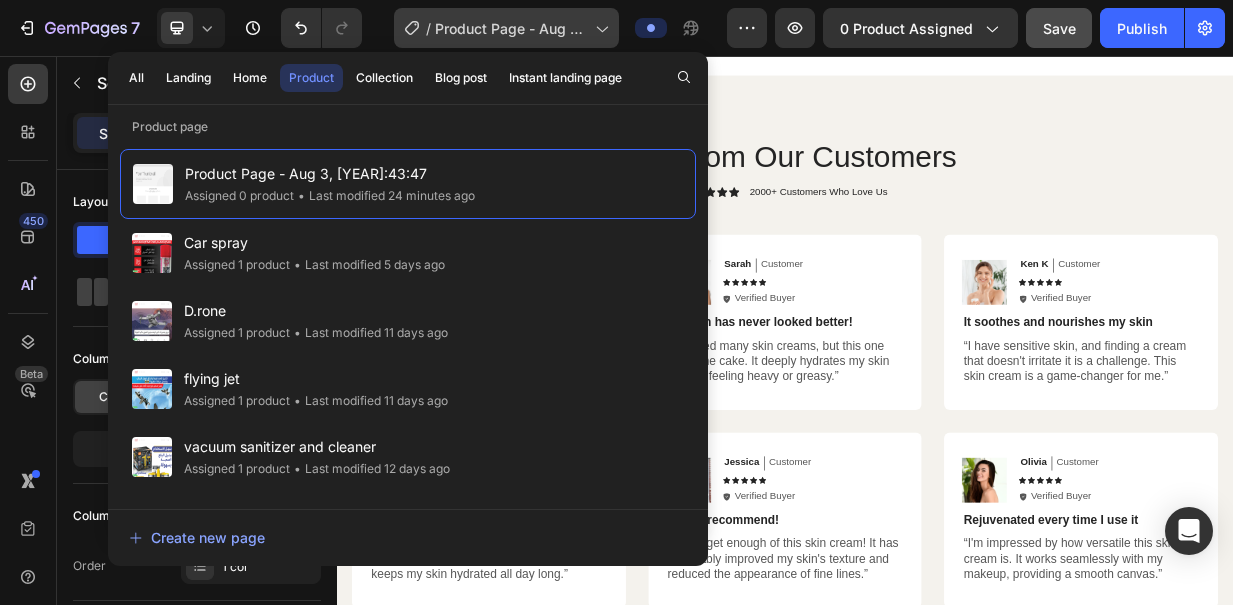 click 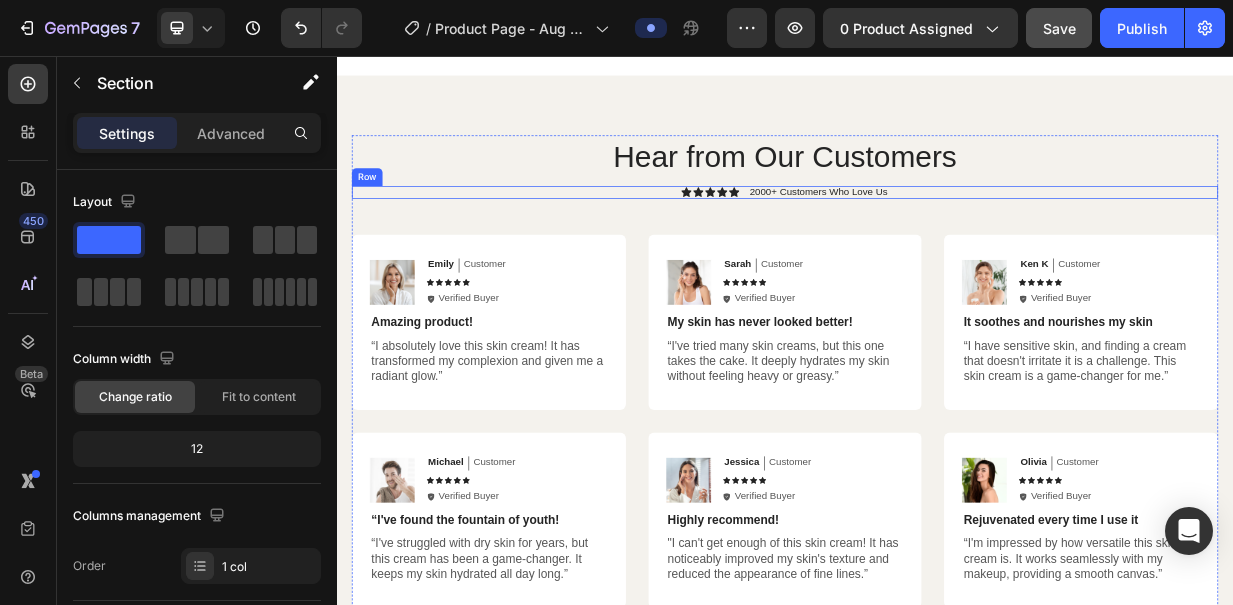 click on "Icon Icon Icon Icon Icon Icon List 2000+ Customers Who Love Us Text Block Row" at bounding box center [937, 239] 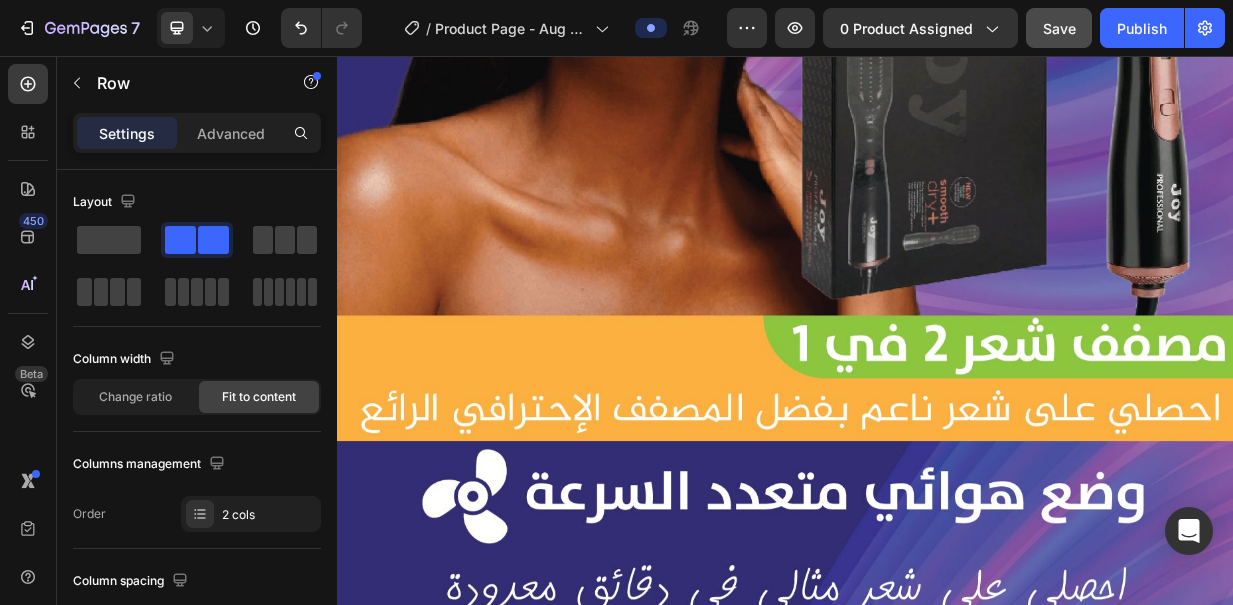scroll, scrollTop: 0, scrollLeft: 0, axis: both 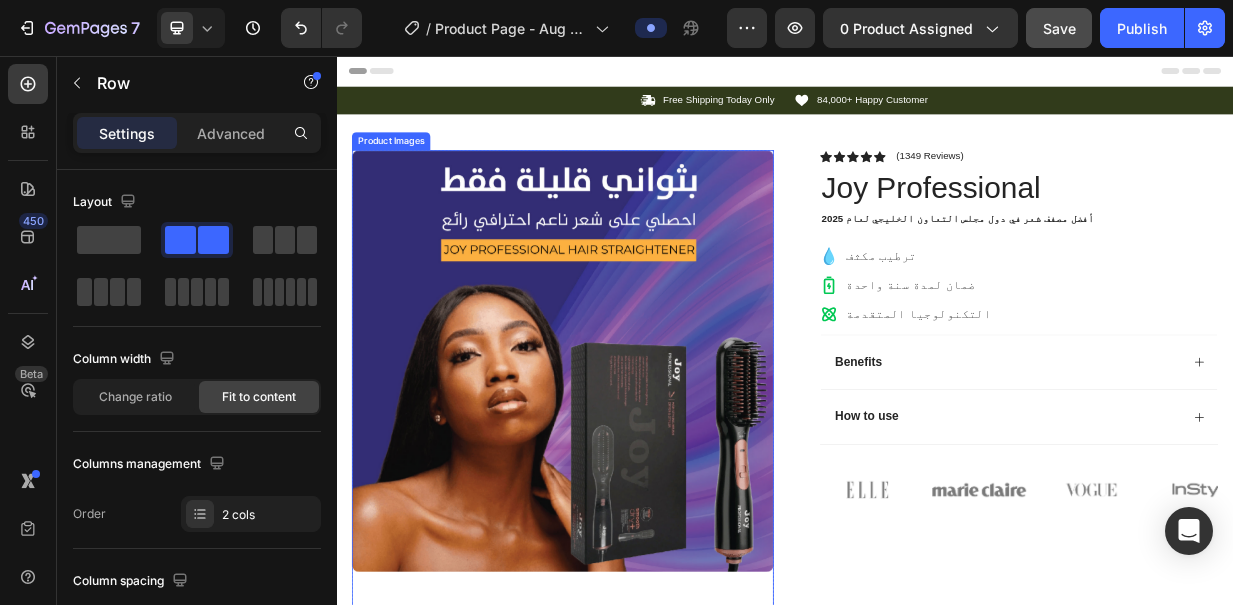 click at bounding box center (639, 464) 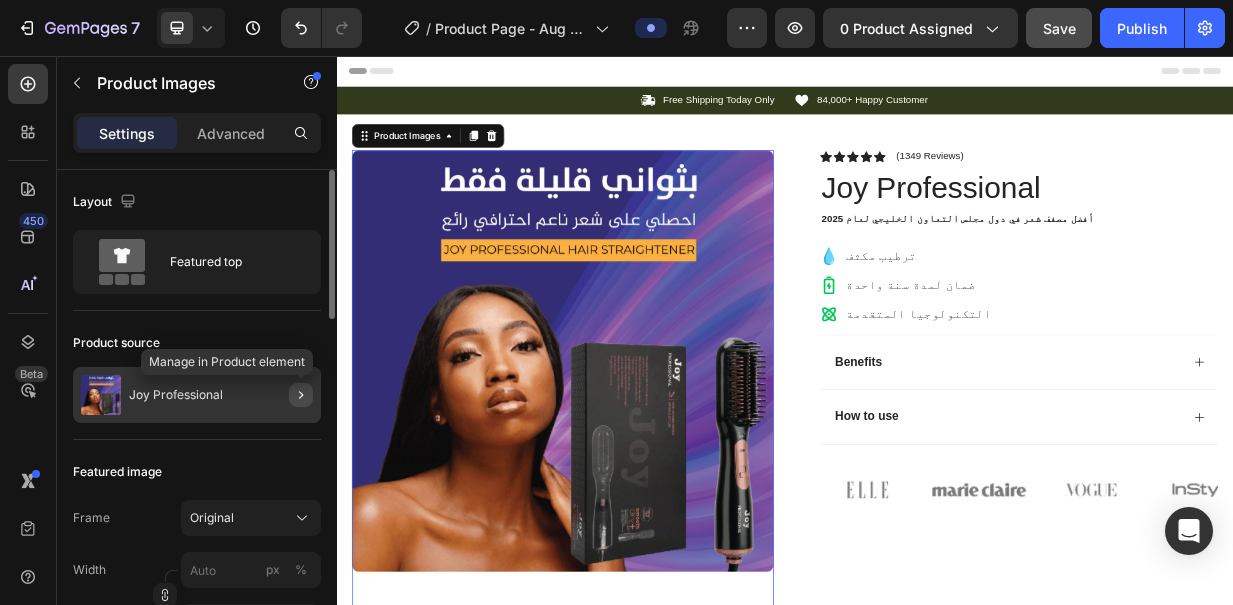 click 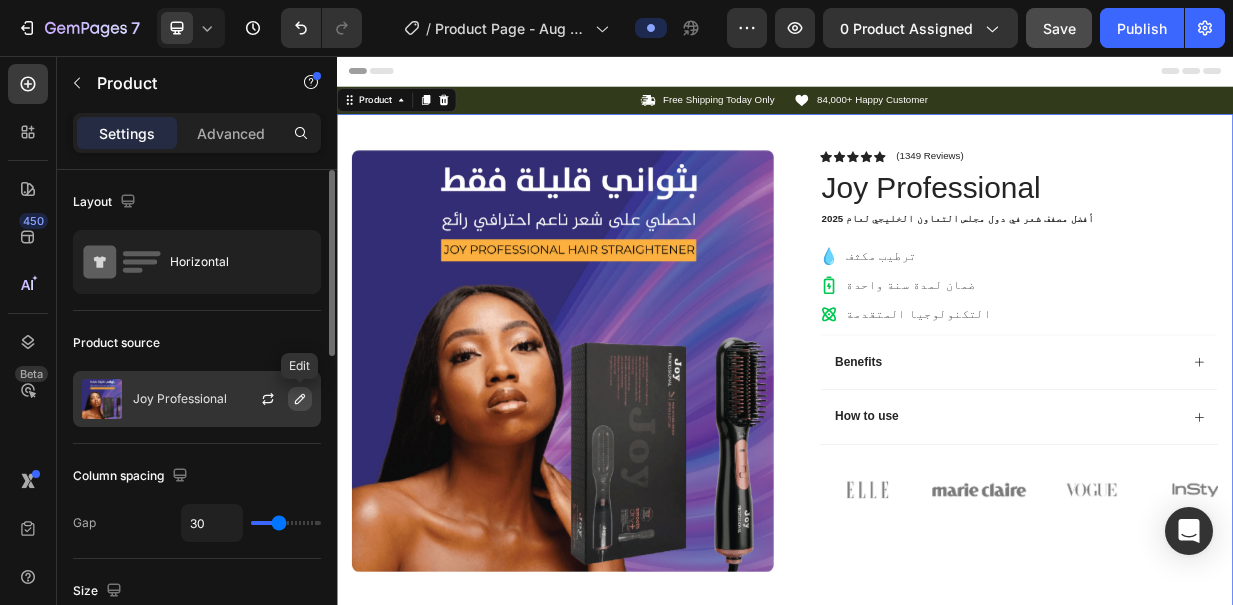 click 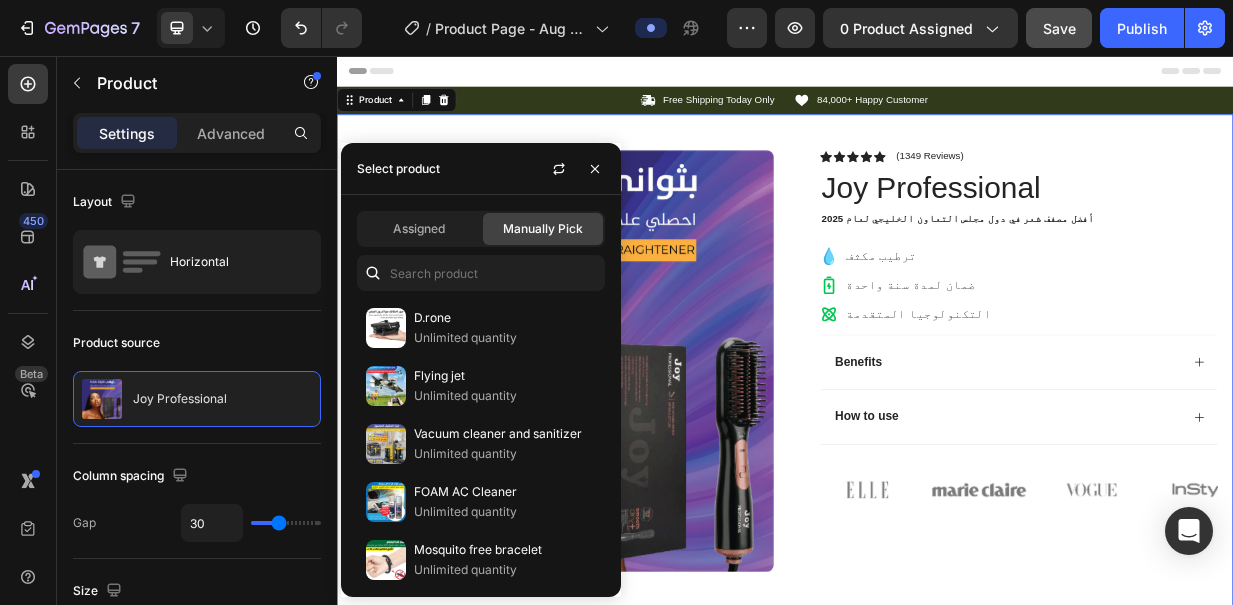 click on "Manually Pick" 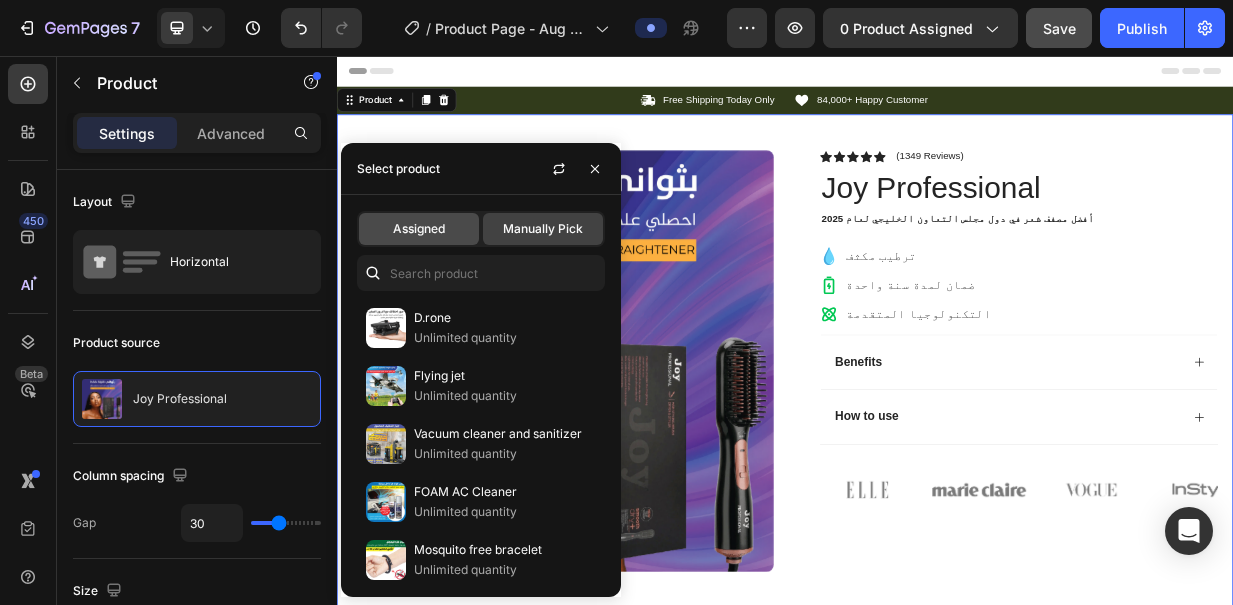 click on "Assigned" 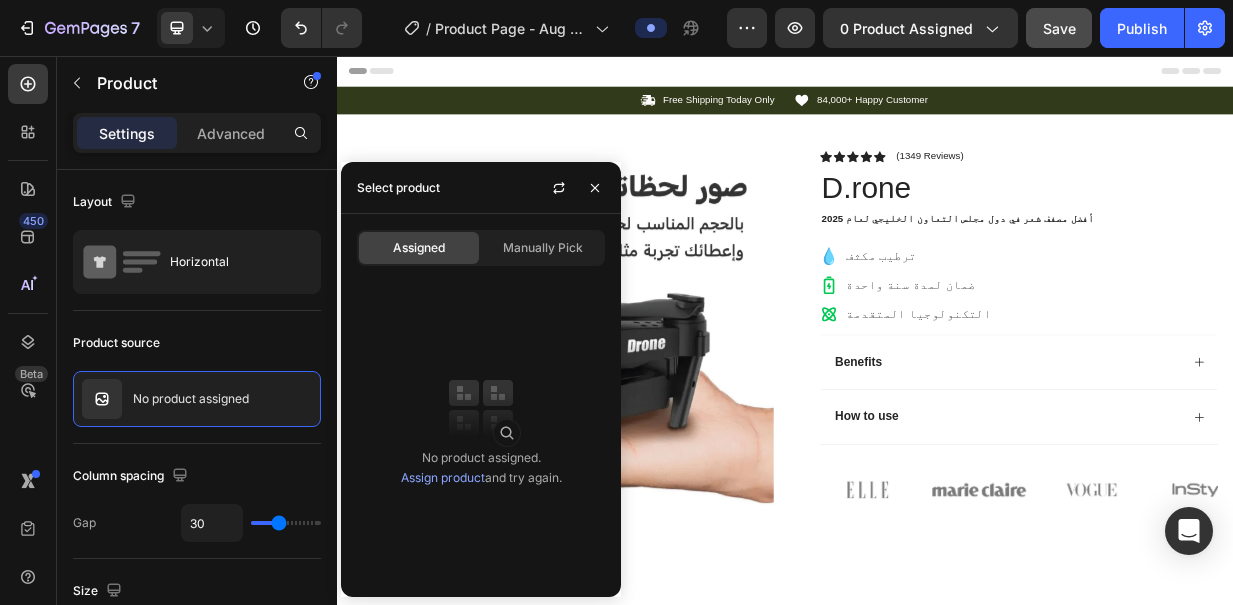 click on "Assigned" 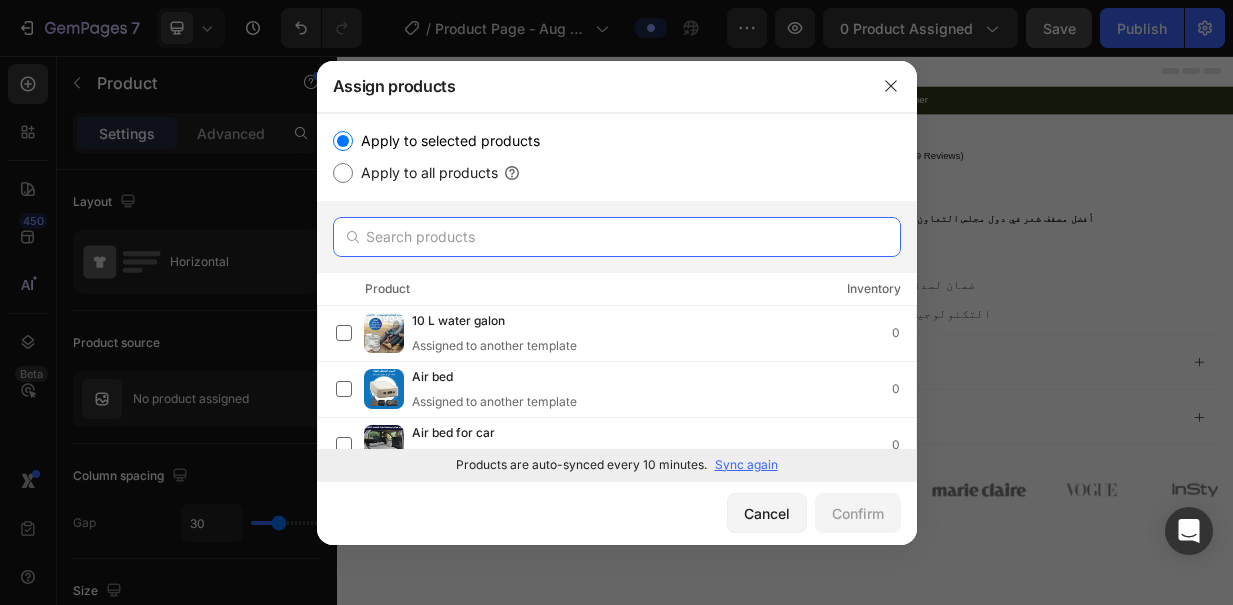 click at bounding box center [617, 237] 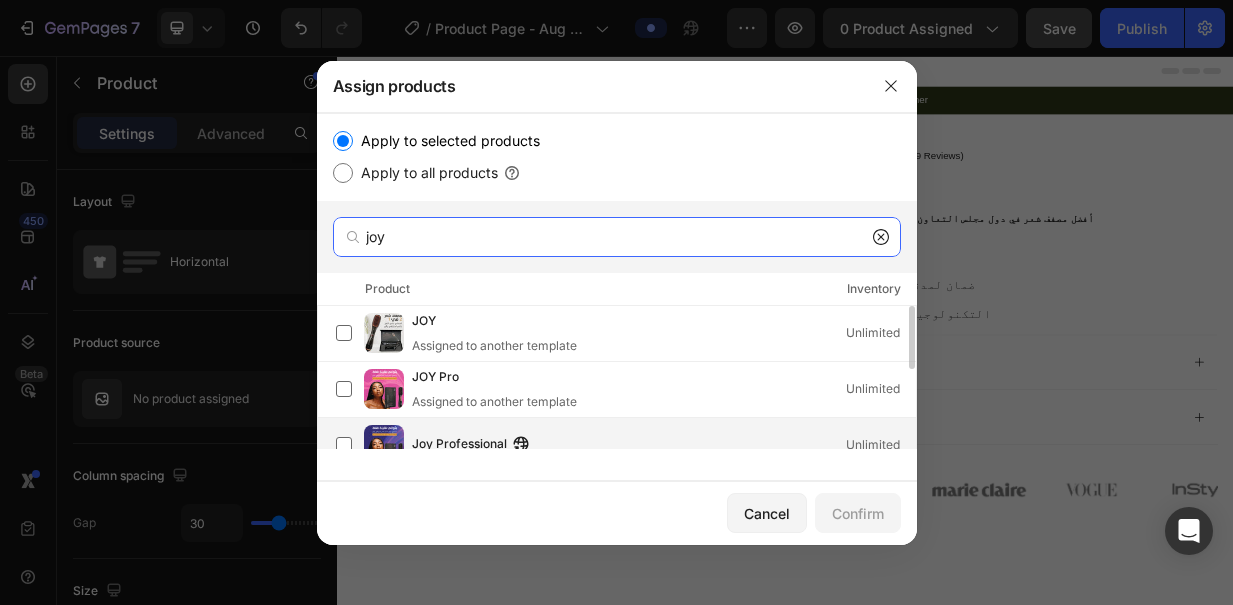 type on "joy" 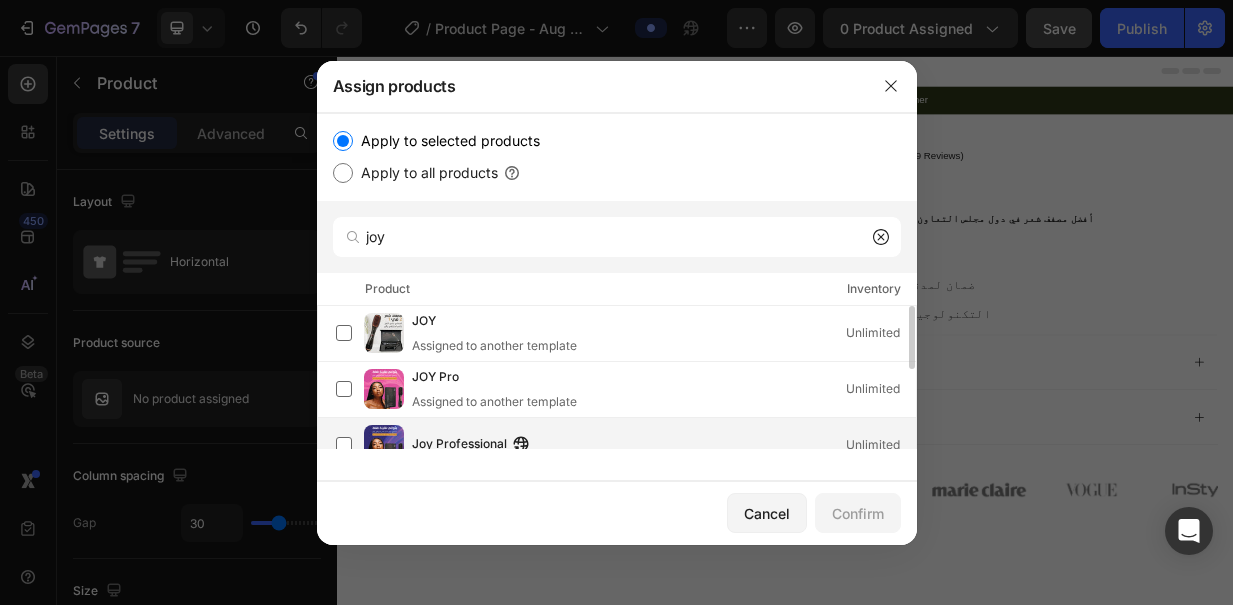 click on "Joy Professional Unlimited" at bounding box center [664, 445] 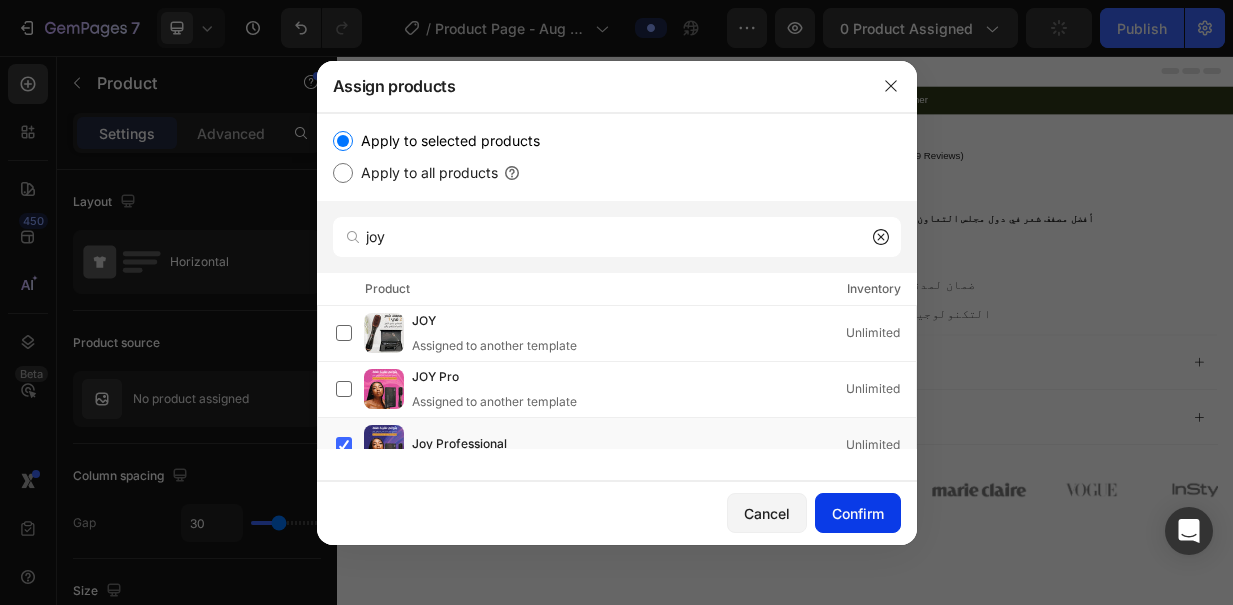 click on "Confirm" at bounding box center [858, 513] 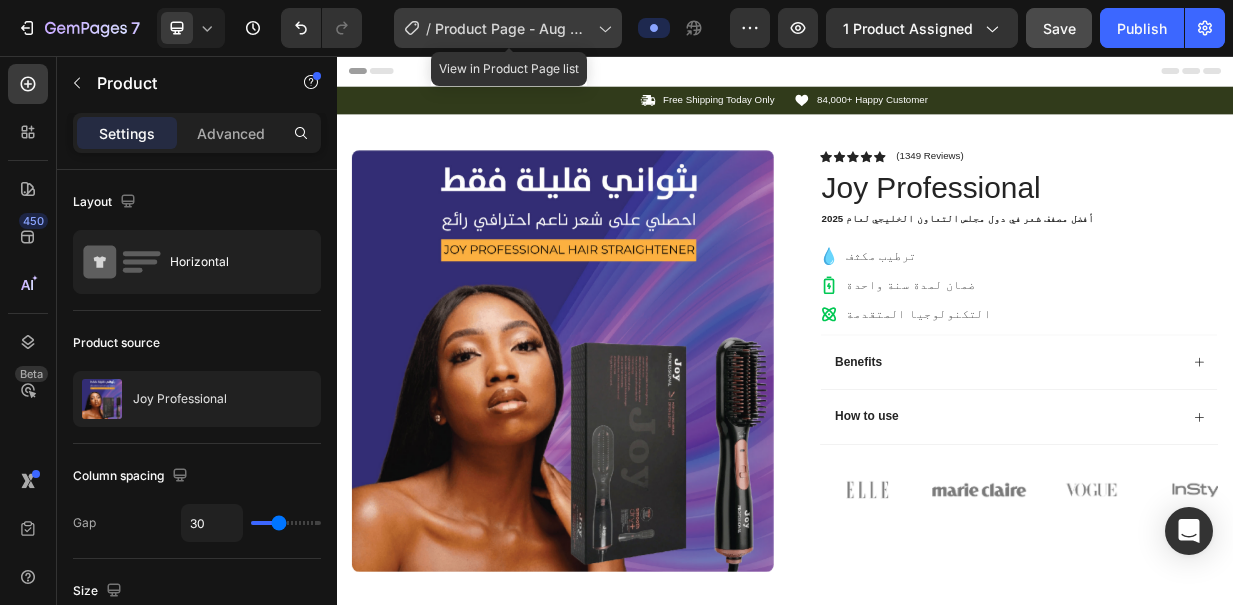click 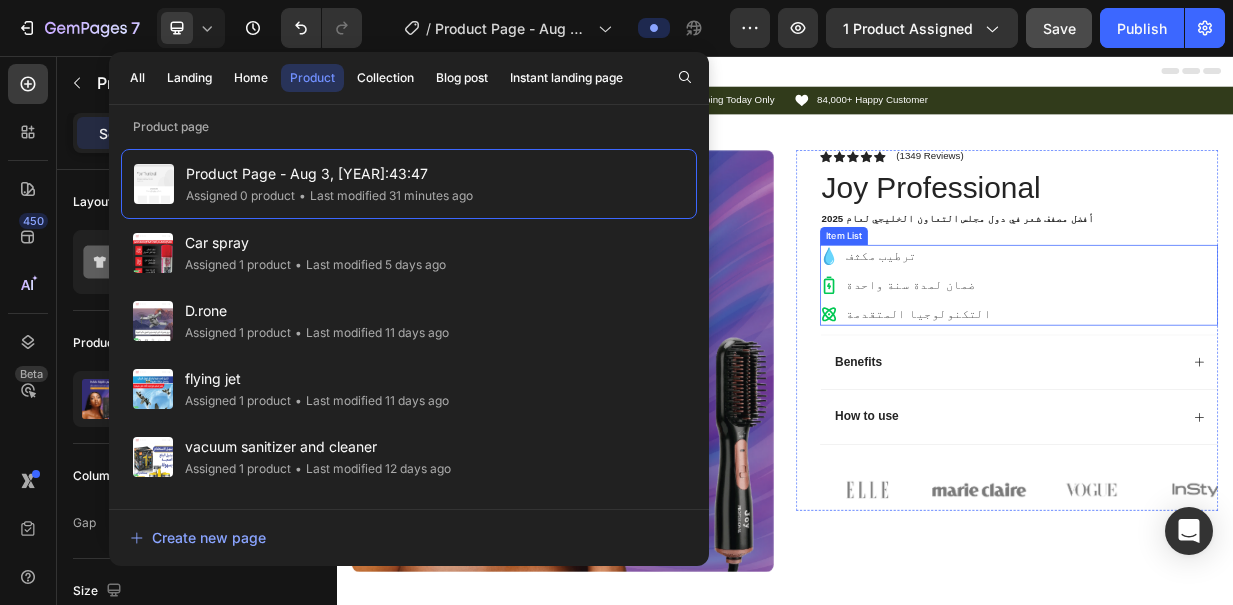 click on "ترطيب مكثف
ضمان لمدة سنة واحدة
التكنولوجيا المتقدمة" at bounding box center [1250, 363] 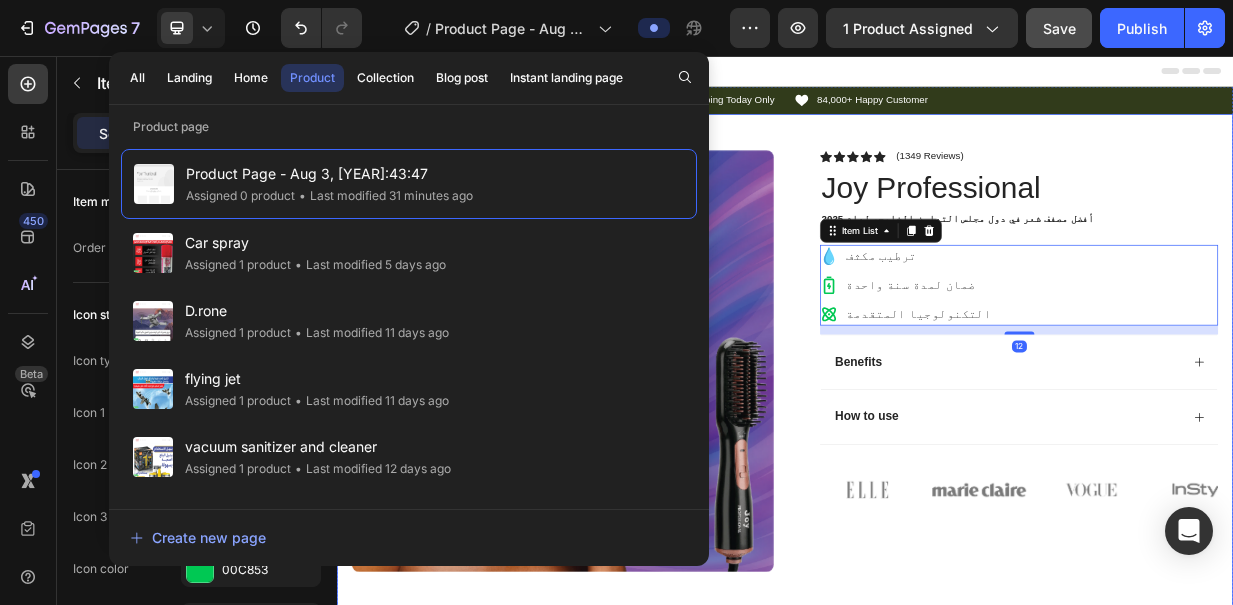 click on "Product Images Image Icon Icon Icon Icon Icon Icon List “This skin cream is a game-changer! It has transformed my dry, lackluster skin into a hydrated and radiant complexion. I love how it absorbs quickly and leaves no greasy residue. Highly recommend” Text Block
Icon [FIRST] [LAST] ([CITY], [COUNTRY]) Text Block Row Row Row Icon Icon Icon Icon Icon Icon List (1349 Reviews) Text Block Row Joy Professional Product Title أفضل مصفف شعر في دول مجلس التعاون الخليجي لعام 2025 Text Block
ترطيب مكثف
ضمان لمدة سنة واحدة
التكنولوجيا المتقدمة Item List   12 Image Icon Icon Icon Icon Icon Icon List آمن للاستخدام، مثالي لشعري الكثيف. أستخدمه أيضًا لشعر ابنتي، ويمنحه لمعانًا ونعومة. Text Block
Icon [FIRST] ([CITY], [COUNTRY]) Text Block Row Row
Benefits" at bounding box center (937, 584) 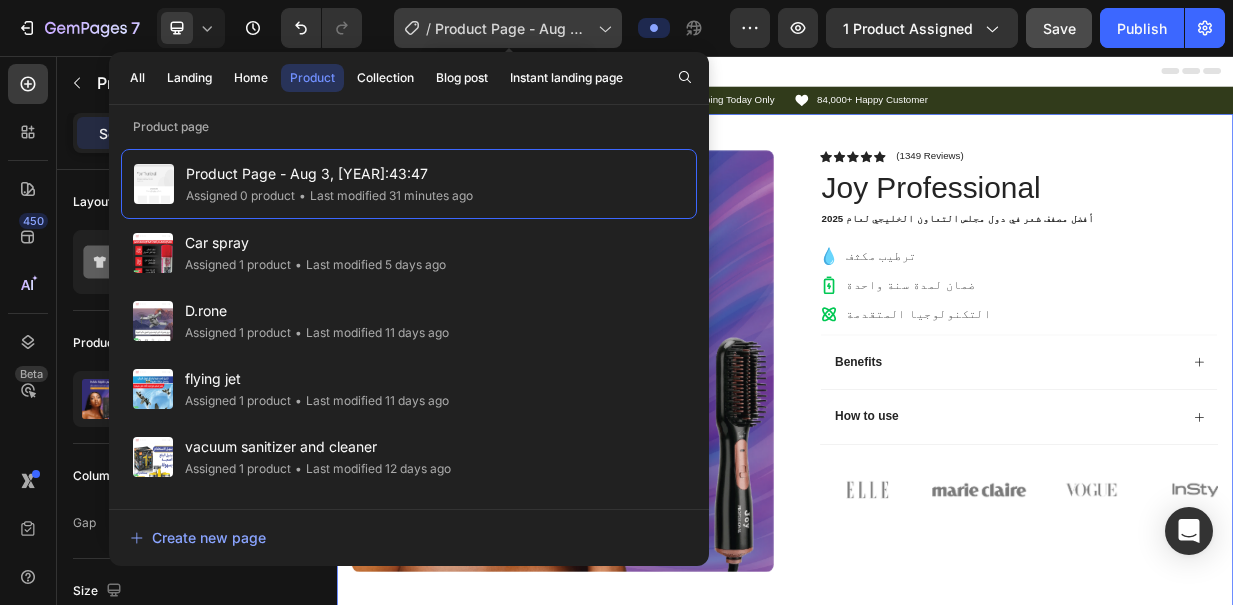 click 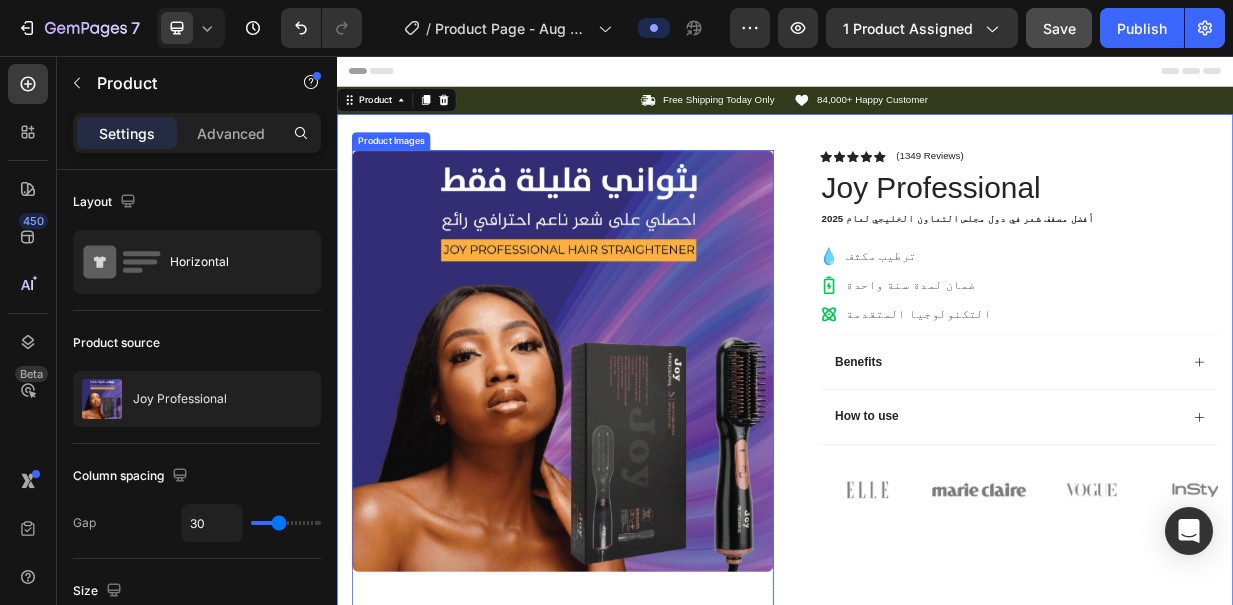 click at bounding box center (639, 464) 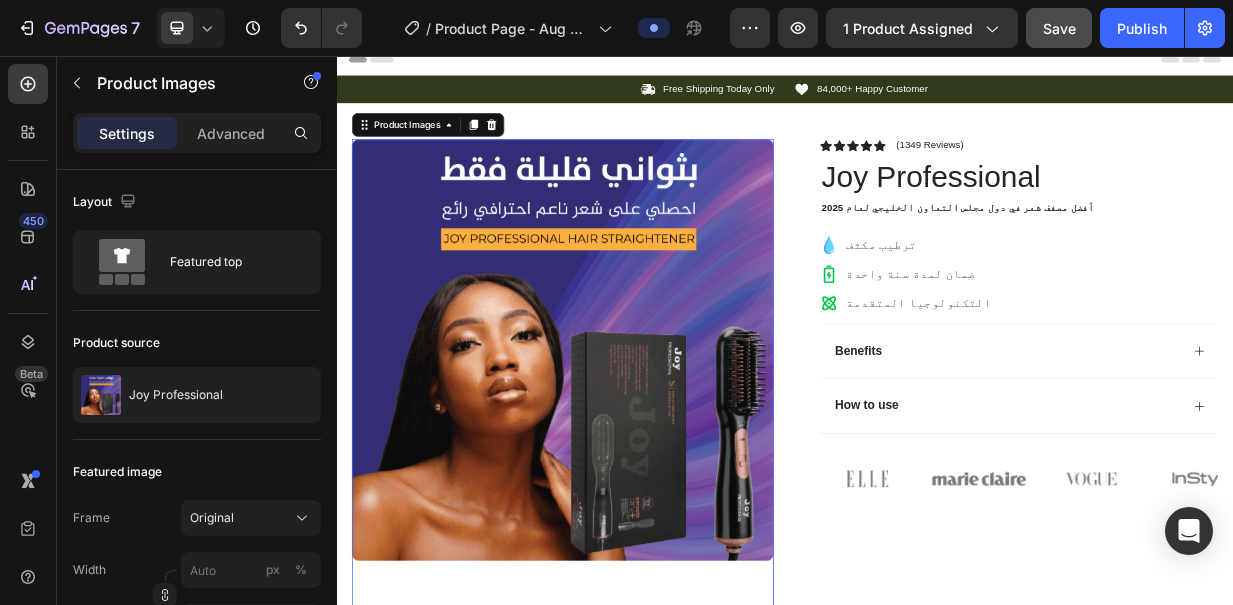 scroll, scrollTop: 0, scrollLeft: 0, axis: both 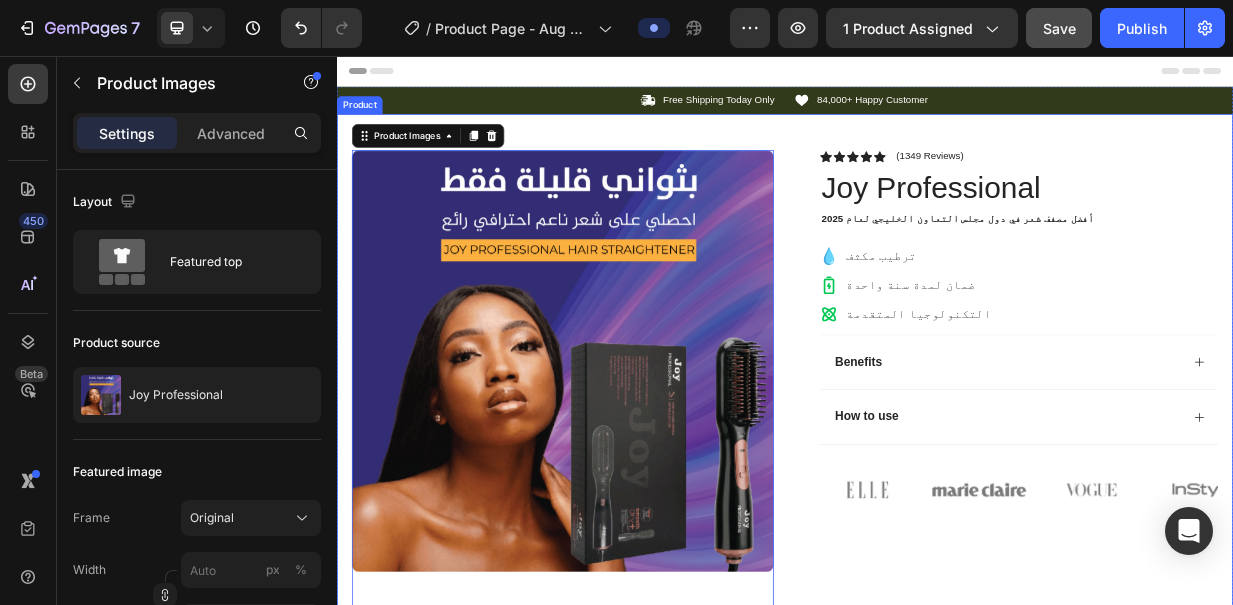 click on "Icon Icon Icon Icon Icon Icon List (1349 Reviews) Text Block Row Joy Professional Product Title أفضل مصفف شعر في دول مجلس التعاون الخليجي لعام 2025 Text Block
ترطيب مكثف
ضمان لمدة سنة واحدة
التكنولوجيا المتقدمة Item List Image Icon Icon Icon Icon Icon Icon List آمن للاستخدام، مثالي لشعري الكثيف. أستخدمه أيضًا لشعر ابنتي، ويمنحه لمعانًا ونعومة. Text Block
Icon [FIRST] ([CITY], [COUNTRY]) Text Block Row Row
Benefits" at bounding box center [937, 584] 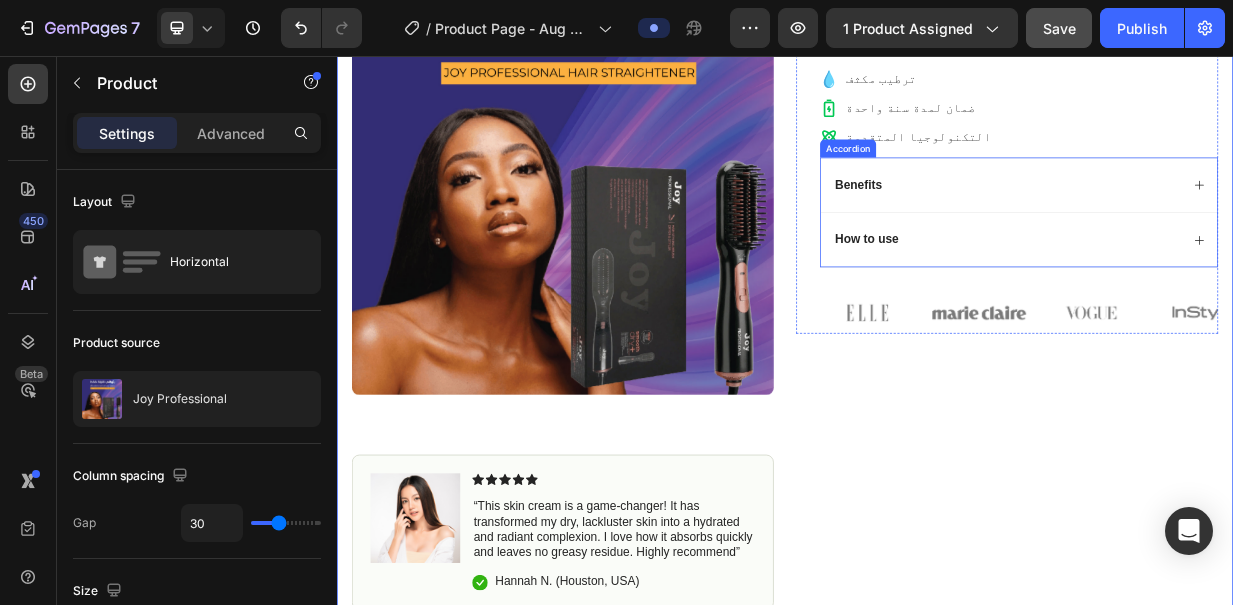 scroll, scrollTop: 240, scrollLeft: 0, axis: vertical 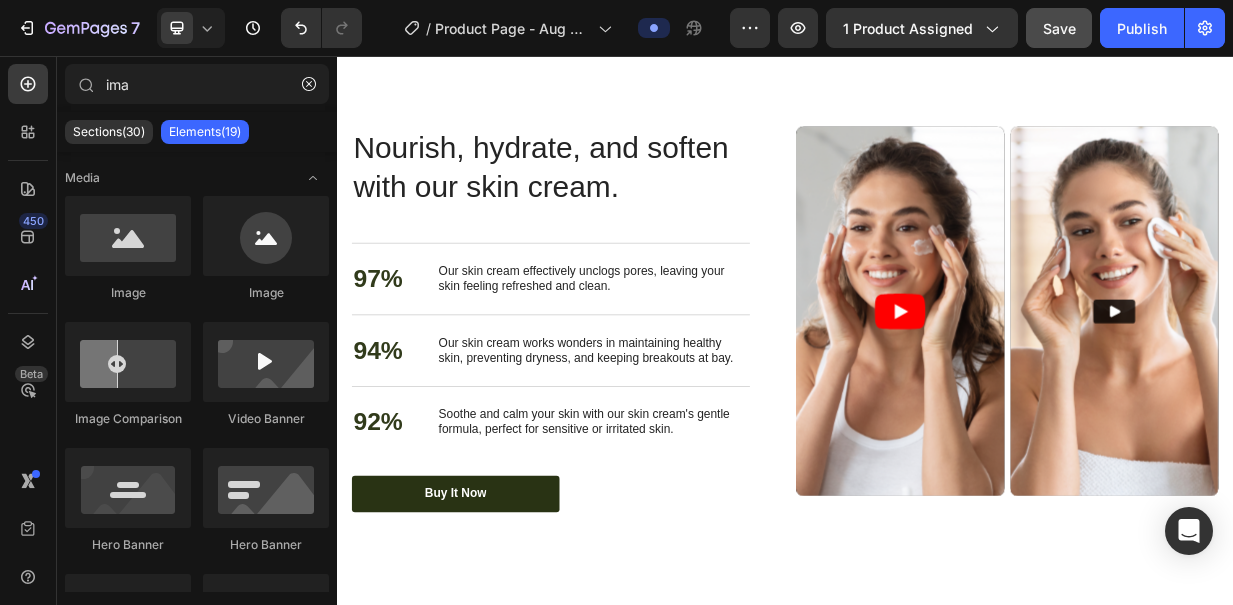 drag, startPoint x: 1532, startPoint y: 102, endPoint x: 1358, endPoint y: 57, distance: 179.7248 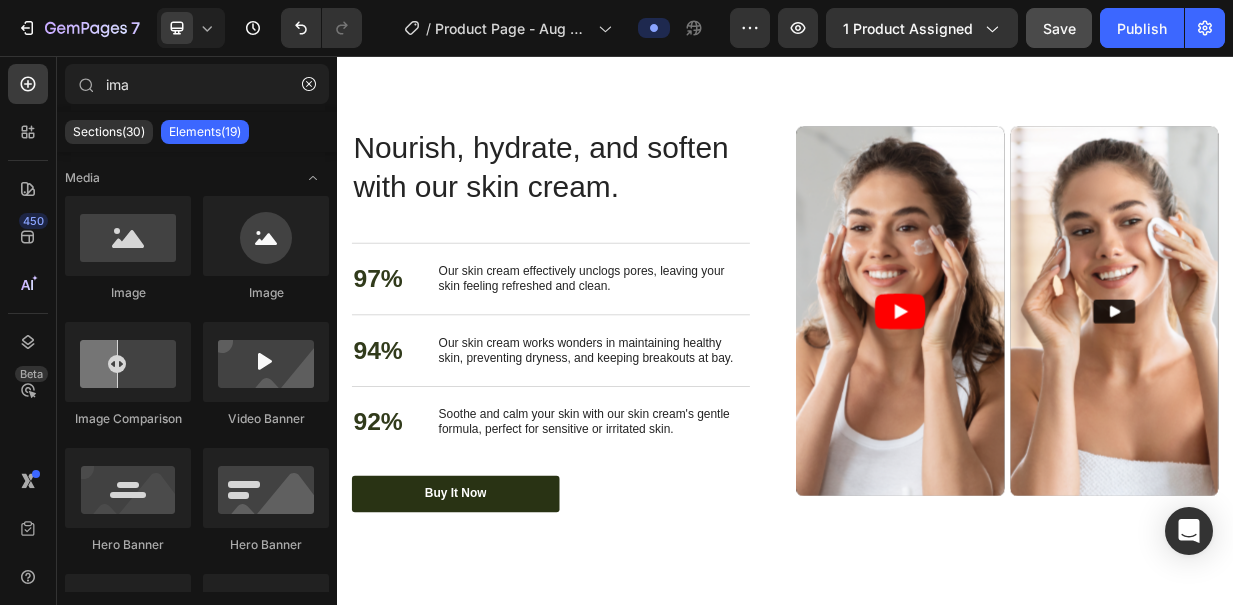 scroll, scrollTop: 5962, scrollLeft: 0, axis: vertical 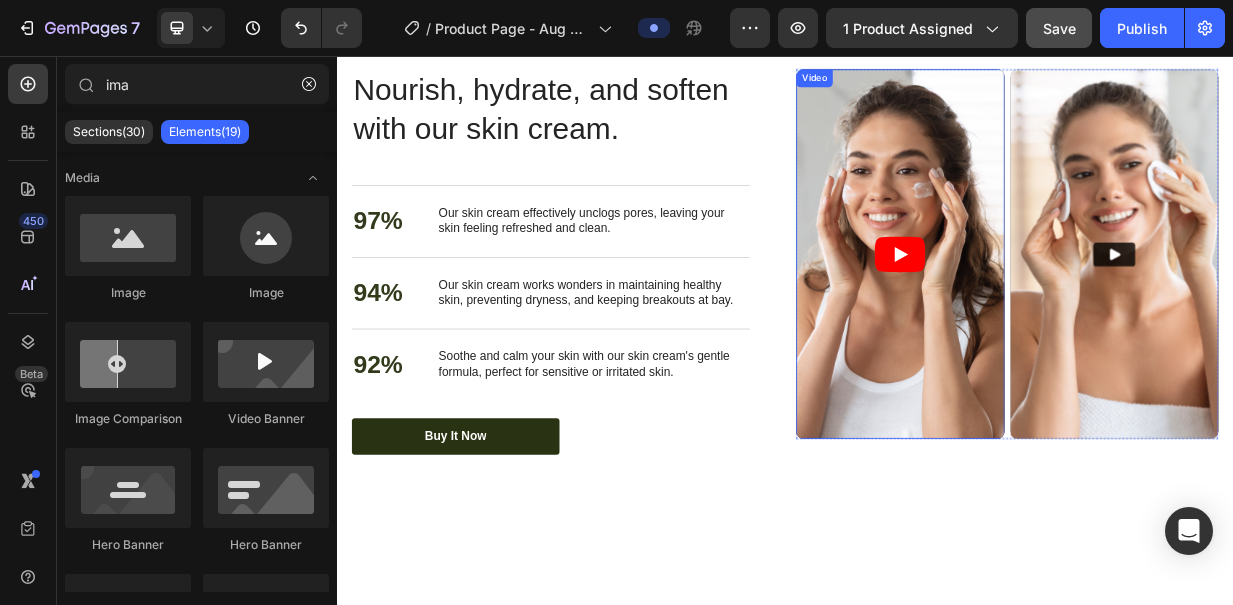 click at bounding box center (1091, 320) 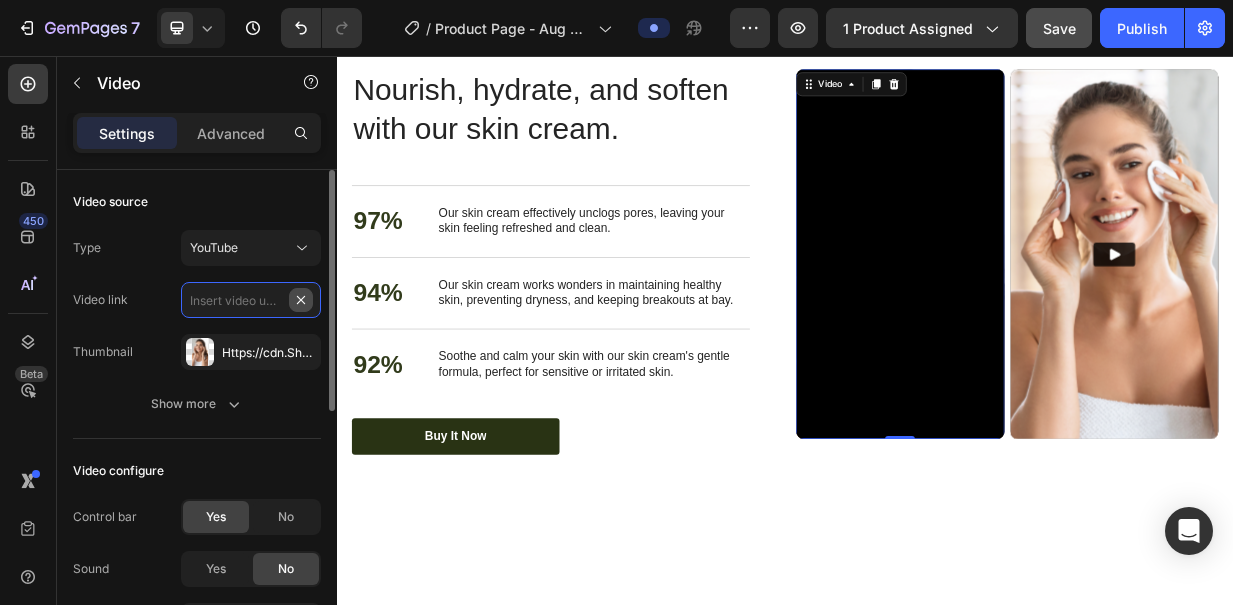 scroll, scrollTop: 0, scrollLeft: 0, axis: both 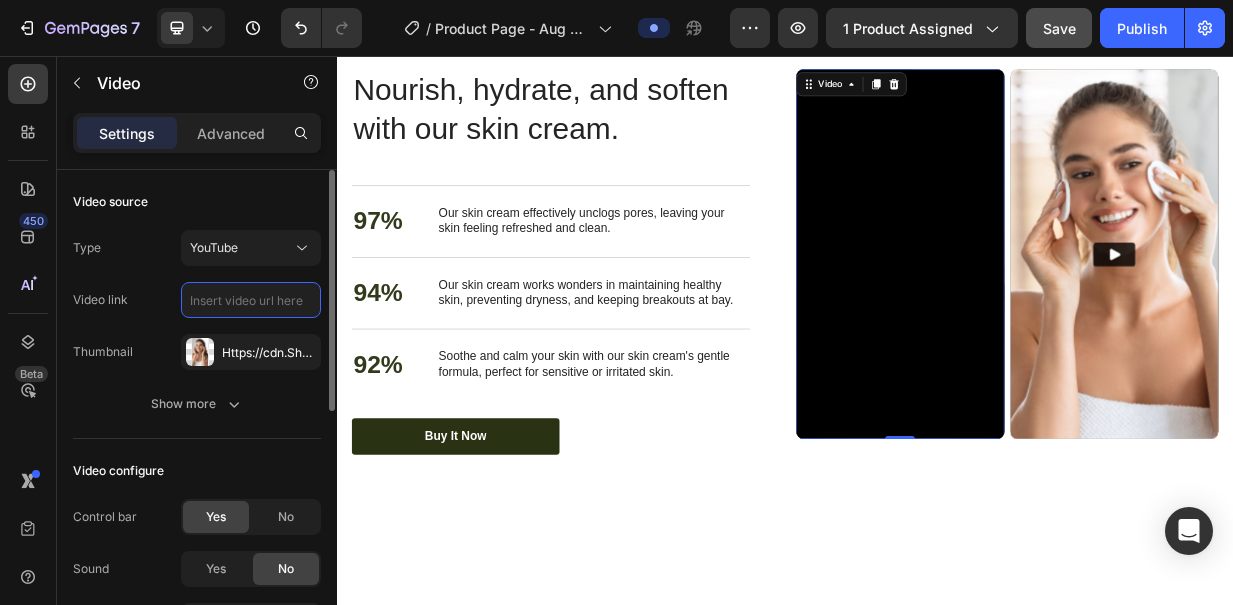 paste on "https://youtube.com/shorts/E6f5u2uFrgA" 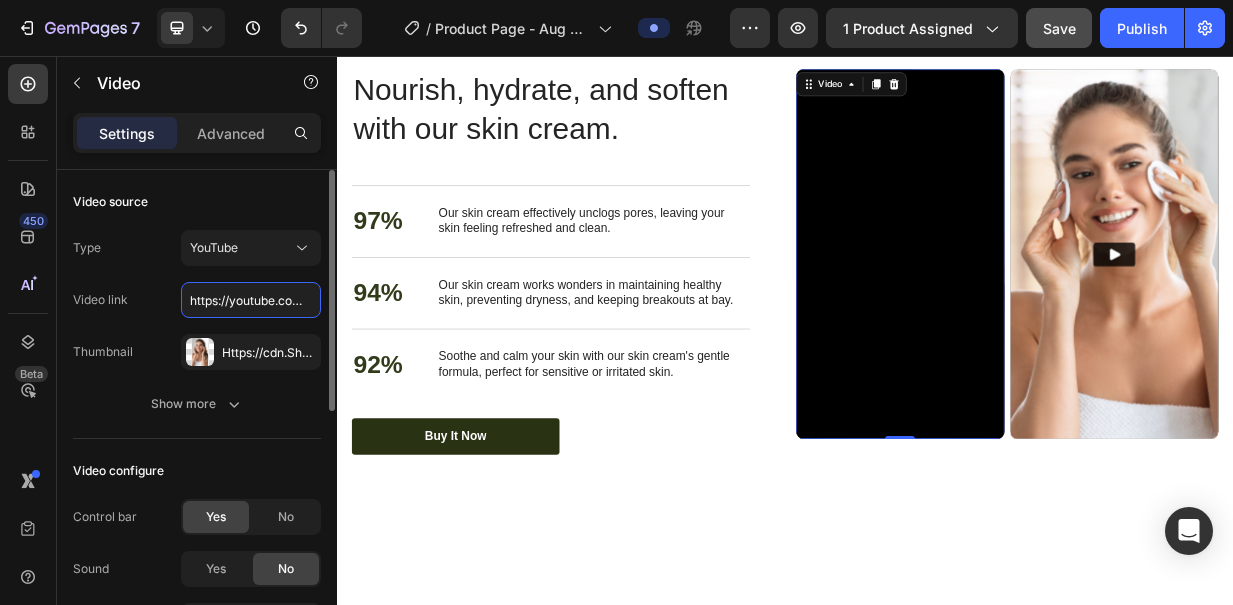 scroll, scrollTop: 0, scrollLeft: 143, axis: horizontal 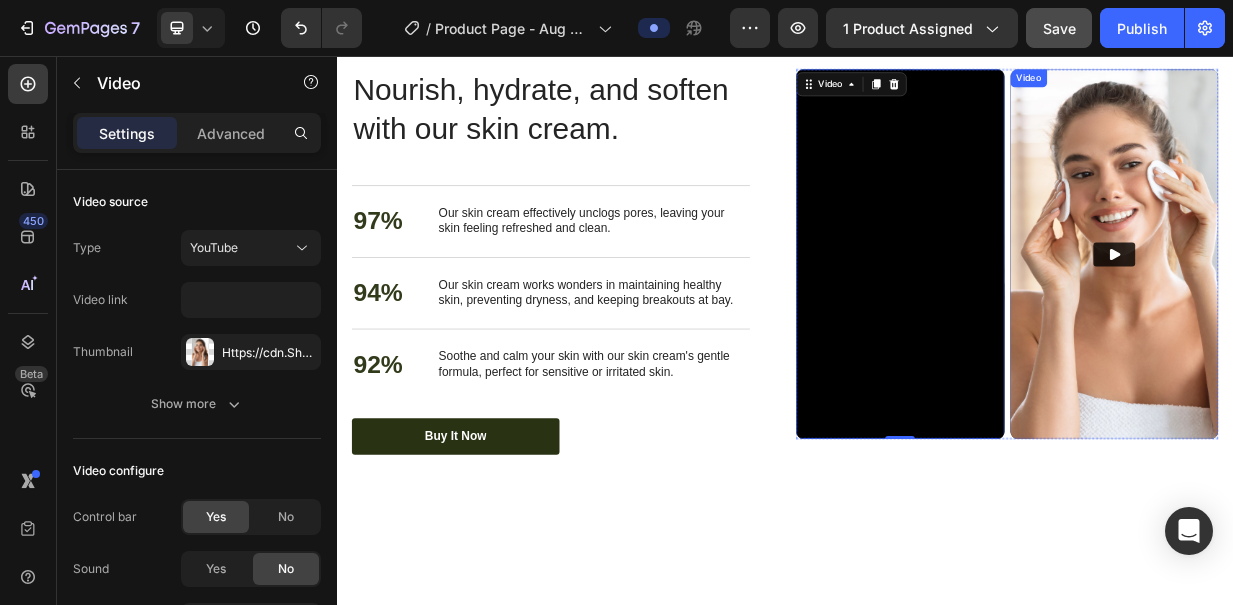 click on "Video" at bounding box center (1263, 85) 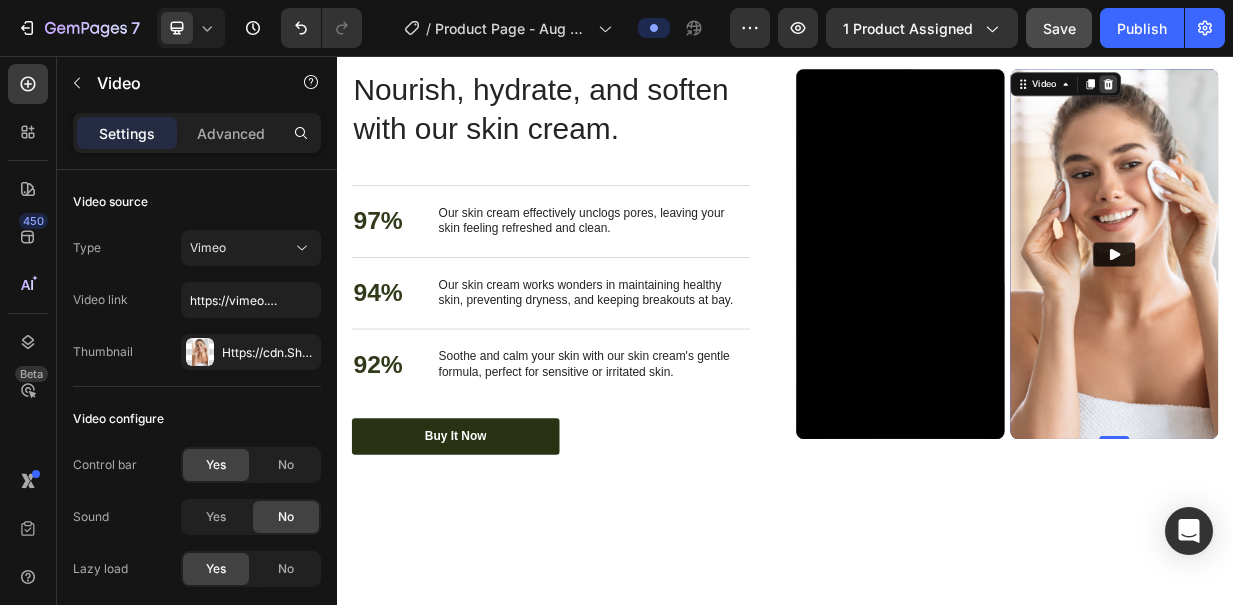 click 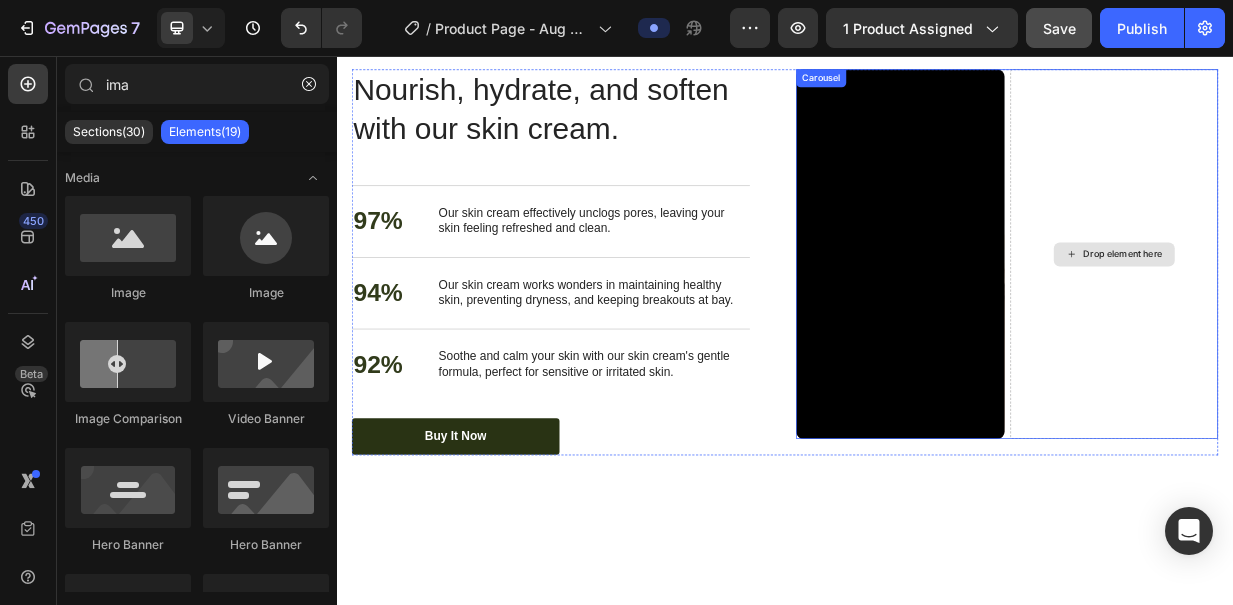 click on "Drop element here" at bounding box center [1378, 320] 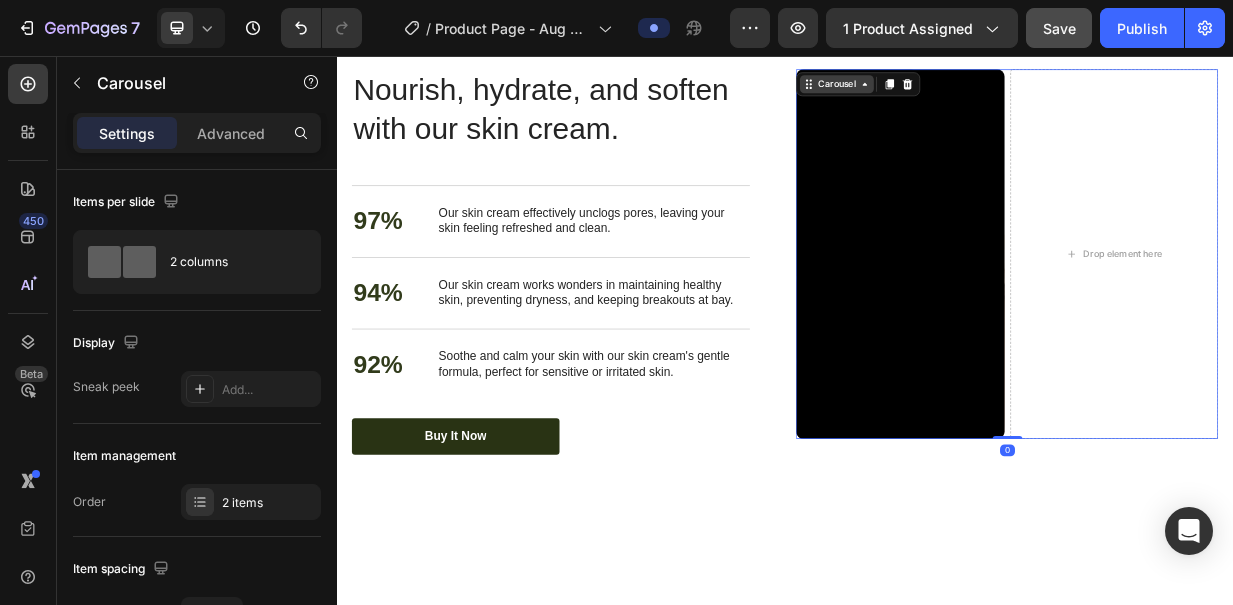 click on "Carousel" at bounding box center (1006, 93) 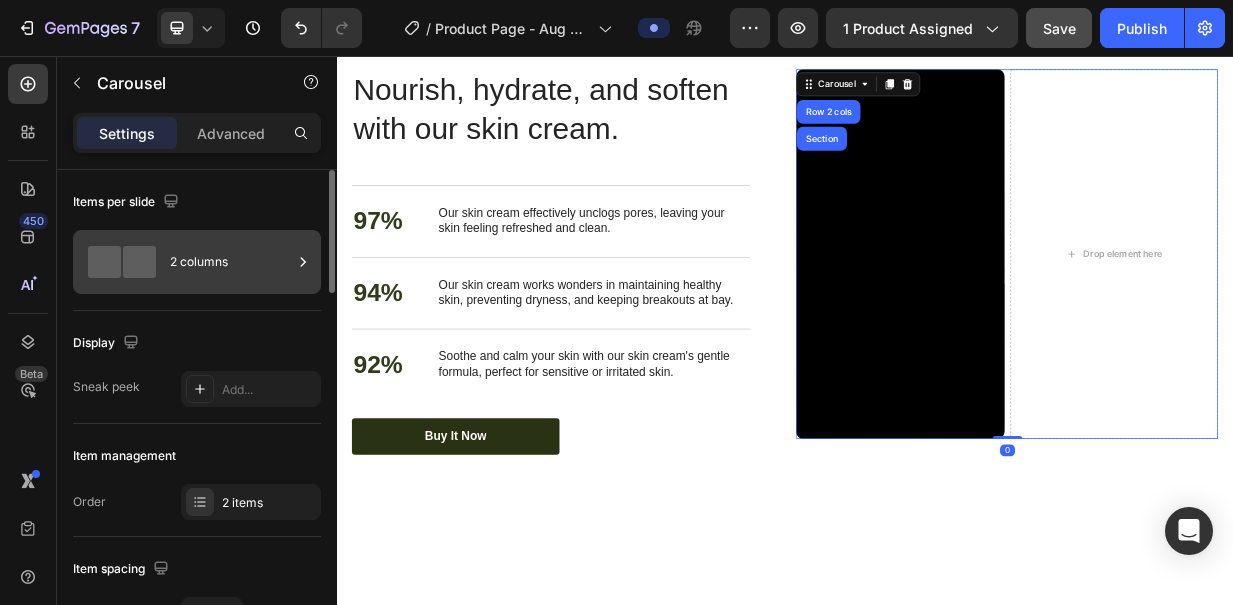 click on "2 columns" at bounding box center [231, 262] 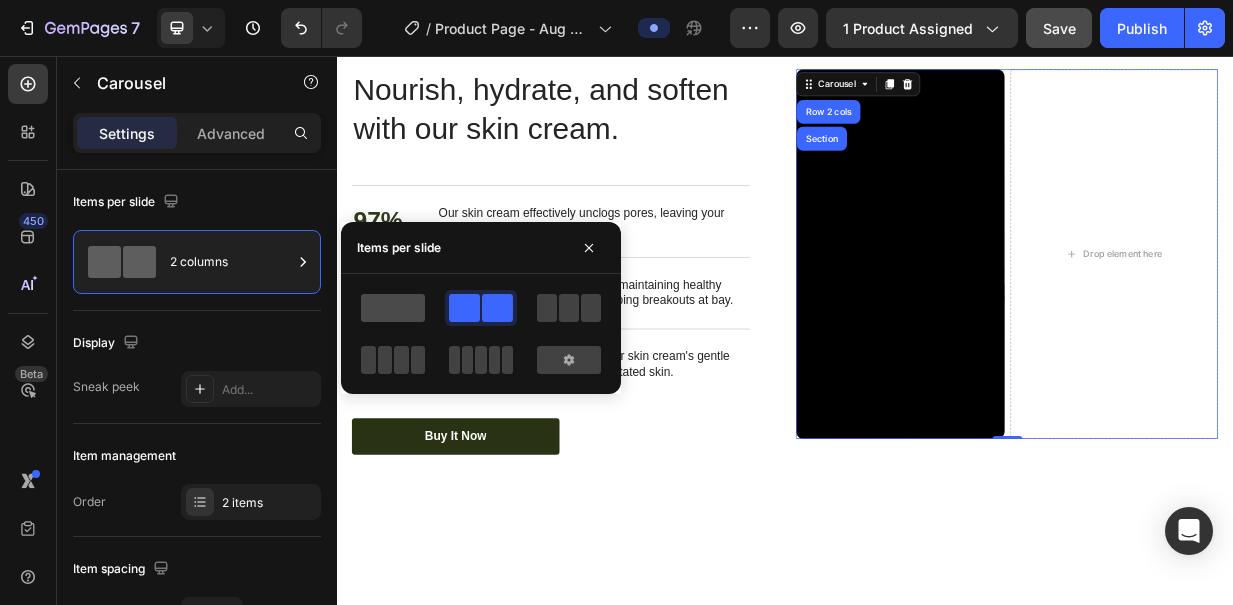 click 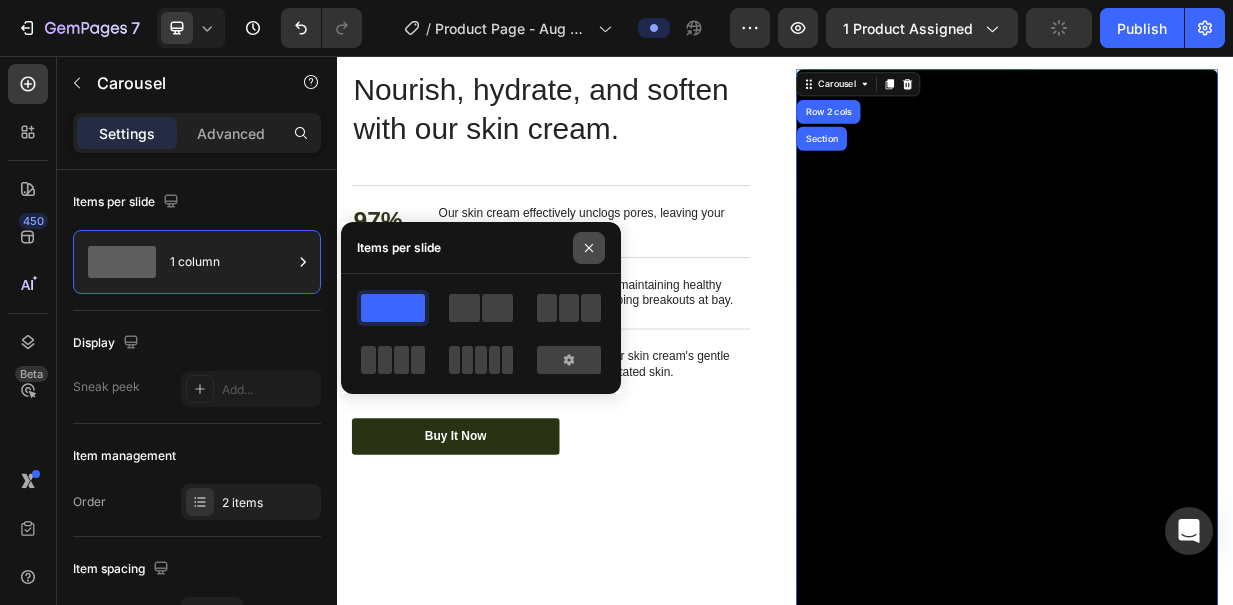 click 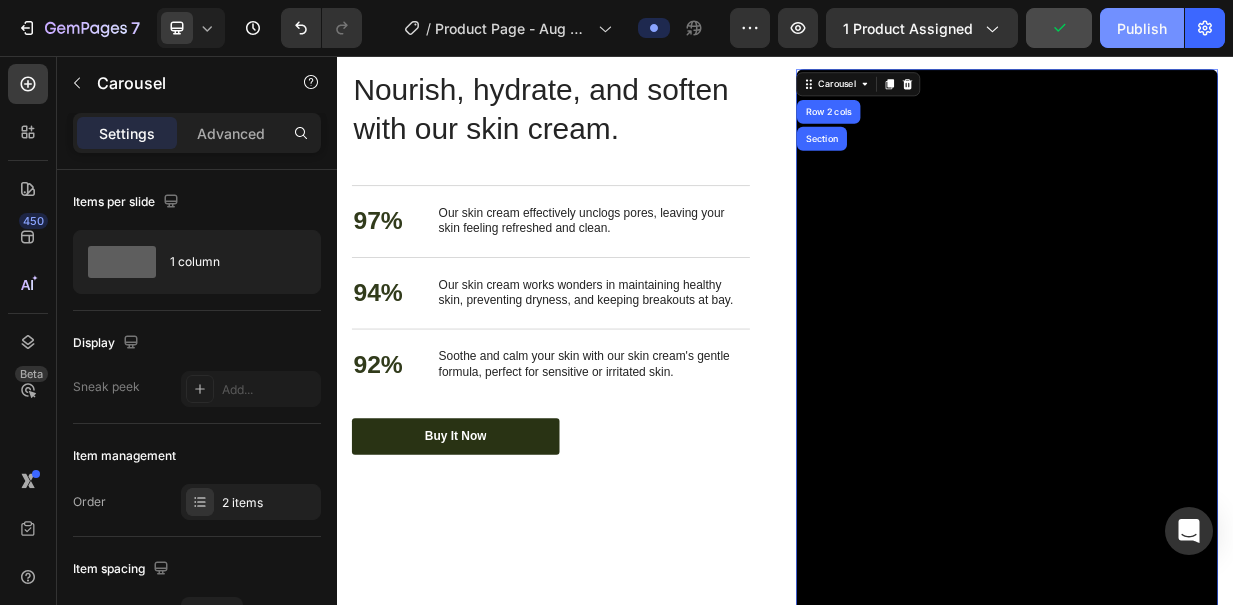 click on "Publish" at bounding box center [1142, 28] 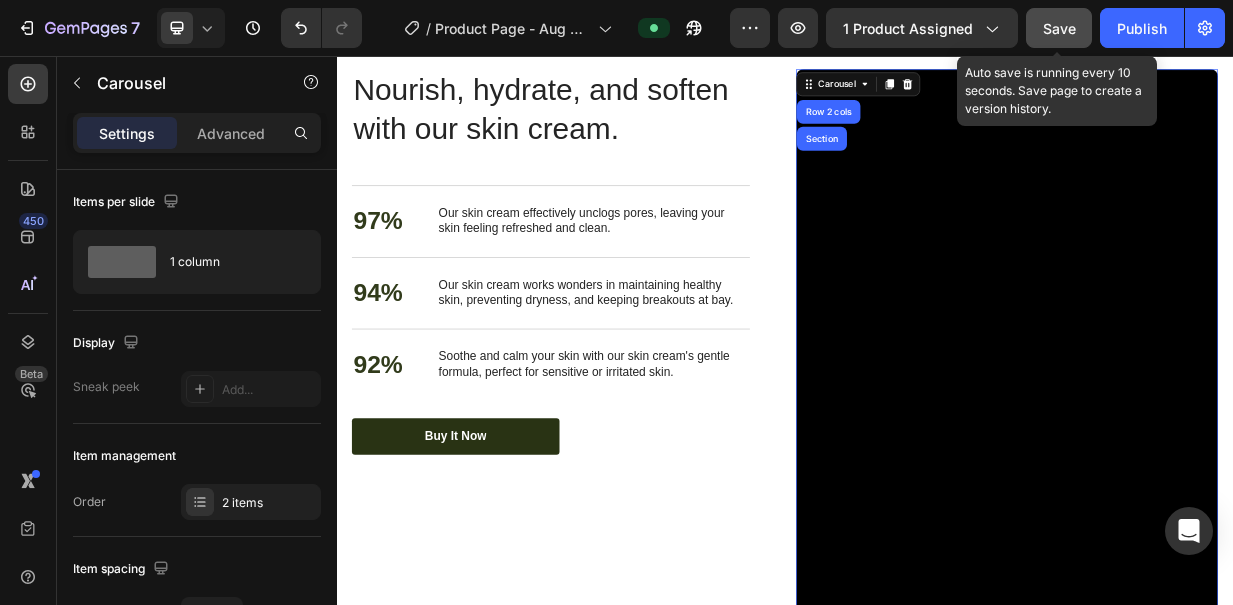 click on "Save" at bounding box center (1059, 28) 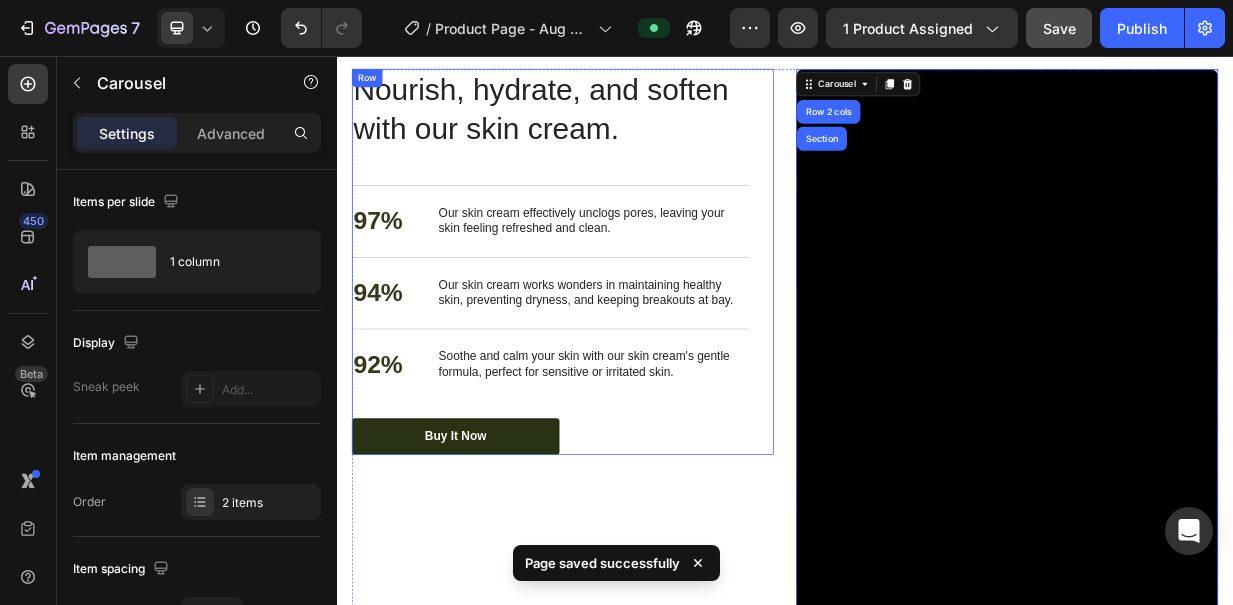 click on "Nourish, hydrate, and soften with our skin cream. Heading 97% Text Block Our skin cream effectively unclogs pores, leaving your skin feeling refreshed and clean. Text Block Row 94% Text Block Our skin cream works wonders in maintaining healthy skin, preventing dryness, and keeping breakouts at bay. Text Block Row 92% Text Block Soothe and calm your skin with our skin cream's gentle formula, perfect for sensitive or irritated skin. Text Block Row Buy It Now Button Row" at bounding box center (639, 331) 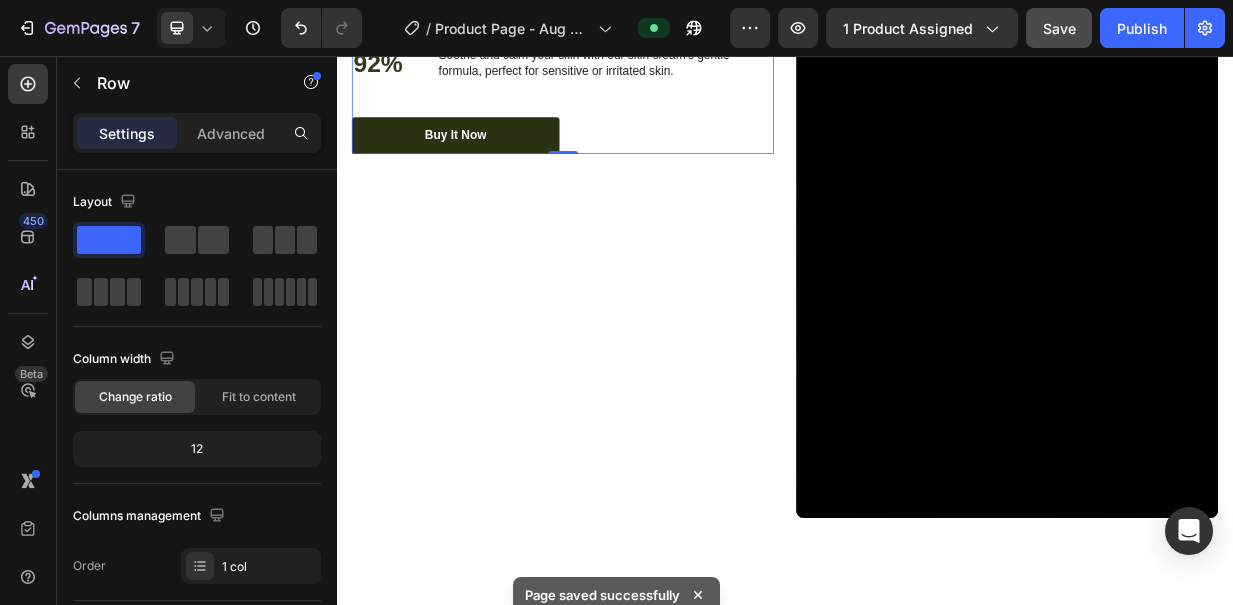 scroll, scrollTop: 6842, scrollLeft: 0, axis: vertical 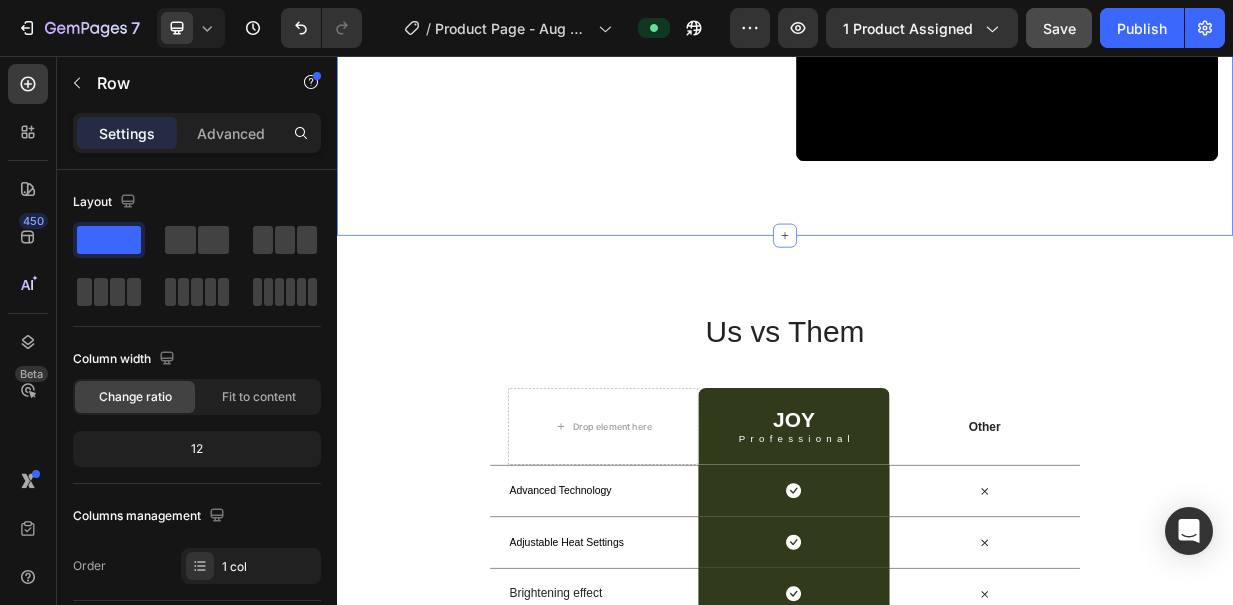 click on "Nourish, hydrate, and soften with our skin cream. Heading Nourish, hydrate, and soften with our skin cream. Heading 97% Text Block Our skin cream effectively unclogs pores, leaving your skin feeling refreshed and clean. Text Block Row 94% Text Block Our skin cream works wonders in maintaining healthy skin, preventing dryness, and keeping breakouts at bay. Text Block Row 92% Text Block Soothe and calm your skin with our skin cream's gentle formula, perfect for sensitive or irritated skin. Text Block Row Buy It Now Button Row   0 Video
Drop element here Carousel Row Section 2" at bounding box center [937, -305] 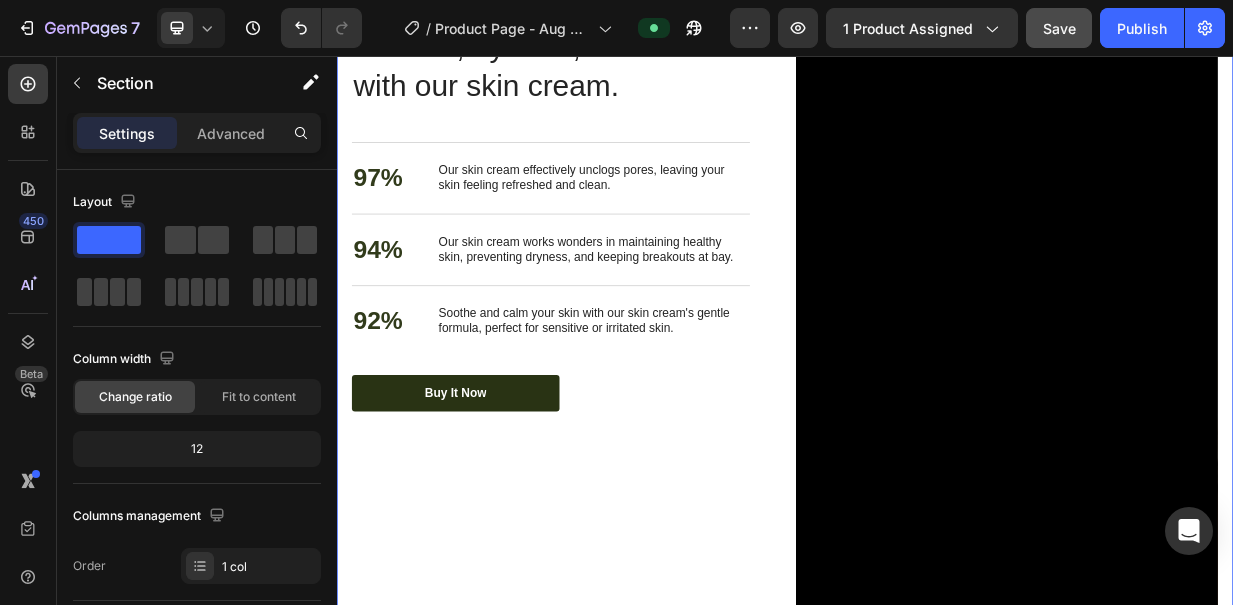 scroll, scrollTop: 5939, scrollLeft: 0, axis: vertical 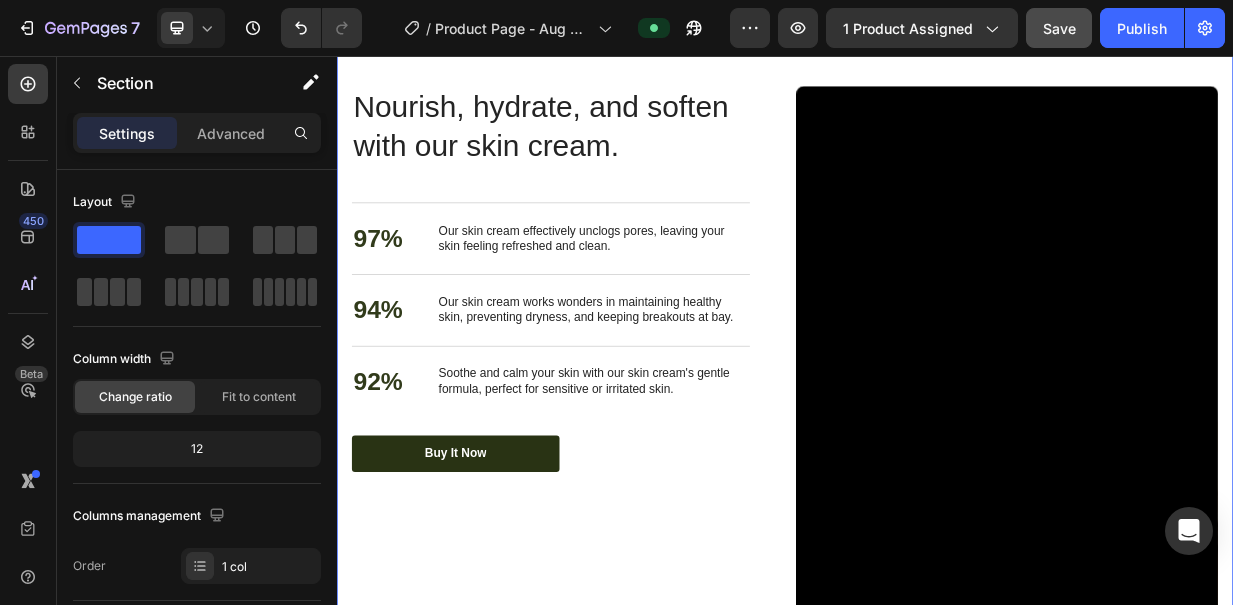 click on "92% Text Block Soothe and calm your skin with our skin cream's gentle formula, perfect for sensitive or irritated skin. Text Block Row" at bounding box center [623, 492] 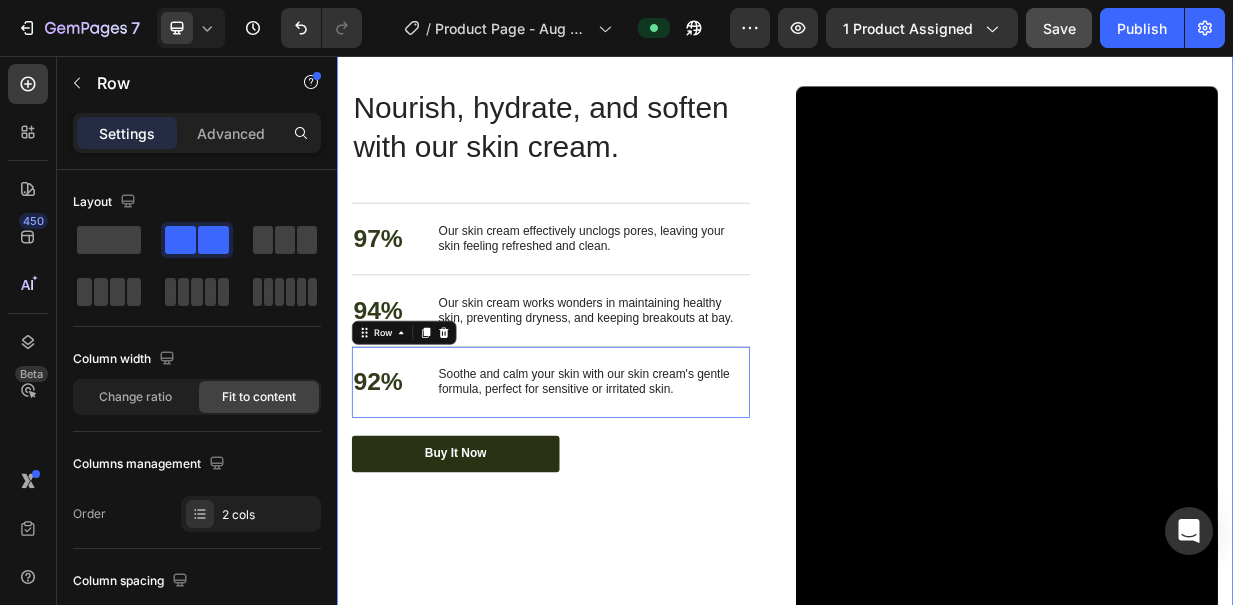 scroll, scrollTop: 5762, scrollLeft: 0, axis: vertical 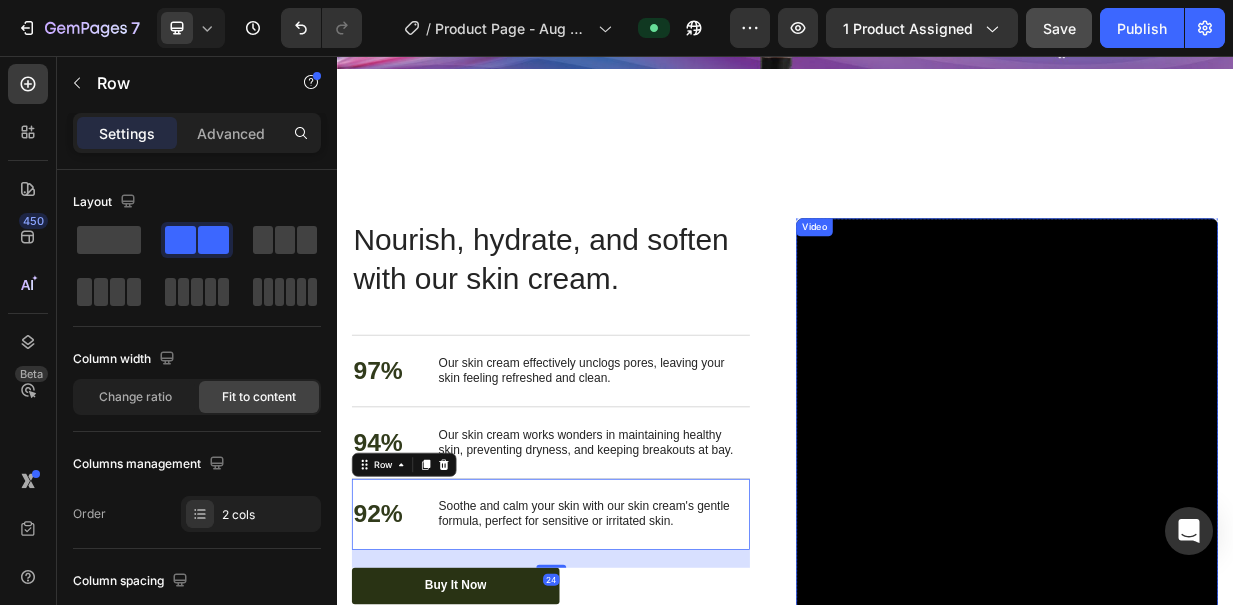 click on "Video" at bounding box center [976, 285] 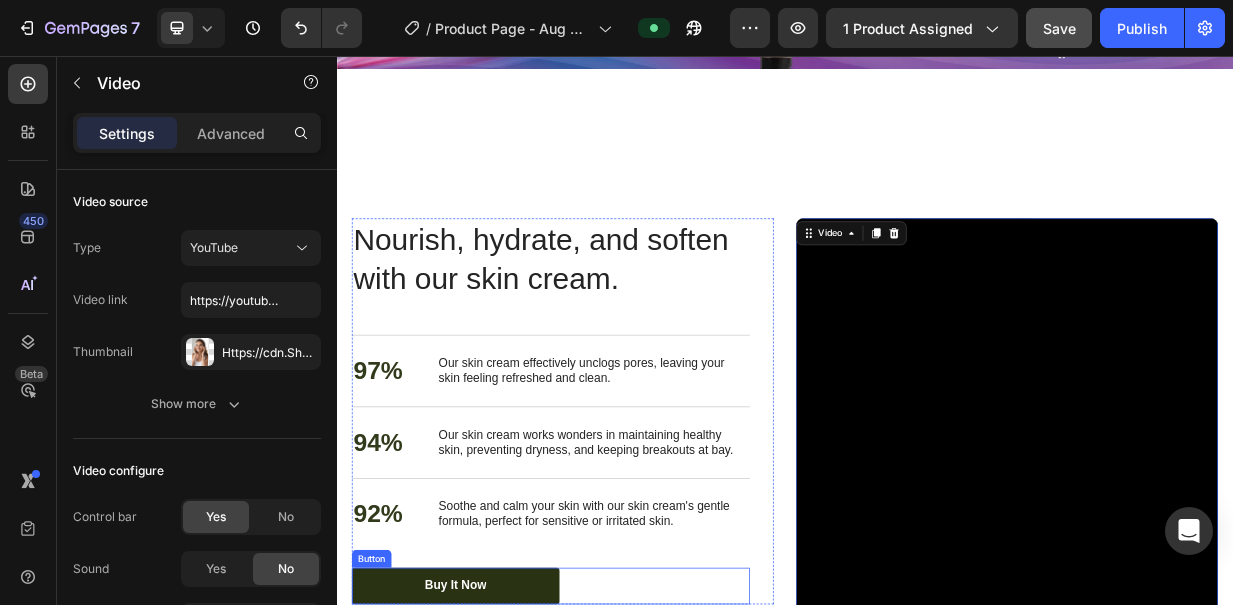 click on "Button" at bounding box center (383, 729) 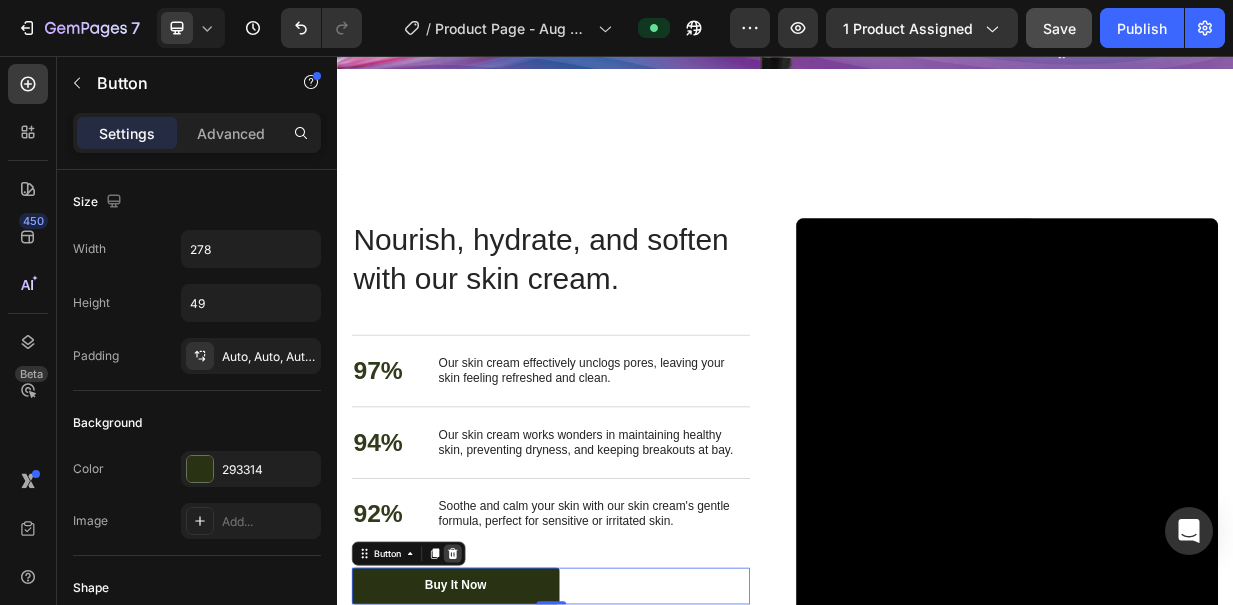 click 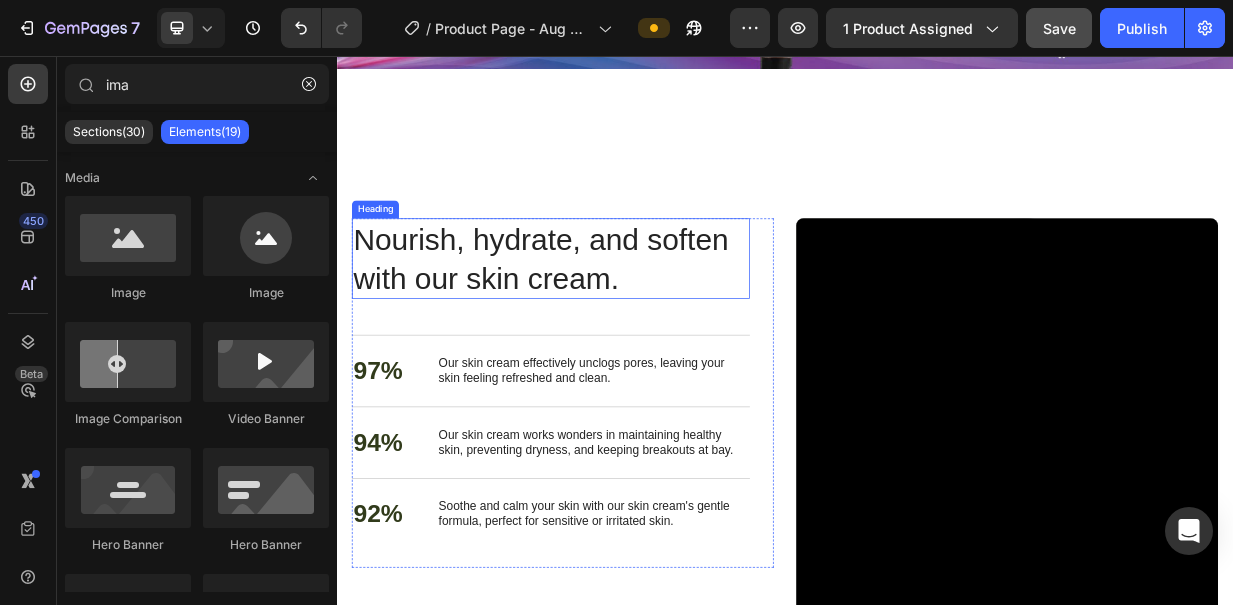 click on "Nourish, hydrate, and soften with our skin cream." at bounding box center [623, 327] 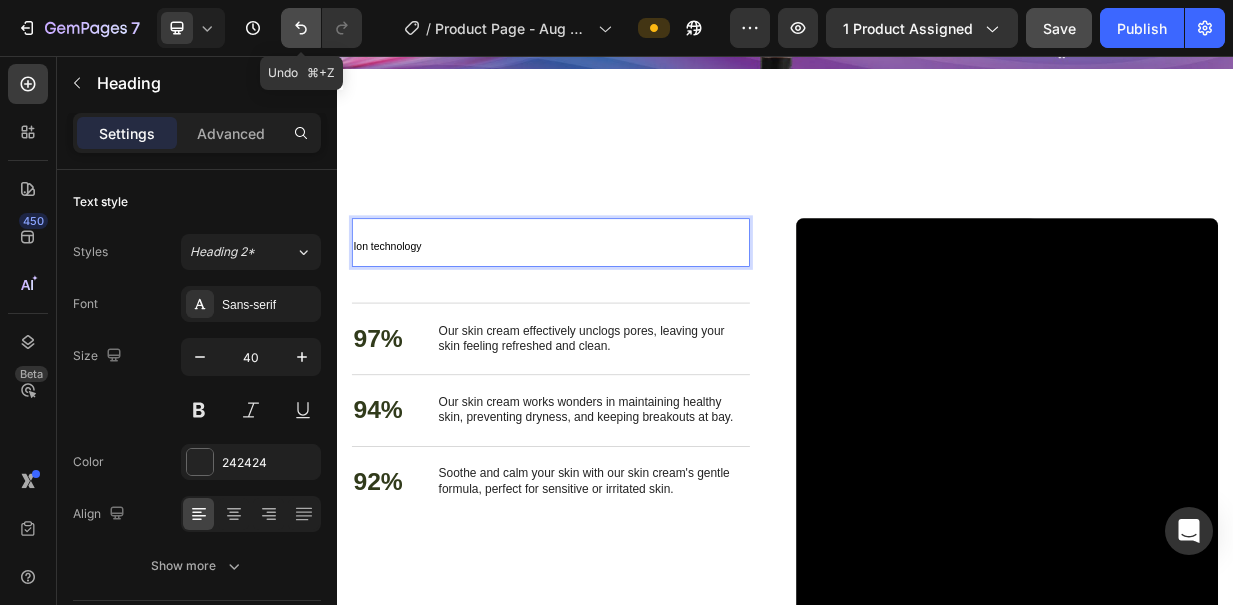 click 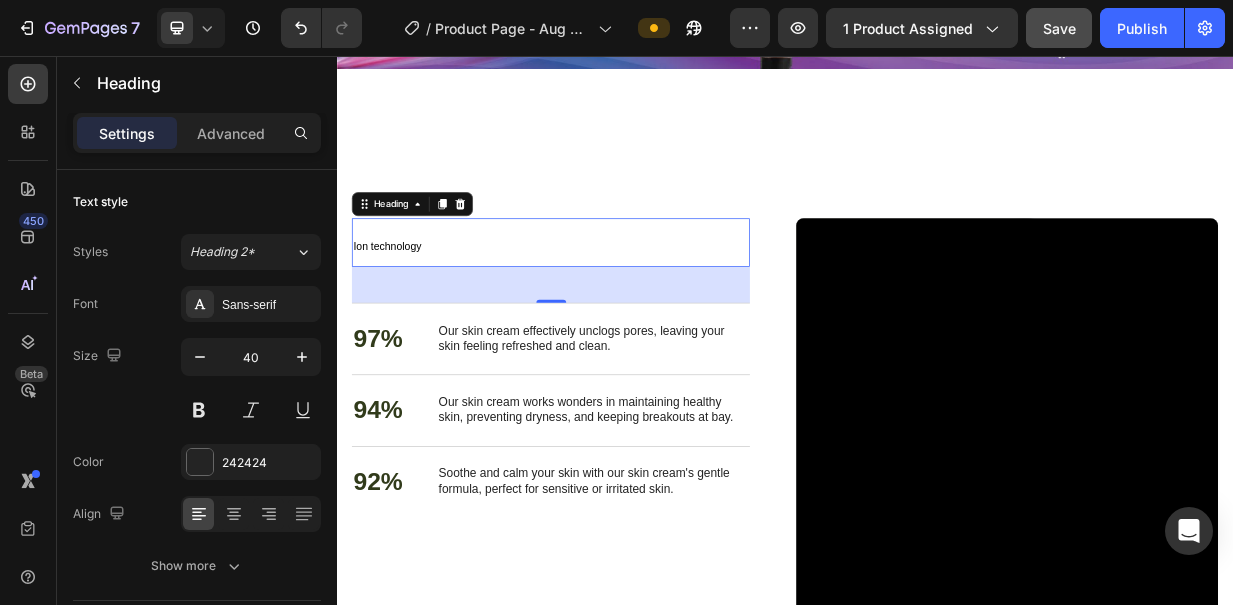 click on "Ion technology" at bounding box center (623, 305) 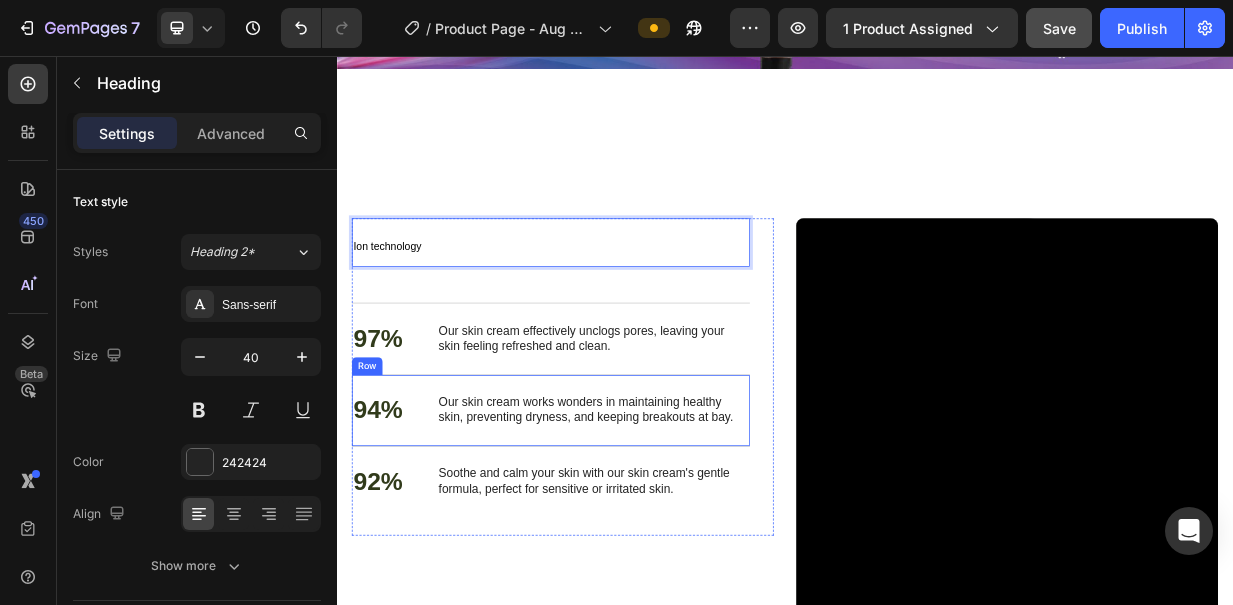 click on "94% Text Block Our skin cream works wonders in maintaining healthy skin, preventing dryness, and keeping breakouts at bay. Text Block Row" at bounding box center [623, 530] 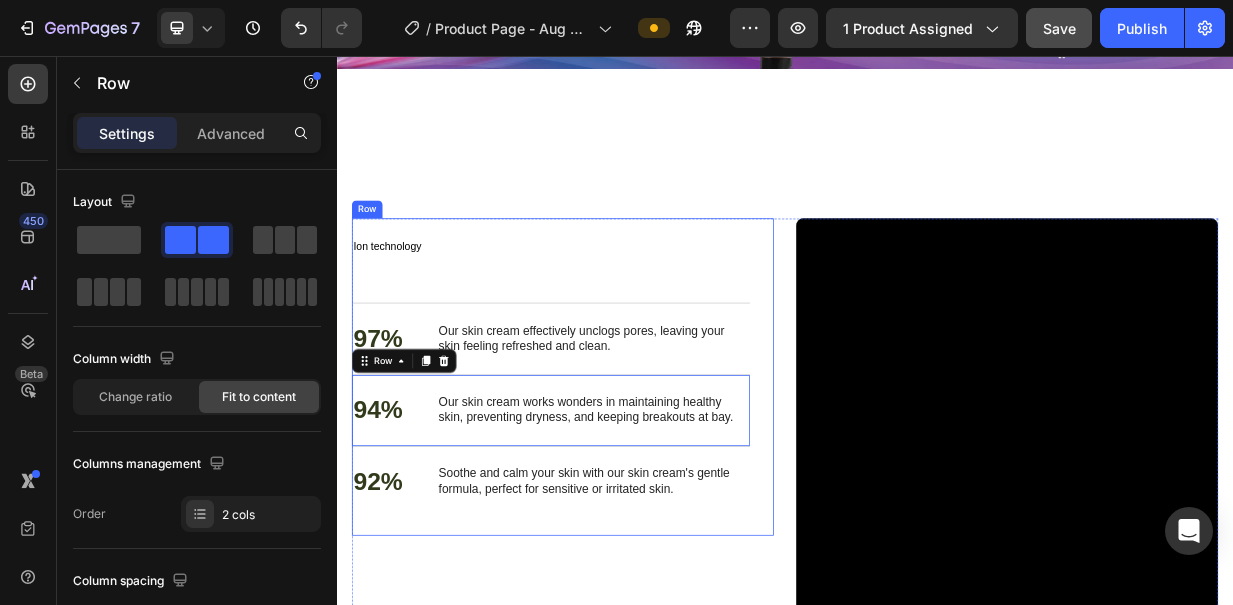 click on "⁠⁠⁠⁠⁠⁠⁠ Ion technology" at bounding box center [623, 305] 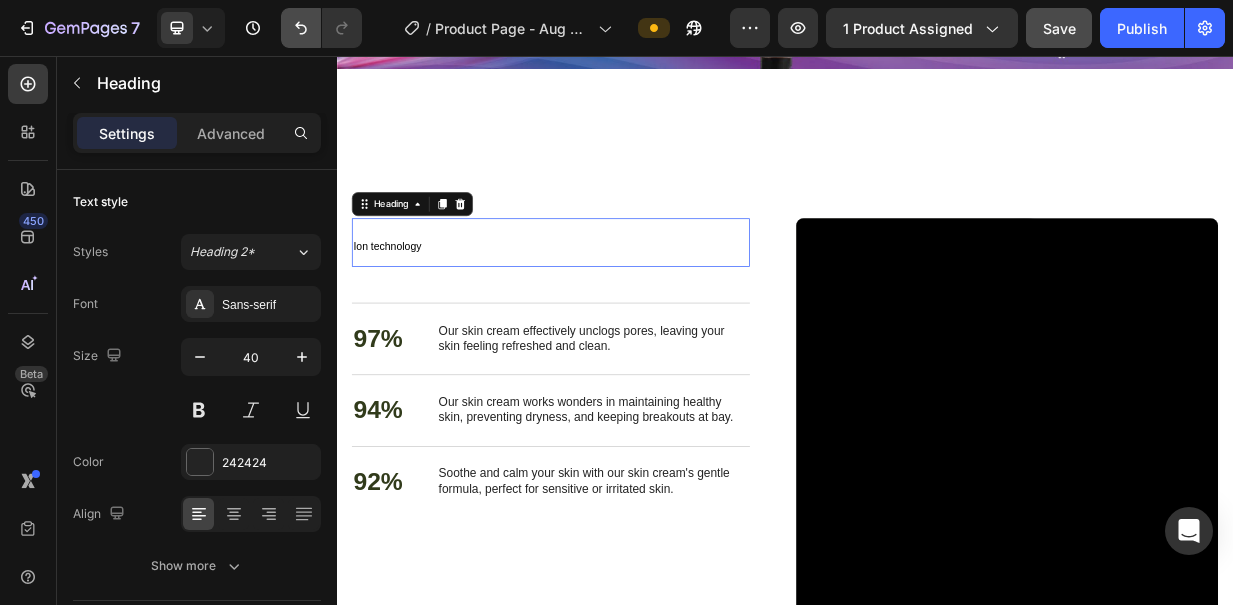 click 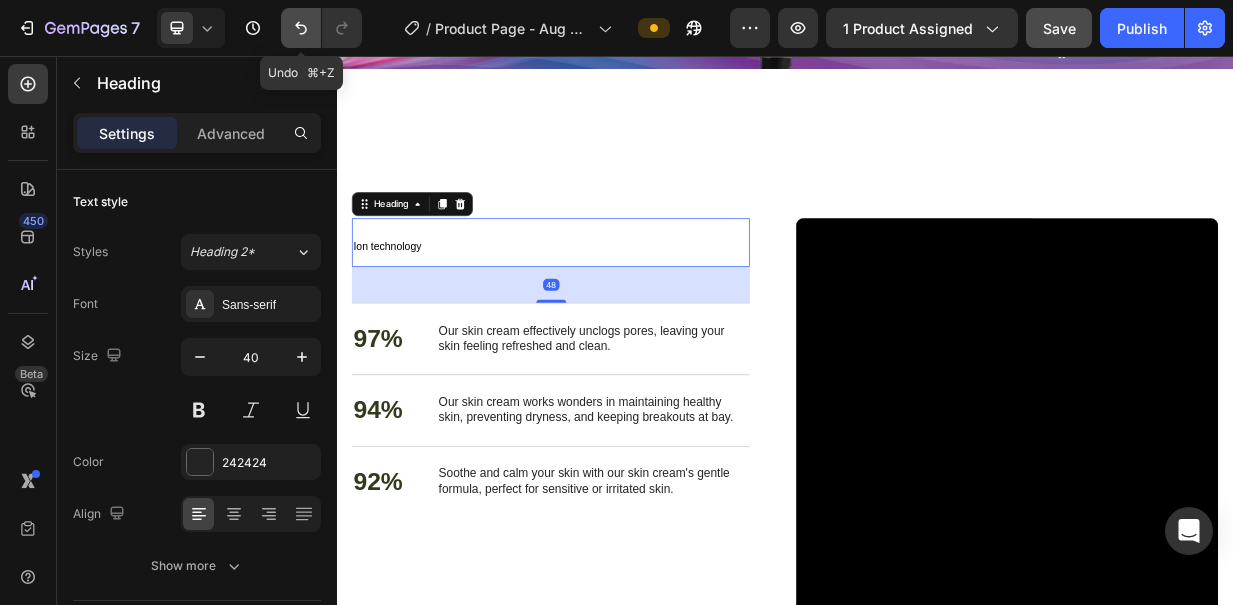 click 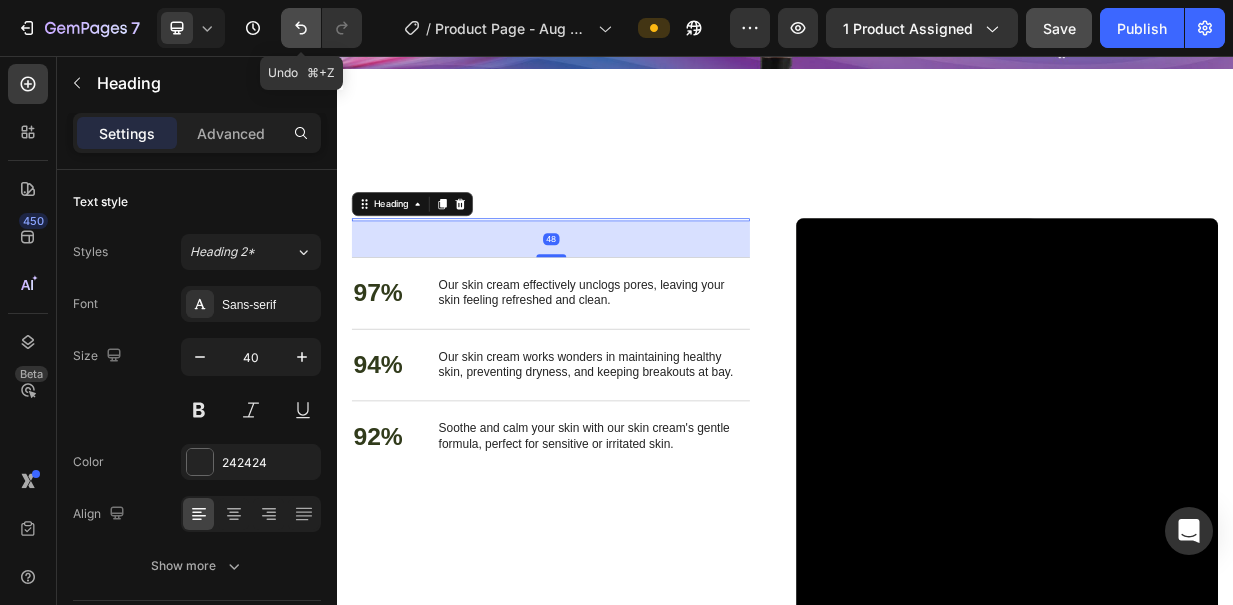 click 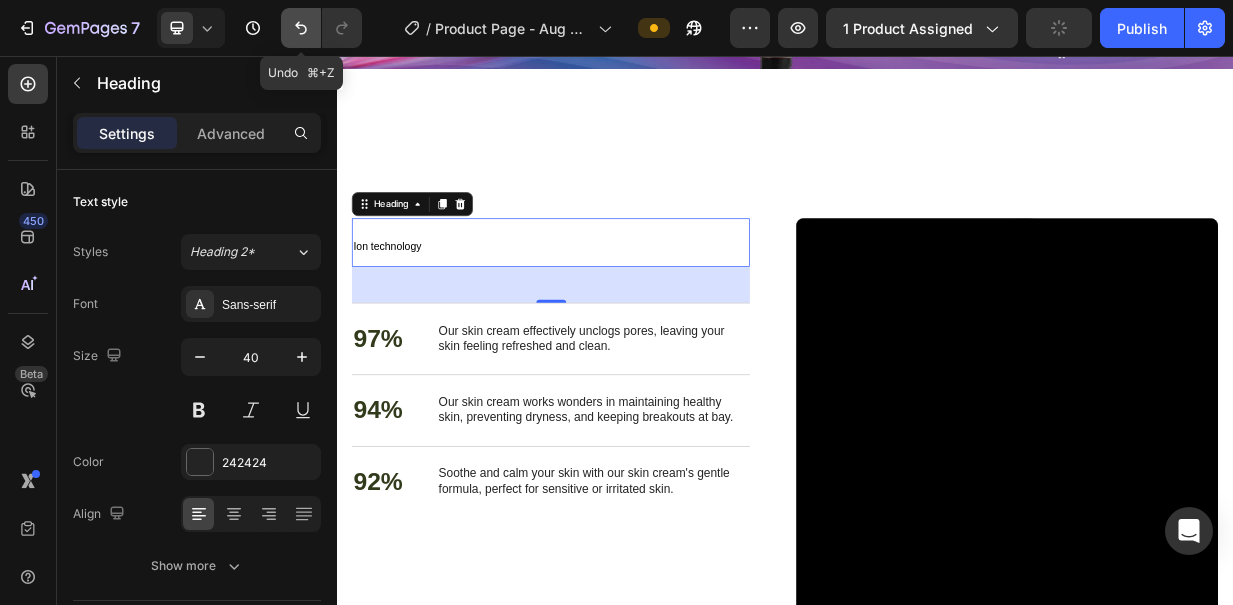 click 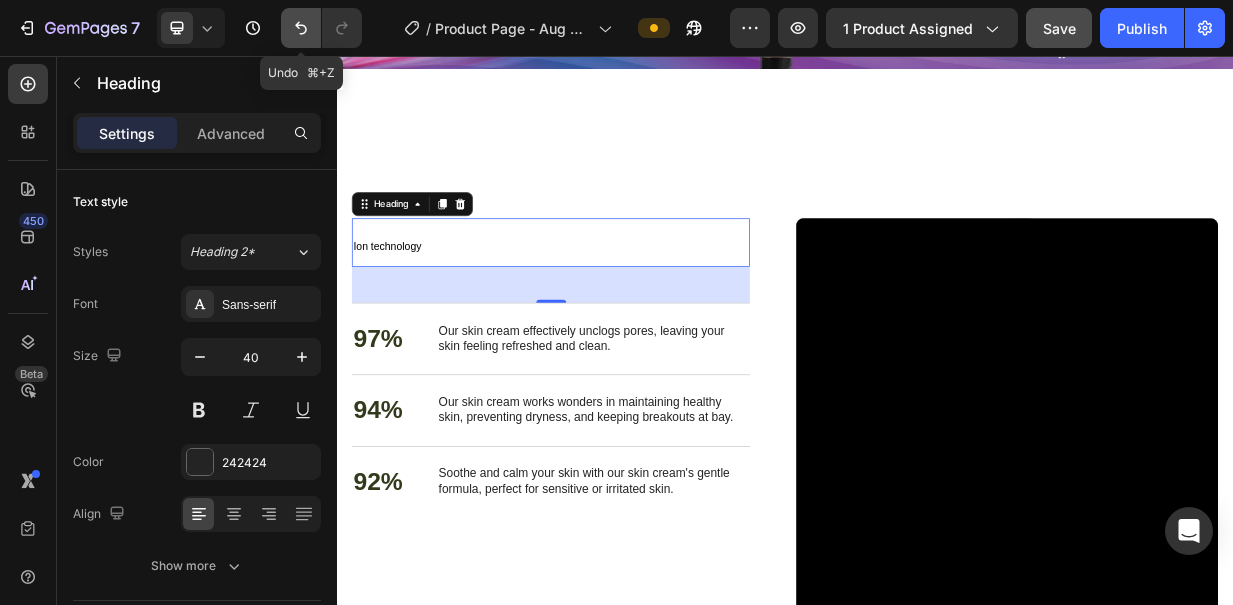 click 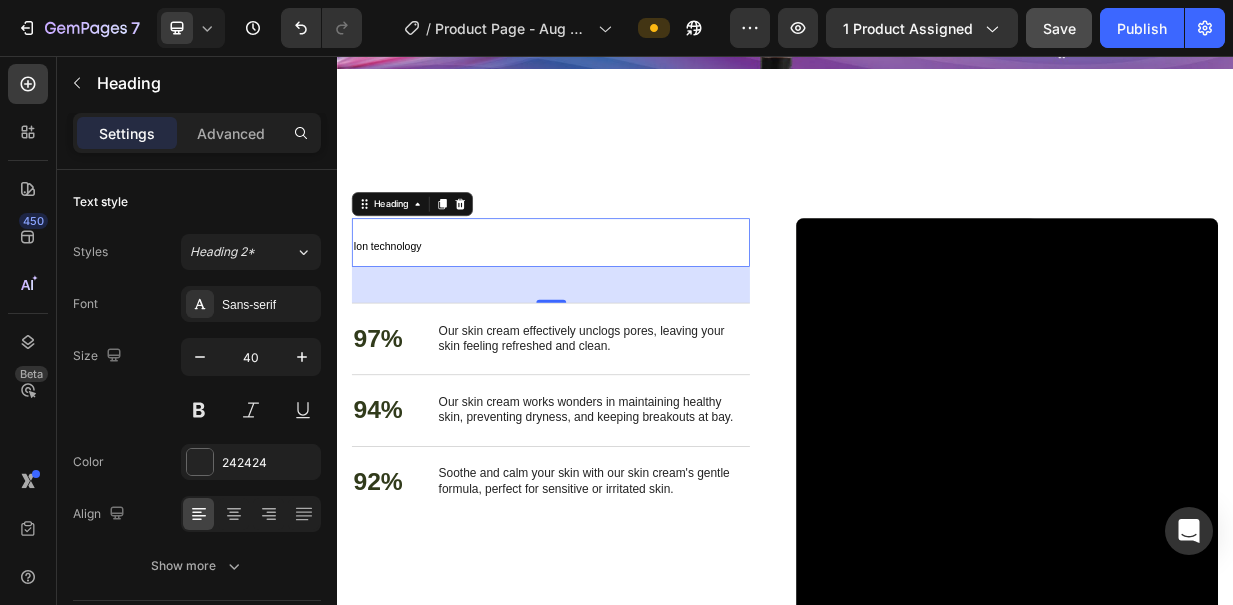 click on "Ion technology" at bounding box center [623, 305] 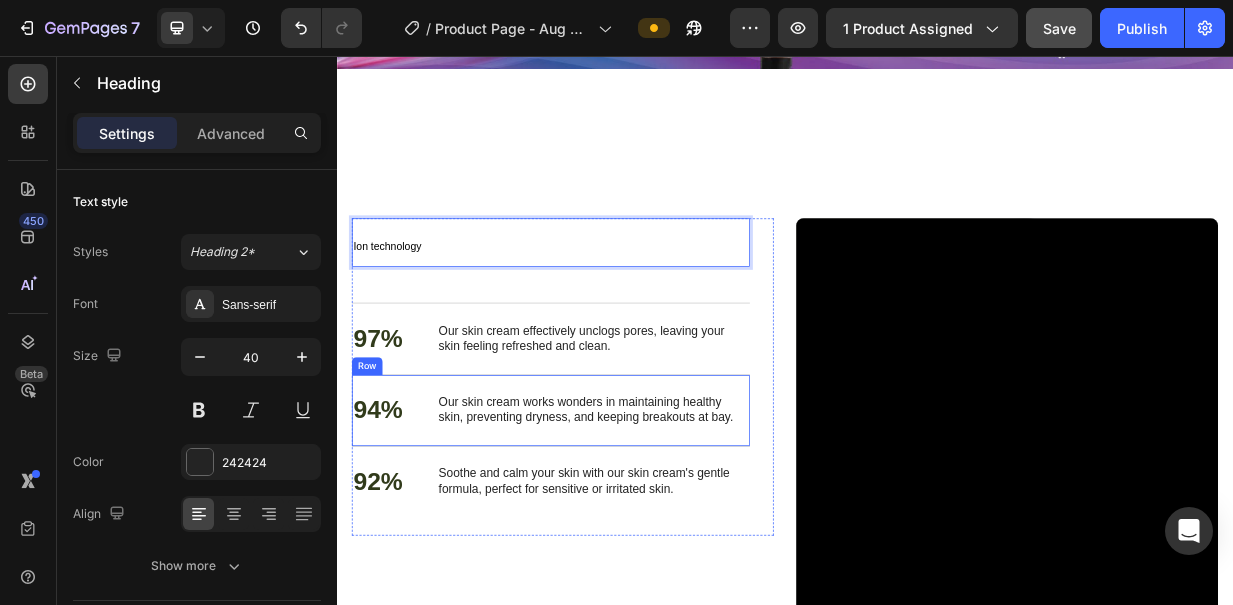 click on "Our skin cream works wonders in maintaining healthy skin, preventing dryness, and keeping breakouts at bay." at bounding box center (680, 531) 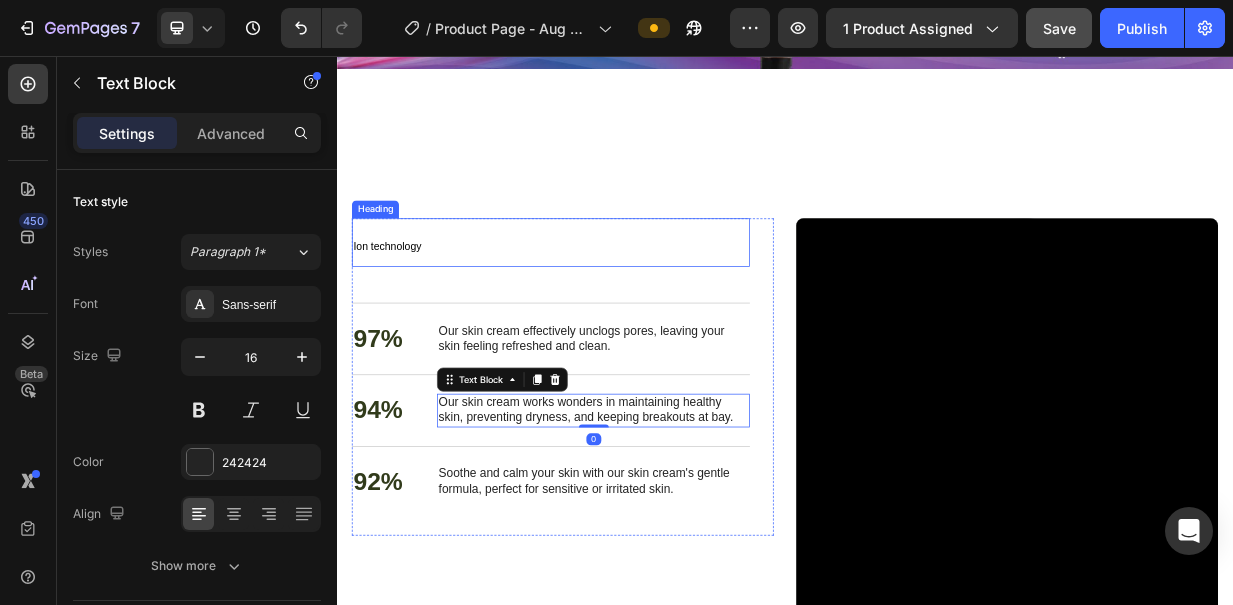 click on "⁠⁠⁠⁠⁠⁠⁠ Ion technology" at bounding box center [623, 305] 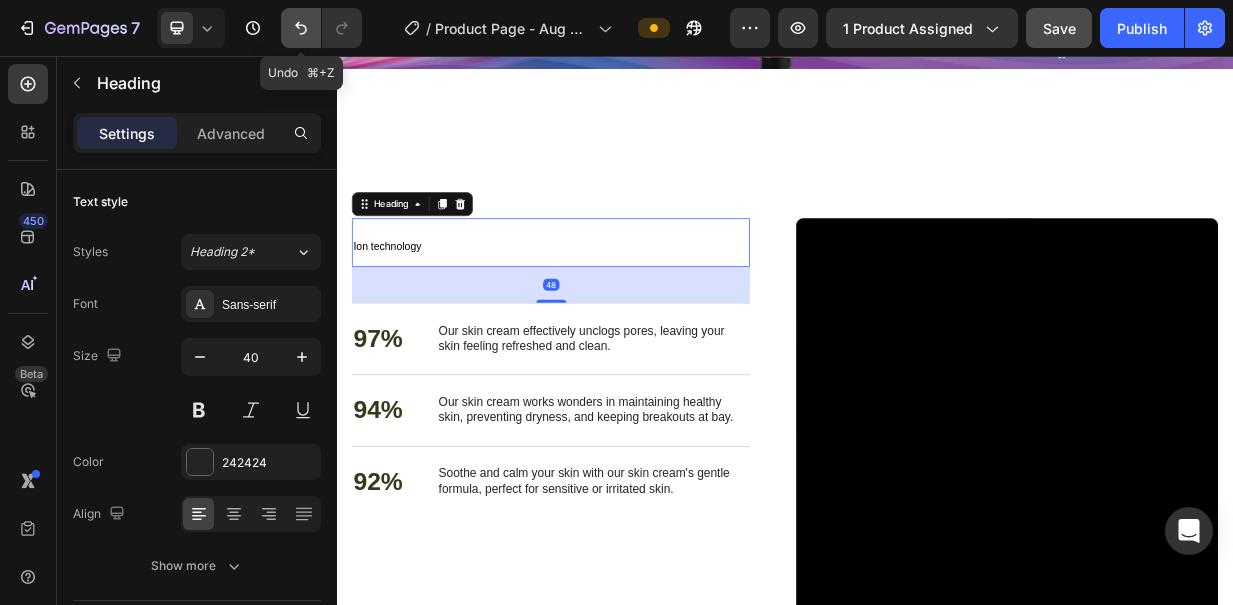 click 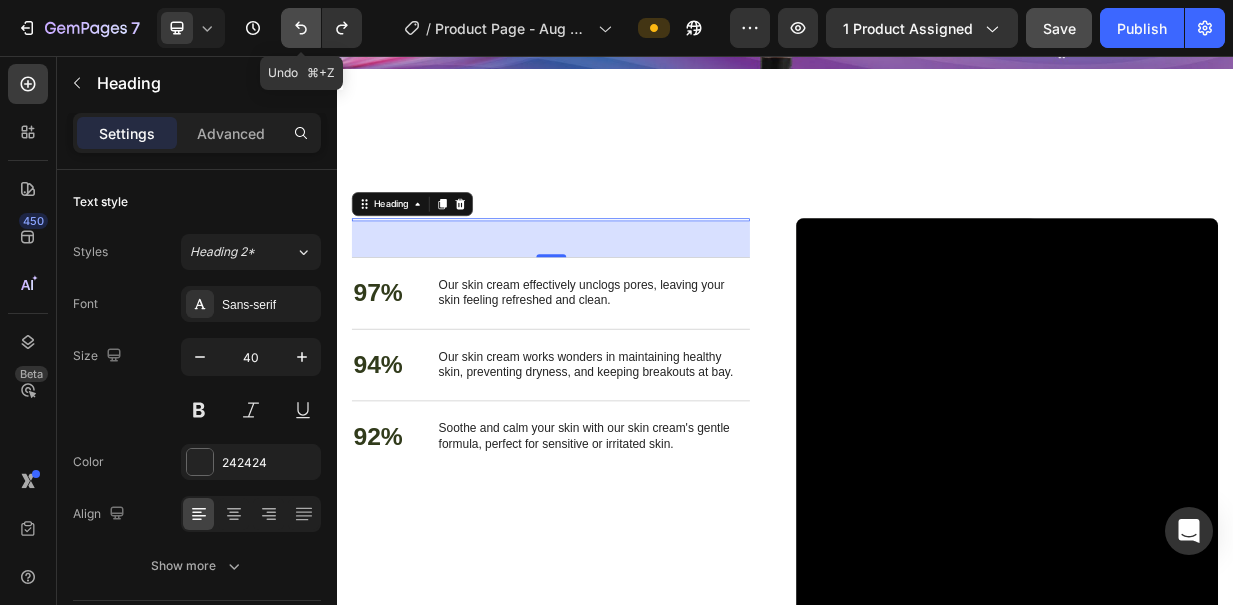 click 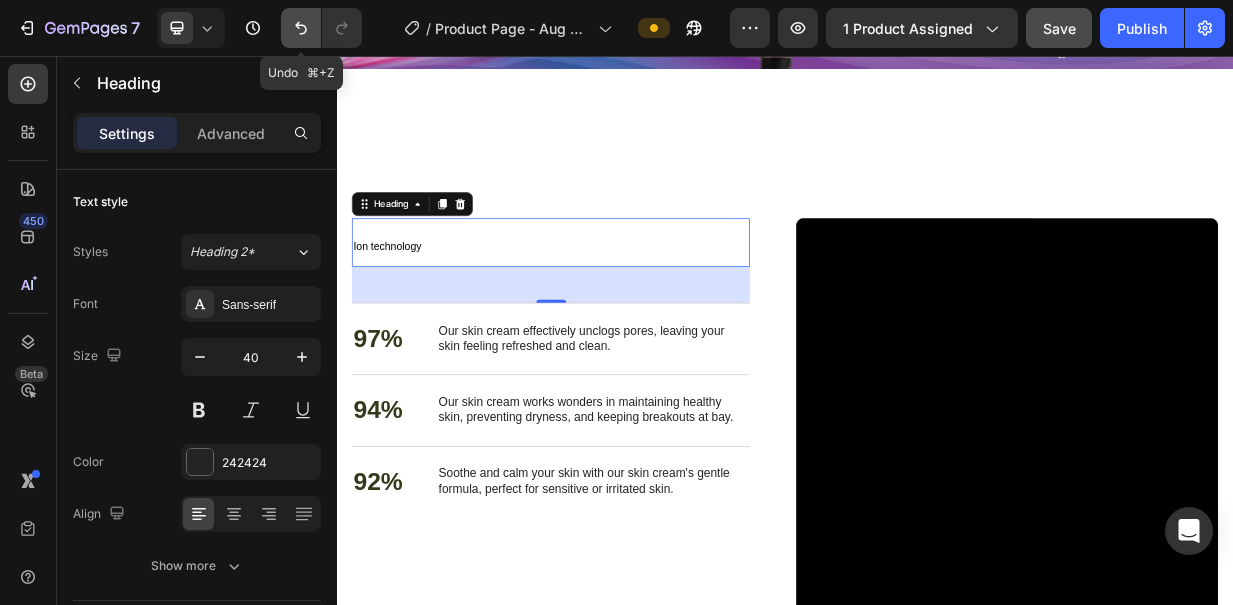 click 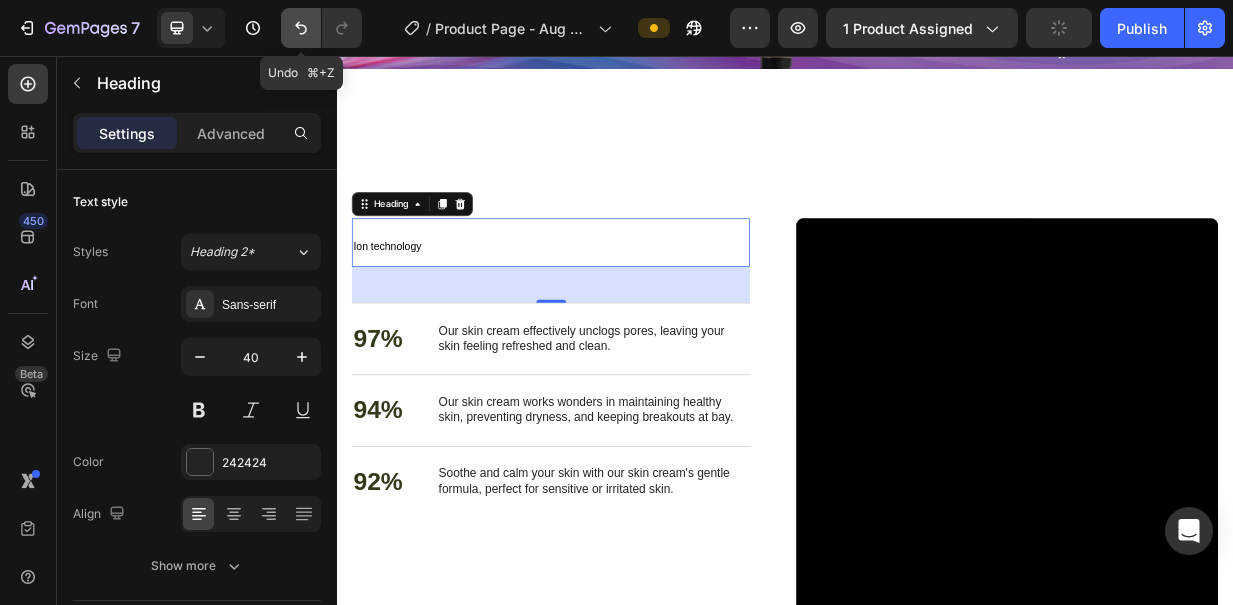 click 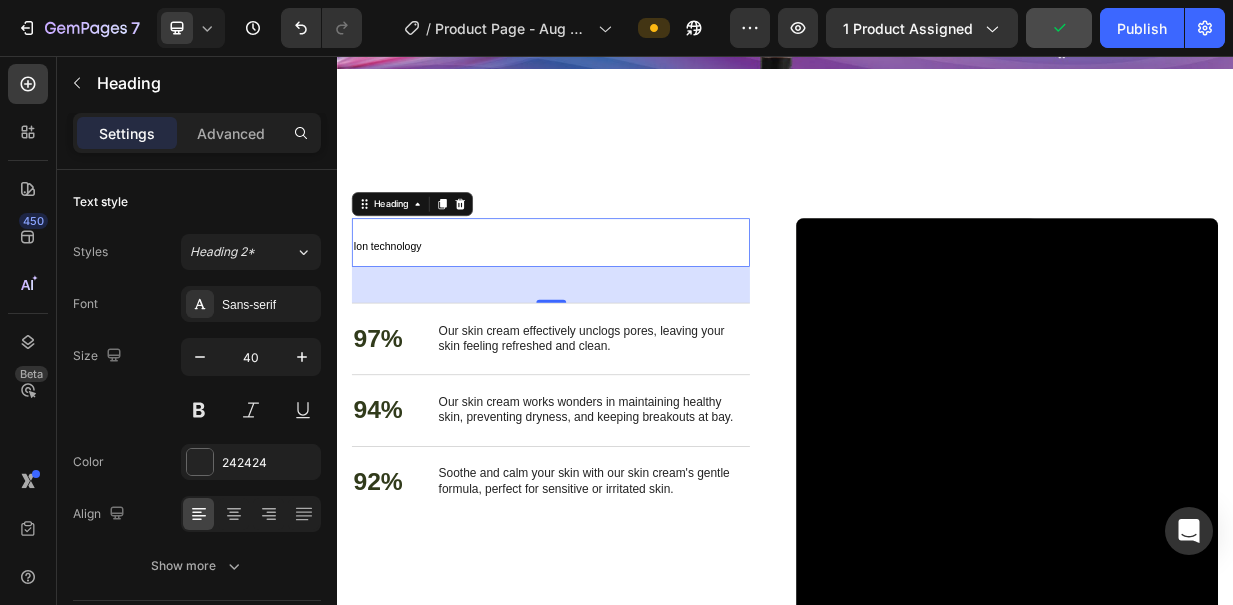 click on "Ion technology" at bounding box center [623, 305] 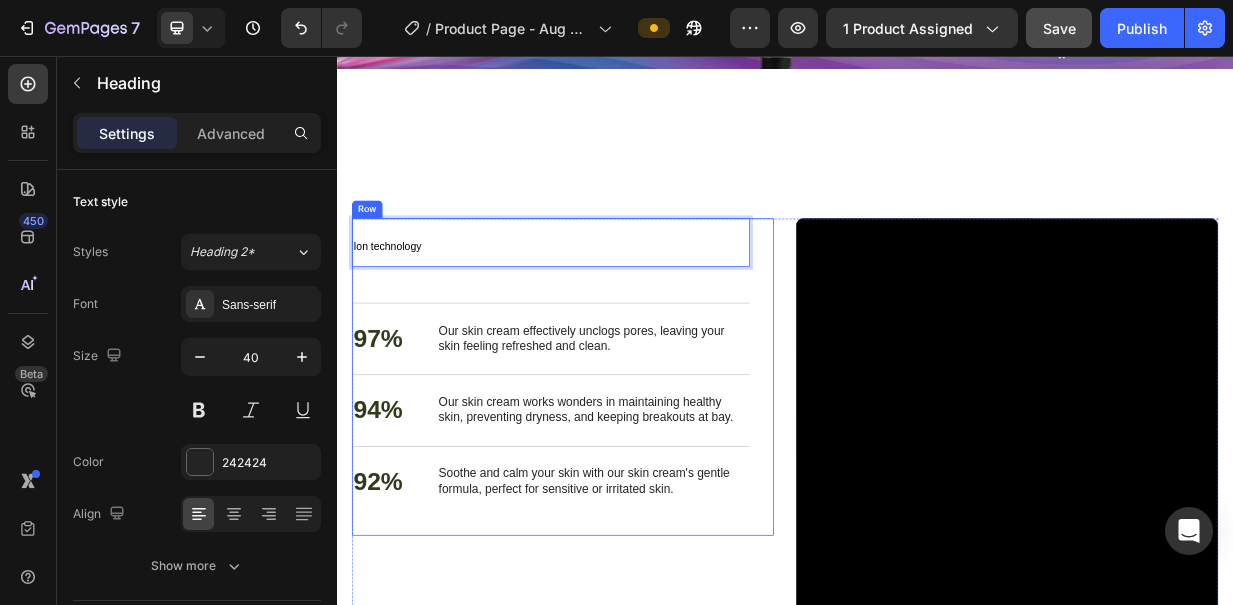 click on "Ion technology Heading   48 97% Text Block Our skin cream effectively unclogs pores, leaving your skin feeling refreshed and clean. Text Block Row 94% Text Block Our skin cream works wonders in maintaining healthy skin, preventing dryness, and keeping breakouts at bay. Text Block Row 92% Text Block Soothe and calm your skin with our skin cream's gentle formula, perfect for sensitive or irritated skin. Text Block Row Row" at bounding box center [639, 485] 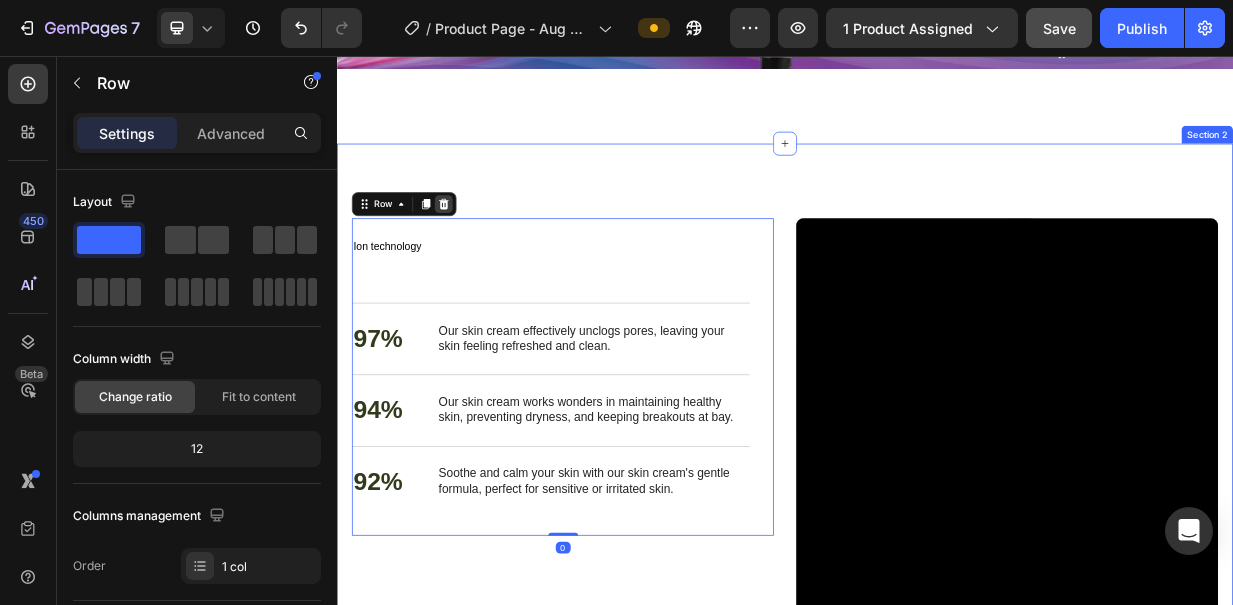 click at bounding box center (480, 254) 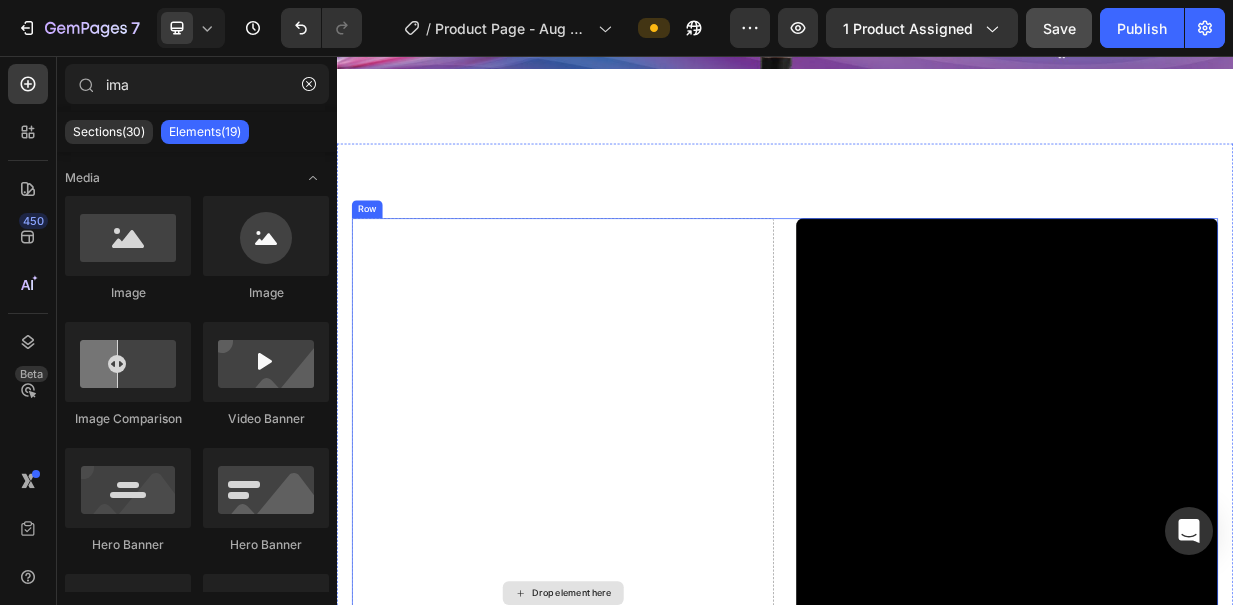 click on "Drop element here" at bounding box center (639, 775) 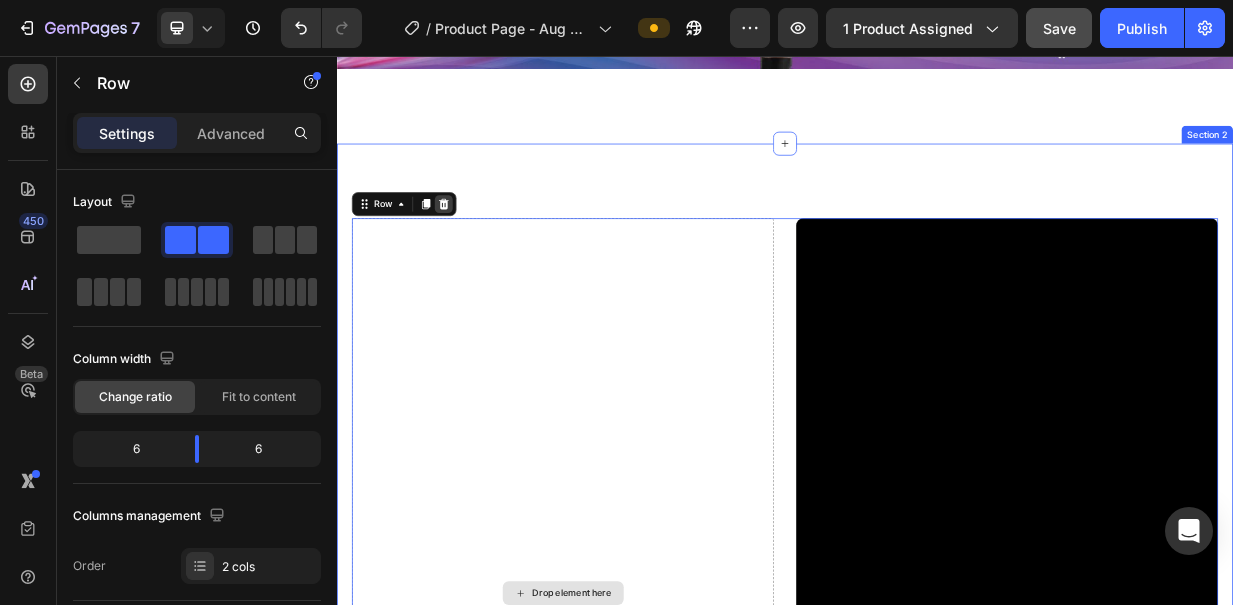 click at bounding box center [480, 254] 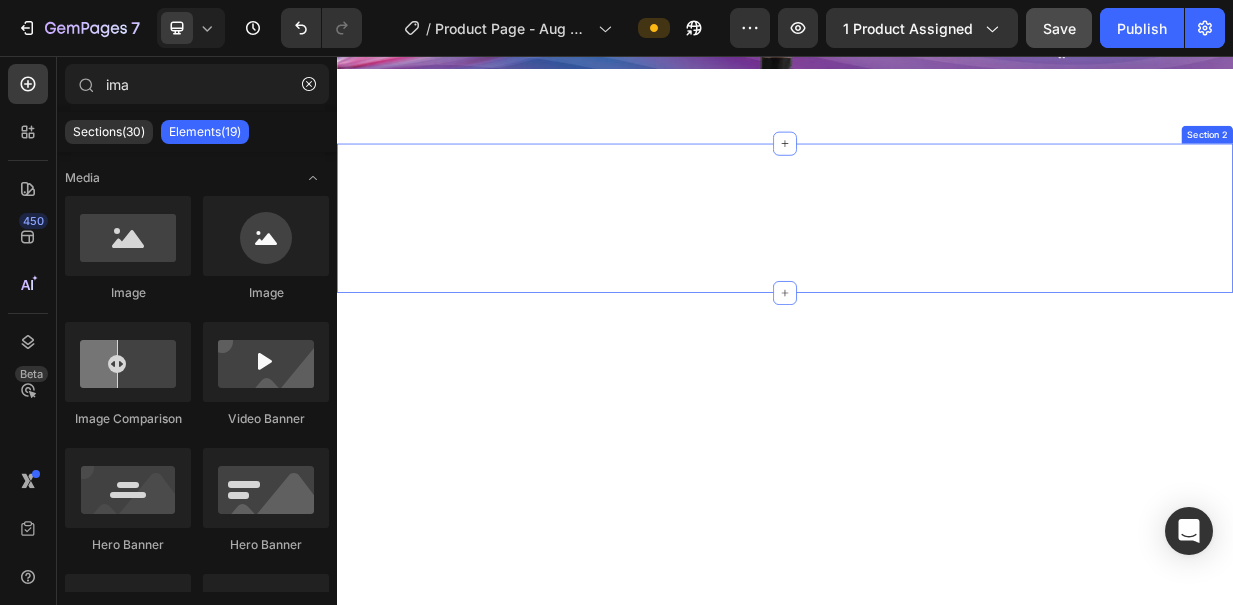 click on "Nourish, hydrate, and soften with our skin cream. Heading Section 2" at bounding box center (937, 273) 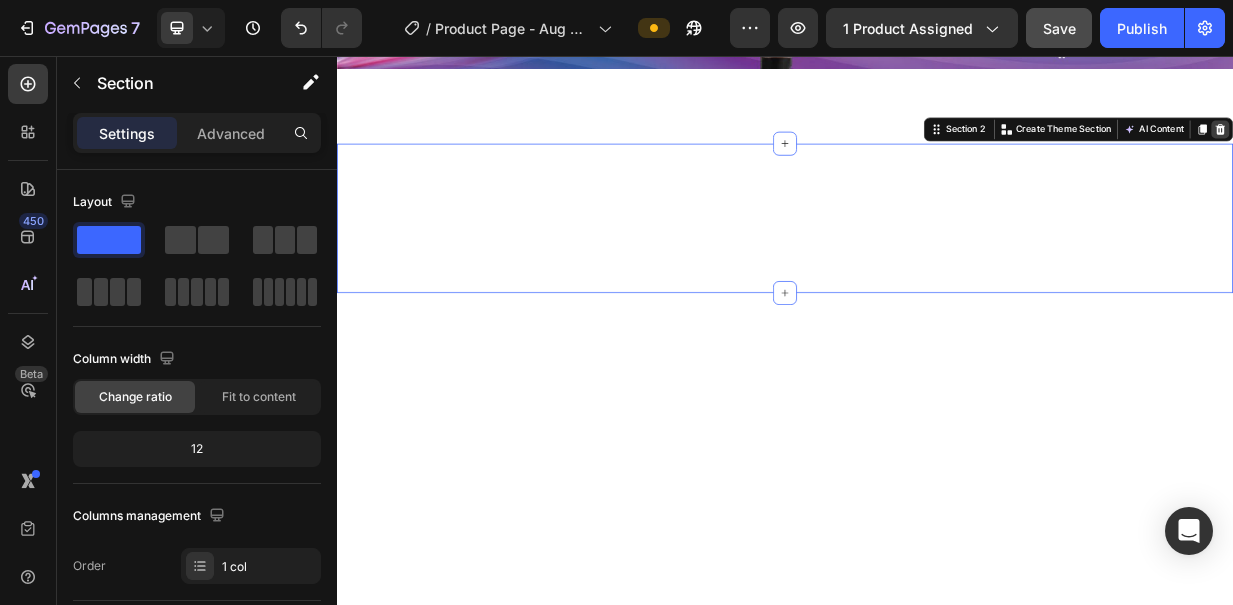 click 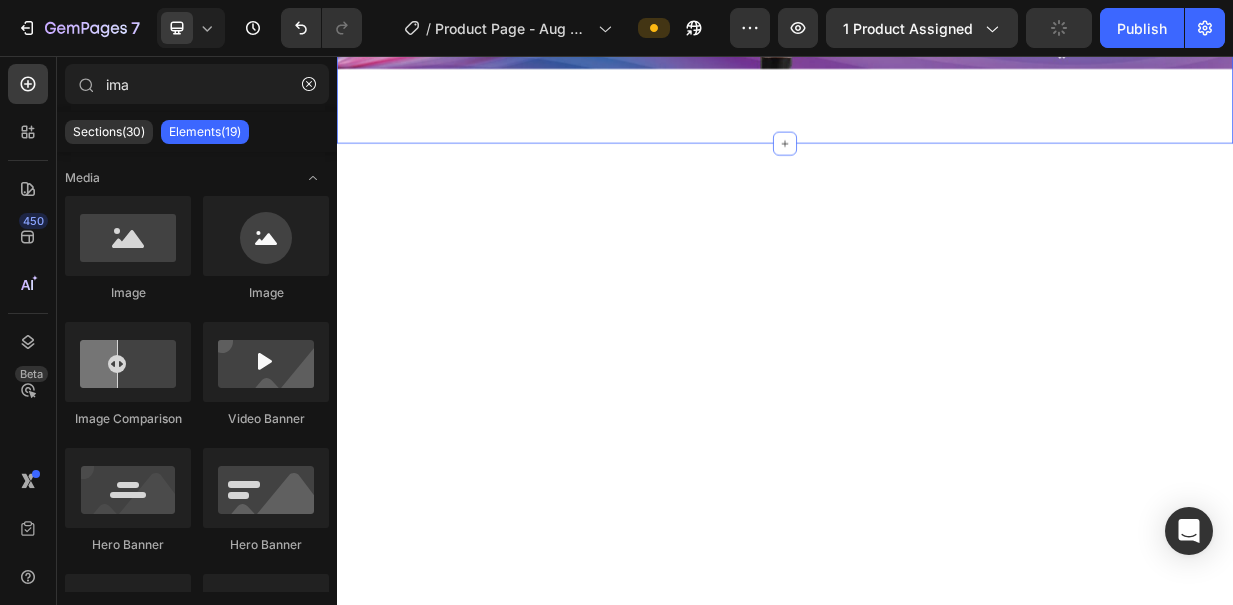 click on "Icon Free Shipping Today Only Text Block Row
Icon 84,000+ Happy Customer Text Block Row Carousel Row Product Images Image Icon Icon Icon Icon Icon Icon List “This skin cream is a game-changer! It has transformed my dry, lackluster skin into a hydrated and radiant complexion. I love how it absorbs quickly and leaves no greasy residue. Highly recommend” Text Block
Icon [FIRST] [LAST] ([CITY], [COUNTRY]) Text Block Row Row Row Icon Icon Icon Icon Icon Icon List (1349 Reviews) Text Block Row Joy Professional Product Title أفضل مصفف شعر في دول مجلس التعاون الخليجي لعام 2025 Text Block
ترطيب مكثف
ضمان لمدة سنة واحدة
التكنولوجيا المتقدمة Item List Image Icon Icon Icon Icon Icon Icon List آمن للاستخدام، مثالي لشعري الكثيف. أستخدمه أيضًا لشعر ابنتي، ويمنحه لمعانًا ونعومة. Text Block
Icon Text Block Row" at bounding box center (937, -2746) 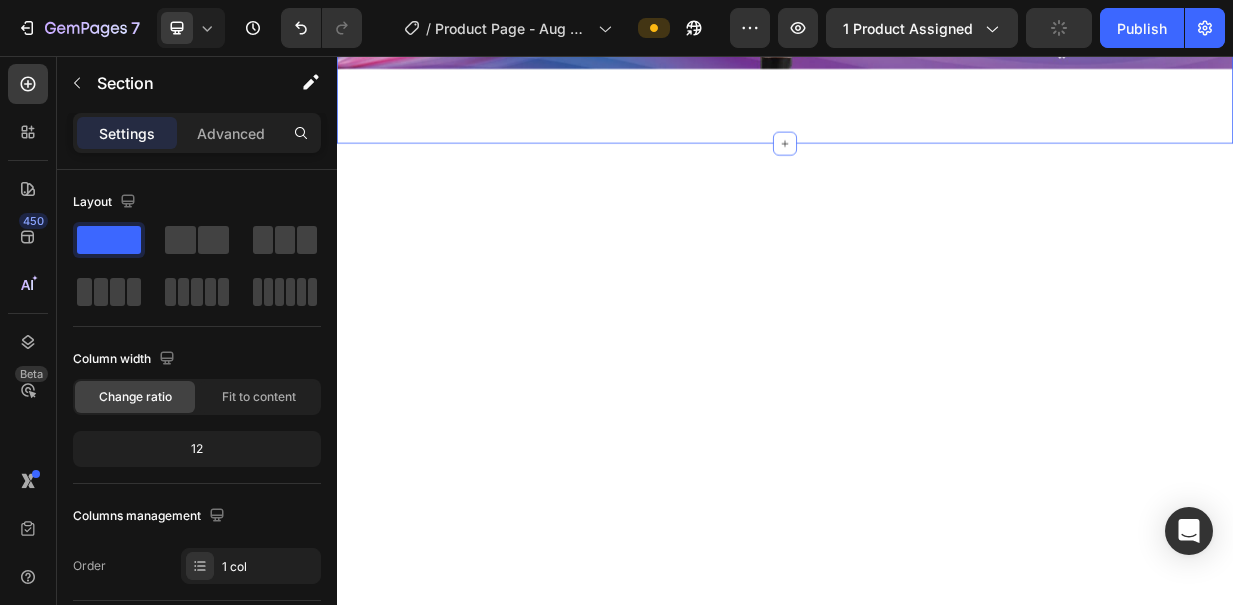 click at bounding box center (937, 549) 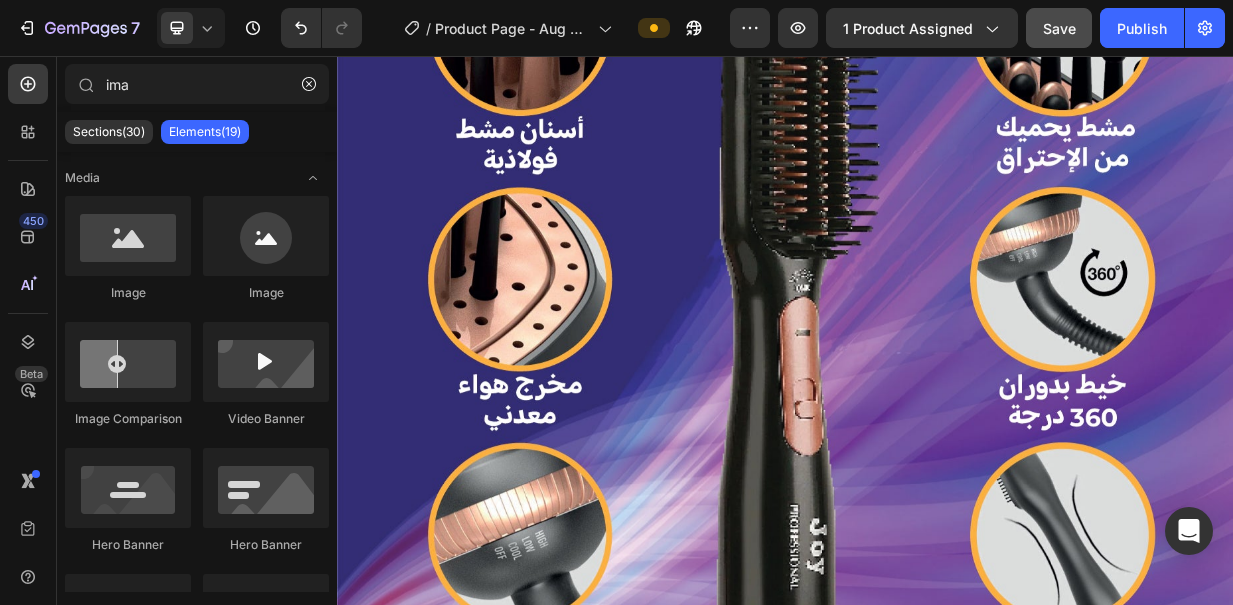 scroll, scrollTop: 6678, scrollLeft: 0, axis: vertical 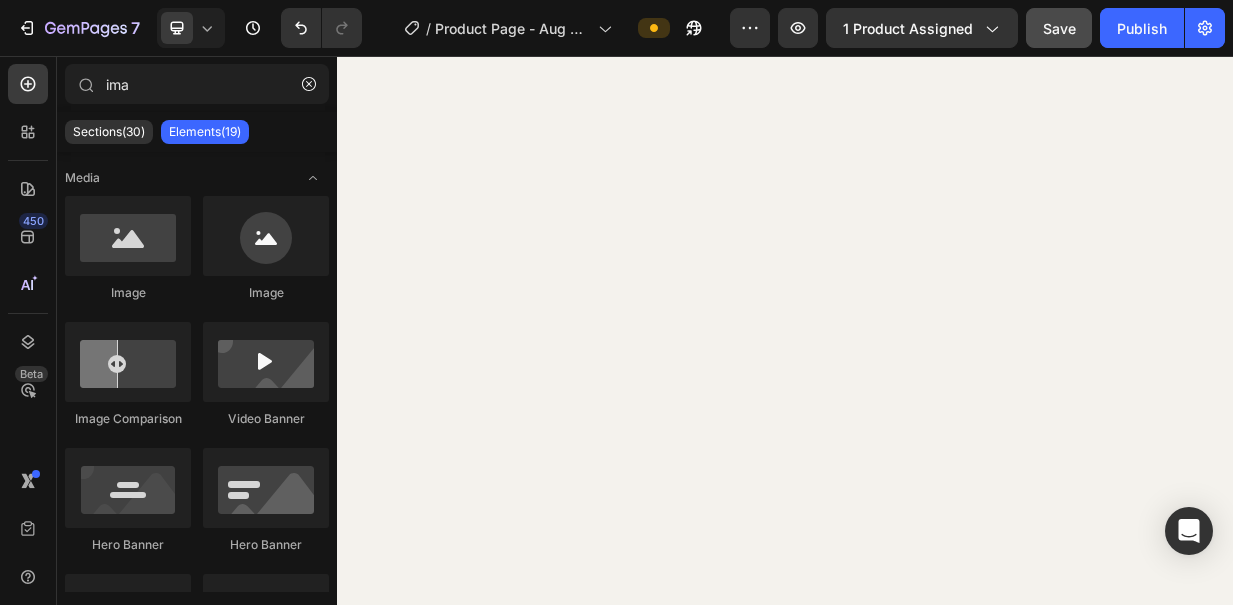 drag, startPoint x: 1529, startPoint y: 337, endPoint x: 1068, endPoint y: 84, distance: 525.8612 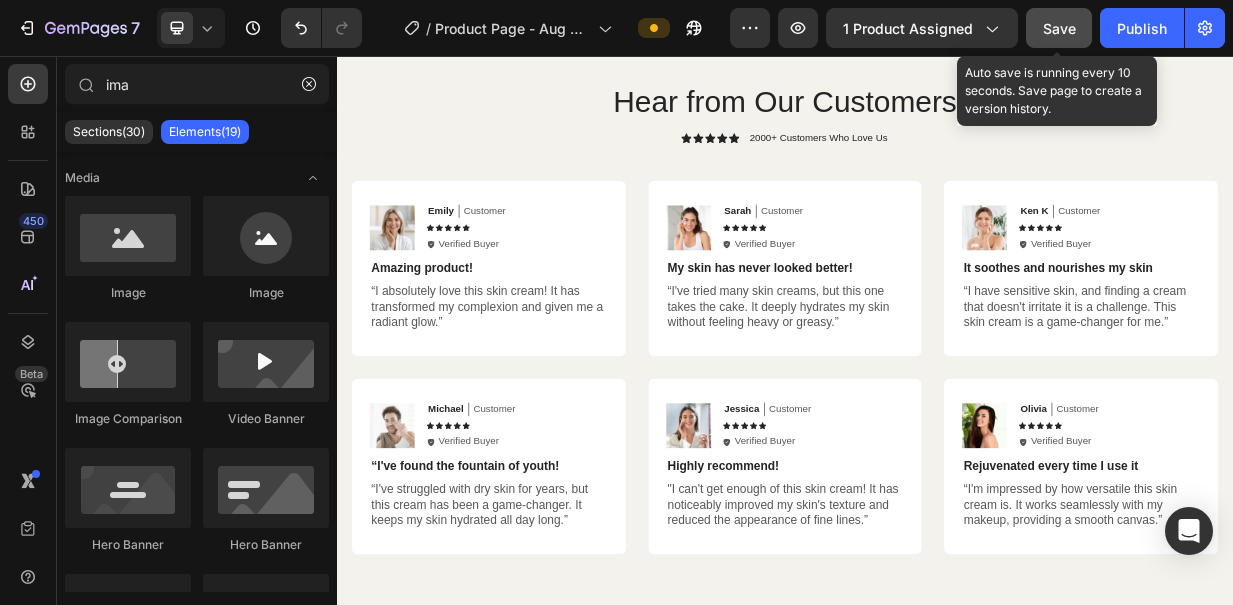 click on "Save" at bounding box center [1059, 28] 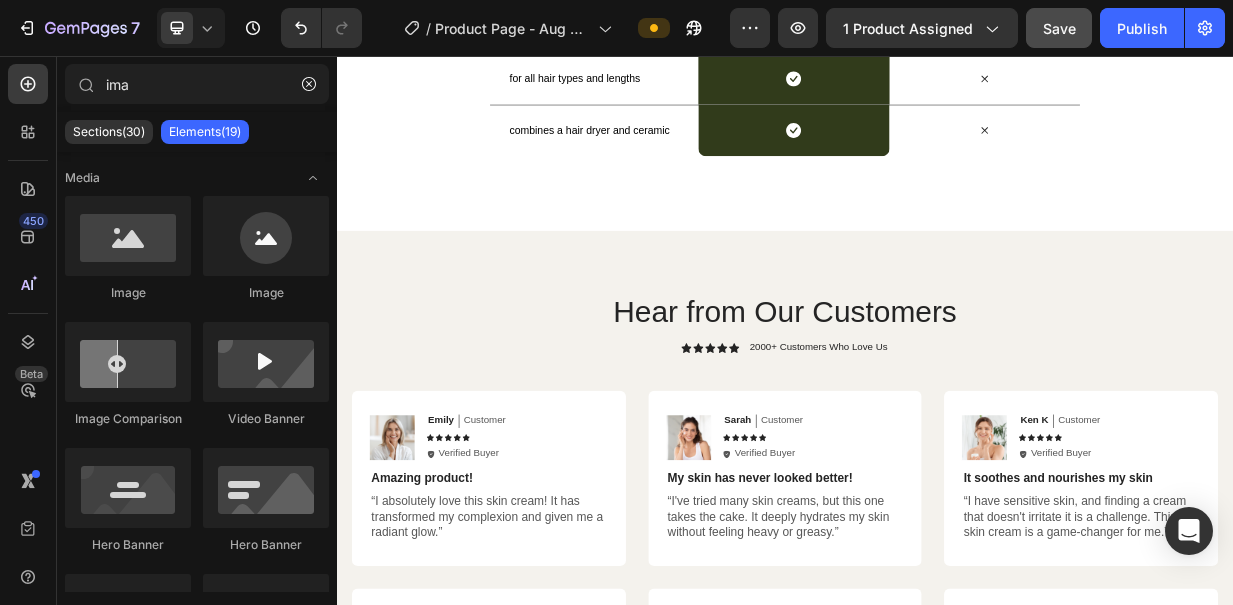 type 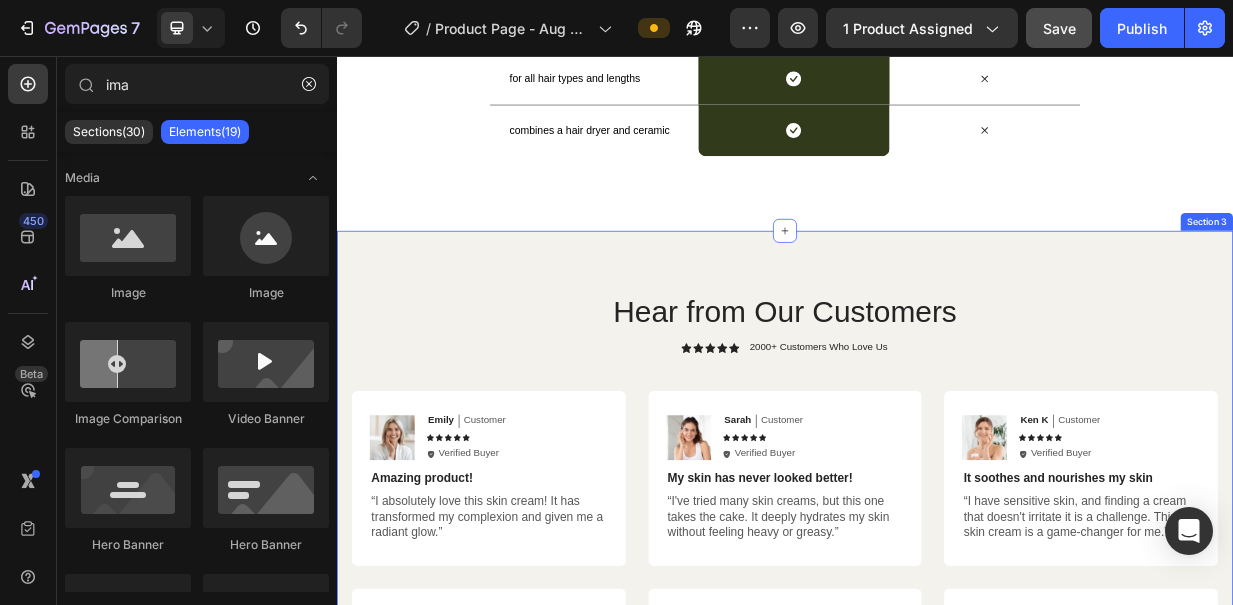 click on "Hear from Our Customers Heading Icon Icon Icon Icon Icon Icon List 2000+ Customers Who Love Us Text Block Row Image Emily Text Block Customer  Text Block Row Icon Icon Icon Icon Icon Icon List
Icon Verified Buyer Text Block Row Row Amazing product! Text Block “I absolutely love this skin cream! It has transformed my complexion and given me a radiant glow.” Text Block Row Image Sarah Text Block Customer  Text Block Row Icon Icon Icon Icon Icon Icon List
Icon Verified Buyer Text Block Row Row My skin has never looked better! Text Block “I've tried many skin creams, but this one takes the cake. It deeply hydrates my skin without feeling heavy or greasy.” Text Block Row Image Ken K Text Block Customer  Text Block Row Icon Icon Icon Icon Icon Icon List
Icon Verified Buyer Text Block Row Row It soothes and nourishes my skin Text Block Text Block Row Row Image Michael Text Block Customer  Text Block Row Icon Icon Icon Icon Icon Icon List" at bounding box center [937, 687] 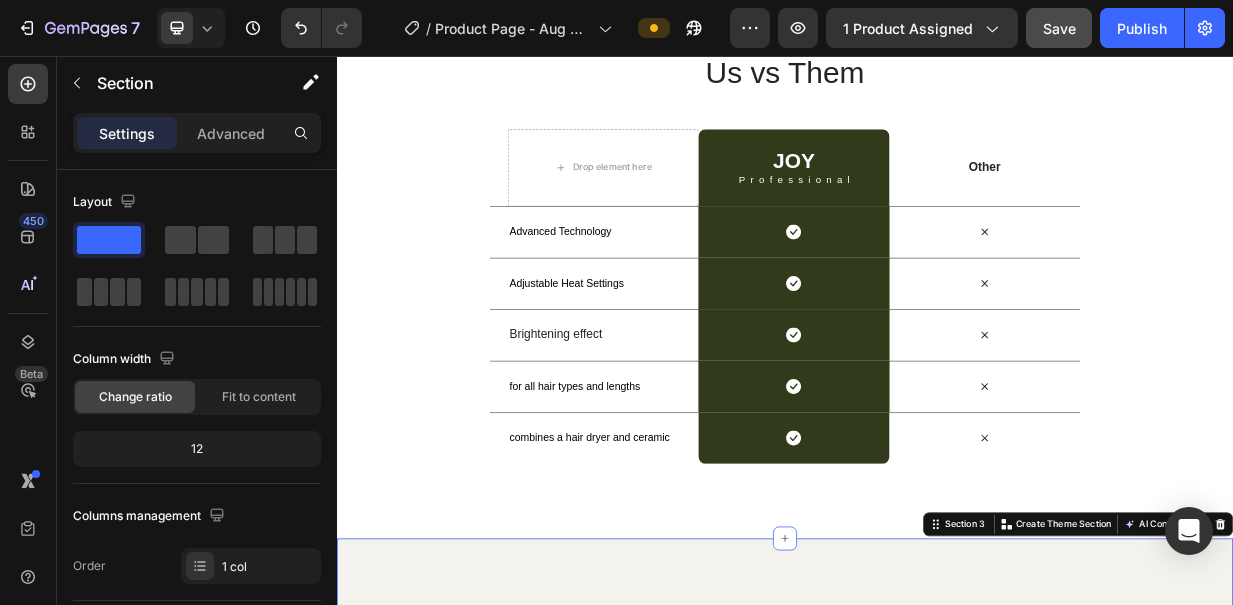 scroll, scrollTop: 5905, scrollLeft: 0, axis: vertical 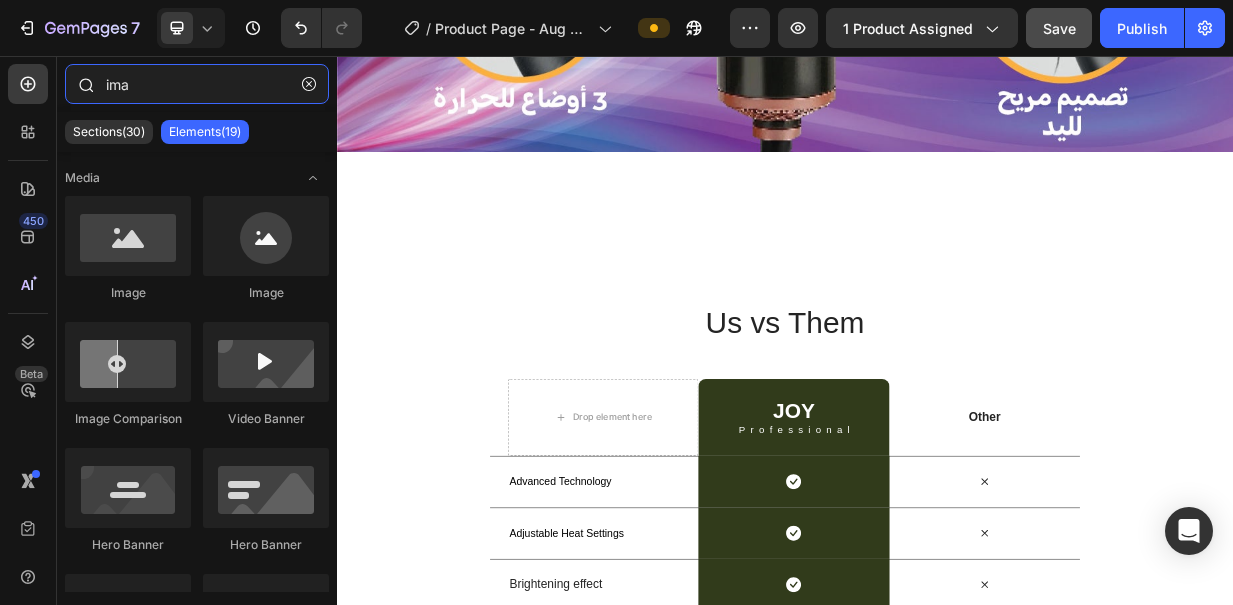 click on "ima" at bounding box center (197, 84) 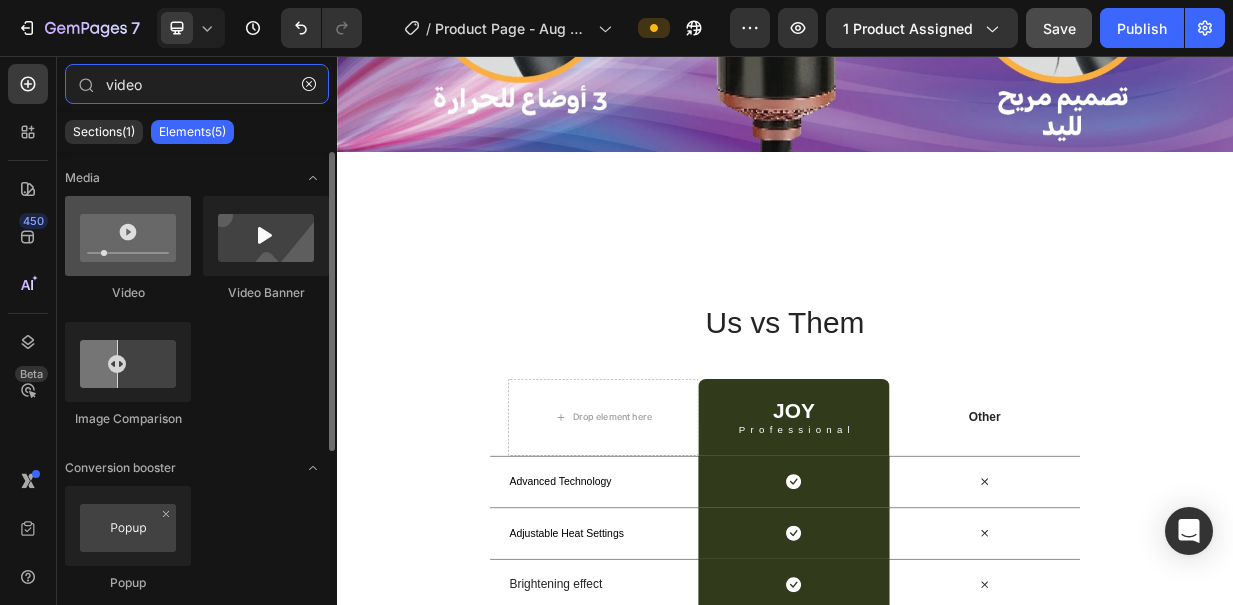 type on "video" 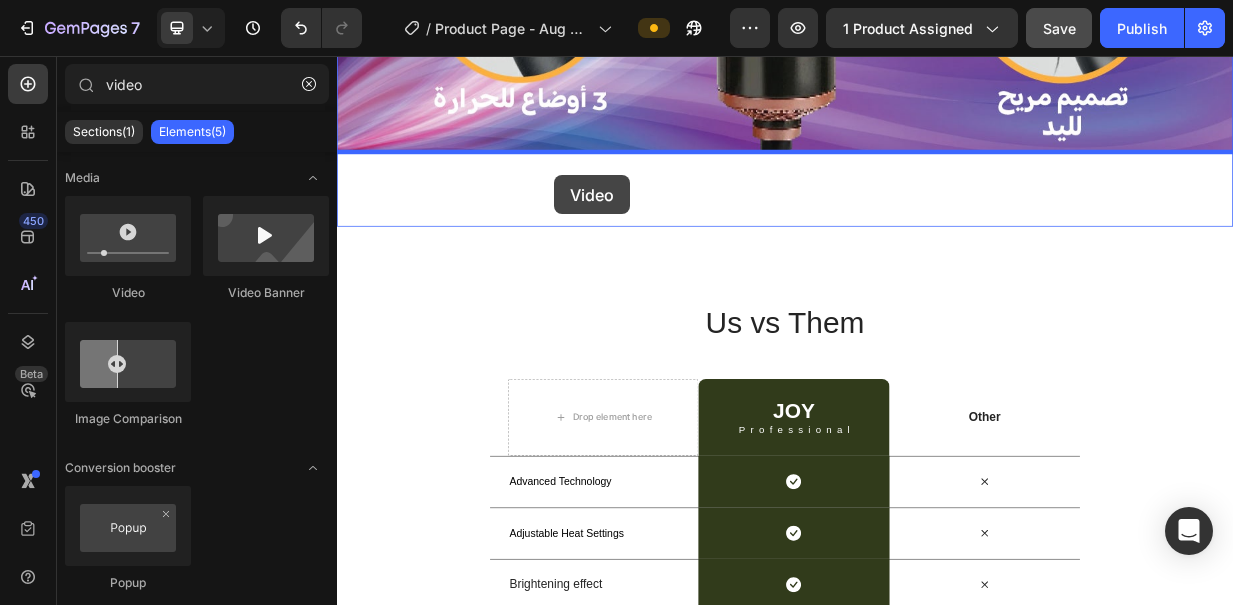 drag, startPoint x: 462, startPoint y: 323, endPoint x: 628, endPoint y: 217, distance: 196.95685 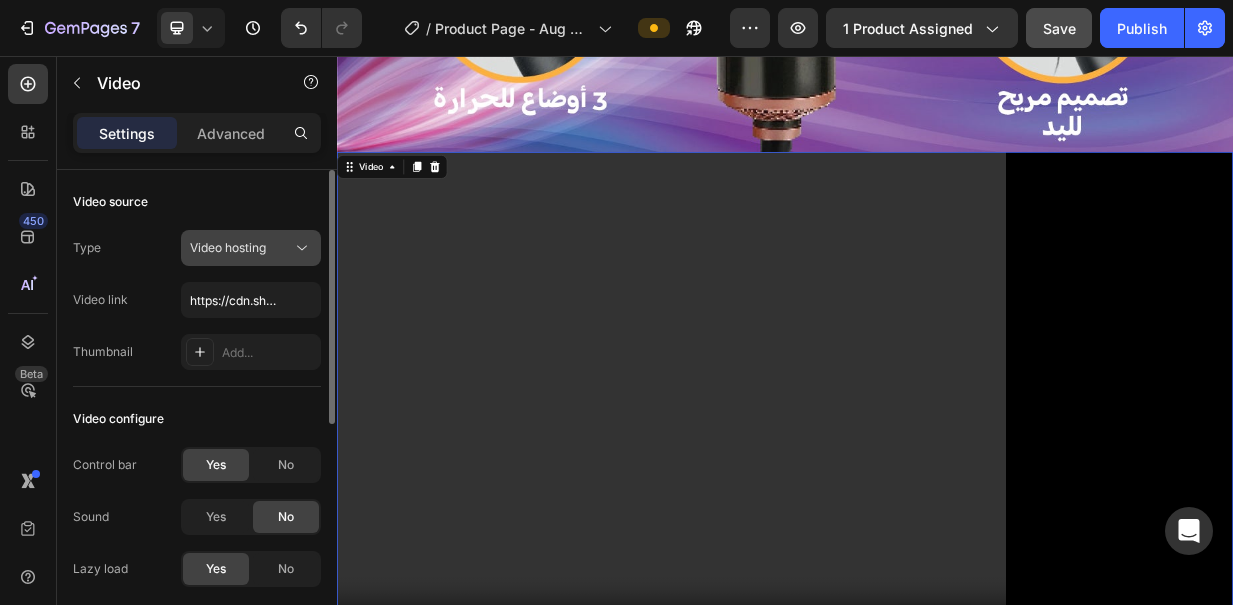 click 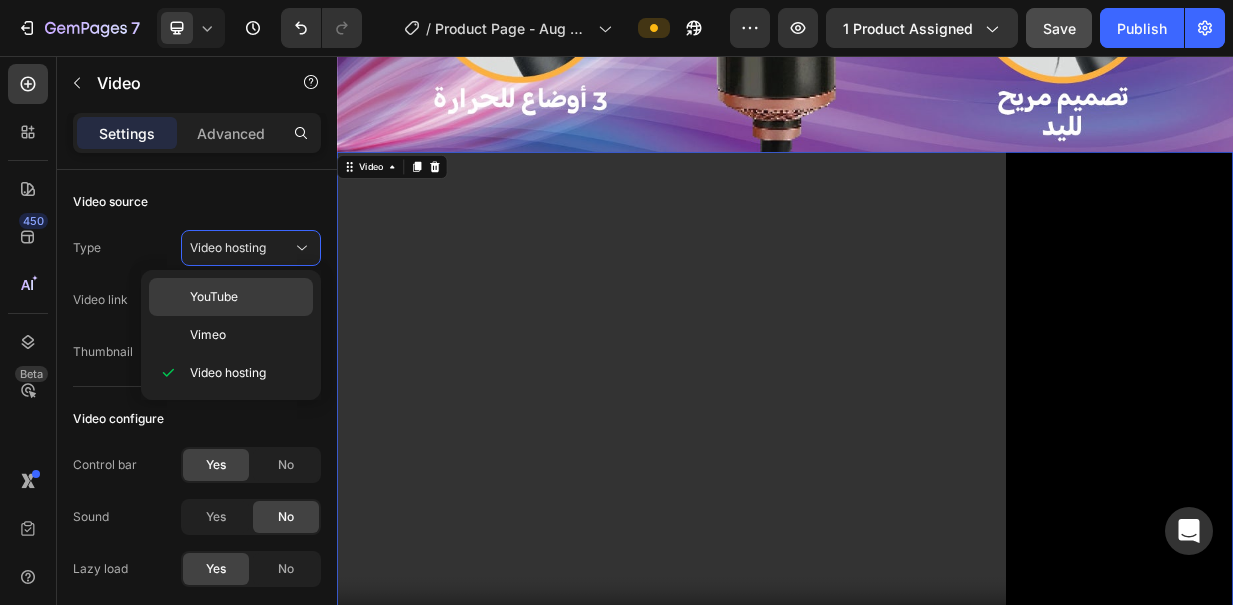 click on "YouTube" at bounding box center (247, 297) 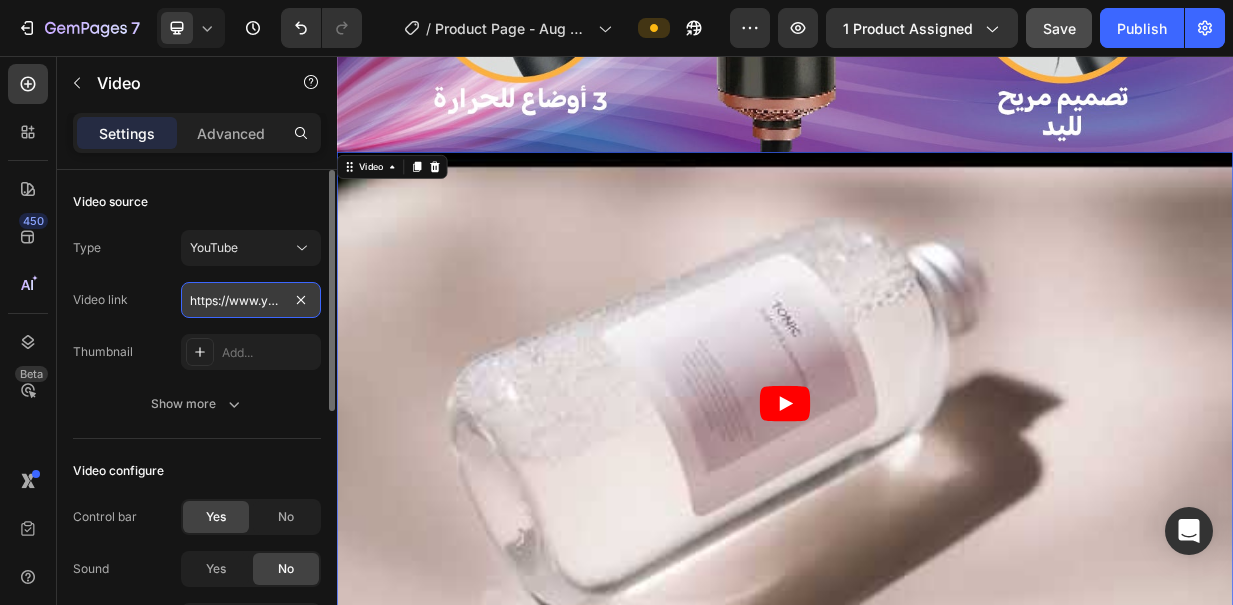 click on "https://www.youtube.com/watch?v=drIt4RH_kyQ" at bounding box center (251, 300) 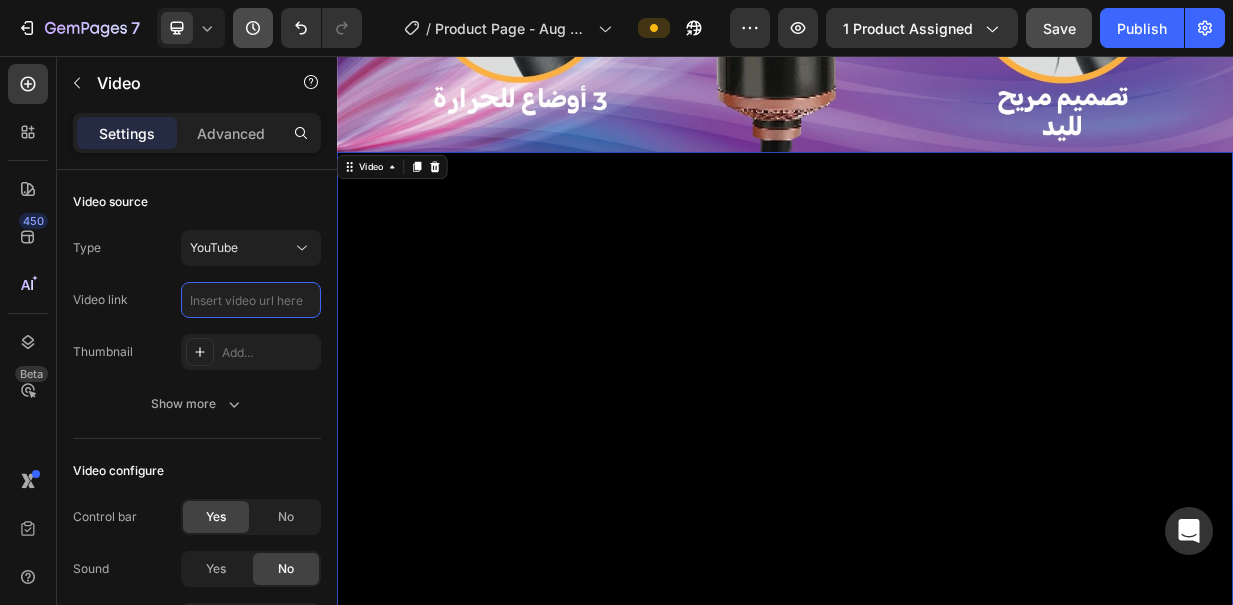 paste on "Ion technology" 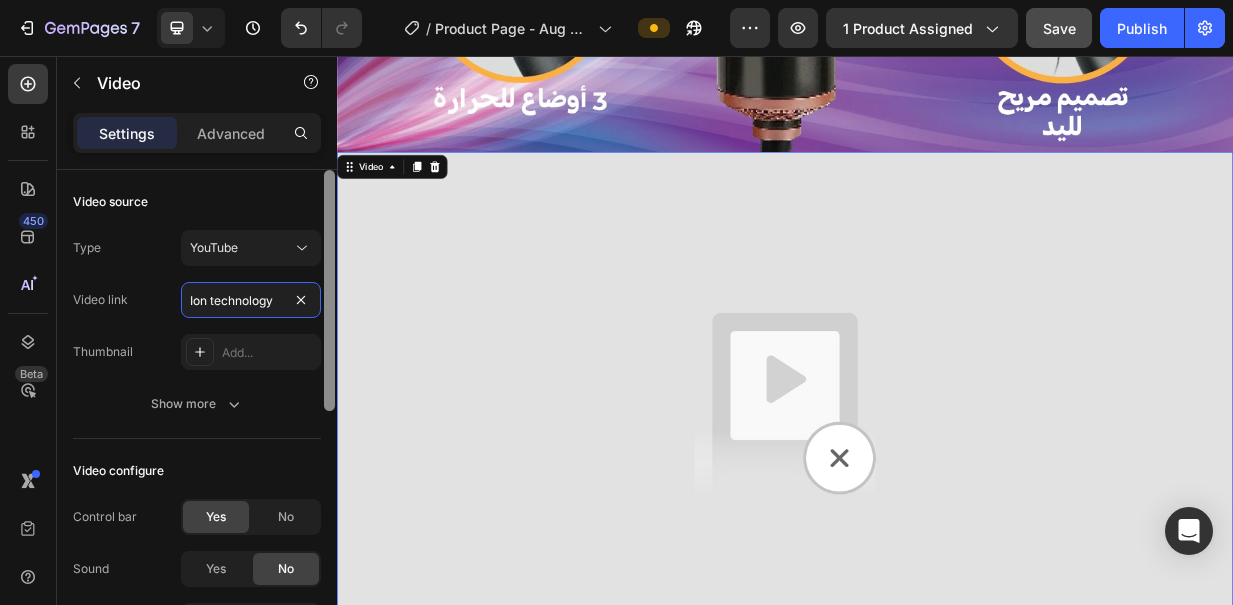 click at bounding box center [329, 290] 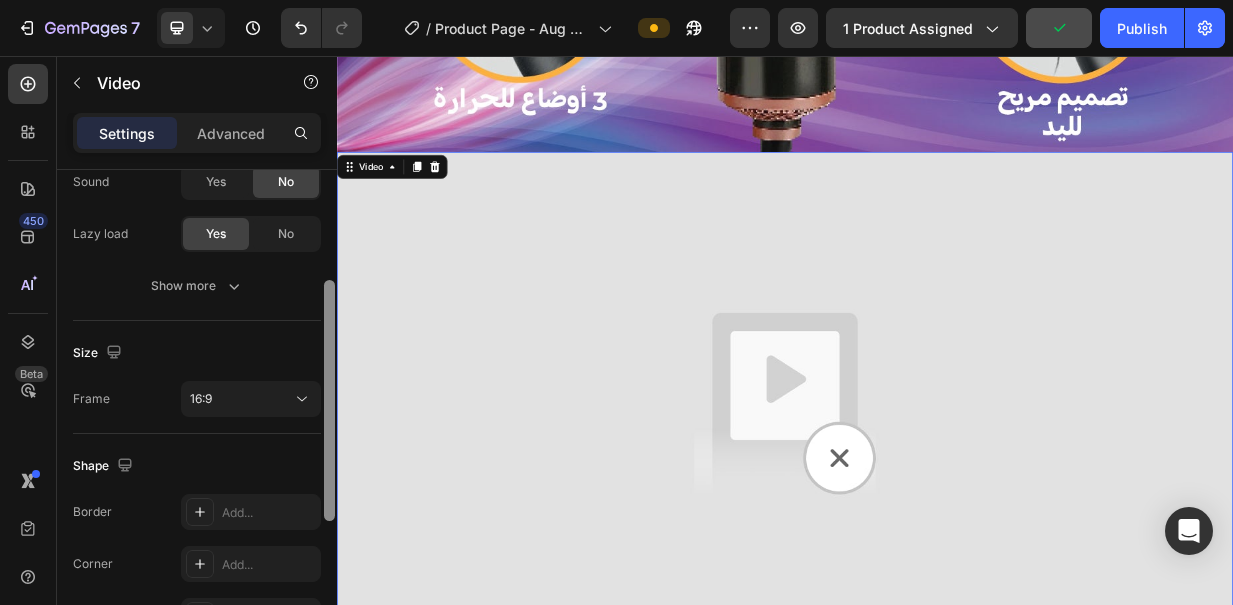 scroll, scrollTop: 395, scrollLeft: 0, axis: vertical 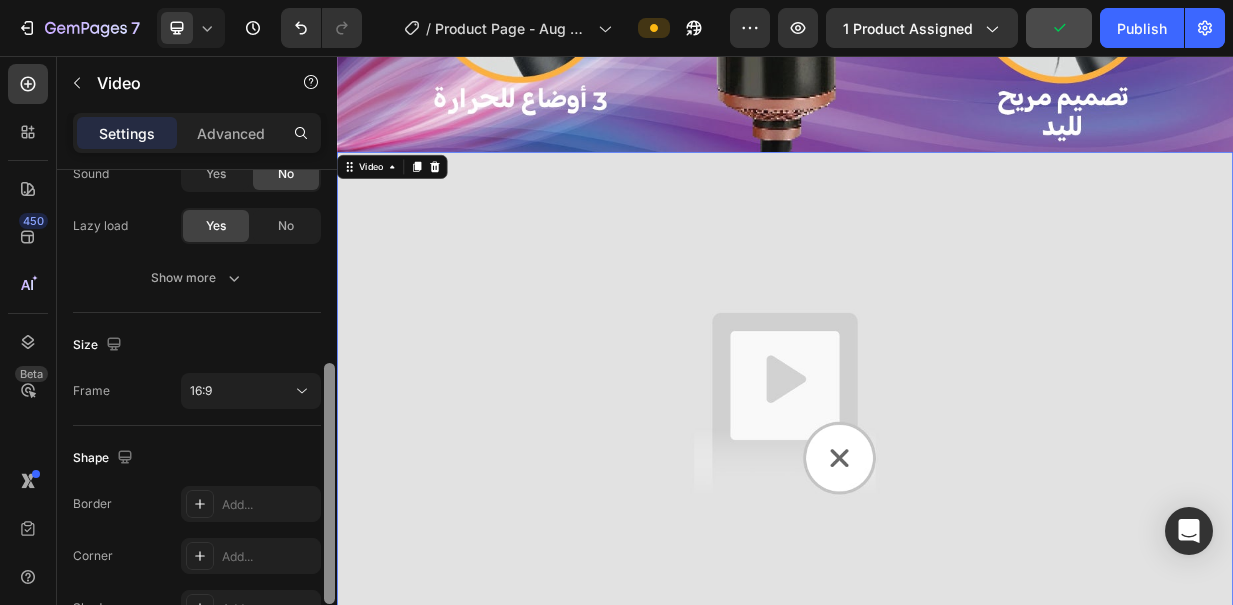 drag, startPoint x: 332, startPoint y: 267, endPoint x: 332, endPoint y: 461, distance: 194 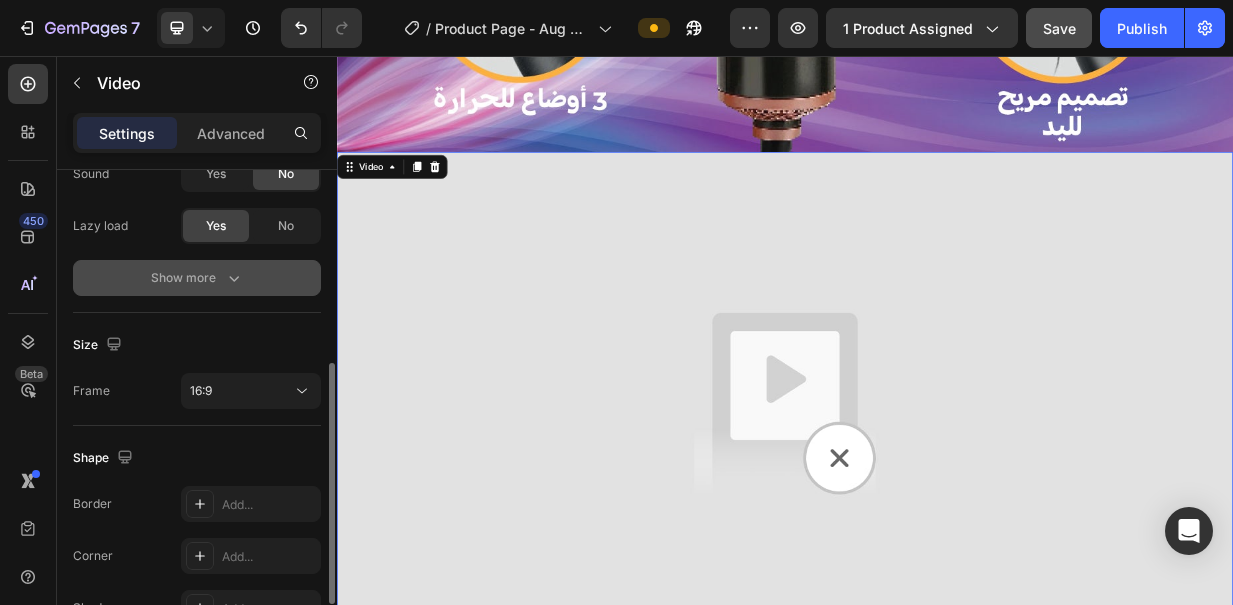 click 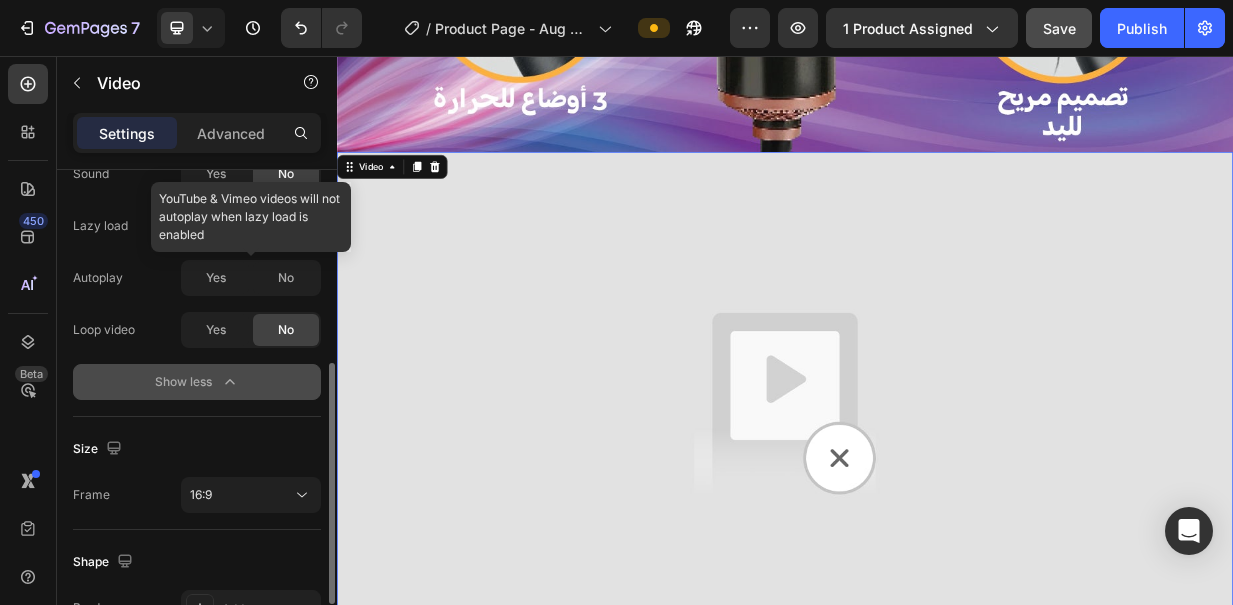 click 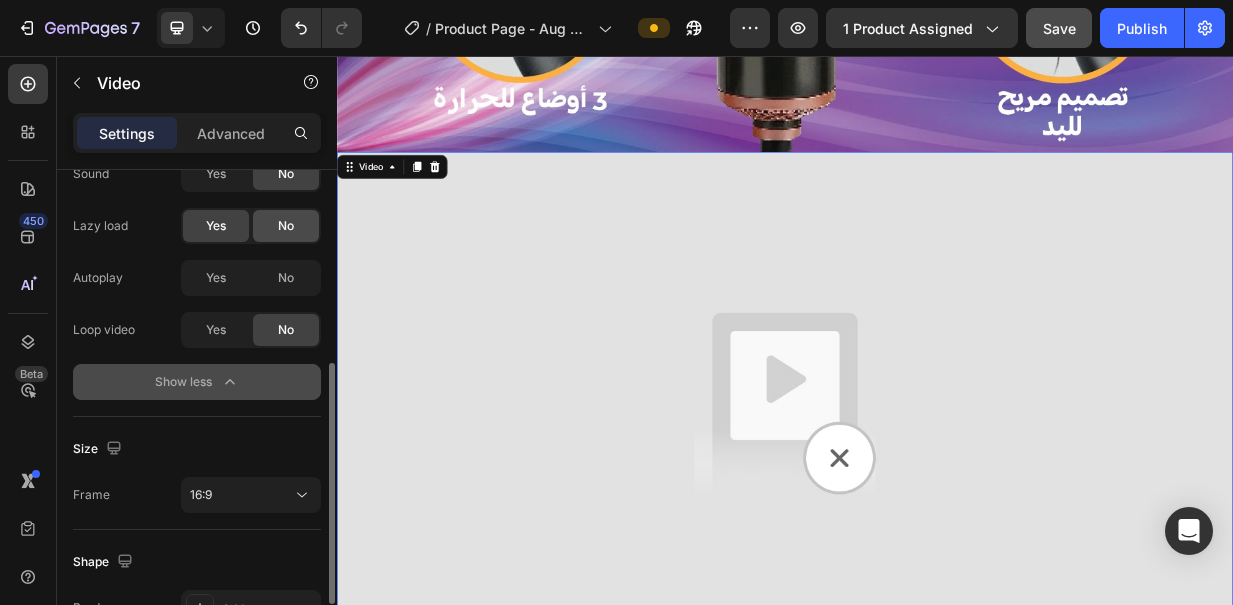 click on "No" 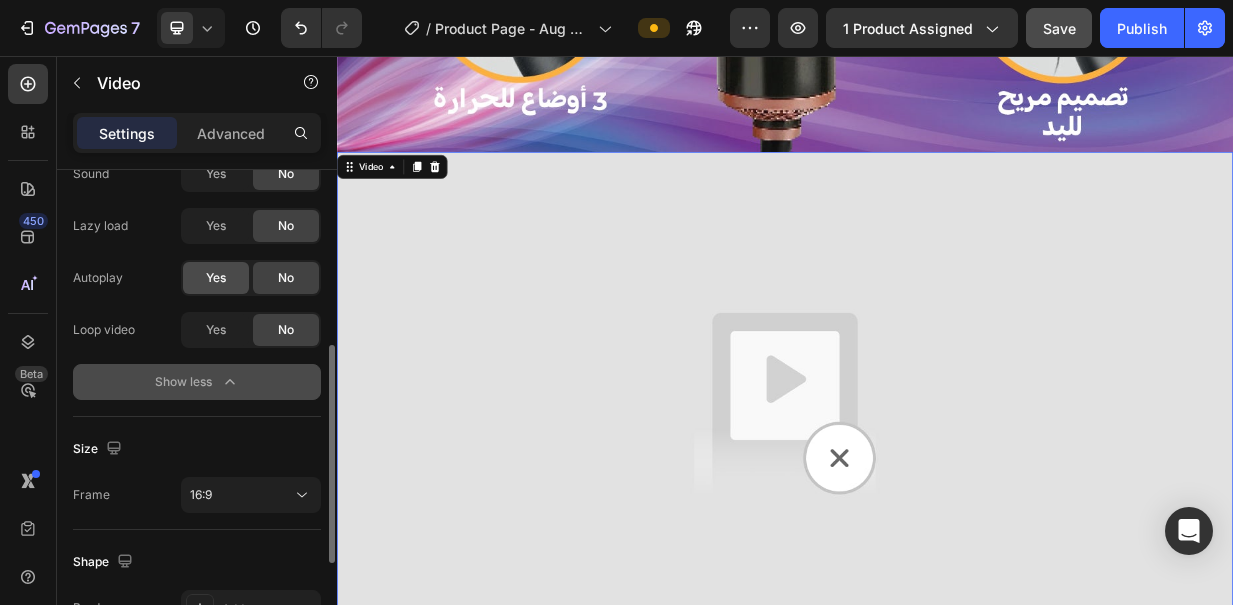 click on "Yes" 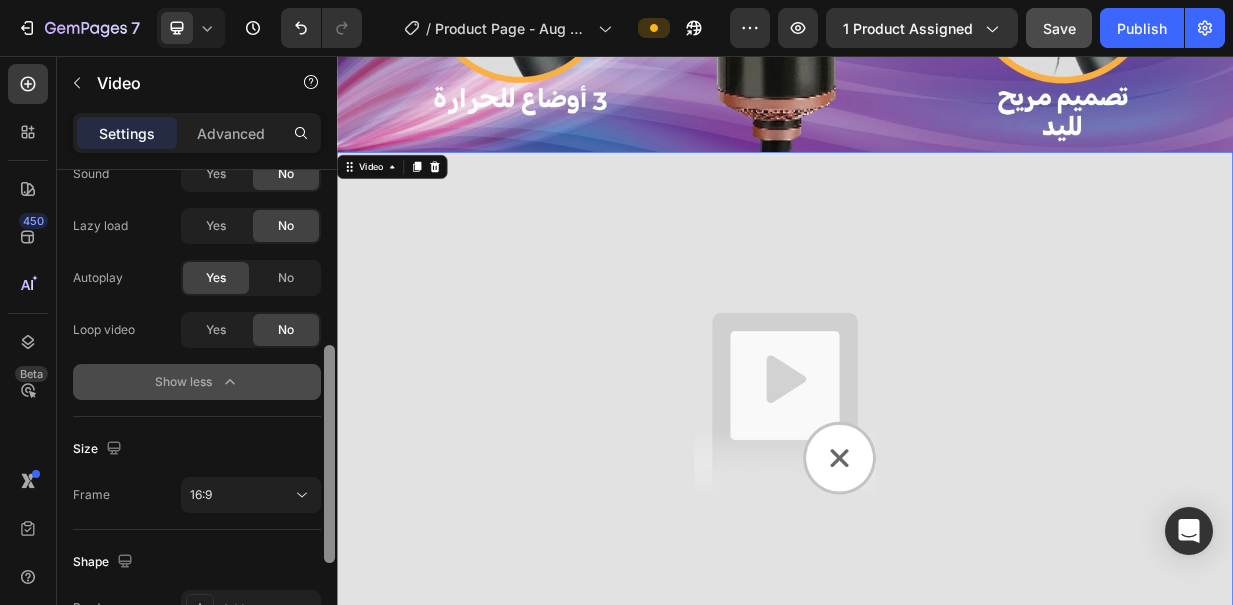 scroll, scrollTop: 417, scrollLeft: 0, axis: vertical 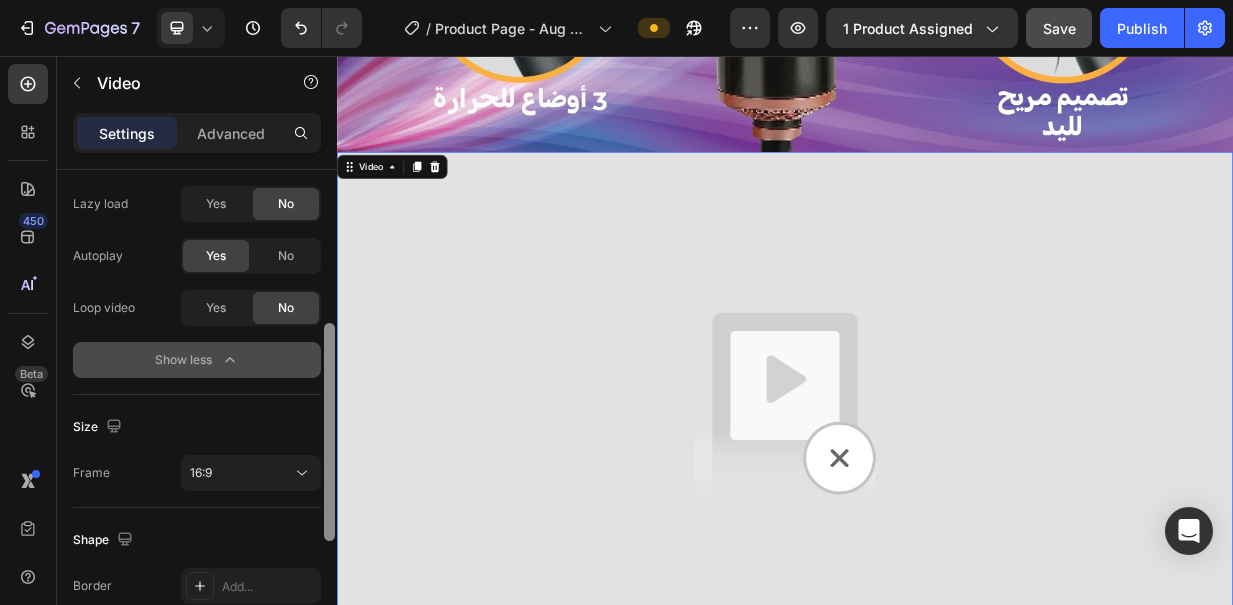 click at bounding box center (329, 432) 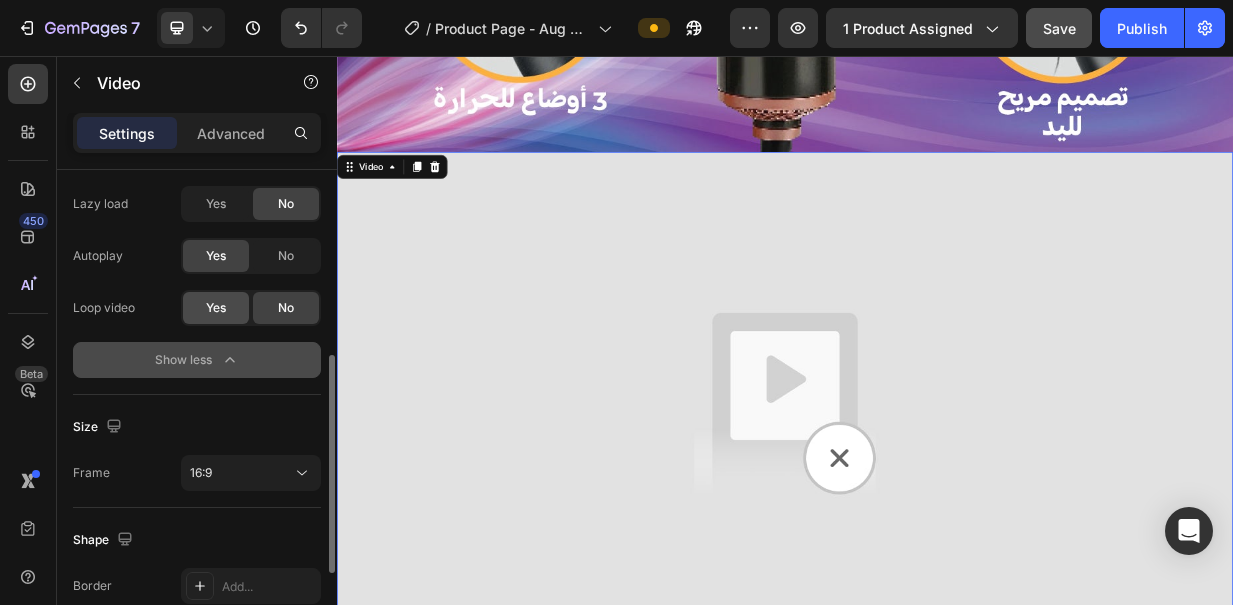 click on "Yes" 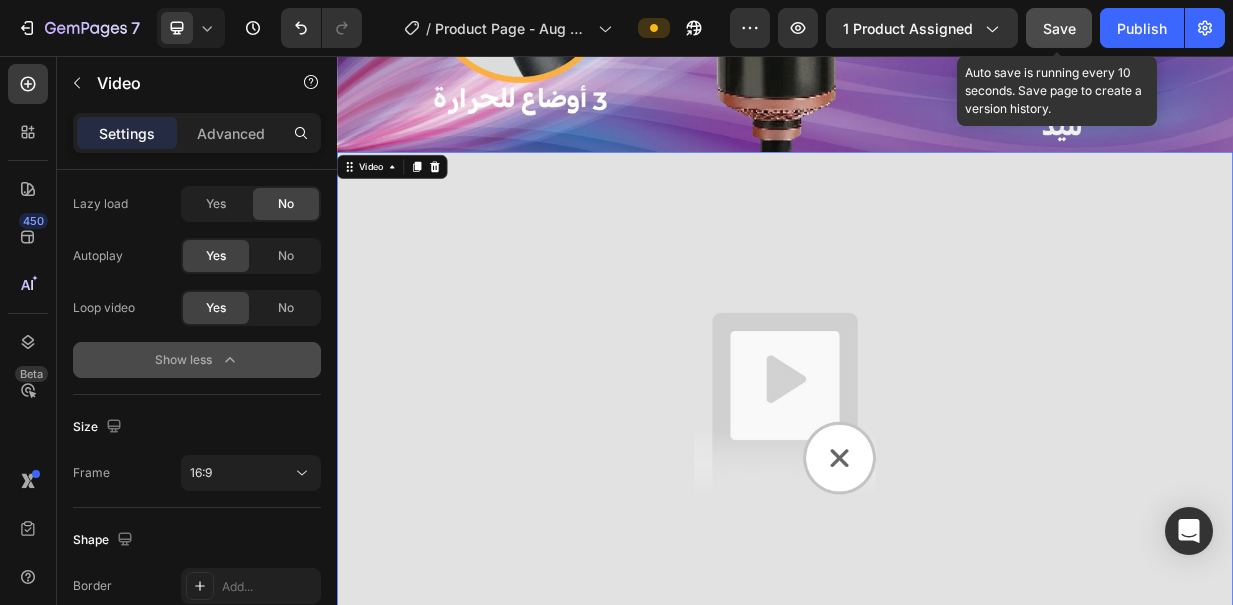 click on "Save" at bounding box center [1059, 28] 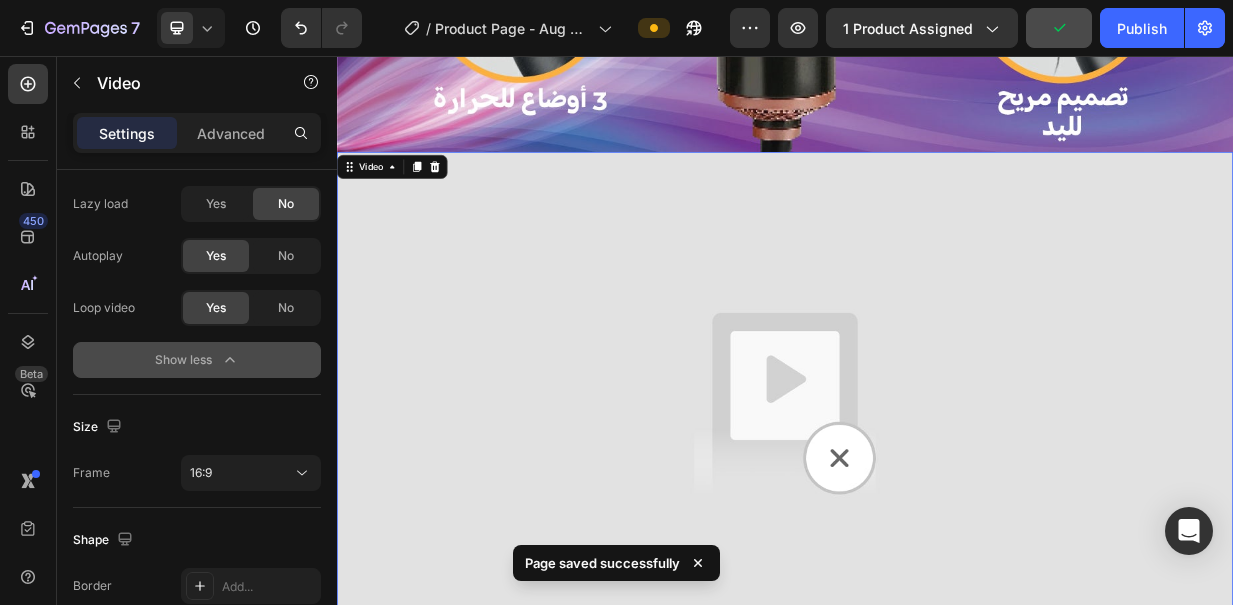 click at bounding box center [937, 521] 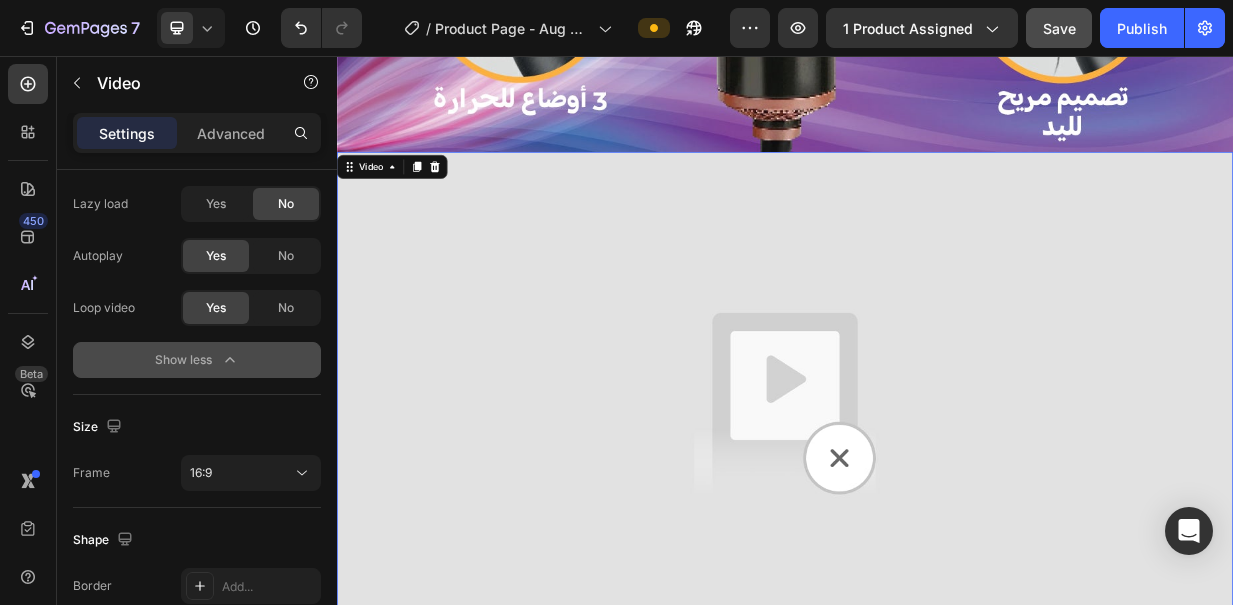 click at bounding box center (937, 521) 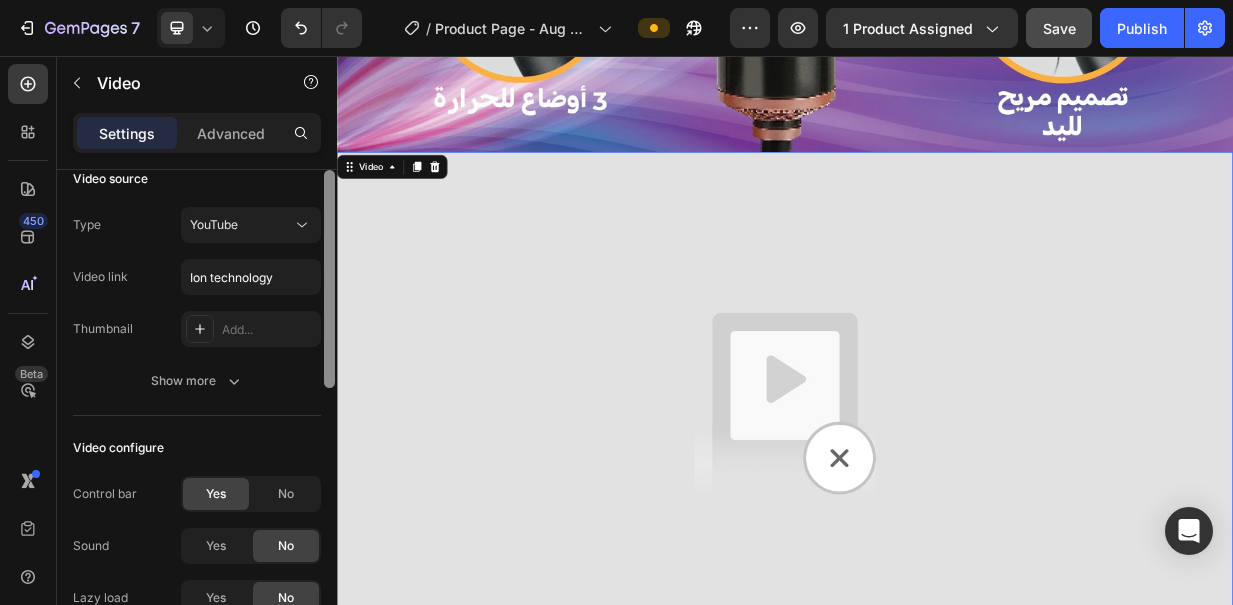 scroll, scrollTop: 0, scrollLeft: 0, axis: both 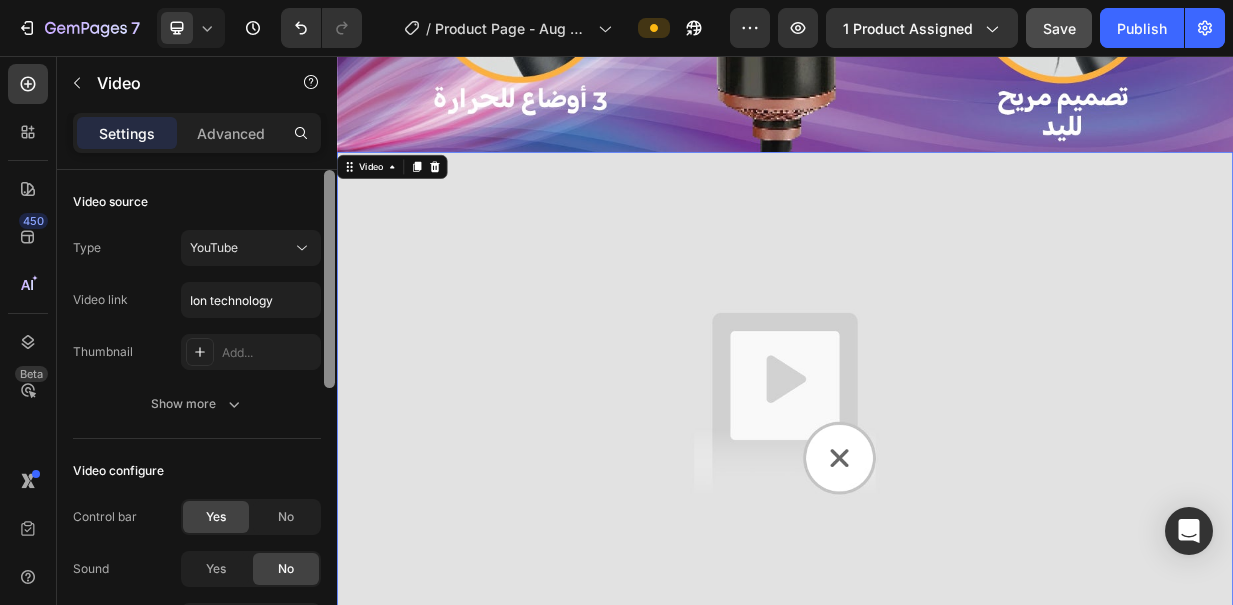 drag, startPoint x: 328, startPoint y: 368, endPoint x: 327, endPoint y: 135, distance: 233.00215 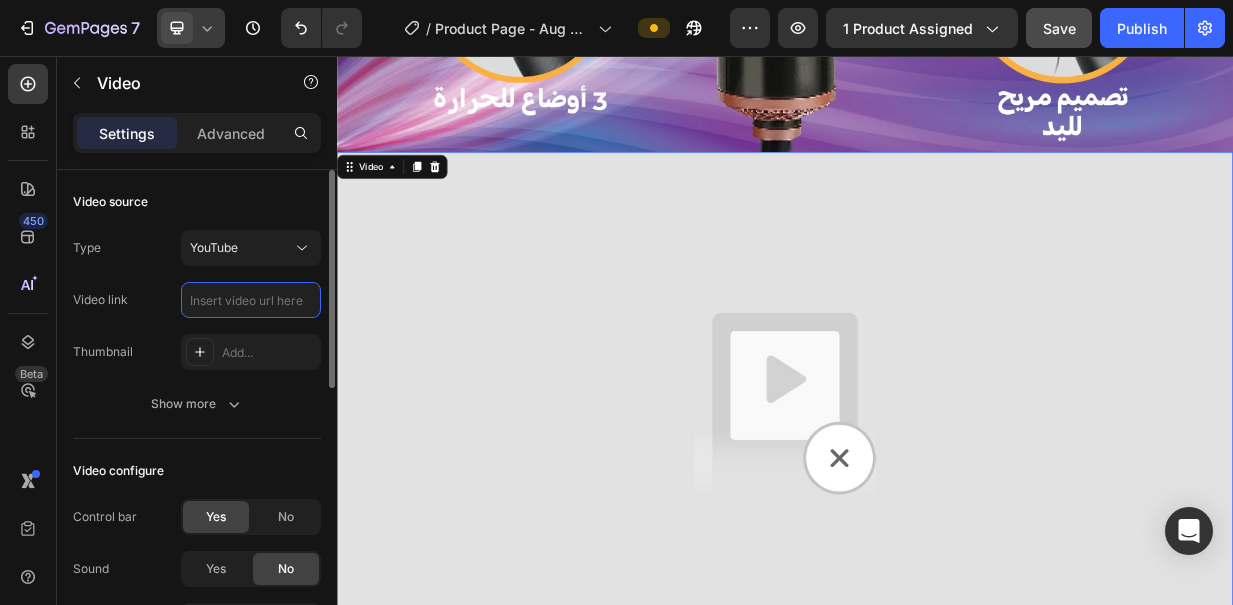 paste on "https://youtube.com/shorts/E6f5u2uFrgA" 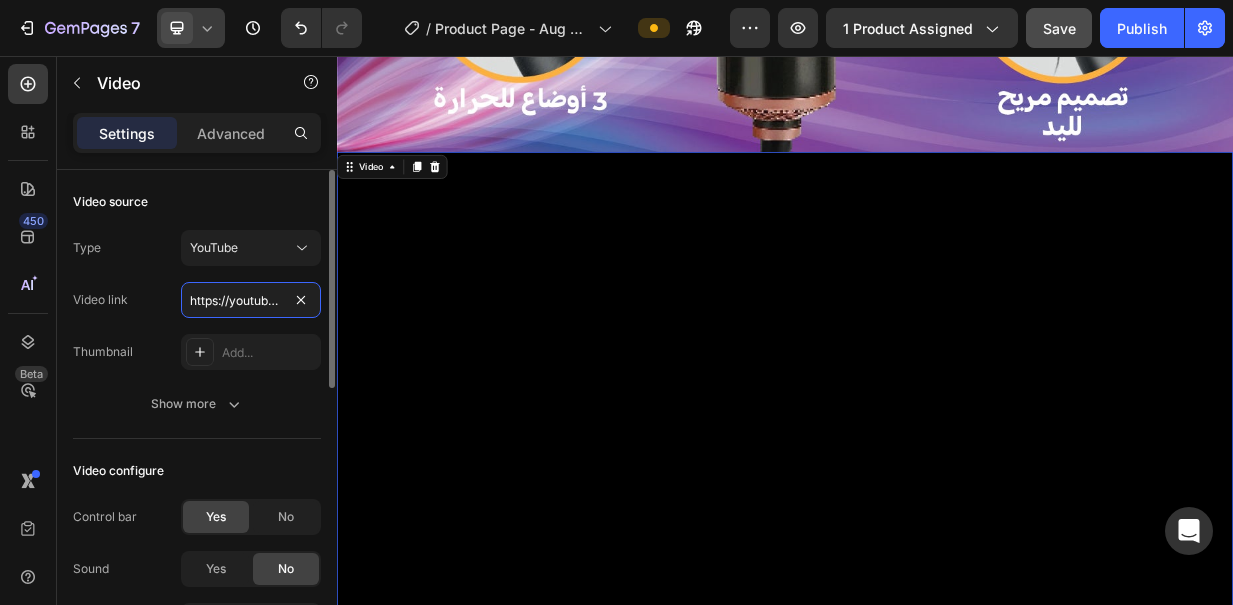 scroll, scrollTop: 0, scrollLeft: 143, axis: horizontal 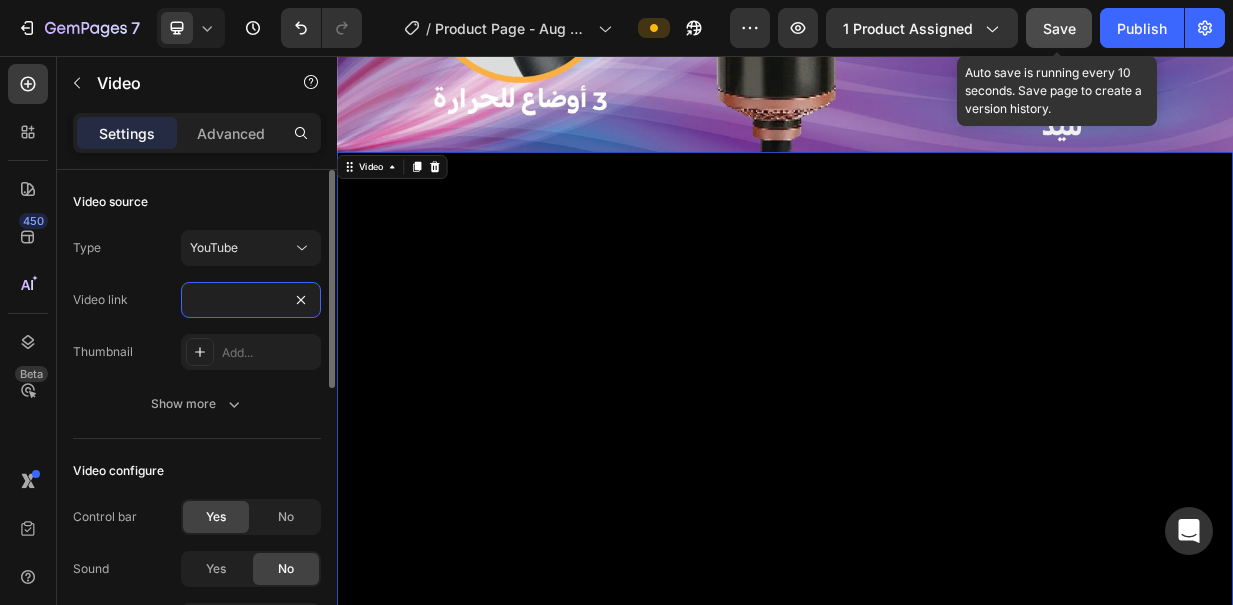 type on "https://youtube.com/shorts/E6f5u2uFrgA" 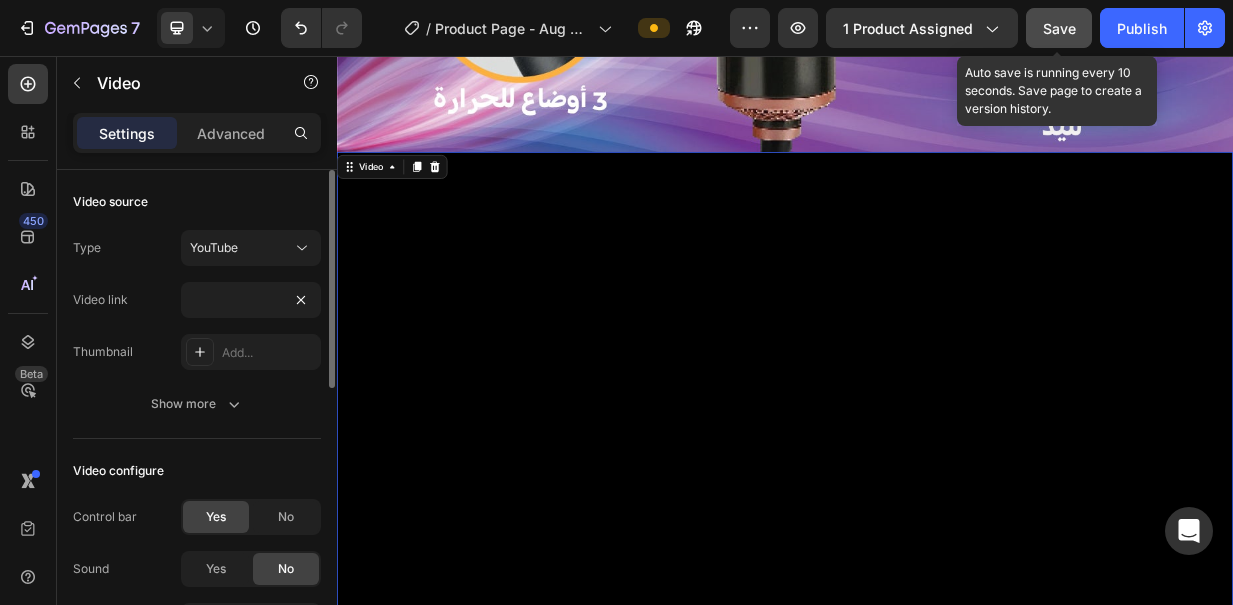 click on "Save" at bounding box center (1059, 28) 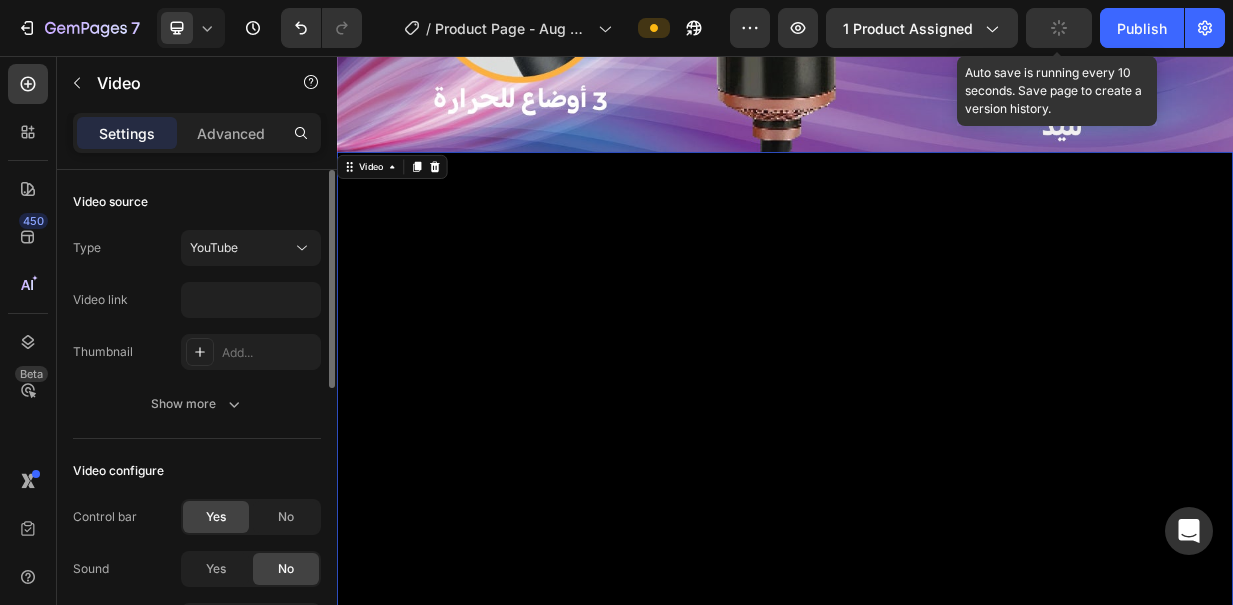 scroll, scrollTop: 0, scrollLeft: 0, axis: both 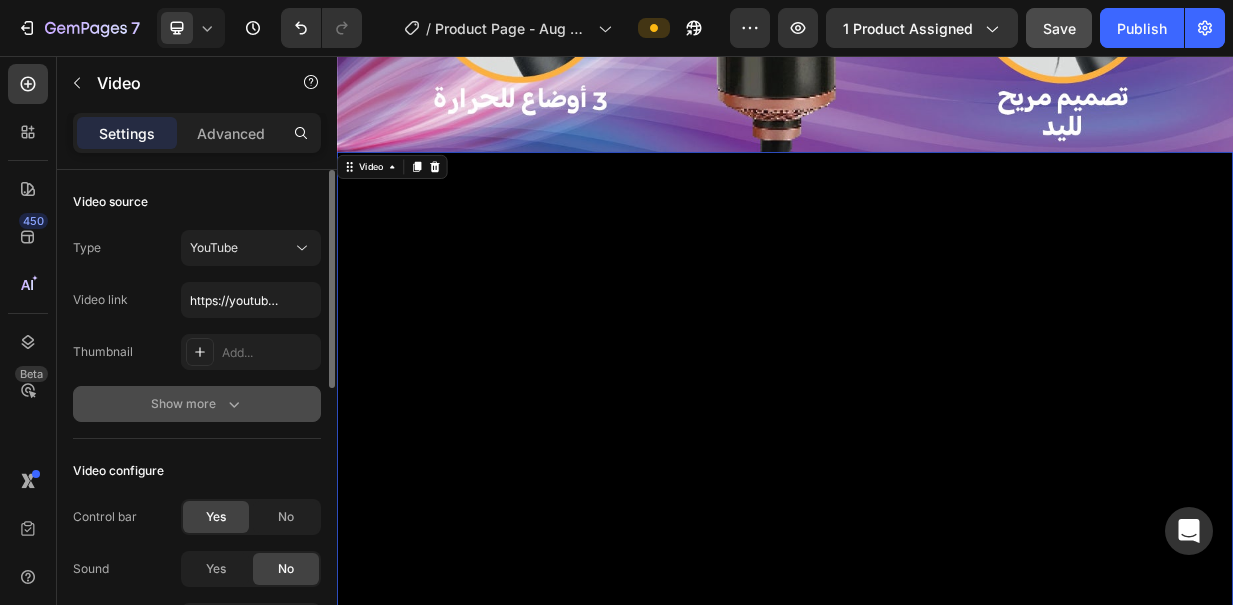 click 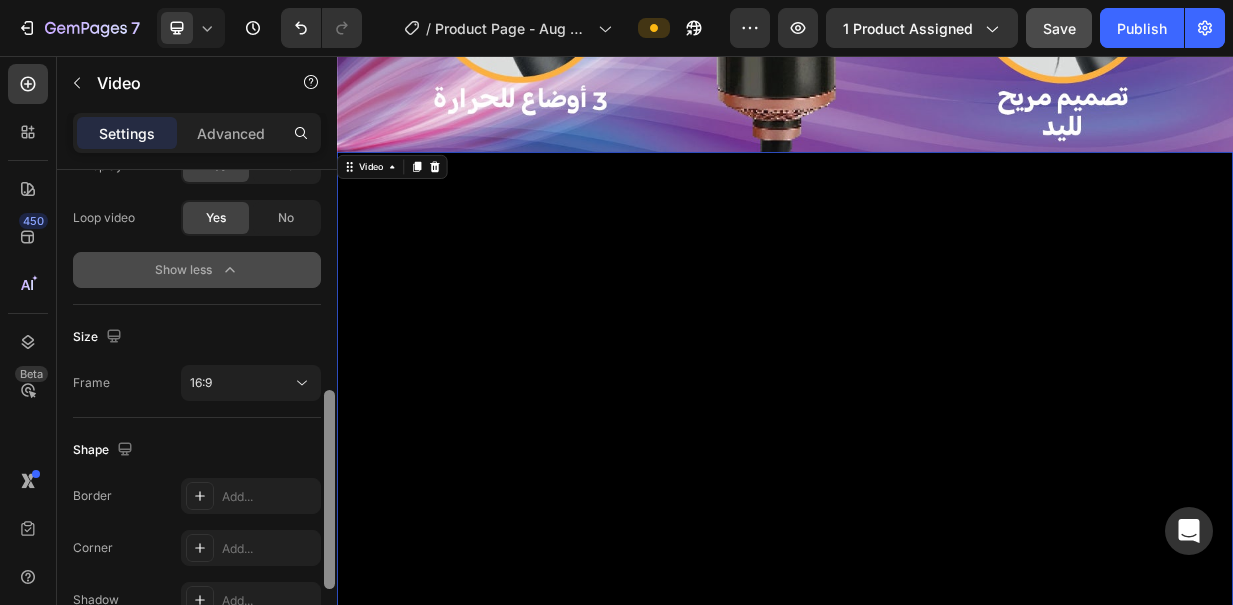 drag, startPoint x: 328, startPoint y: 394, endPoint x: 328, endPoint y: 619, distance: 225 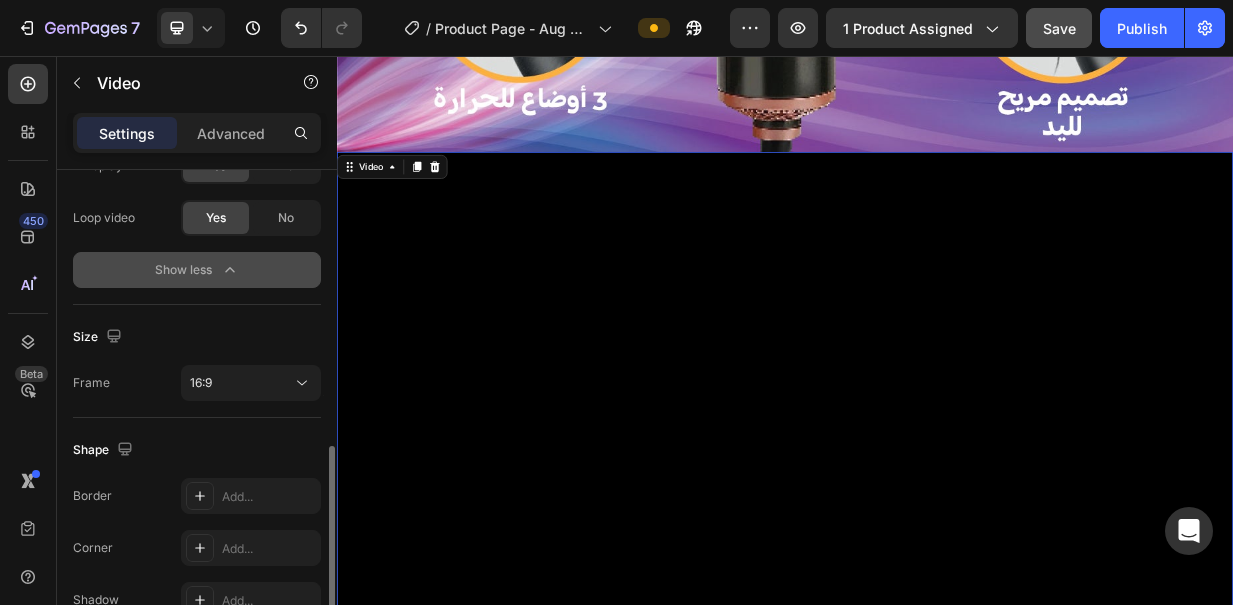 scroll, scrollTop: 631, scrollLeft: 0, axis: vertical 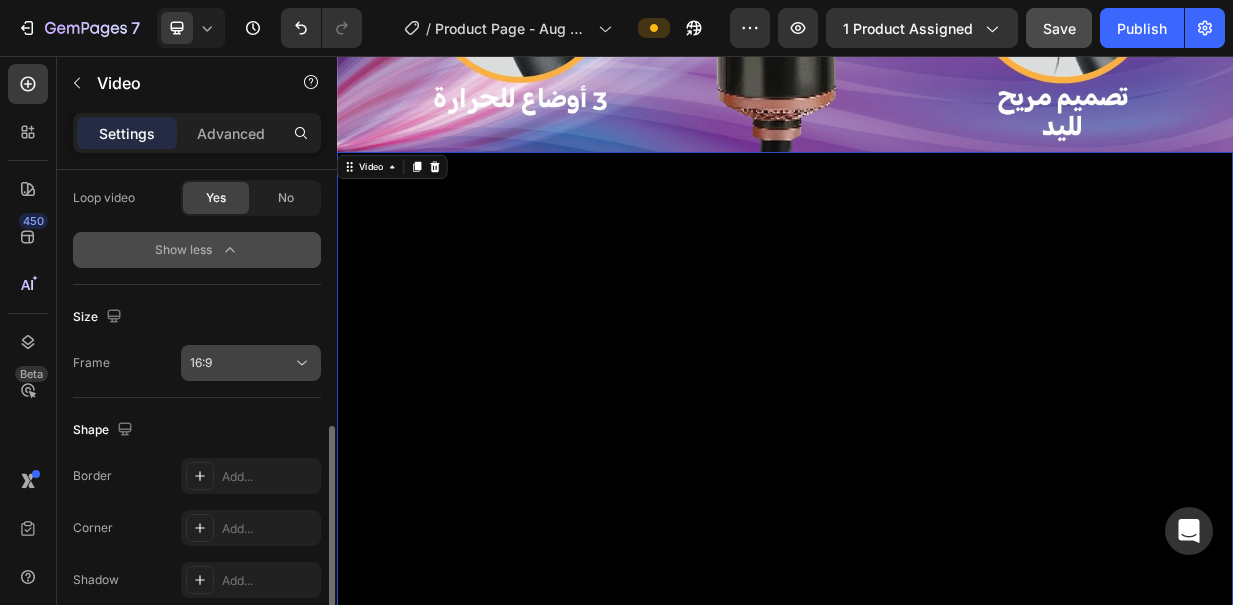 click 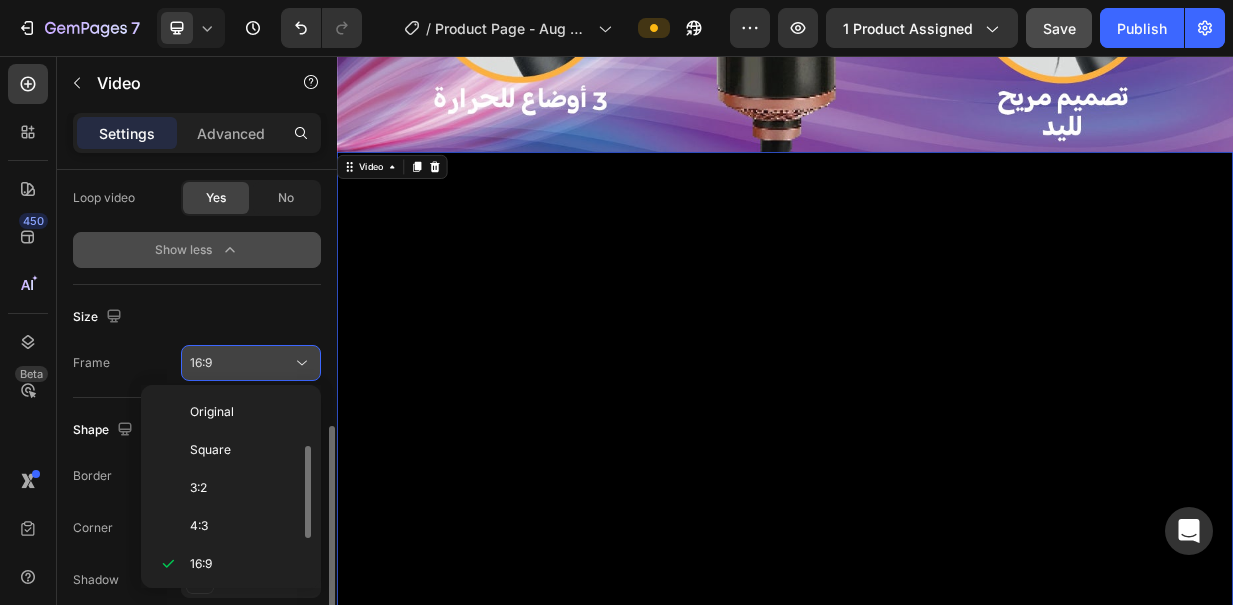 scroll, scrollTop: 36, scrollLeft: 0, axis: vertical 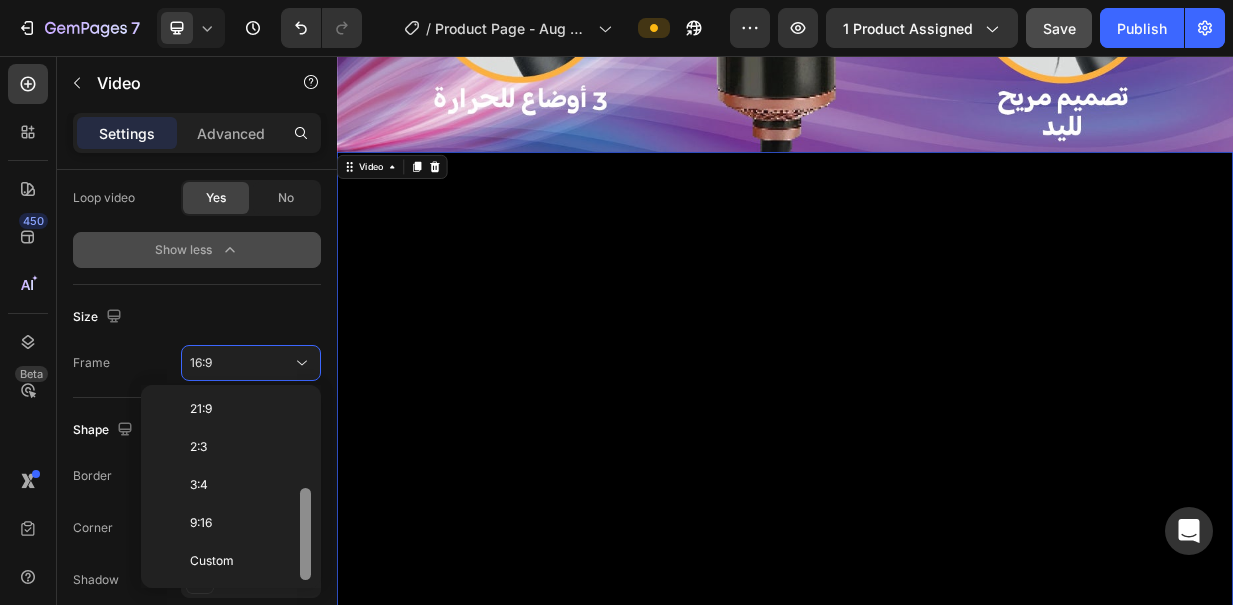 drag, startPoint x: 306, startPoint y: 436, endPoint x: 305, endPoint y: 528, distance: 92.00543 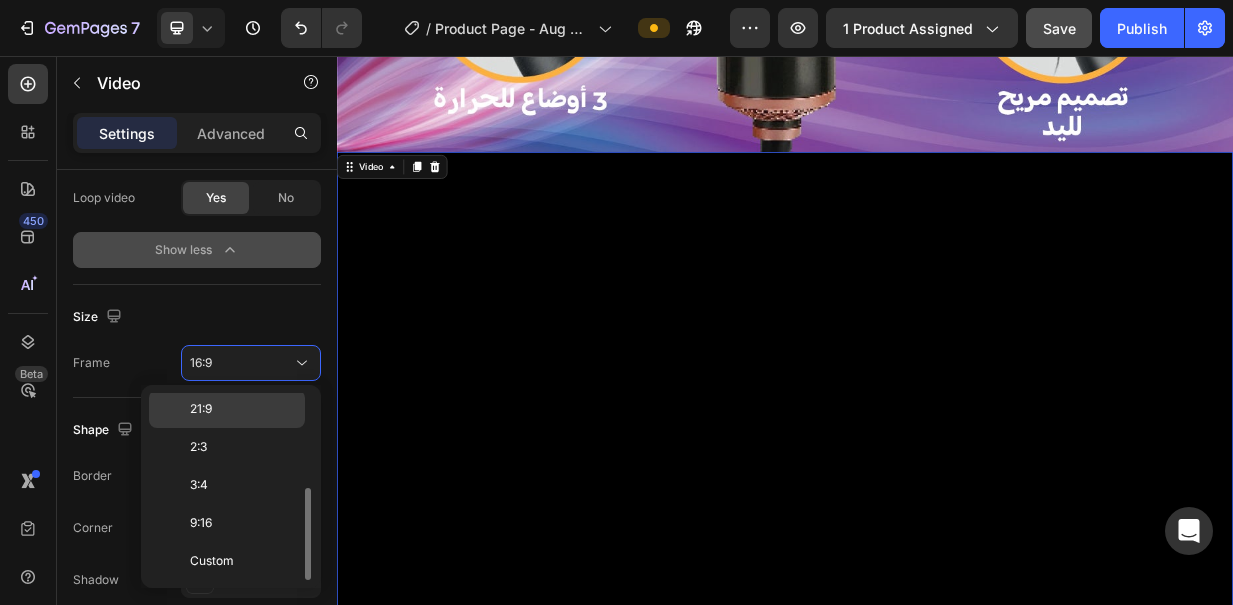 click on "21:9" at bounding box center (243, 409) 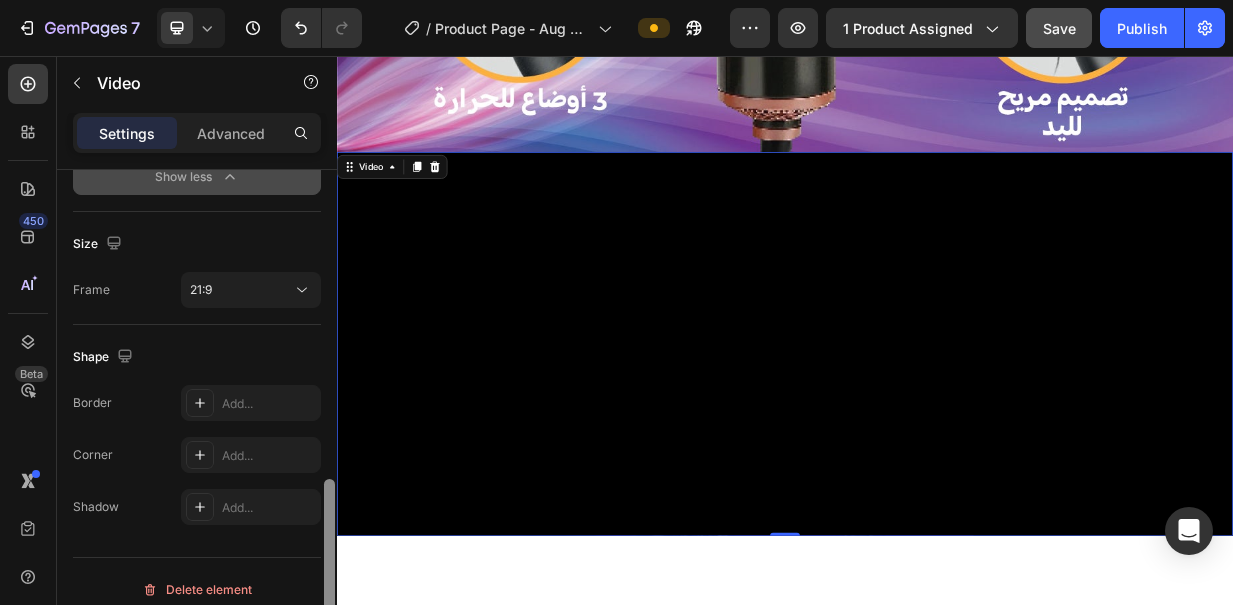 scroll, scrollTop: 720, scrollLeft: 0, axis: vertical 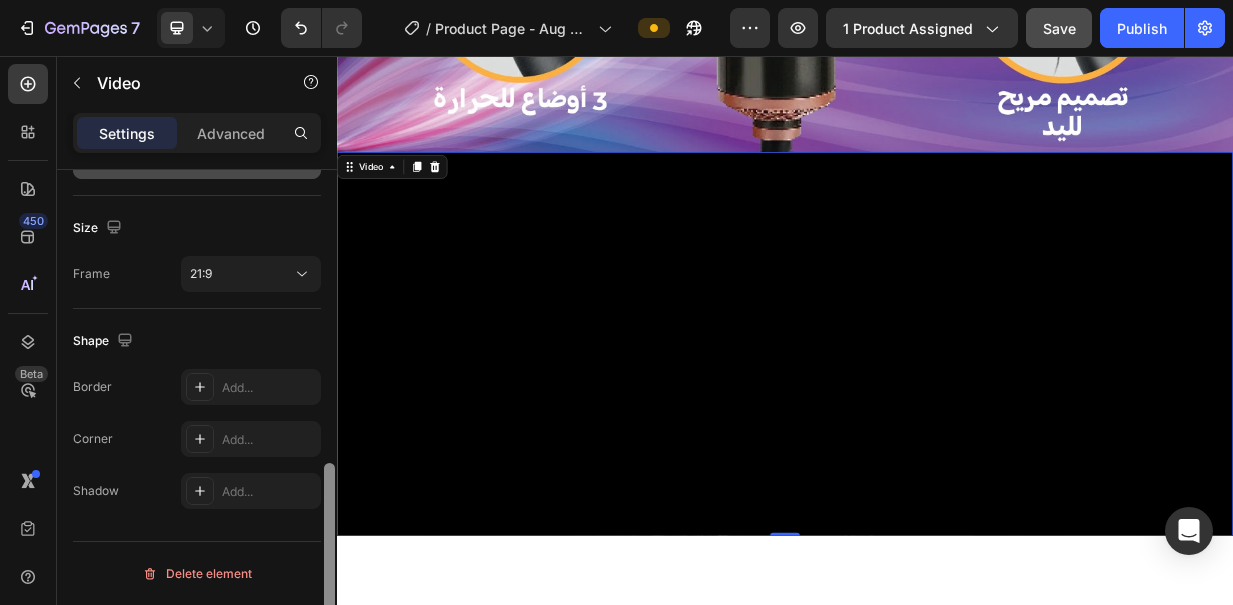 drag, startPoint x: 327, startPoint y: 448, endPoint x: 327, endPoint y: 503, distance: 55 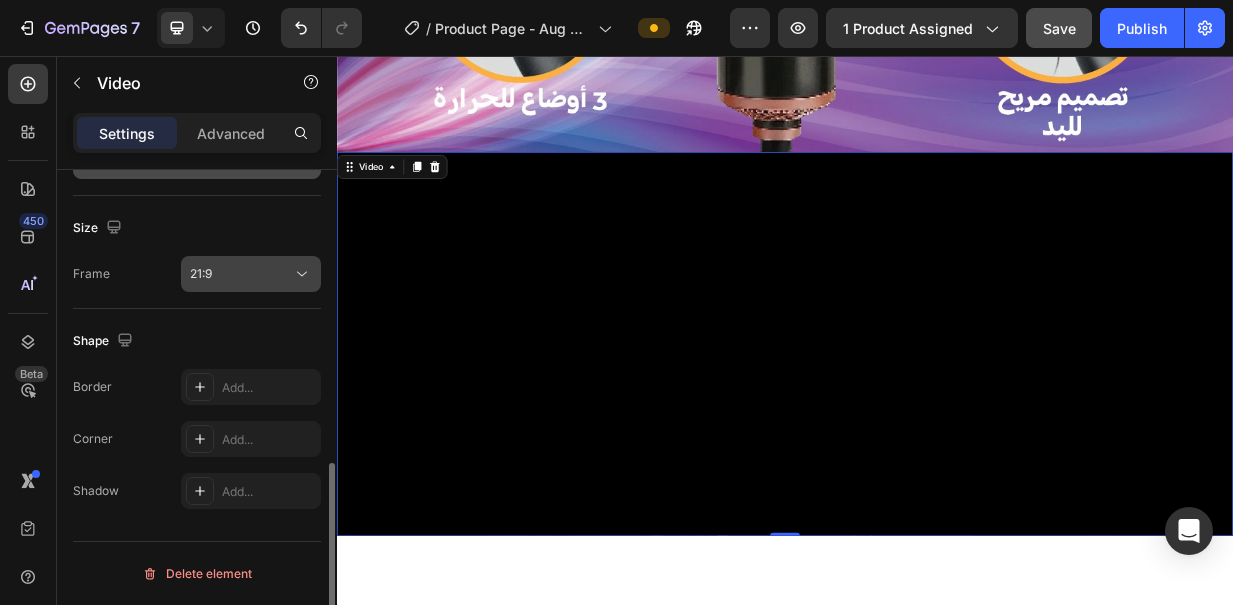 click on "21:9" at bounding box center [241, 274] 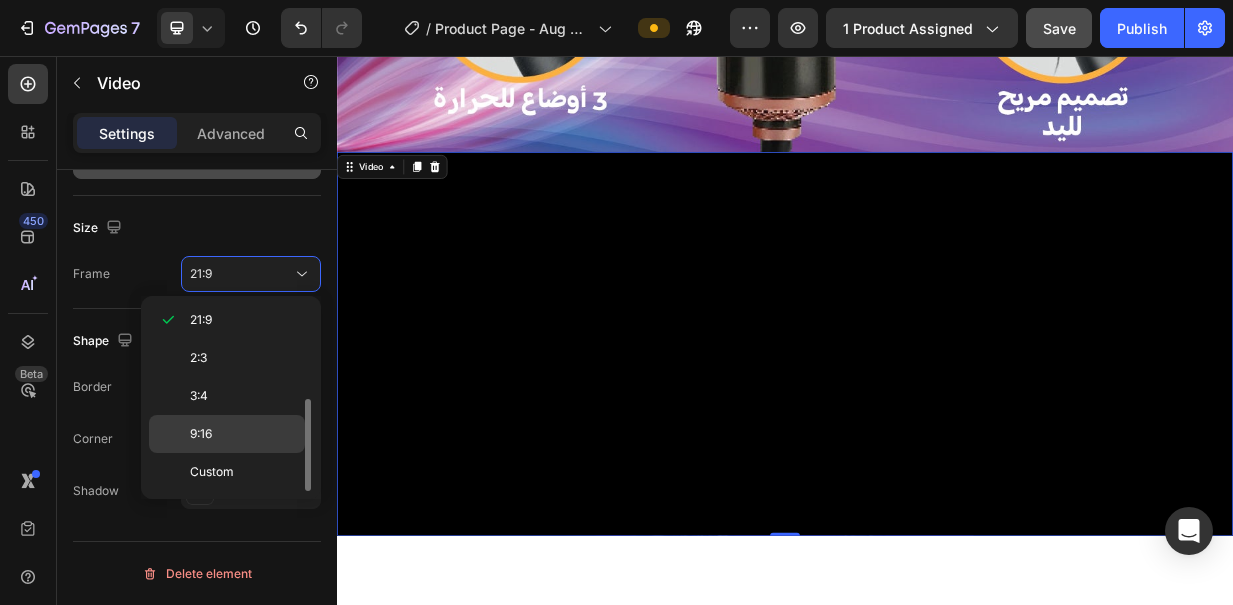 click on "9:16" at bounding box center [243, 434] 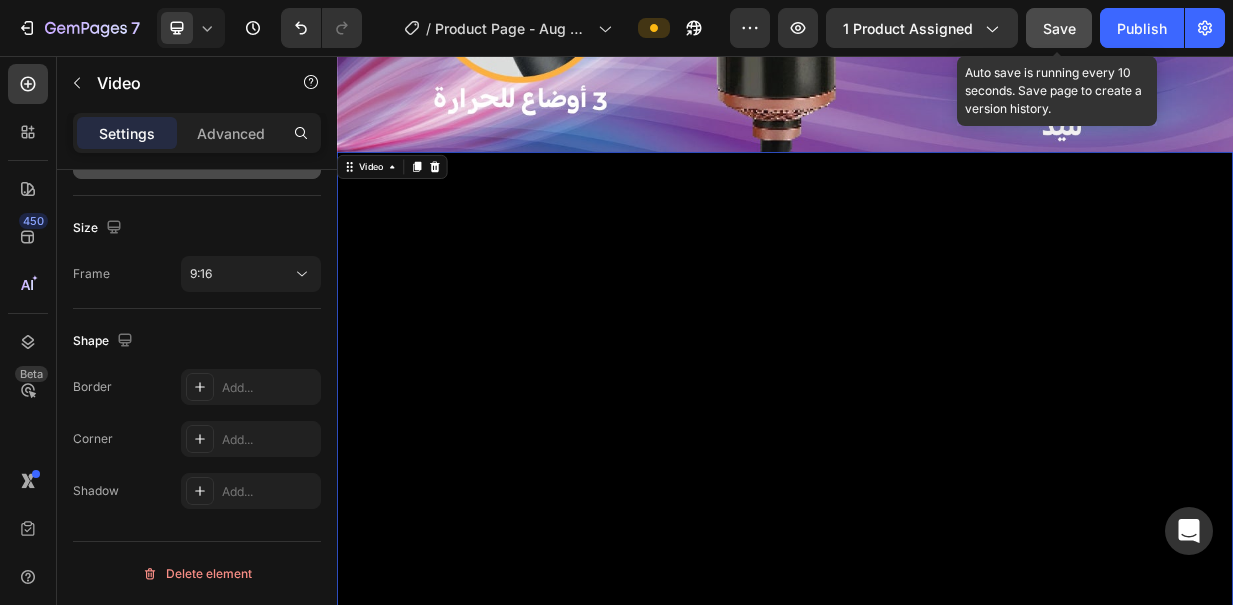 click on "Save" 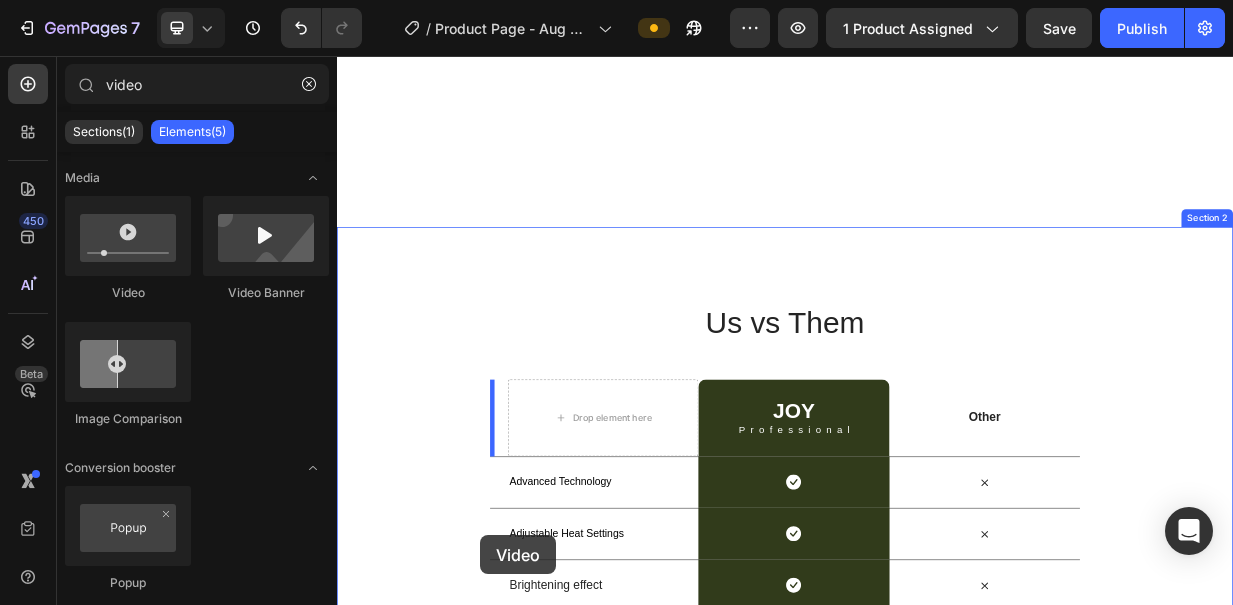 scroll, scrollTop: 8041, scrollLeft: 0, axis: vertical 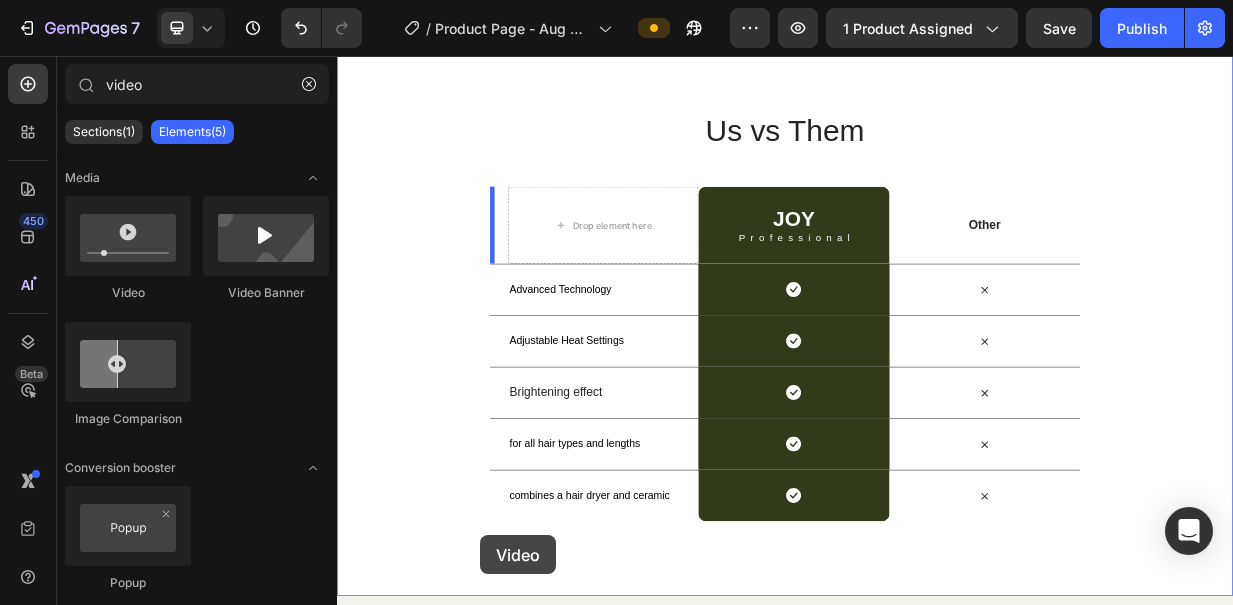 drag, startPoint x: 365, startPoint y: 209, endPoint x: 355, endPoint y: 758, distance: 549.09106 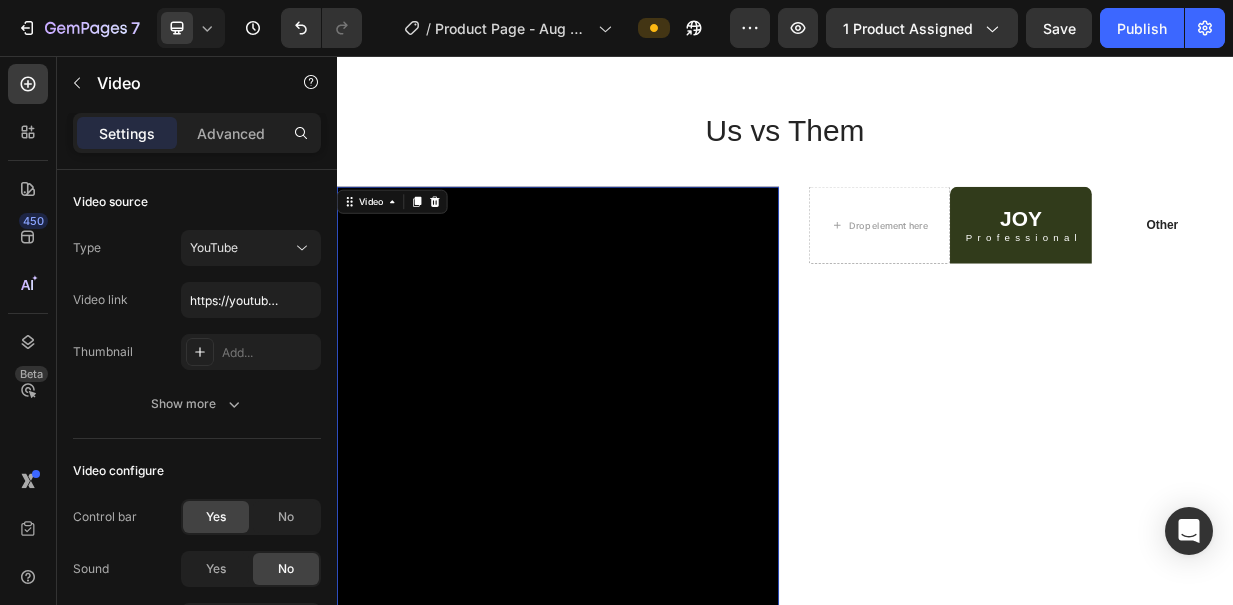 scroll, scrollTop: 8061, scrollLeft: 0, axis: vertical 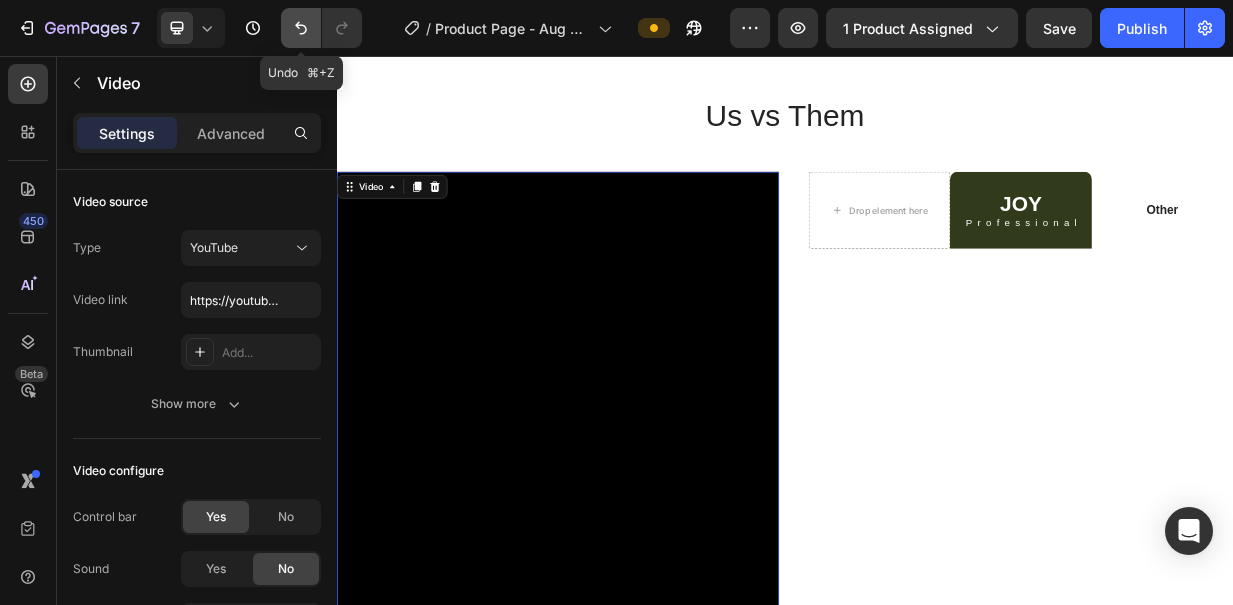 click 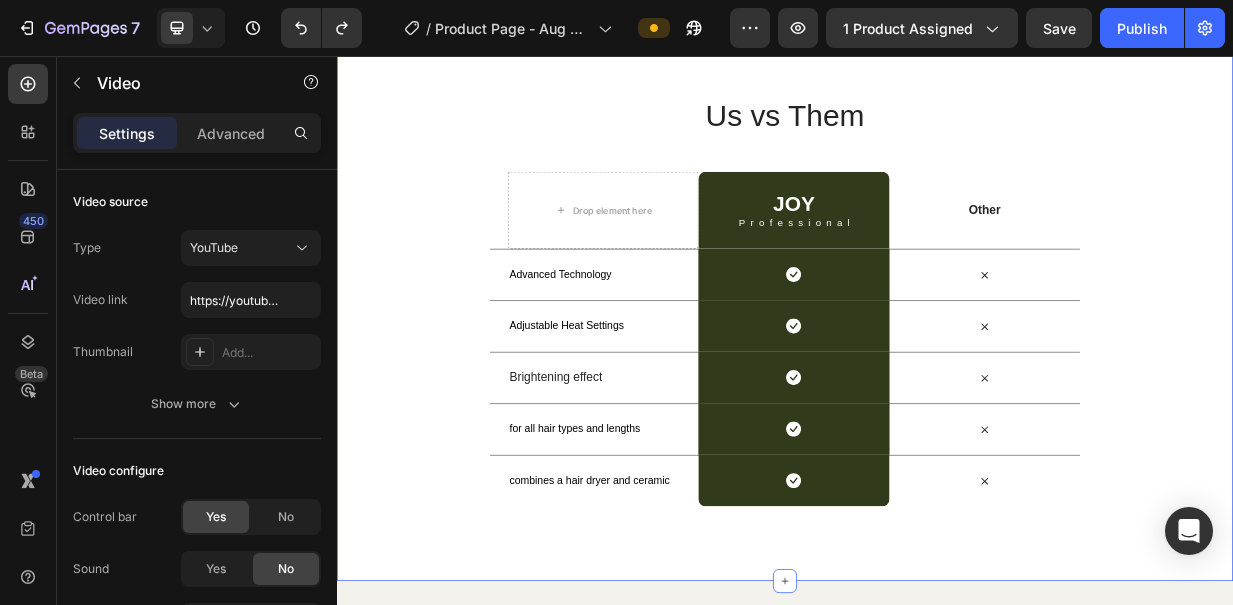 type 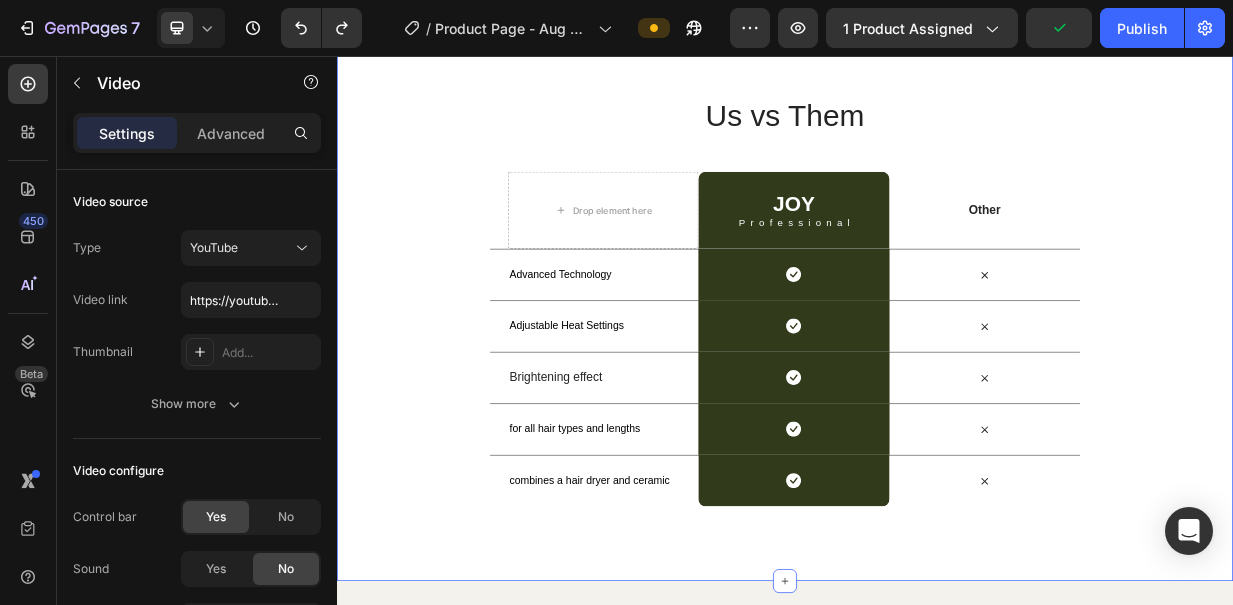 click on "Us vs Them Heading Row
Drop element here JOY Heading Professional Text Block Row Other Text Block Row Advanced Technology Text Block
Icon Row
Icon Row Adjustable Heat Settings Text Block
Icon Row
Icon Row Brightening effect Text Block
Icon Row
Icon Row for all hair types and lengths Text Block
Icon Row
Icon Row combines a hair dryer and ceramic Text Block
Icon Row
Icon Row Section 2" at bounding box center [937, 383] 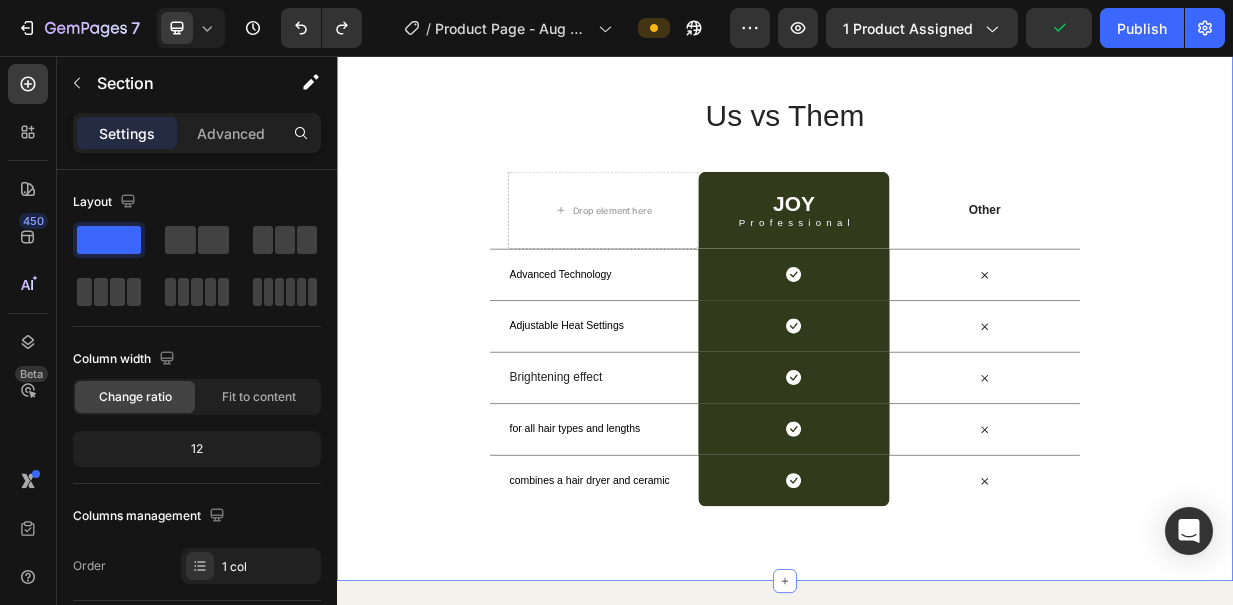 scroll, scrollTop: 7621, scrollLeft: 0, axis: vertical 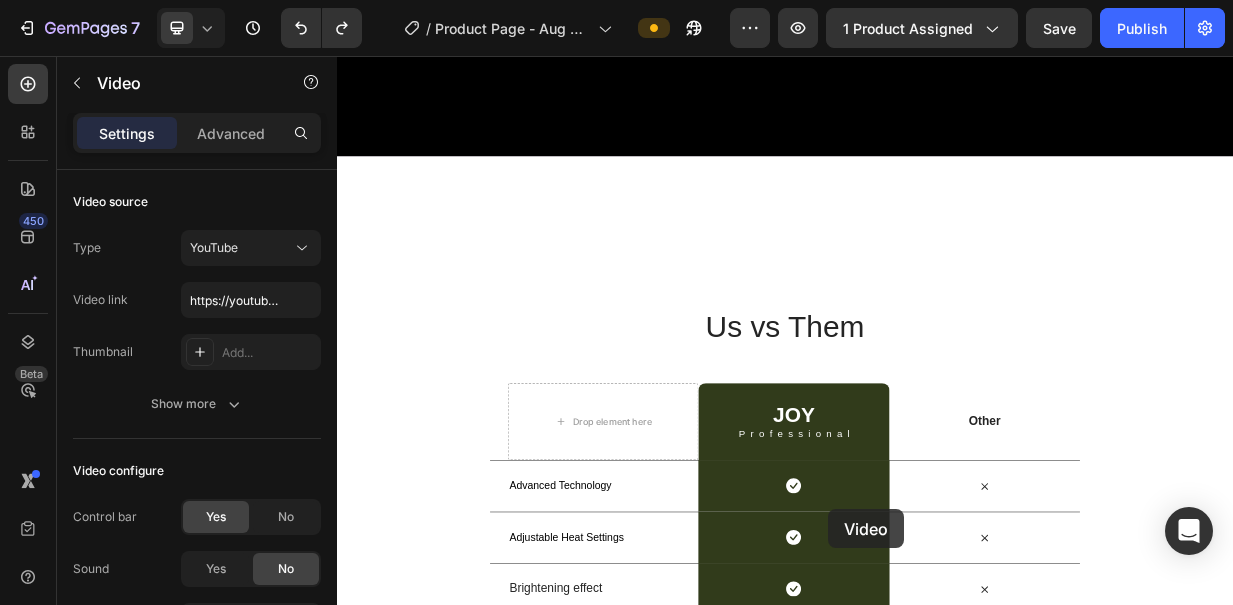 drag, startPoint x: 372, startPoint y: 417, endPoint x: 994, endPoint y: 663, distance: 668.87964 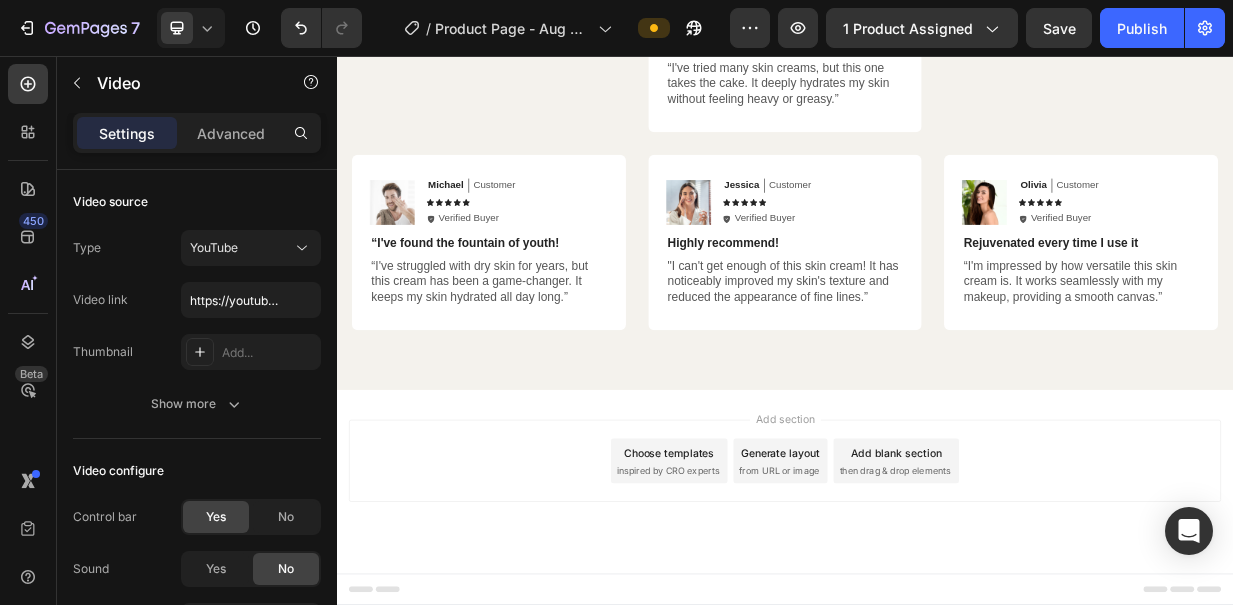 scroll, scrollTop: 6978, scrollLeft: 0, axis: vertical 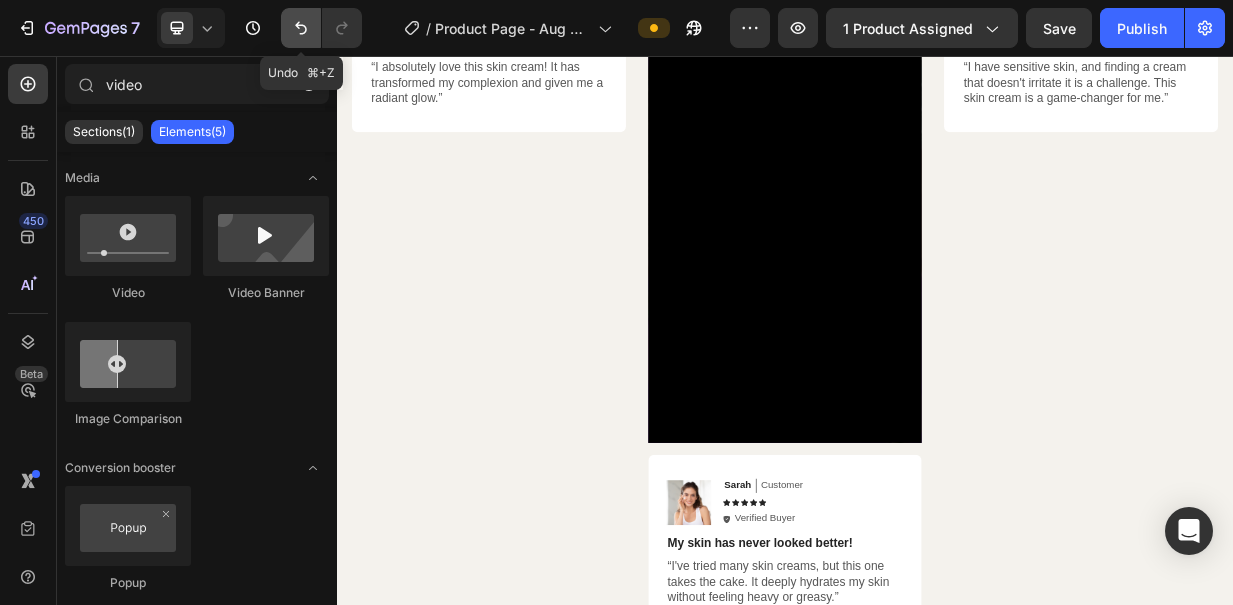 click 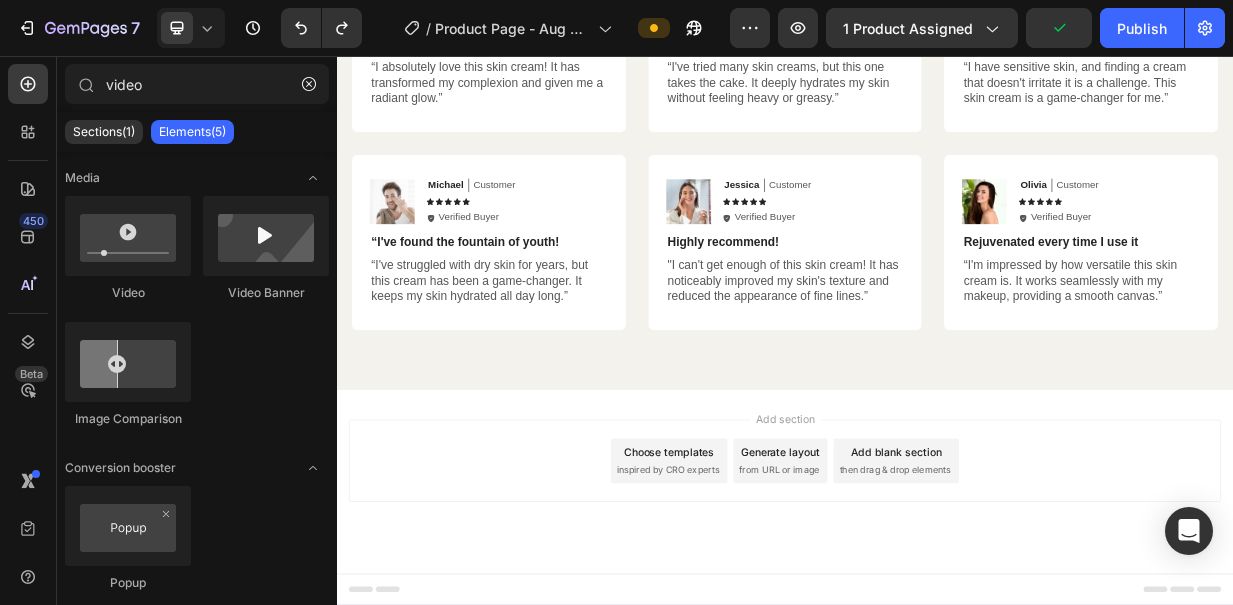 click on "Add section Choose templates inspired by CRO experts Generate layout from URL or image Add blank section then drag & drop elements" at bounding box center [937, 626] 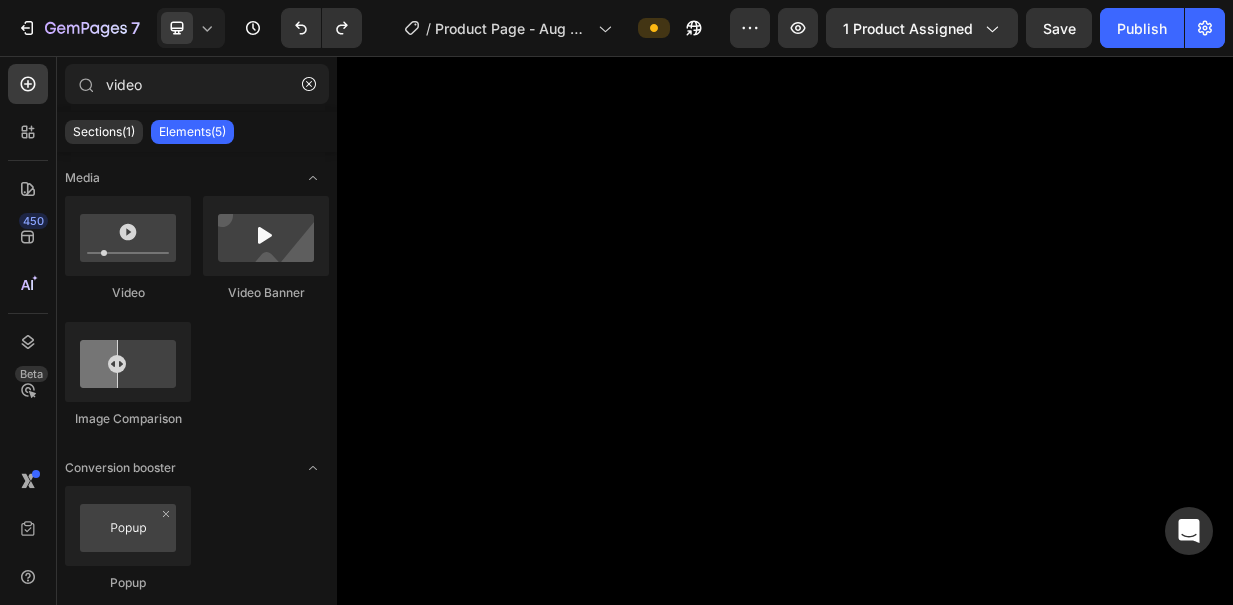 scroll, scrollTop: 0, scrollLeft: 0, axis: both 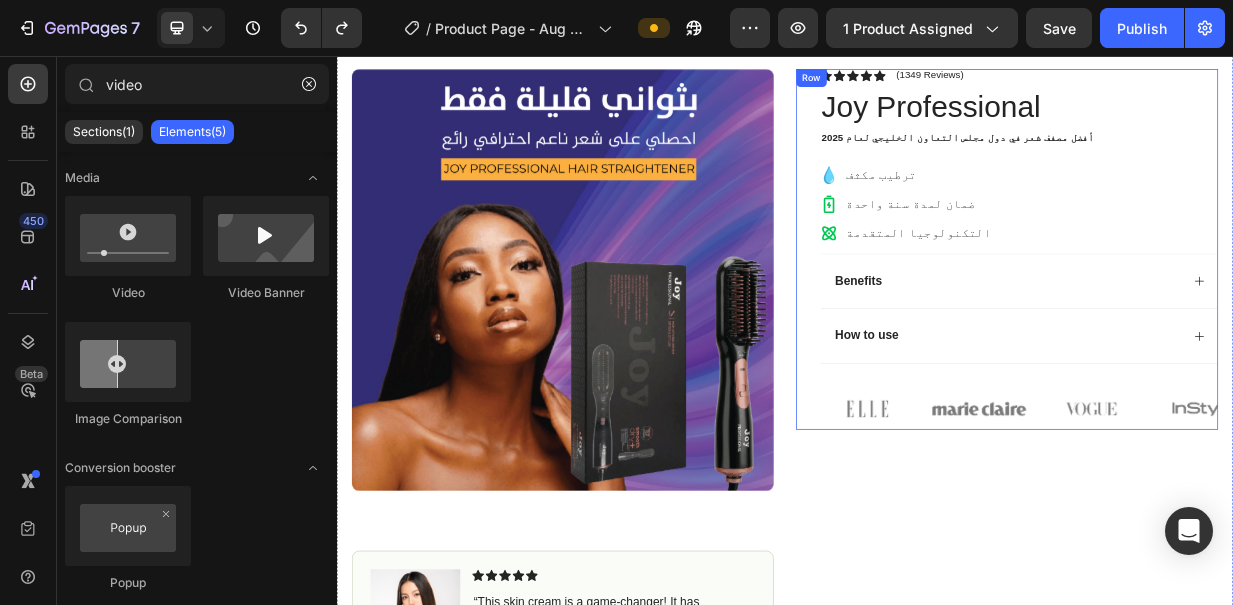click on "Icon Icon Icon Icon Icon Icon List (1349 Reviews) Text Block Row Joy Professional Product Title أفضل مصفف شعر في دول مجلس التعاون الخليجي لعام 2025 Text Block
ترطيب مكثف
ضمان لمدة سنة واحدة
التكنولوجيا المتقدمة Item List Image Icon Icon Icon Icon Icon Icon List آمن للاستخدام، مثالي لشعري الكثيف. أستخدمه أيضًا لشعر ابنتي، ويمنحه لمعانًا ونعومة. Text Block
Icon [FIRST] ([CITY], [COUNTRY]) Text Block Row Row
Benefits
How to use Accordion Image Image Image Image Image Carousel" at bounding box center (1250, 315) 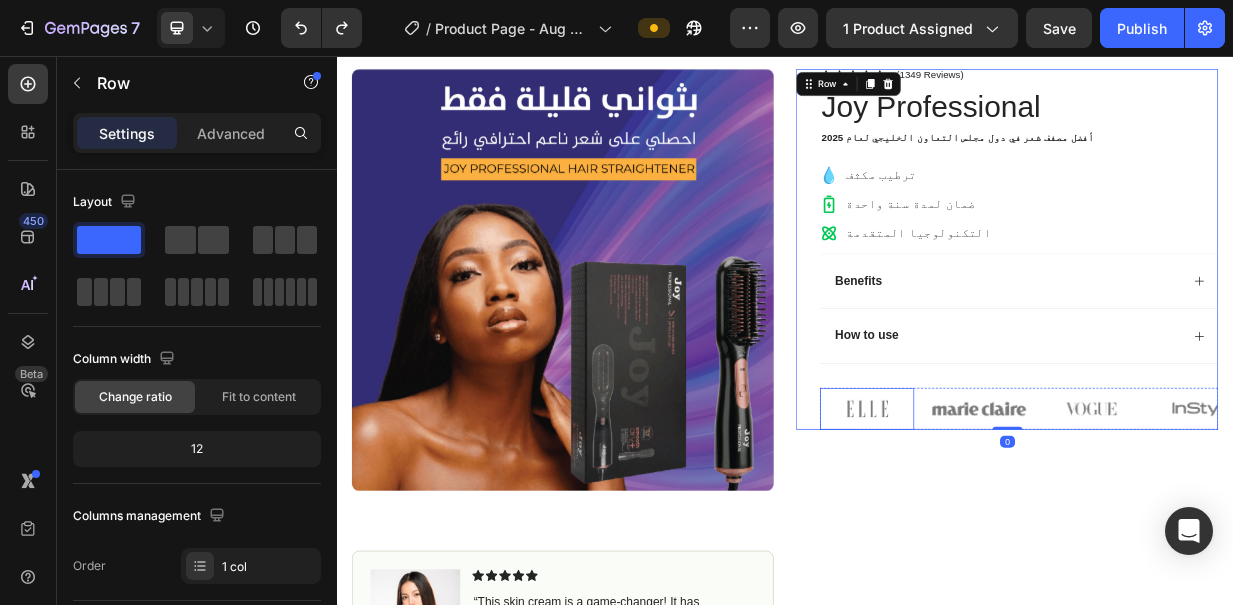 click on "Icon Icon Icon Icon Icon Icon List (1349 Reviews) Text Block Row Joy Professional Product Title أفضل مصفف شعر في دول مجلس التعاون الخليجي لعام 2025 Text Block
ترطيب مكثف
ضمان لمدة سنة واحدة
التكنولوجيا المتقدمة Item List Image Icon Icon Icon Icon Icon Icon List آمن للاستخدام، مثالي لشعري الكثيف. أستخدمه أيضًا لشعر ابنتي، ويمنحه لمعانًا ونعومة. Text Block
Icon [FIRST] ([CITY], [COUNTRY]) Text Block Row Row
Benefits
How to use Accordion Image Image Image Image Image Carousel" at bounding box center (1250, 315) 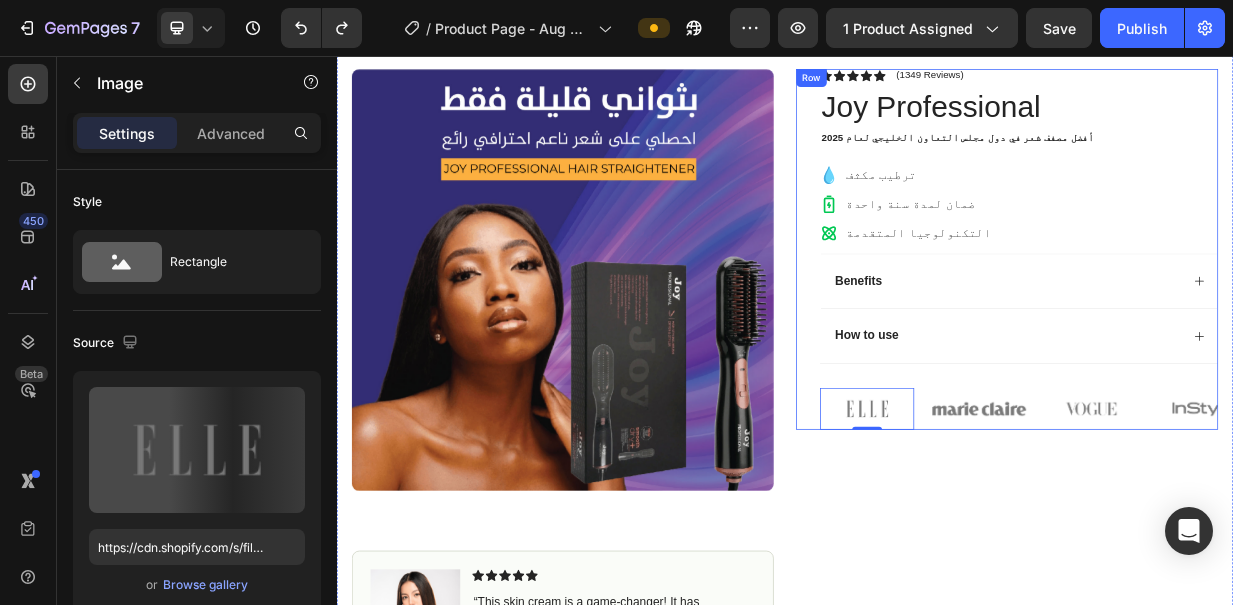 click on "Icon Icon Icon Icon Icon Icon List (1349 Reviews) Text Block Row Joy Professional Product Title أفضل مصفف شعر في دول مجلس التعاون الخليجي لعام 2025 Text Block
ترطيب مكثف
ضمان لمدة سنة واحدة
التكنولوجيا المتقدمة Item List Image Icon Icon Icon Icon Icon Icon List آمن للاستخدام، مثالي لشعري الكثيف. أستخدمه أيضًا لشعر ابنتي، ويمنحه لمعانًا ونعومة. Text Block
Icon [FIRST] ([CITY], [COUNTRY]) Text Block Row Row
Benefits
How to use Accordion Image   0 Image Image Image Image Carousel" at bounding box center [1250, 315] 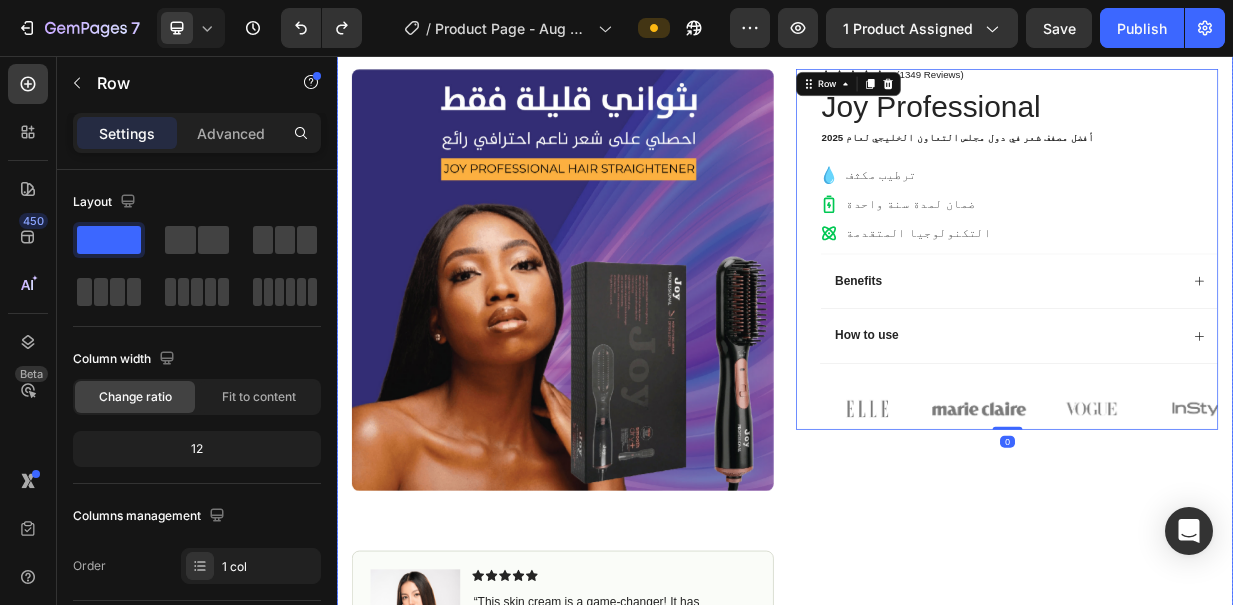 click on "Icon Icon Icon Icon Icon Icon List (1349 Reviews) Text Block Row Joy Professional Product Title أفضل مصفف شعر في دول مجلس التعاون الخليجي لعام 2025 Text Block
ترطيب مكثف
ضمان لمدة سنة واحدة
التكنولوجيا المتقدمة Item List Image Icon Icon Icon Icon Icon Icon List آمن للاستخدام، مثالي لشعري الكثيف. أستخدمه أيضًا لشعر ابنتي، ويمنحه لمعانًا ونعومة. Text Block
Icon [FIRST] ([CITY], [COUNTRY]) Text Block Row Row
Benefits
How to use Accordion Image Image Image Image Image Carousel Row   0" at bounding box center [1234, 500] 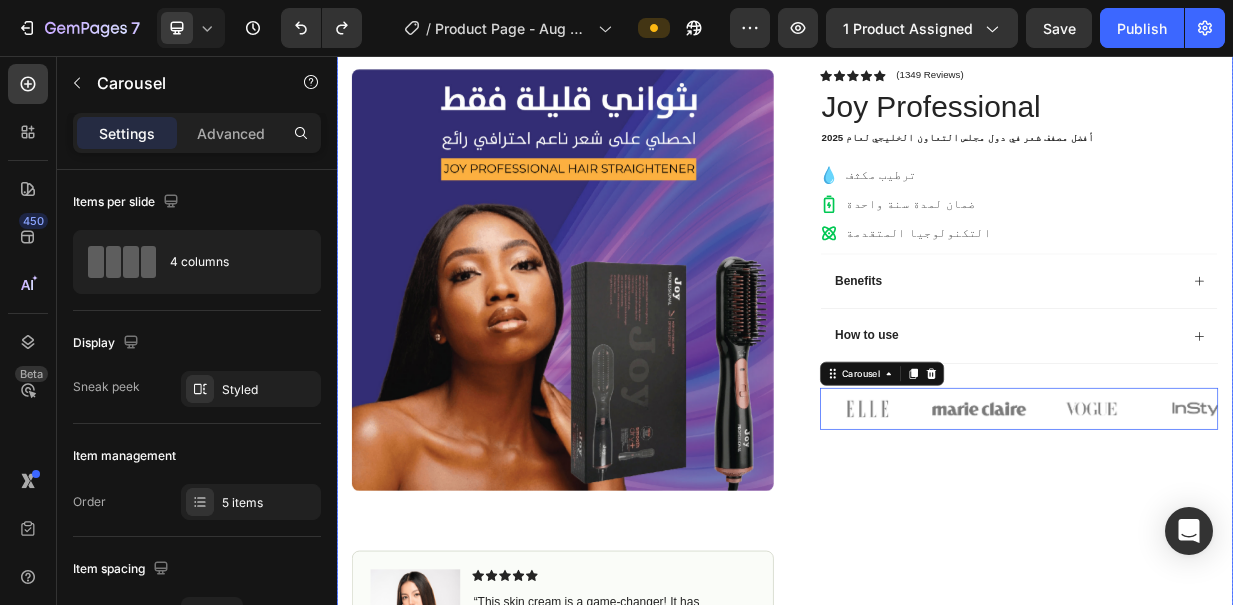 drag, startPoint x: 1112, startPoint y: 507, endPoint x: 1107, endPoint y: 673, distance: 166.07529 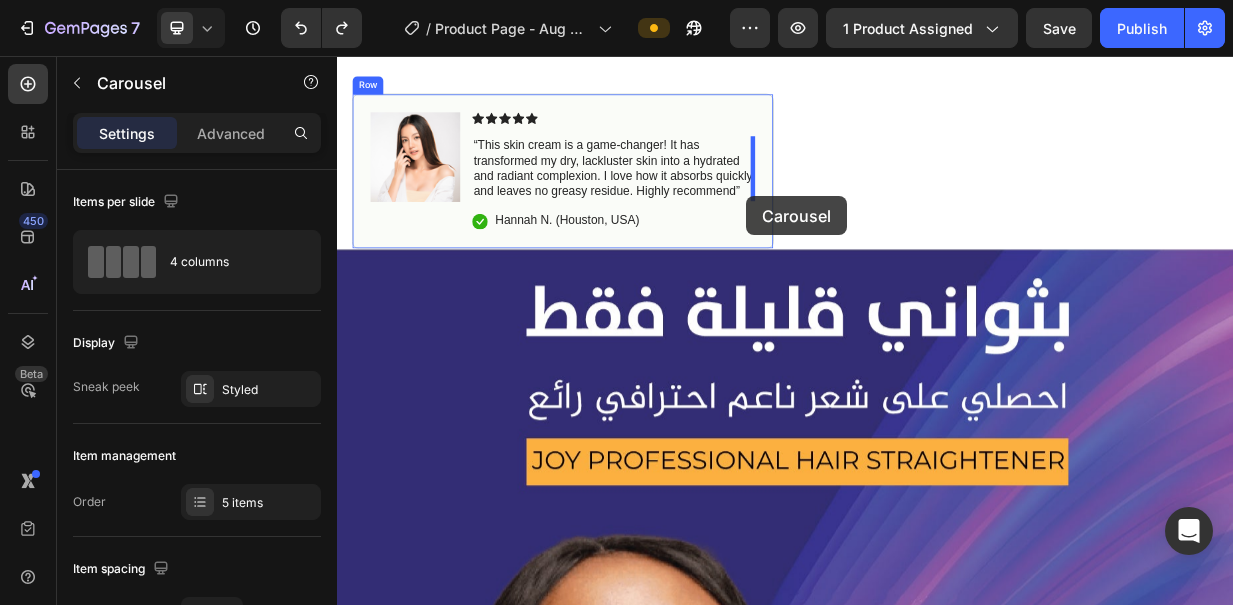 scroll, scrollTop: 706, scrollLeft: 0, axis: vertical 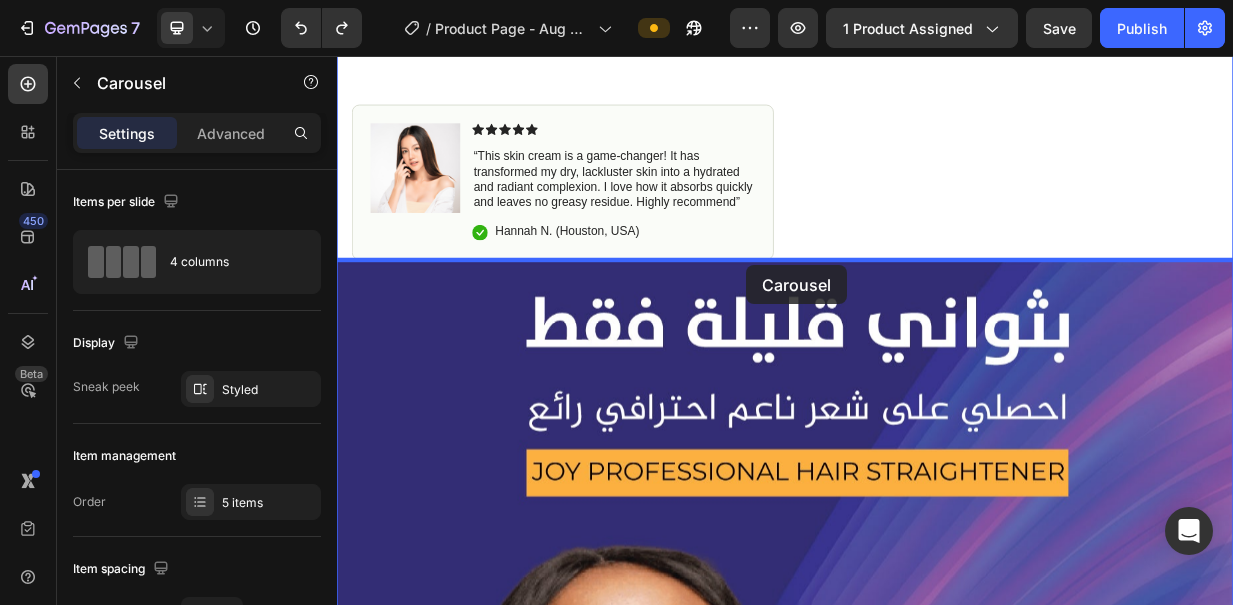 drag, startPoint x: 1008, startPoint y: 482, endPoint x: 885, endPoint y: 337, distance: 190.14206 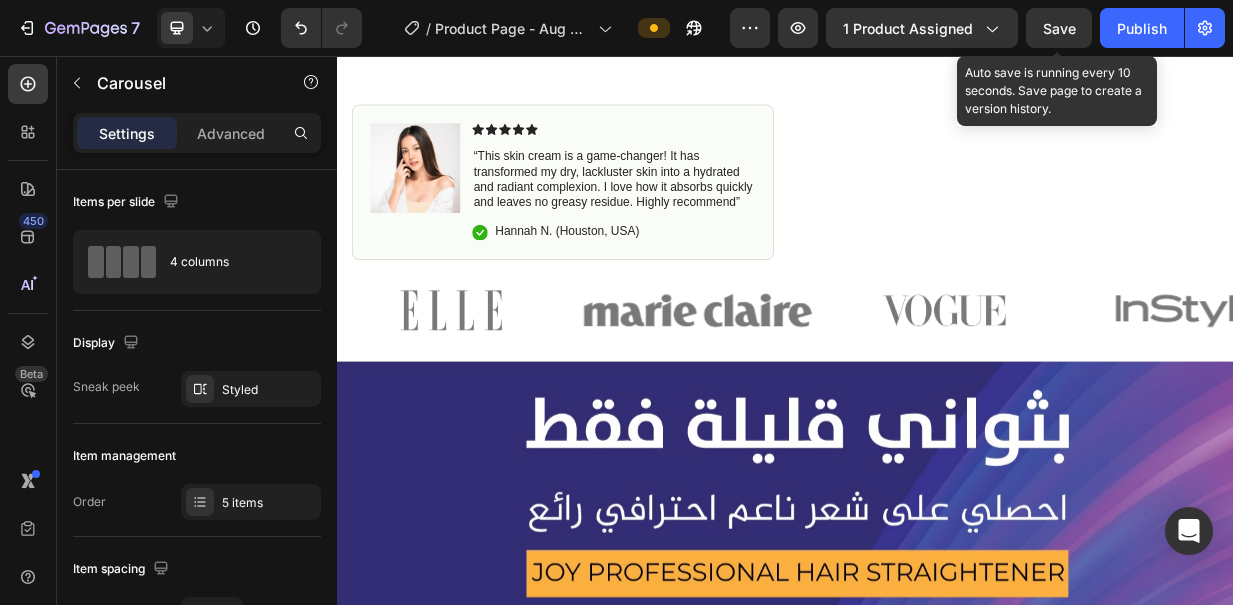 click on "Save" at bounding box center [1059, 28] 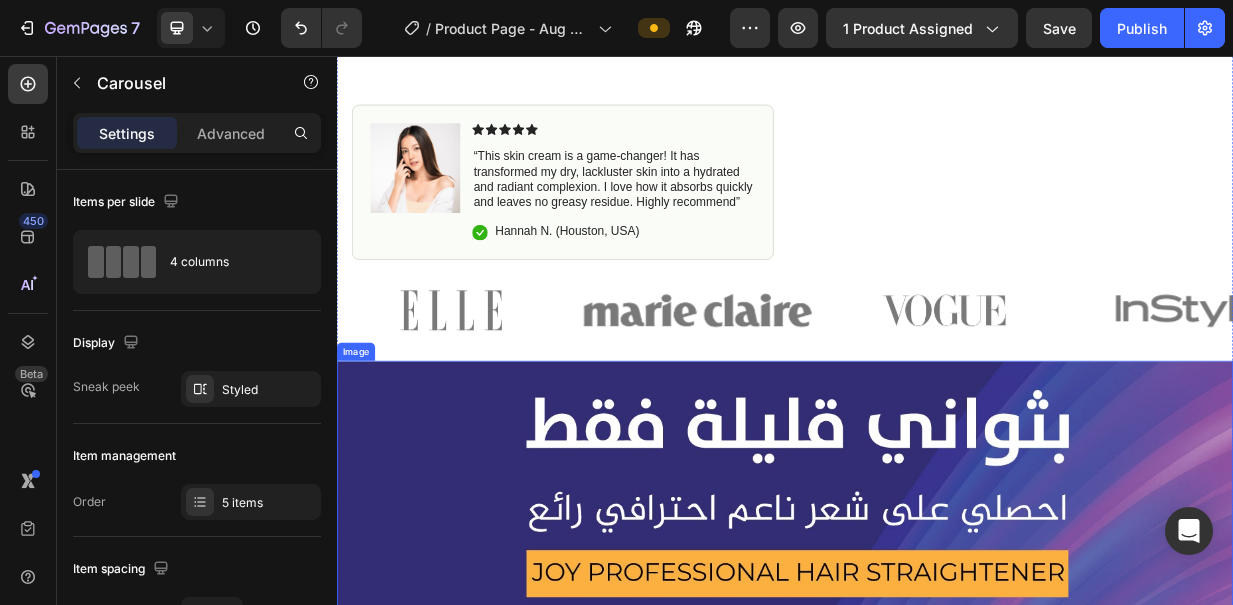 click at bounding box center [937, 2864] 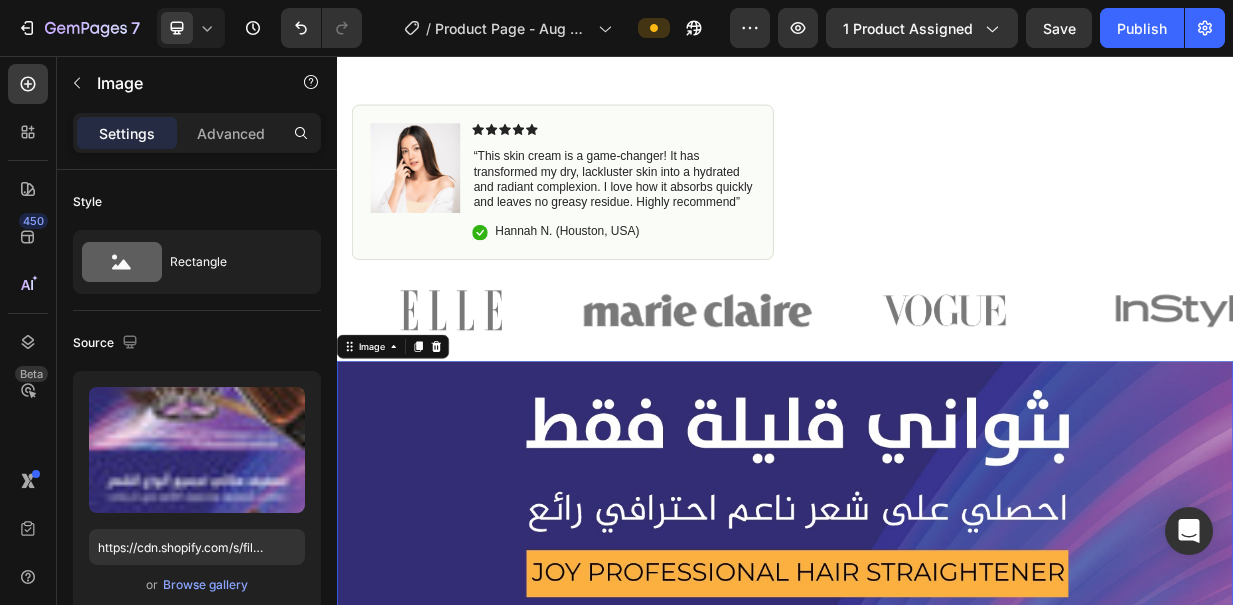 scroll, scrollTop: 746, scrollLeft: 0, axis: vertical 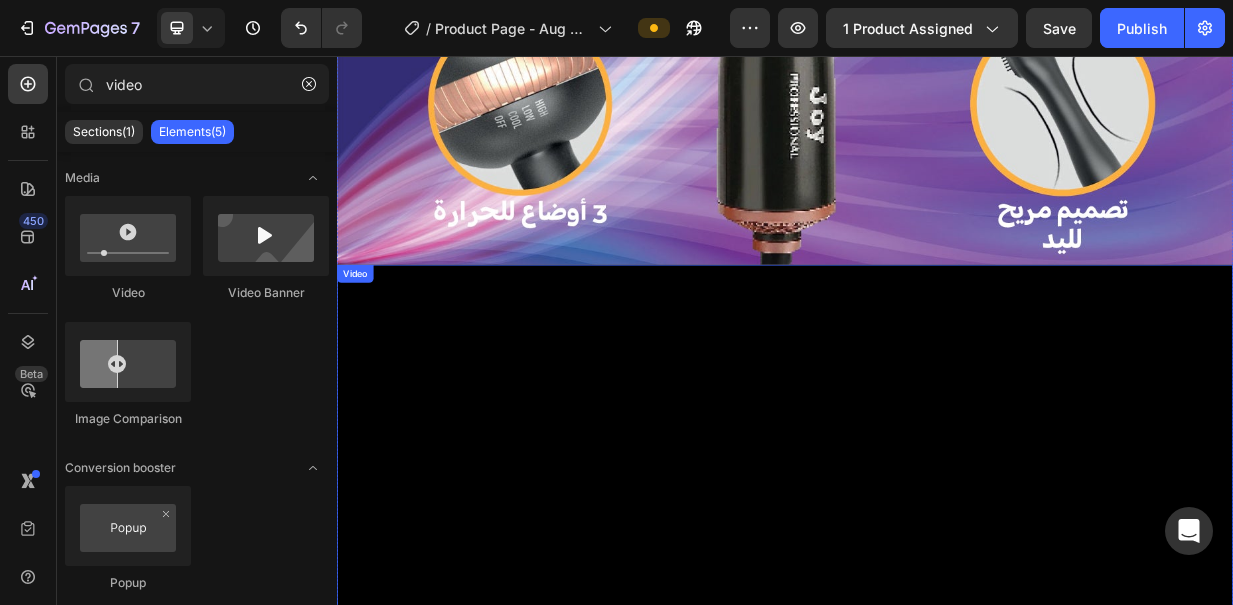 click on "Video" at bounding box center (361, 347) 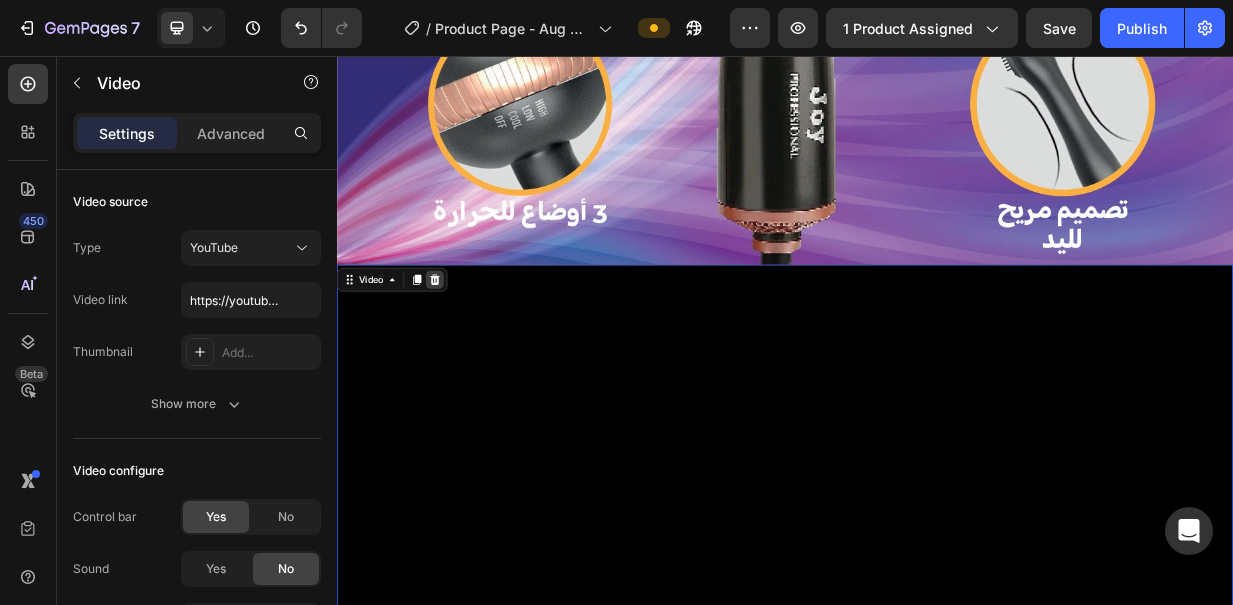 click 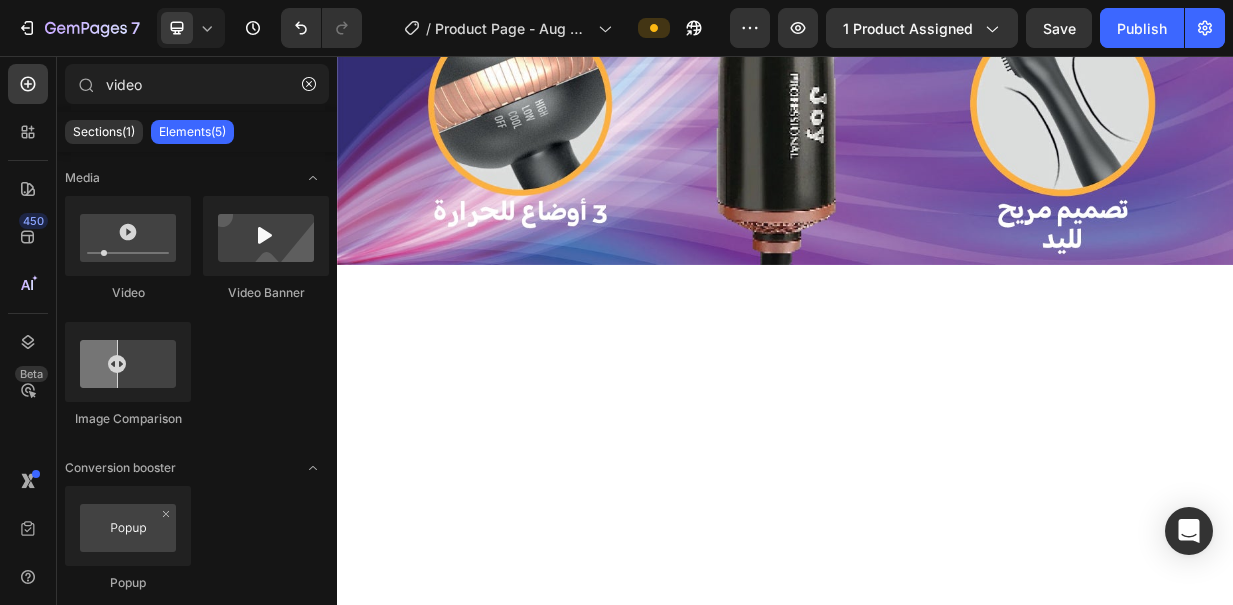 click at bounding box center (937, 811) 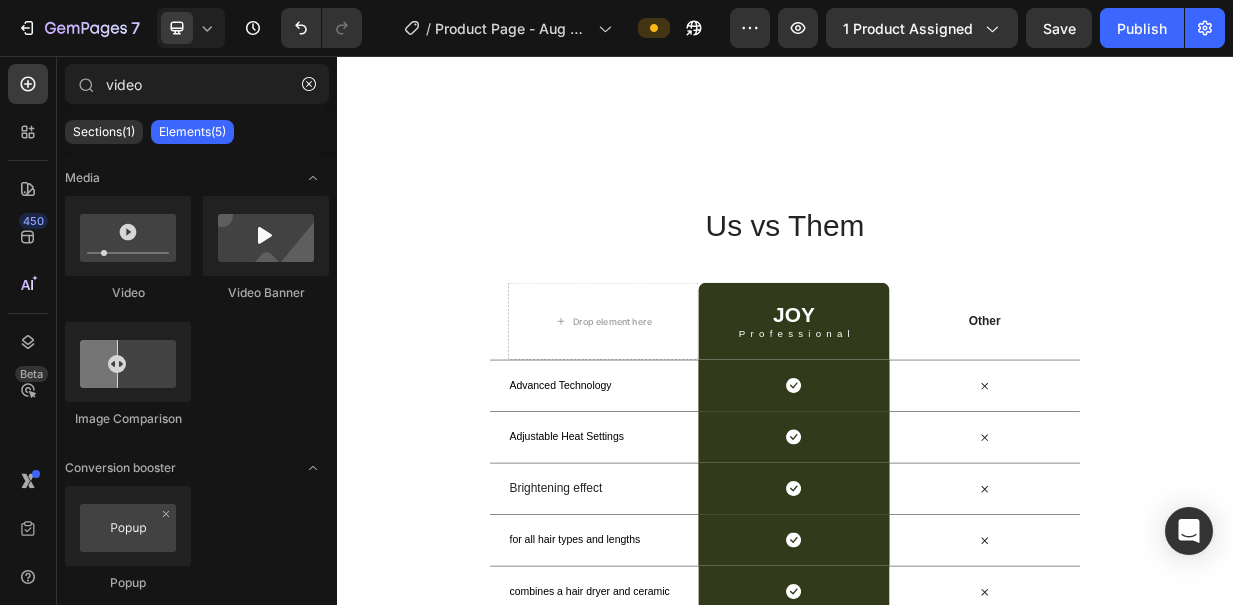 scroll, scrollTop: 5970, scrollLeft: 0, axis: vertical 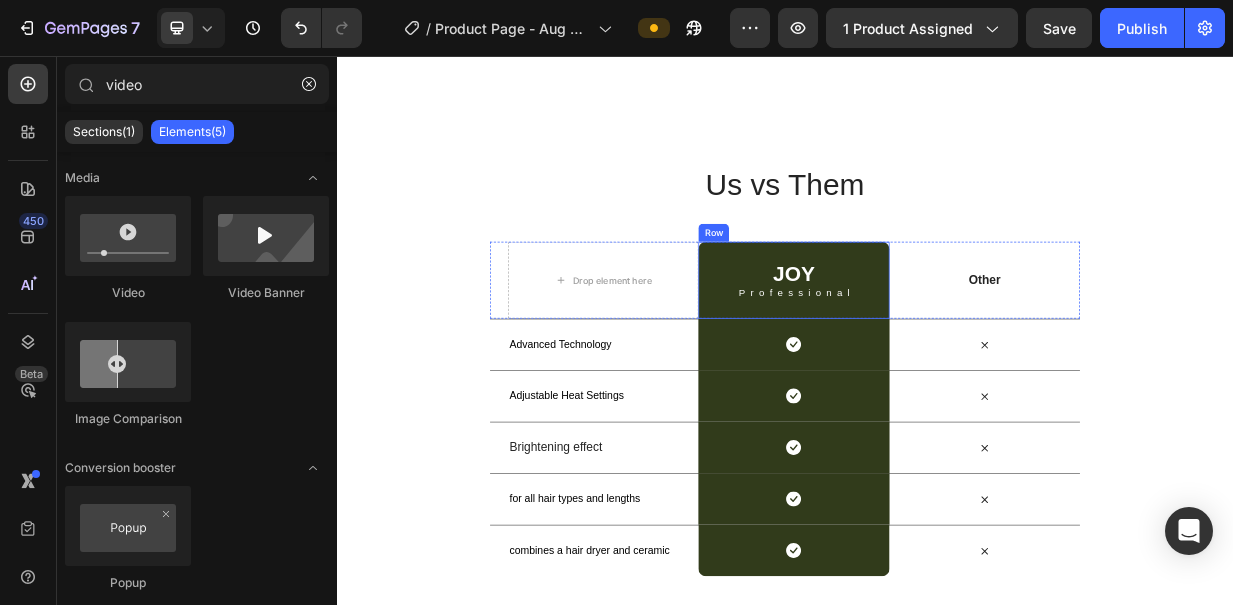 click on "JOY Heading Professional Text Block Row" at bounding box center [948, 355] 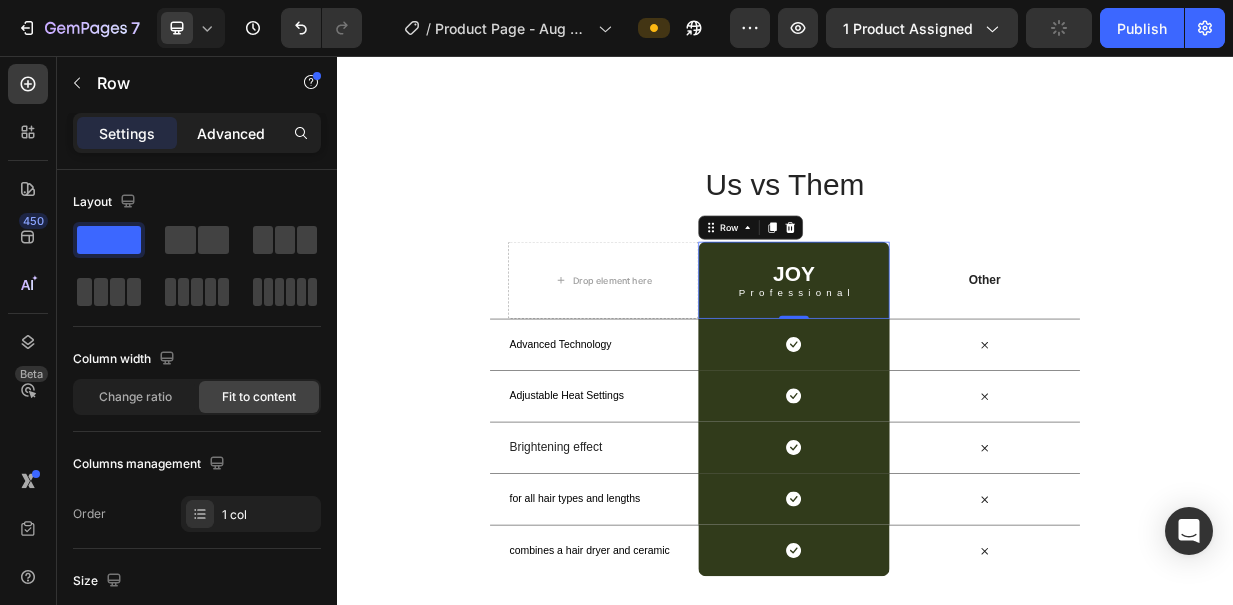 click on "Advanced" at bounding box center (231, 133) 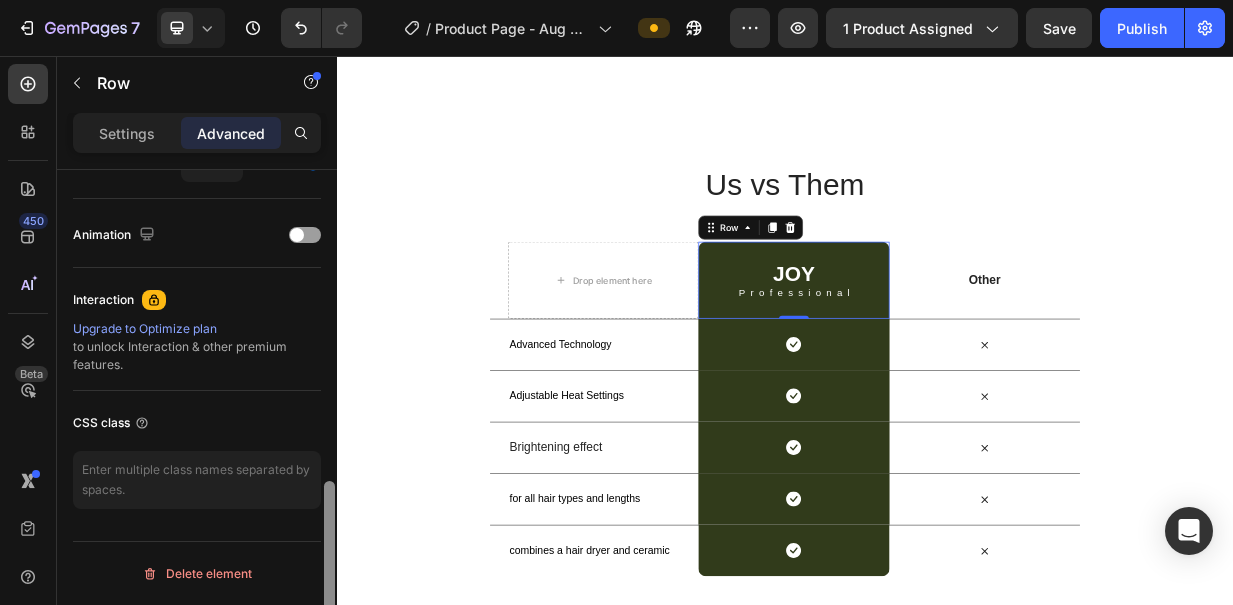 scroll, scrollTop: 0, scrollLeft: 0, axis: both 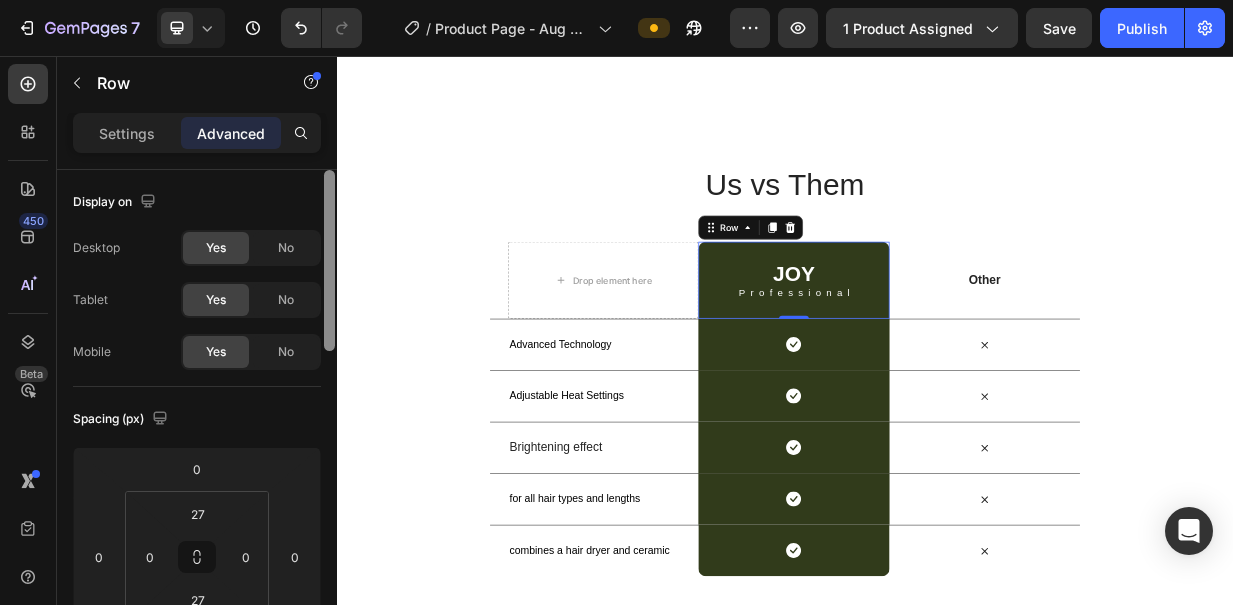 drag, startPoint x: 328, startPoint y: 263, endPoint x: 325, endPoint y: 63, distance: 200.02249 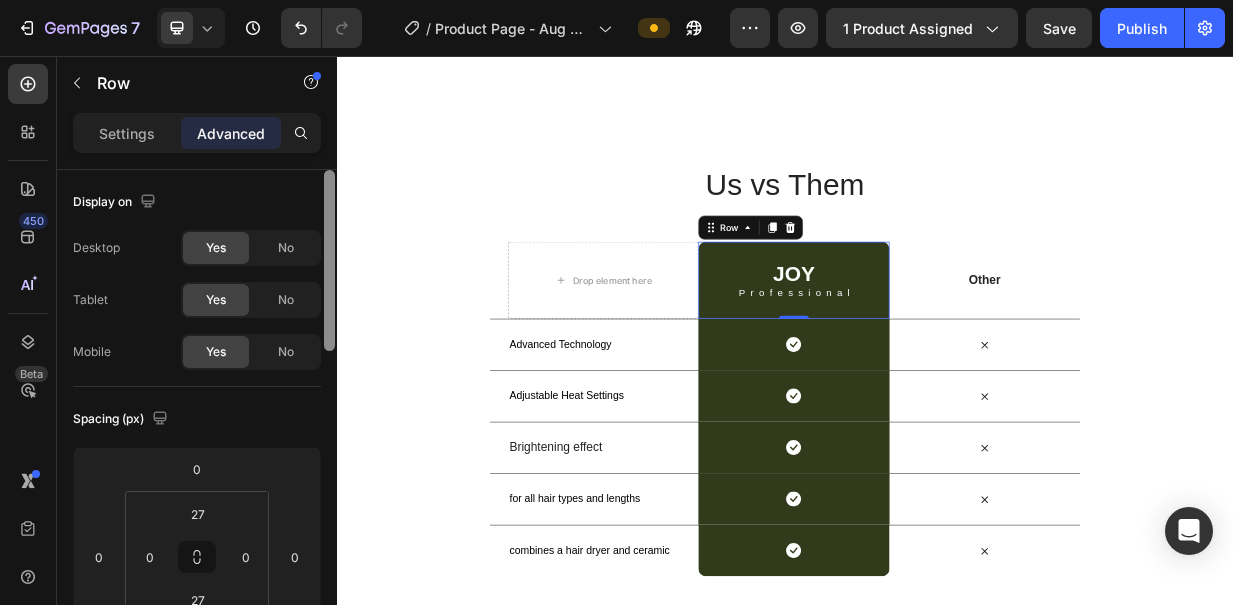 click on "Media
Video
Video Banner
Image Comparison Conversion booster
Popup Icon & Line
Line Row Settings Advanced Display on Desktop Yes No Tablet Yes No Mobile Yes No Spacing (px) 0 0 0 0 27 0 27 0 Shape Border Add... Corner 10, 10, 0, 0 Shadow Add... Position Static Opacity 100% Animation Interaction Upgrade to Optimize plan  to unlock Interaction & other premium features. CSS class Delete element" at bounding box center [197, 330] 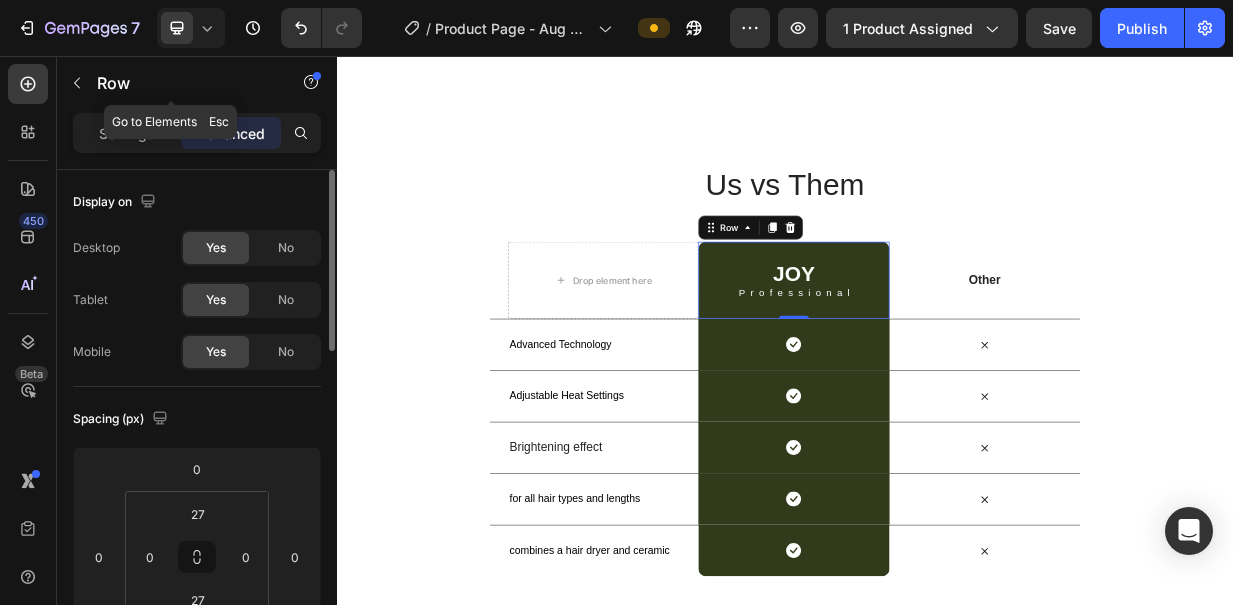 click on "Settings Advanced" at bounding box center [197, 133] 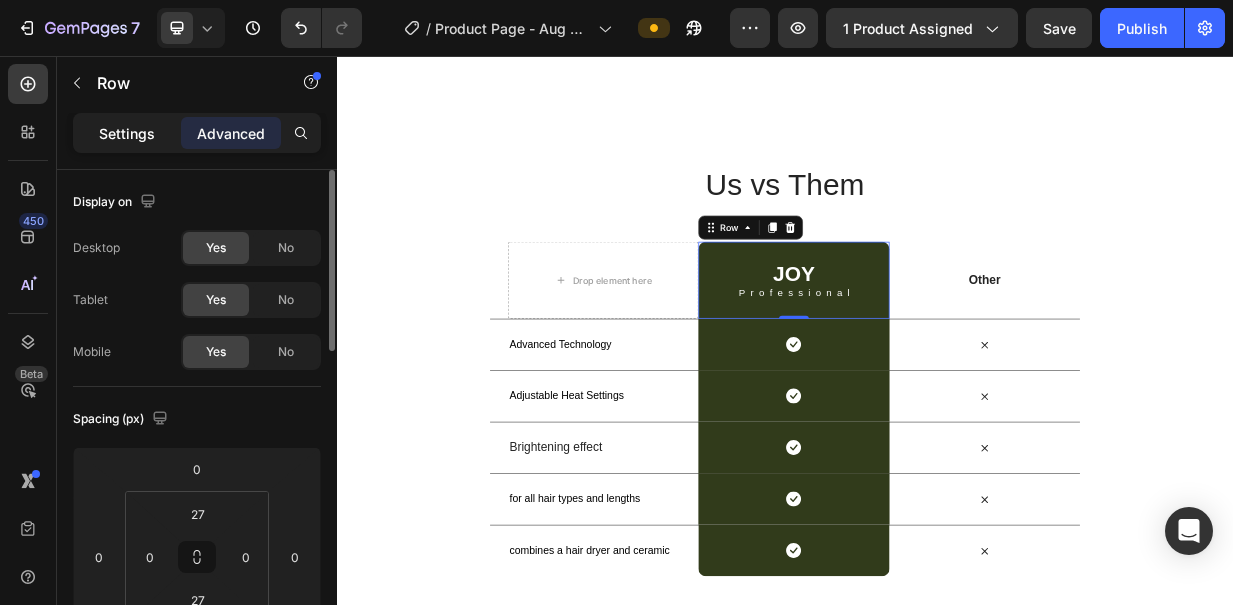 click on "Settings" at bounding box center [127, 133] 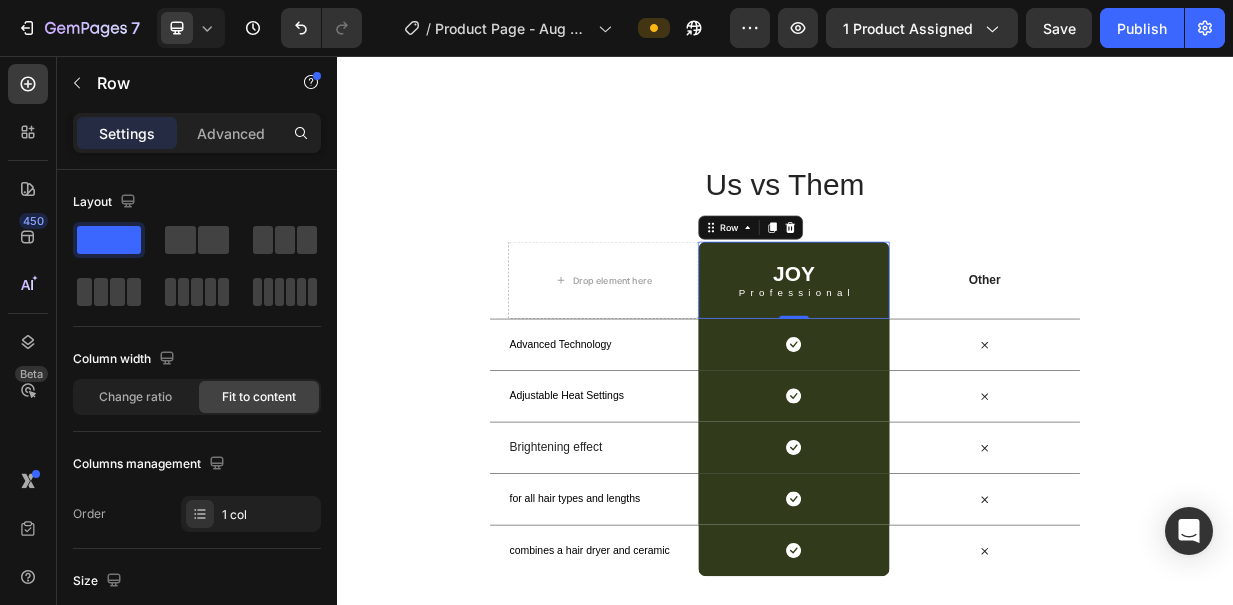 click on "JOY Heading Professional Text Block Row   0" at bounding box center [948, 355] 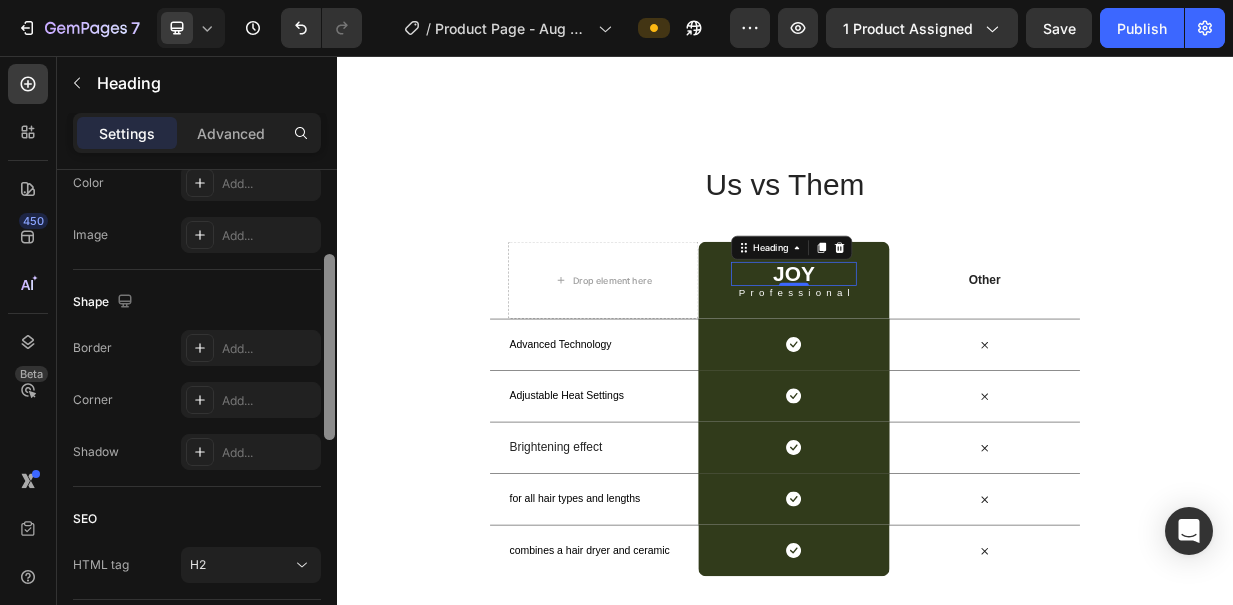 drag, startPoint x: 326, startPoint y: 315, endPoint x: 310, endPoint y: 582, distance: 267.47897 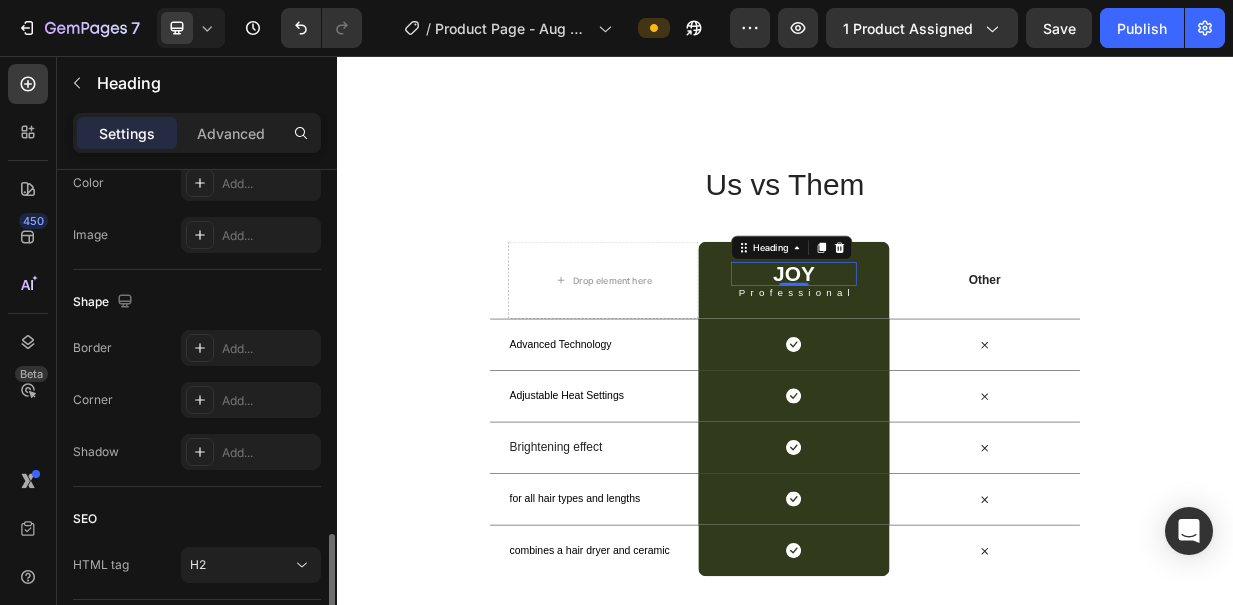 scroll, scrollTop: 745, scrollLeft: 0, axis: vertical 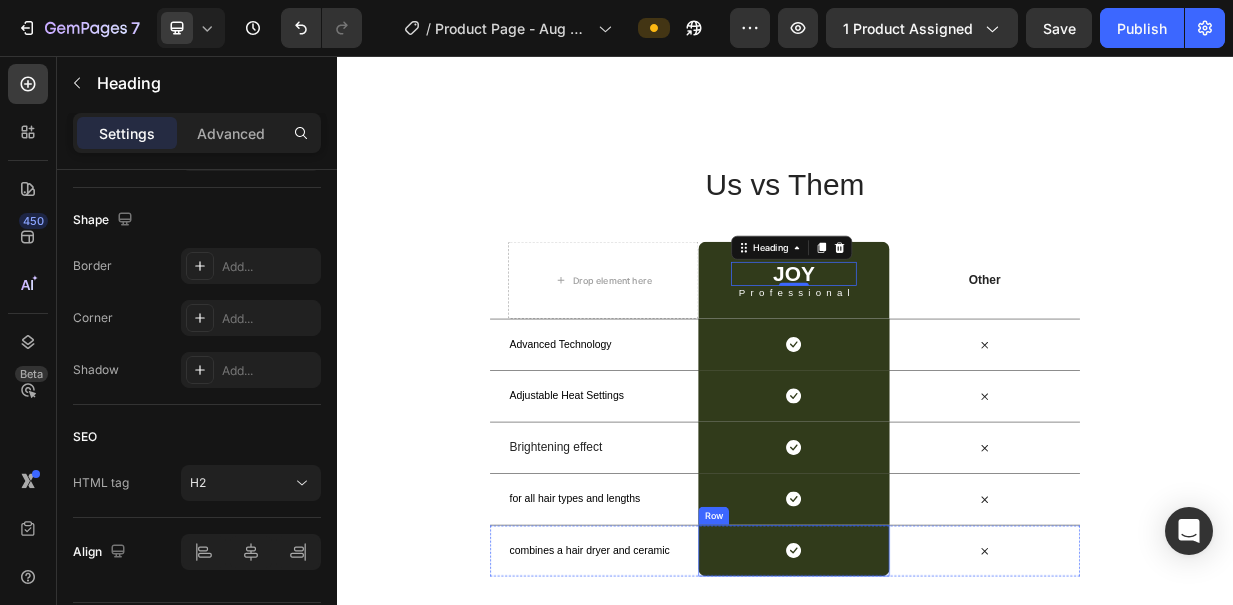 click on "Us vs Them Heading Row
Drop element here JOY Heading   0 Professional Text Block Row Other Text Block Row Advanced Technology Text Block
Icon Row
Icon Row Adjustable Heat Settings Text Block
Icon Row
Icon Row Brightening effect Text Block
Icon Row
Icon Row for all hair types and lengths Text Block
Icon Row
Icon Row combines a hair dryer and ceramic Text Block
Icon Row
Icon Row Section 2" at bounding box center [937, 476] 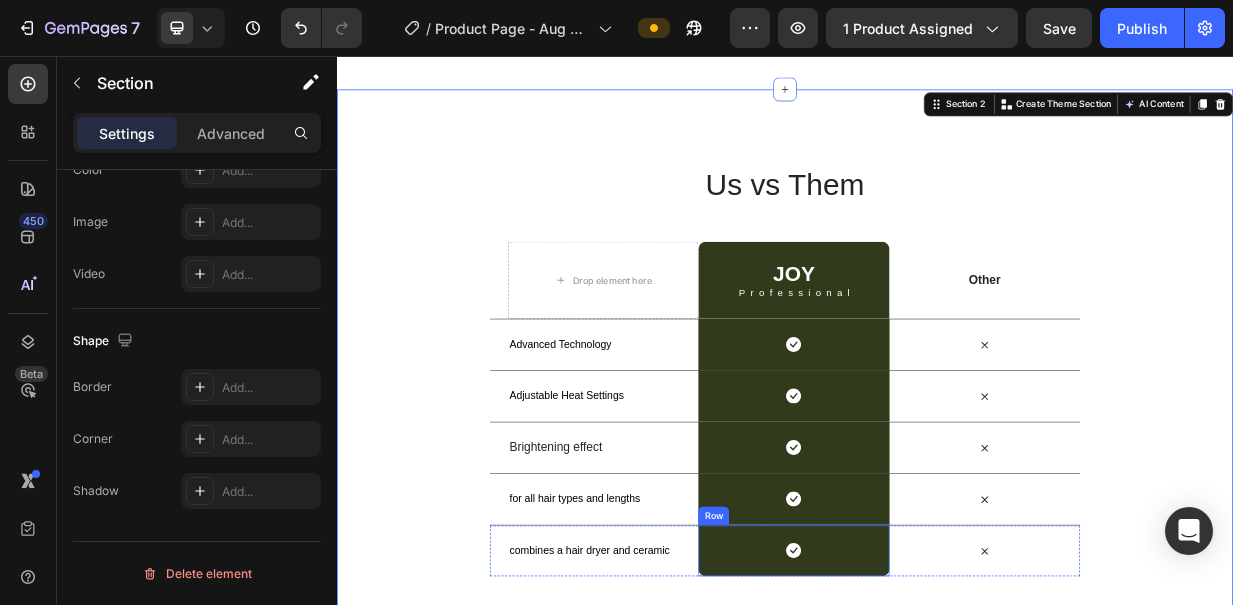 scroll, scrollTop: 0, scrollLeft: 0, axis: both 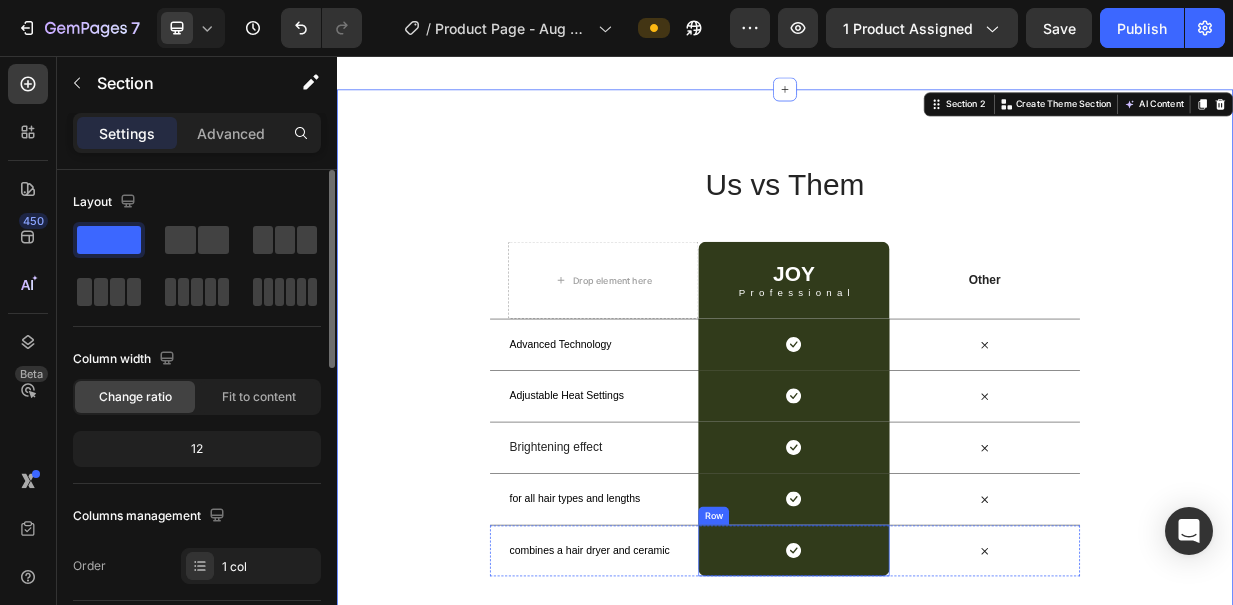click on "Icon Row" at bounding box center (948, 717) 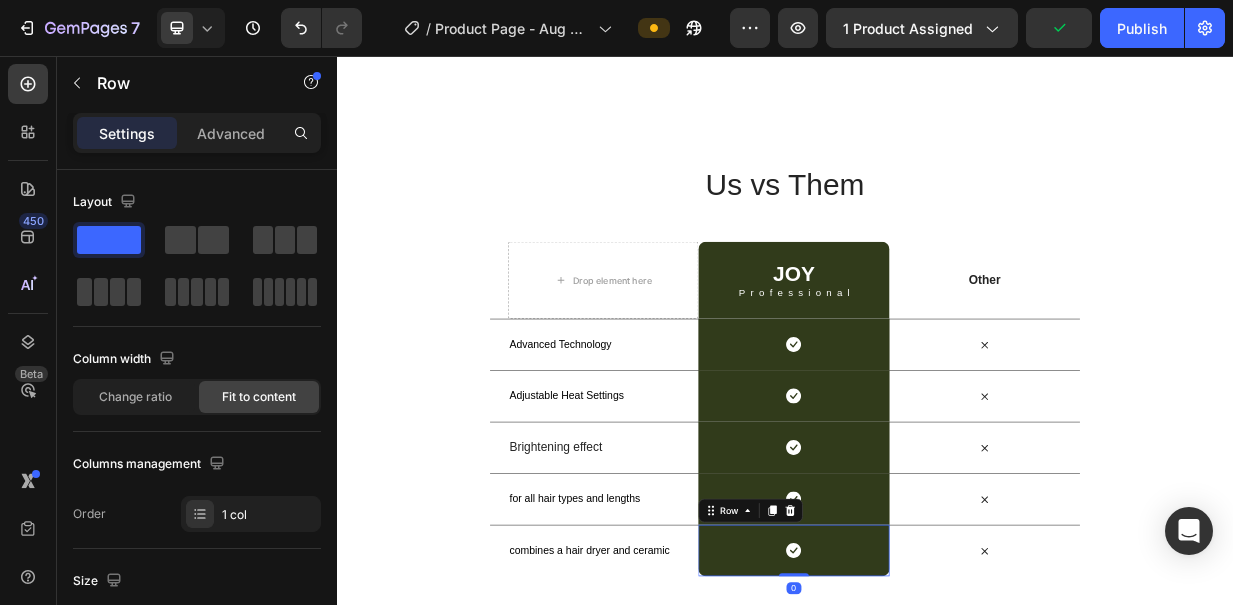 click on "Icon Row   0" at bounding box center [948, 717] 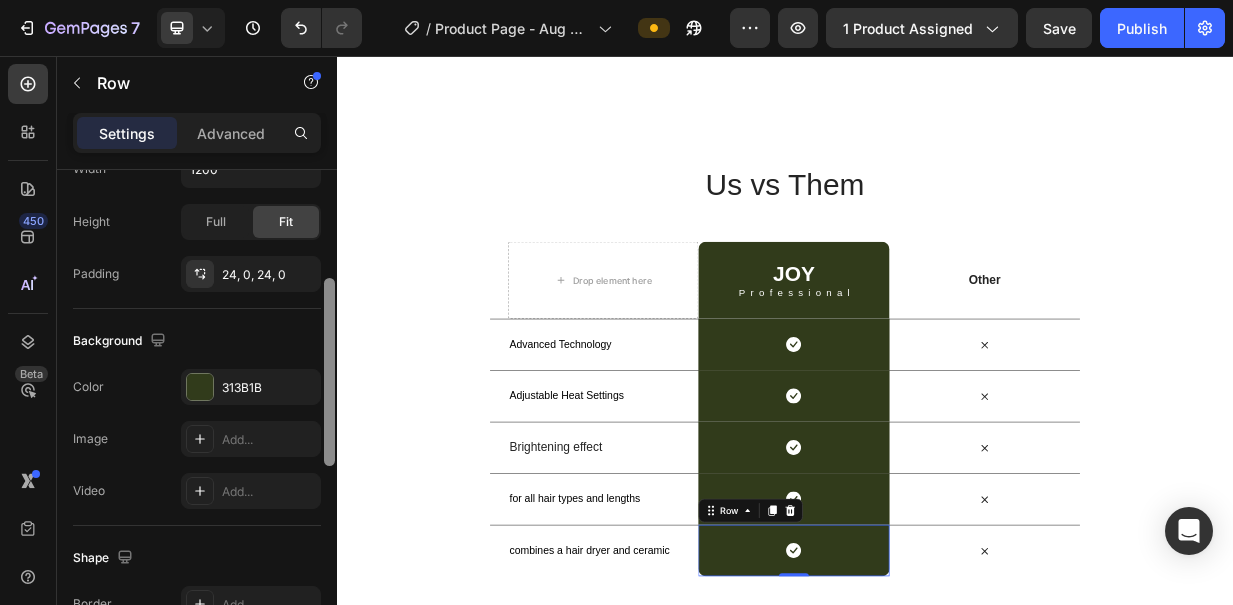 drag, startPoint x: 331, startPoint y: 216, endPoint x: 325, endPoint y: 414, distance: 198.09088 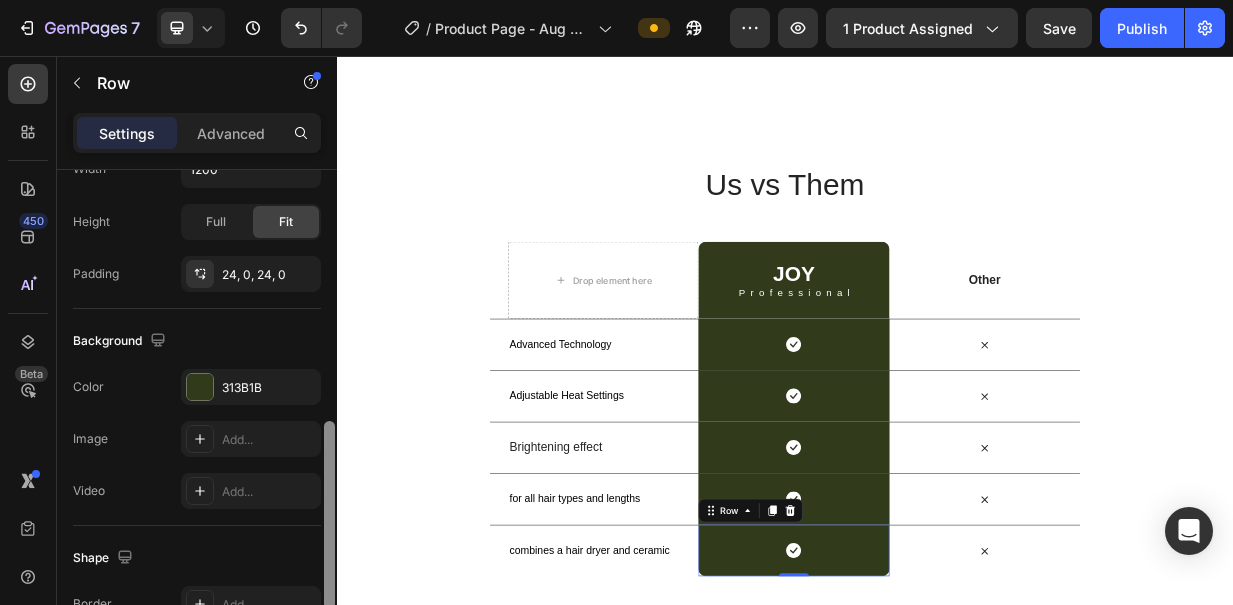 scroll, scrollTop: 513, scrollLeft: 0, axis: vertical 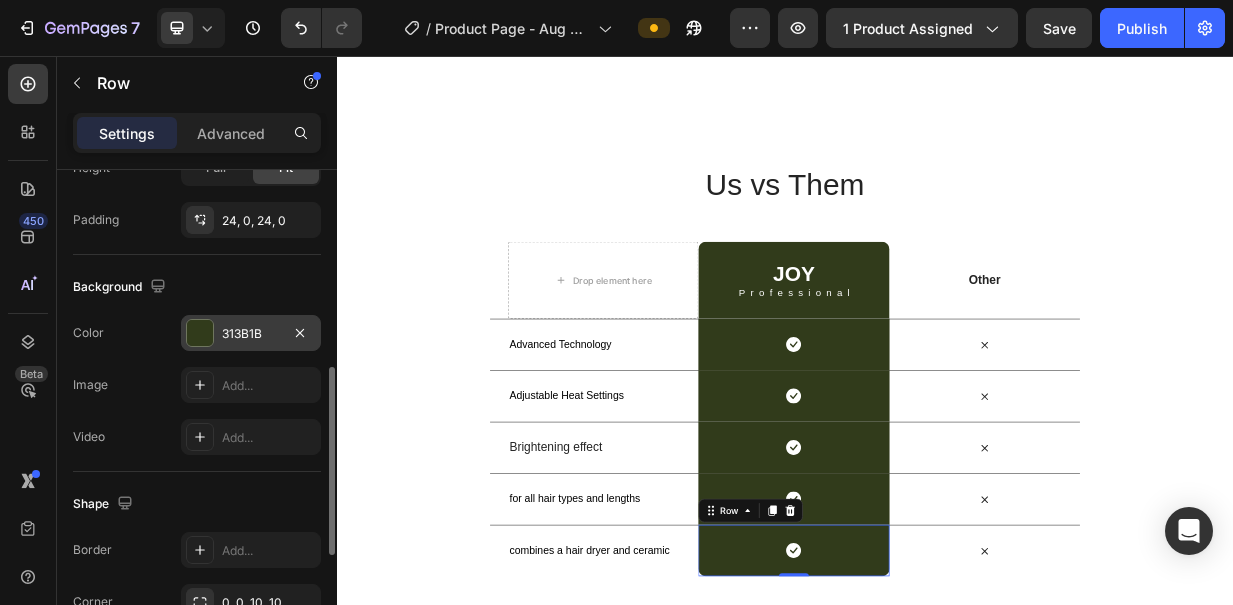 click at bounding box center [200, 333] 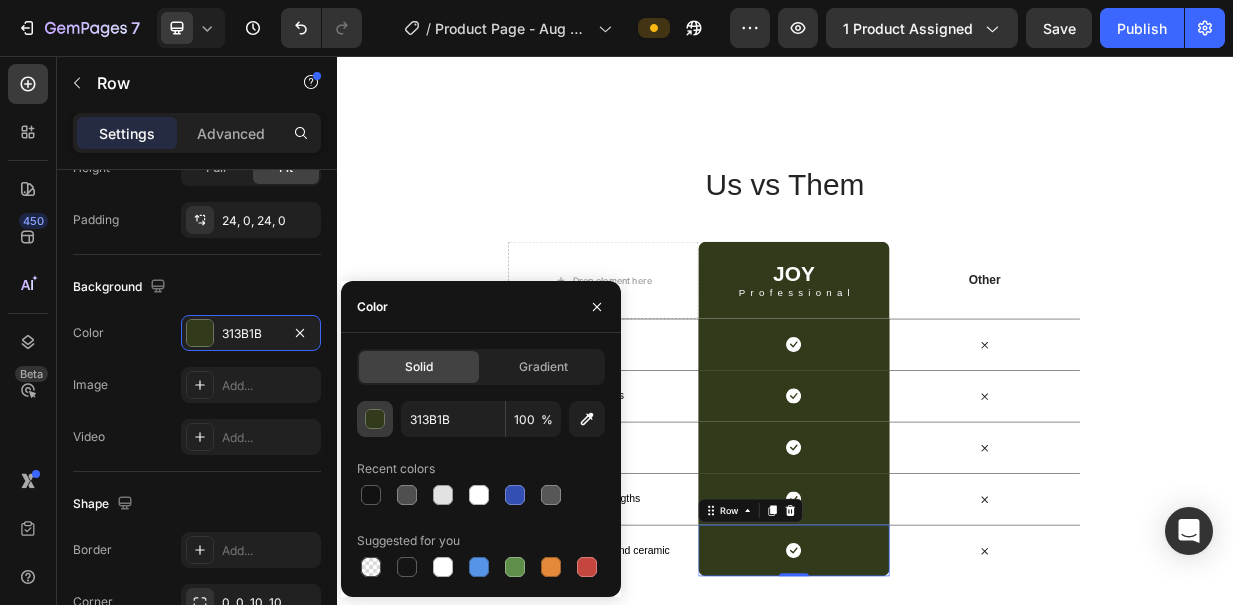 click at bounding box center (376, 420) 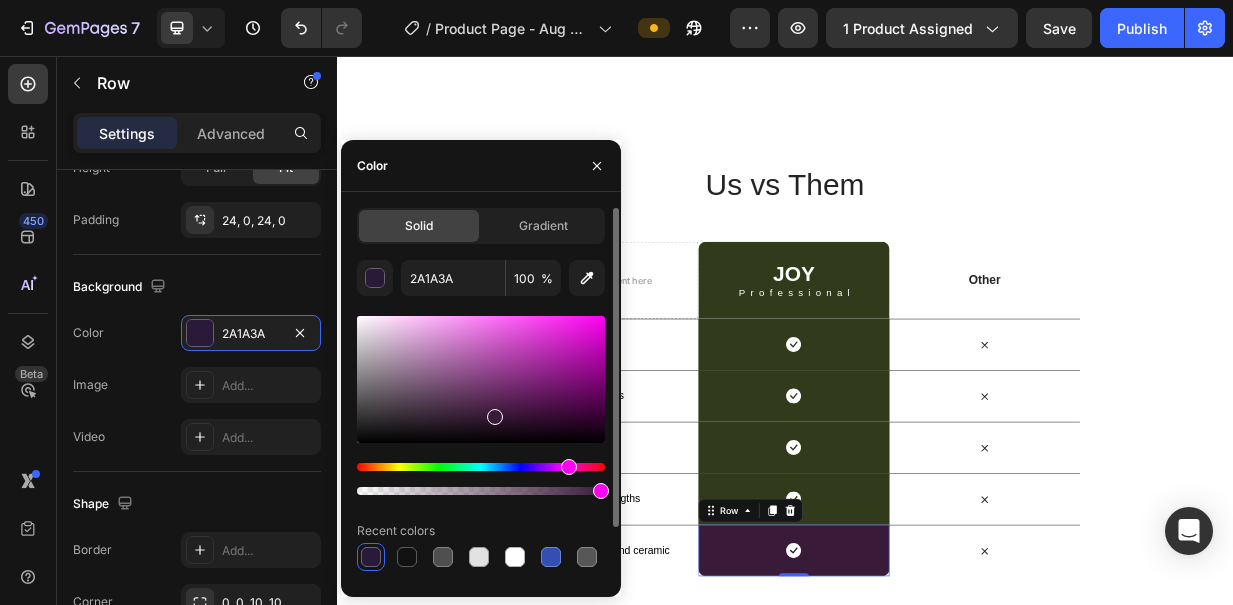 type on "3A1A39" 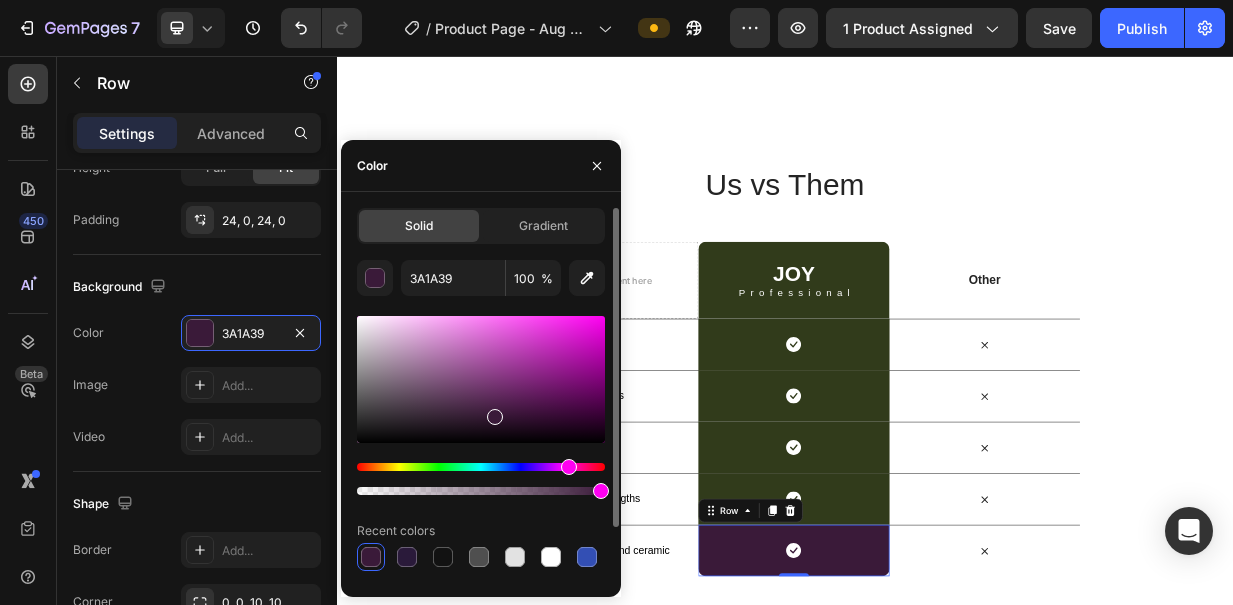 drag, startPoint x: 535, startPoint y: 468, endPoint x: 567, endPoint y: 466, distance: 32.06244 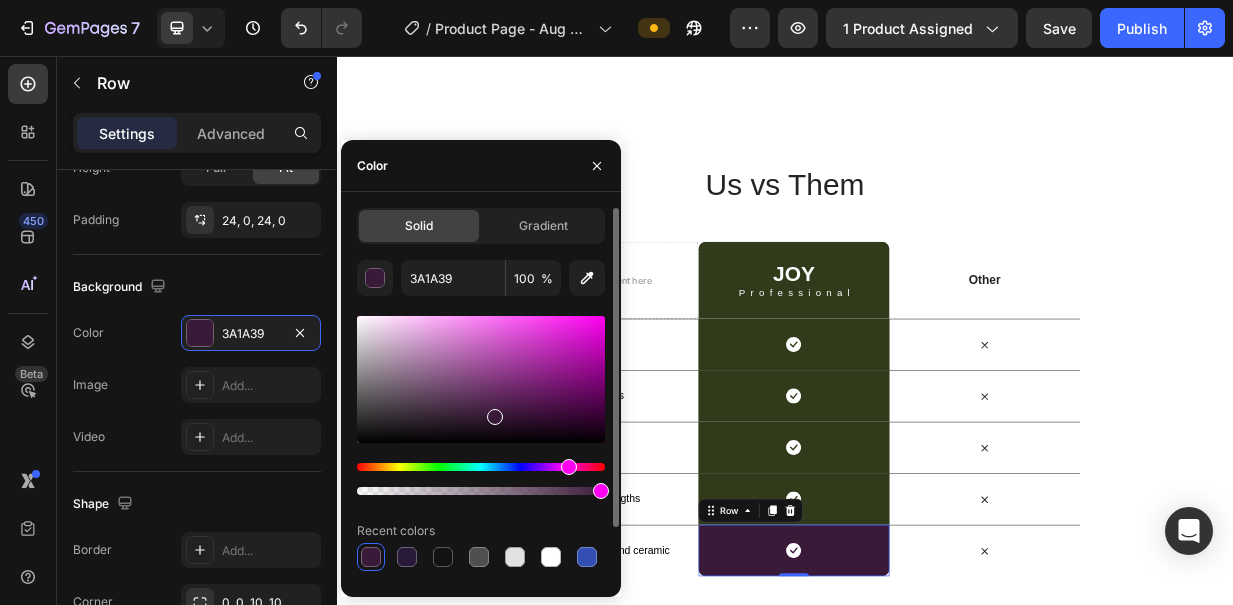 click at bounding box center (481, 467) 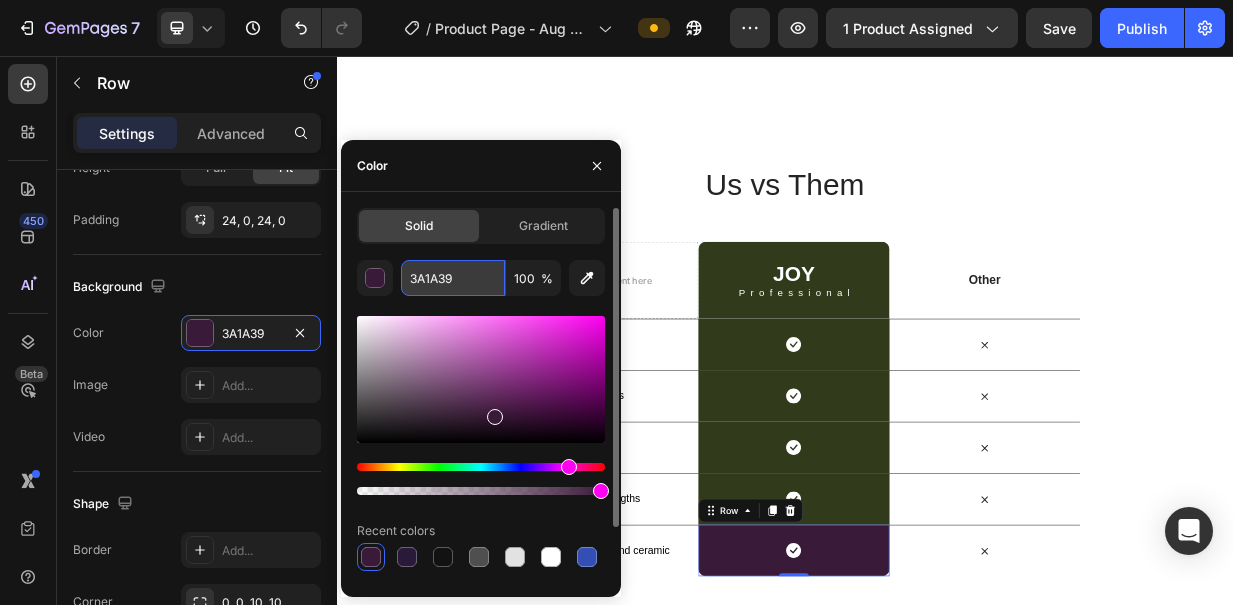 click on "3A1A39" at bounding box center [453, 278] 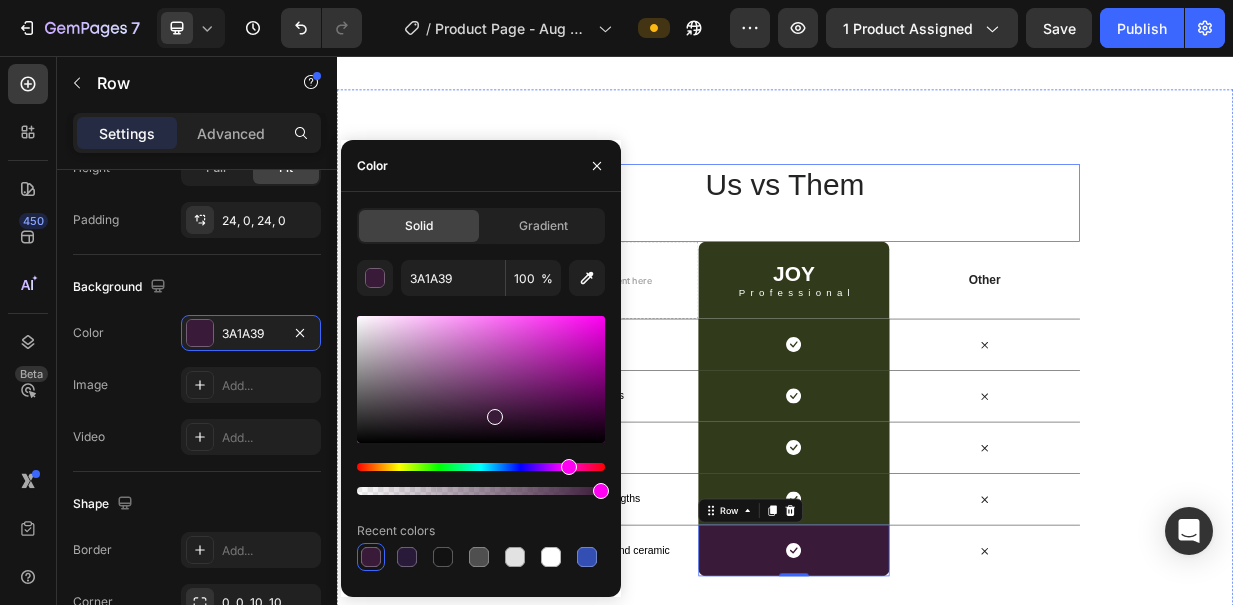 click on "Us vs Them Heading" at bounding box center (937, 252) 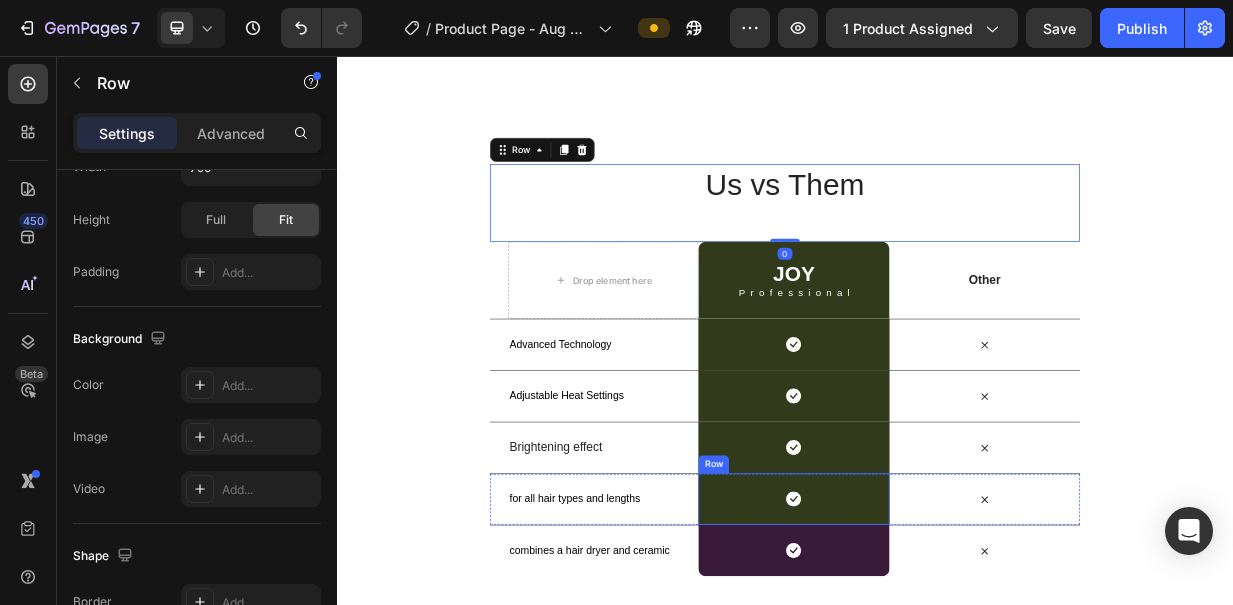 click on "Icon Row" at bounding box center (948, 648) 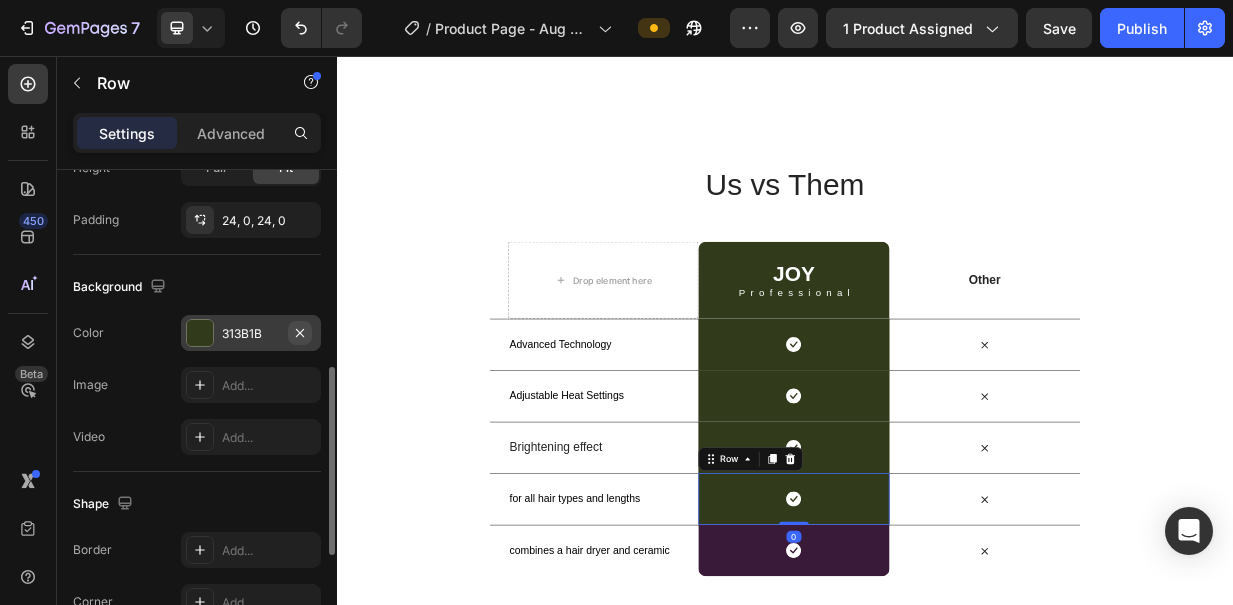 click 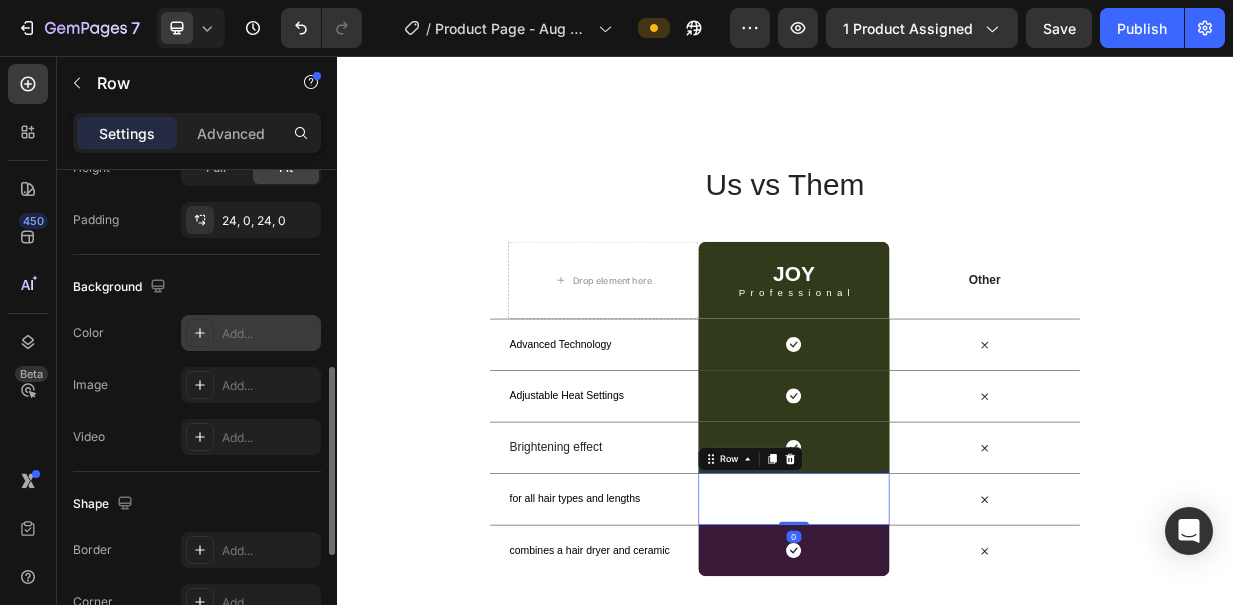 click on "Add..." at bounding box center [269, 334] 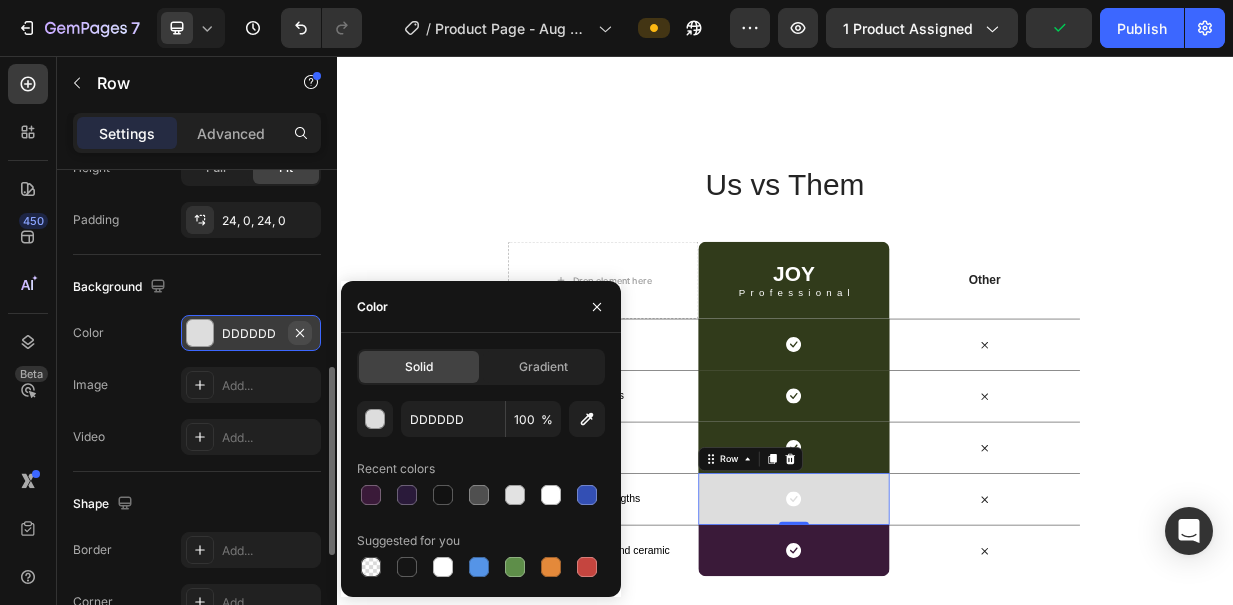 click 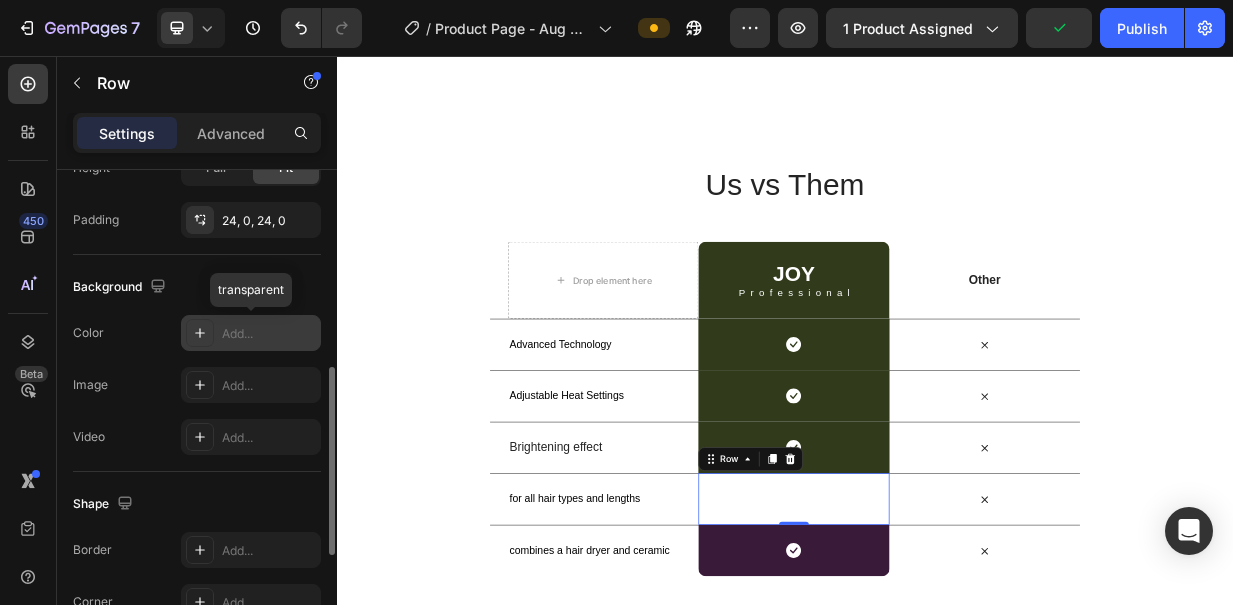 click on "Add..." at bounding box center (269, 334) 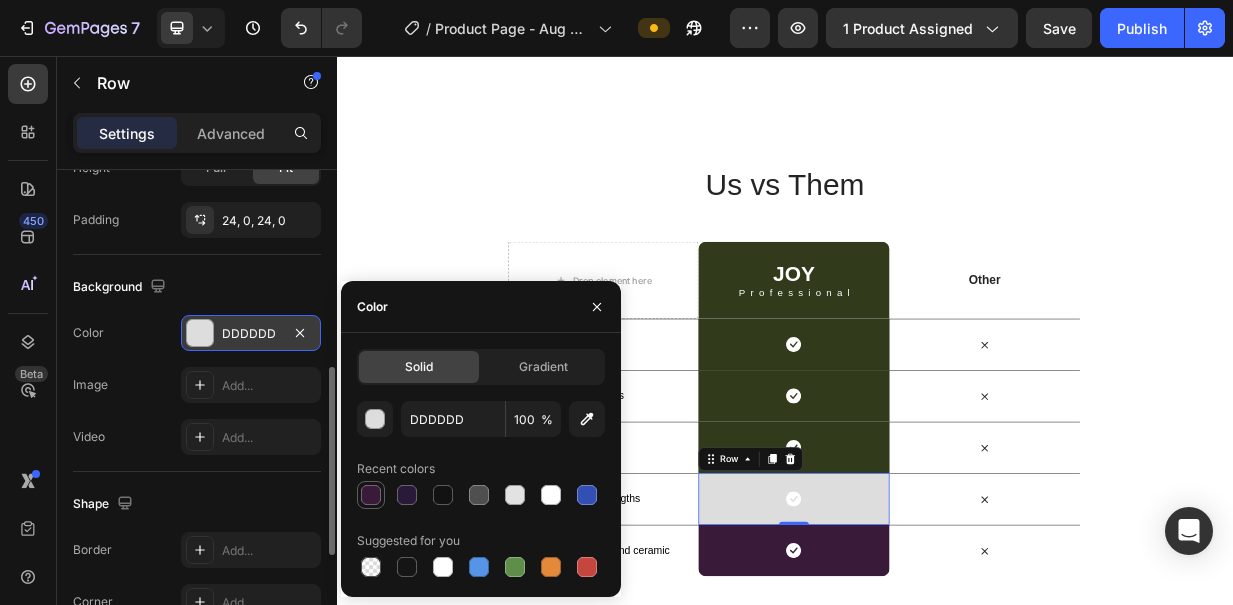 click at bounding box center [371, 495] 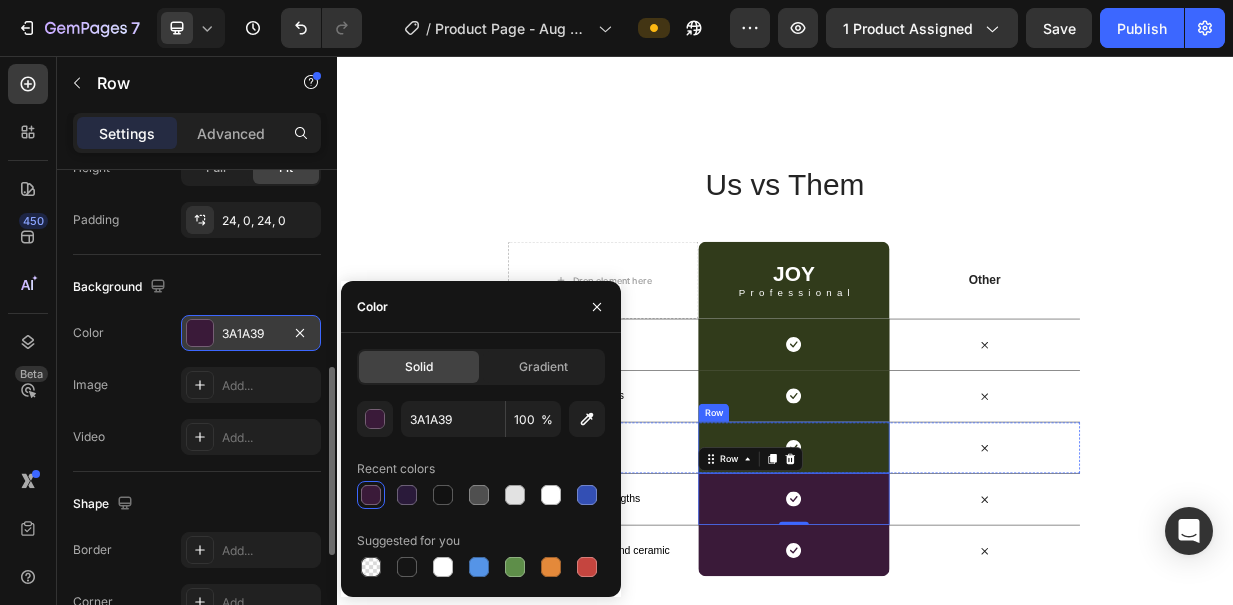 click on "Icon Row" at bounding box center (948, 579) 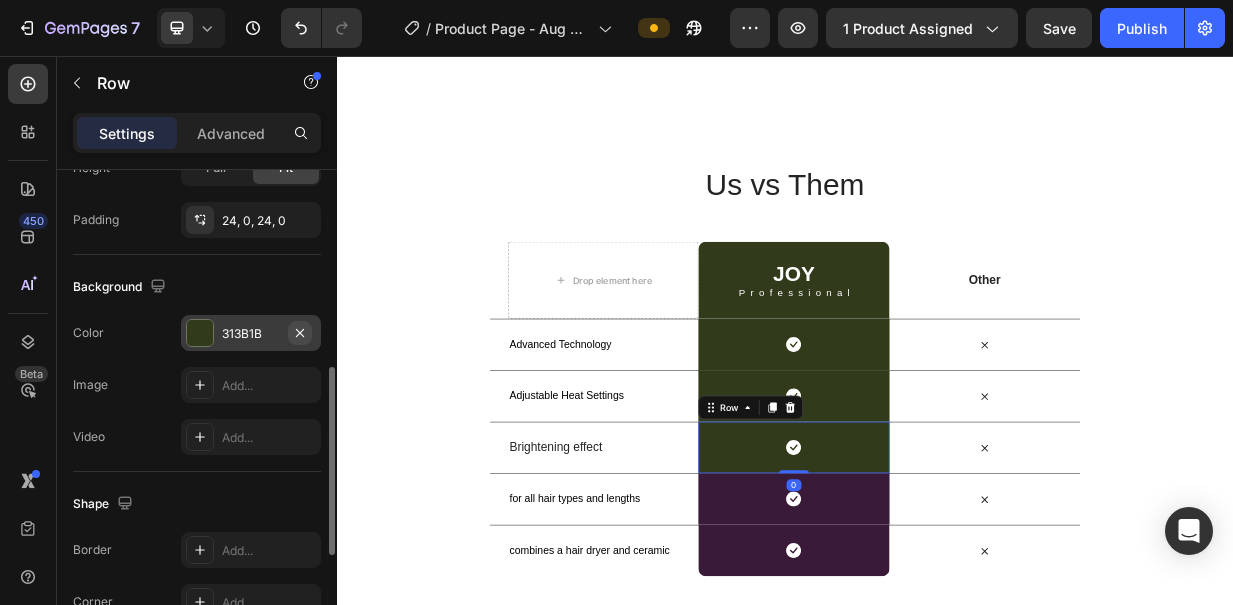 click 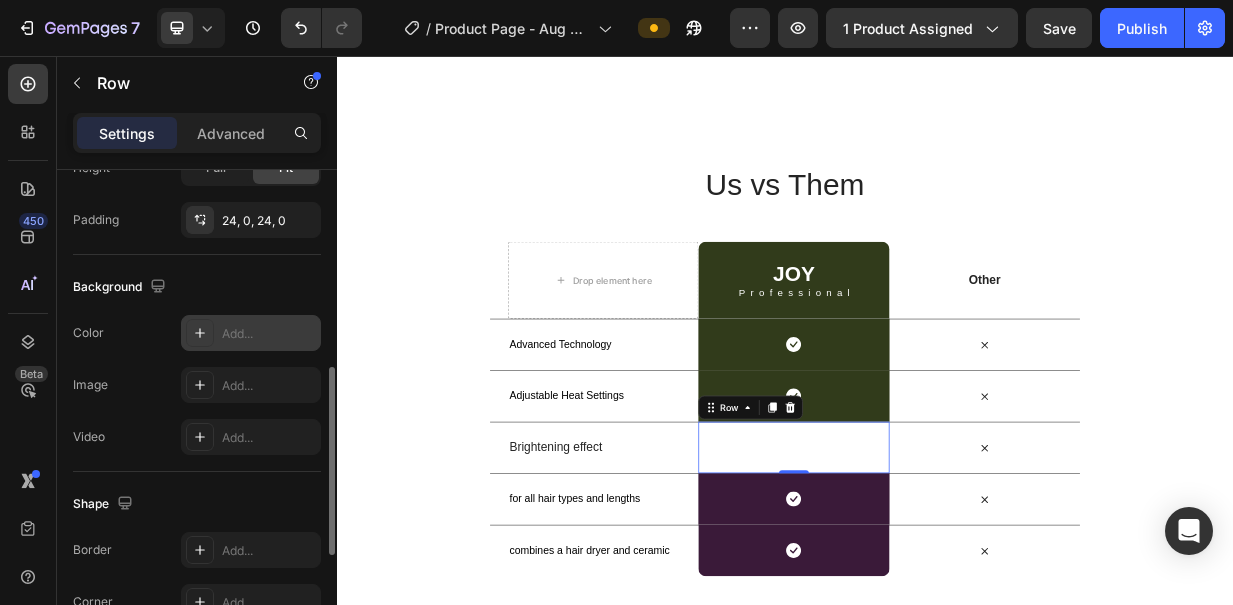 click on "Add..." at bounding box center (269, 334) 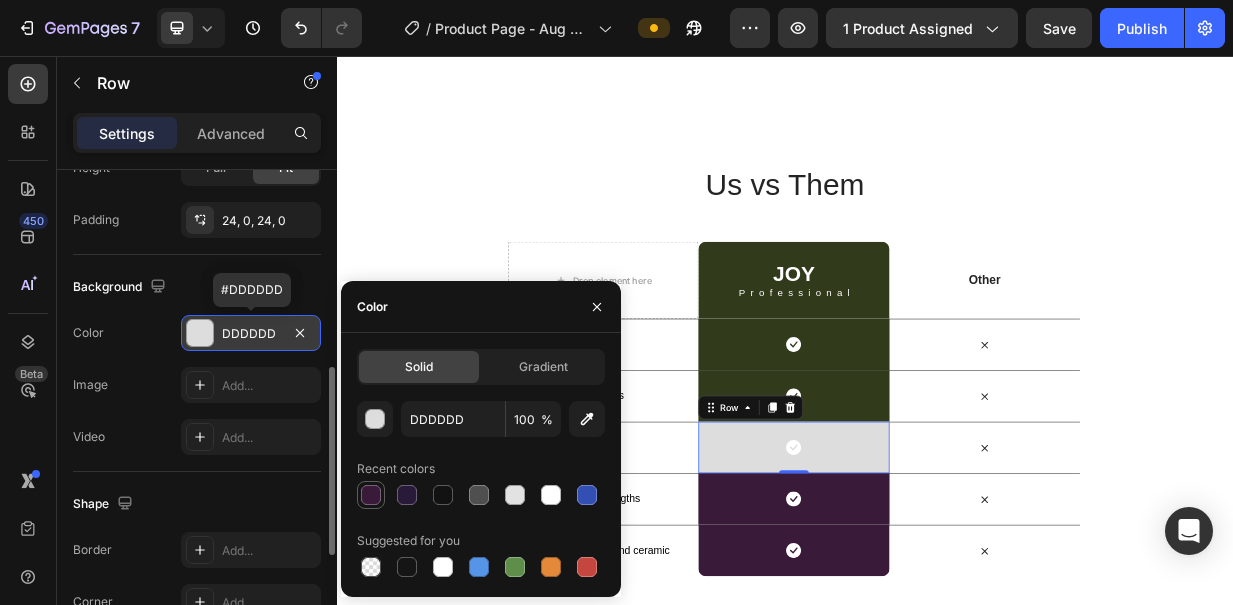 click at bounding box center (371, 495) 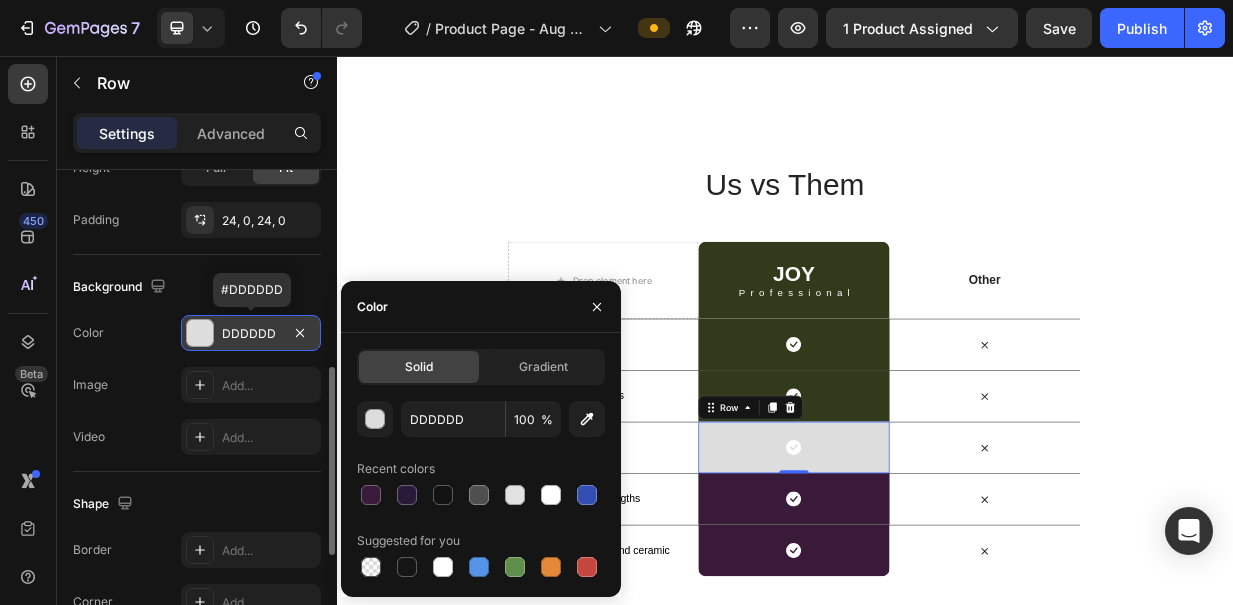 type on "3A1A39" 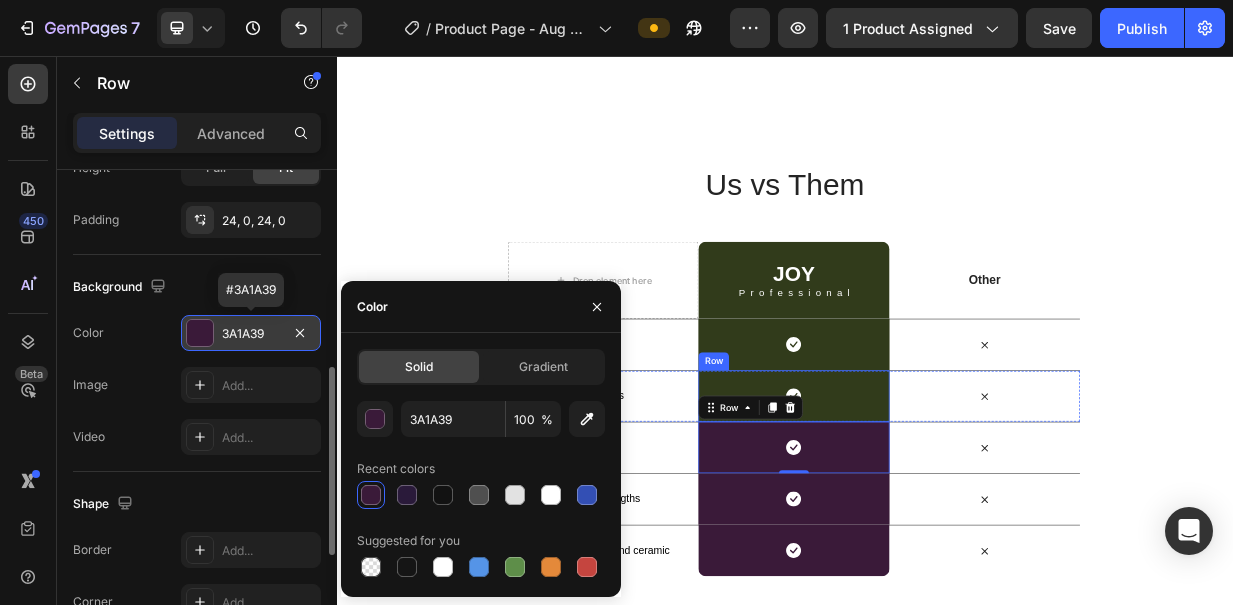 click on "Icon Row" at bounding box center [948, 510] 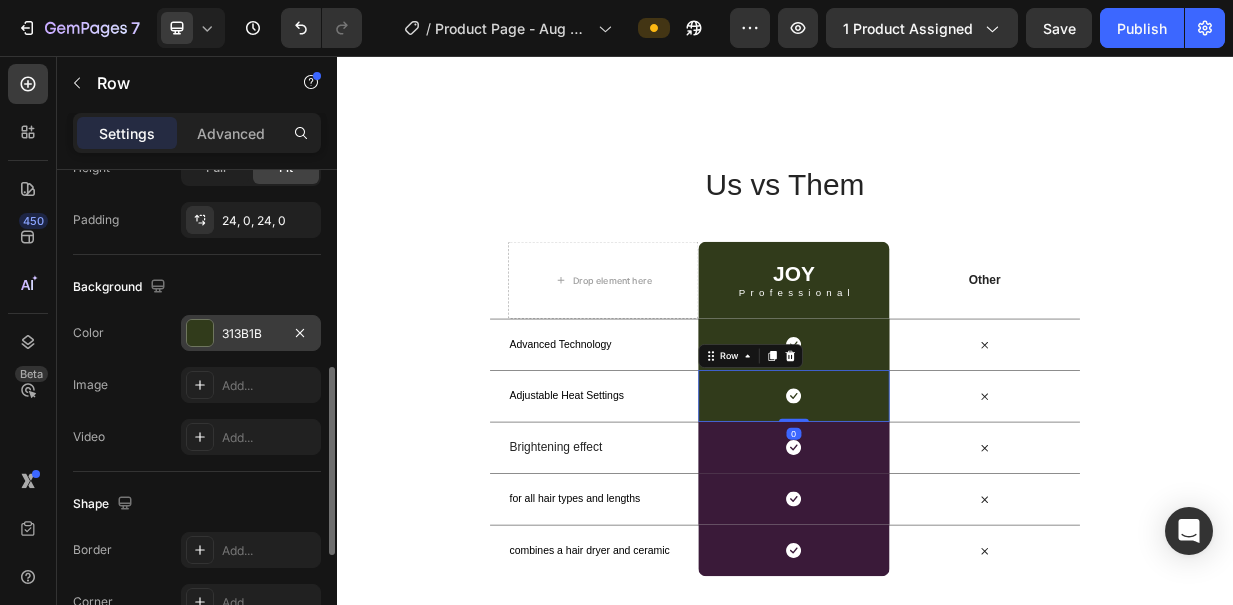 click at bounding box center [200, 333] 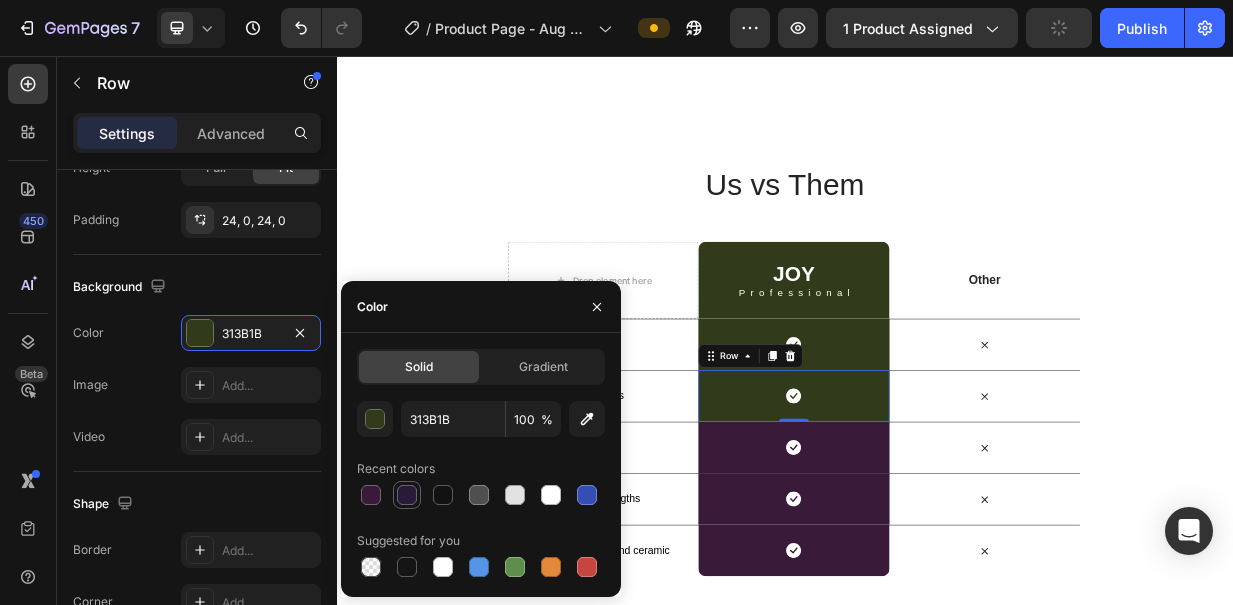 click at bounding box center [371, 495] 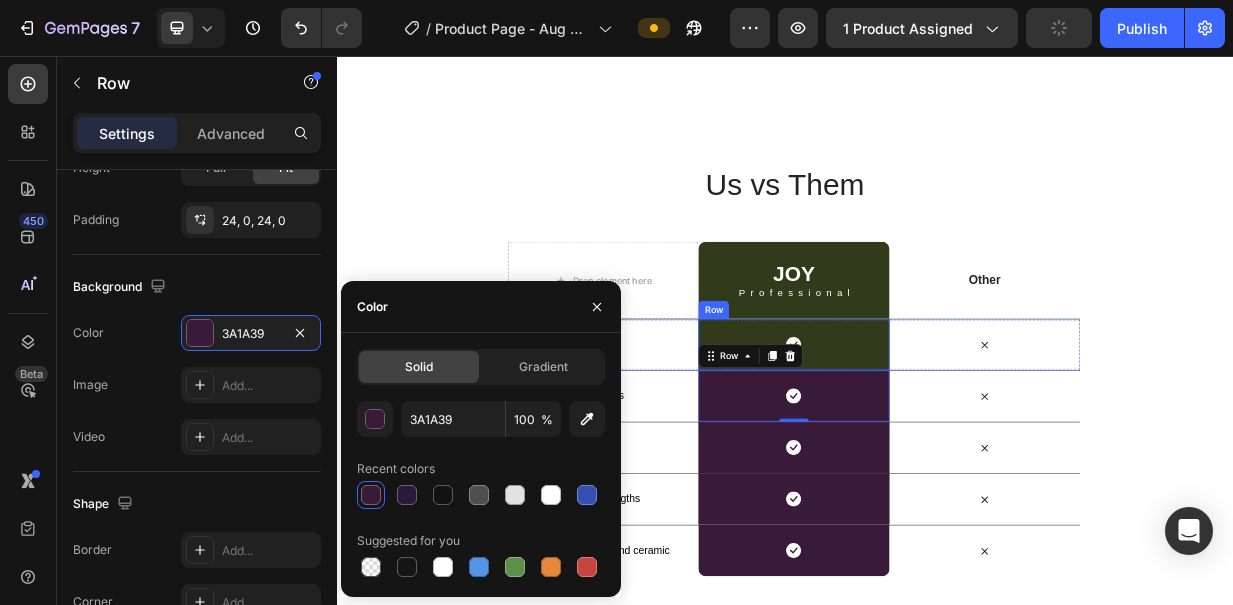 click on "Icon Row" at bounding box center [948, 441] 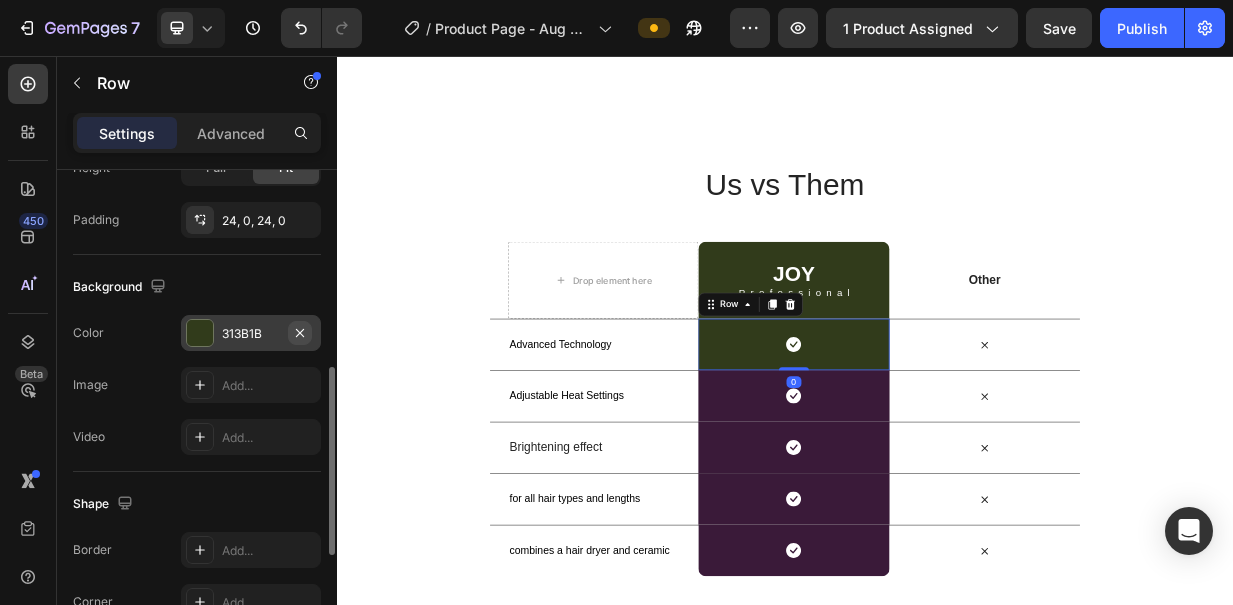 click 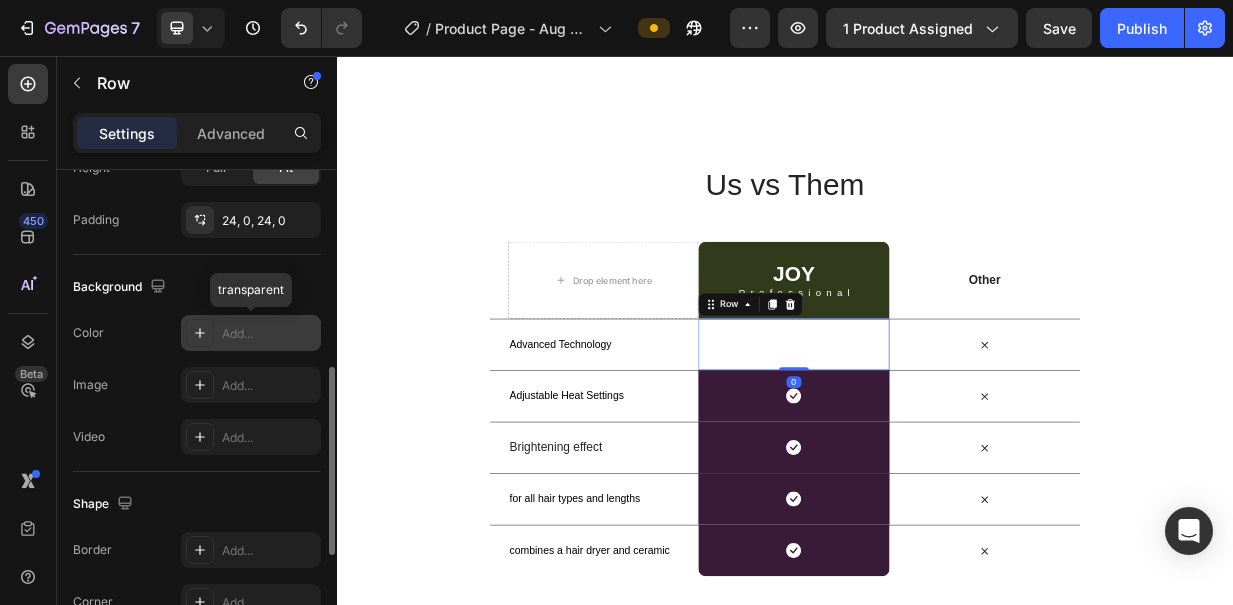 click on "Add..." at bounding box center (269, 334) 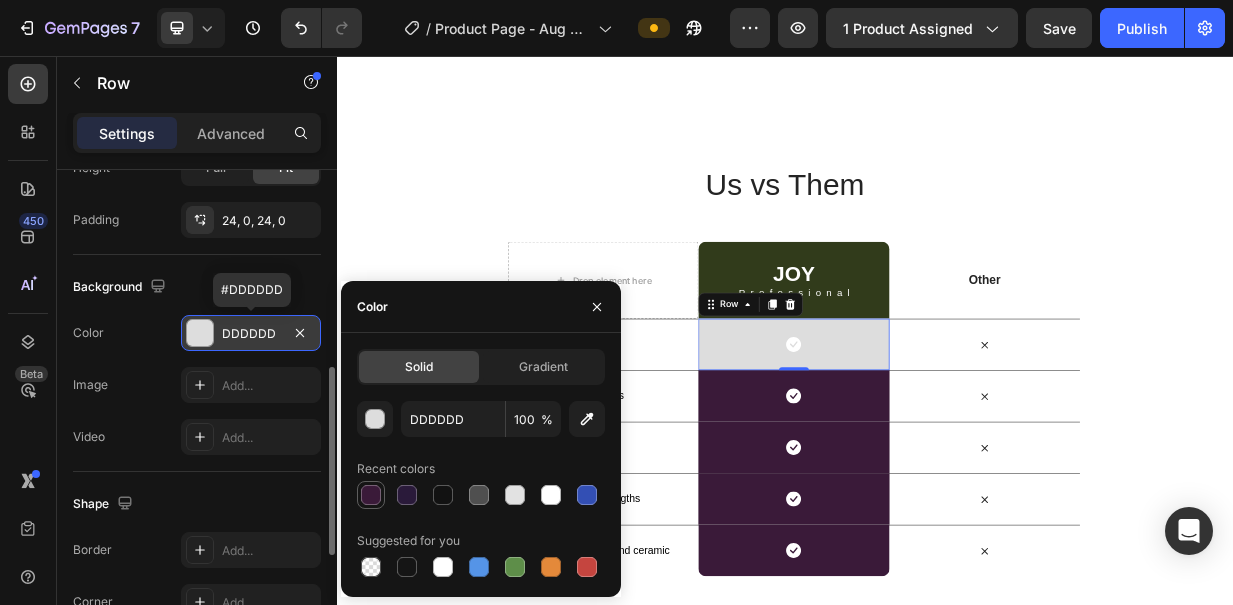 click at bounding box center (371, 495) 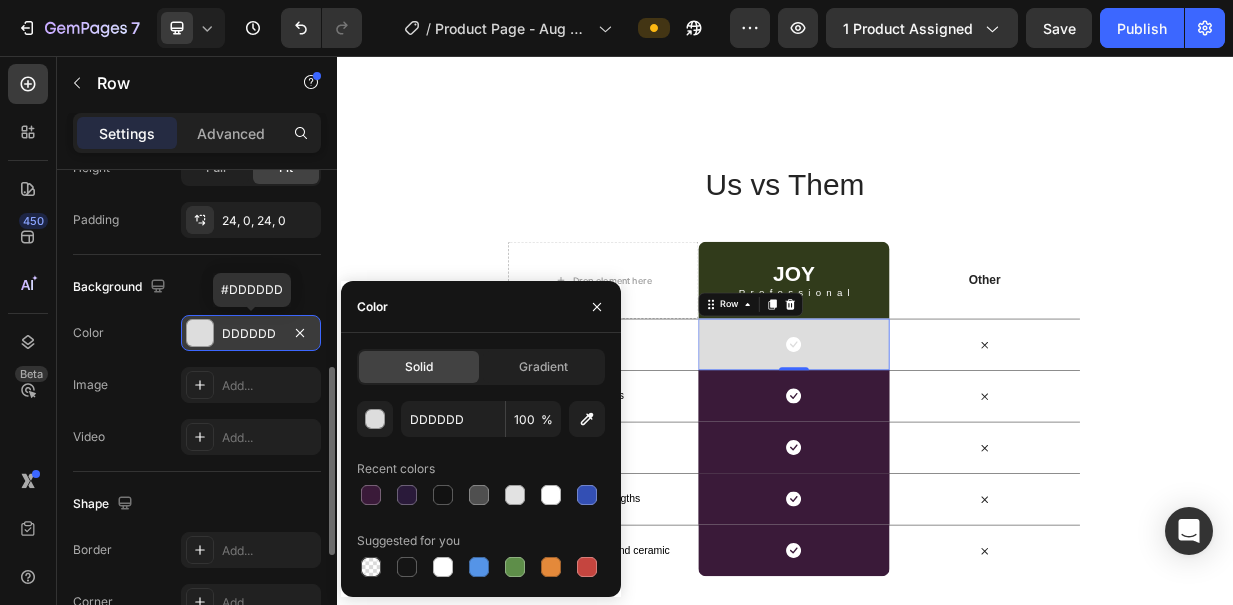 type on "3A1A39" 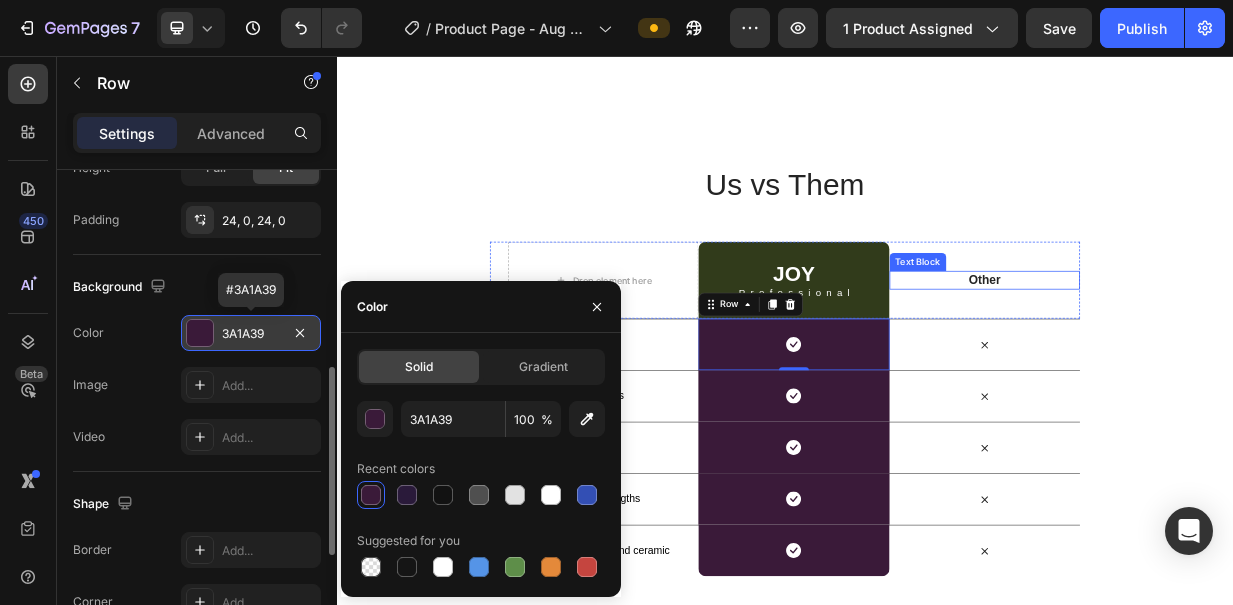 click on "JOY Heading Professional Text Block Row" at bounding box center [948, 355] 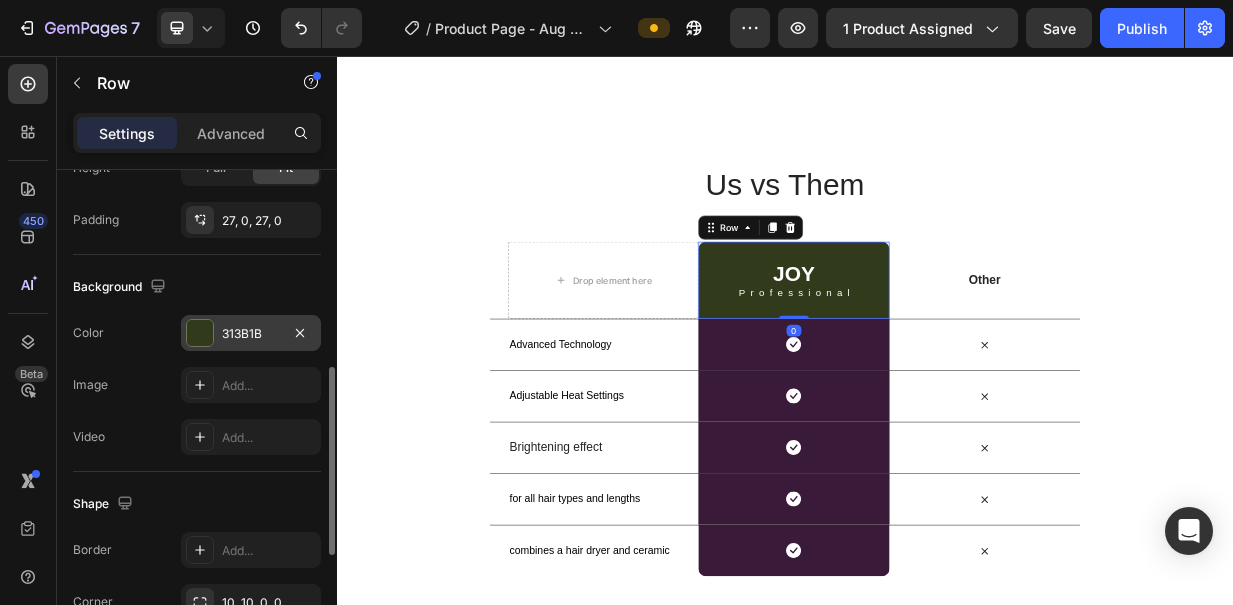 click at bounding box center (200, 333) 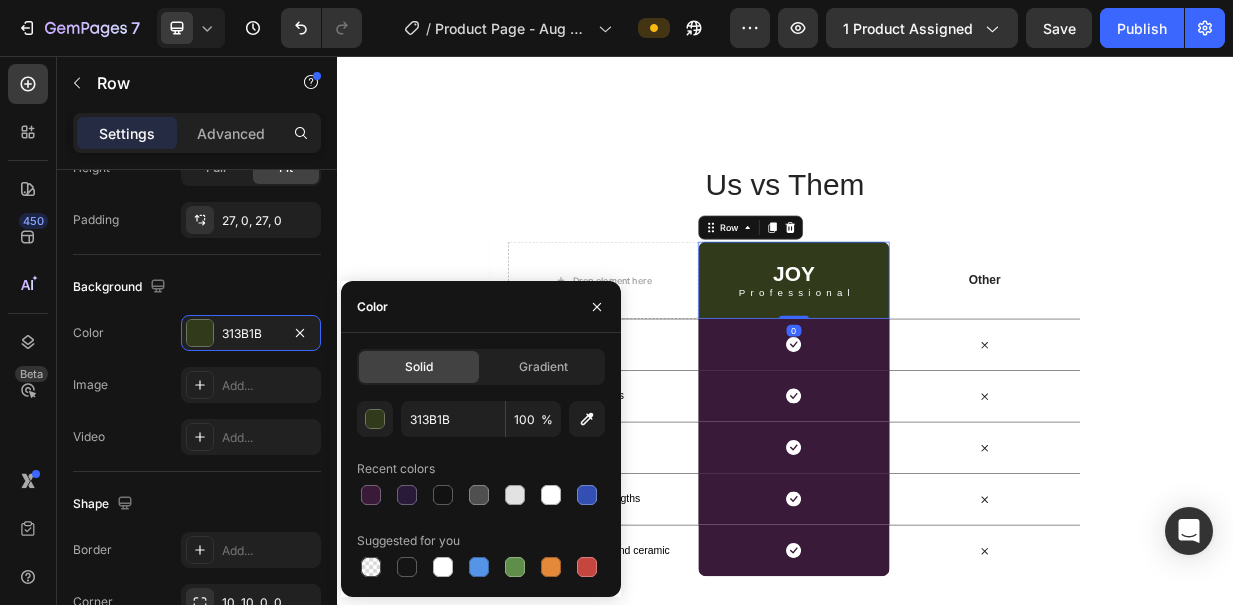 click on "Recent colors" at bounding box center (481, 469) 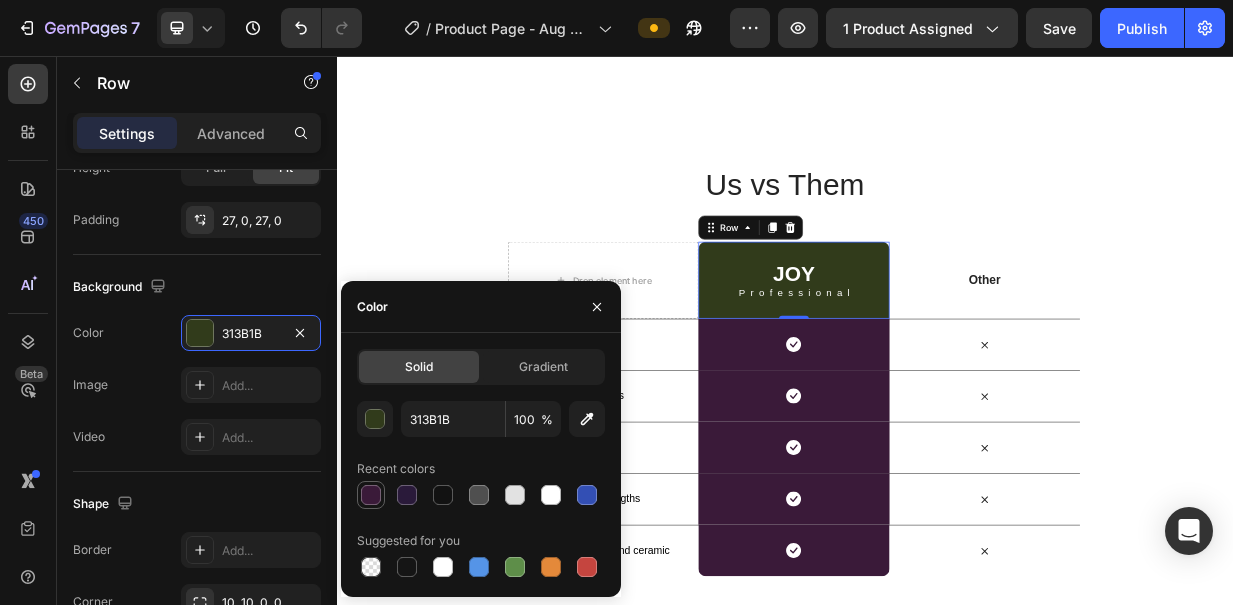 click at bounding box center (371, 495) 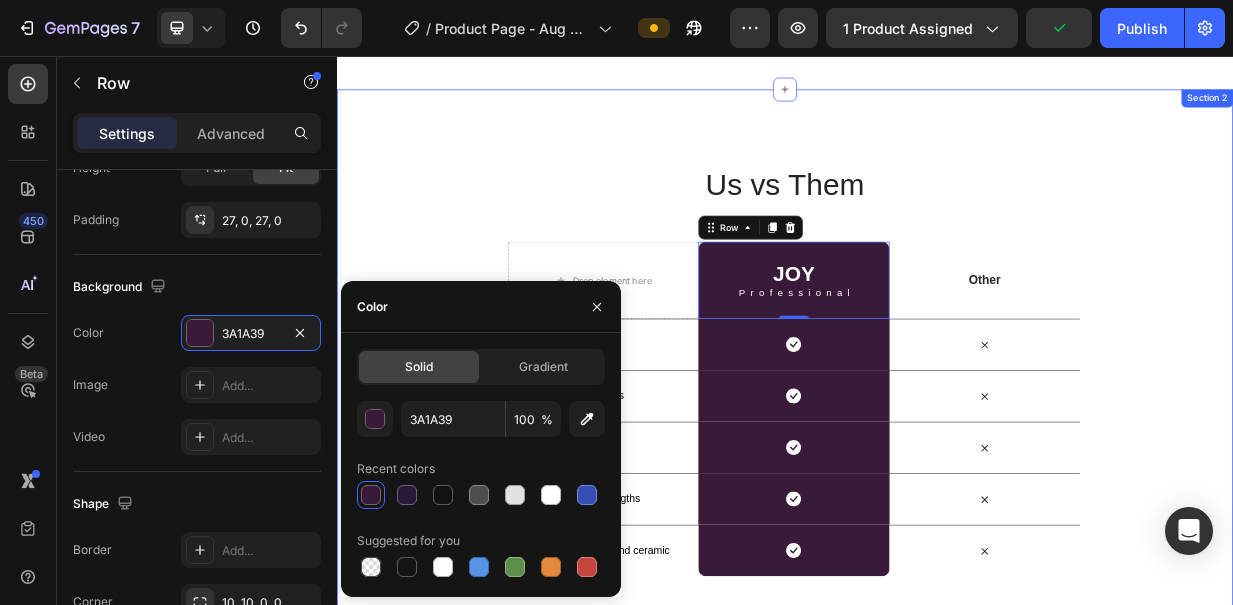 click on "Us vs Them Heading Row
Drop element here JOY Heading Professional Text Block Row   0 Other Text Block Row Advanced Technology Text Block
Icon Row
Icon Row Adjustable Heat Settings Text Block
Icon Row
Icon Row Brightening effect Text Block
Icon Row
Icon Row for all hair types and lengths Text Block
Icon Row
Icon Row combines a hair dryer and ceramic Text Block
Icon Row
Icon Row" at bounding box center [937, 476] 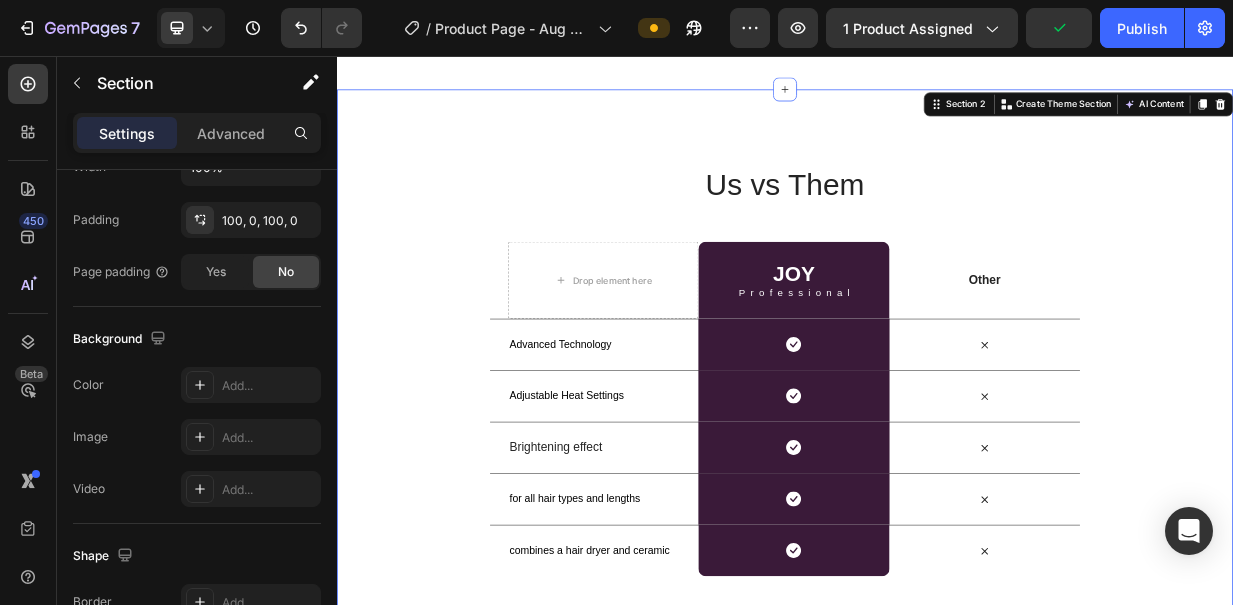scroll, scrollTop: 0, scrollLeft: 0, axis: both 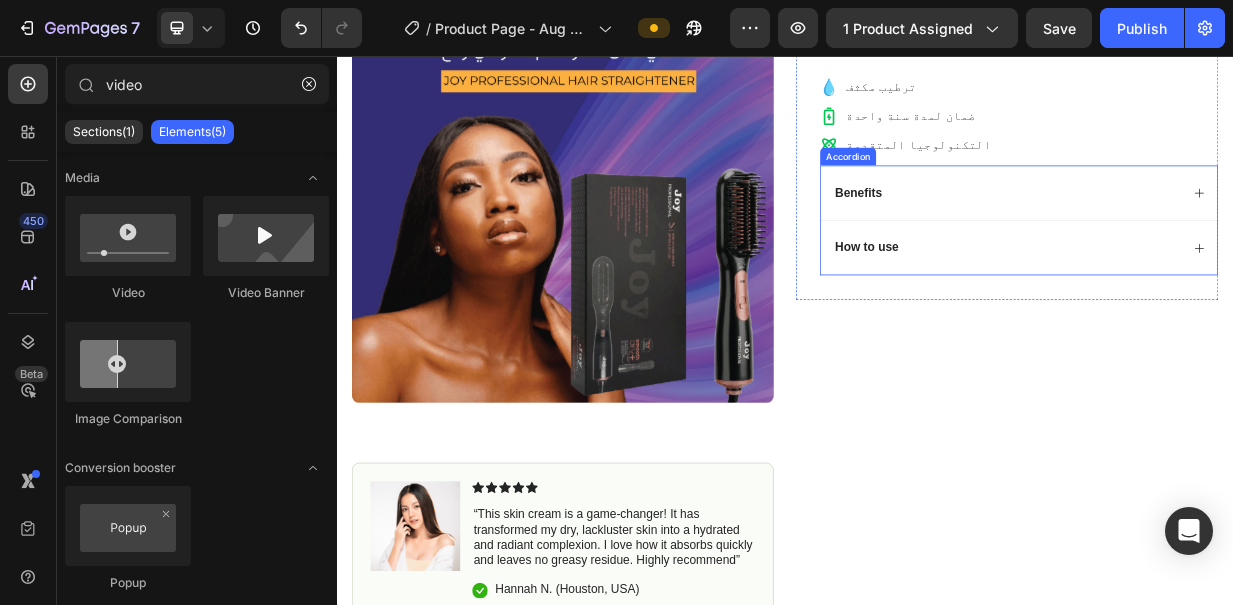 click on "Icon Icon Icon Icon Icon Icon List (1349 Reviews) Text Block Row Joy Professional Product Title أفضل مصفف شعر في دول مجلس التعاون الخليجي لعام 2025 Text Block
ترطيب مكثف
ضمان لمدة سنة واحدة
التكنولوجيا المتقدمة Item List Image Icon Icon Icon Icon Icon Icon List آمن للاستخدام، مثالي لشعري الكثيف. أستخدمه أيضًا لشعر ابنتي، ويمنحه لمعانًا ونعومة. Text Block
Icon [FIRST] ([CITY], [COUNTRY]) Text Block Row Row
Benefits
How to use Accordion" at bounding box center (1250, 169) 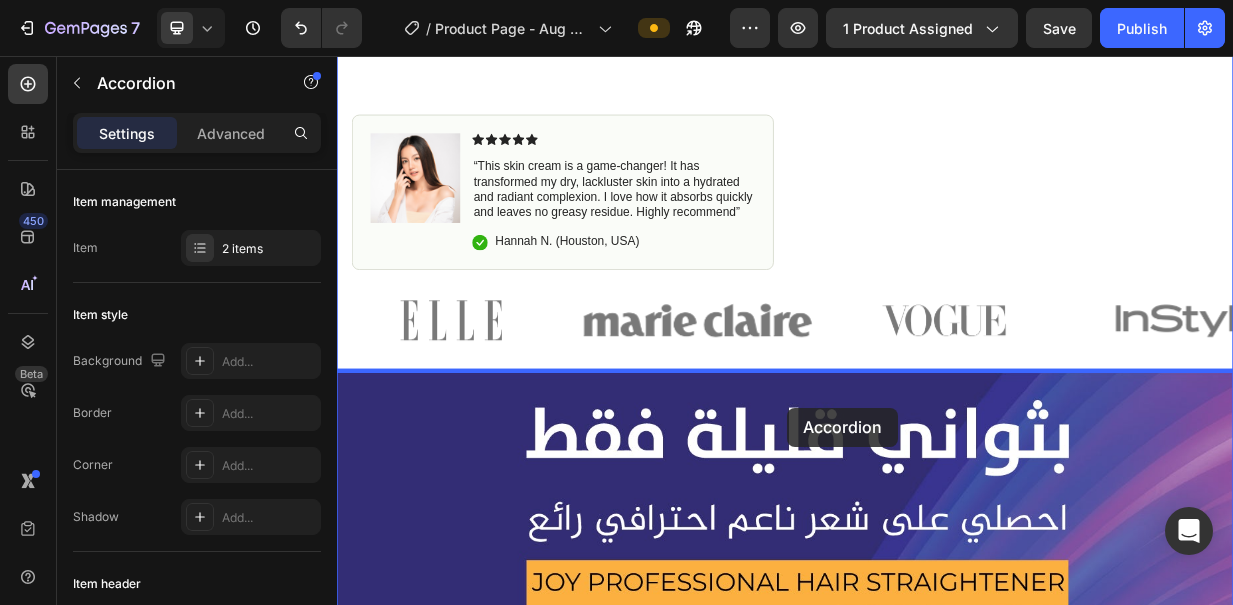 scroll, scrollTop: 713, scrollLeft: 0, axis: vertical 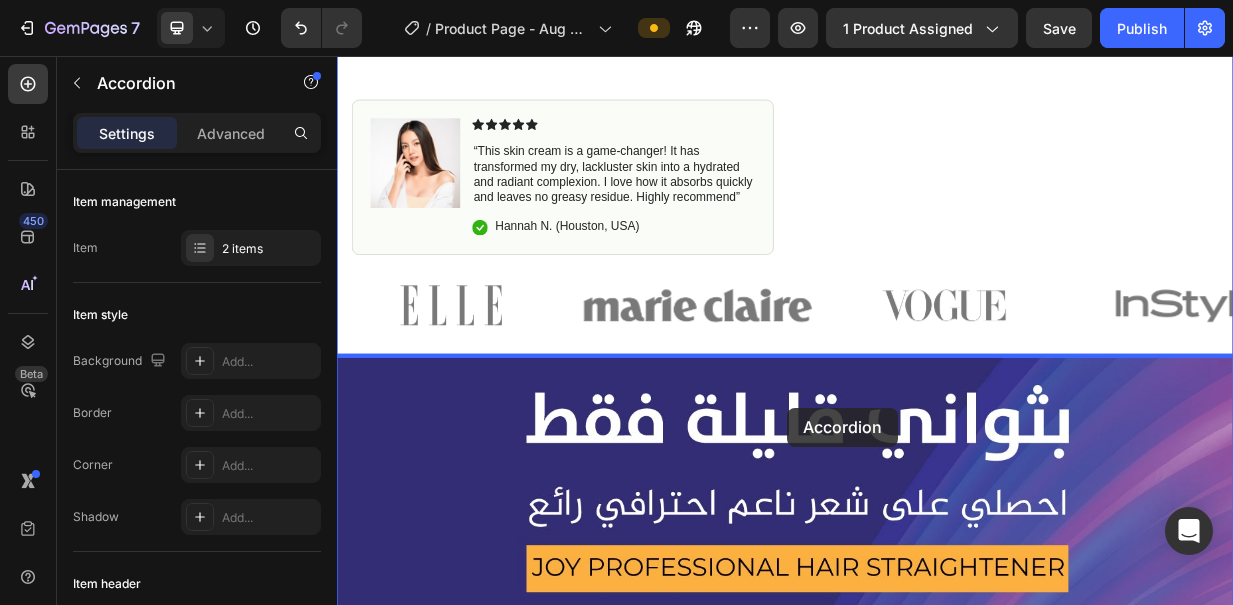 drag, startPoint x: 1009, startPoint y: 183, endPoint x: 940, endPoint y: 527, distance: 350.8518 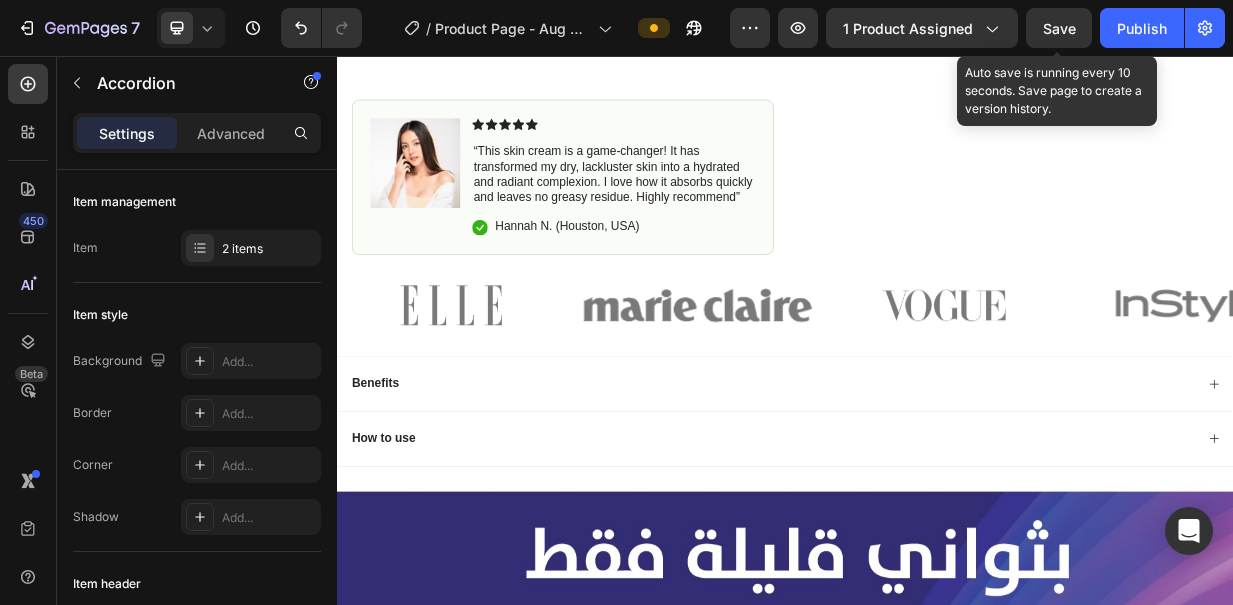 click on "Save" at bounding box center [1059, 28] 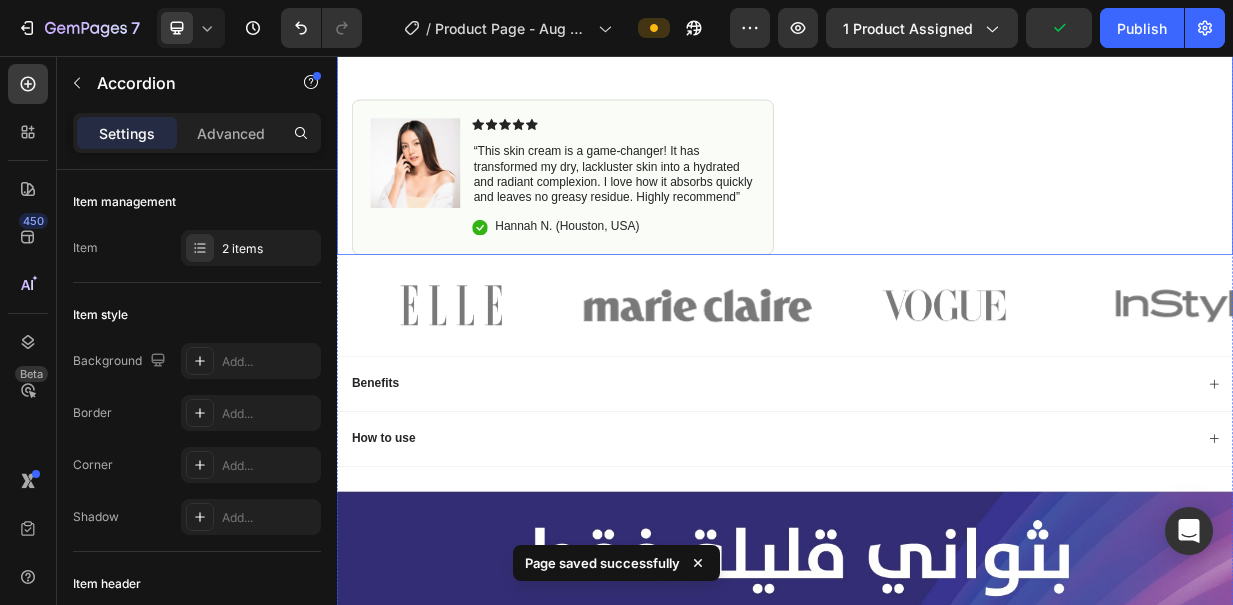 click on "Icon Icon Icon Icon Icon Icon List (1349 Reviews) Text Block Row Joy Professional Product Title أفضل مصفف شعر في دول مجلس التعاون الخليجي لعام 2025 Text Block
ترطيب مكثف
ضمان لمدة سنة واحدة
التكنولوجيا المتقدمة Item List Image Icon Icon Icon Icon Icon Icon List آمن للاستخدام، مثالي لشعري الكثيف. أستخدمه أيضًا لشعر ابنتي، ويمنحه لمعانًا ونعومة. Text Block
Icon [FIRST] ([CITY], [COUNTRY]) Text Block Row Row Row" at bounding box center (1234, -105) 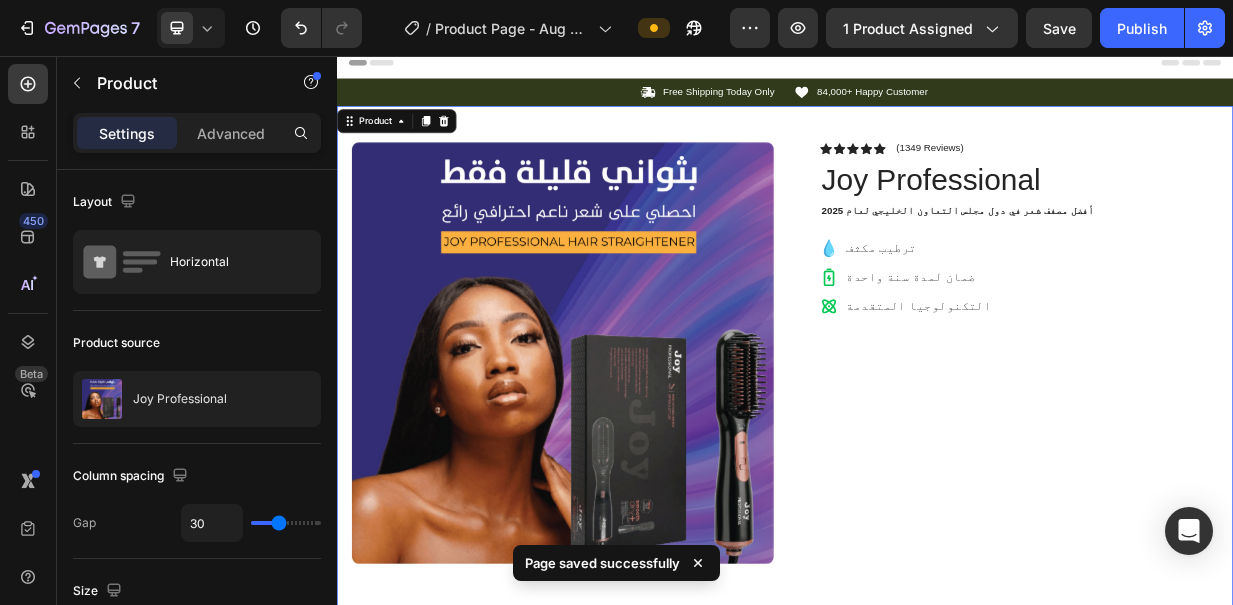 scroll, scrollTop: 0, scrollLeft: 0, axis: both 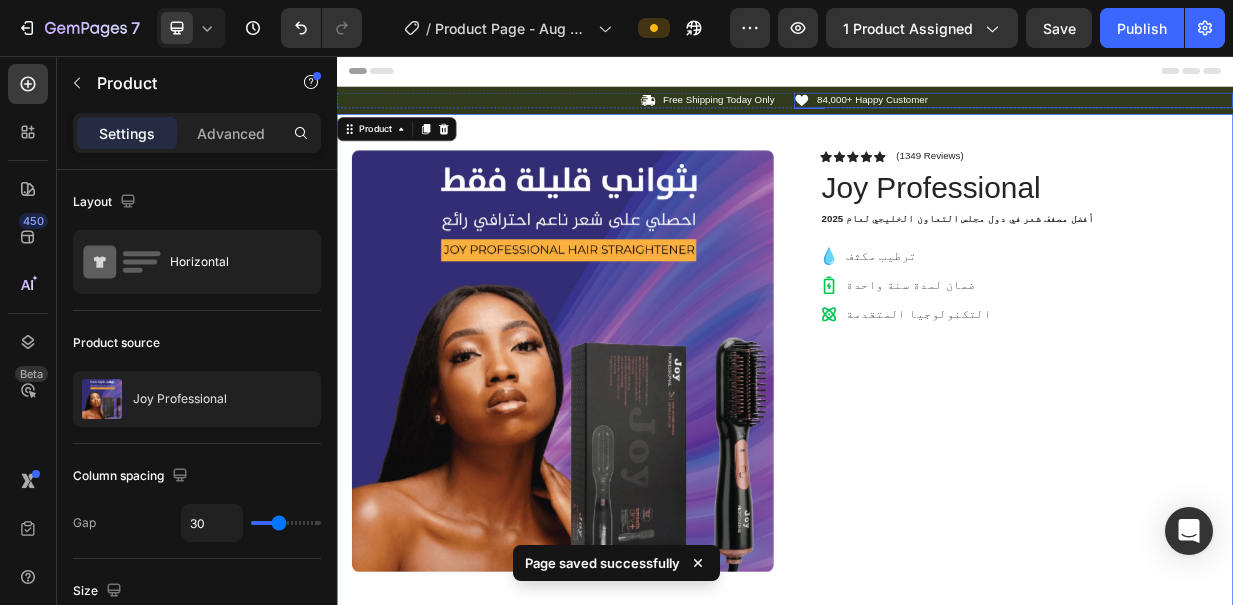click on "Icon 84,000+ Happy Customer Text Block Row" at bounding box center [1243, 115] 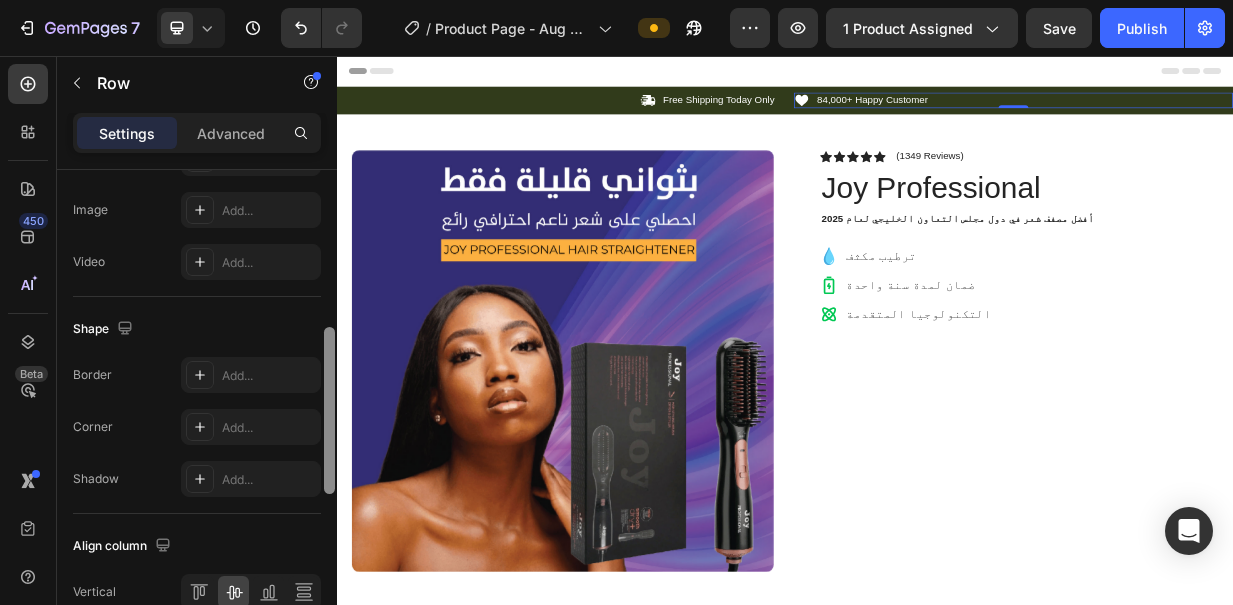 scroll, scrollTop: 717, scrollLeft: 0, axis: vertical 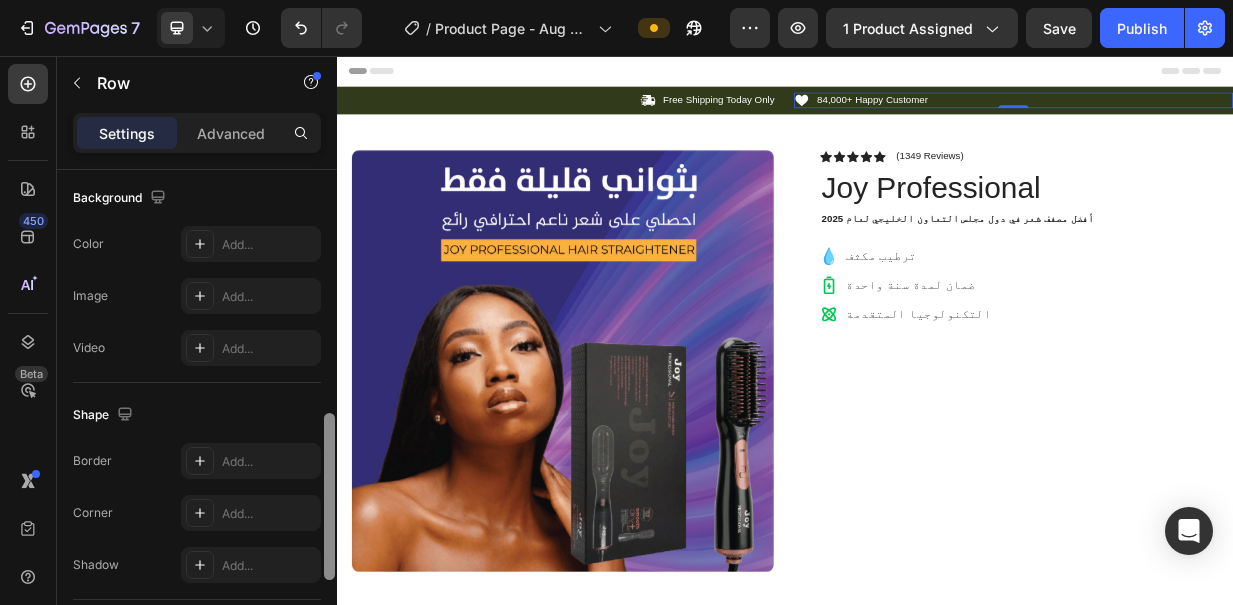 drag, startPoint x: 328, startPoint y: 291, endPoint x: 326, endPoint y: 535, distance: 244.0082 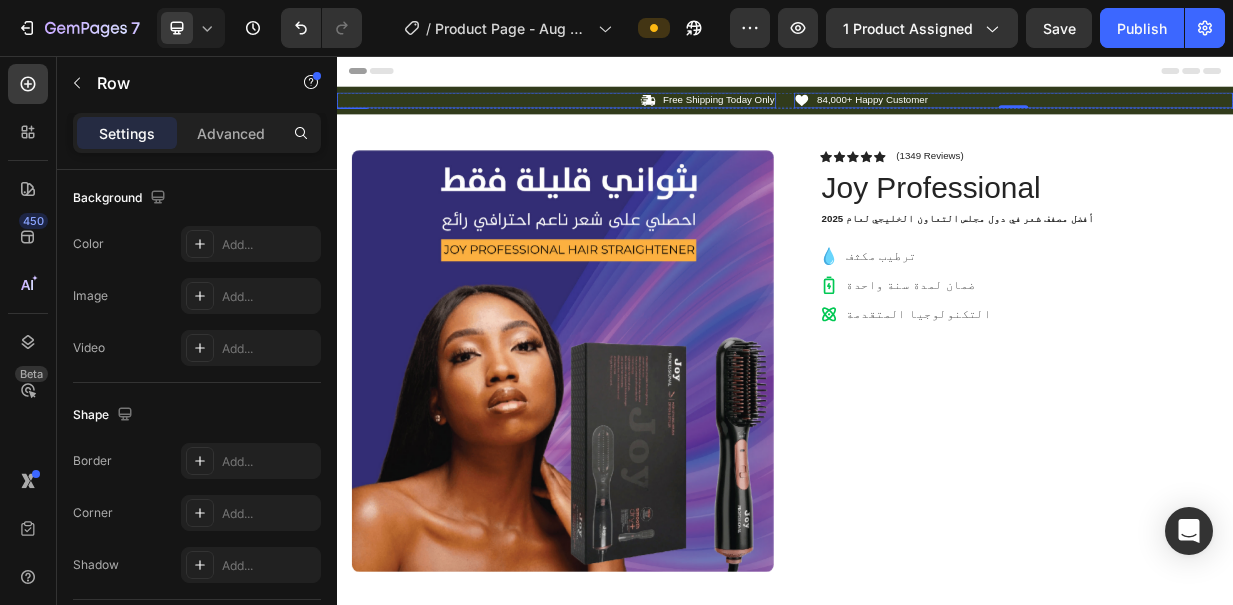 click on "Icon Free Shipping Today Only Text Block Row" at bounding box center (631, 115) 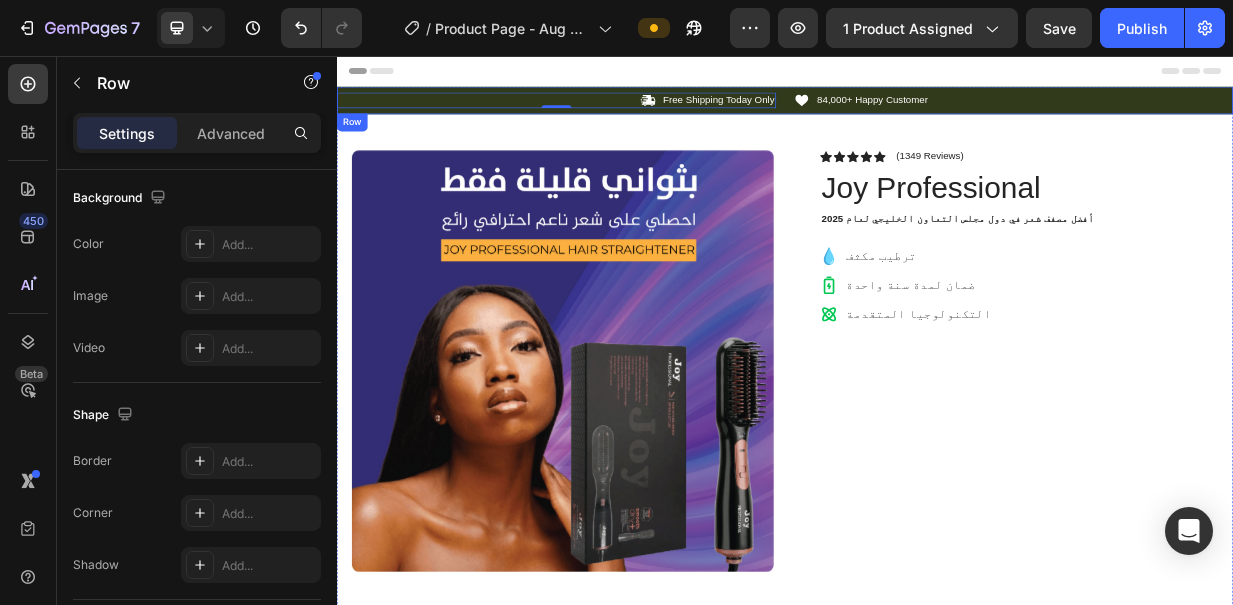 click on "Icon Free Shipping Today Only Text Block Row   0
Icon 84,000+ Happy Customer Text Block Row Carousel Row" at bounding box center [937, 115] 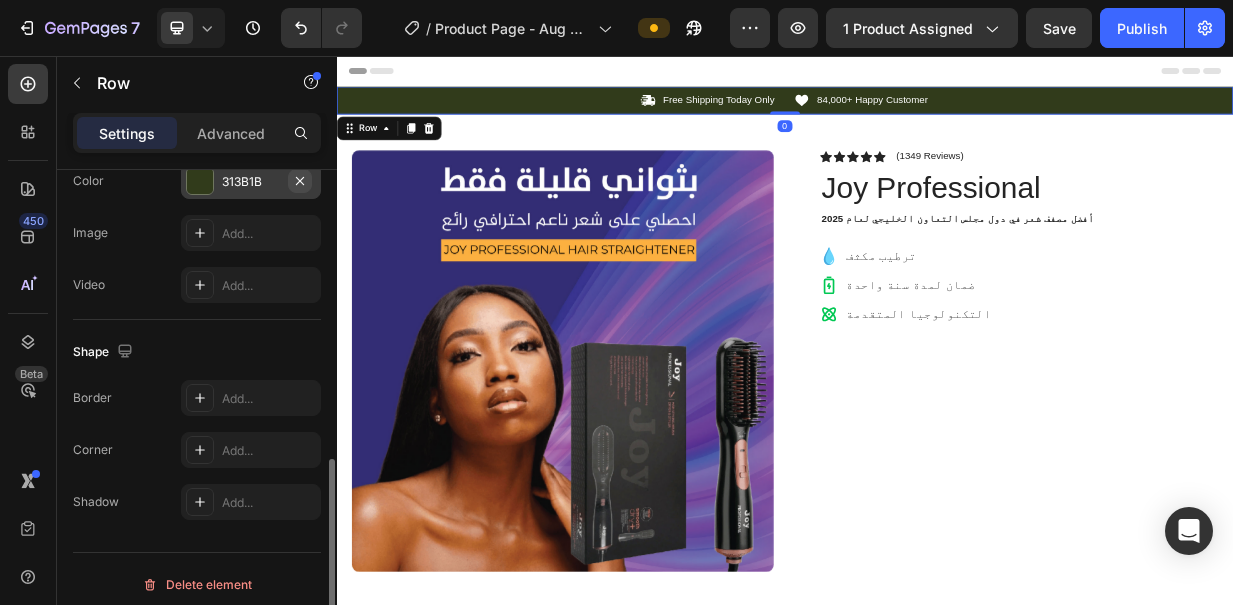 click 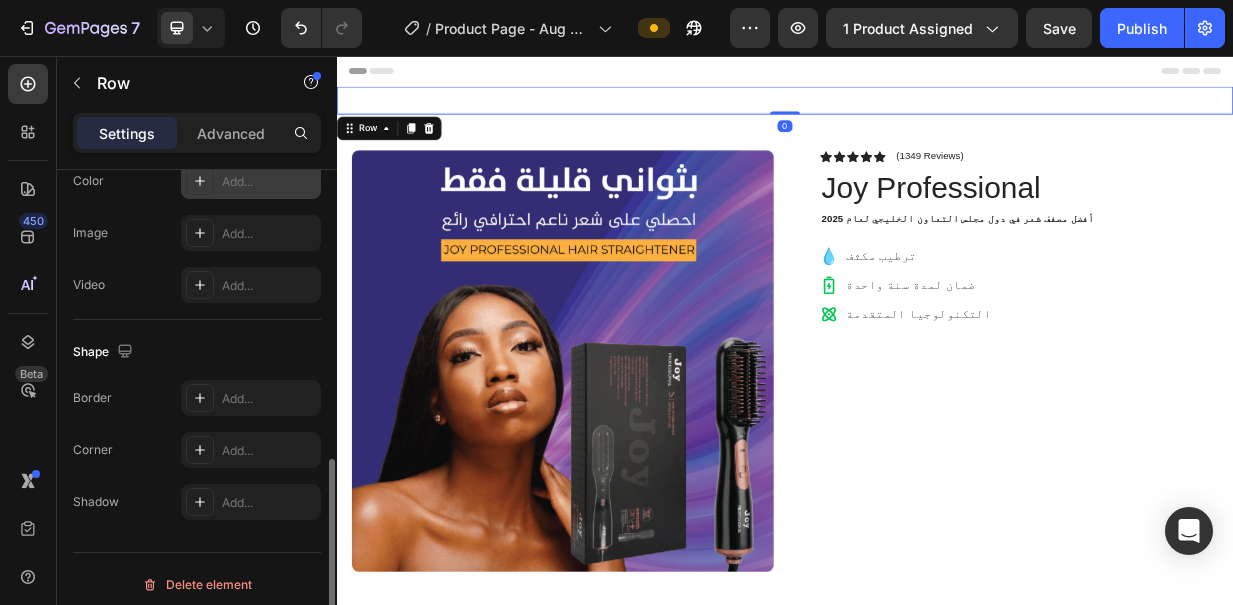 click on "Add..." at bounding box center (269, 182) 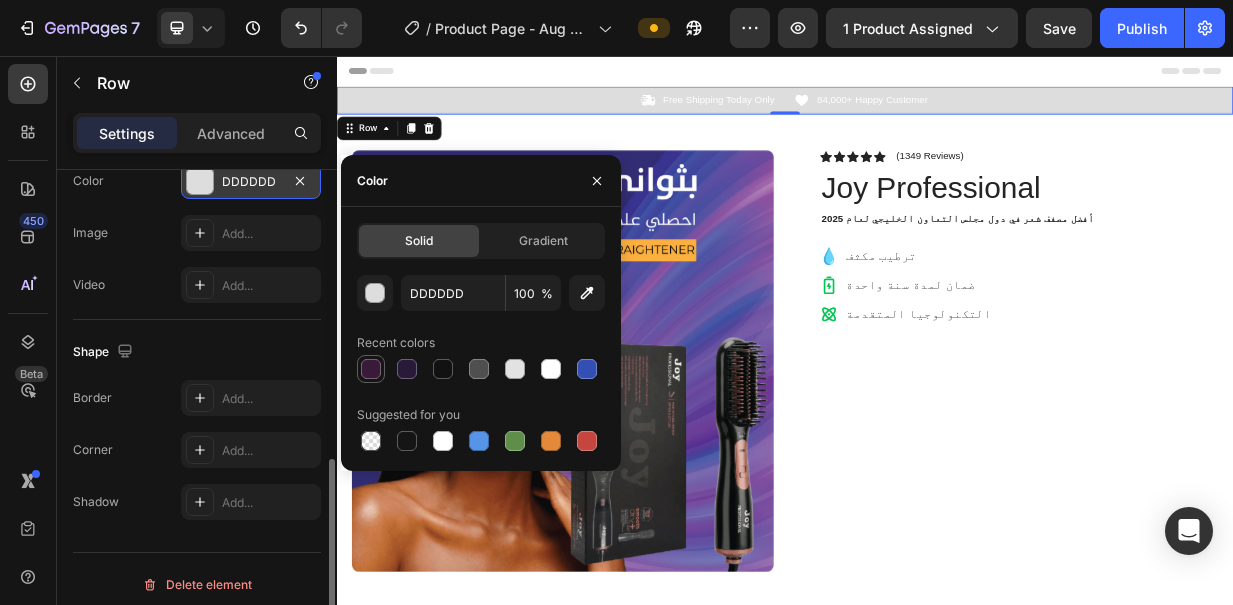 click at bounding box center [371, 369] 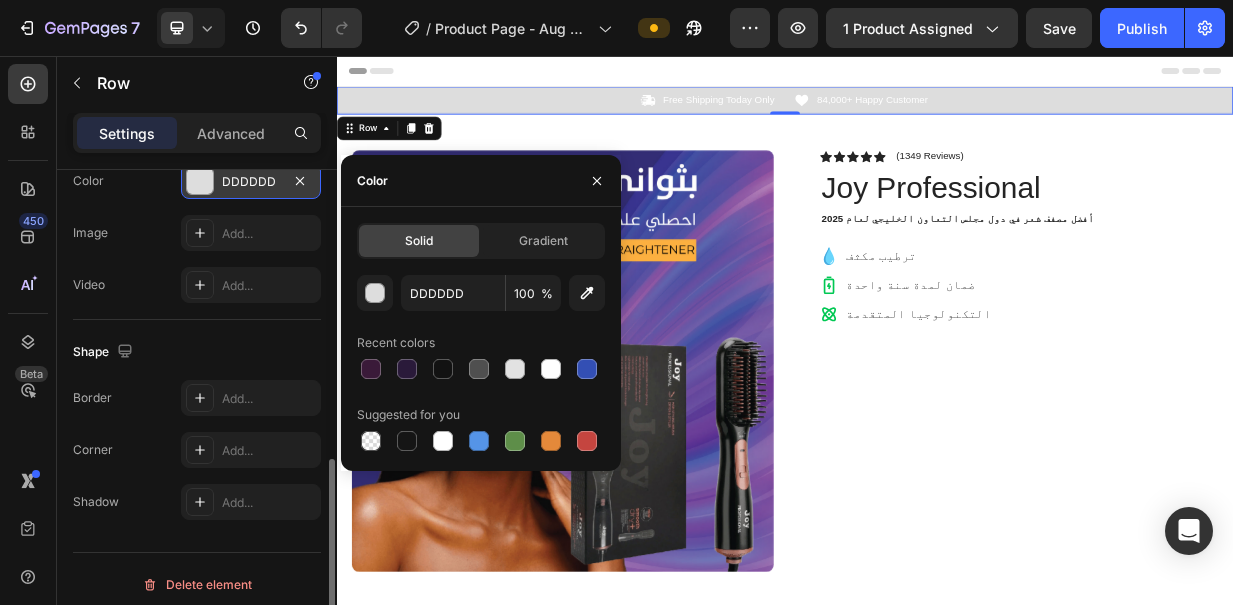 type on "3A1A39" 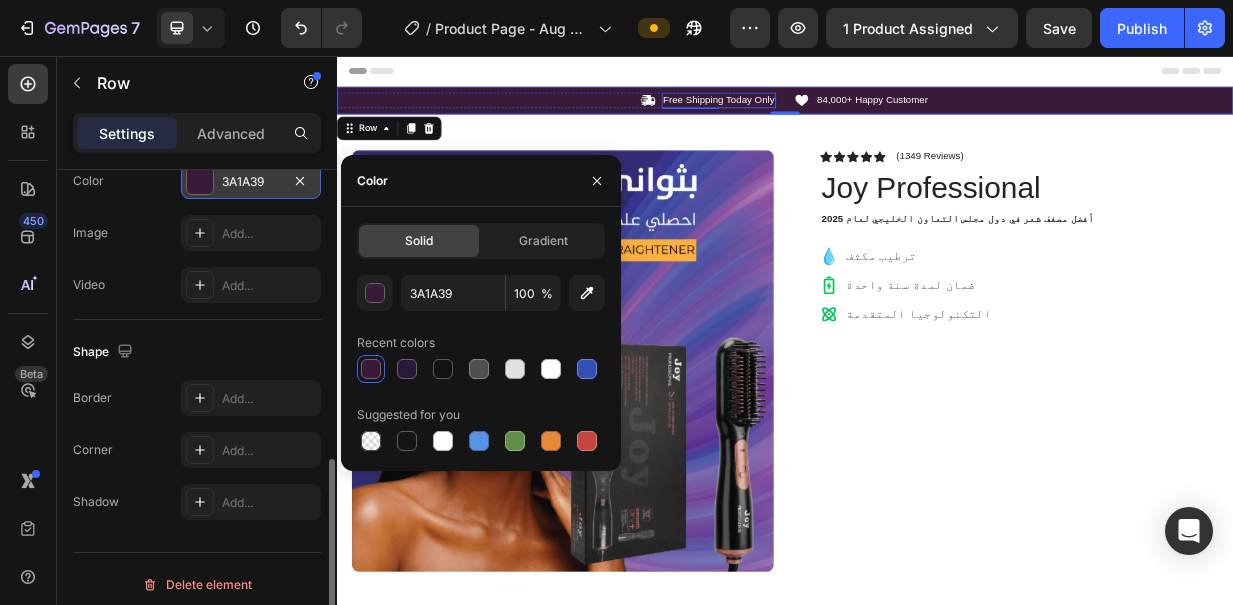 click on "Free Shipping Today Only" at bounding box center (848, 115) 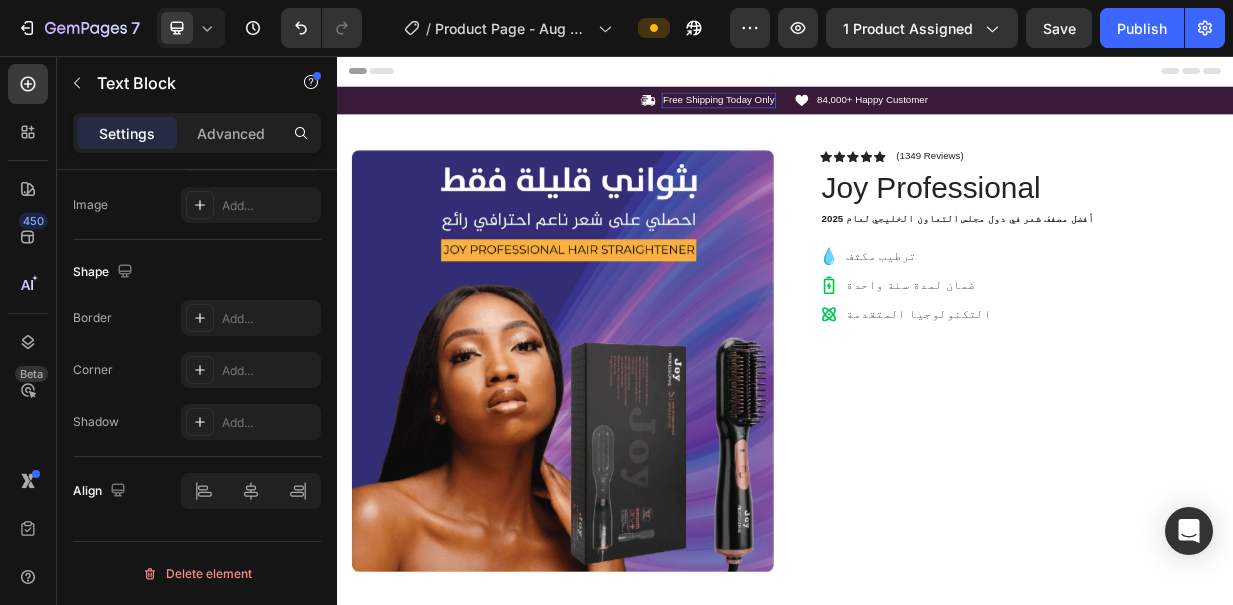 click on "Free Shipping Today Only" at bounding box center [848, 115] 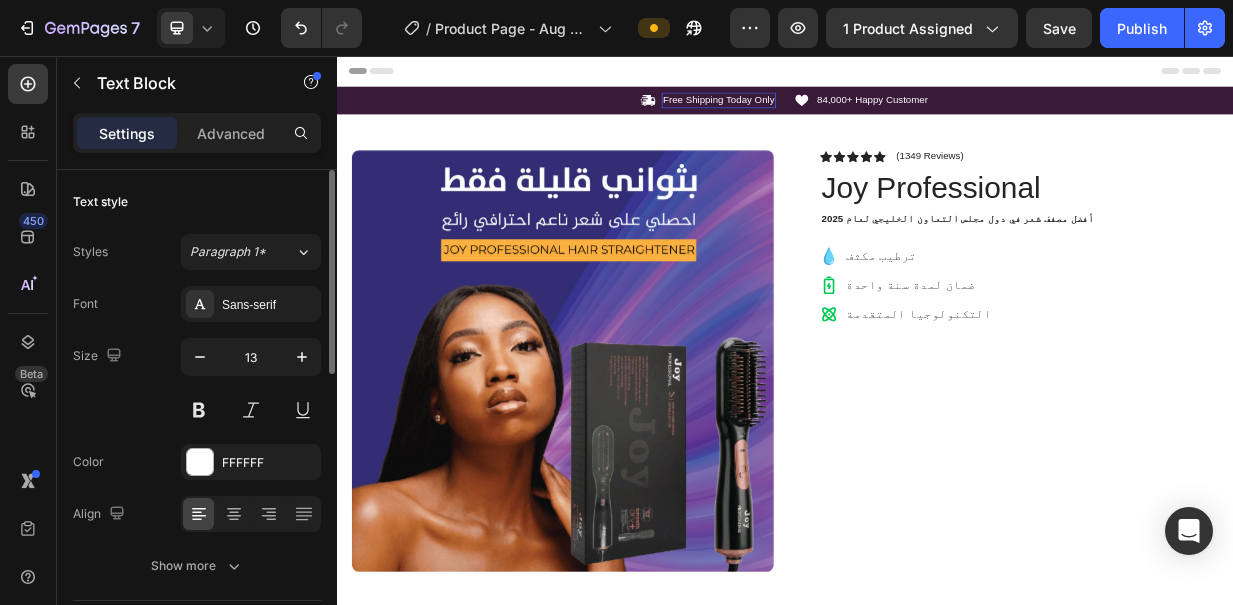 click on "Free Shipping Today Only" at bounding box center (848, 115) 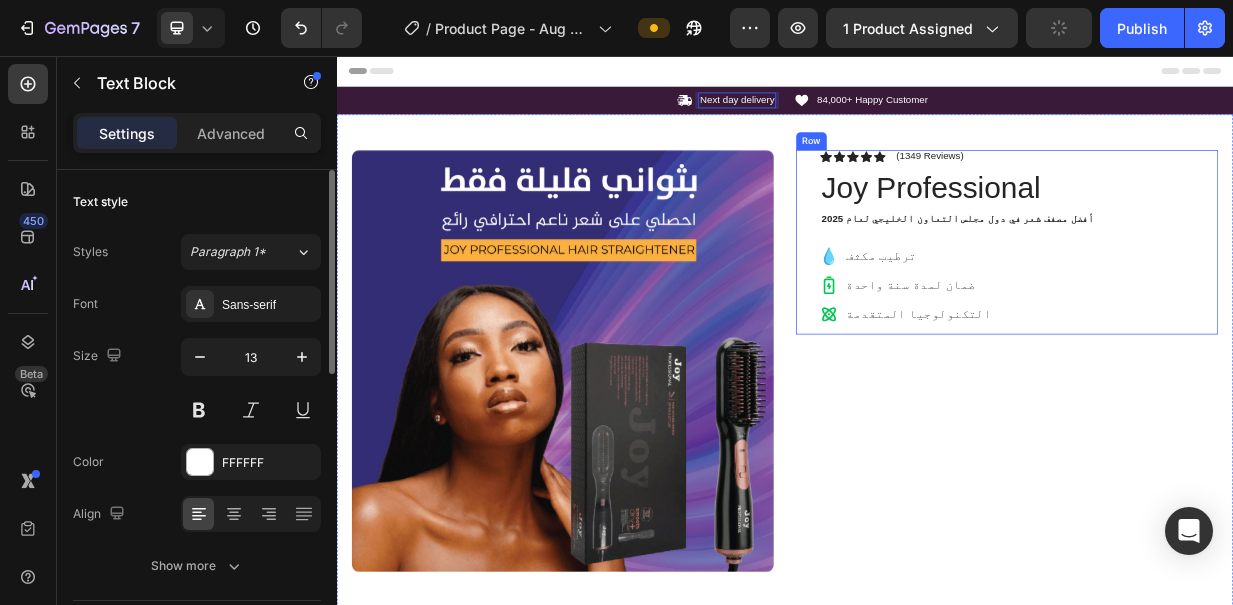 click on "Icon Icon Icon Icon Icon Icon List (1349 Reviews) Text Block Row Joy Professional Product Title أفضل مصفف شعر في دول مجلس التعاون الخليجي لعام 2025 Text Block
ترطيب مكثف
ضمان لمدة سنة واحدة
التكنولوجيا المتقدمة Item List Image Icon Icon Icon Icon Icon Icon List آمن للاستخدام، مثالي لشعري الكثيف. أستخدمه أيضًا لشعر ابنتي، ويمنحه لمعانًا ونعومة. Text Block
Icon [FIRST] ([CITY], [COUNTRY]) Text Block Row Row" at bounding box center [1250, 305] 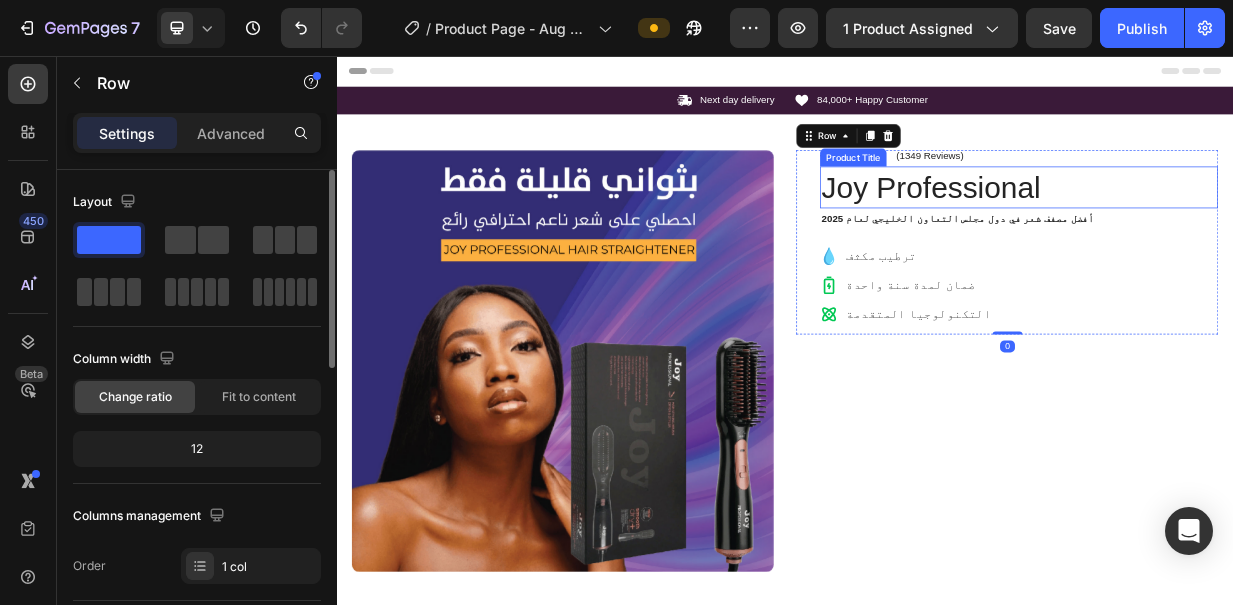 click on "Joy Professional" at bounding box center [1250, 232] 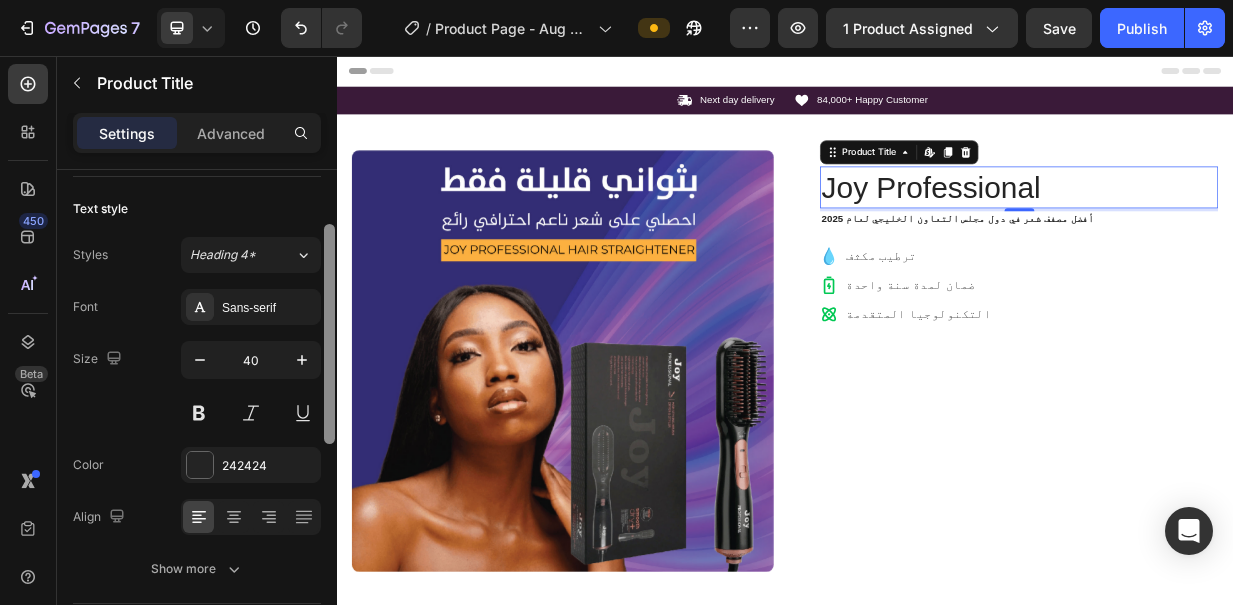 drag, startPoint x: 330, startPoint y: 373, endPoint x: 287, endPoint y: 380, distance: 43.56604 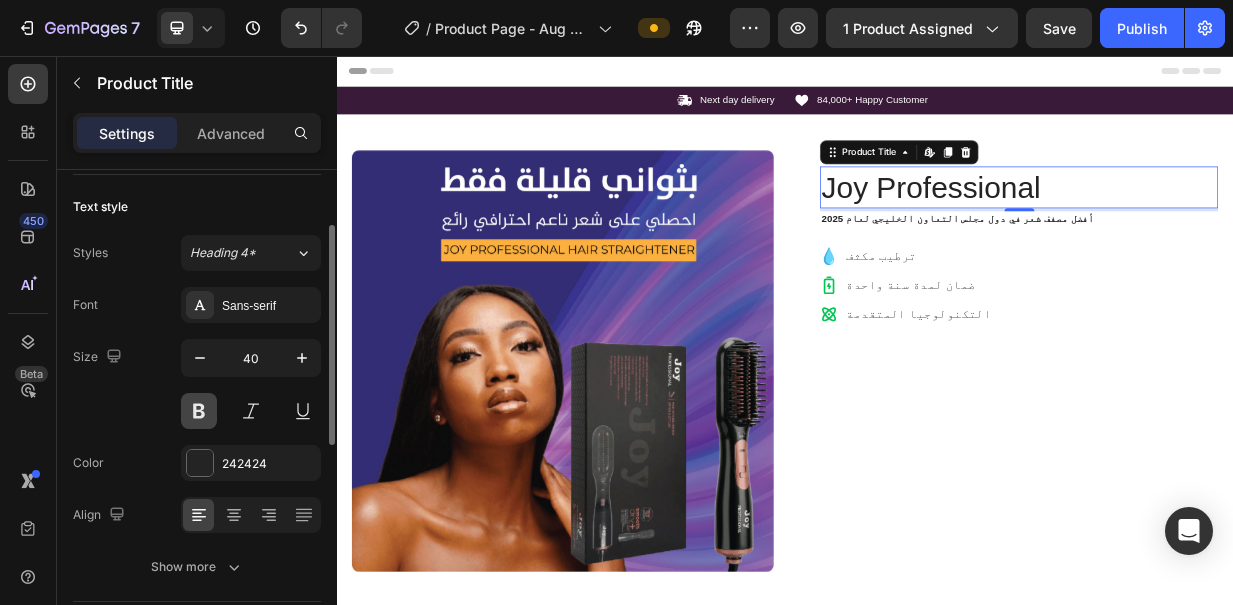 click at bounding box center (199, 411) 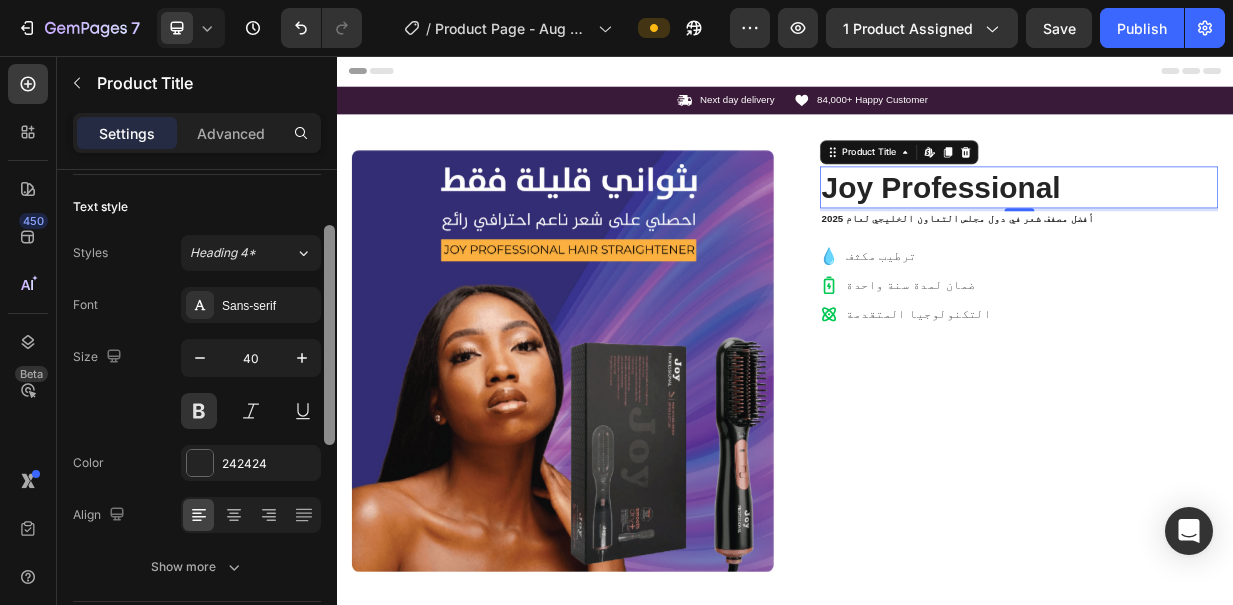 scroll, scrollTop: 221, scrollLeft: 0, axis: vertical 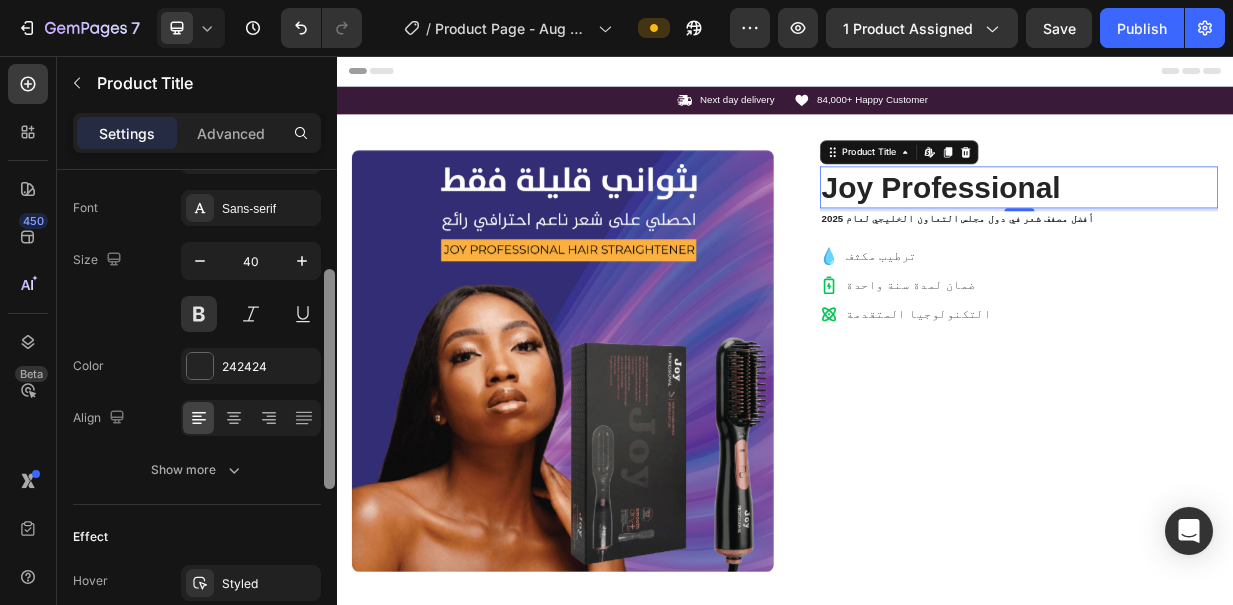 drag, startPoint x: 328, startPoint y: 368, endPoint x: 328, endPoint y: 412, distance: 44 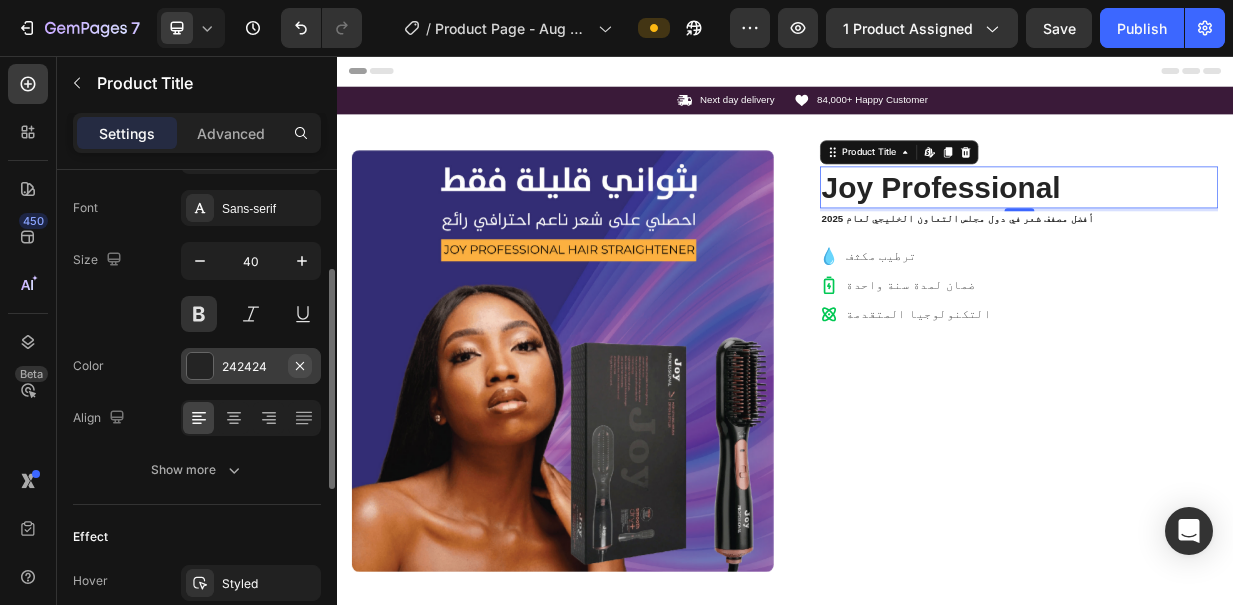 click 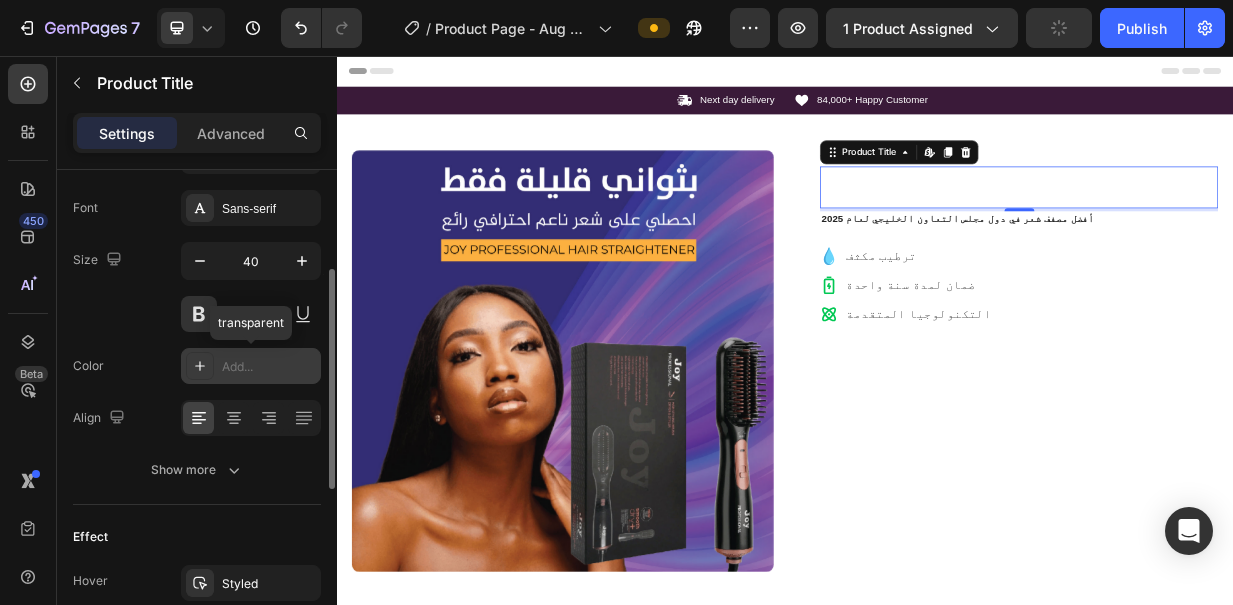 click on "Add..." at bounding box center [269, 367] 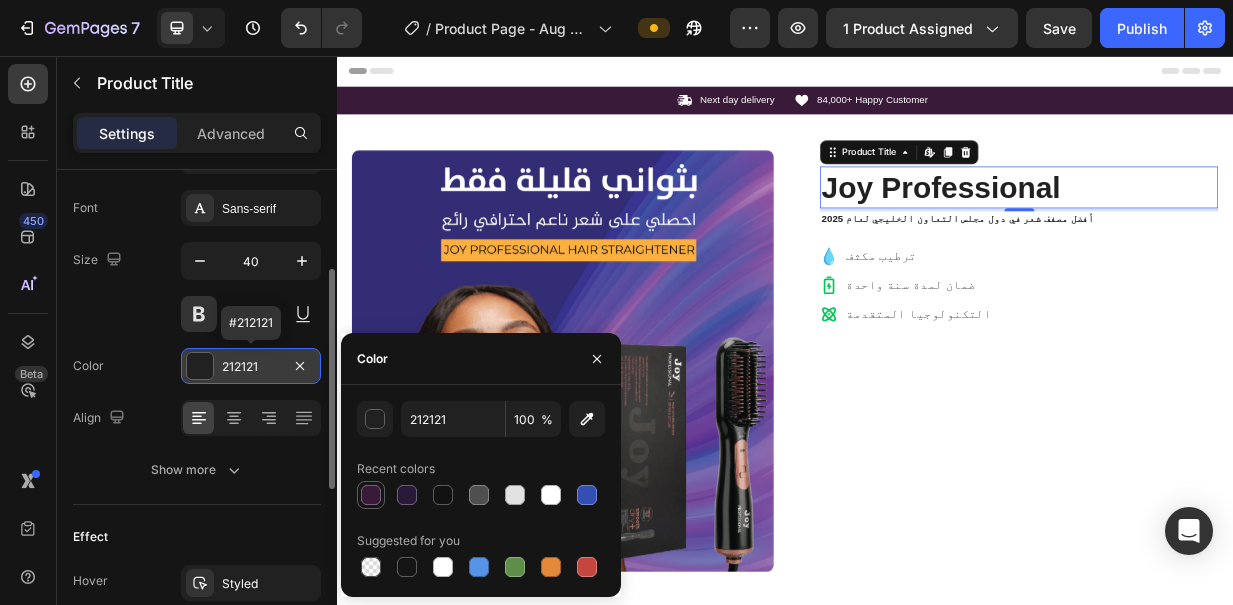 click at bounding box center [371, 495] 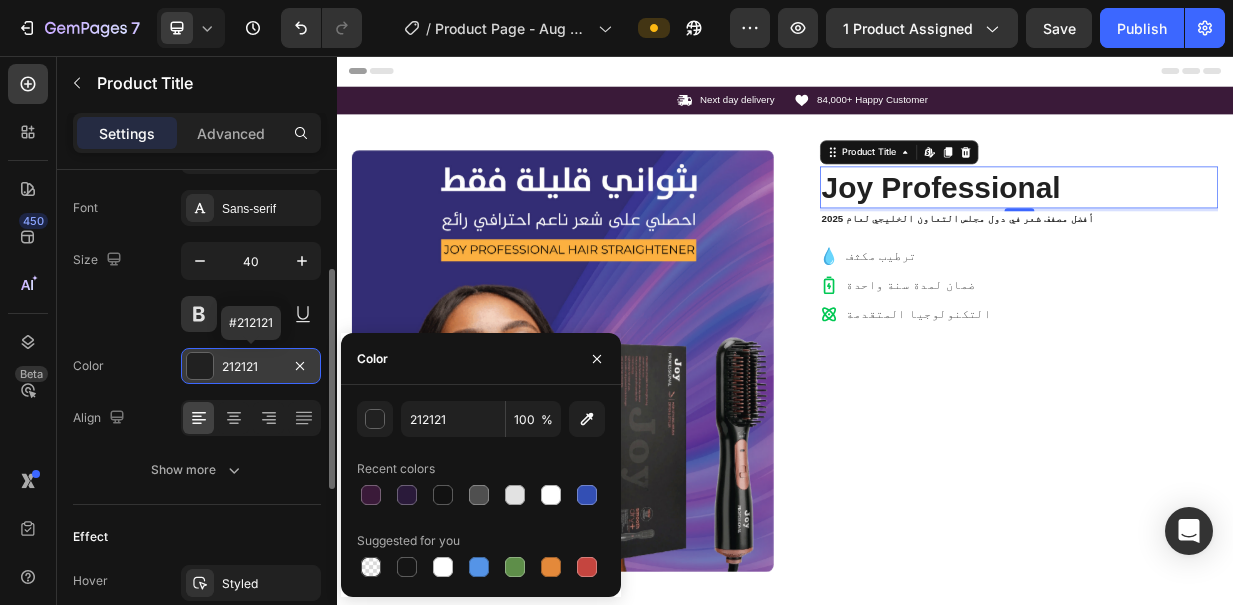 type on "3A1A39" 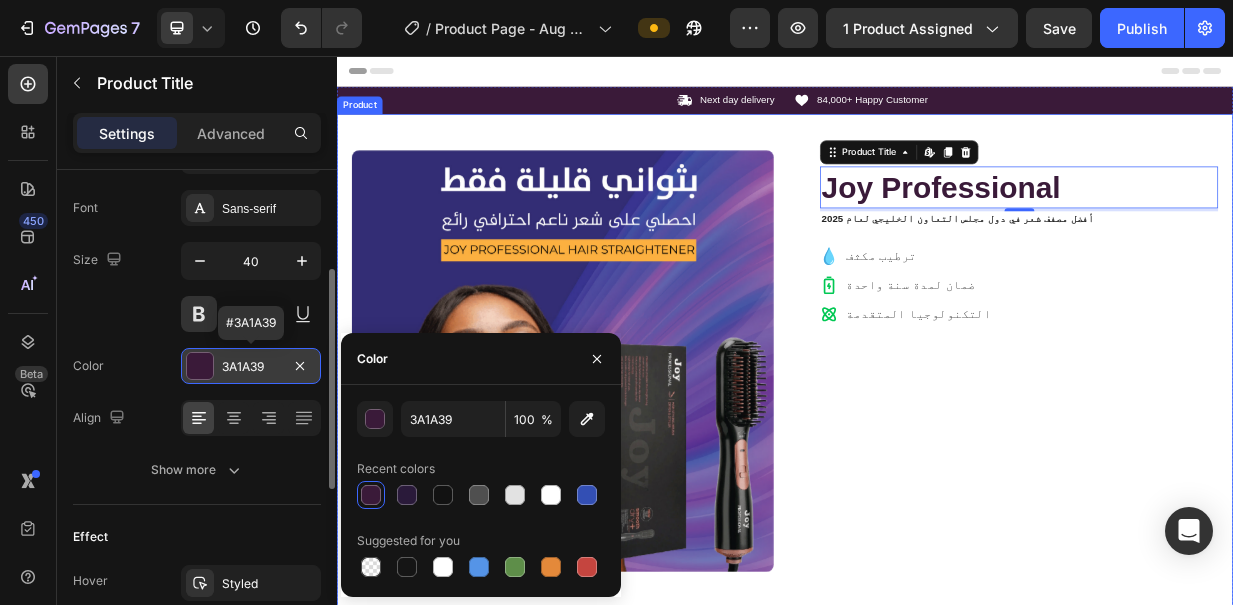 click on "Product Images Image Icon Icon Icon Icon Icon Icon List “This skin cream is a game-changer! It has transformed my dry, lackluster skin into a hydrated and radiant complexion. I love how it absorbs quickly and leaves no greasy residue. Highly recommend” Text Block
Icon [FIRST] [LAST] ([CITY], [COUNTRY]) Text Block Row Row Row Icon Icon Icon Icon Icon Icon List (1349 Reviews) Text Block Row Joy Professional Product Title   Edit content in Shopify 4 أفضل مصفف شعر في دول مجلس التعاون الخليجي لعام 2025 Text Block
ترطيب مكثف
ضمان لمدة سنة واحدة
التكنولوجيا المتقدمة Item List Image Icon Icon Icon Icon Icon Icon List آمن للاستخدام، مثالي لشعري الكثيف. أستخدمه أيضًا لشعر ابنتي، ويمنحه لمعانًا ونعومة. Text Block
Icon [FIRST] ([CITY], [COUNTRY]) Text Block Row Row Row Product" at bounding box center [937, 584] 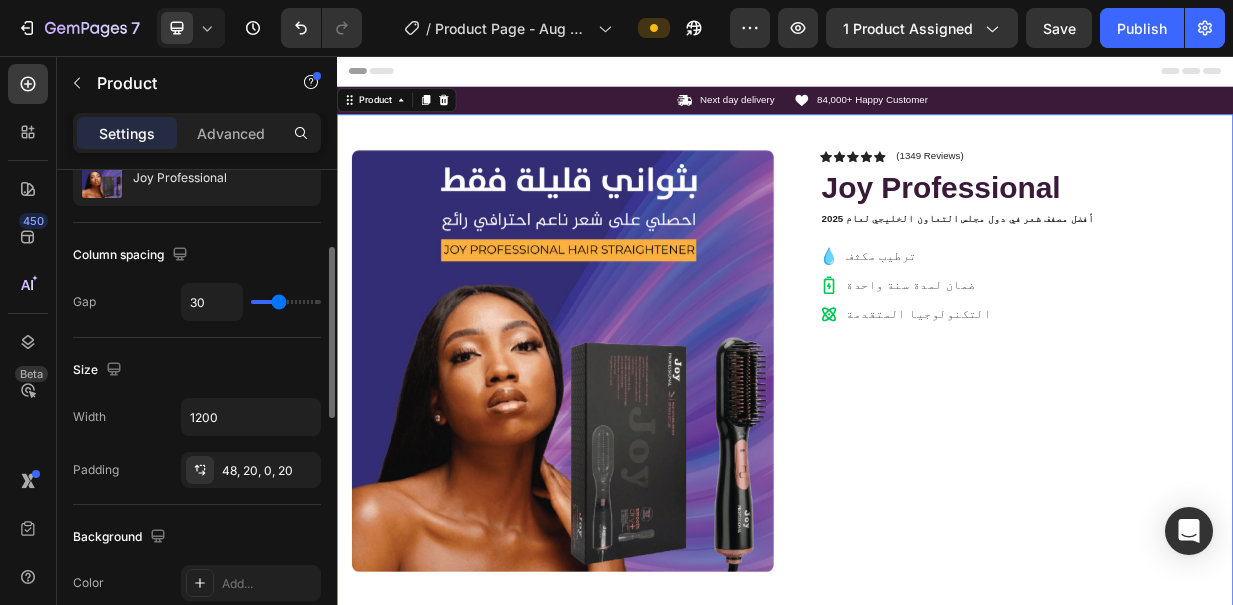 scroll, scrollTop: 0, scrollLeft: 0, axis: both 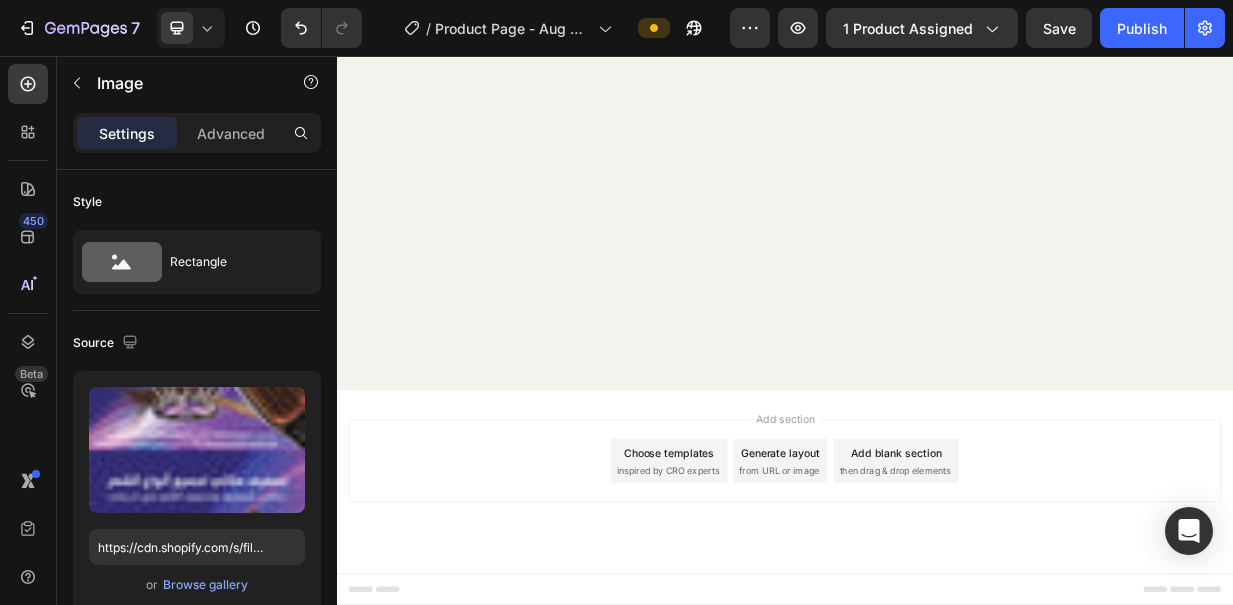 click at bounding box center (937, -1142) 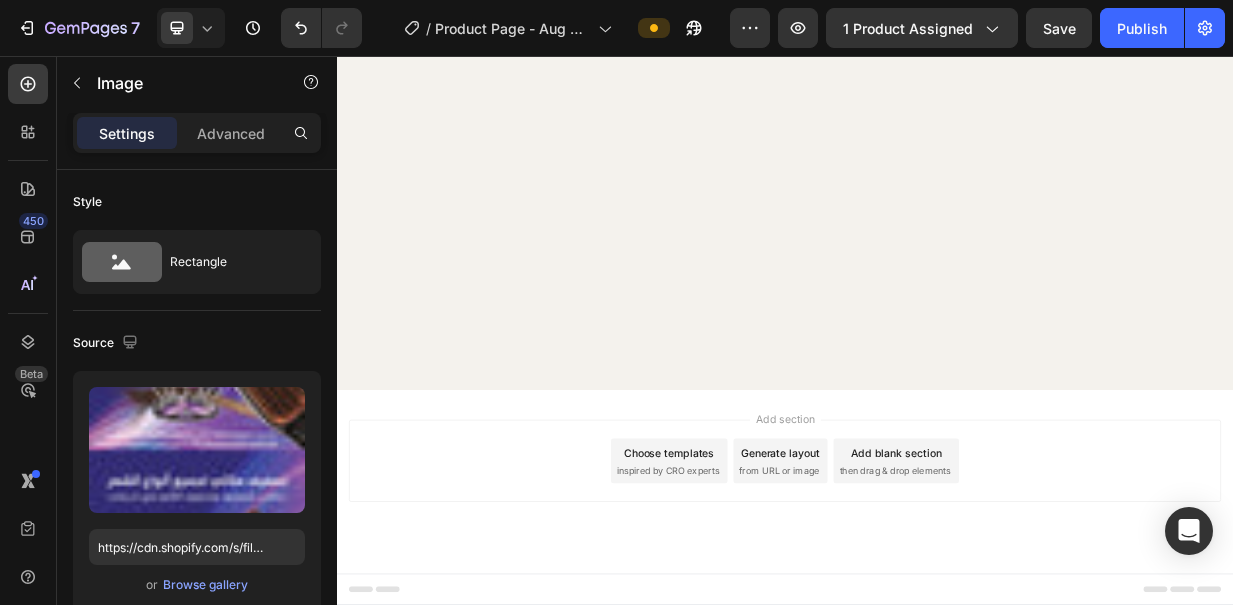 click at bounding box center (937, -1142) 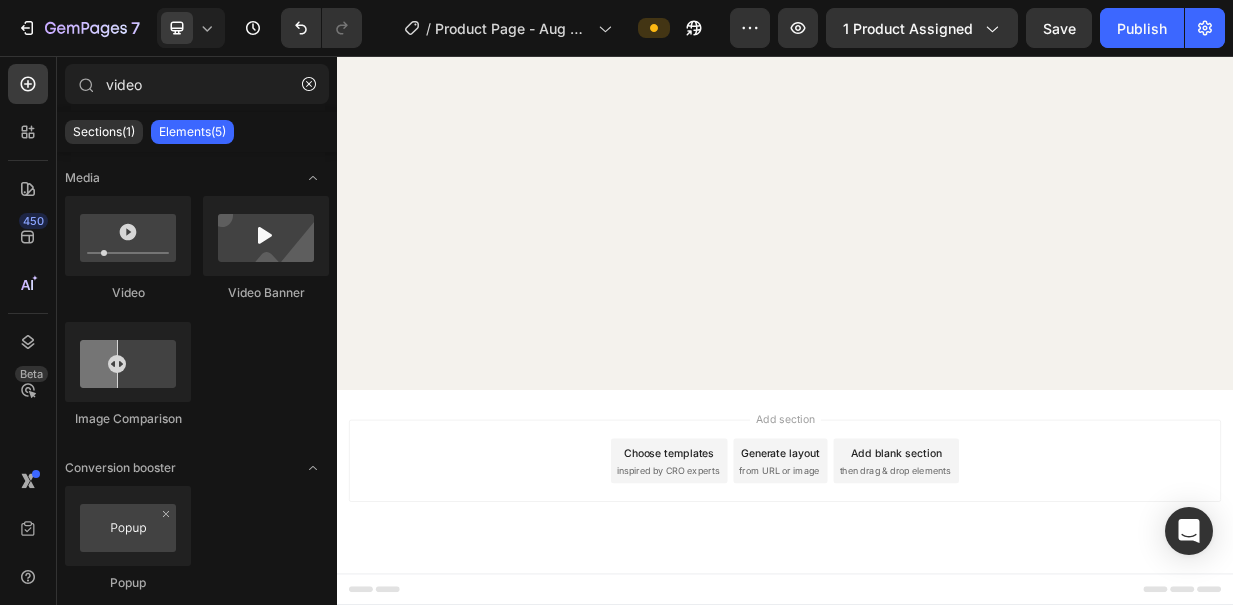 click at bounding box center (937, -1142) 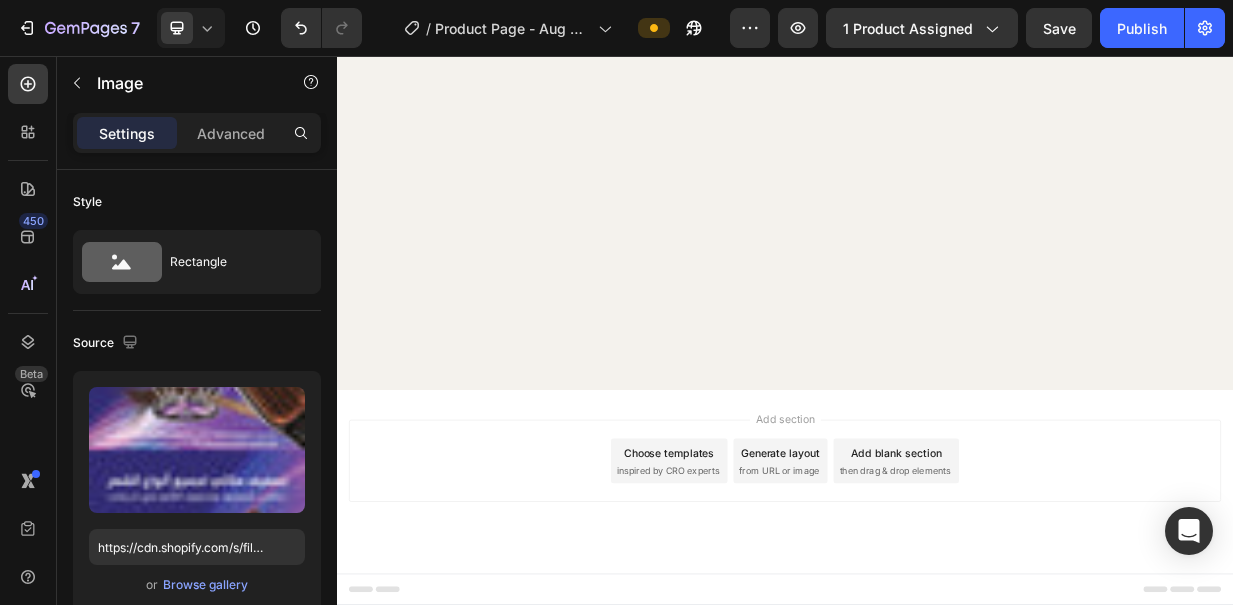 scroll, scrollTop: 4610, scrollLeft: 0, axis: vertical 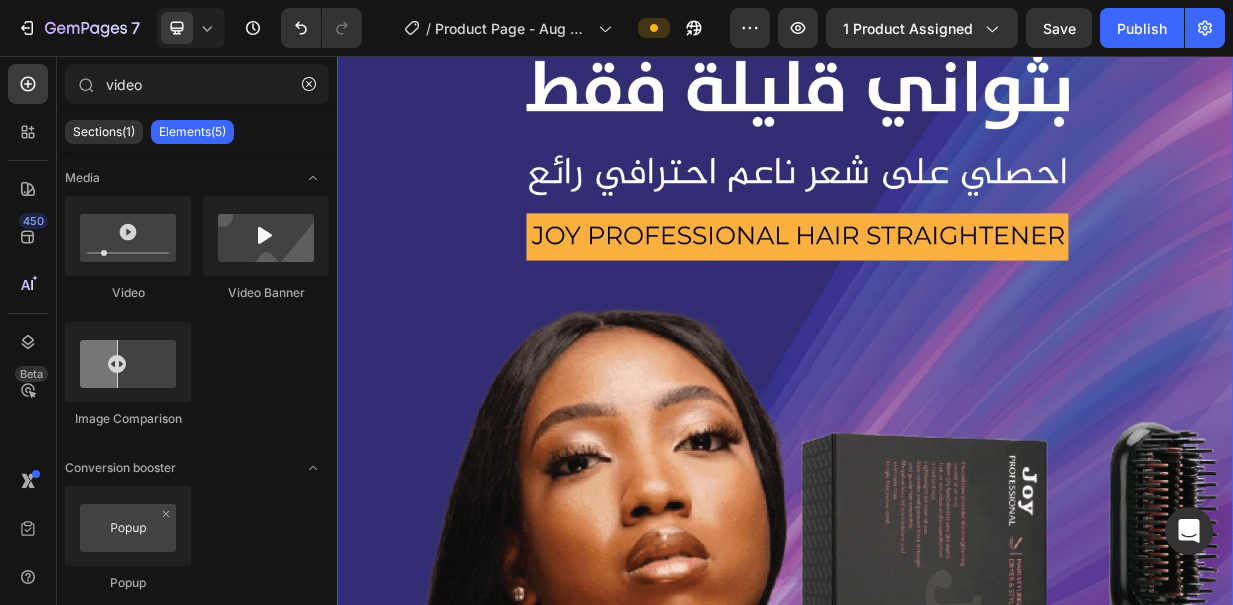 click at bounding box center (937, 2413) 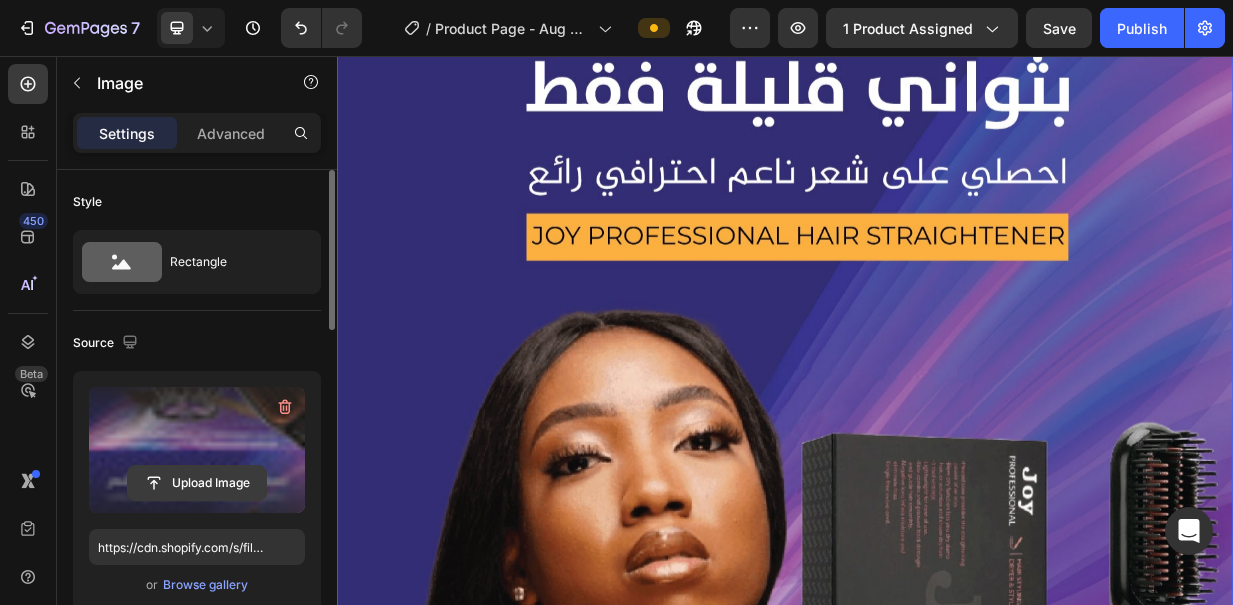 click 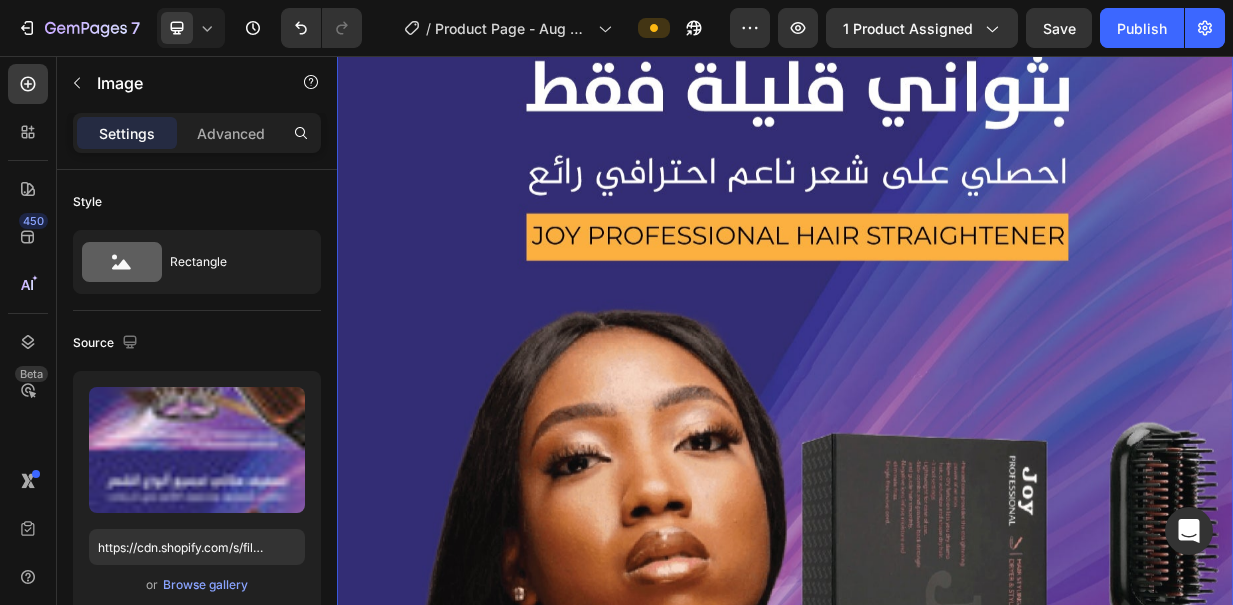 click 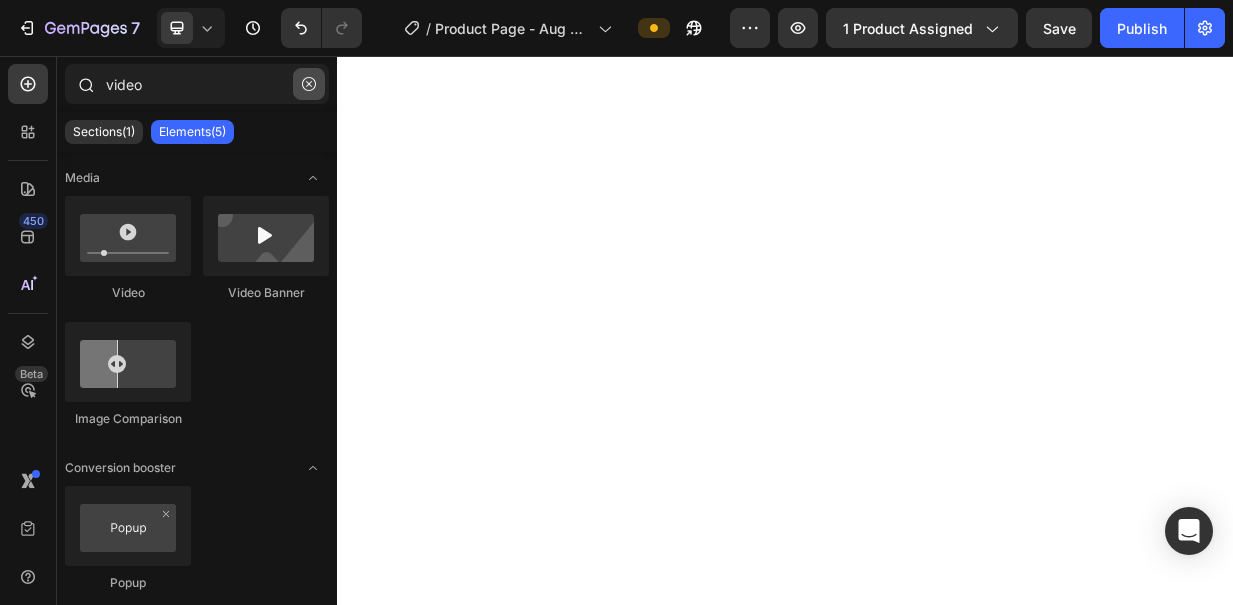 click 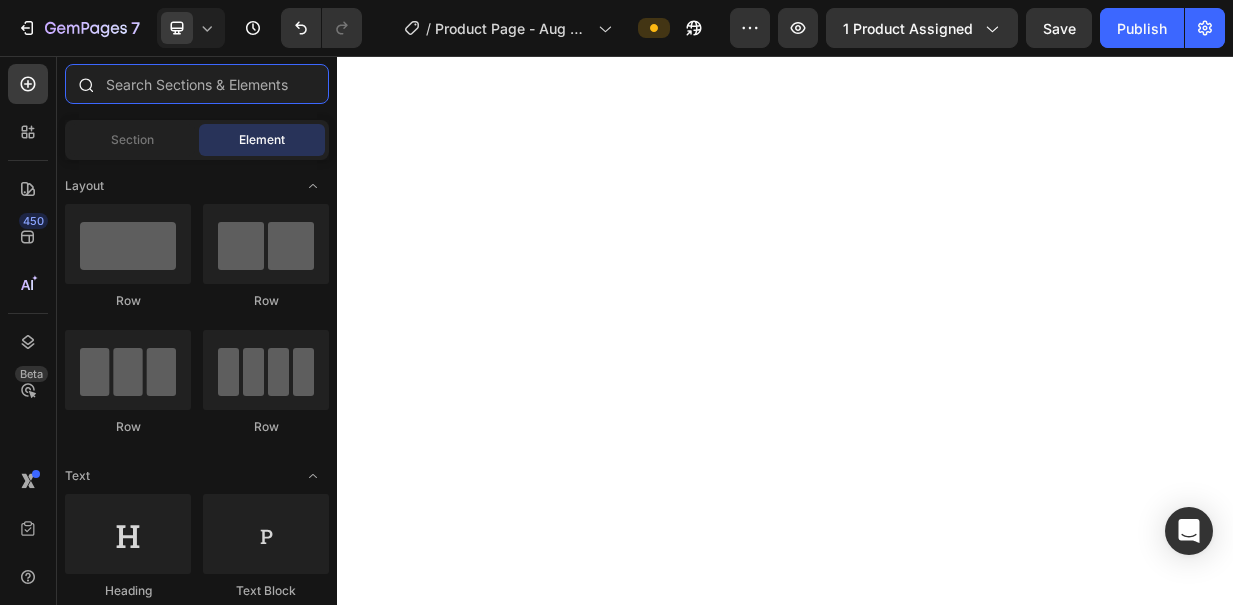 click at bounding box center [197, 84] 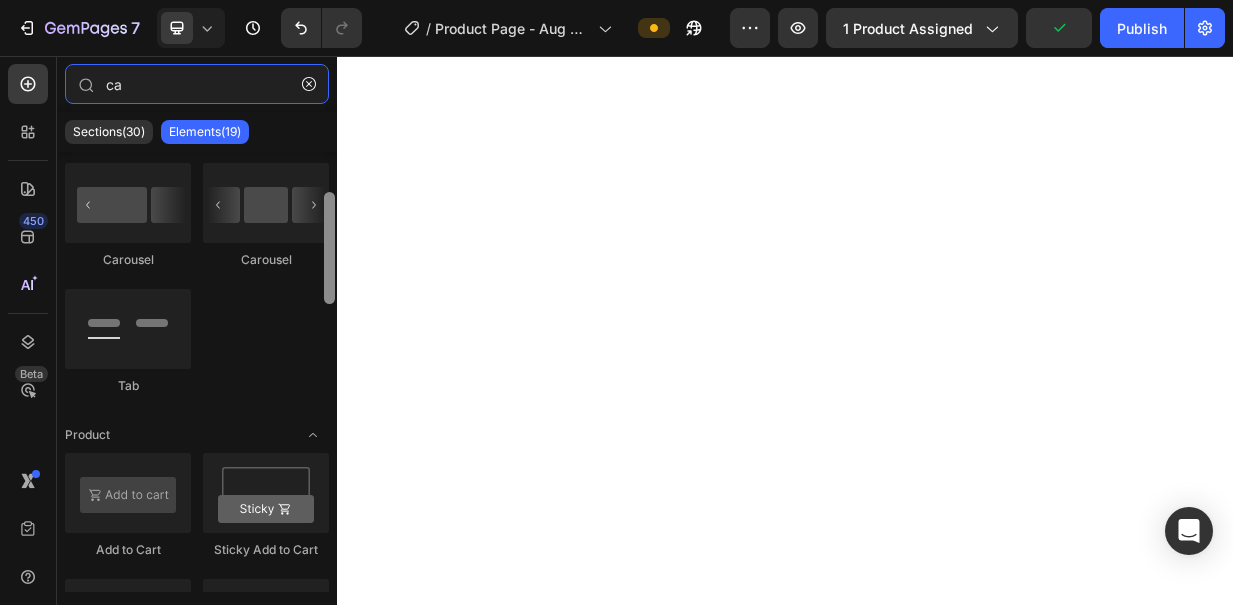 drag, startPoint x: 329, startPoint y: 244, endPoint x: 330, endPoint y: 321, distance: 77.00649 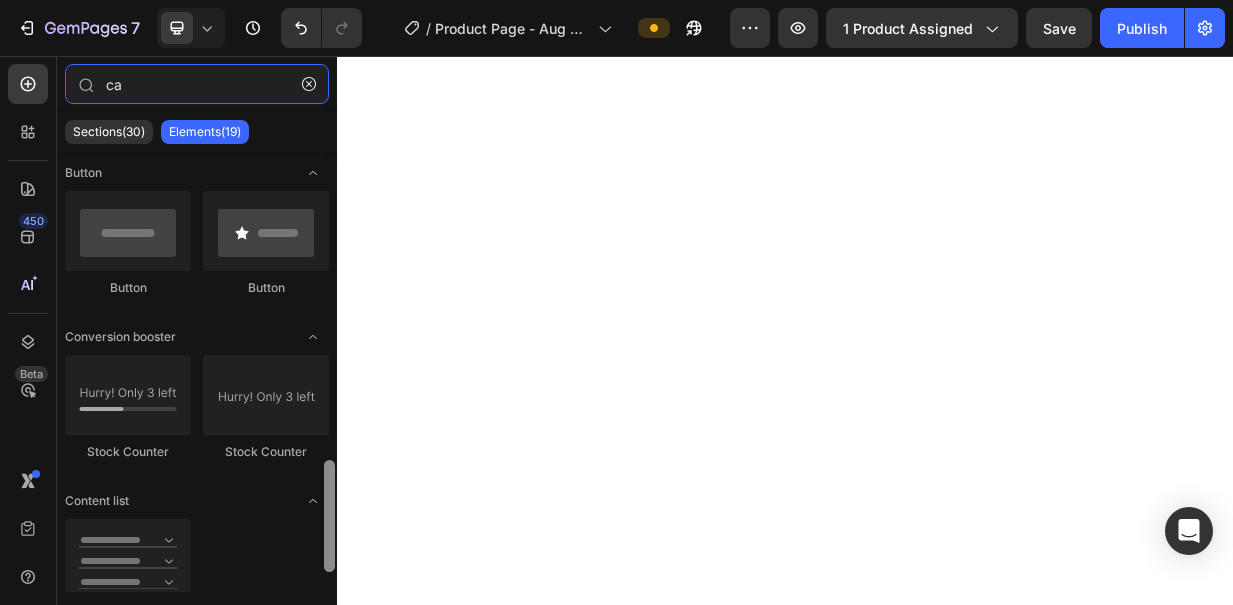scroll, scrollTop: 0, scrollLeft: 0, axis: both 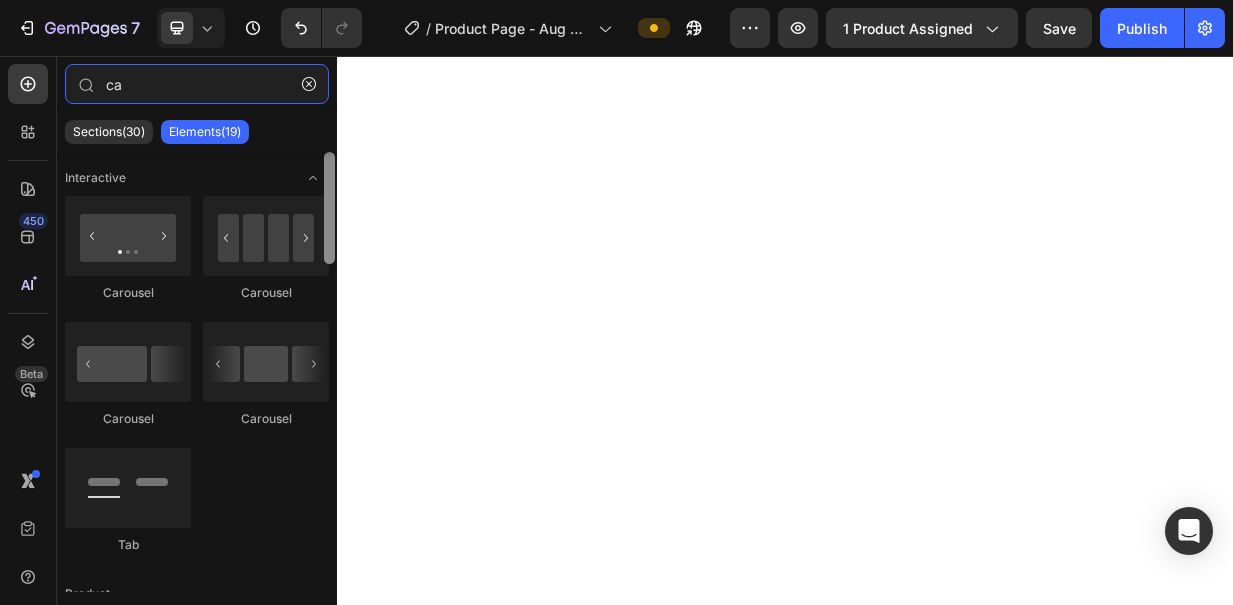 drag, startPoint x: 330, startPoint y: 321, endPoint x: 311, endPoint y: 144, distance: 178.01685 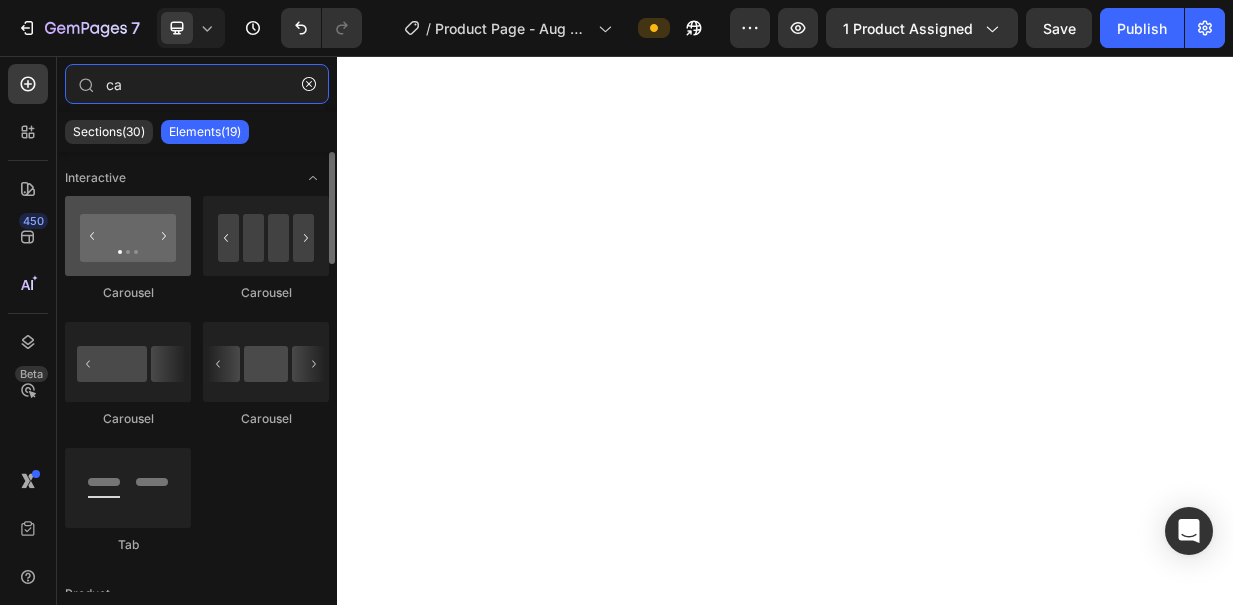 type on "ca" 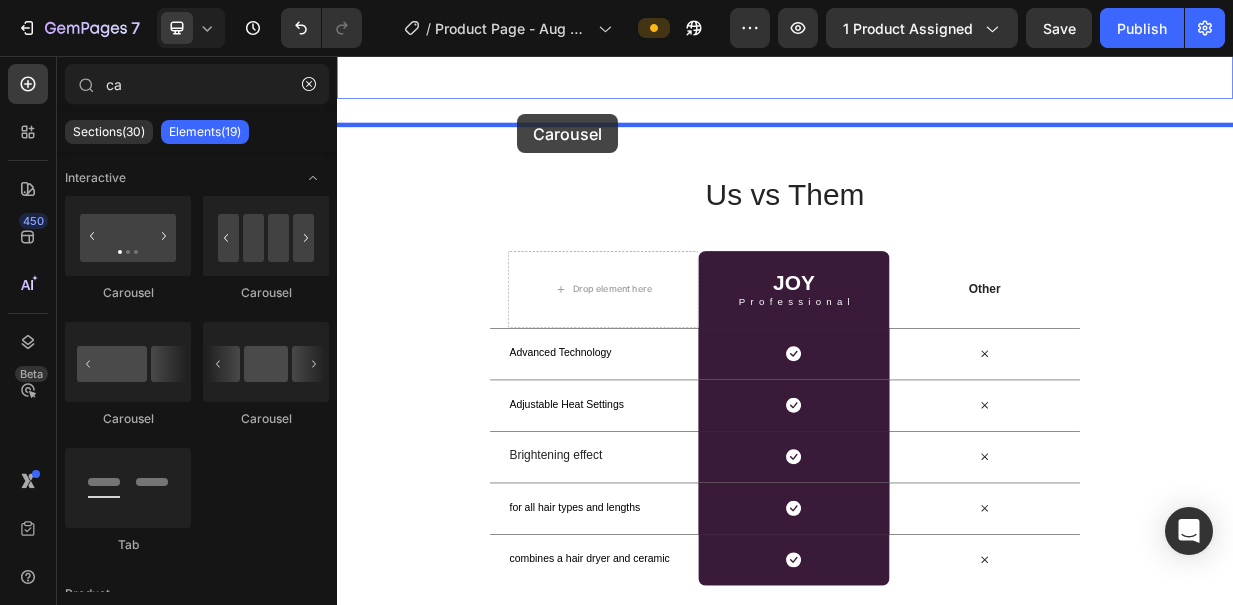 scroll, scrollTop: 1182, scrollLeft: 0, axis: vertical 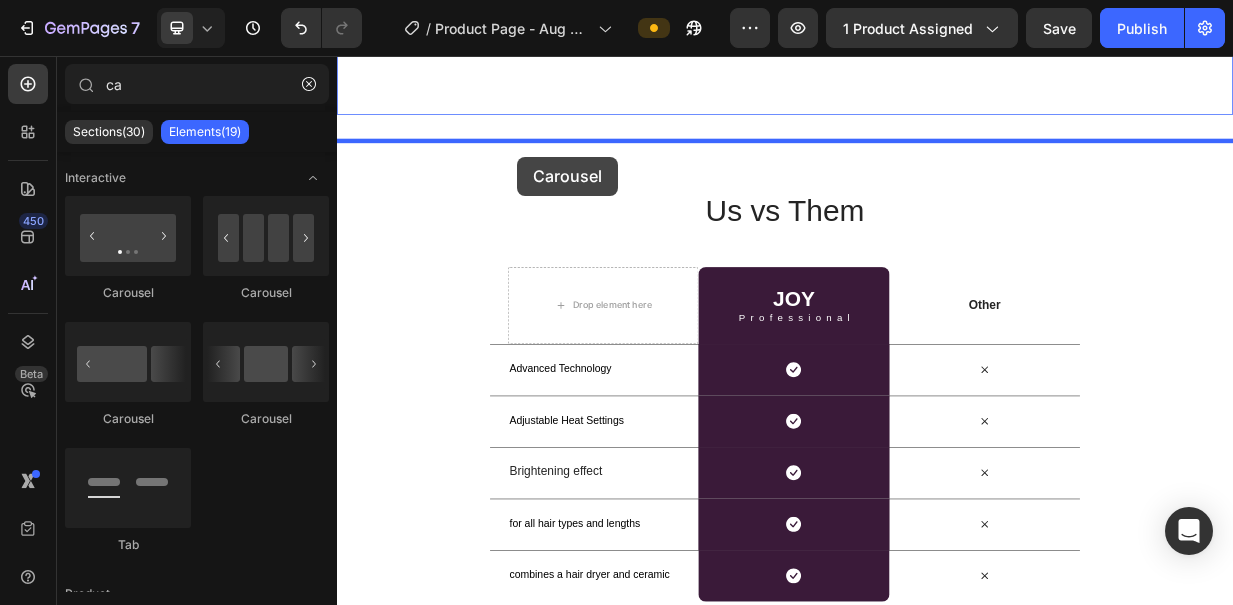 drag, startPoint x: 506, startPoint y: 292, endPoint x: 578, endPoint y: 191, distance: 124.036285 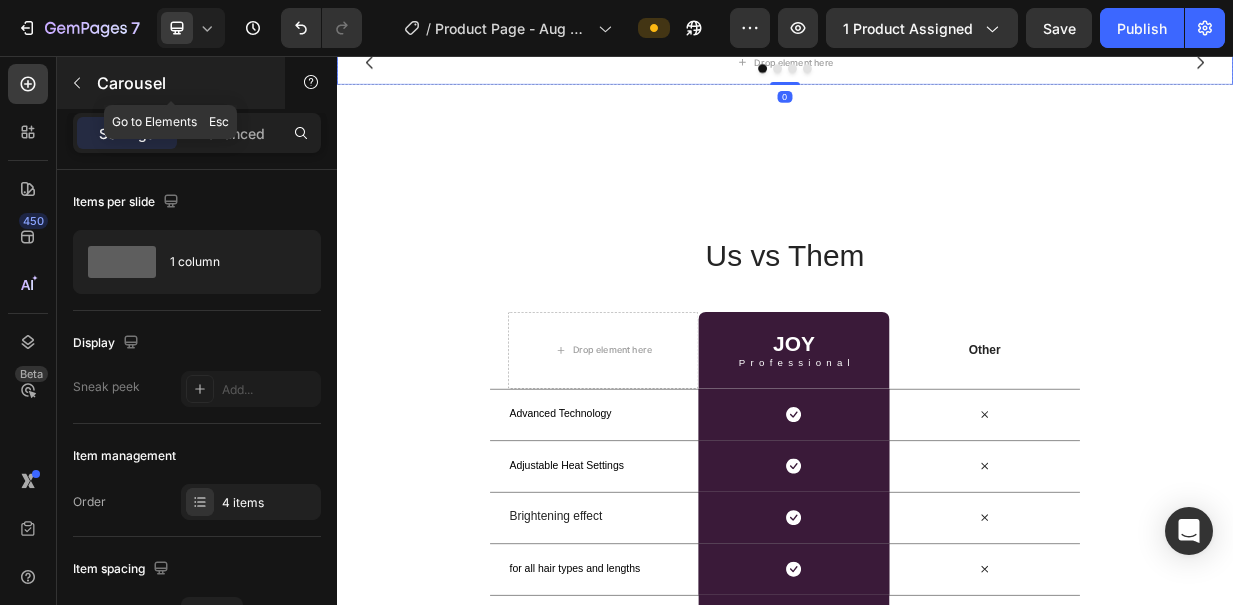 click 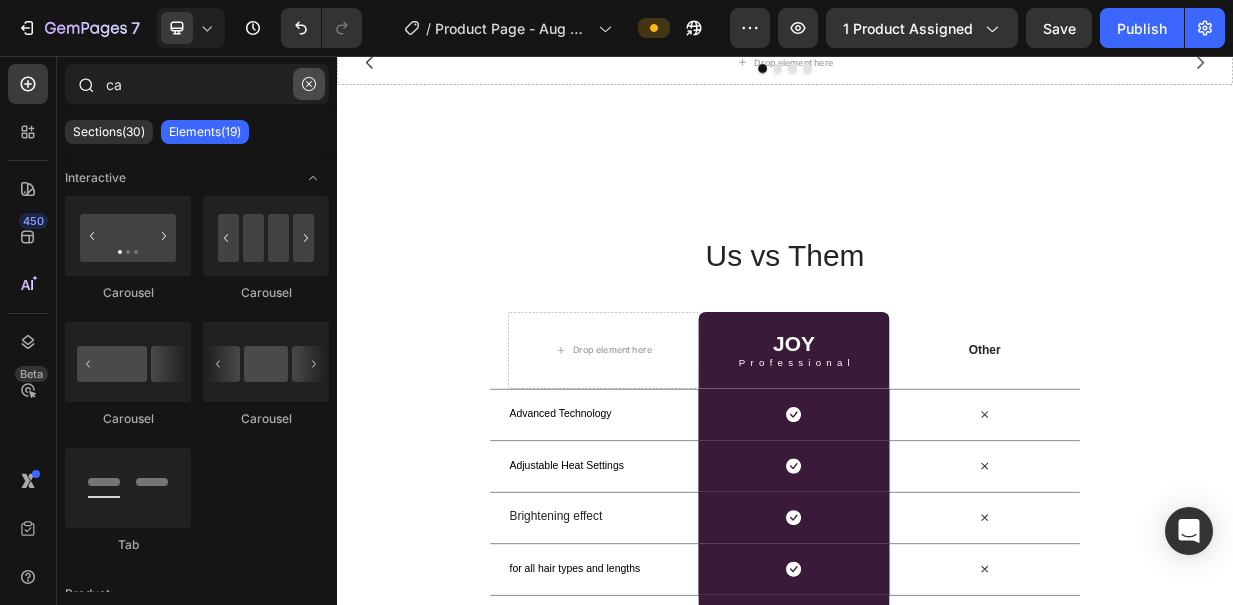 click 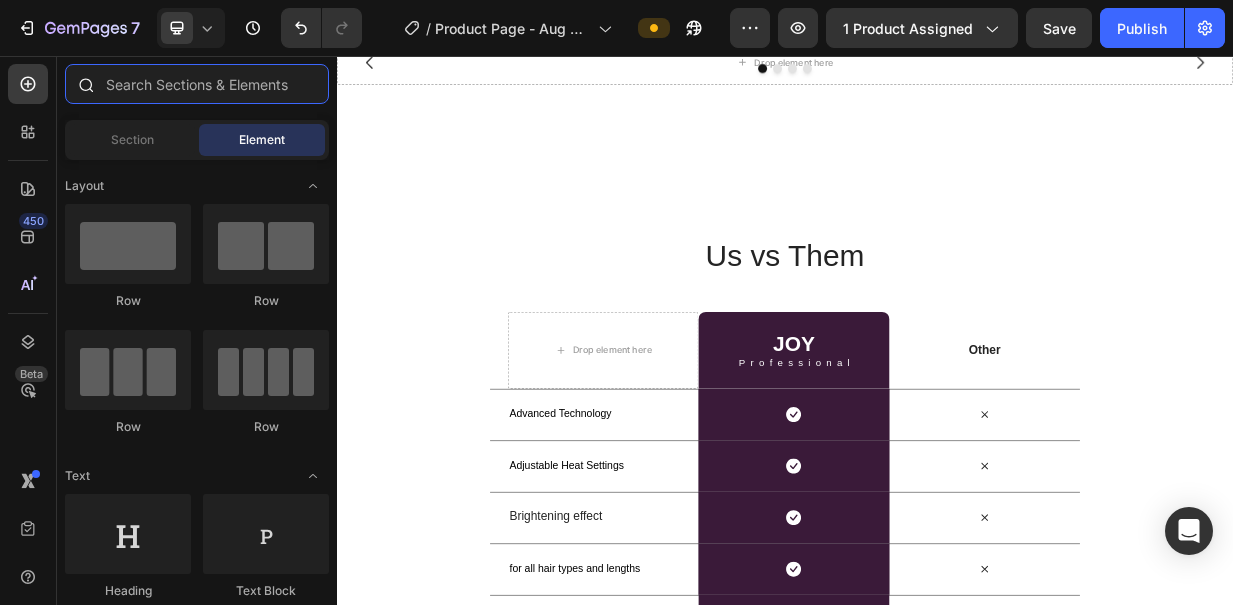 click at bounding box center (197, 84) 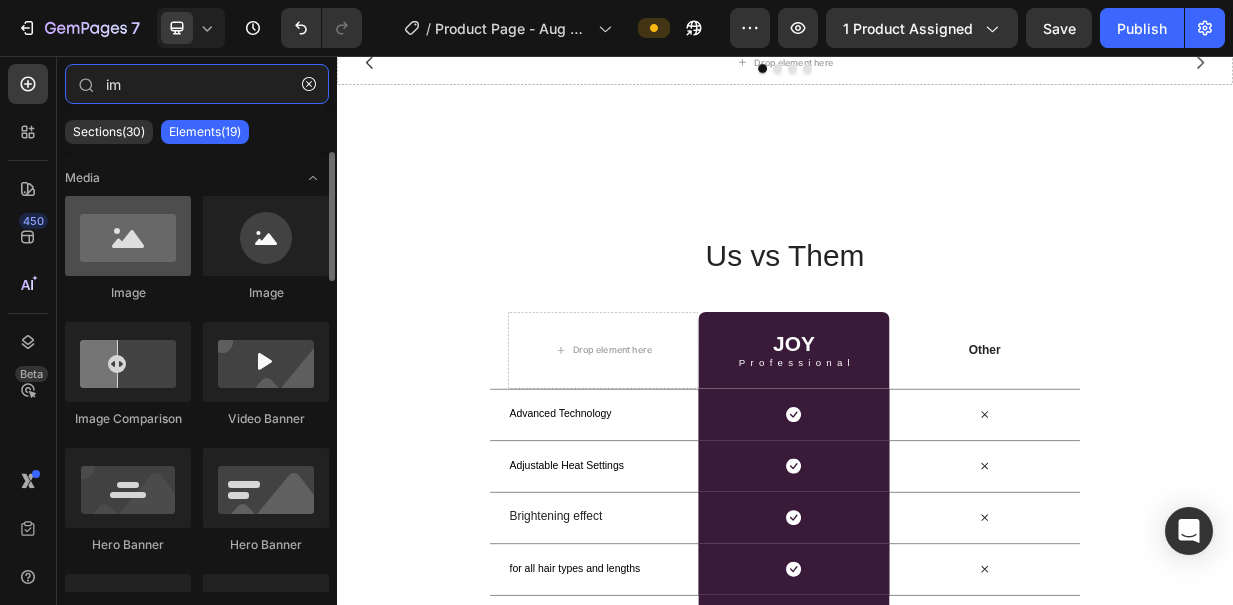 type on "im" 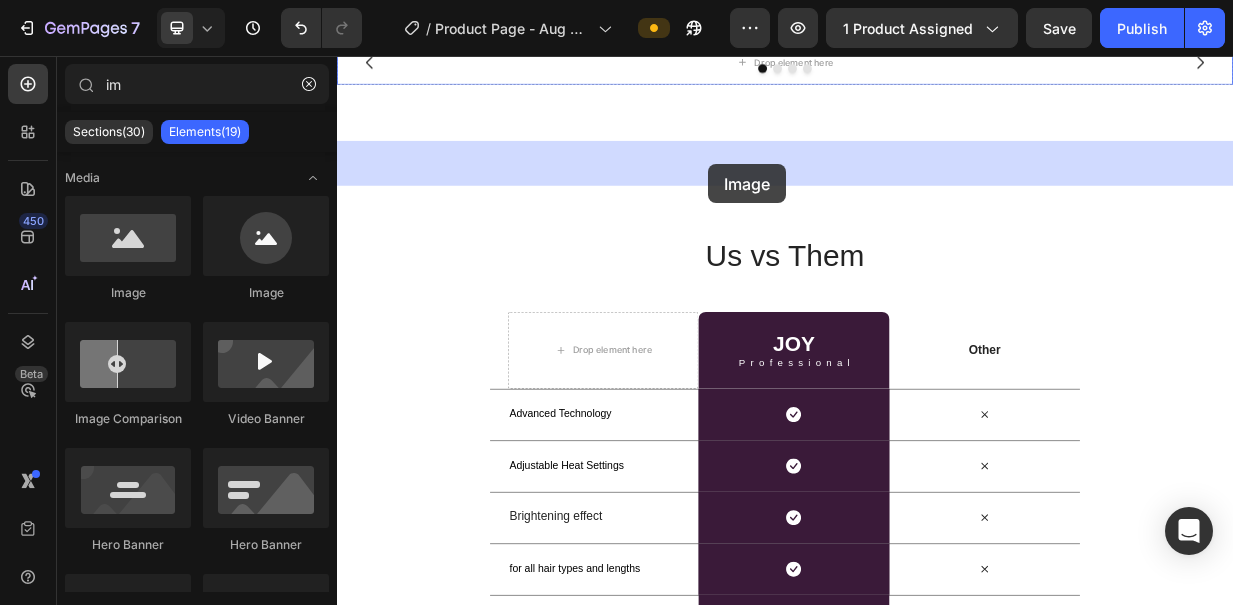 drag, startPoint x: 448, startPoint y: 294, endPoint x: 834, endPoint y: 201, distance: 397.04535 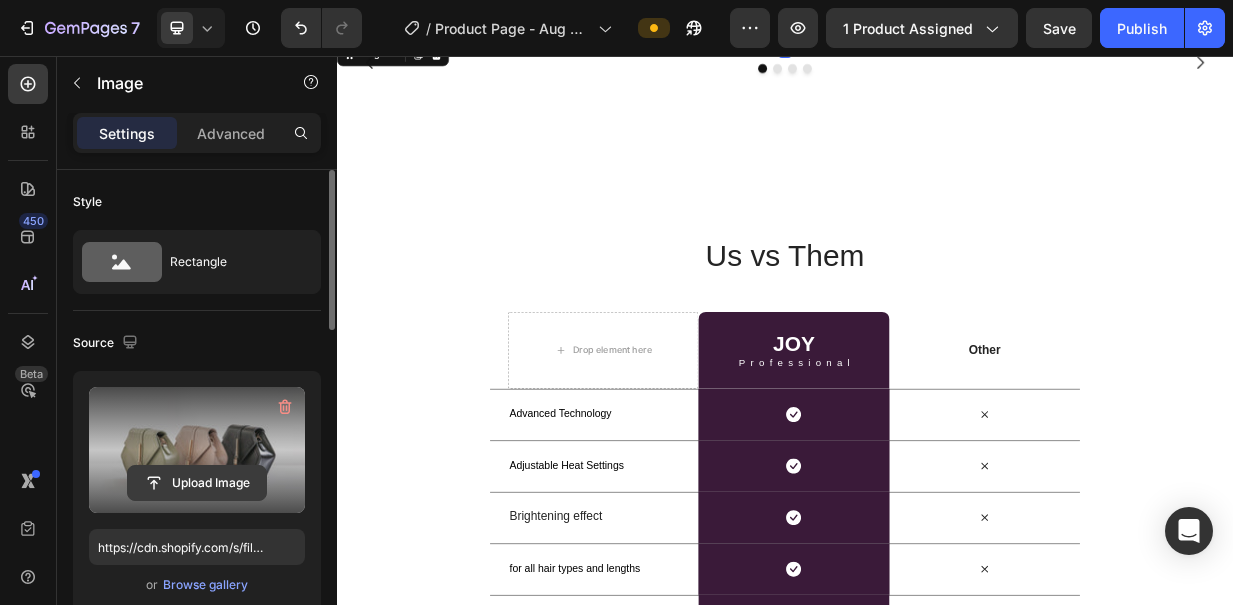click 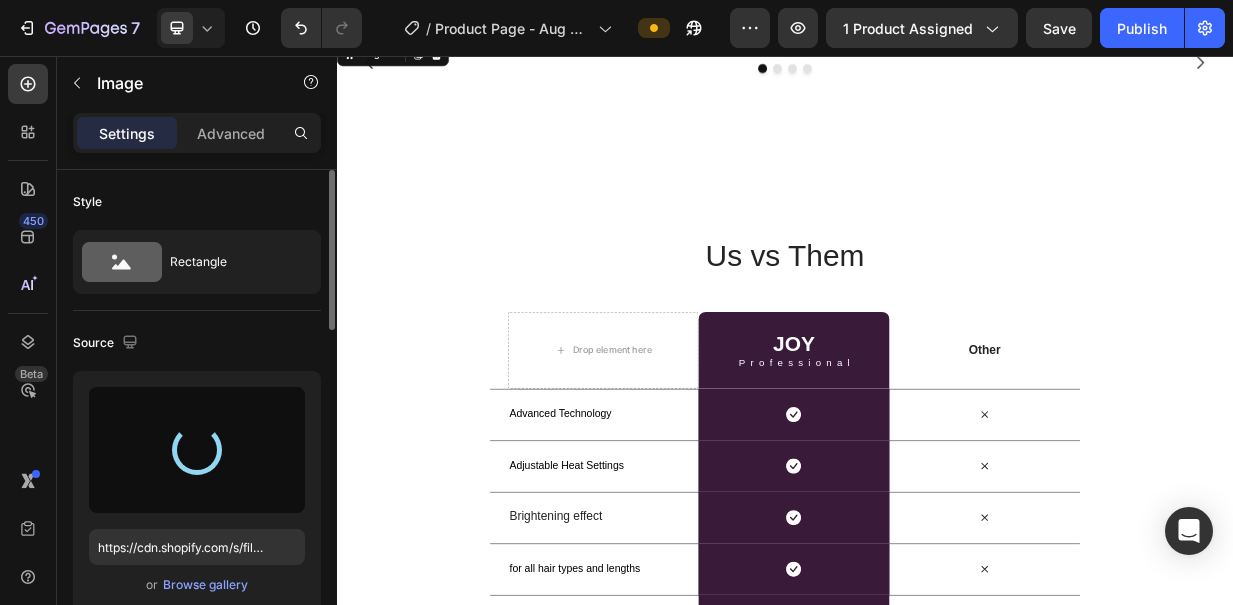 type on "https://cdn.shopify.com/s/files/1/0586/7749/3859/files/gempages_521791578210042899-55910fd1-c611-4ca0-9070-5f75da098865.jpg" 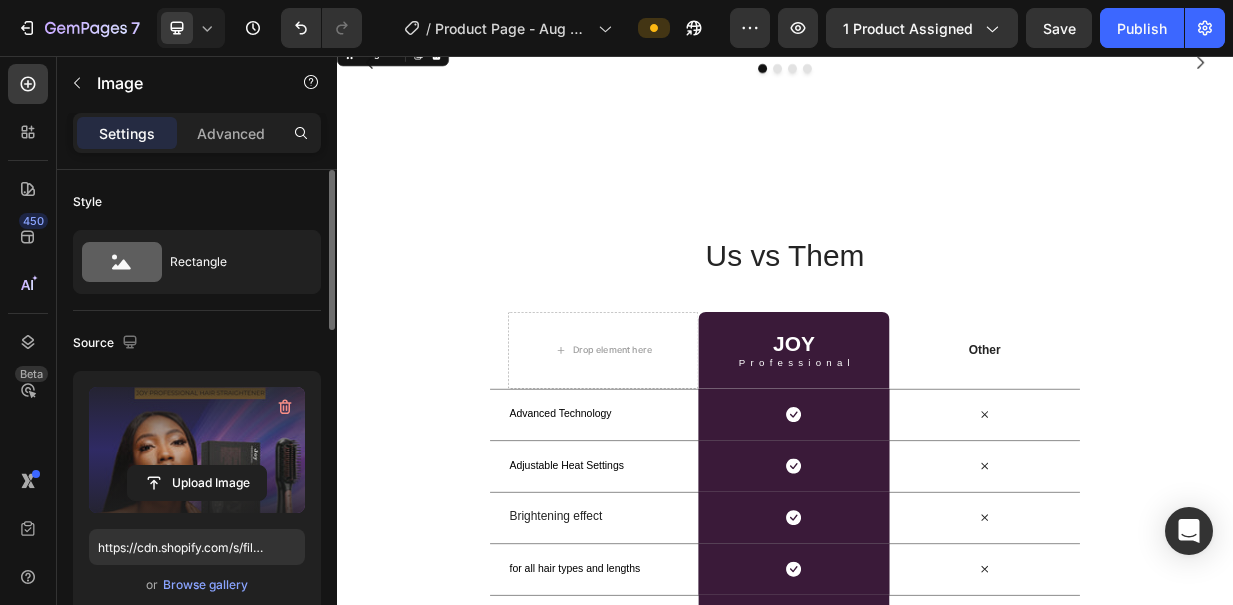 click at bounding box center (937, 34) 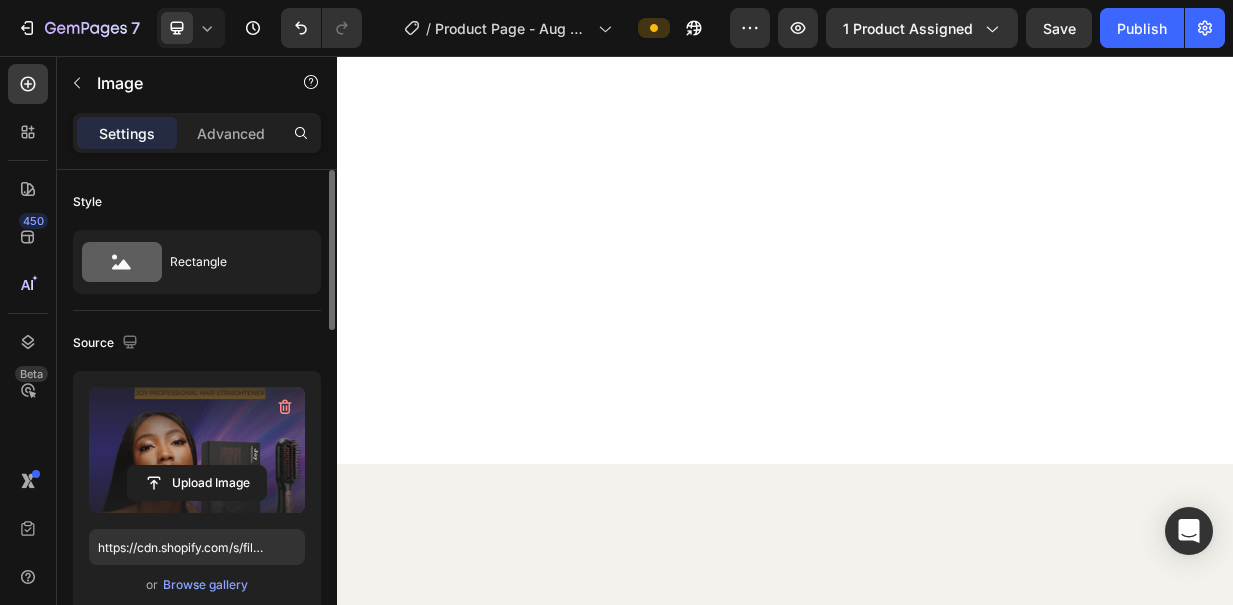 scroll, scrollTop: 1542, scrollLeft: 0, axis: vertical 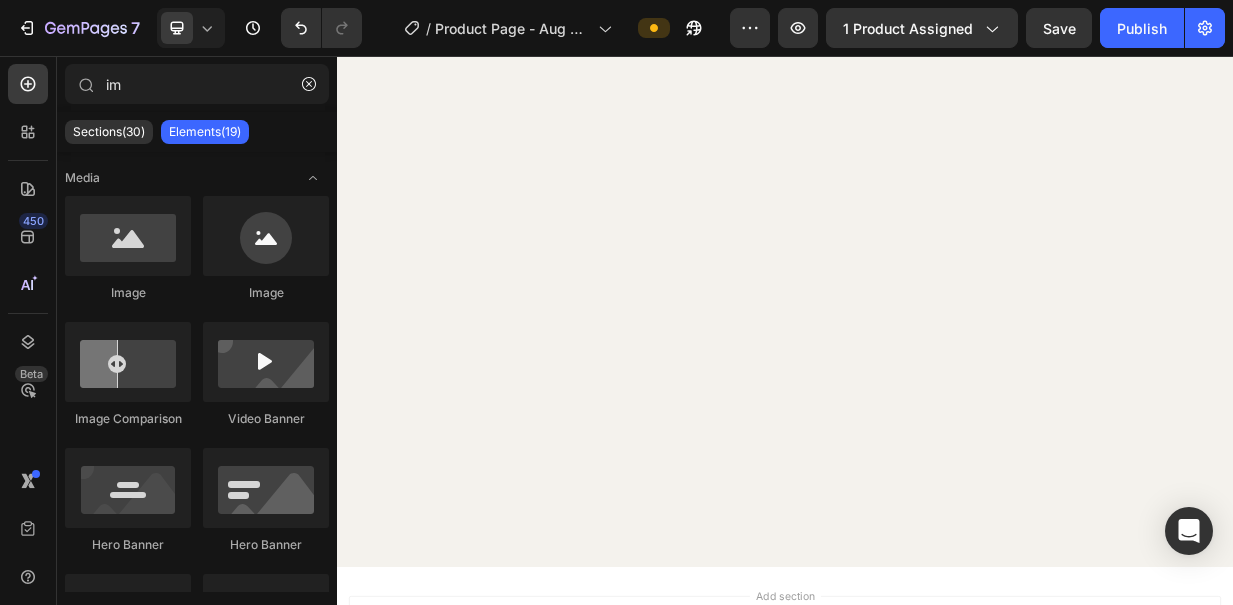 click at bounding box center [927, -928] 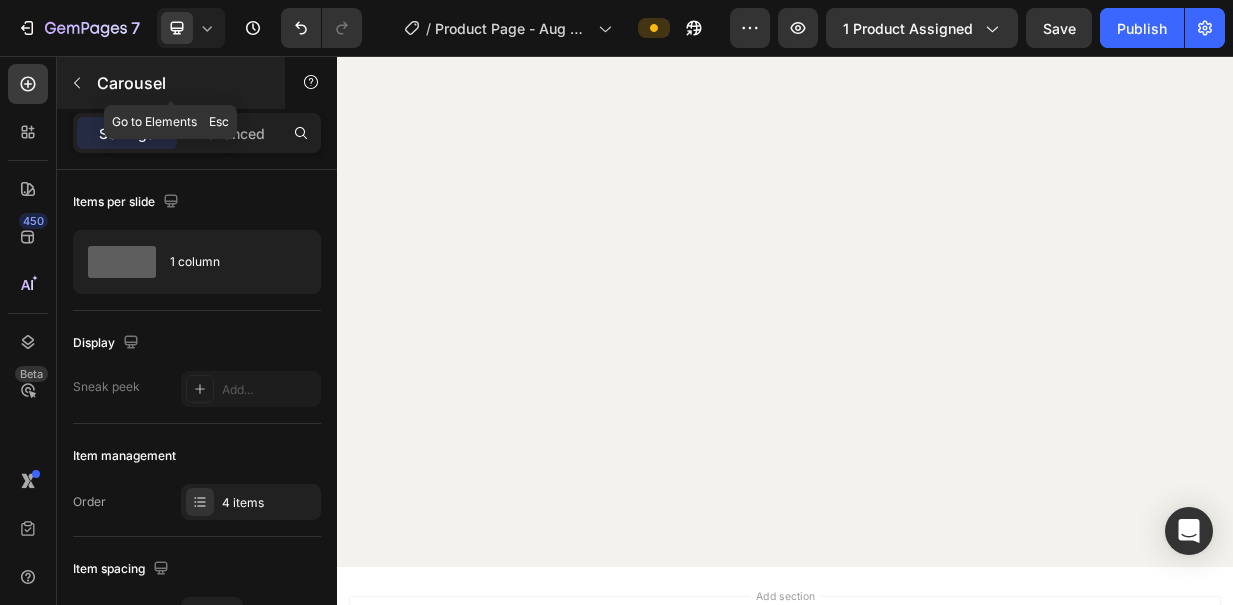click 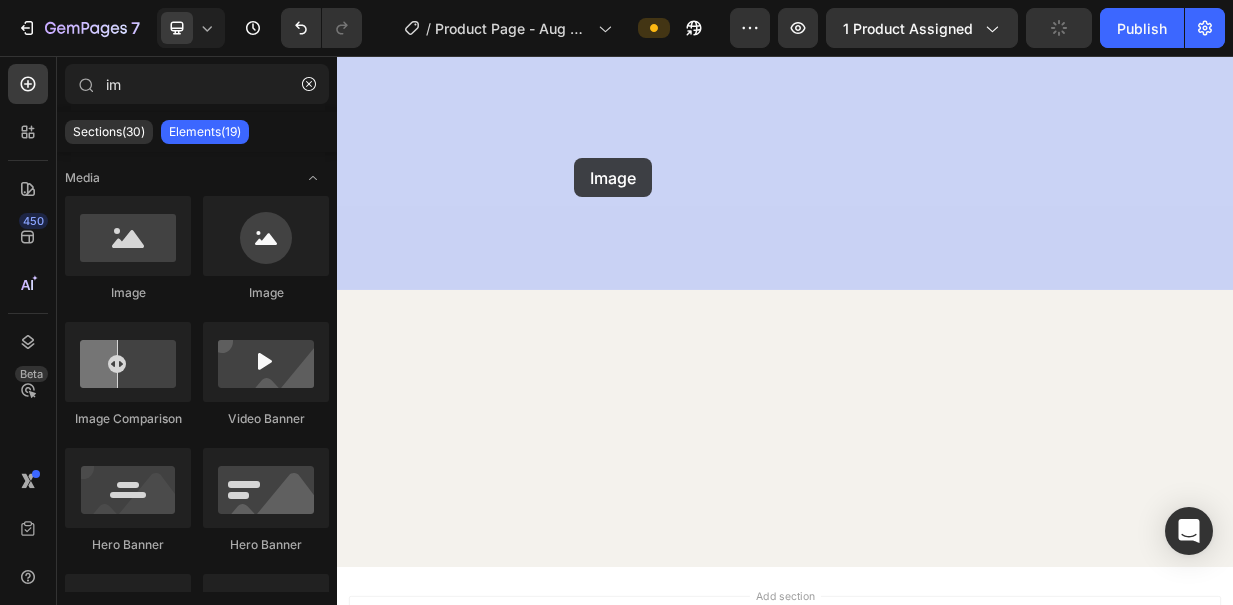 drag, startPoint x: 760, startPoint y: 265, endPoint x: 588, endPoint y: 216, distance: 178.8435 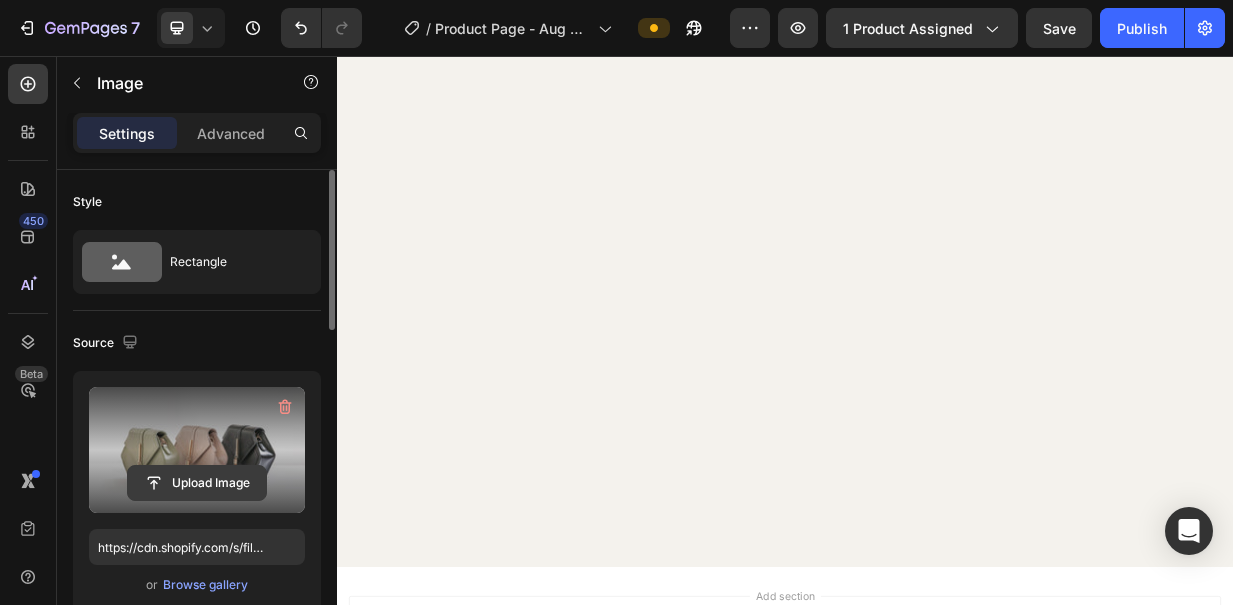 click 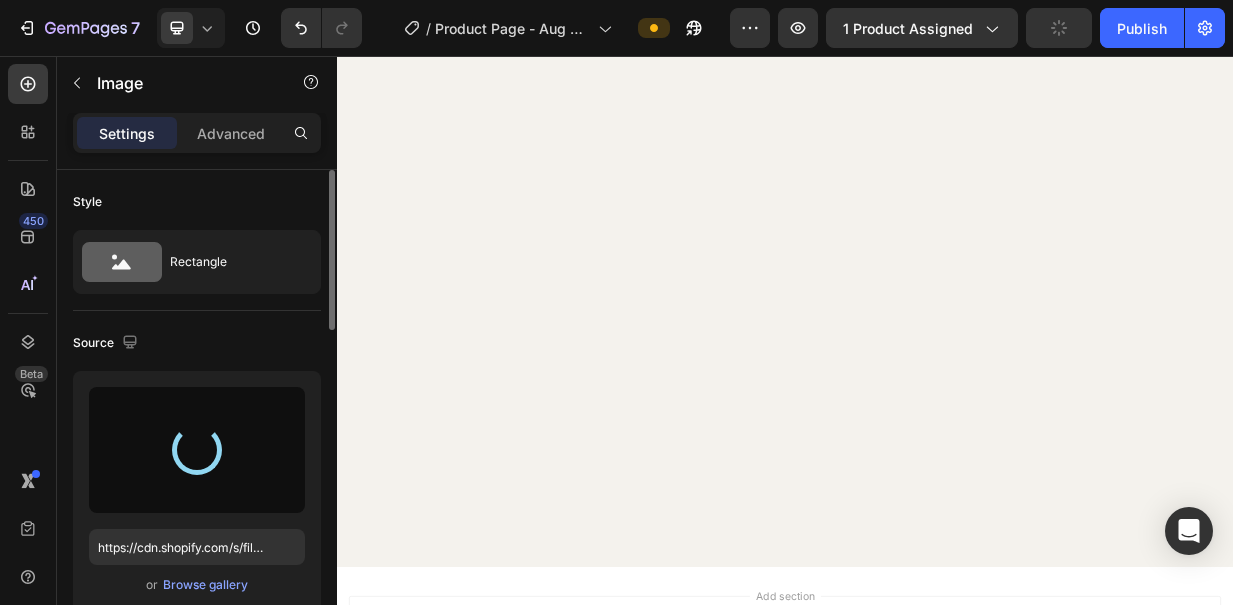 type on "https://cdn.shopify.com/s/files/1/0586/7749/3859/files/gempages_521791578210042899-e314745e-1b27-4bfb-a39a-275429aecacd.jpg" 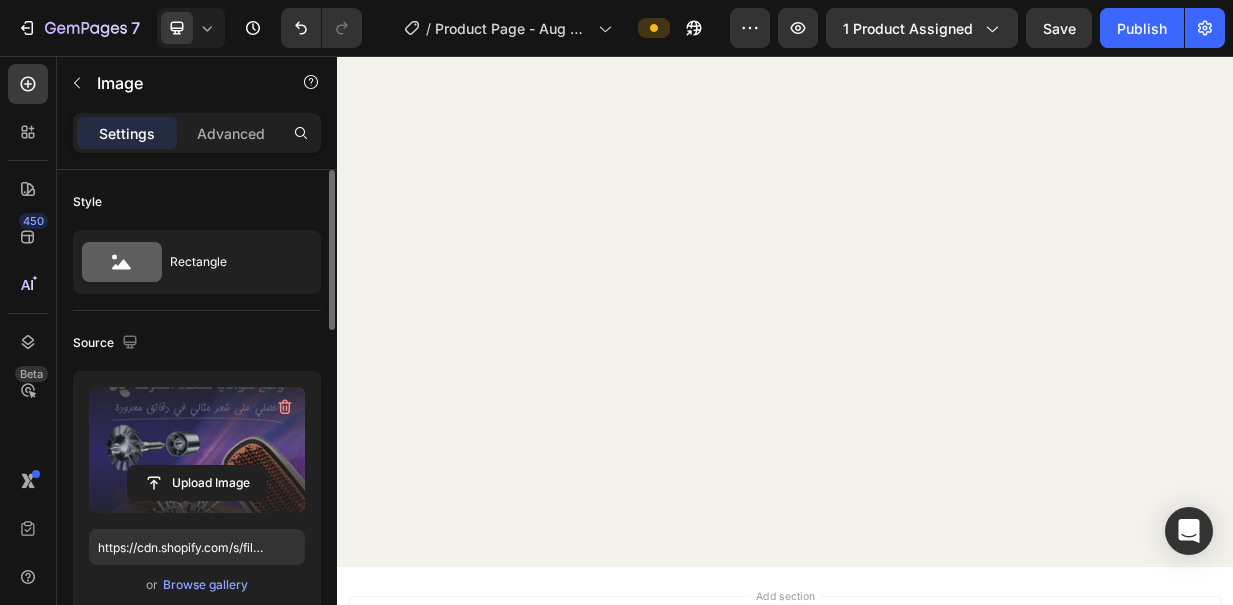 click at bounding box center (947, -928) 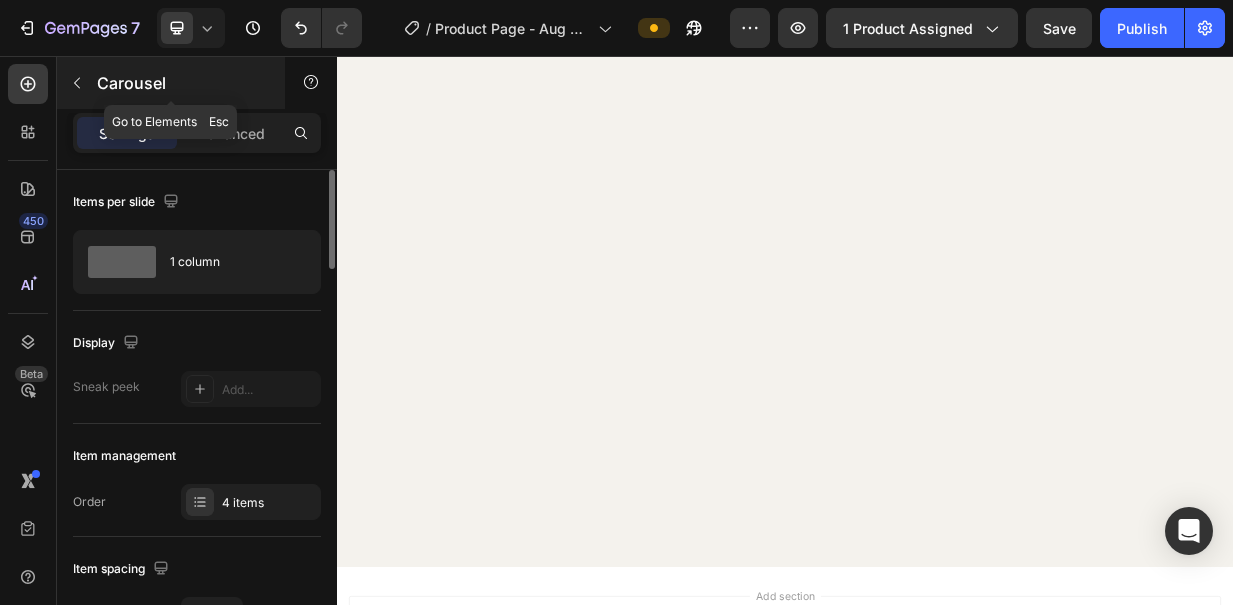 click at bounding box center [77, 83] 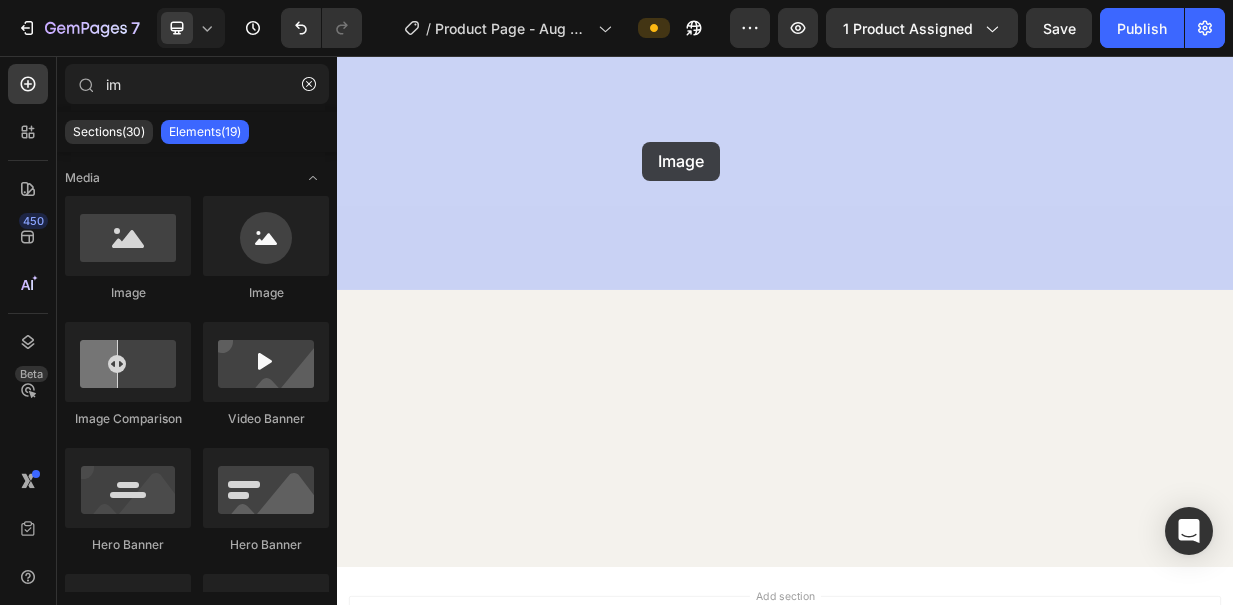 drag, startPoint x: 473, startPoint y: 327, endPoint x: 745, endPoint y: 171, distance: 313.5602 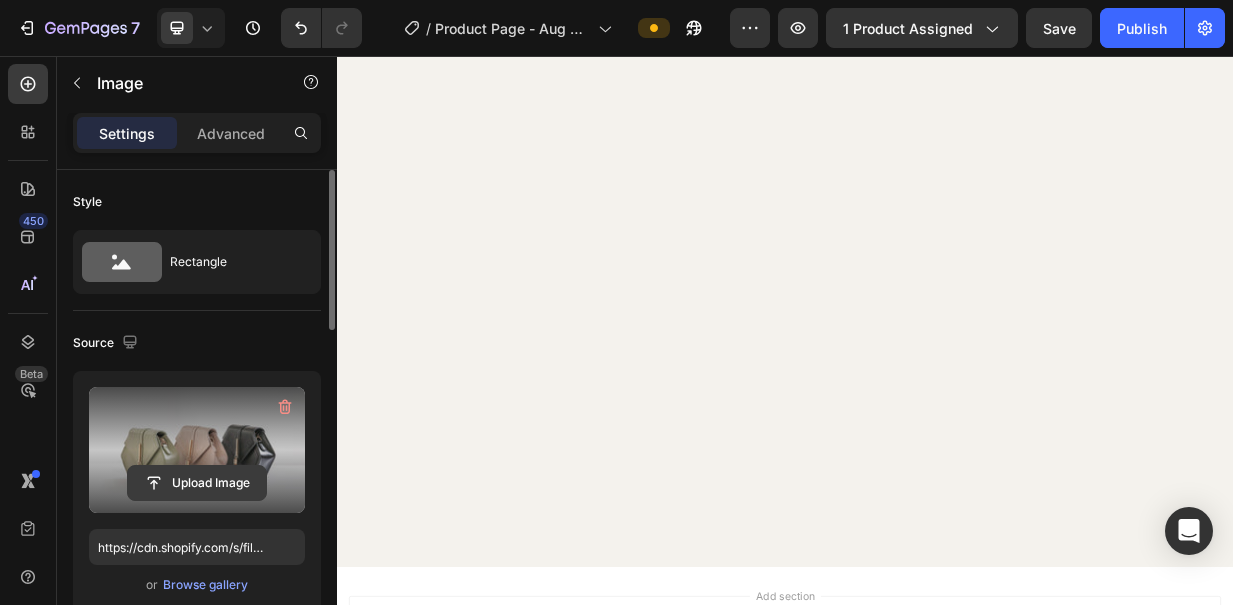 click 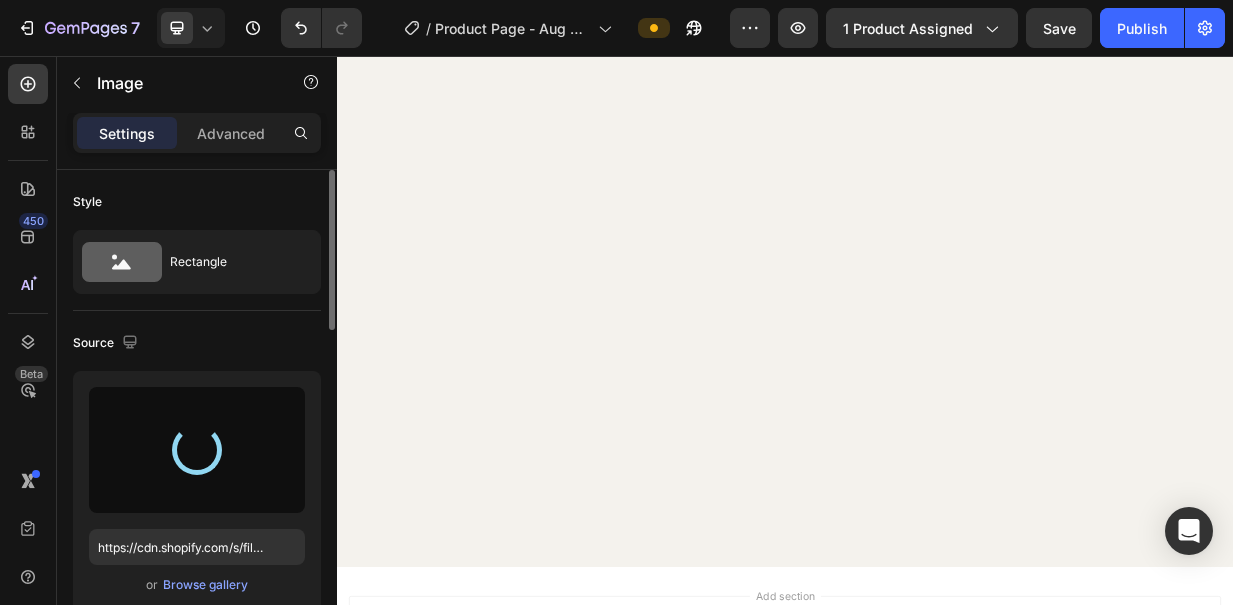 type on "https://cdn.shopify.com/s/files/1/0586/7749/3859/files/gempages_521791578210042899-cbc51051-3329-497c-89f0-de65baaa2dc6.jpg" 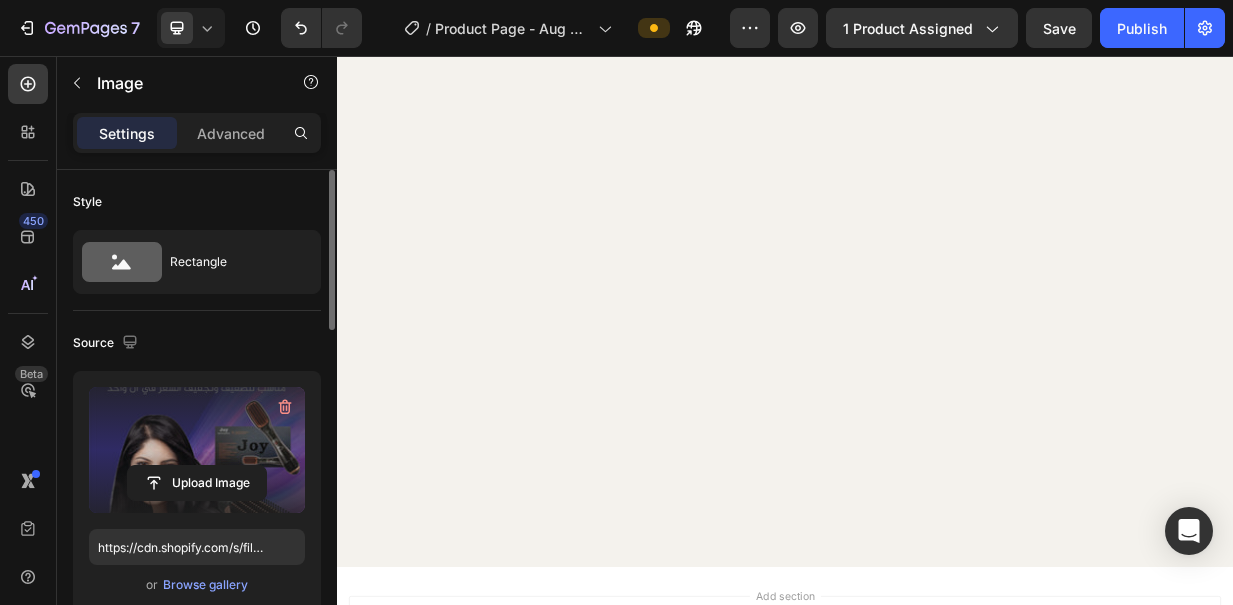 click at bounding box center [967, -928] 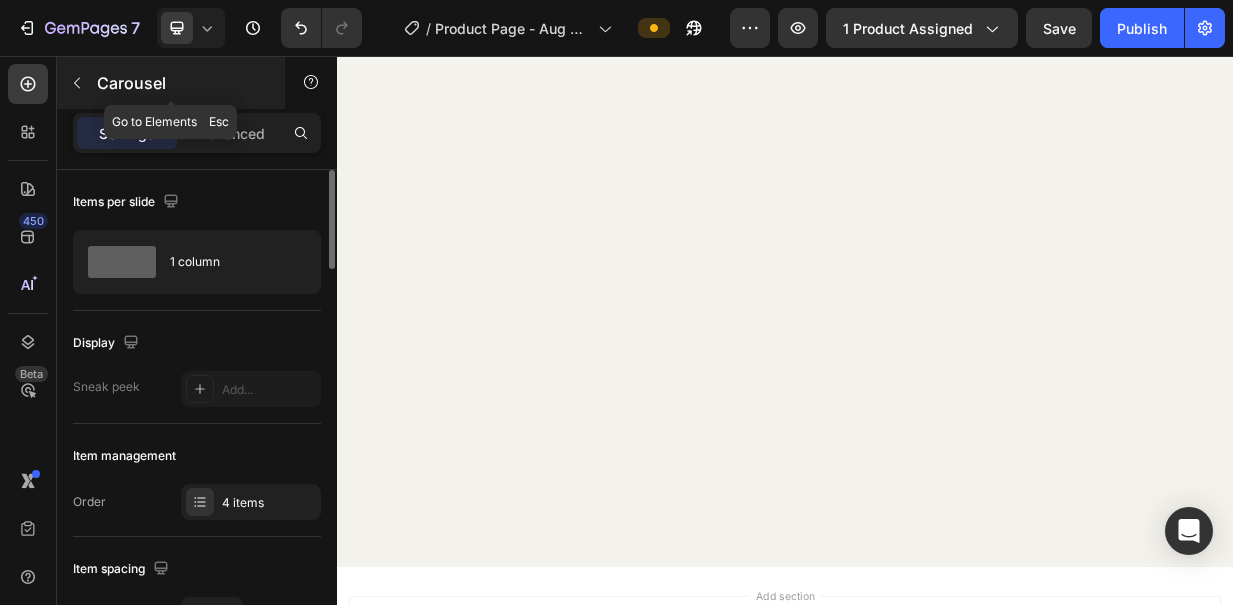 click at bounding box center (77, 83) 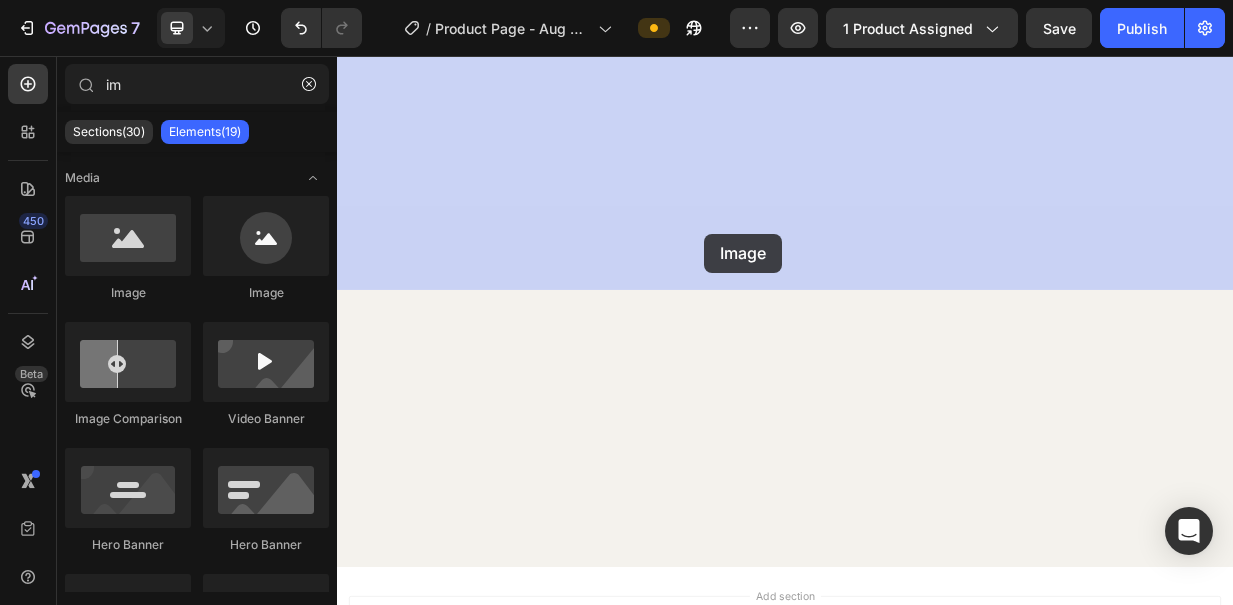drag, startPoint x: 452, startPoint y: 307, endPoint x: 811, endPoint y: 299, distance: 359.0891 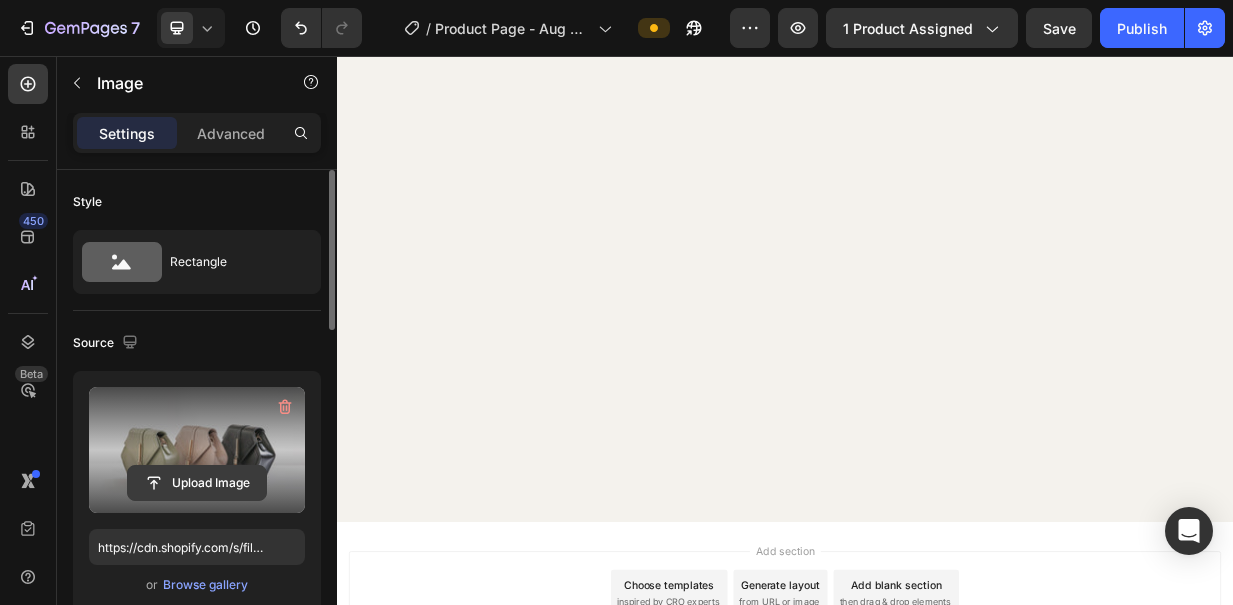 click 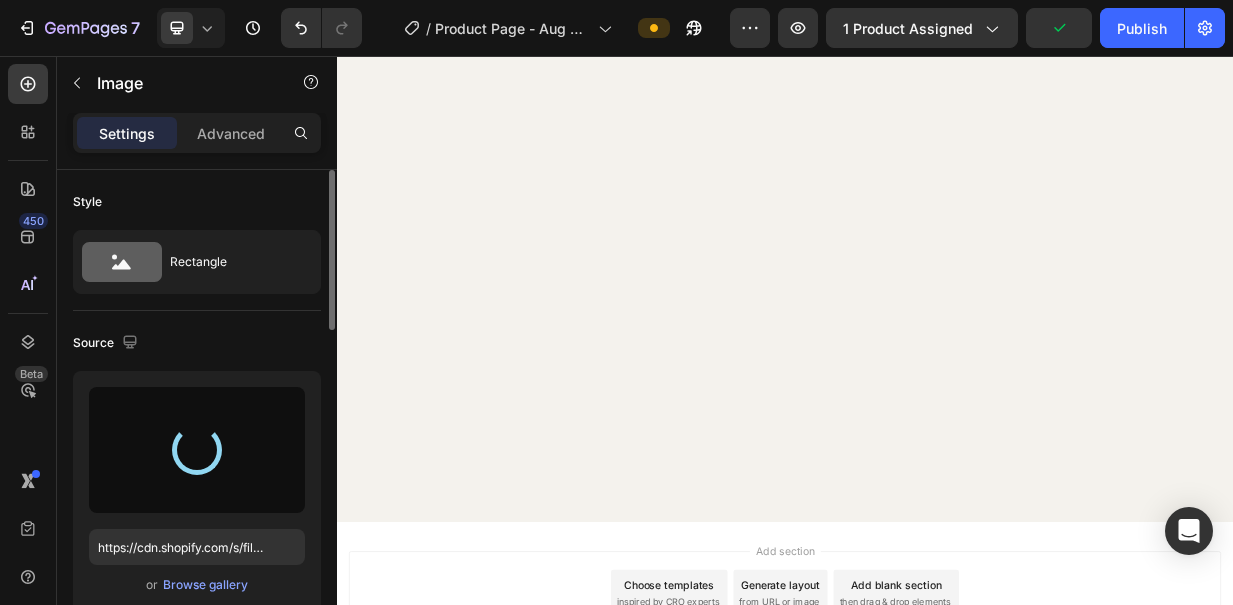 type on "https://cdn.shopify.com/s/files/1/0586/7749/3859/files/gempages_521791578210042899-43c5fa05-9852-4c6e-a312-b2fe57d040b4.jpg" 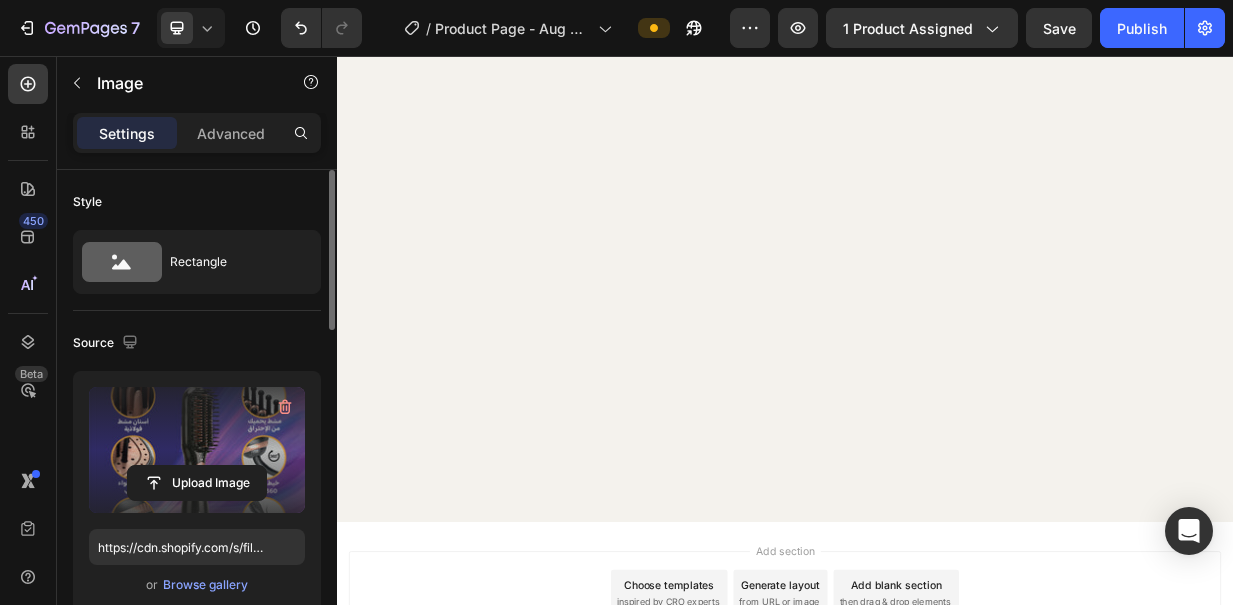 click at bounding box center (947, -988) 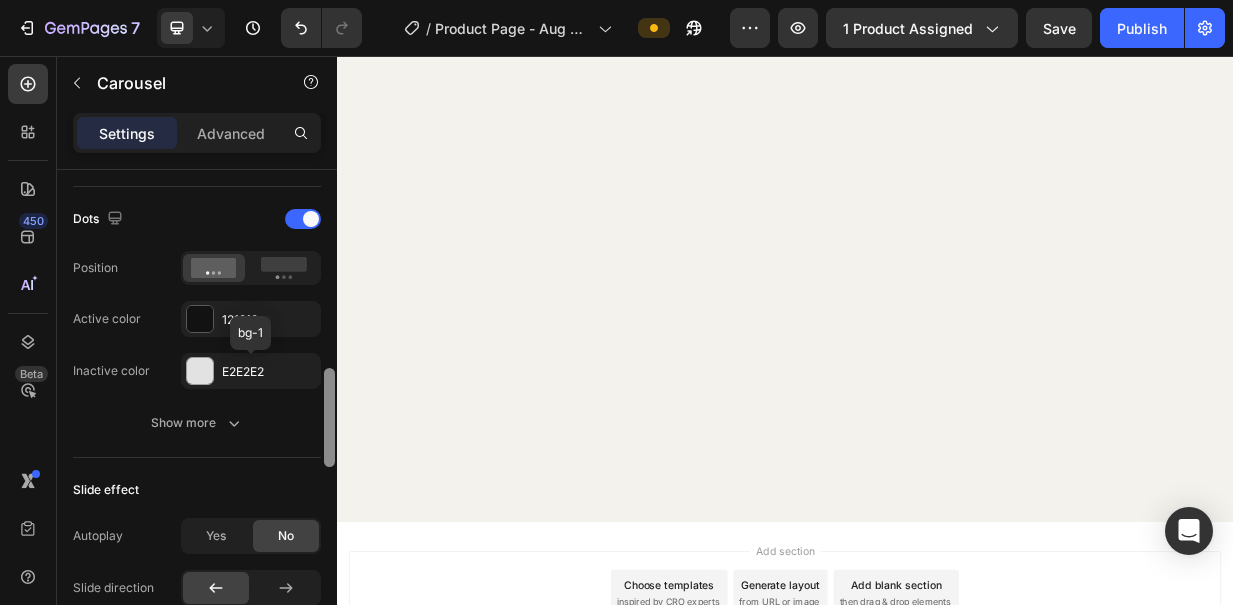 scroll, scrollTop: 1017, scrollLeft: 0, axis: vertical 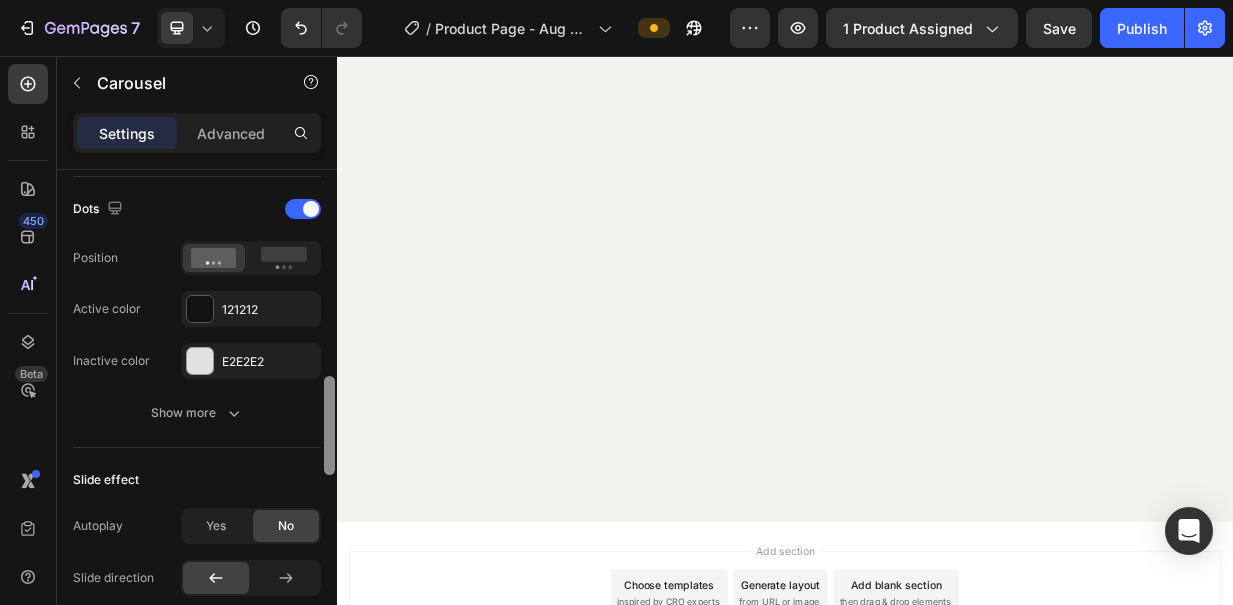 drag, startPoint x: 331, startPoint y: 189, endPoint x: 318, endPoint y: 396, distance: 207.4078 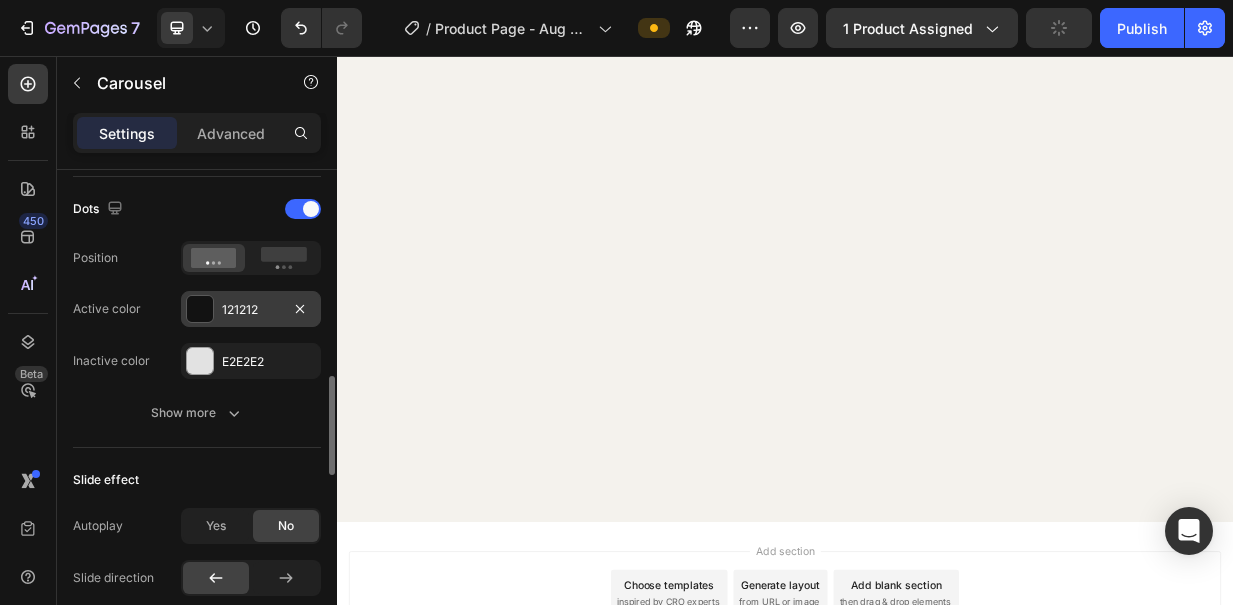 click at bounding box center (200, 309) 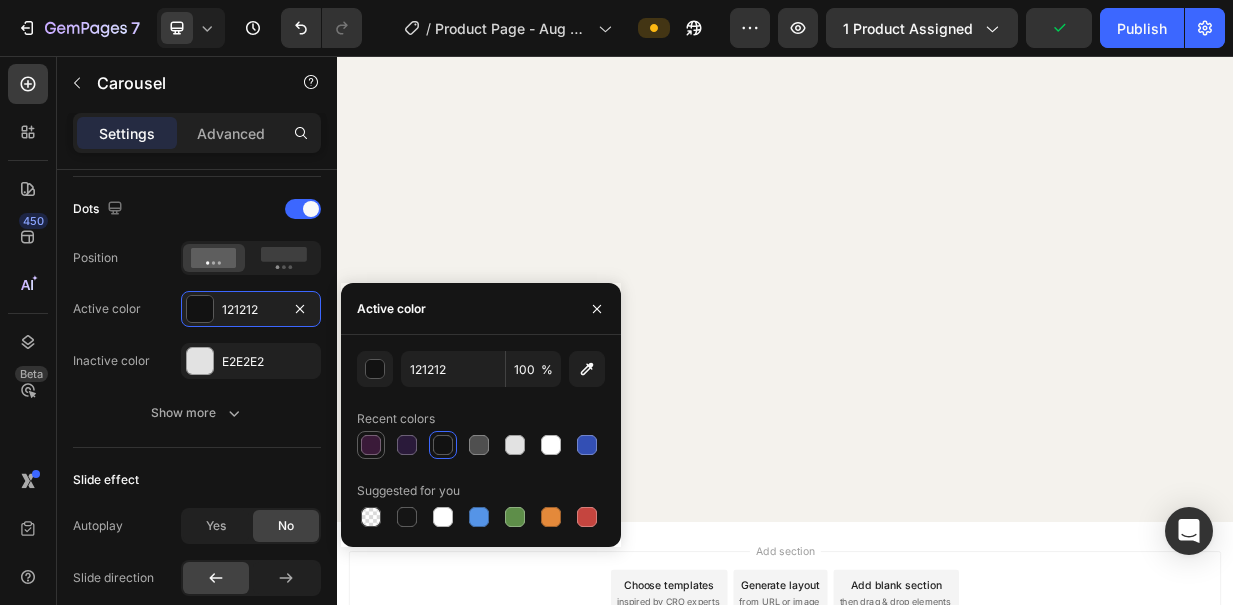 click at bounding box center [371, 445] 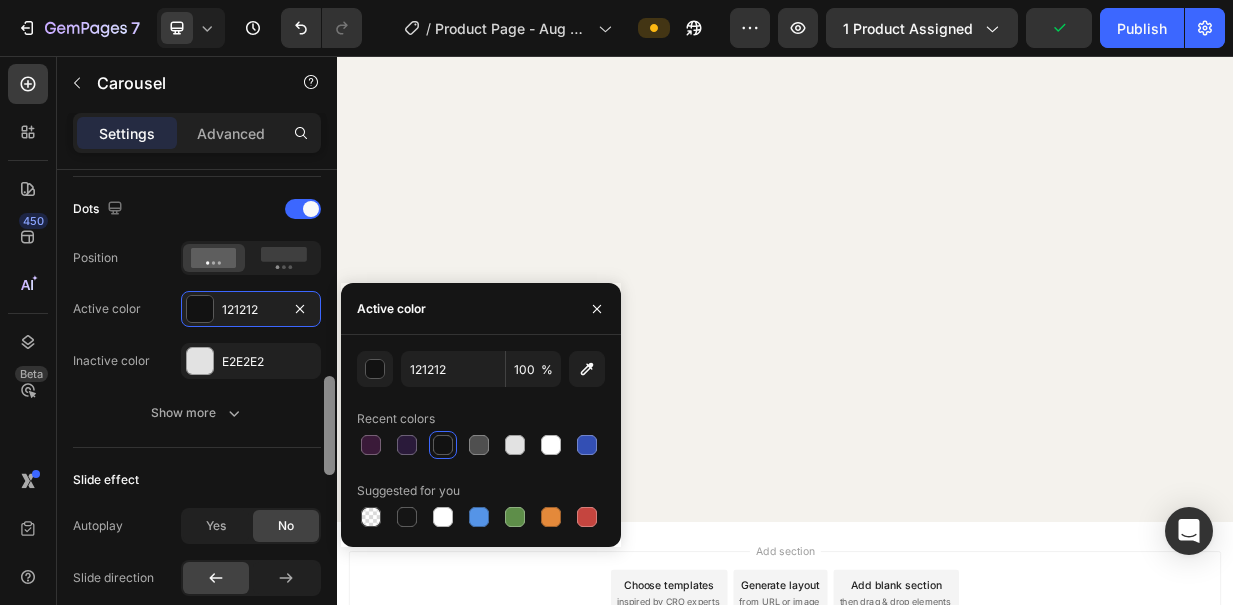 type on "3A1A39" 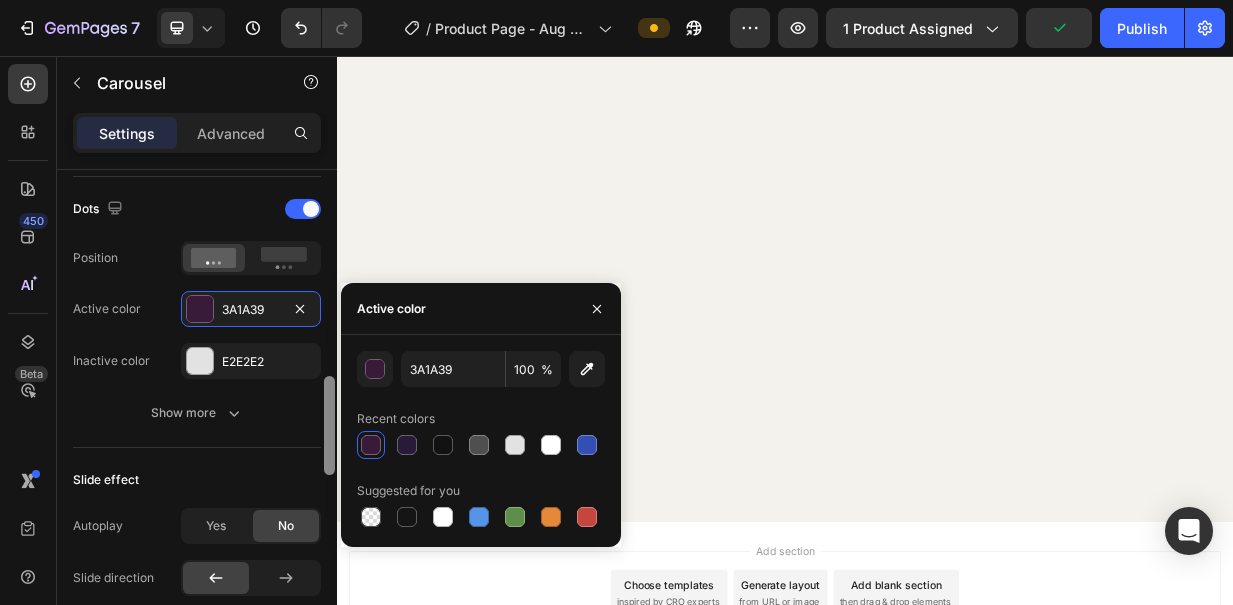 scroll, scrollTop: 1174, scrollLeft: 0, axis: vertical 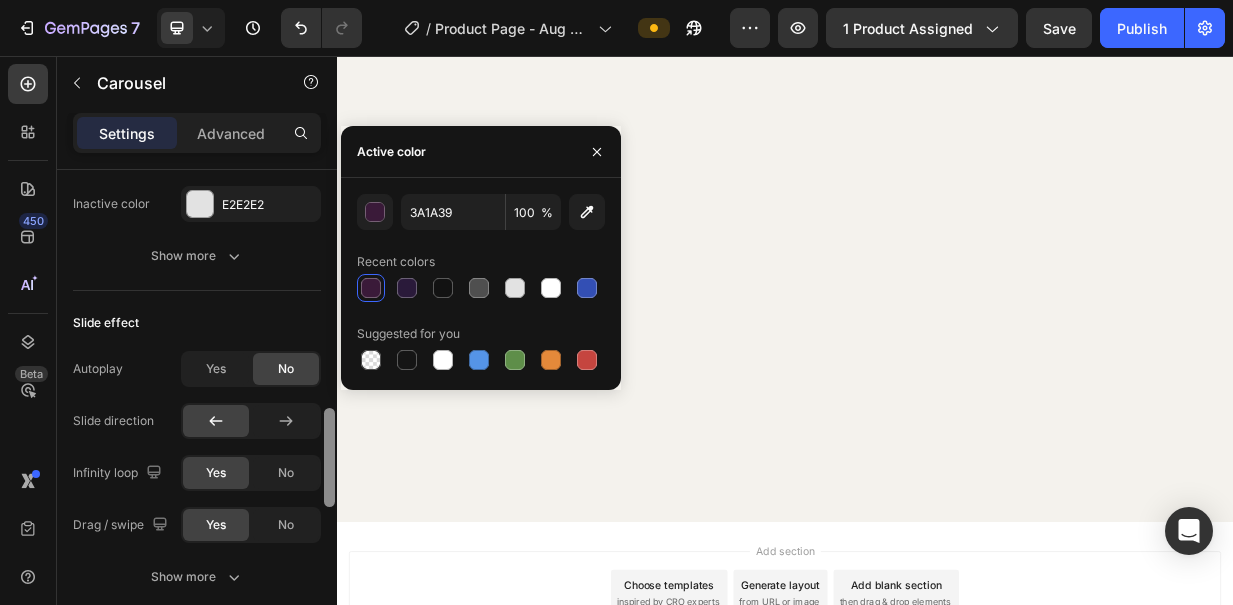 click at bounding box center (329, 457) 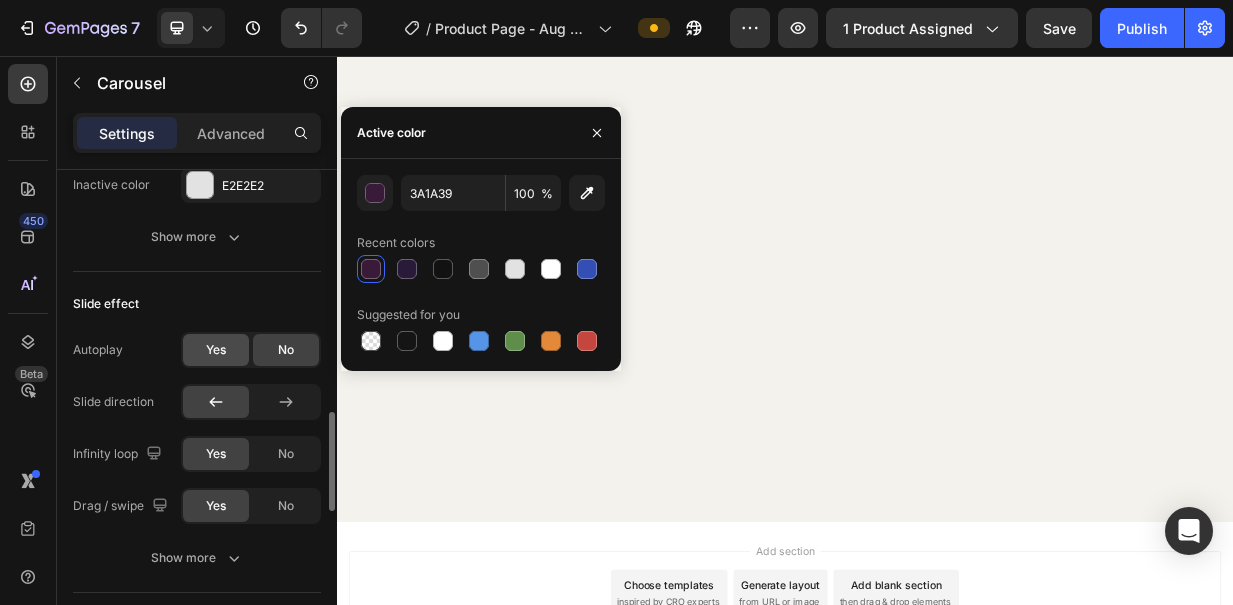 click on "Yes" 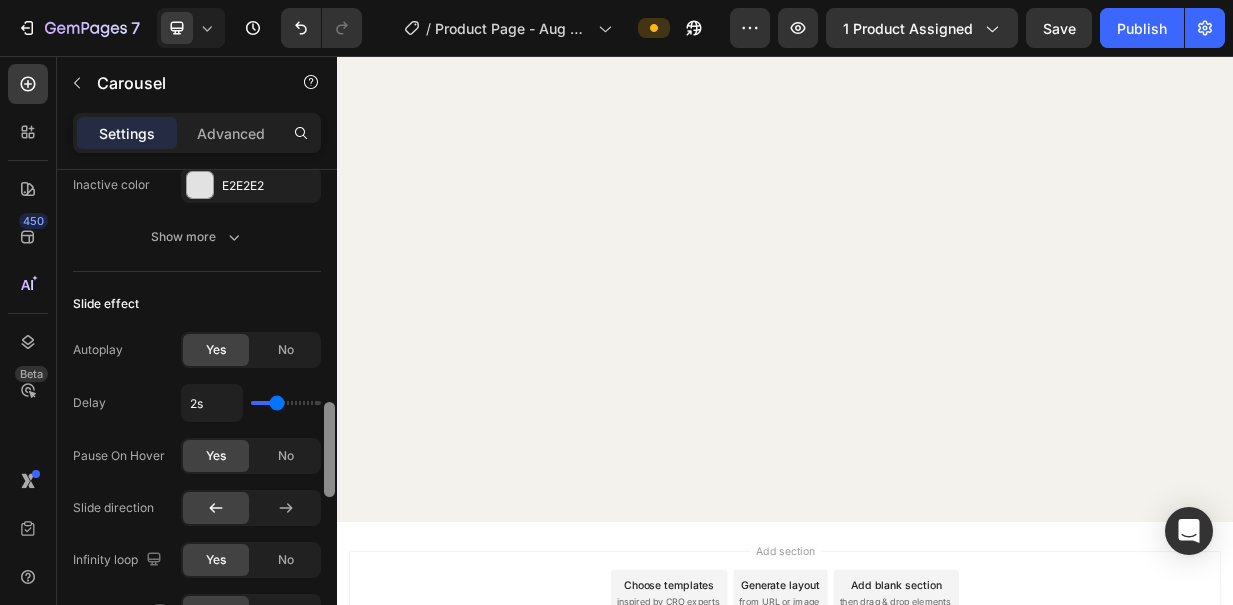 scroll, scrollTop: 1290, scrollLeft: 0, axis: vertical 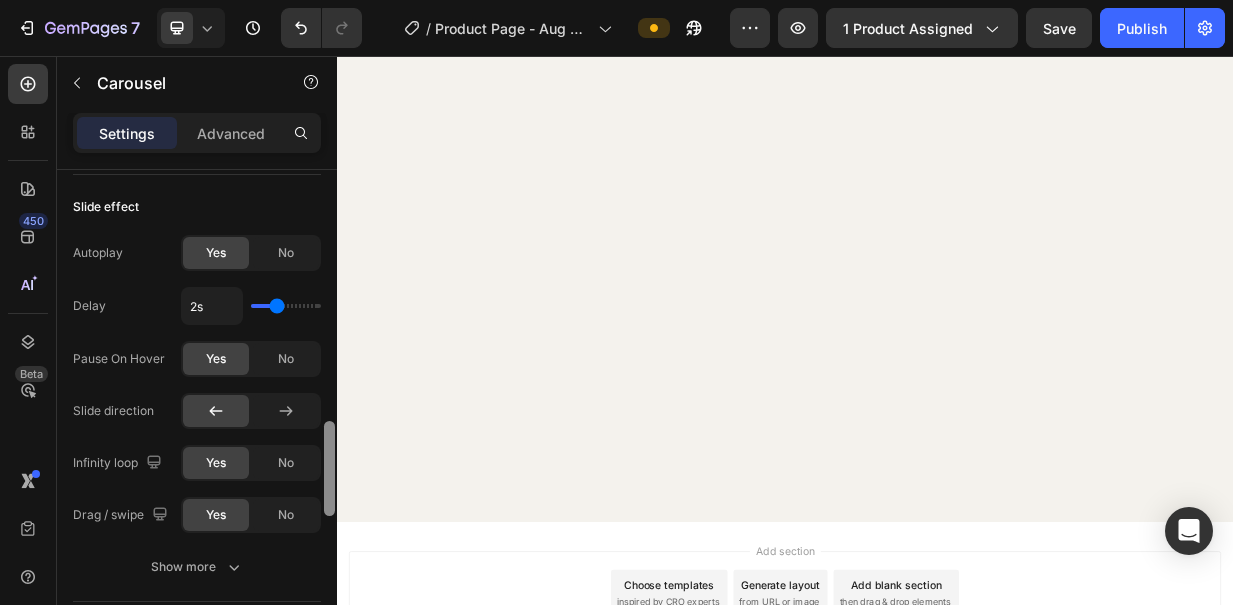 drag, startPoint x: 329, startPoint y: 428, endPoint x: 329, endPoint y: 447, distance: 19 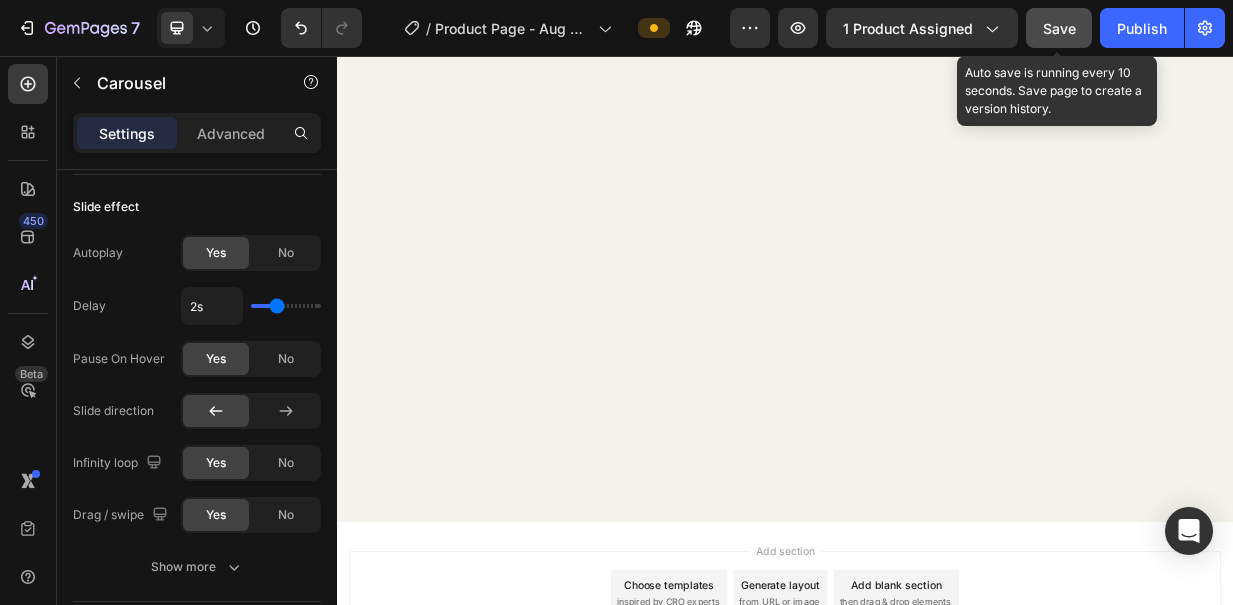 click on "Save" at bounding box center [1059, 28] 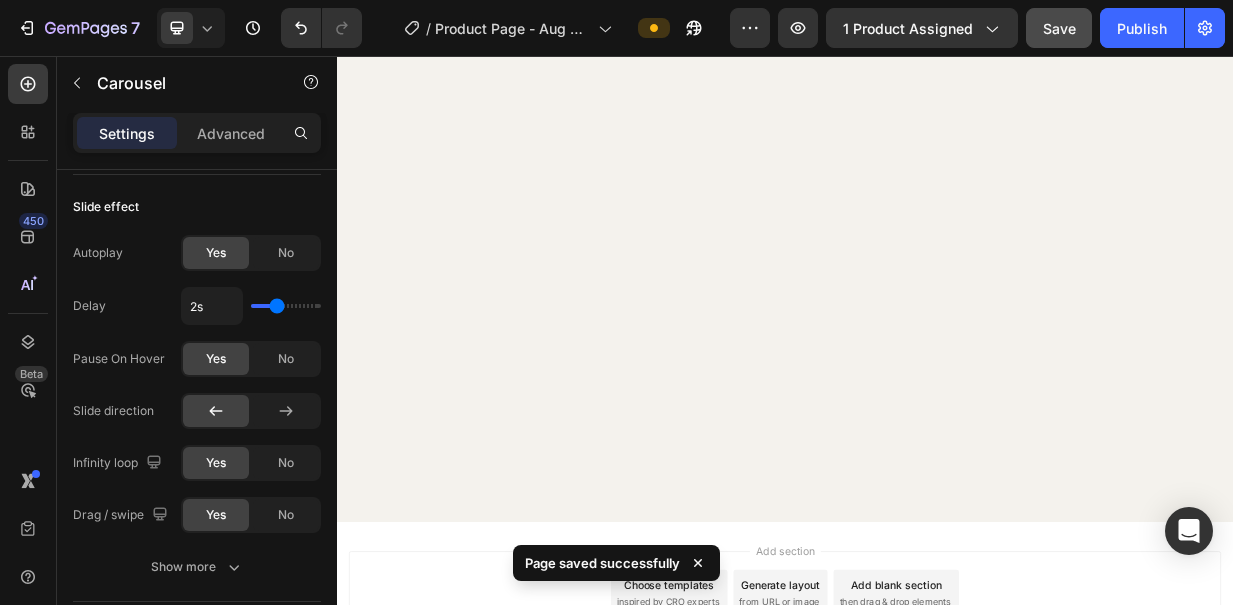 click on "Icon Next day delivery Text Block Row
Icon 84,000+ Happy Customer Text Block Row Carousel Row Product Images Image Icon Icon Icon Icon Icon Icon List “This skin cream is a game-changer! It has transformed my dry, lackluster skin into a hydrated and radiant complexion. I love how it absorbs quickly and leaves no greasy residue. Highly recommend” Text Block
Icon Hannah N. (Houston, USA) Text Block Row Row Row Icon Icon Icon Icon Icon Icon List (1349 Reviews) Text Block Row Joy Professional Product Title أفضل مصفف شعر في دول مجلس التعاون الخليجي لعام 2025 Text Block
ترطيب مكثف
ضمان لمدة سنة واحدة
التكنولوجيا المتقدمة Item List Image Icon Icon Icon Icon Icon Icon List آمن للاستخدام، مثالي لشعري الكثيف. أستخدمه أيضًا لشعر ابنتي، ويمنحه لمعانًا ونعومة. Text Block
Icon Maitha (Dubai, UAE) Row" at bounding box center [937, -1476] 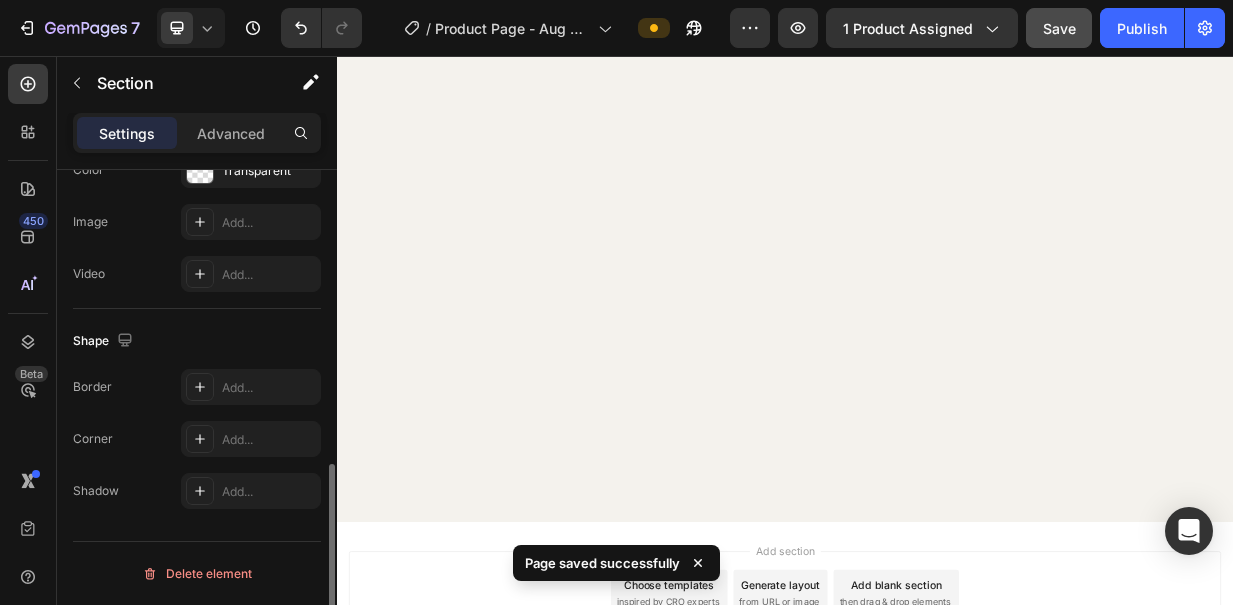 scroll, scrollTop: 0, scrollLeft: 0, axis: both 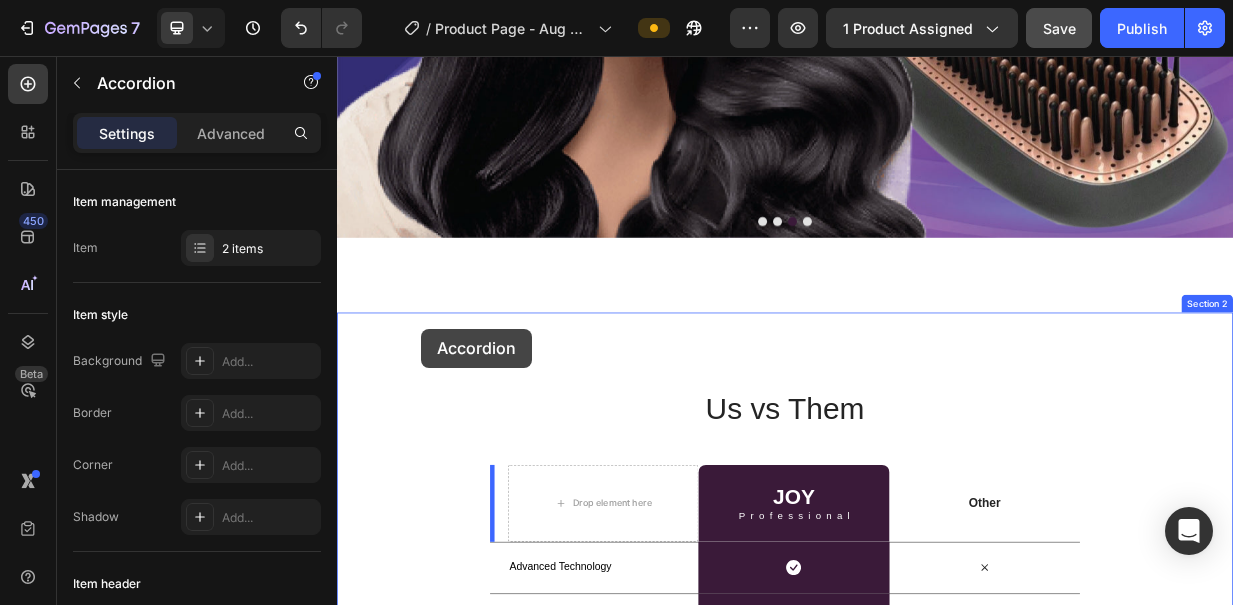 drag, startPoint x: 423, startPoint y: 637, endPoint x: 450, endPoint y: 421, distance: 217.68095 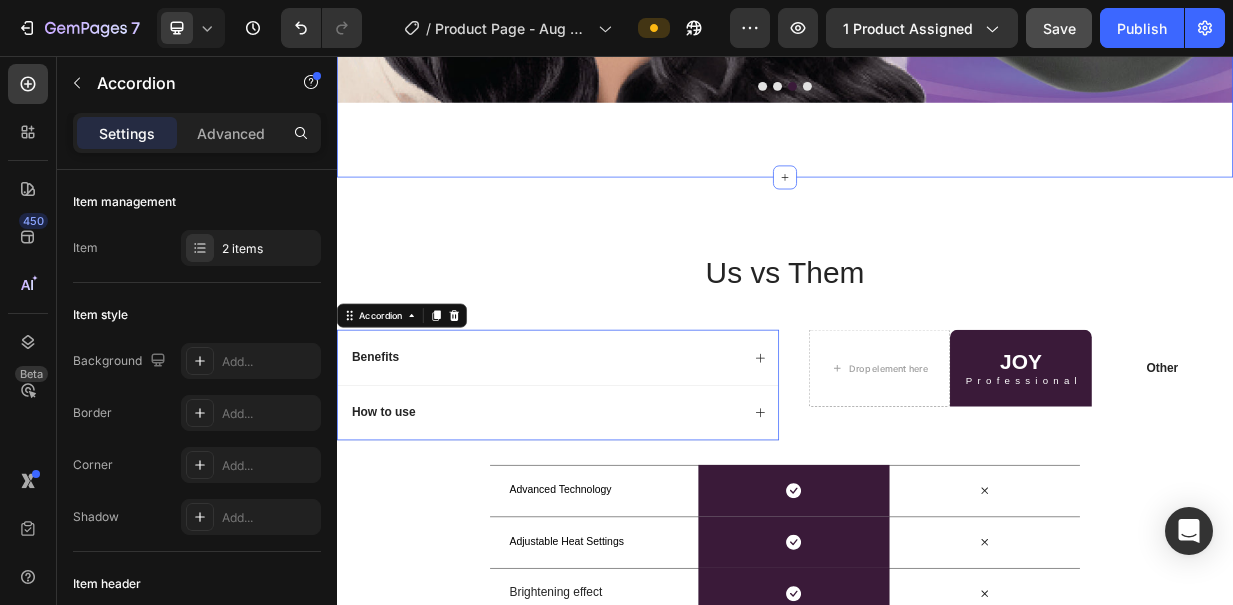 scroll, scrollTop: 2071, scrollLeft: 0, axis: vertical 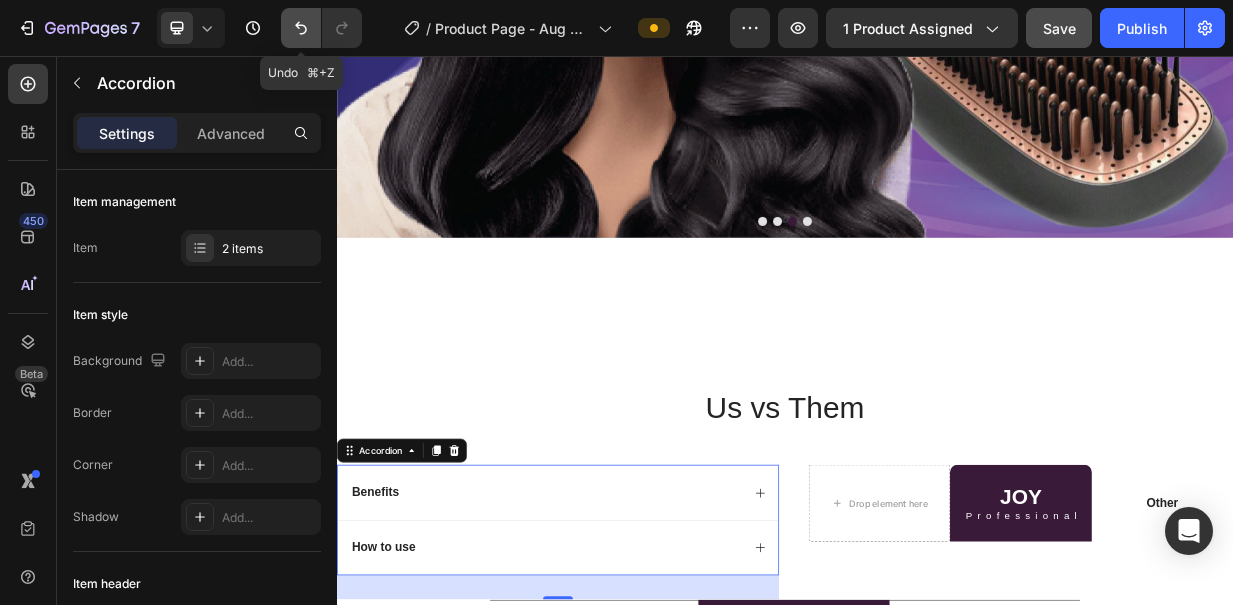click 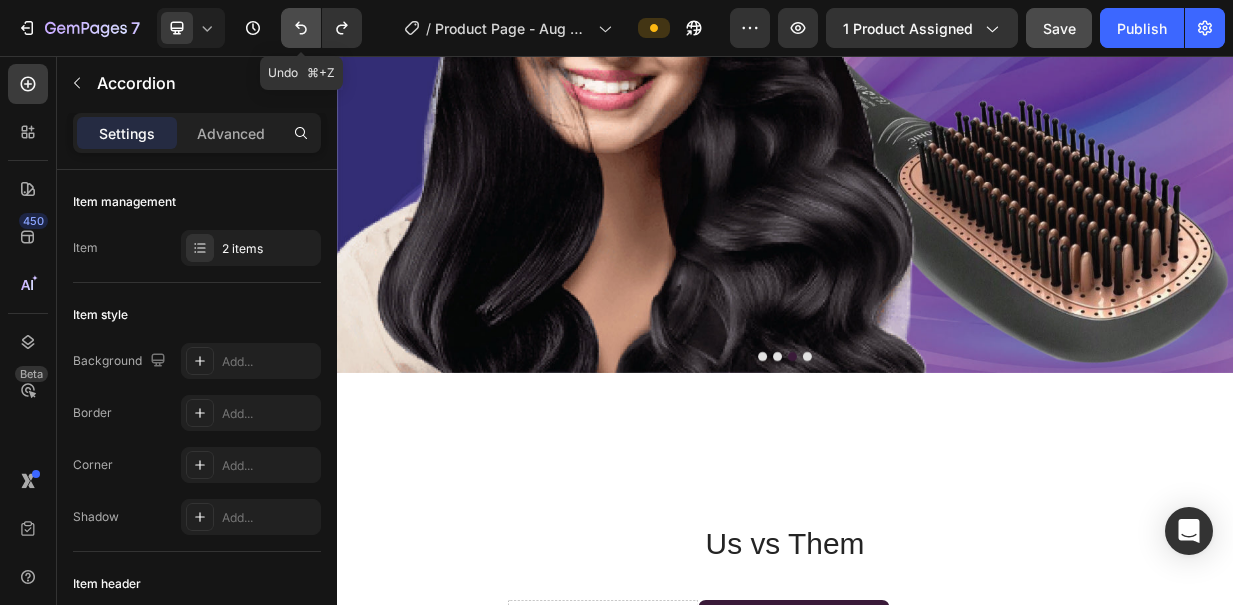 scroll, scrollTop: 2252, scrollLeft: 0, axis: vertical 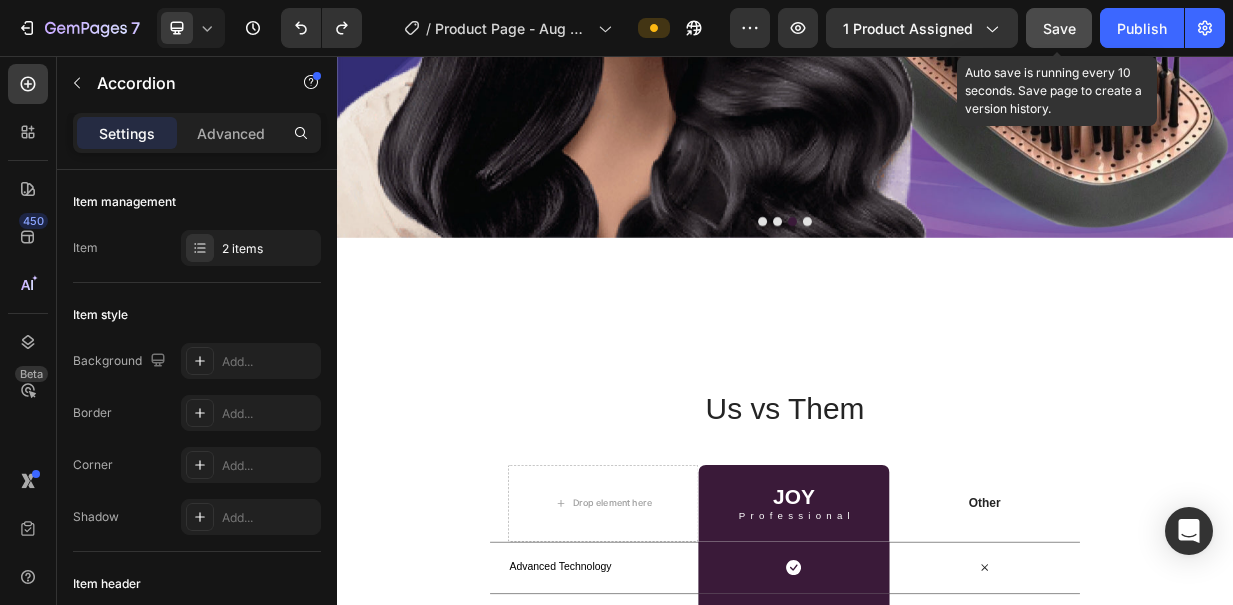 click on "Save" 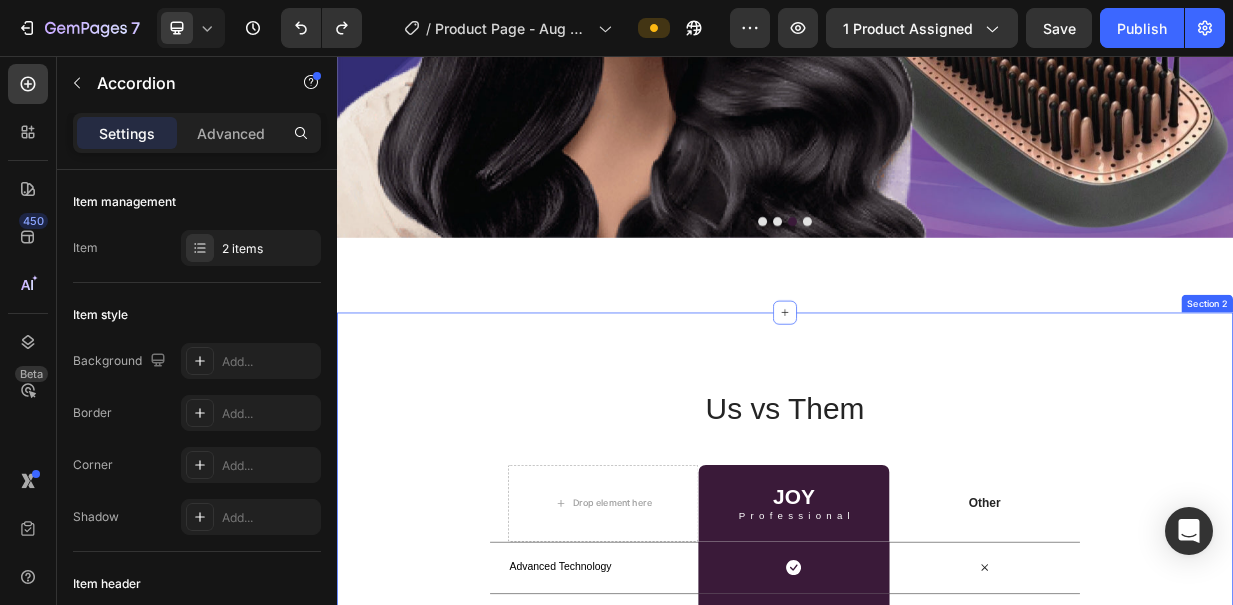 type 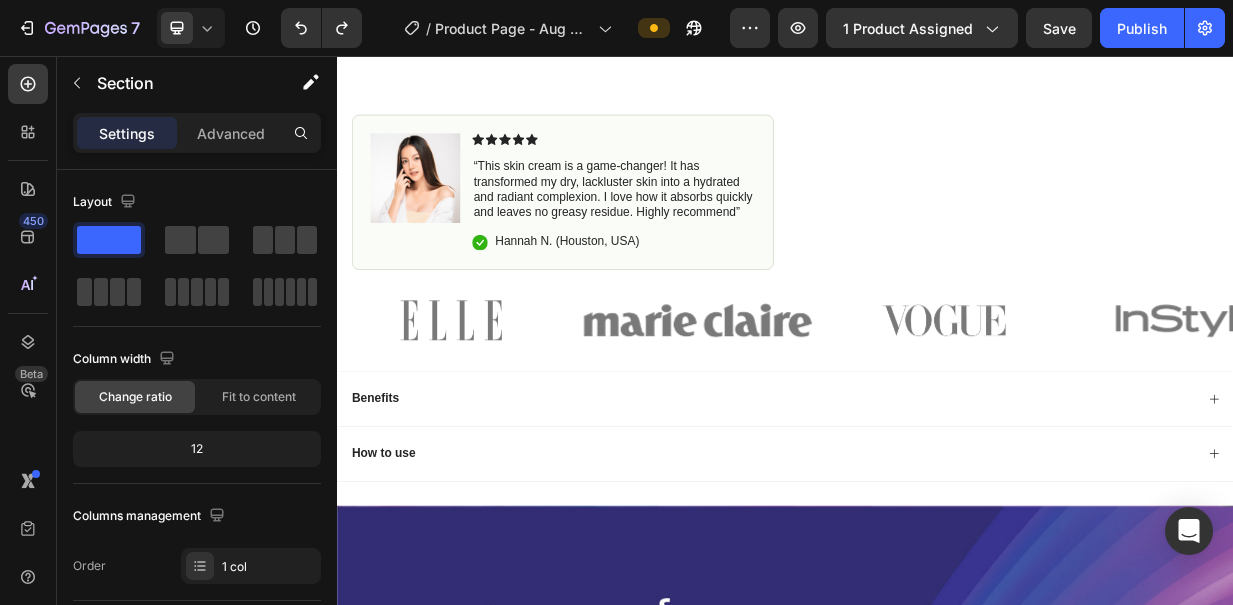 scroll, scrollTop: 760, scrollLeft: 0, axis: vertical 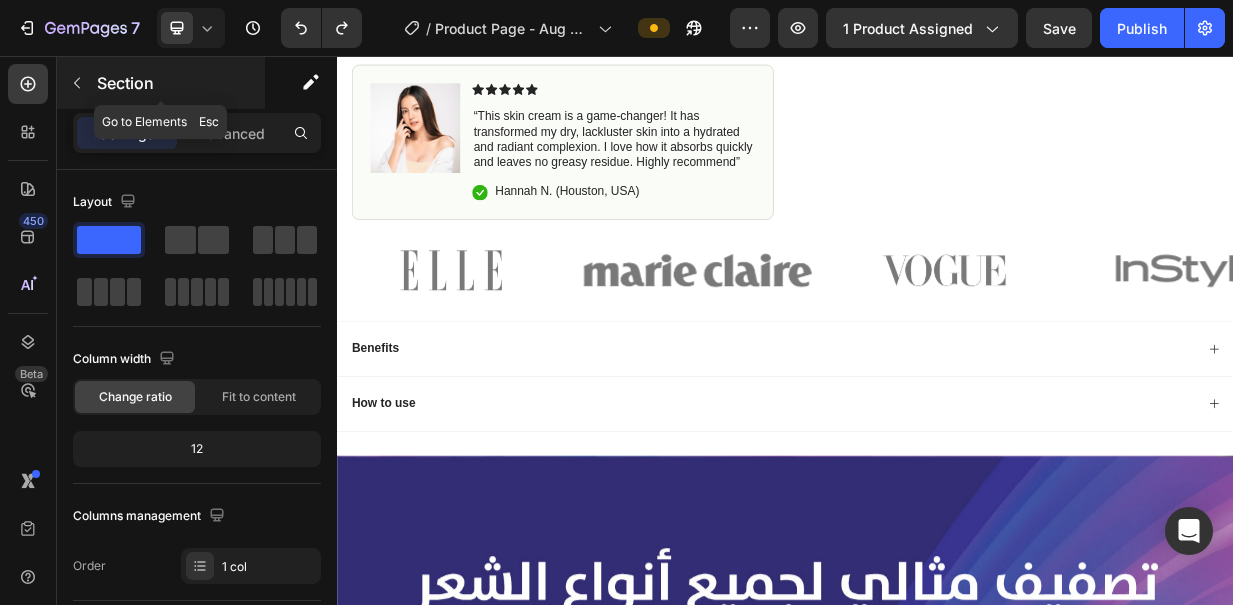 click 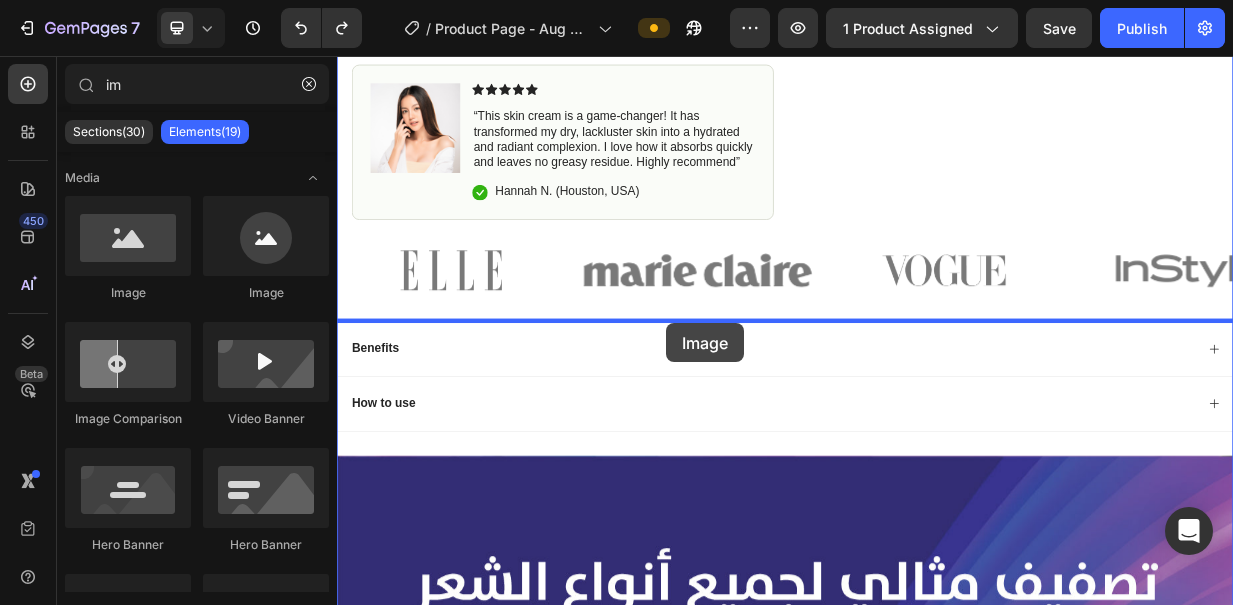 drag, startPoint x: 457, startPoint y: 281, endPoint x: 777, endPoint y: 414, distance: 346.5386 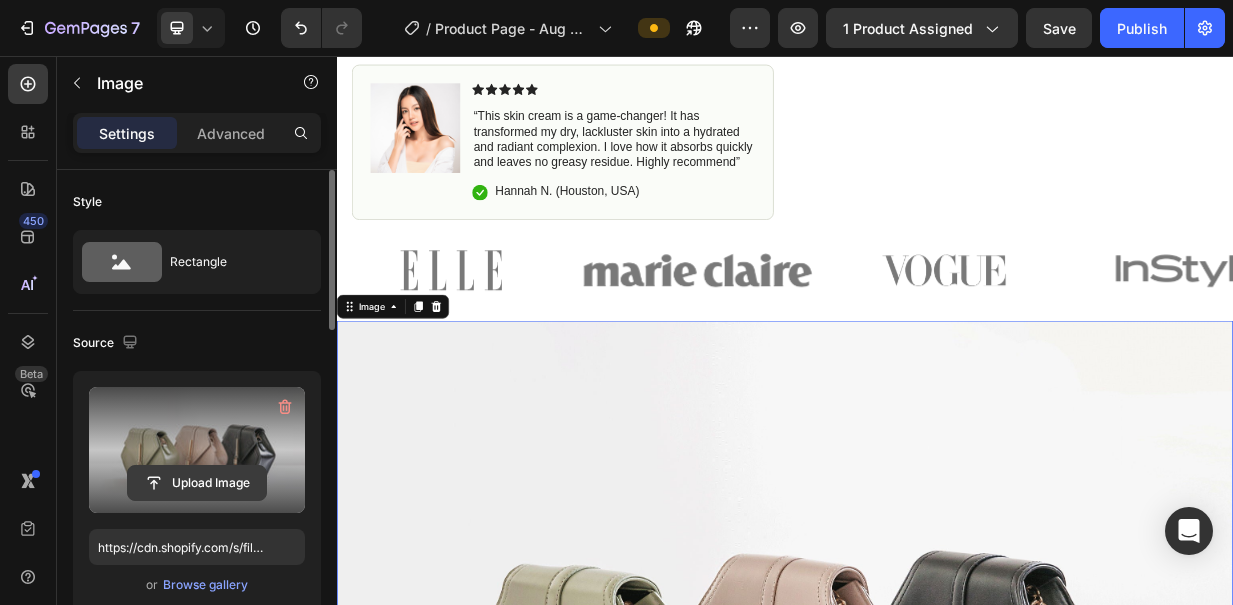 click 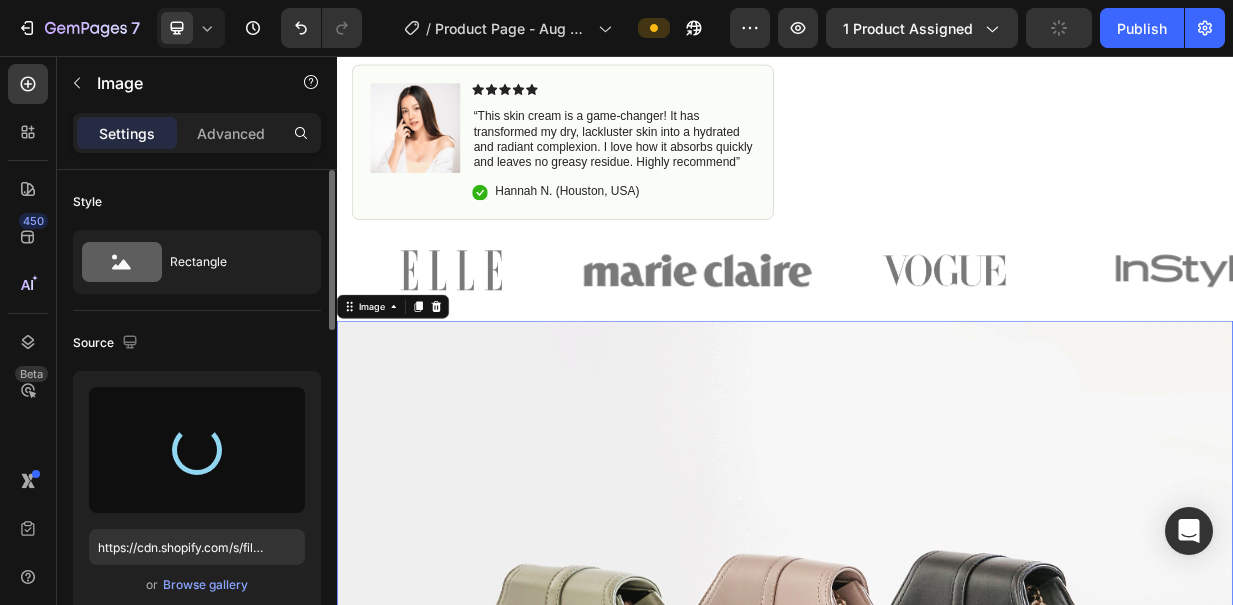 type on "https://cdn.shopify.com/s/files/1/0586/7749/3859/files/gempages_521791578210042899-43c5fa05-9852-4c6e-a312-b2fe57d040b4.jpg" 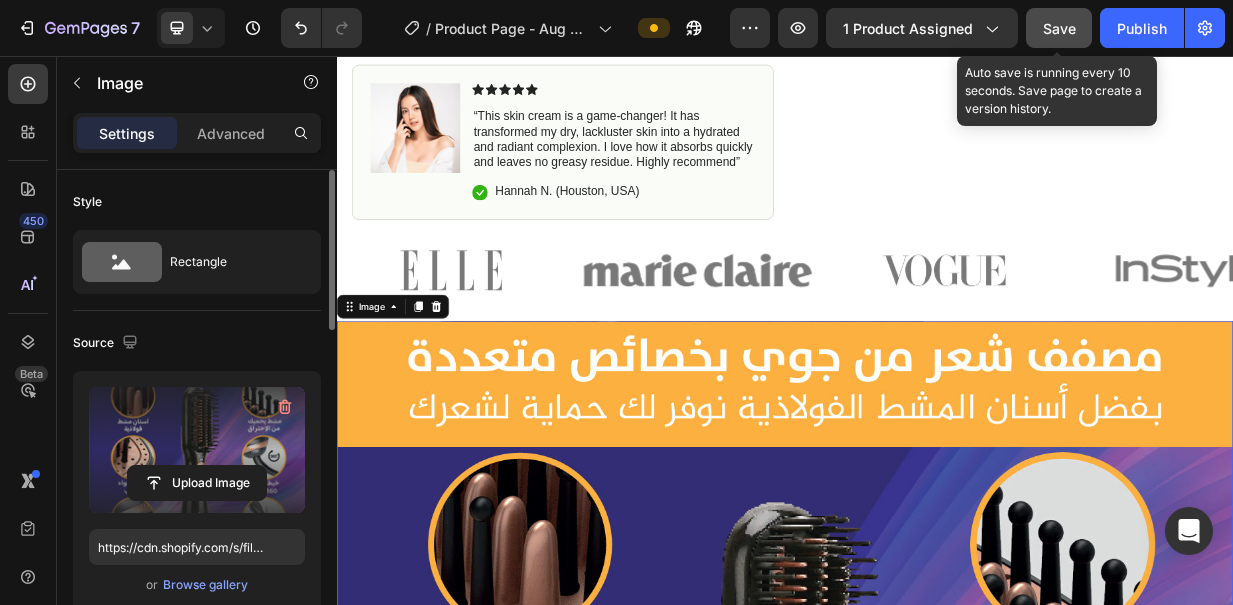 click on "Save" at bounding box center (1059, 28) 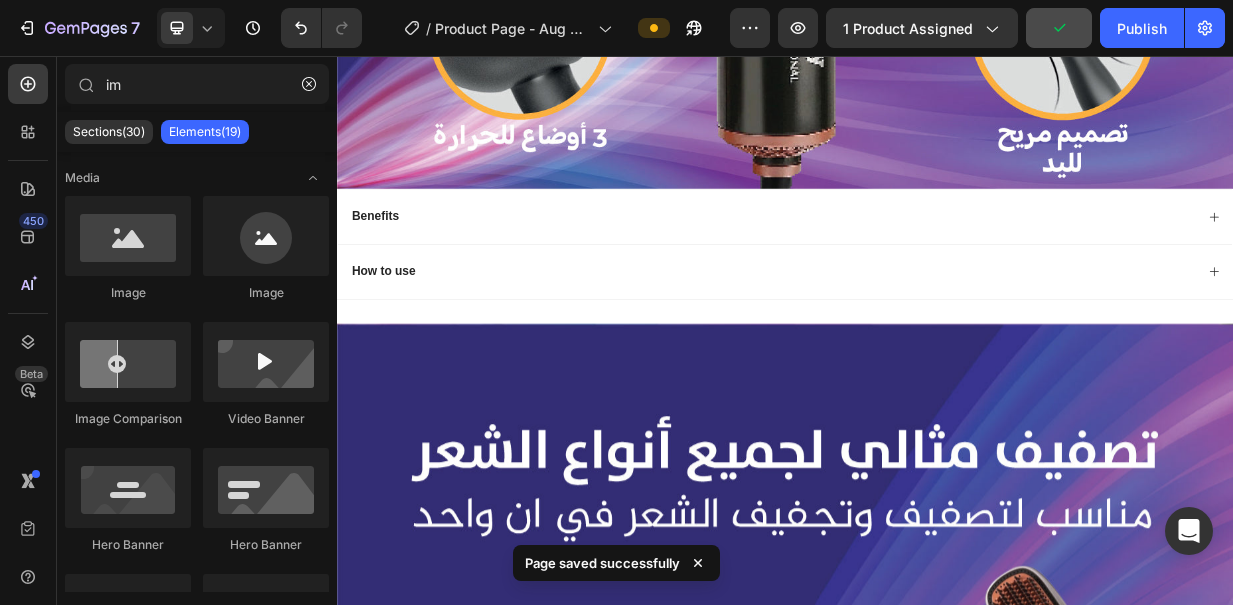 scroll, scrollTop: 2144, scrollLeft: 0, axis: vertical 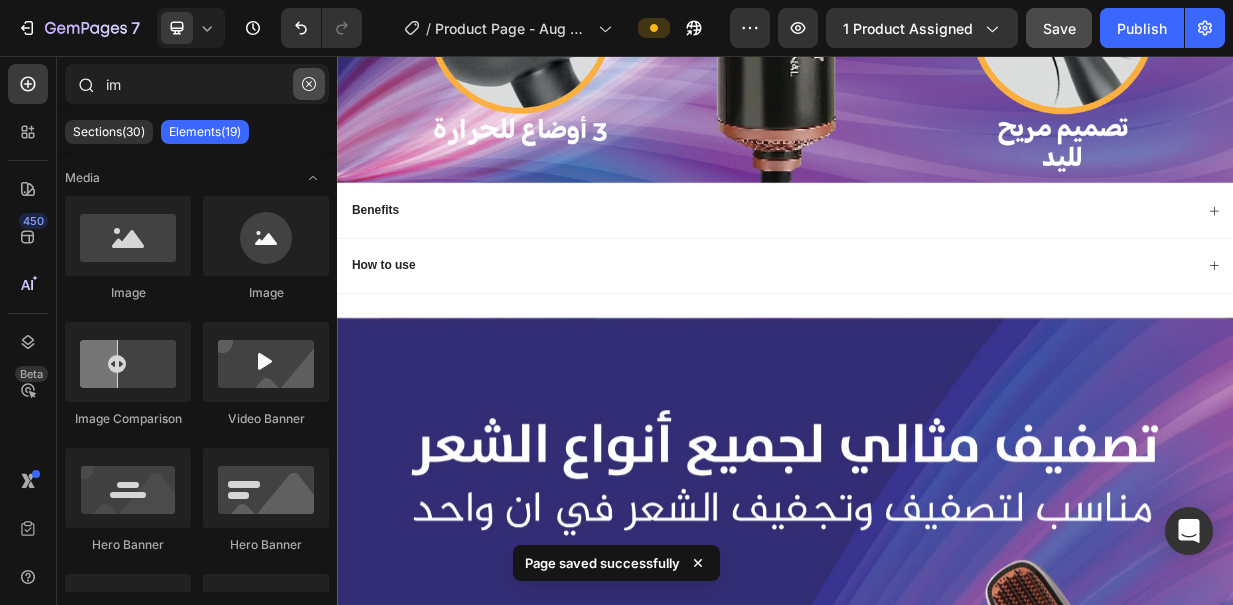 click 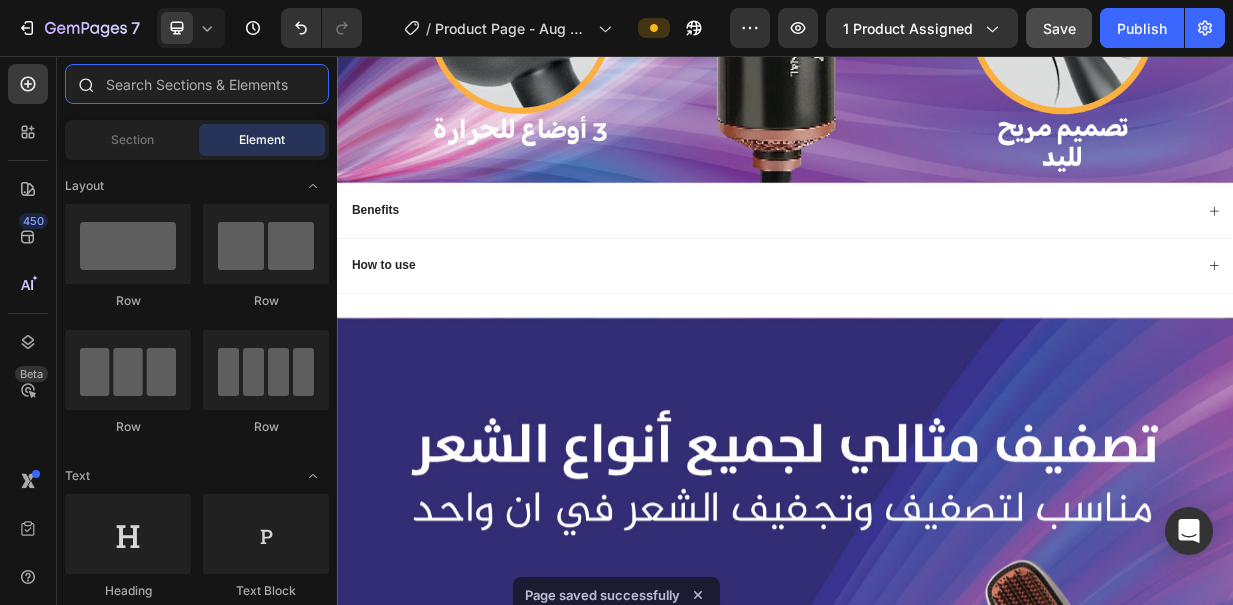 click at bounding box center (197, 84) 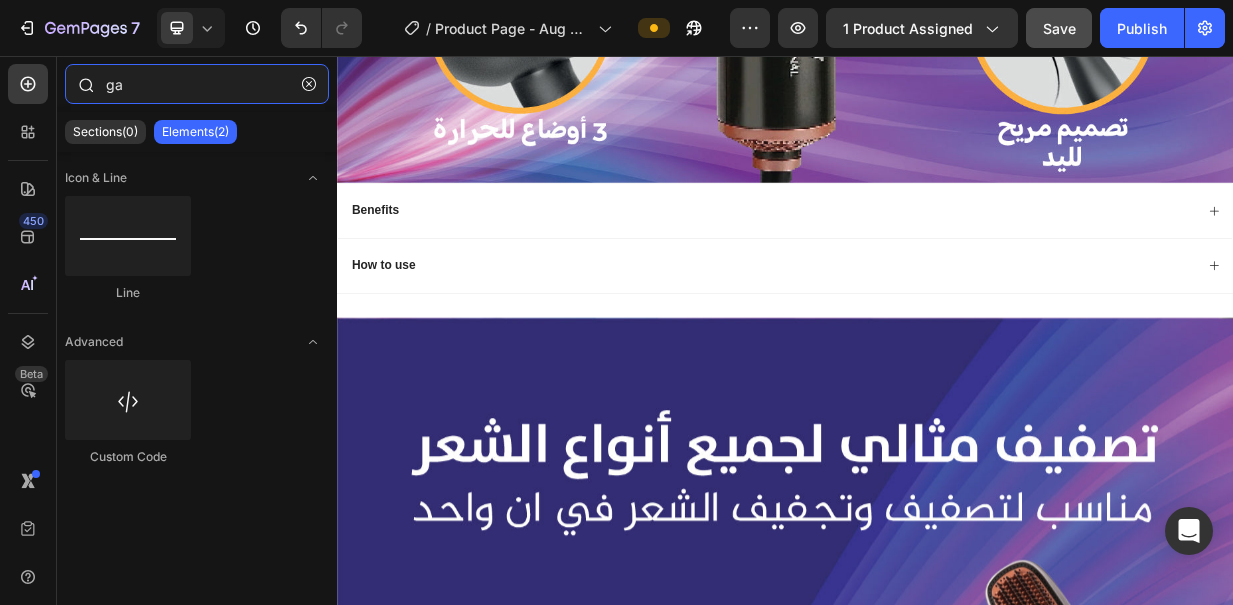 type on "g" 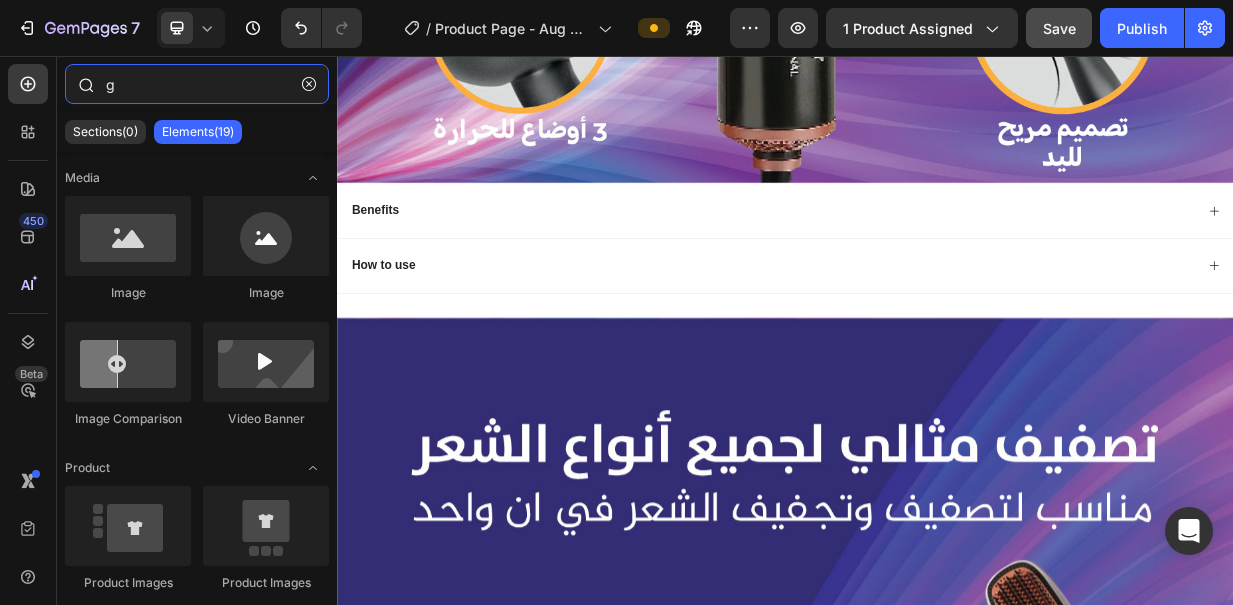 type 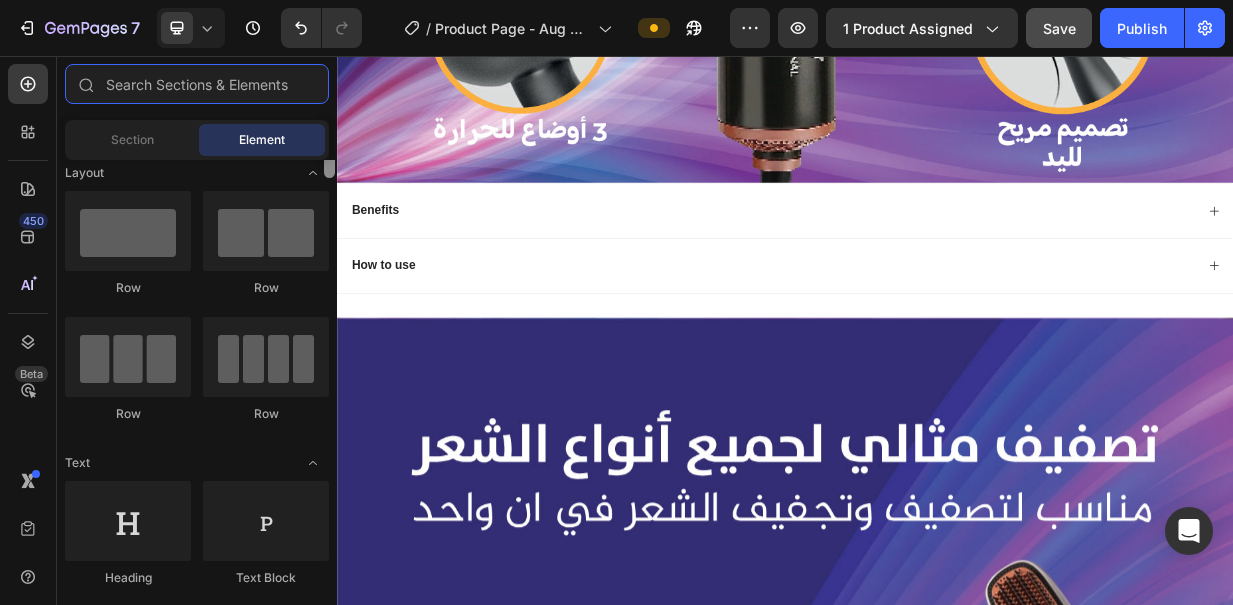 scroll, scrollTop: 0, scrollLeft: 0, axis: both 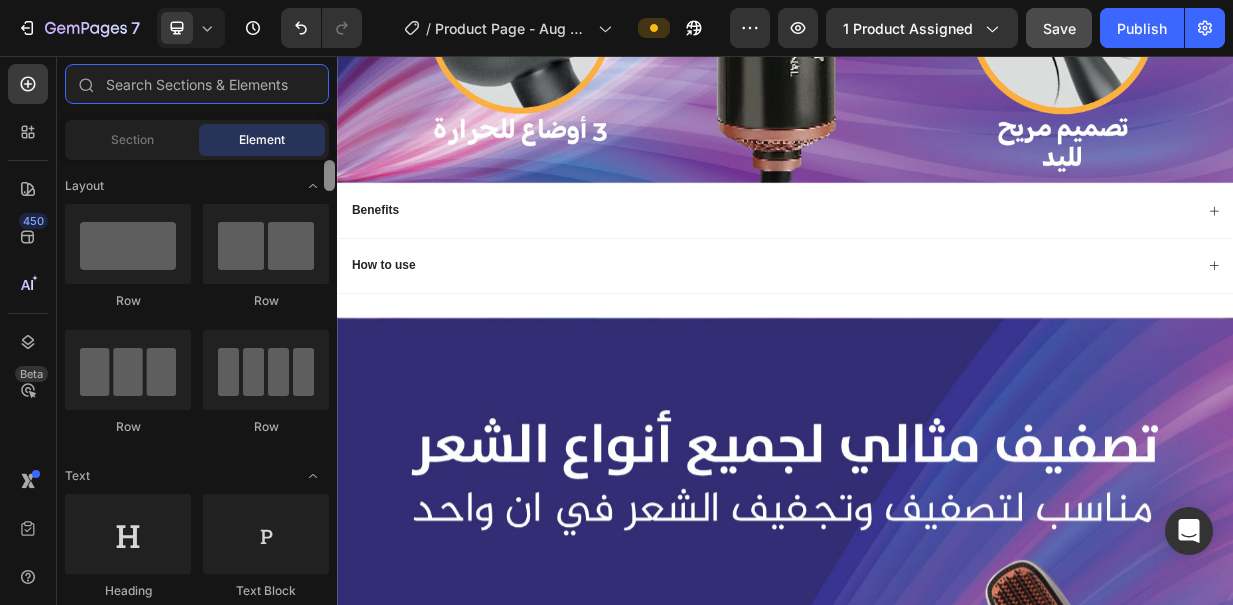 drag, startPoint x: 330, startPoint y: 182, endPoint x: 304, endPoint y: 151, distance: 40.459858 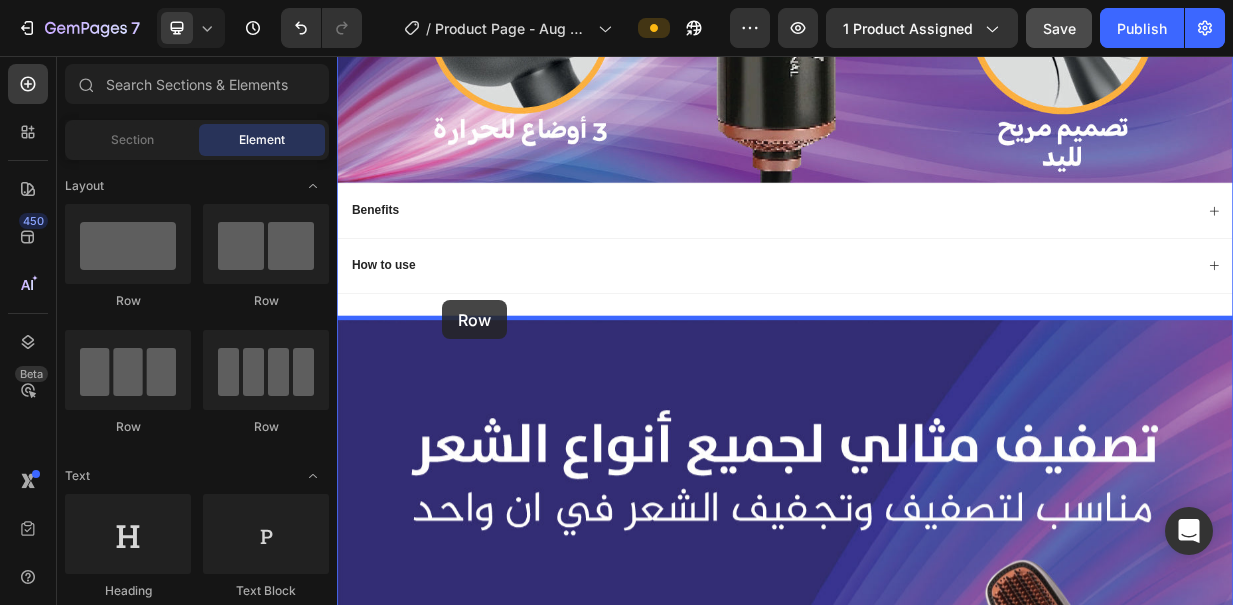 drag, startPoint x: 668, startPoint y: 319, endPoint x: 477, endPoint y: 383, distance: 201.43733 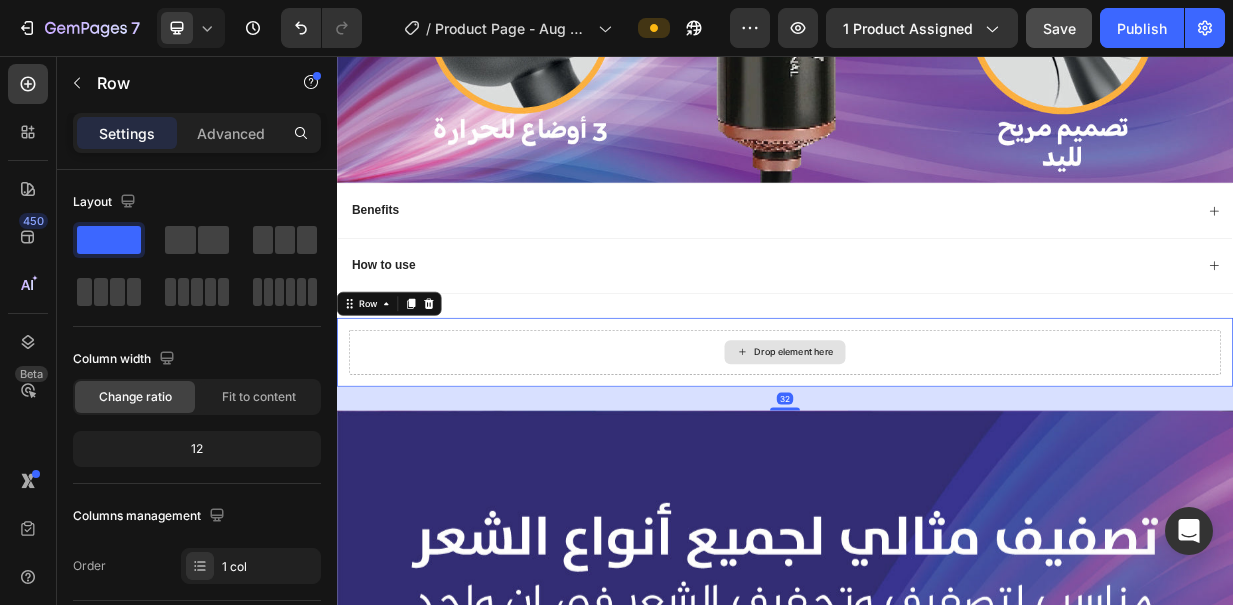 click on "Drop element here" at bounding box center [937, 453] 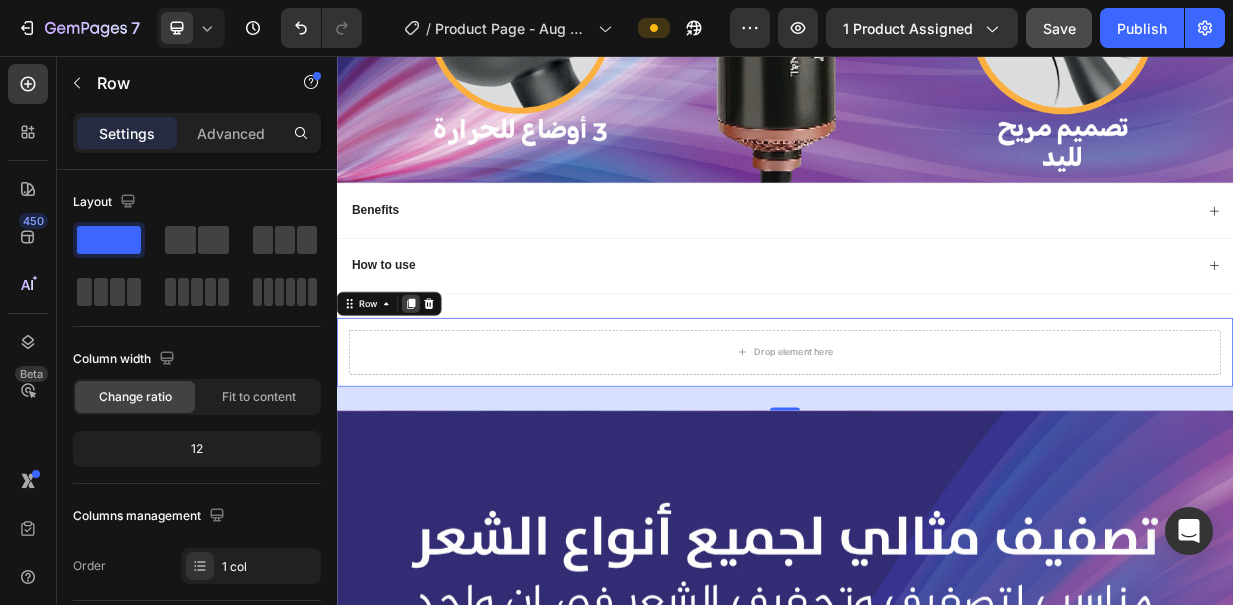 click 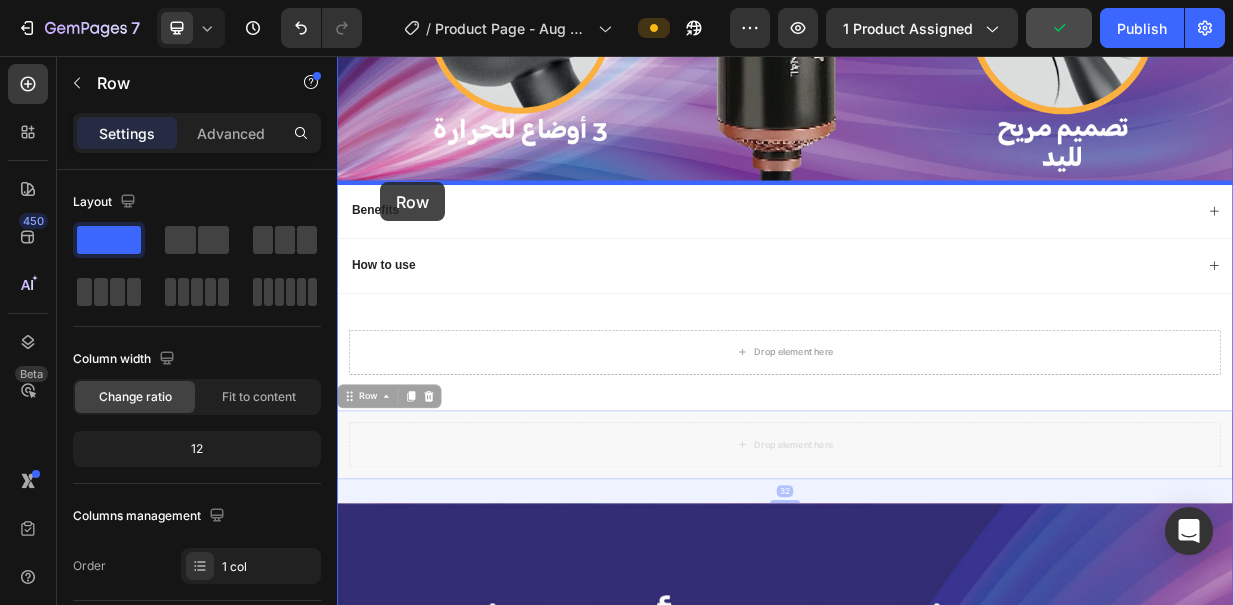 drag, startPoint x: 349, startPoint y: 515, endPoint x: 394, endPoint y: 225, distance: 293.4706 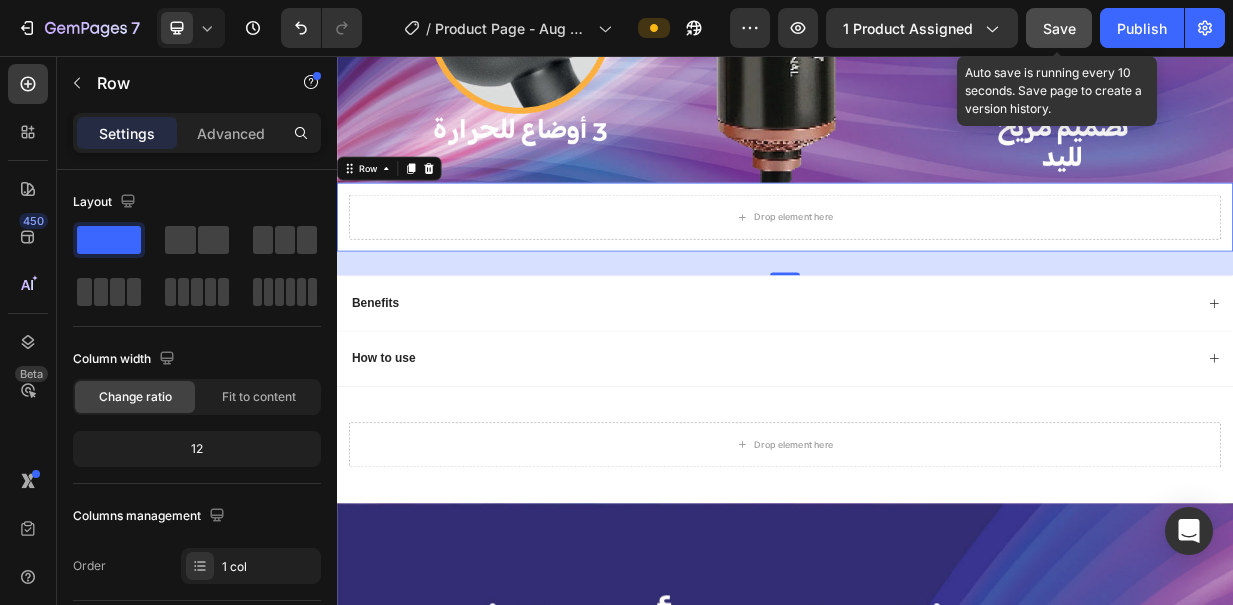 click on "Save" at bounding box center (1059, 28) 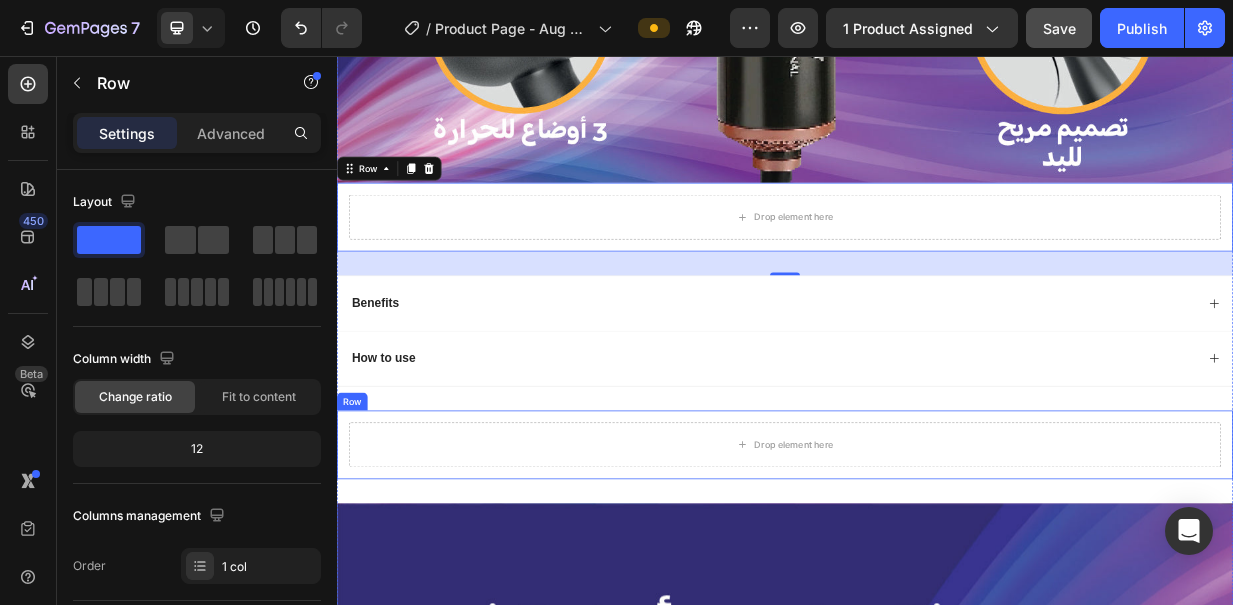 click on "Row" at bounding box center [357, 519] 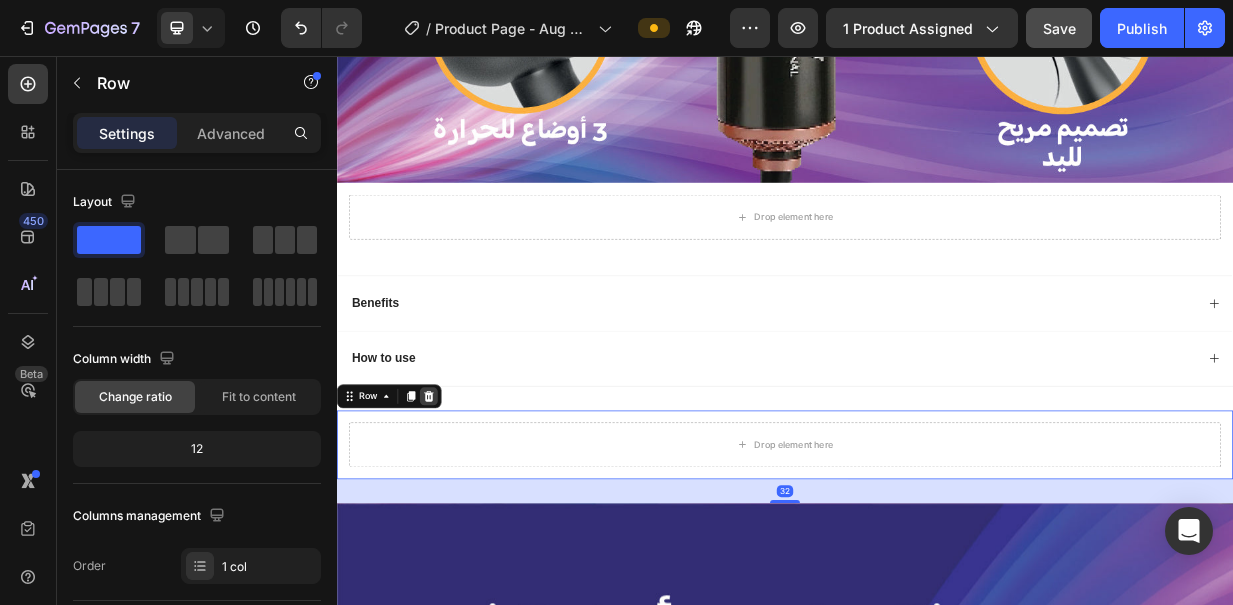 click 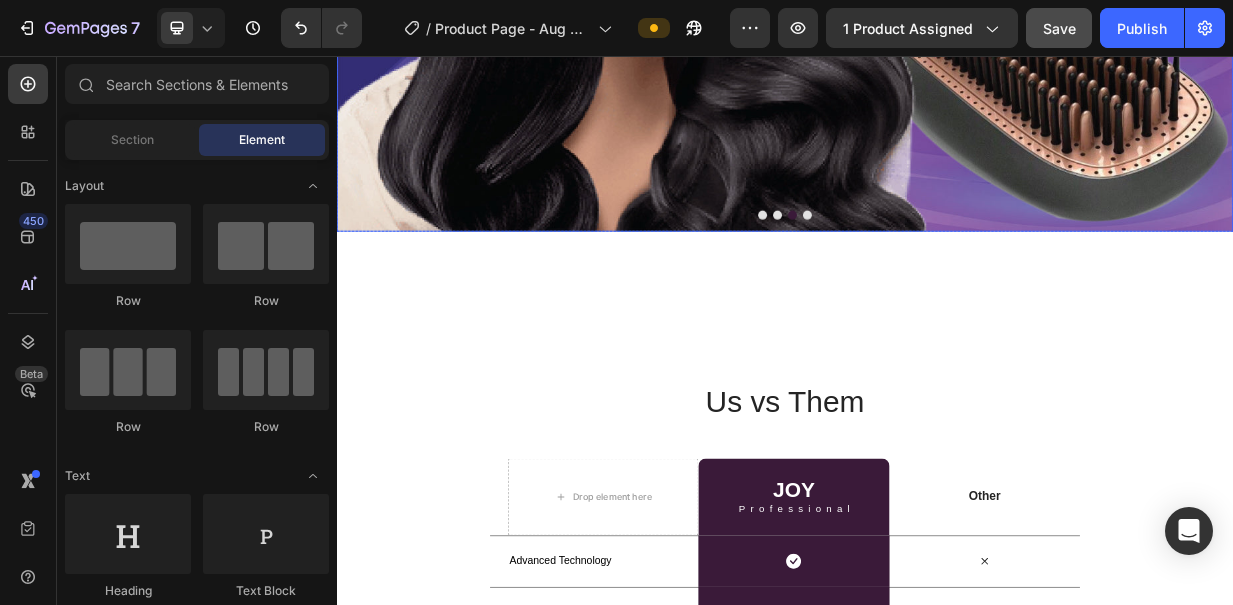 scroll, scrollTop: 3624, scrollLeft: 0, axis: vertical 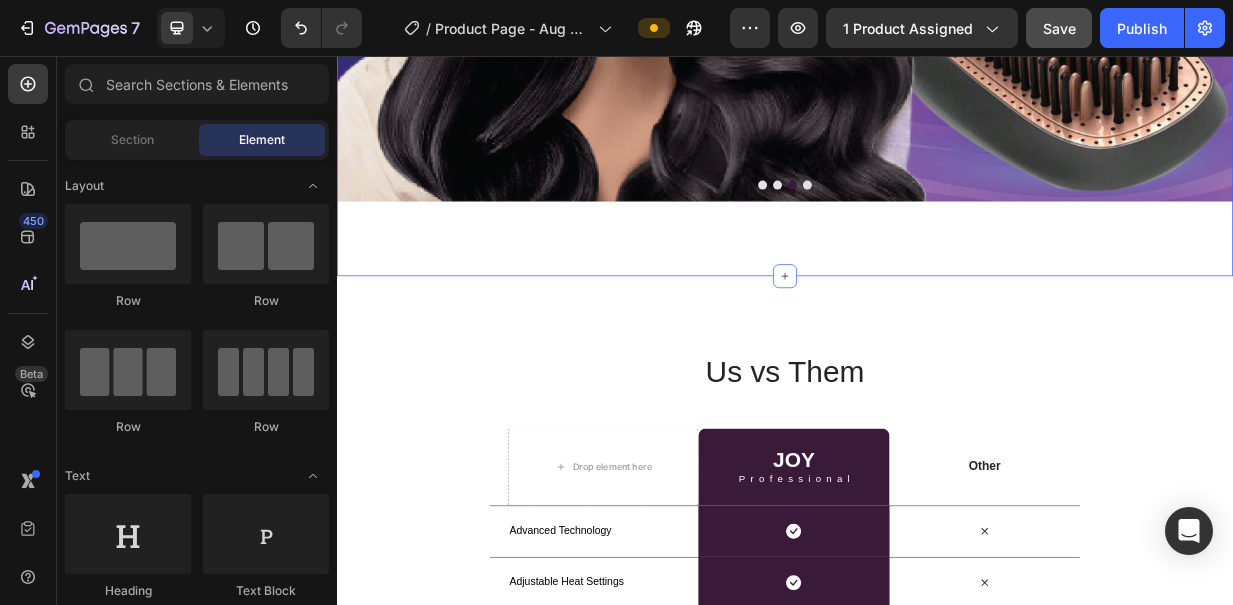 click on "Icon Next day delivery Text Block Row
Icon 84,000+ Happy Customer Text Block Row Carousel Row Product Images Image Icon Icon Icon Icon Icon Icon List “This skin cream is a game-changer! It has transformed my dry, lackluster skin into a hydrated and radiant complexion. I love how it absorbs quickly and leaves no greasy residue. Highly recommend” Text Block
Icon Hannah N. (Houston, USA) Text Block Row Row Row Icon Icon Icon Icon Icon Icon List (1349 Reviews) Text Block Row Joy Professional Product Title أفضل مصفف شعر في دول مجلس التعاون الخليجي لعام 2025 Text Block
ترطيب مكثف
ضمان لمدة سنة واحدة
التكنولوجيا المتقدمة Item List Image Icon Icon Icon Icon Icon Icon List آمن للاستخدام، مثالي لشعري الكثيف. أستخدمه أيضًا لشعر ابنتي، ويمنحه لمعانًا ونعومة. Text Block
Icon Maitha (Dubai, UAE) Row" at bounding box center [937, -1588] 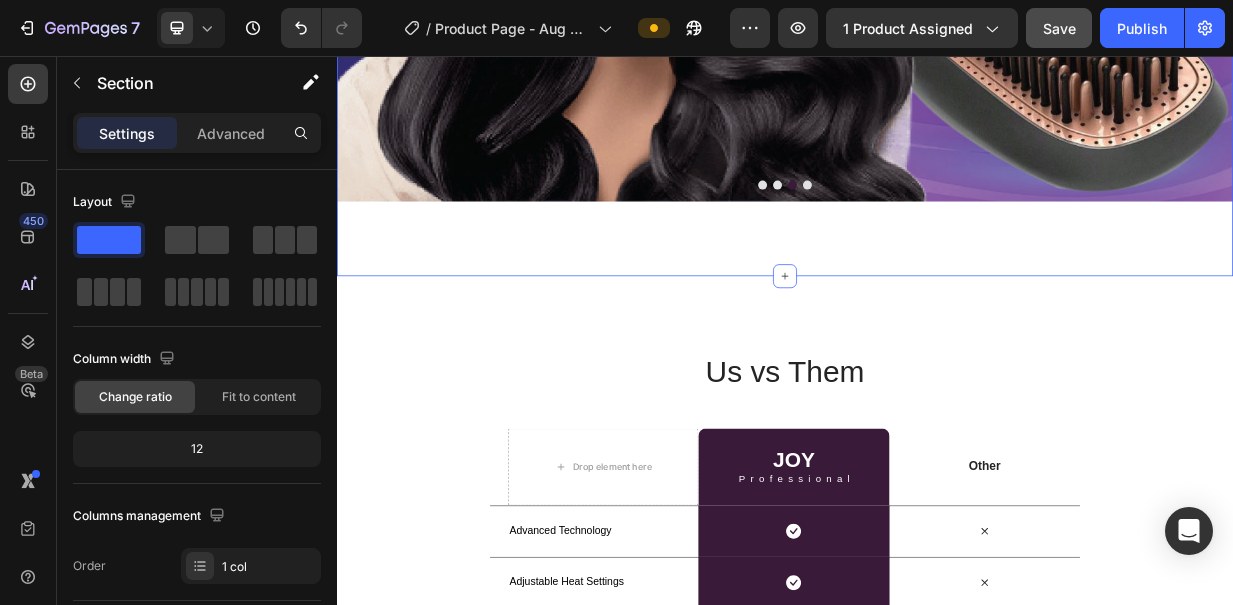 click on "Icon Next day delivery Text Block Row
Icon 84,000+ Happy Customer Text Block Row Carousel Row Product Images Image Icon Icon Icon Icon Icon Icon List “This skin cream is a game-changer! It has transformed my dry, lackluster skin into a hydrated and radiant complexion. I love how it absorbs quickly and leaves no greasy residue. Highly recommend” Text Block
Icon Hannah N. (Houston, USA) Text Block Row Row Row Icon Icon Icon Icon Icon Icon List (1349 Reviews) Text Block Row Joy Professional Product Title أفضل مصفف شعر في دول مجلس التعاون الخليجي لعام 2025 Text Block
ترطيب مكثف
ضمان لمدة سنة واحدة
التكنولوجيا المتقدمة Item List Image Icon Icon Icon Icon Icon Icon List آمن للاستخدام، مثالي لشعري الكثيف. أستخدمه أيضًا لشعر ابنتي، ويمنحه لمعانًا ونعومة. Text Block
Icon Maitha (Dubai, UAE) Row" at bounding box center [937, -1588] 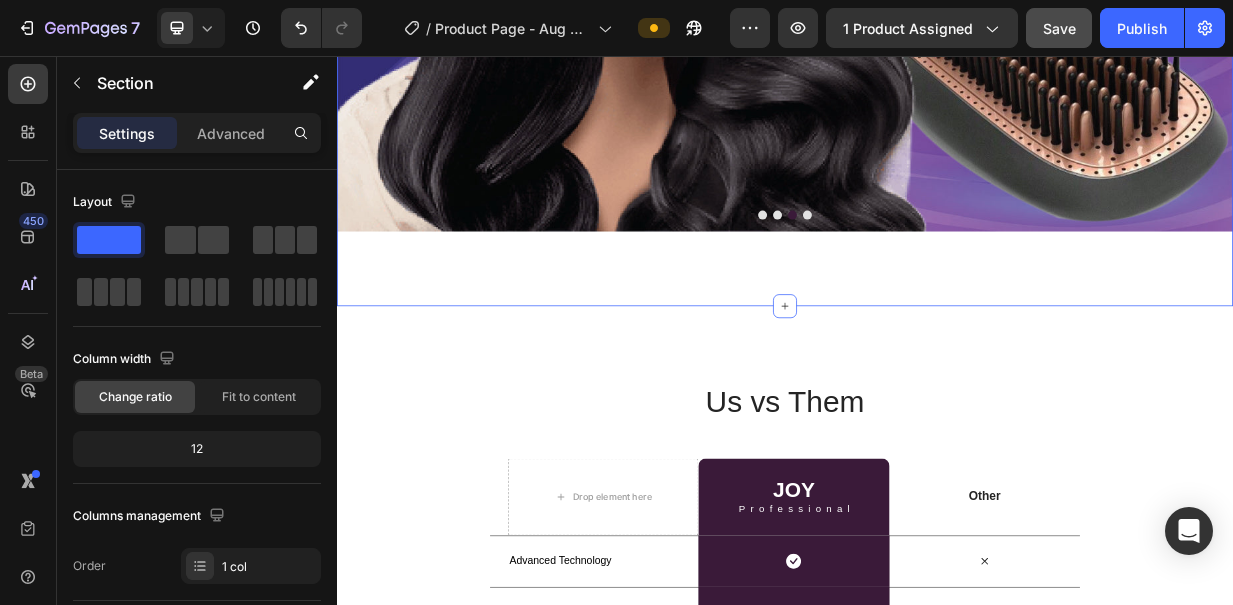 scroll, scrollTop: 3544, scrollLeft: 0, axis: vertical 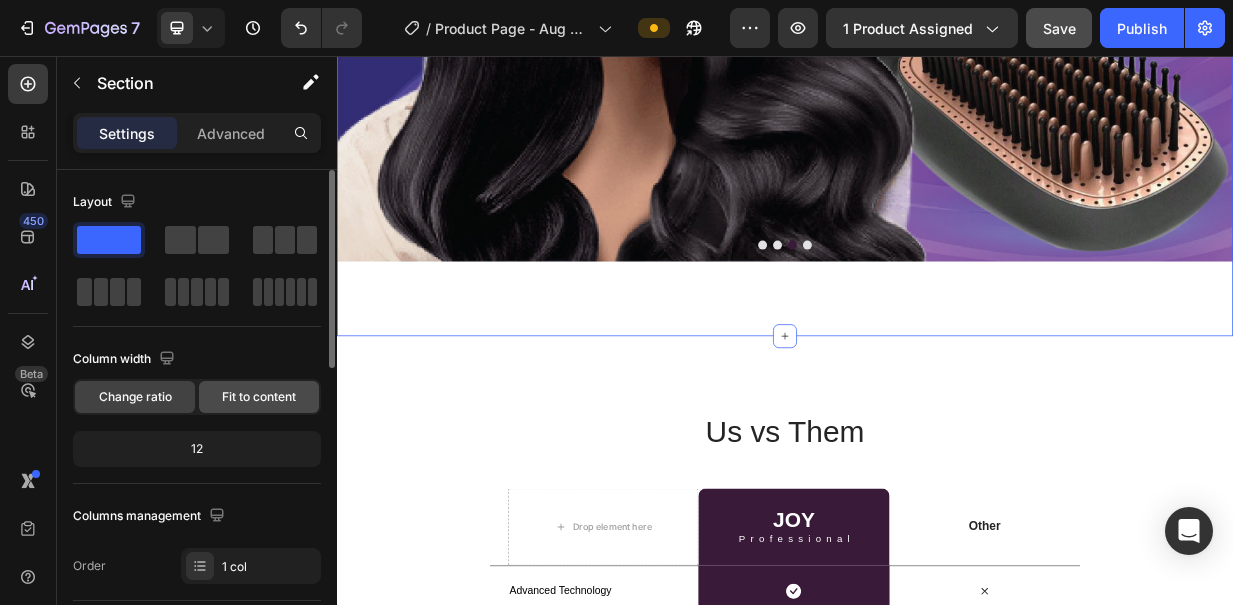 drag, startPoint x: 278, startPoint y: 397, endPoint x: 418, endPoint y: 333, distance: 153.93506 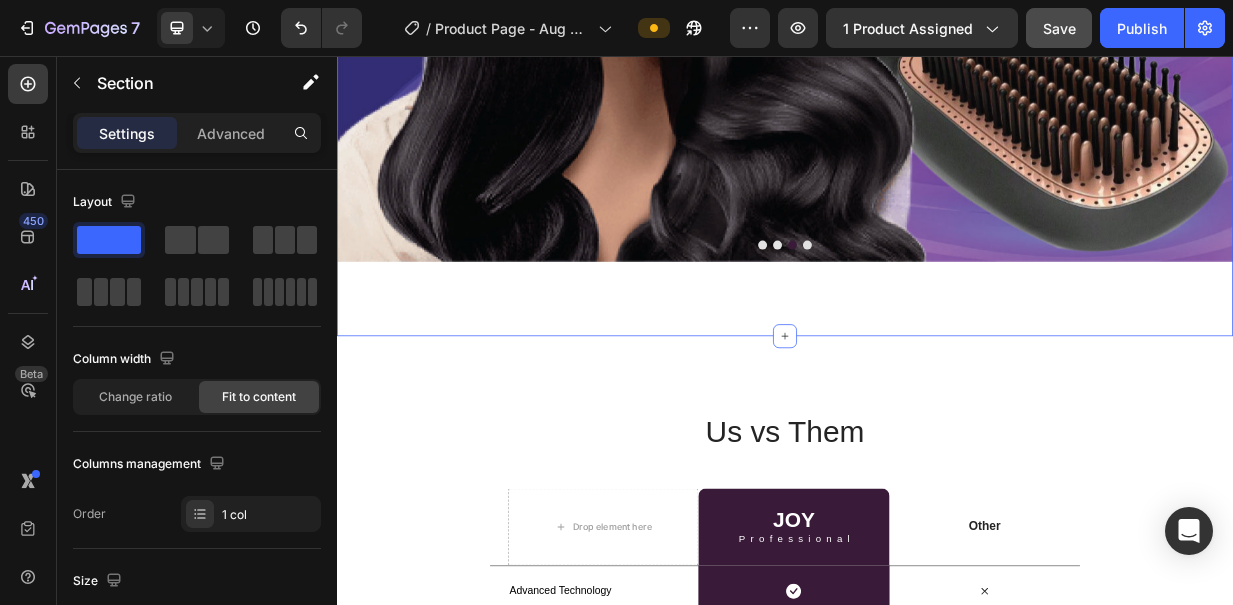 click on "Icon Next day delivery Text Block Row
Icon 84,000+ Happy Customer Text Block Row Carousel Row Product Images Image Icon Icon Icon Icon Icon Icon List “This skin cream is a game-changer! It has transformed my dry, lackluster skin into a hydrated and radiant complexion. I love how it absorbs quickly and leaves no greasy residue. Highly recommend” Text Block
Icon Hannah N. (Houston, USA) Text Block Row Row Row Icon Icon Icon Icon Icon Icon List (1349 Reviews) Text Block Row Joy Professional Product Title أفضل مصفف شعر في دول مجلس التعاون الخليجي لعام 2025 Text Block
ترطيب مكثف
ضمان لمدة سنة واحدة
التكنولوجيا المتقدمة Item List Image Icon Icon Icon Icon Icon Icon List آمن للاستخدام، مثالي لشعري الكثيف. أستخدمه أيضًا لشعر ابنتي، ويمنحه لمعانًا ونعومة. Text Block
Icon Maitha (Dubai, UAE) Row" at bounding box center (937, -1508) 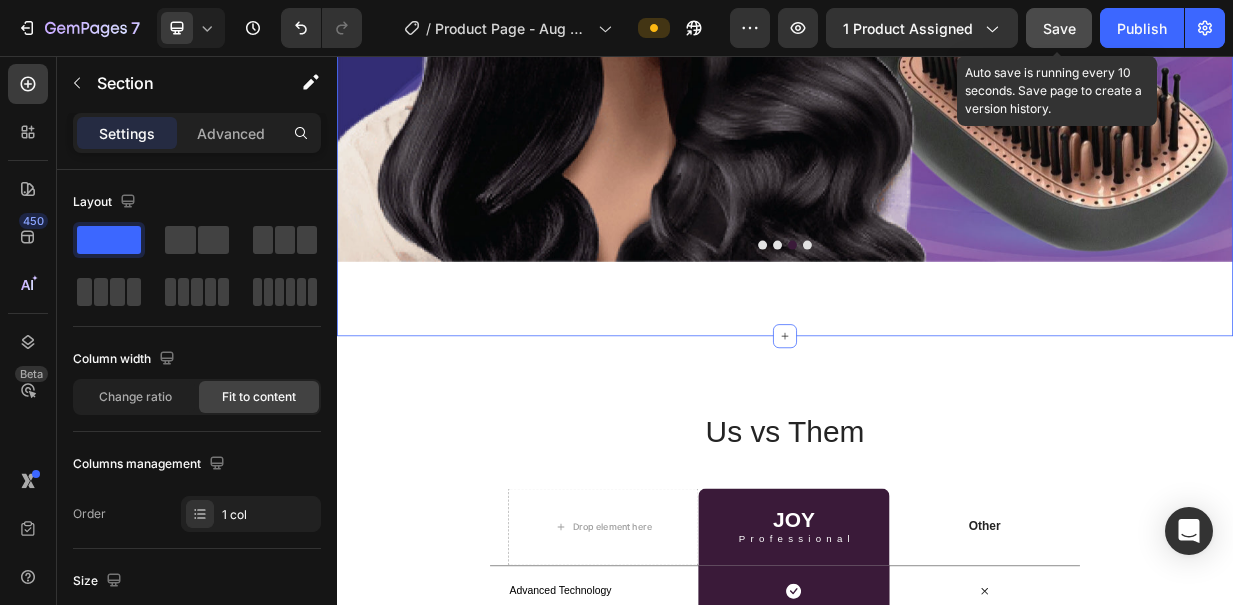 click on "Save" at bounding box center (1059, 28) 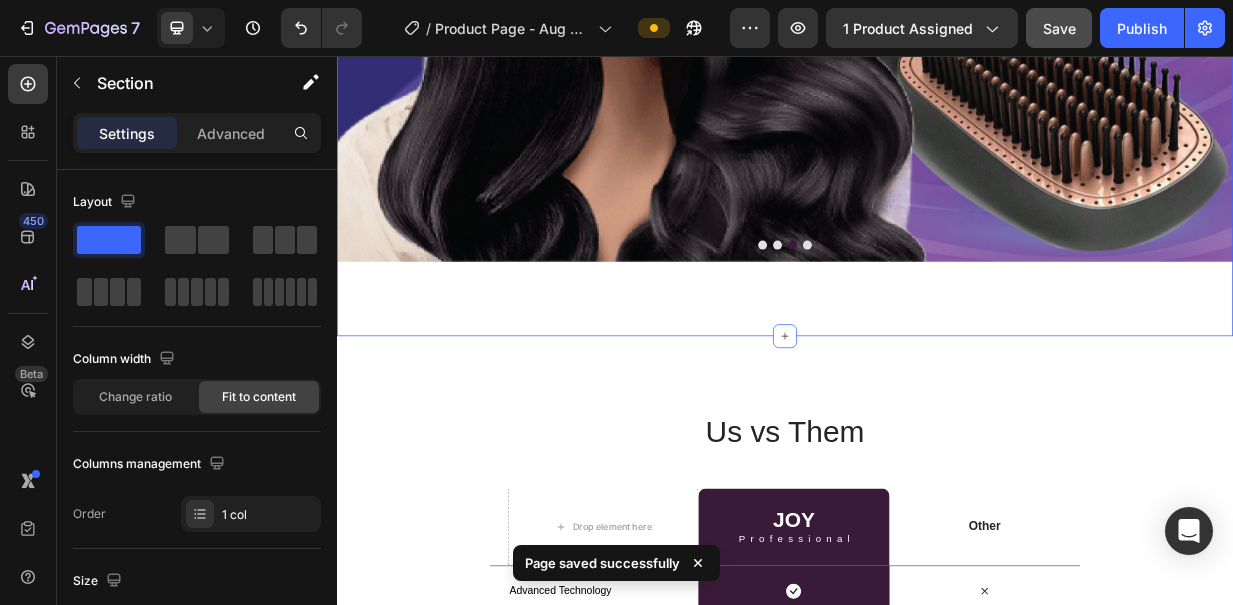 click on "Icon Next day delivery Text Block Row
Icon 84,000+ Happy Customer Text Block Row Carousel Row Product Images Image Icon Icon Icon Icon Icon Icon List “This skin cream is a game-changer! It has transformed my dry, lackluster skin into a hydrated and radiant complexion. I love how it absorbs quickly and leaves no greasy residue. Highly recommend” Text Block
Icon Hannah N. (Houston, USA) Text Block Row Row Row Icon Icon Icon Icon Icon Icon List (1349 Reviews) Text Block Row Joy Professional Product Title أفضل مصفف شعر في دول مجلس التعاون الخليجي لعام 2025 Text Block
ترطيب مكثف
ضمان لمدة سنة واحدة
التكنولوجيا المتقدمة Item List Image Icon Icon Icon Icon Icon Icon List آمن للاستخدام، مثالي لشعري الكثيف. أستخدمه أيضًا لشعر ابنتي، ويمنحه لمعانًا ونعومة. Text Block
Icon Maitha (Dubai, UAE) Row" at bounding box center [937, -1508] 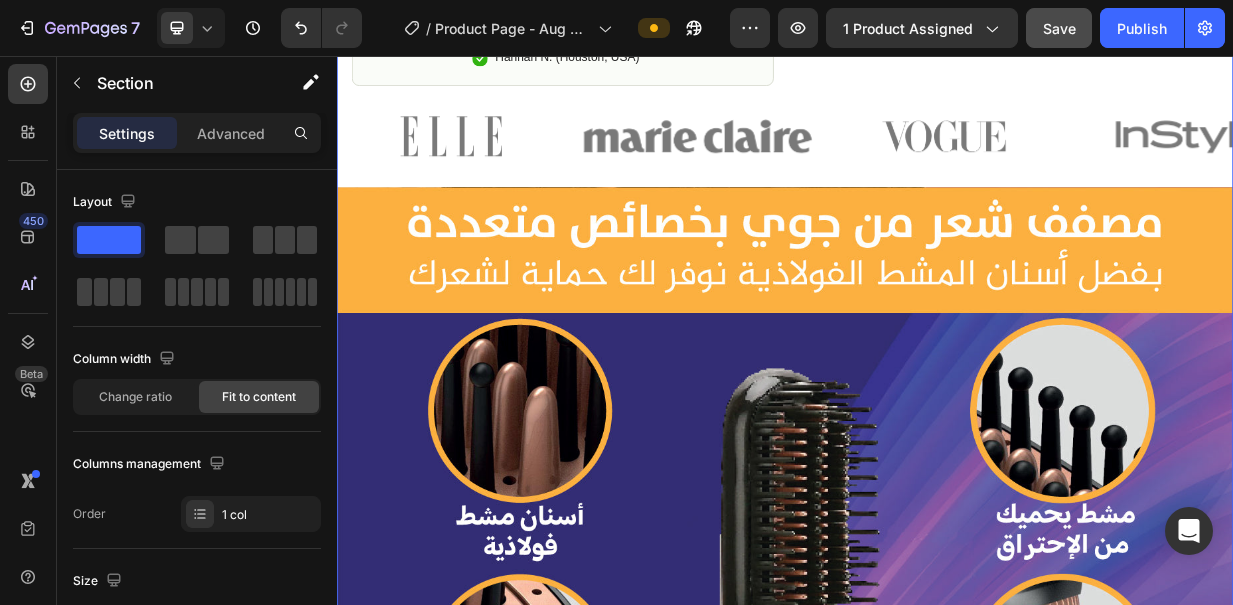 scroll, scrollTop: 904, scrollLeft: 0, axis: vertical 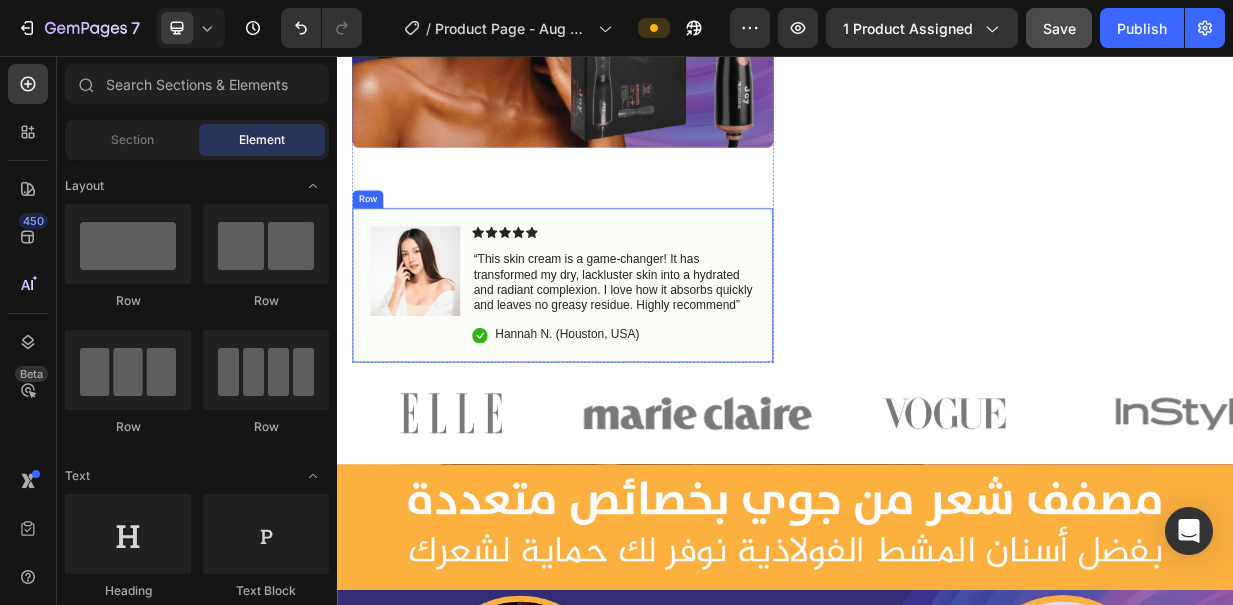 click on "Row" at bounding box center (378, 248) 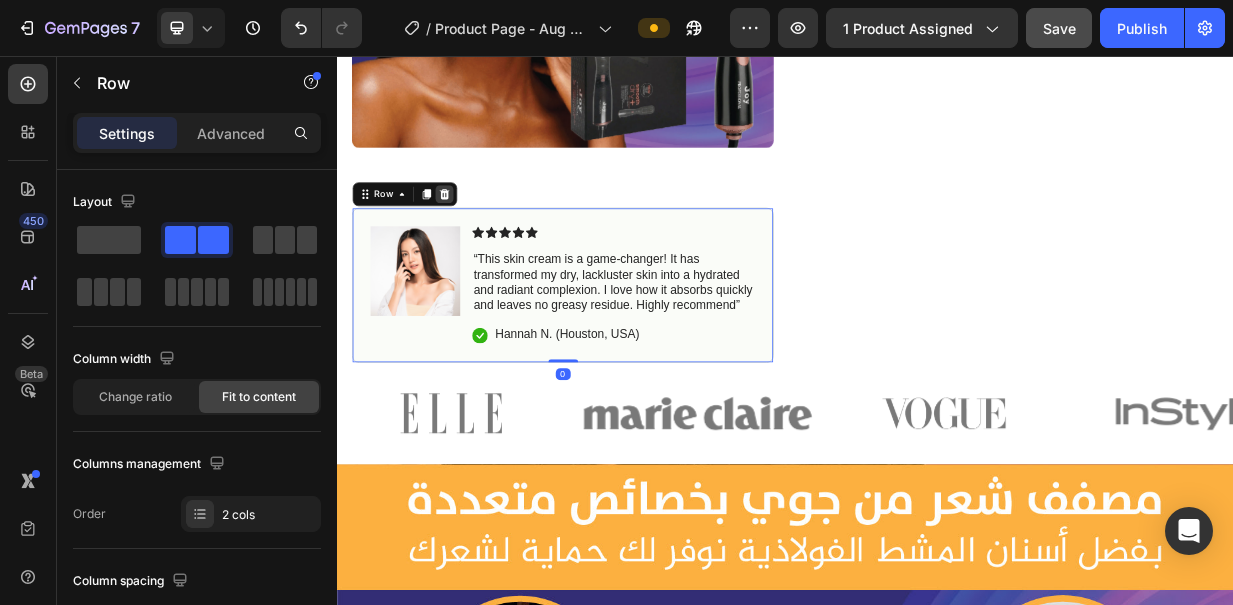 click 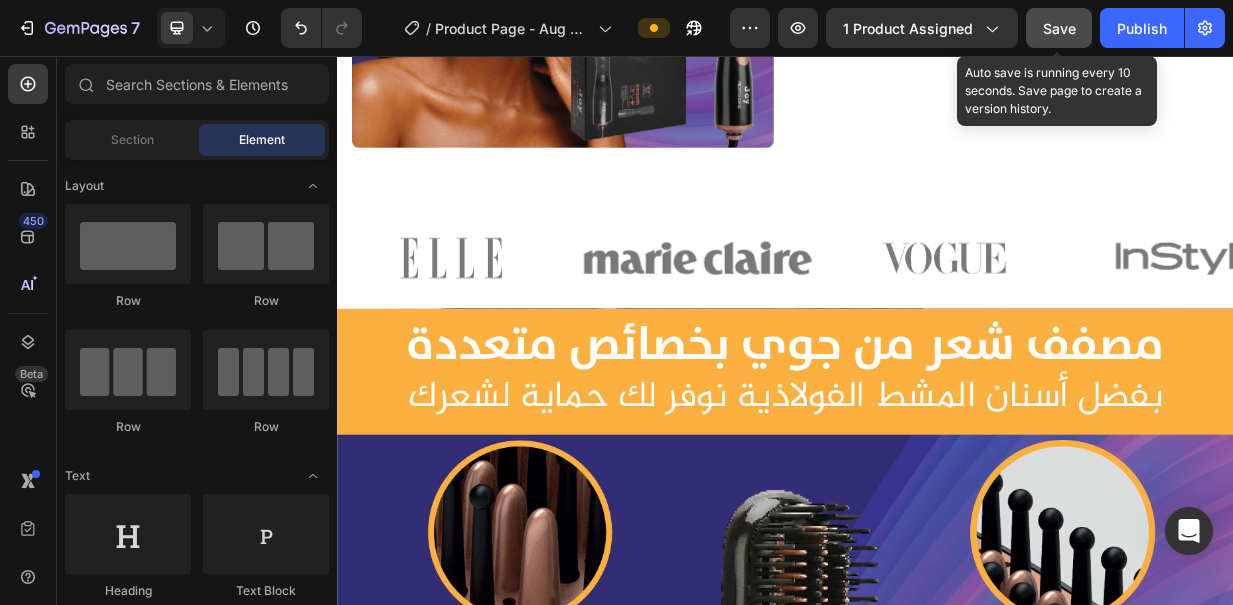 click on "Save" at bounding box center [1059, 28] 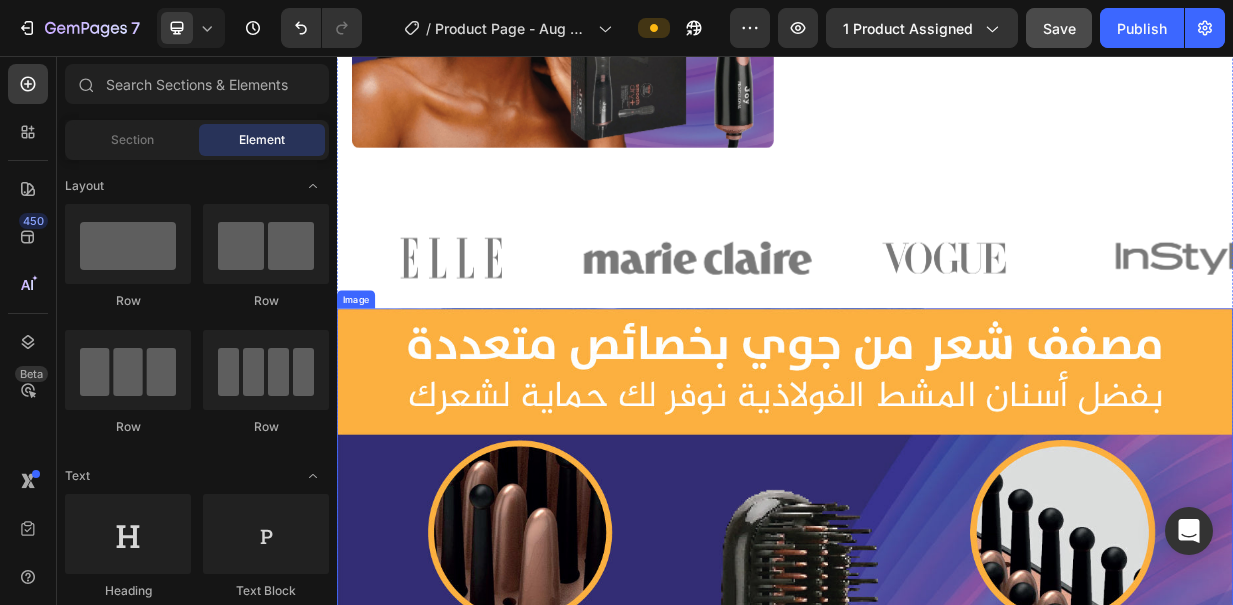 click at bounding box center [937, 994] 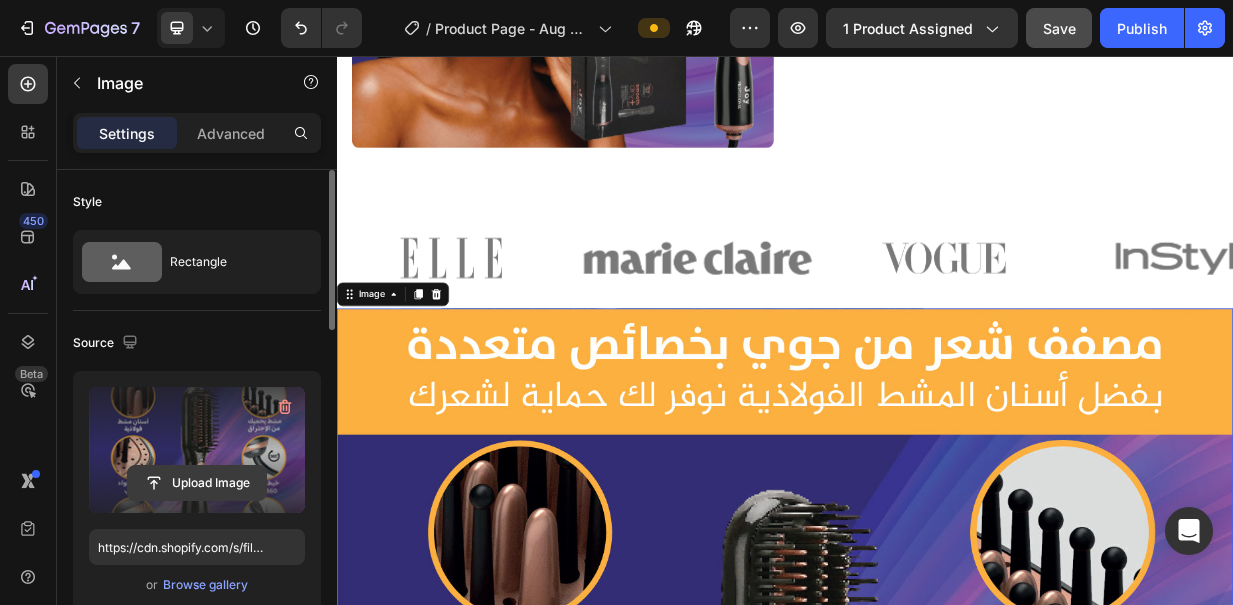 click 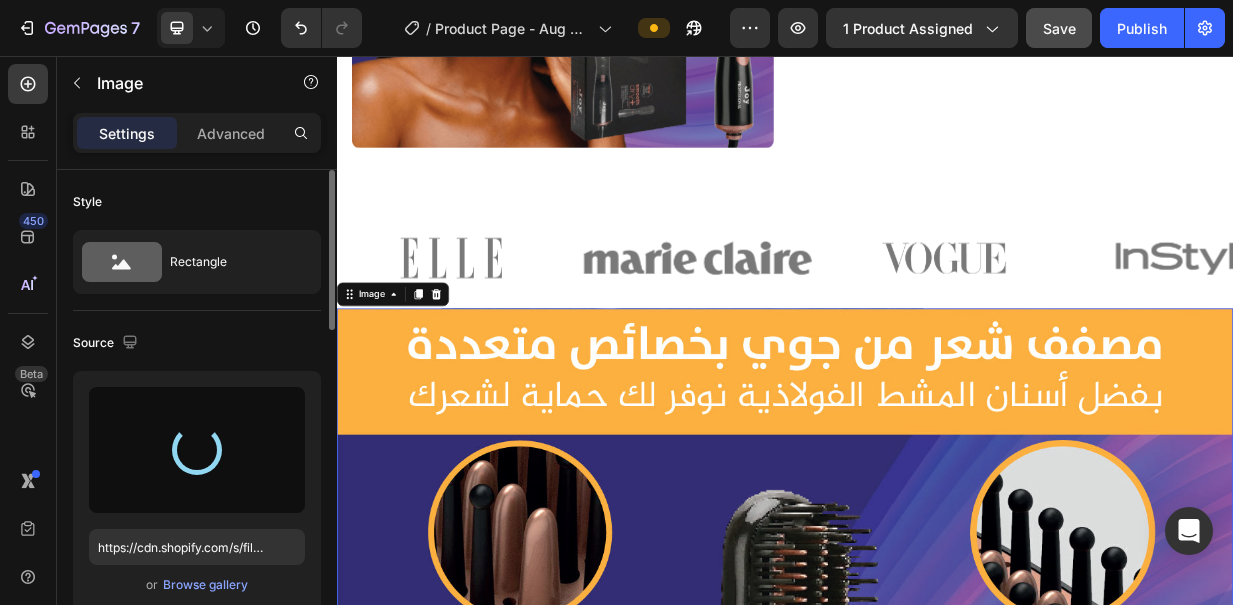 type on "https://cdn.shopify.com/s/files/1/0586/7749/3859/files/gempages_521791578210042899-fee6daaf-1884-4996-bba6-956456a03a19.jpg" 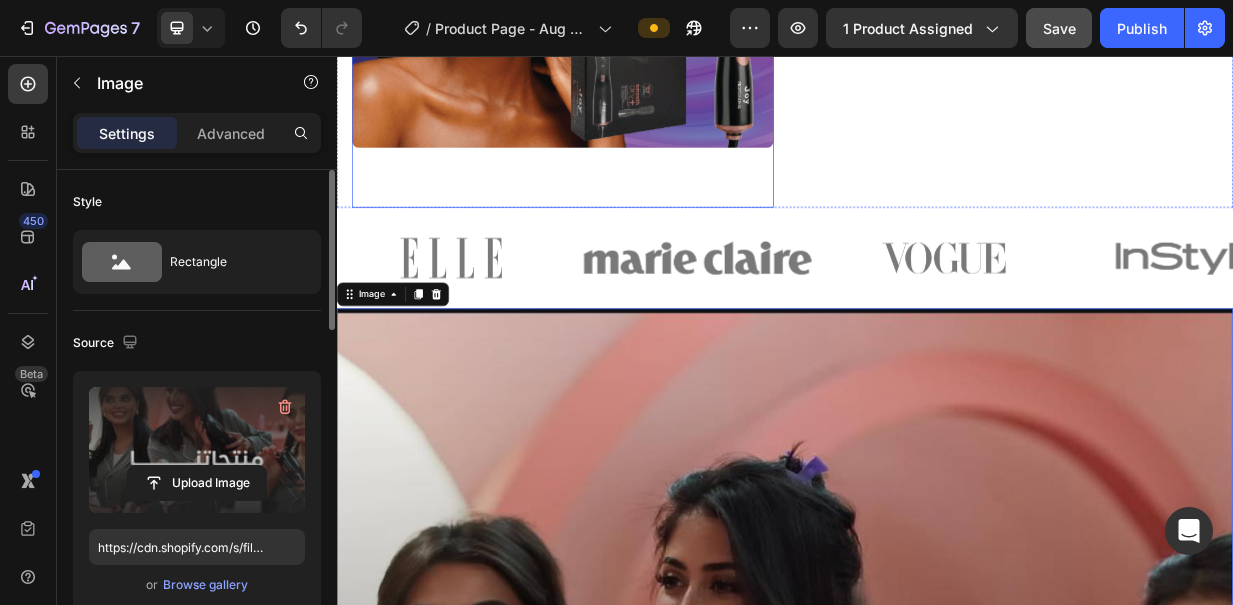 click at bounding box center (639, -104) 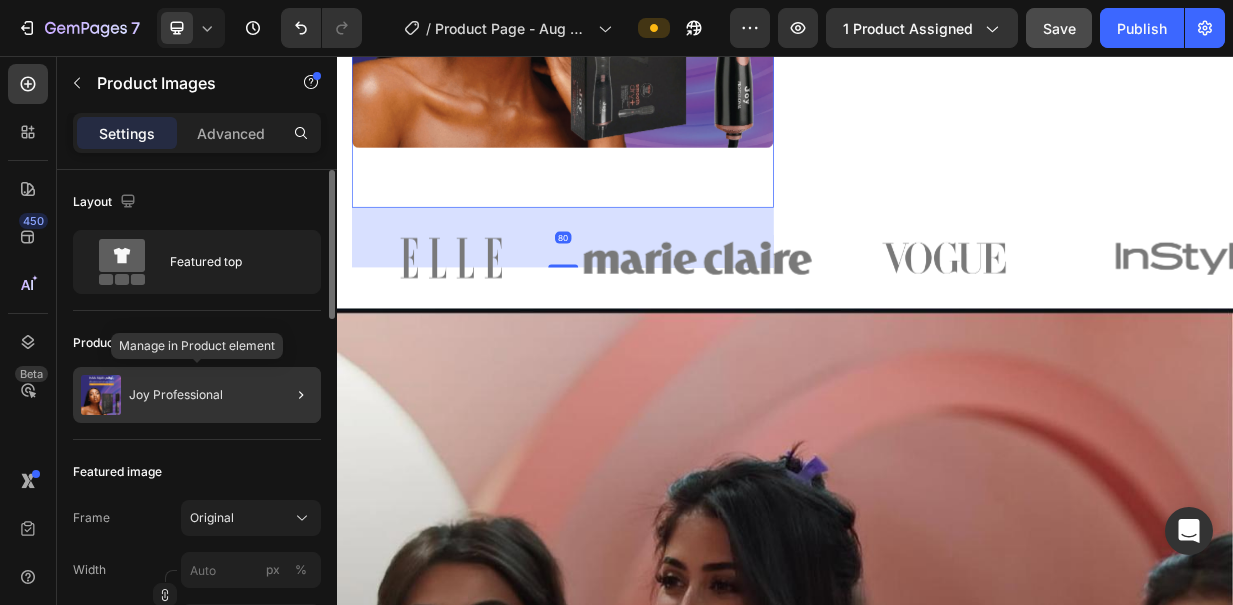 click on "Joy Professional" at bounding box center [176, 395] 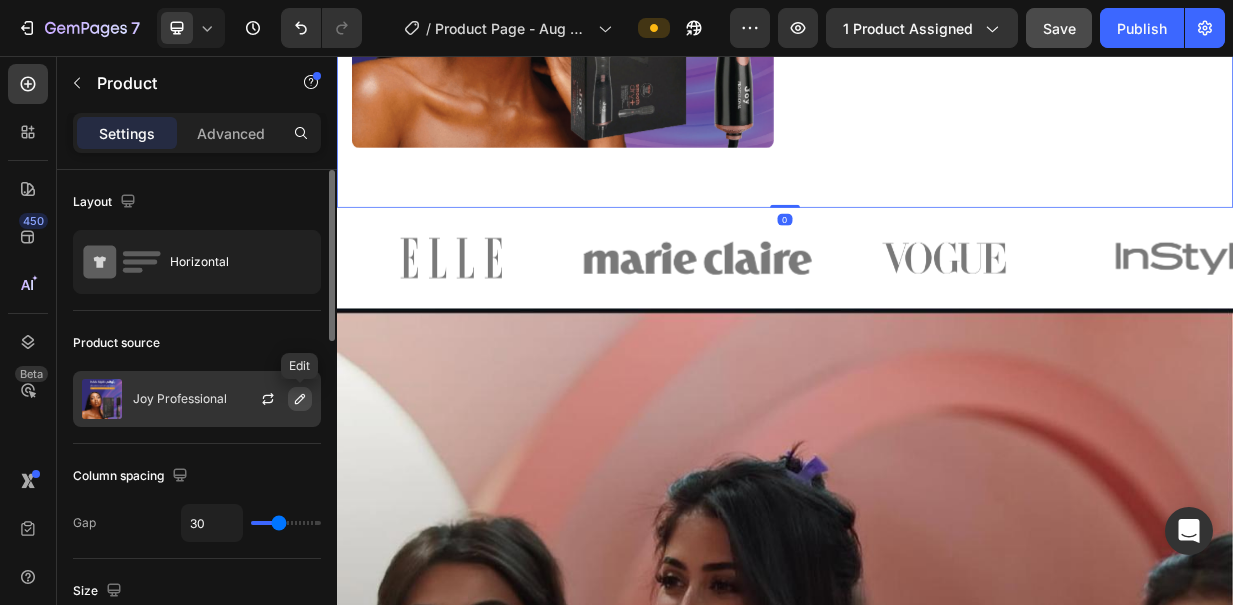 click 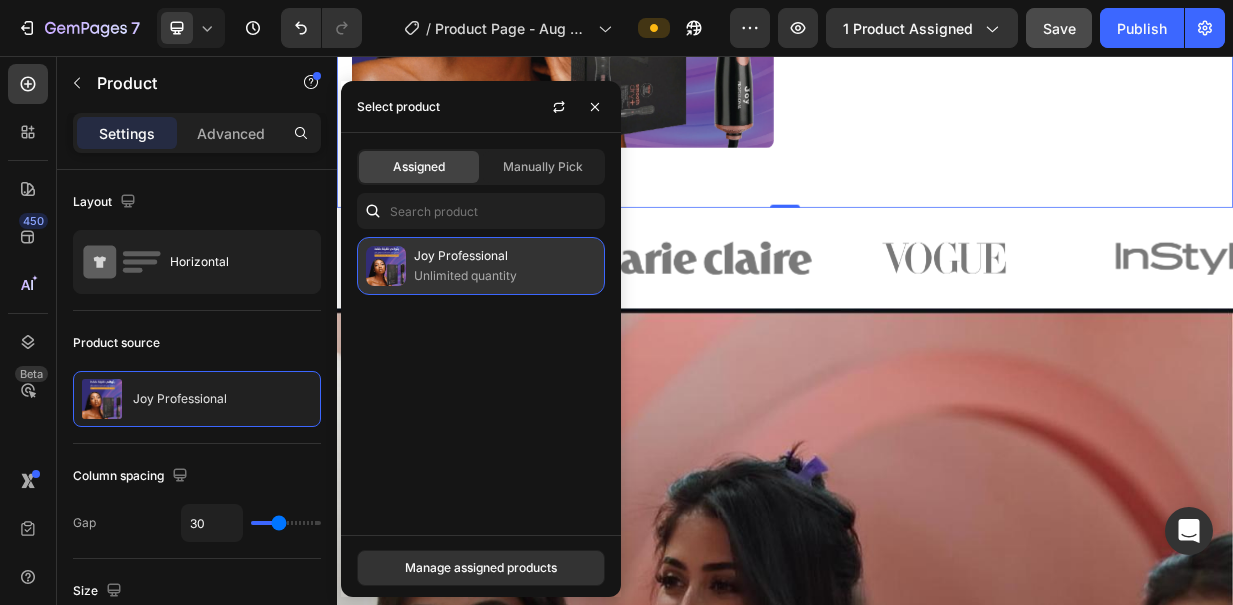 click on "Unlimited quantity" at bounding box center (505, 276) 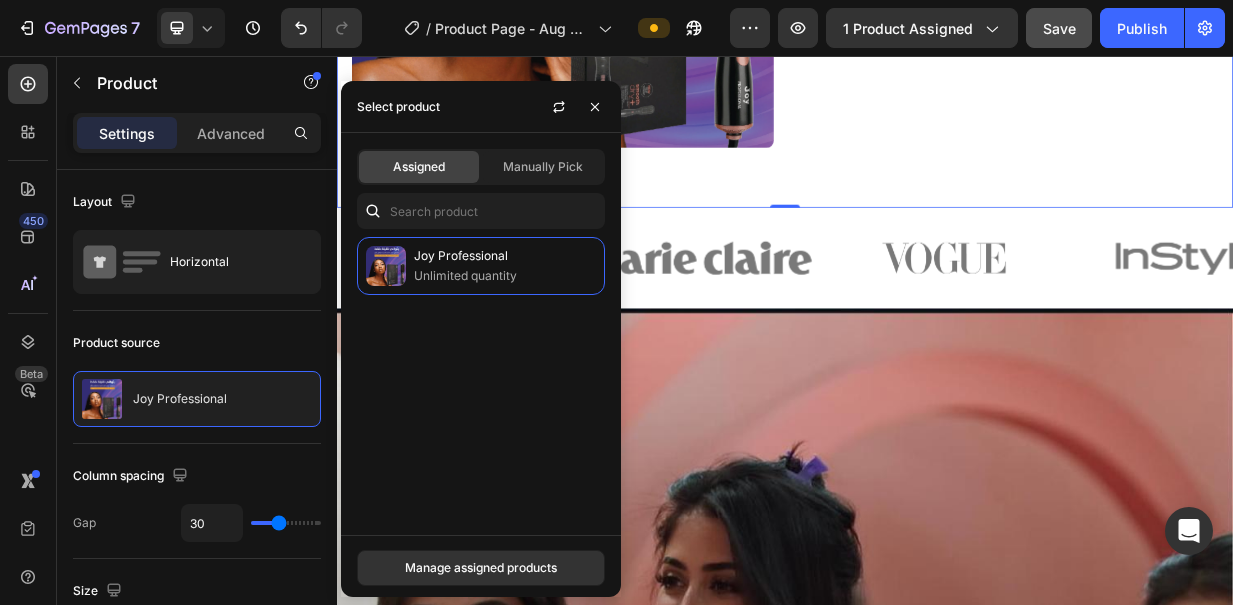 click on "Assigned Manually Pick Joy Professional Unlimited quantity" at bounding box center [481, 334] 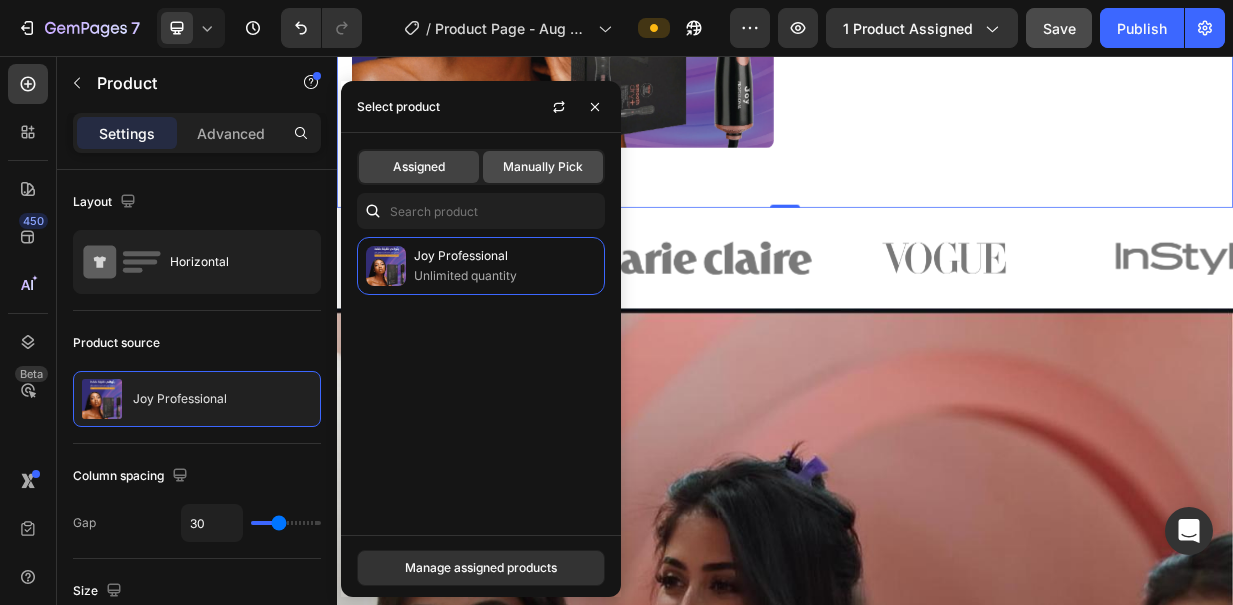 click on "Manually Pick" 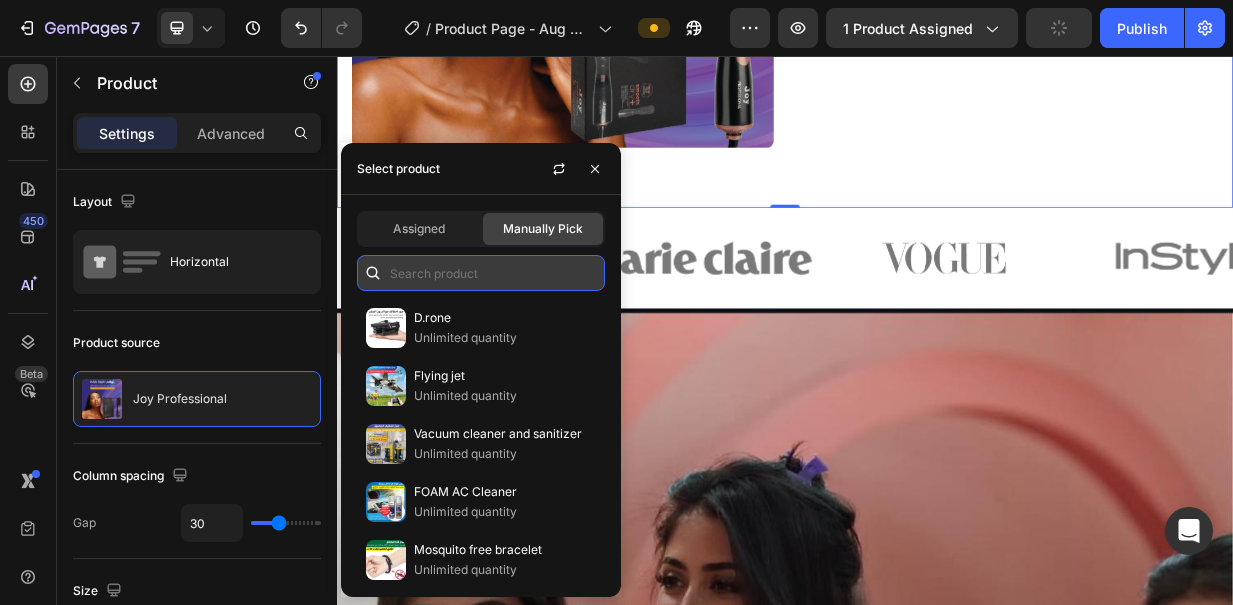 click at bounding box center [481, 273] 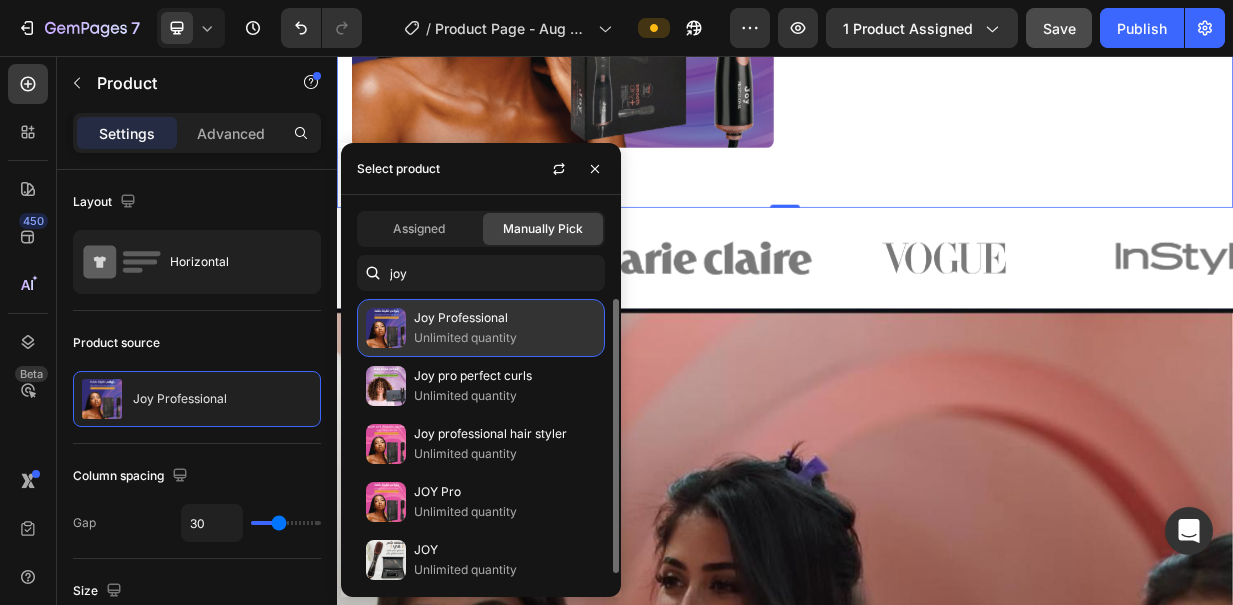 type on "joy" 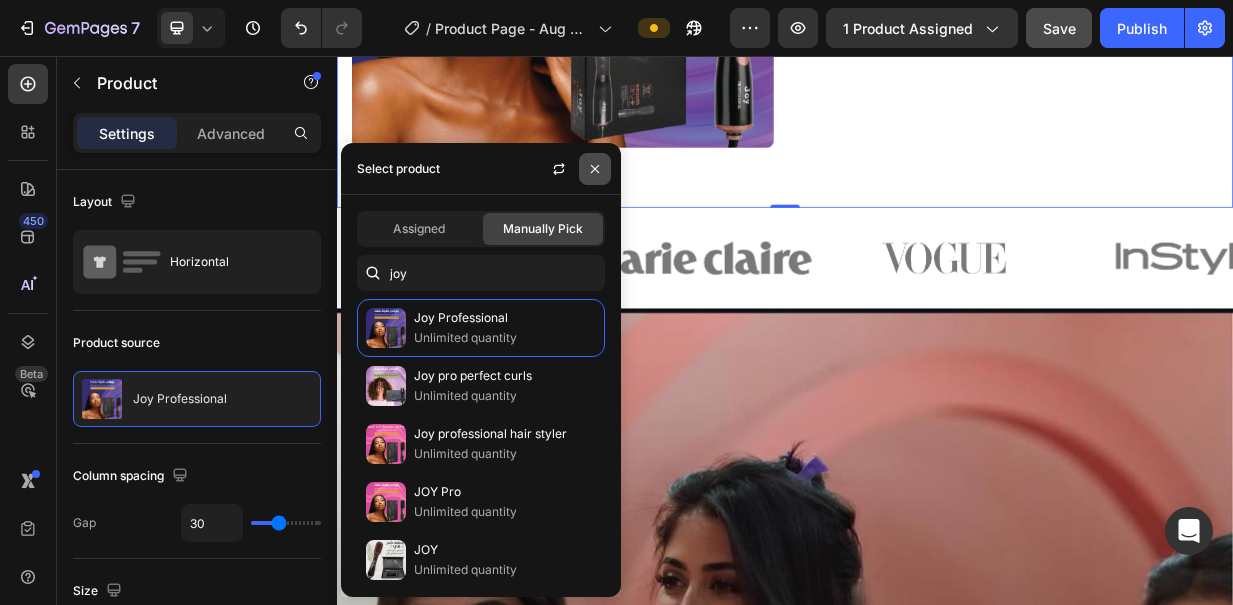 click 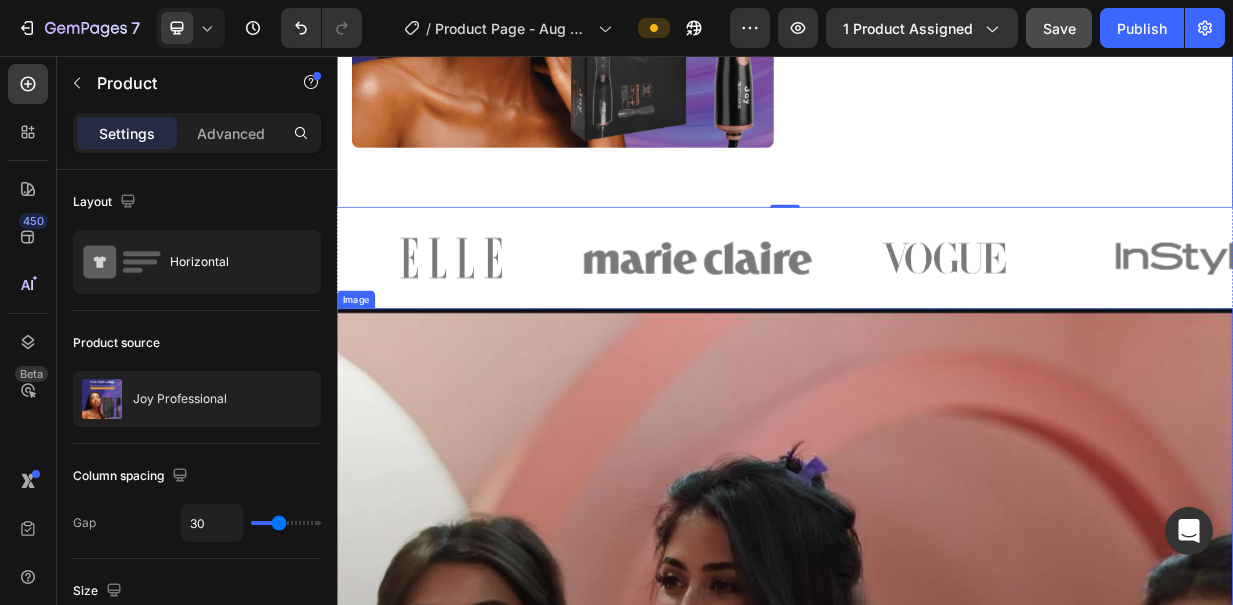 click at bounding box center (937, 1095) 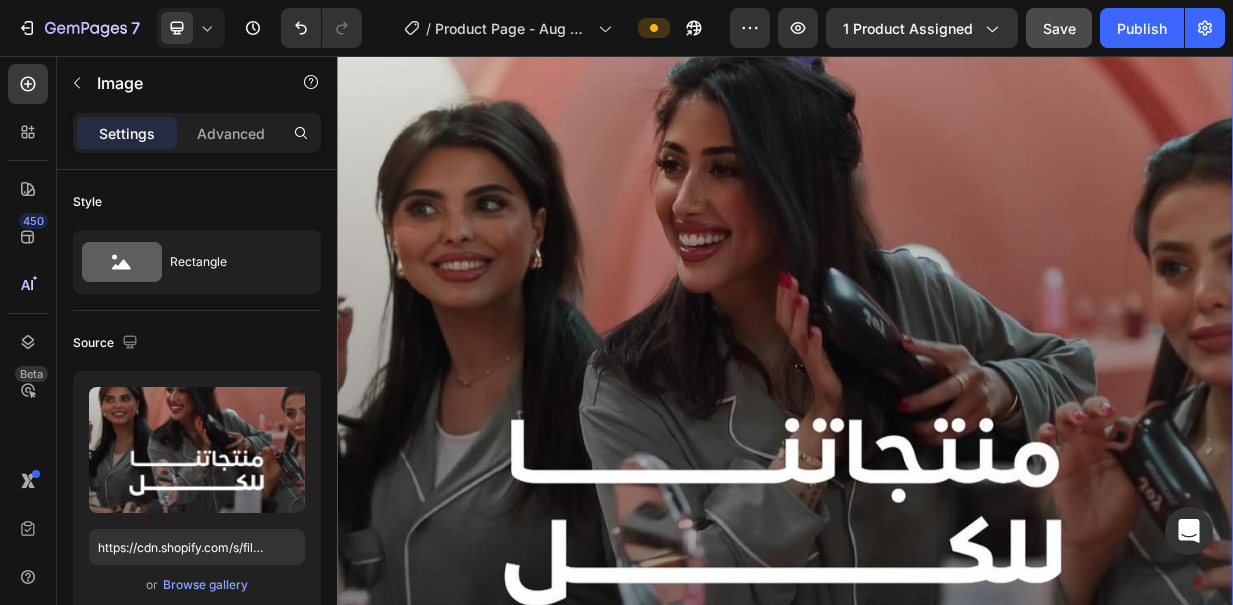 scroll, scrollTop: 1128, scrollLeft: 0, axis: vertical 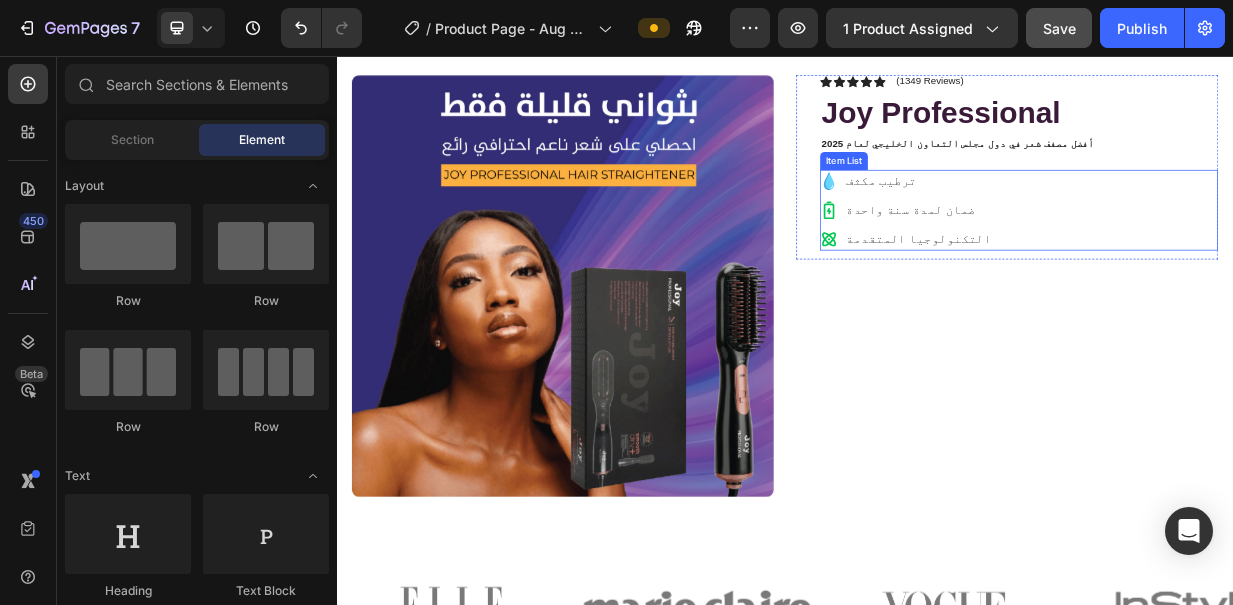 click on "Item List" at bounding box center [1016, 196] 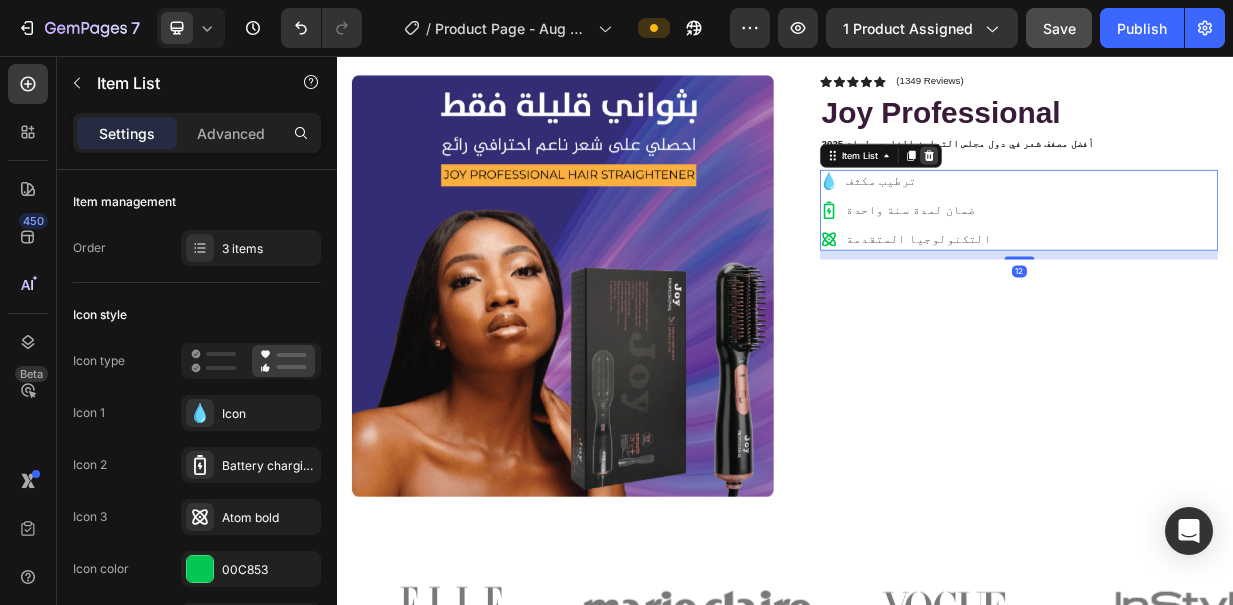 click 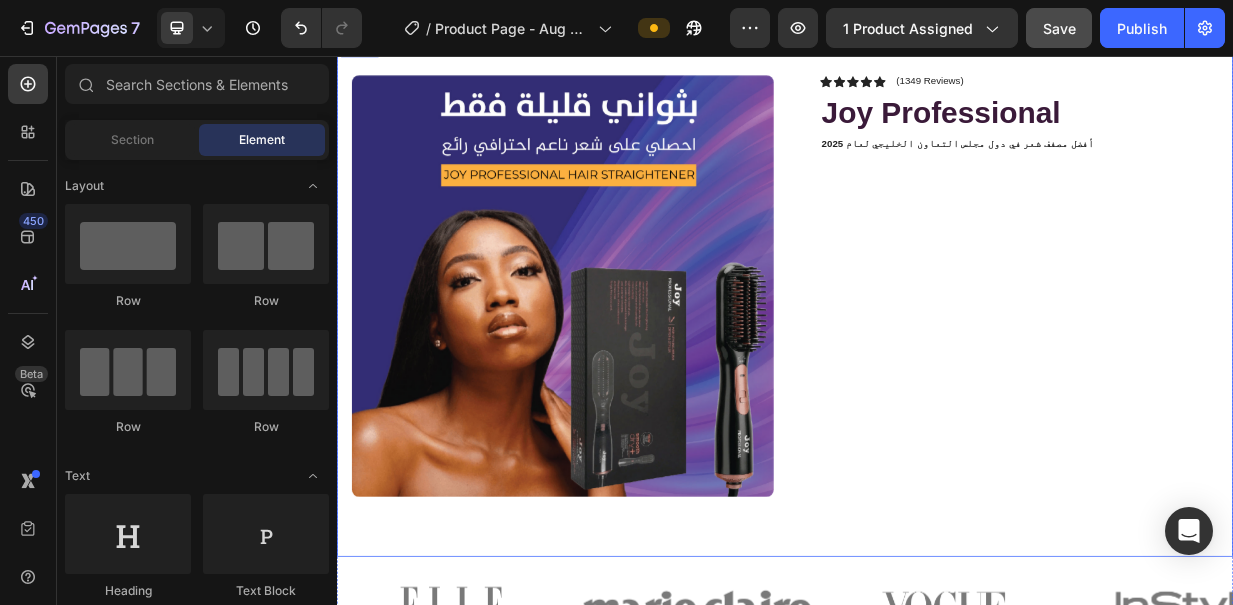click on "Icon Icon Icon Icon Icon Icon List (1349 Reviews) Text Block Row Joy Professional Product Title أفضل مصفف شعر في دول مجلس التعاون الخليجي لعام 2025 Text Block Image Icon Icon Icon Icon Icon Icon List آمن للاستخدام، مثالي لشعري الكثيف. أستخدمه أيضًا لشعر ابنتي، ويمنحه لمعانًا ونعومة. Text Block
Icon Maitha (Dubai, UAE) Text Block Row Row Row" at bounding box center [1234, 403] 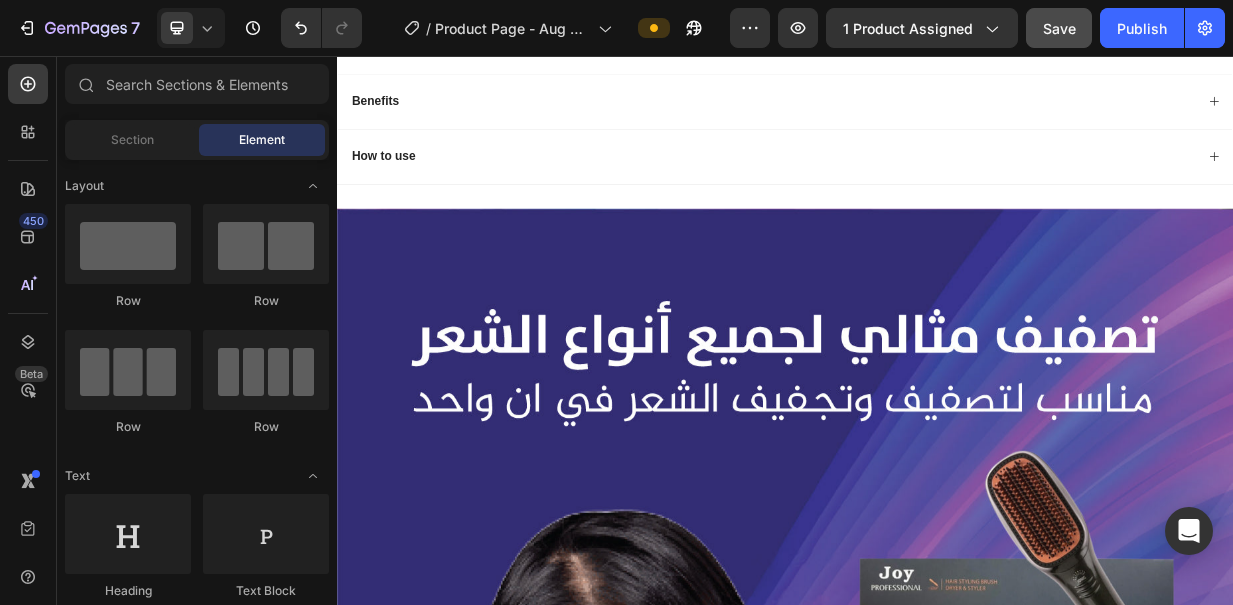 scroll, scrollTop: 2555, scrollLeft: 0, axis: vertical 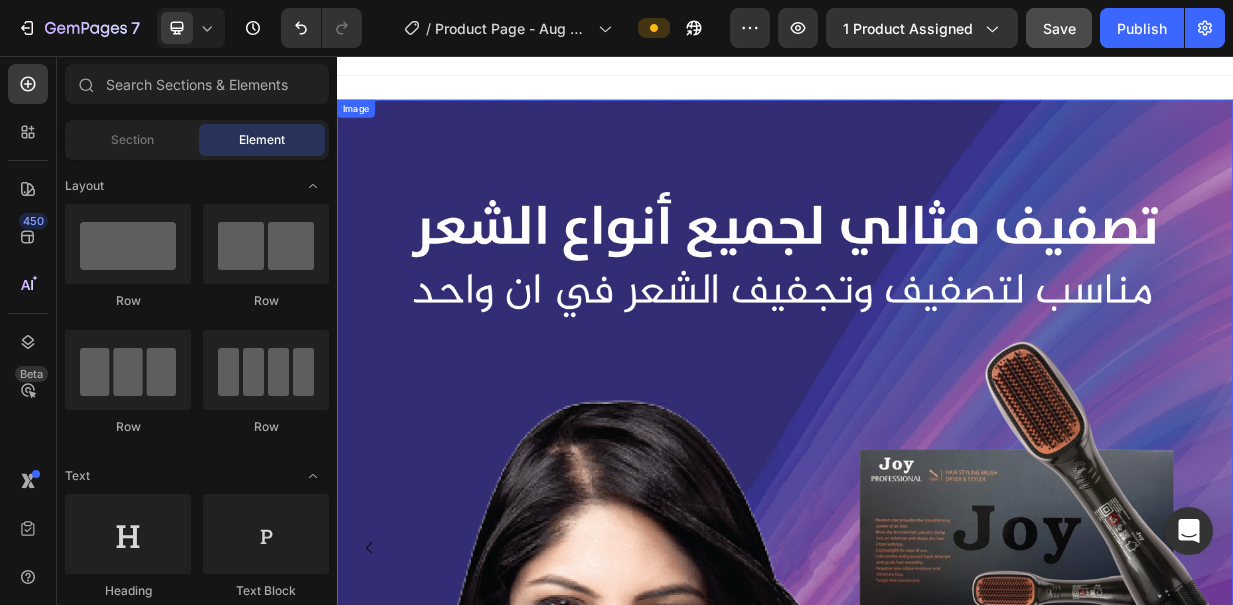 click at bounding box center [937, 715] 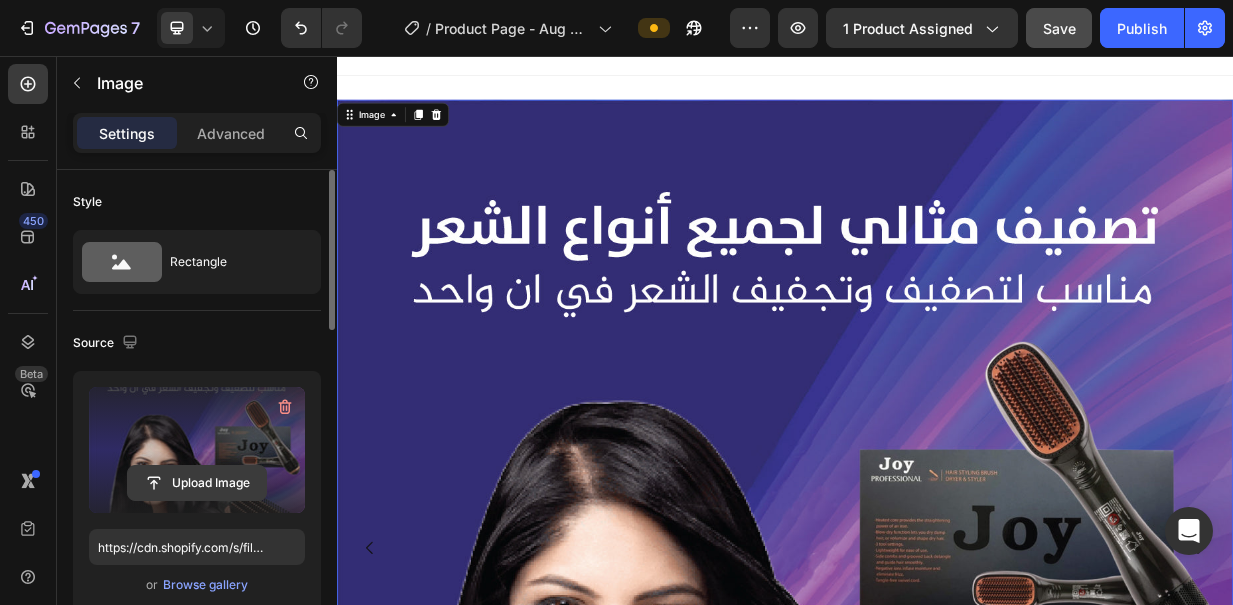 click 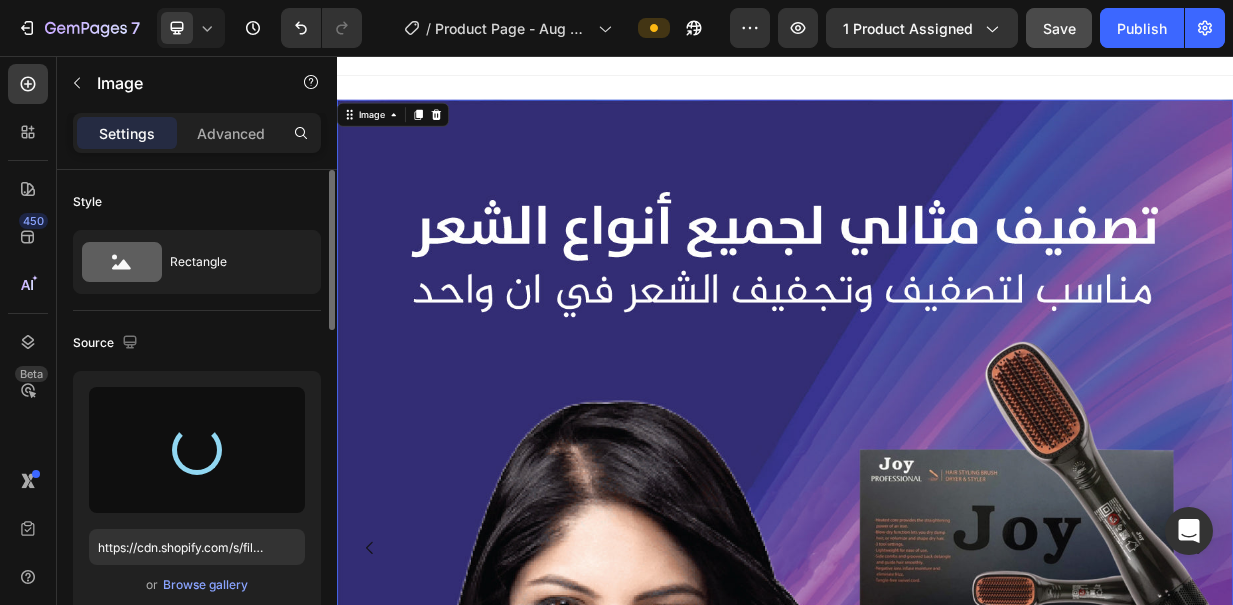 type on "https://cdn.shopify.com/s/files/1/0586/7749/3859/files/gempages_521791578210042899-159a2735-ba19-4a6f-bc90-f35ba486822c.jpg" 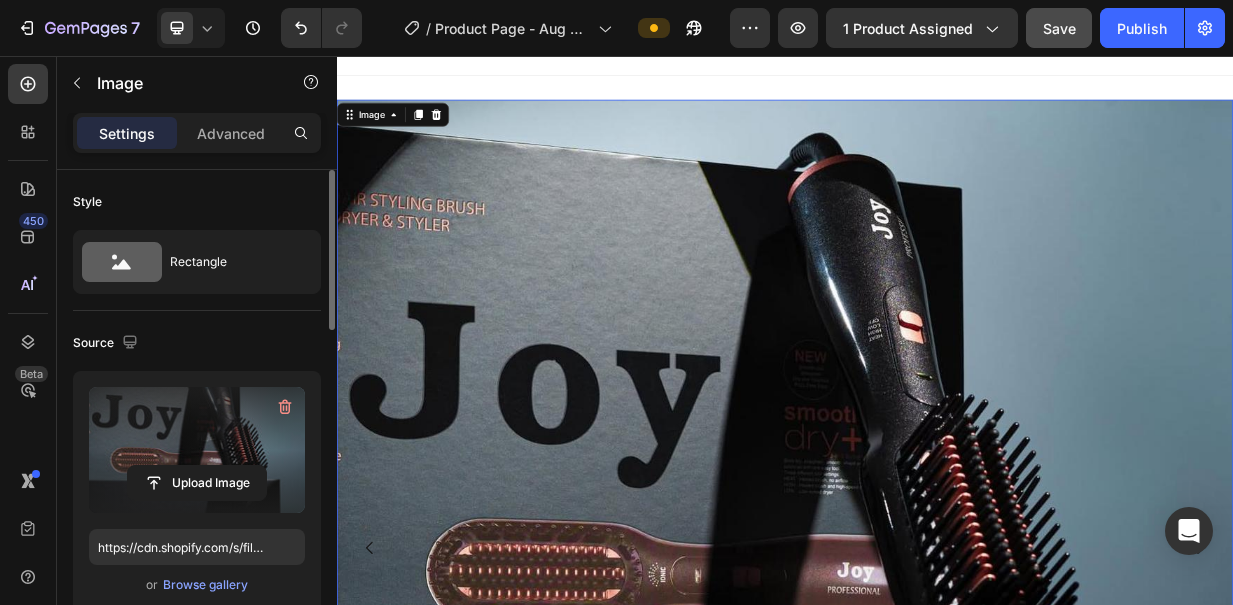 click at bounding box center (937, 693) 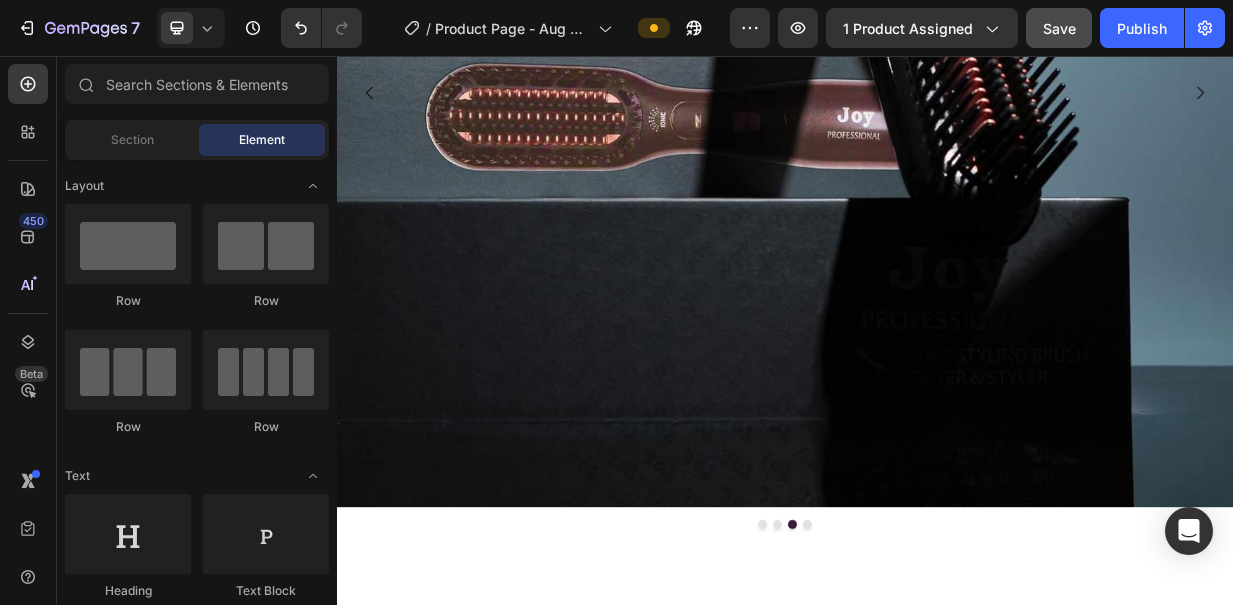 scroll, scrollTop: 3458, scrollLeft: 0, axis: vertical 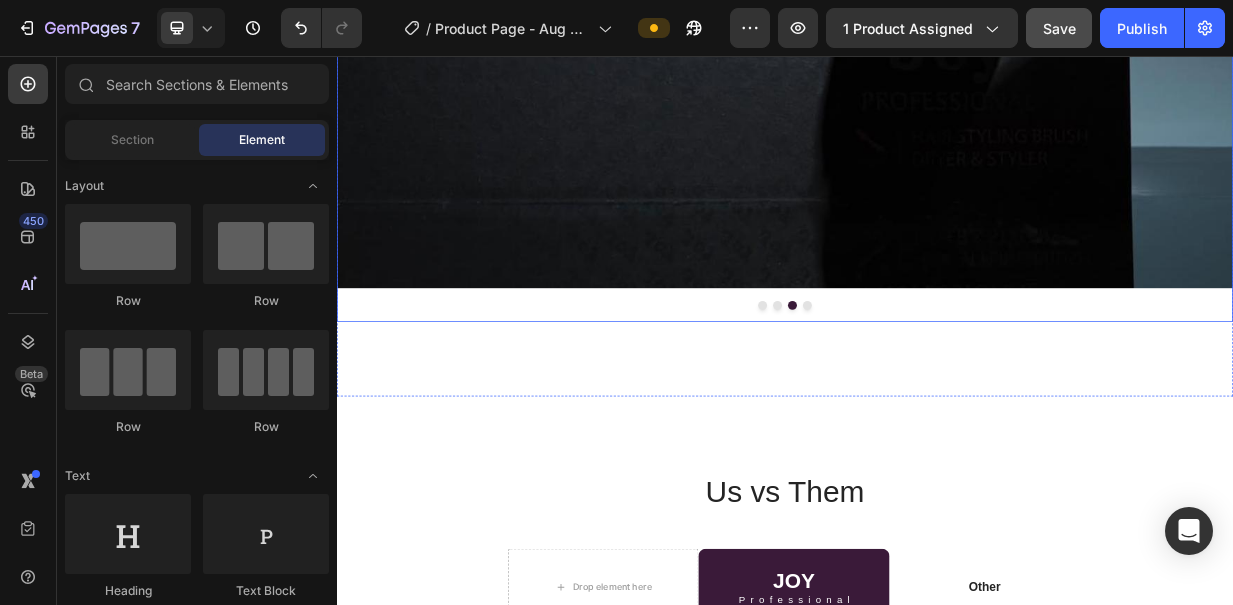 click at bounding box center (927, 390) 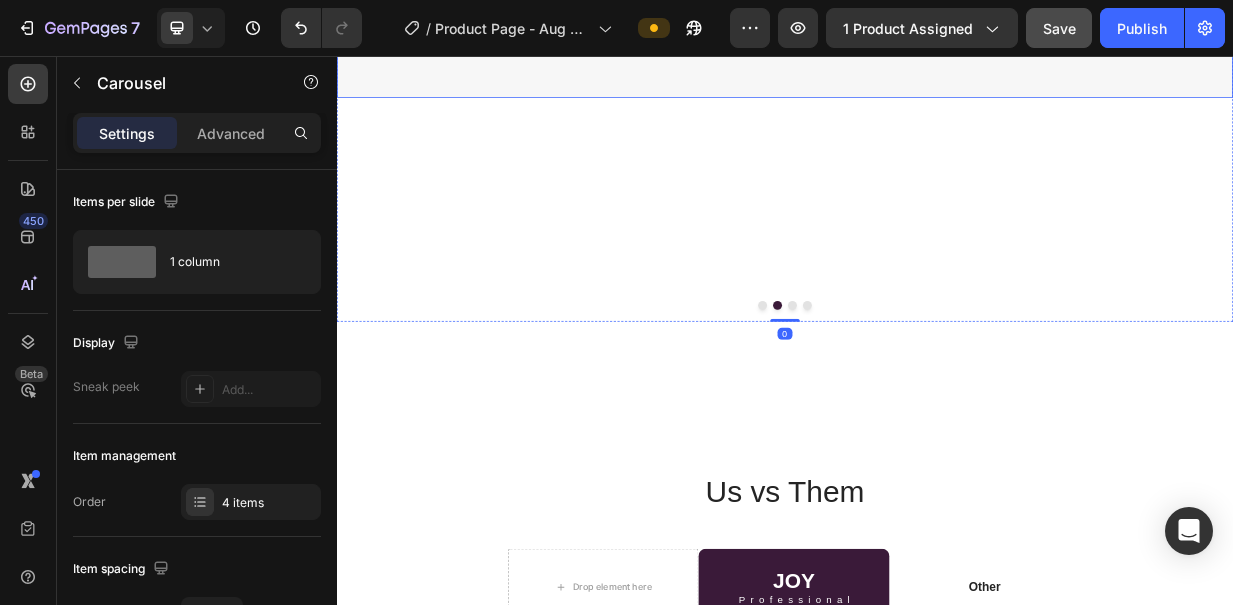 click at bounding box center (937, -188) 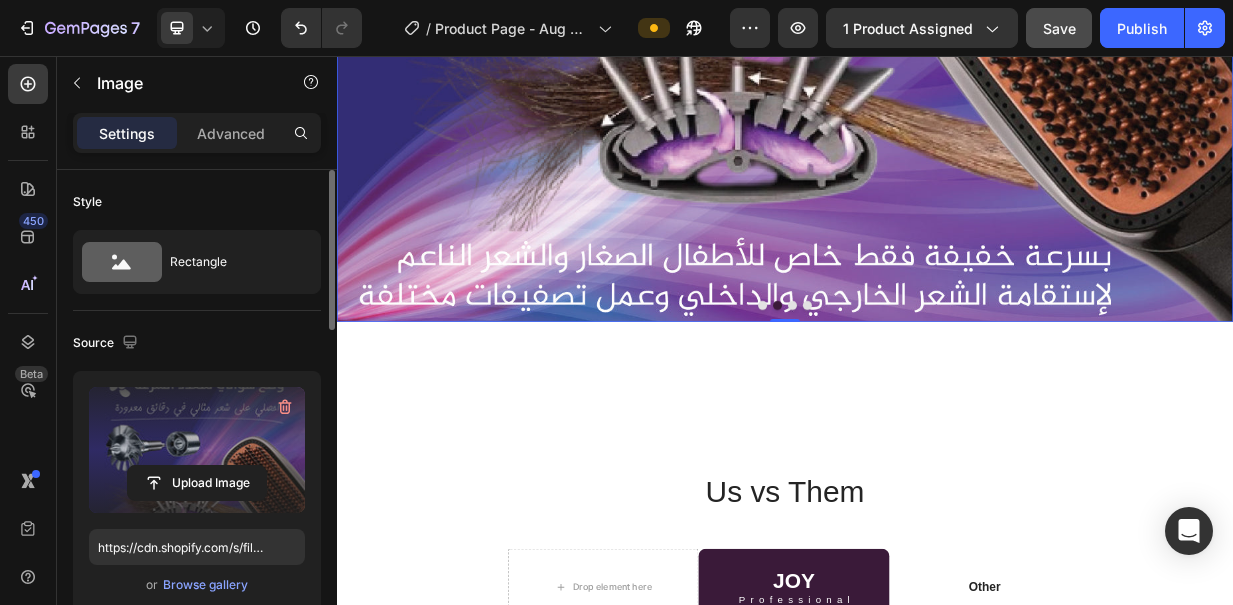 click 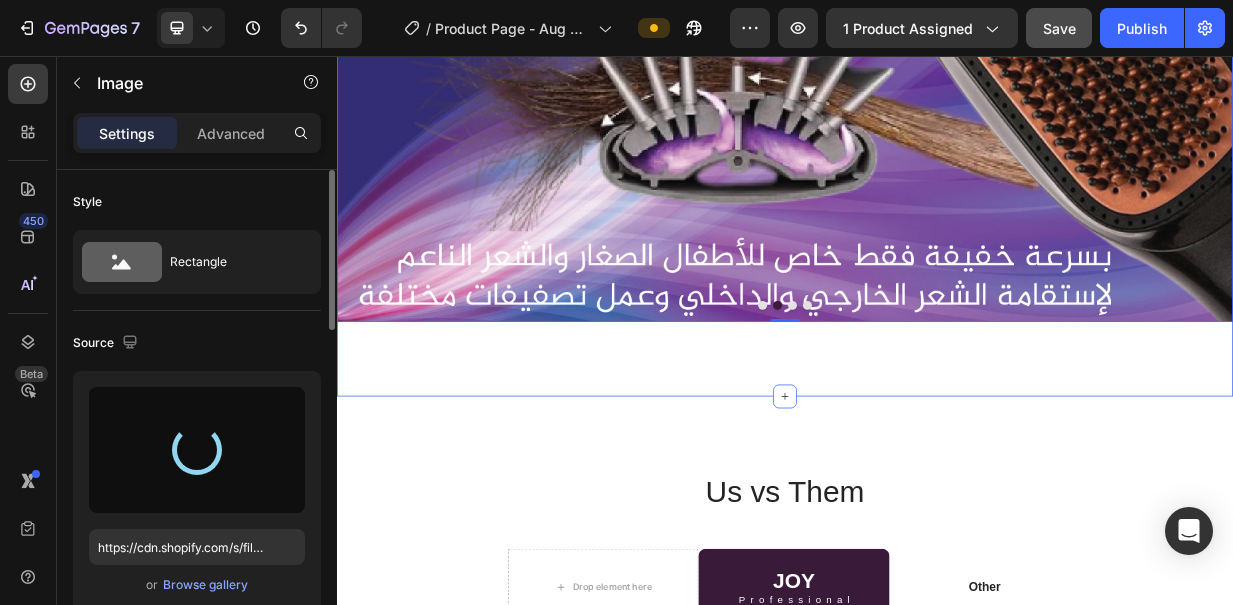type on "https://cdn.shopify.com/s/files/1/0586/7749/3859/files/gempages_521791578210042899-96e62d40-8013-4021-9135-7000eb7a67f3.jpg" 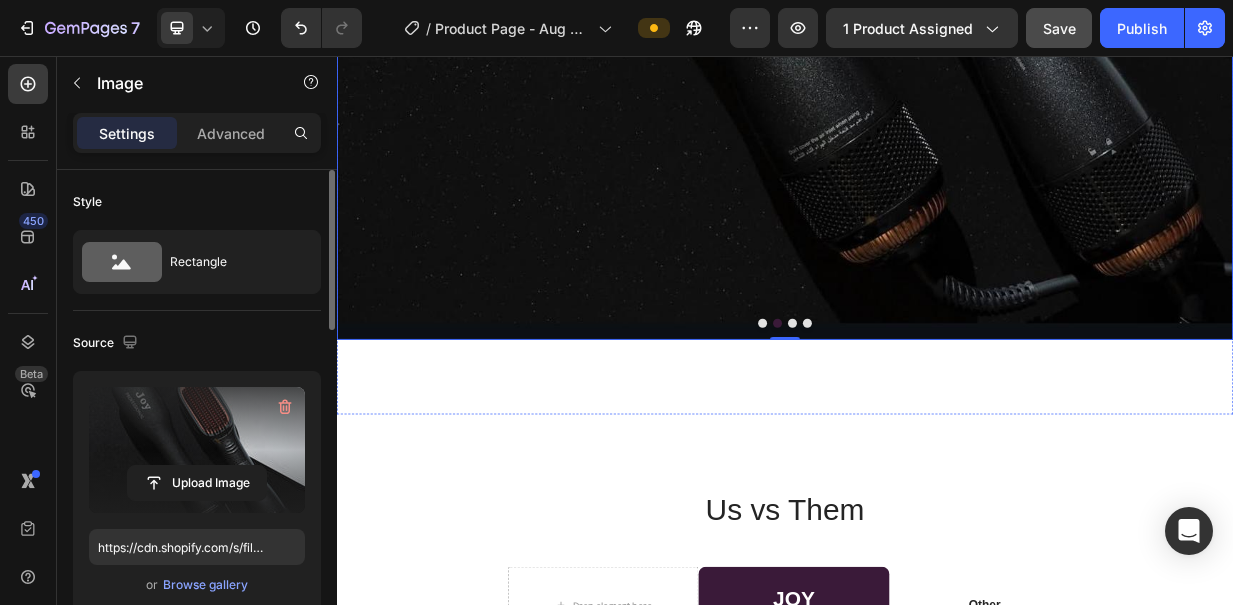 click at bounding box center [937, -176] 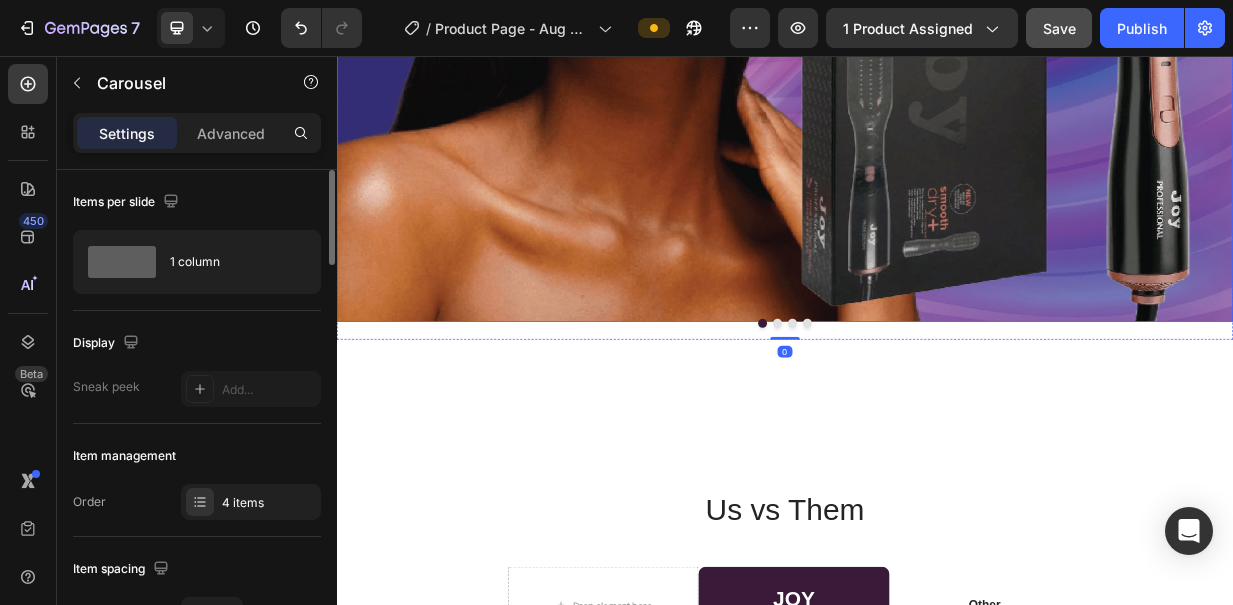 click at bounding box center (937, -188) 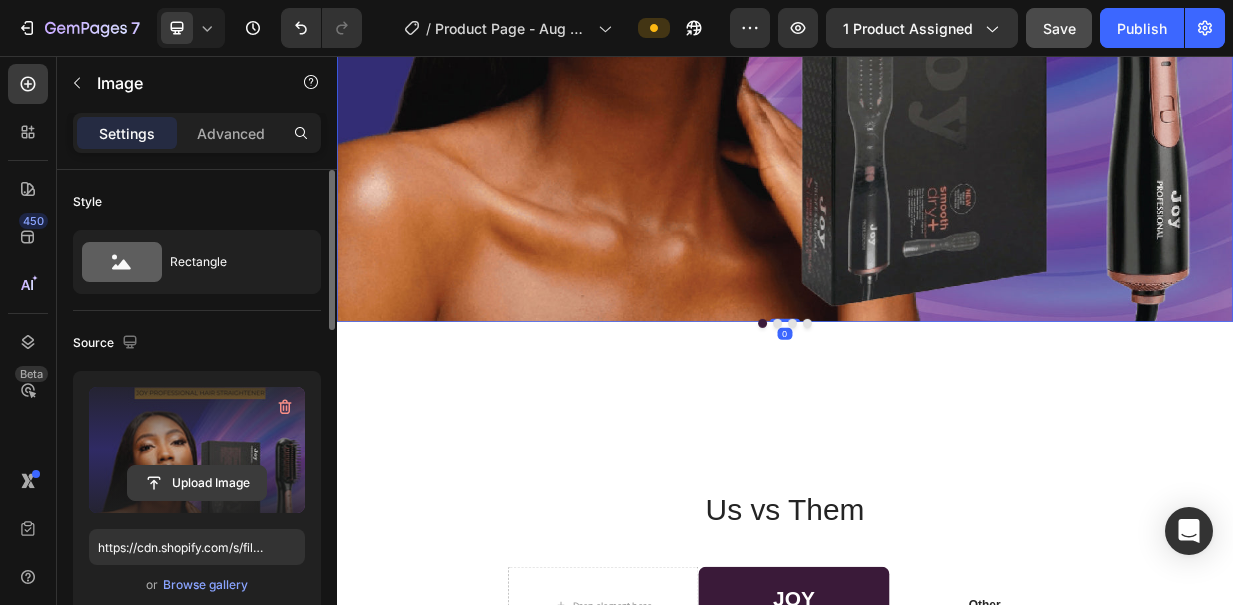 click 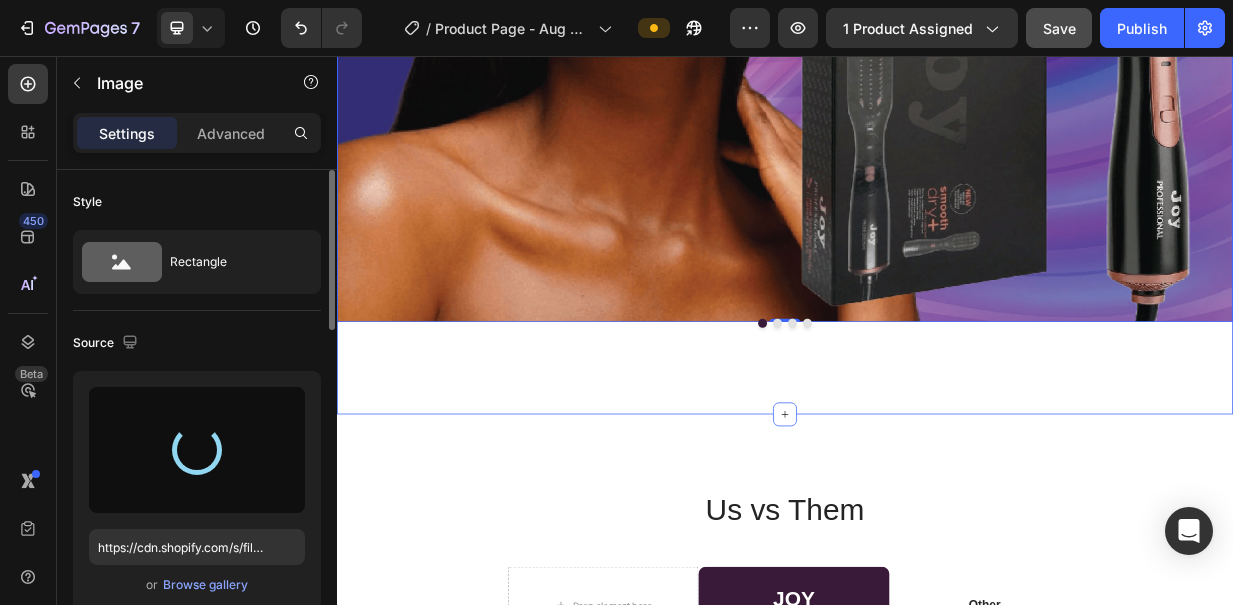 type on "https://cdn.shopify.com/s/files/1/0586/7749/3859/files/gempages_521791578210042899-2e821176-427f-4dab-9e29-384072a9c851.jpg" 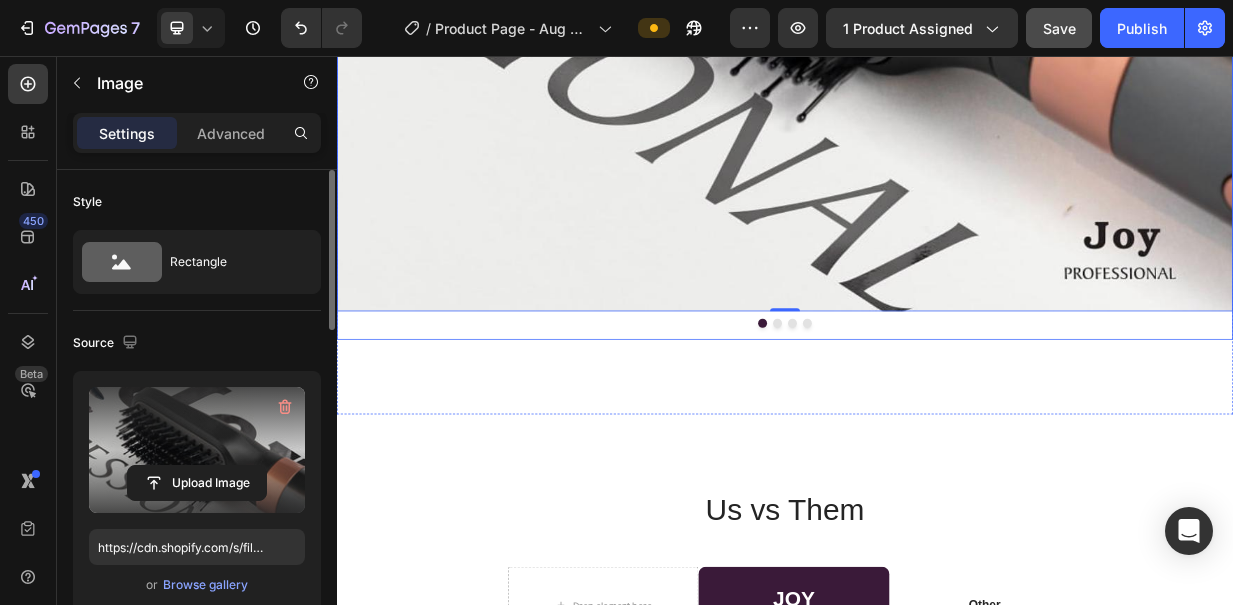 click at bounding box center (967, 414) 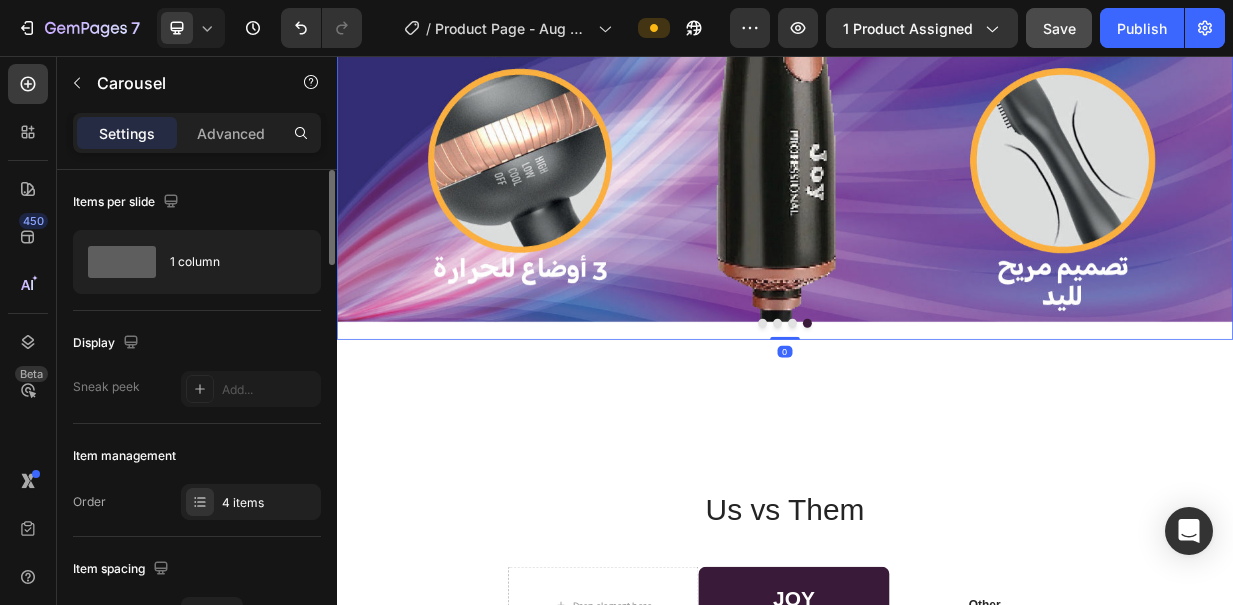 click at bounding box center [937, -188] 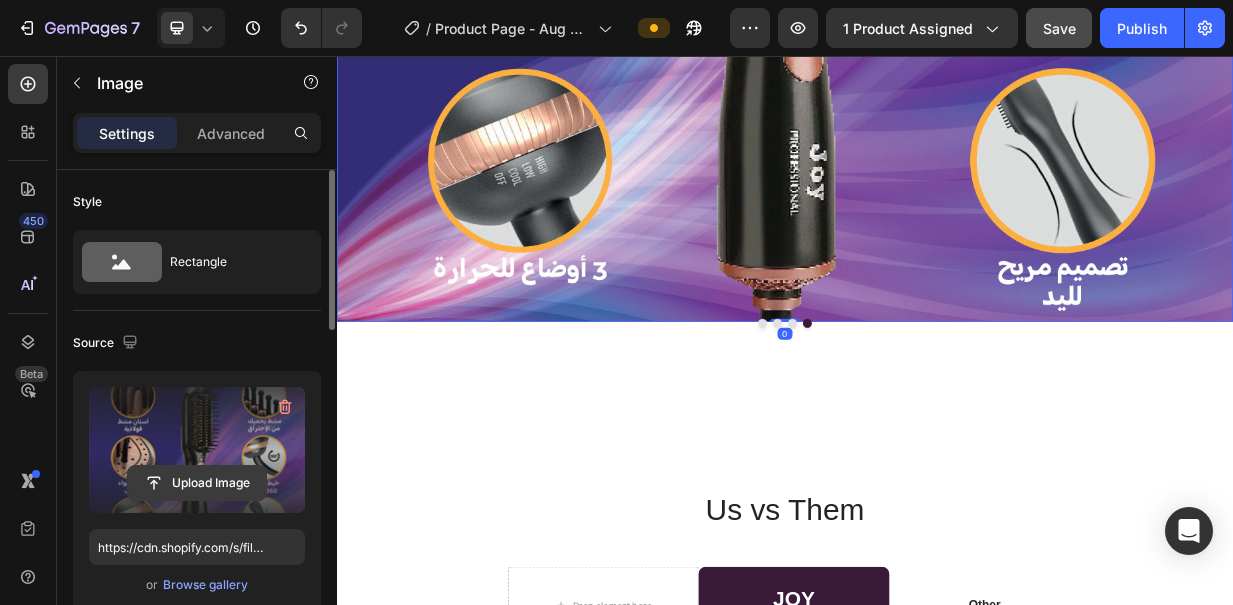 click 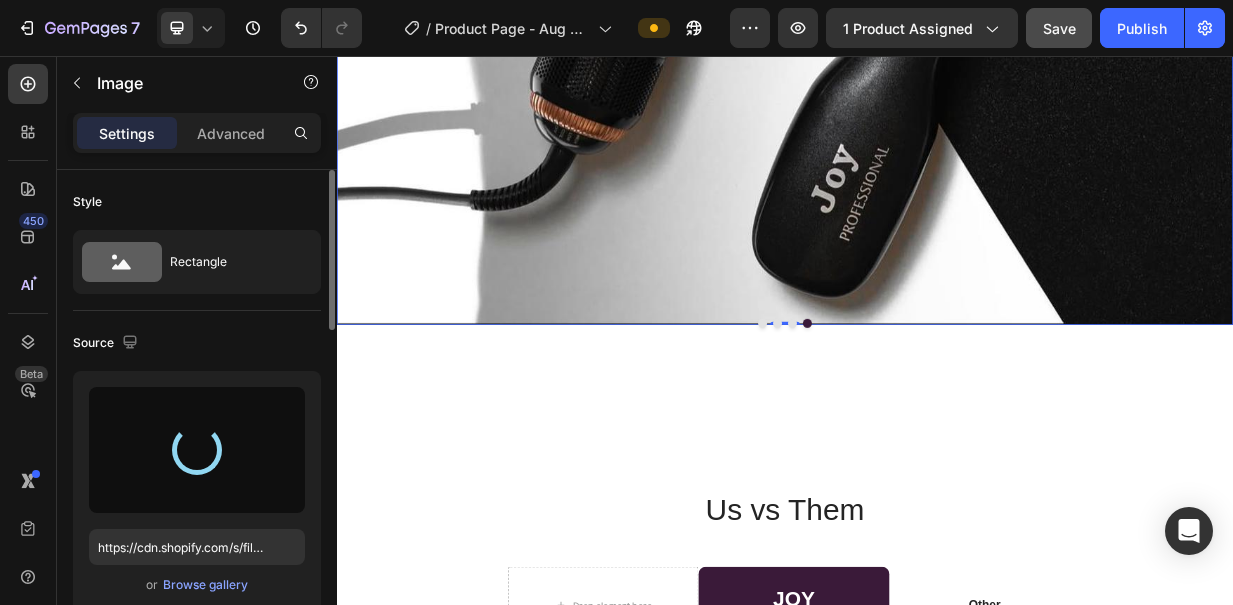 type on "https://cdn.shopify.com/s/files/1/0586/7749/3859/files/gempages_521791578210042899-cedfb52c-d65e-4cb9-8006-81bc66943f2f.jpg" 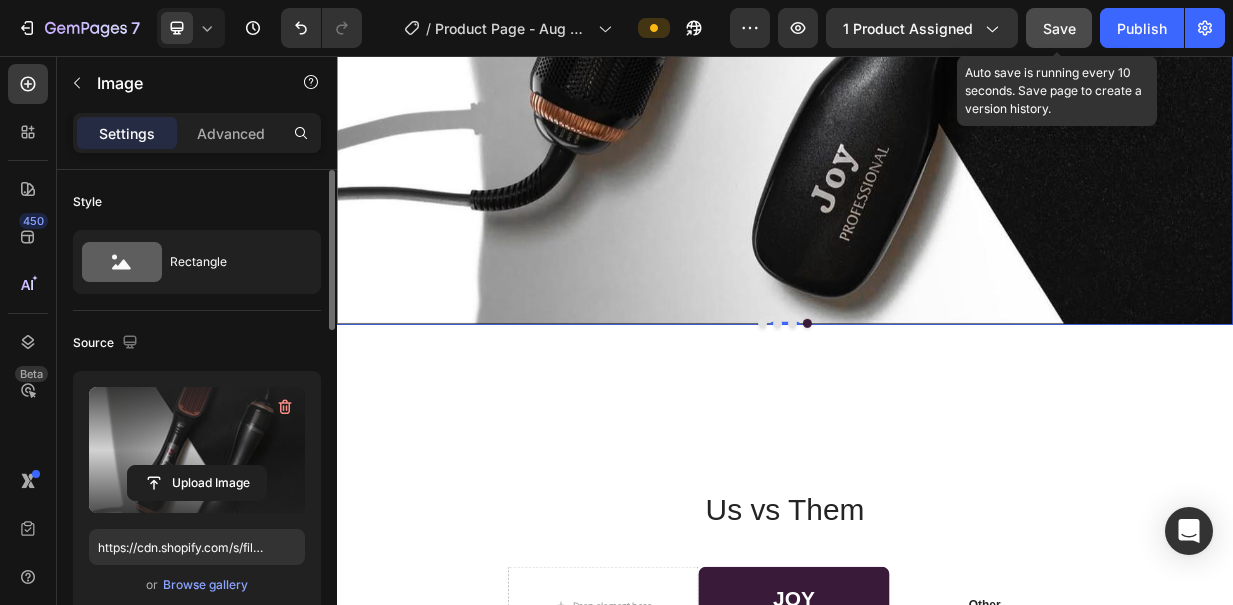 click on "Save" at bounding box center (1059, 28) 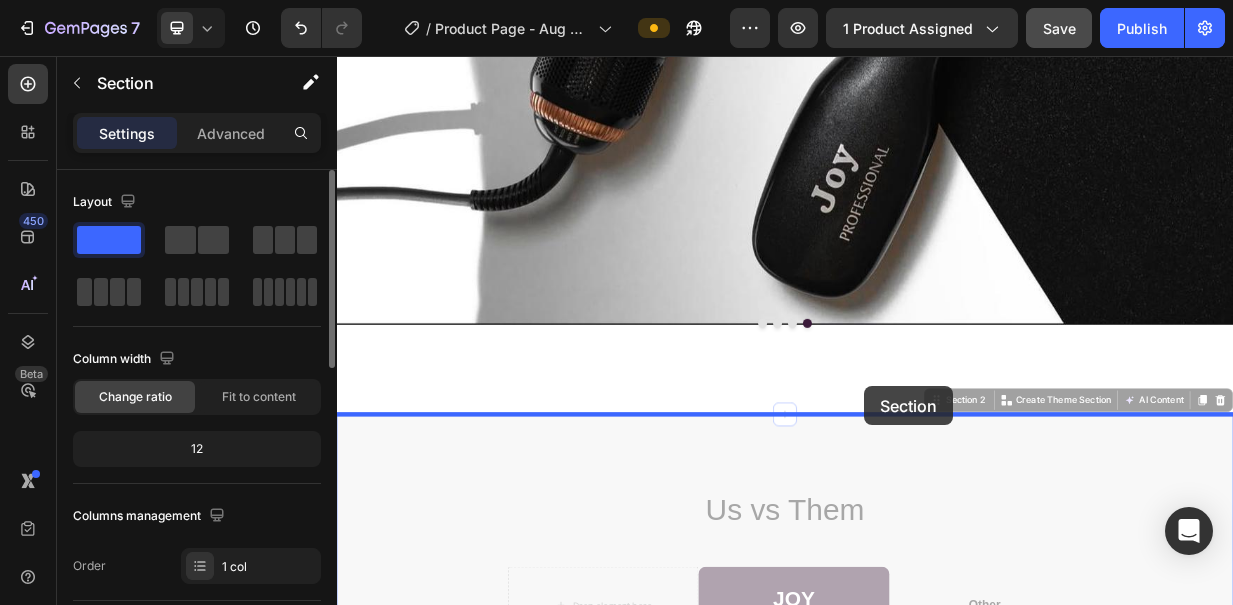 drag, startPoint x: 1061, startPoint y: 597, endPoint x: 1043, endPoint y: 498, distance: 100.62306 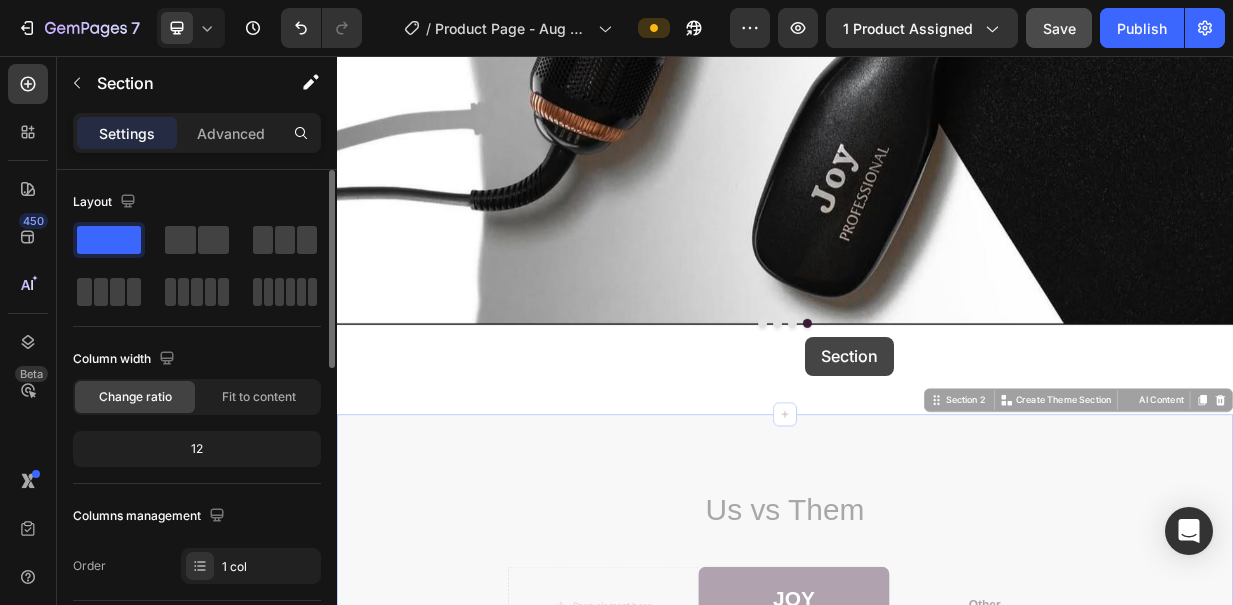 drag, startPoint x: 979, startPoint y: 537, endPoint x: 940, endPoint y: 544, distance: 39.623226 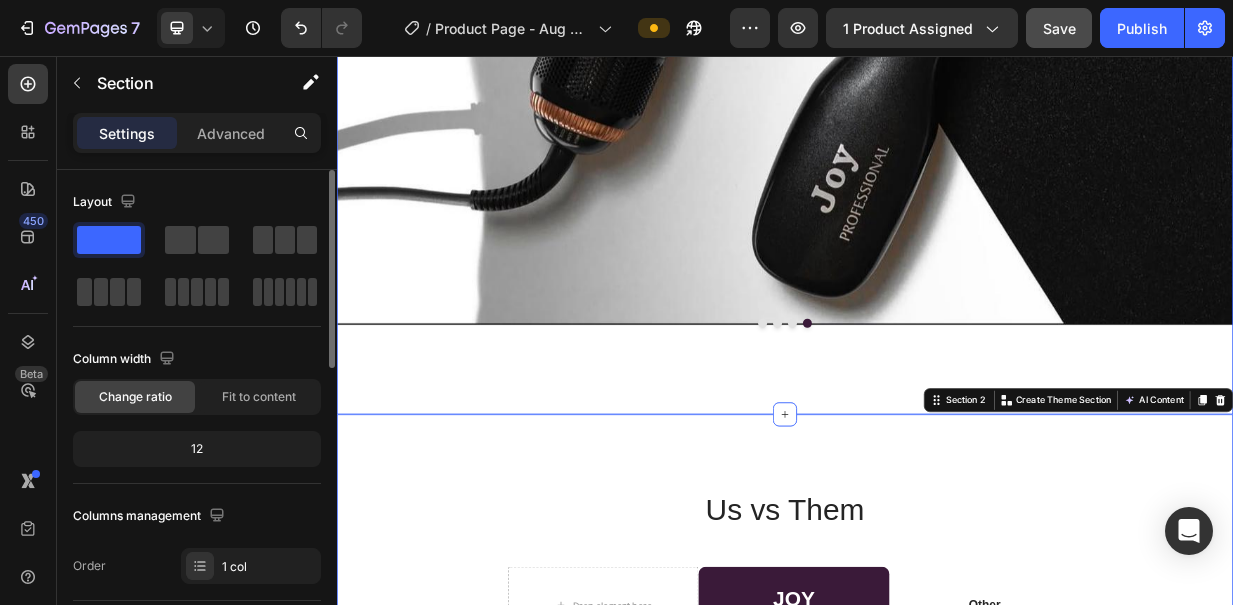 drag, startPoint x: 940, startPoint y: 542, endPoint x: 933, endPoint y: 434, distance: 108.226616 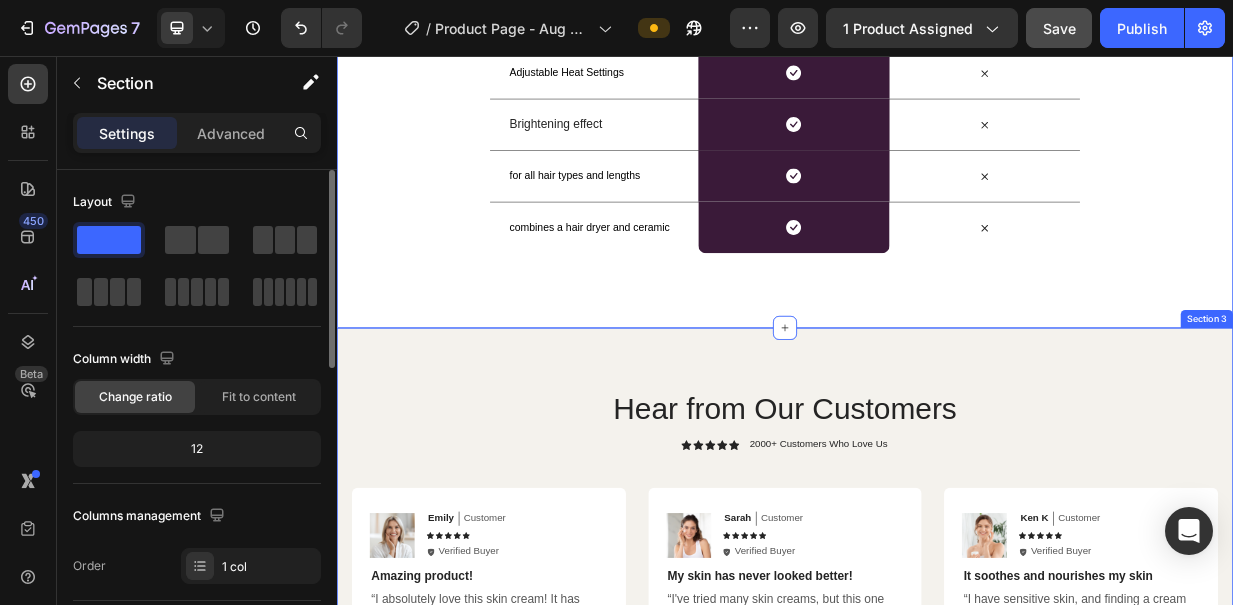 scroll, scrollTop: 4298, scrollLeft: 0, axis: vertical 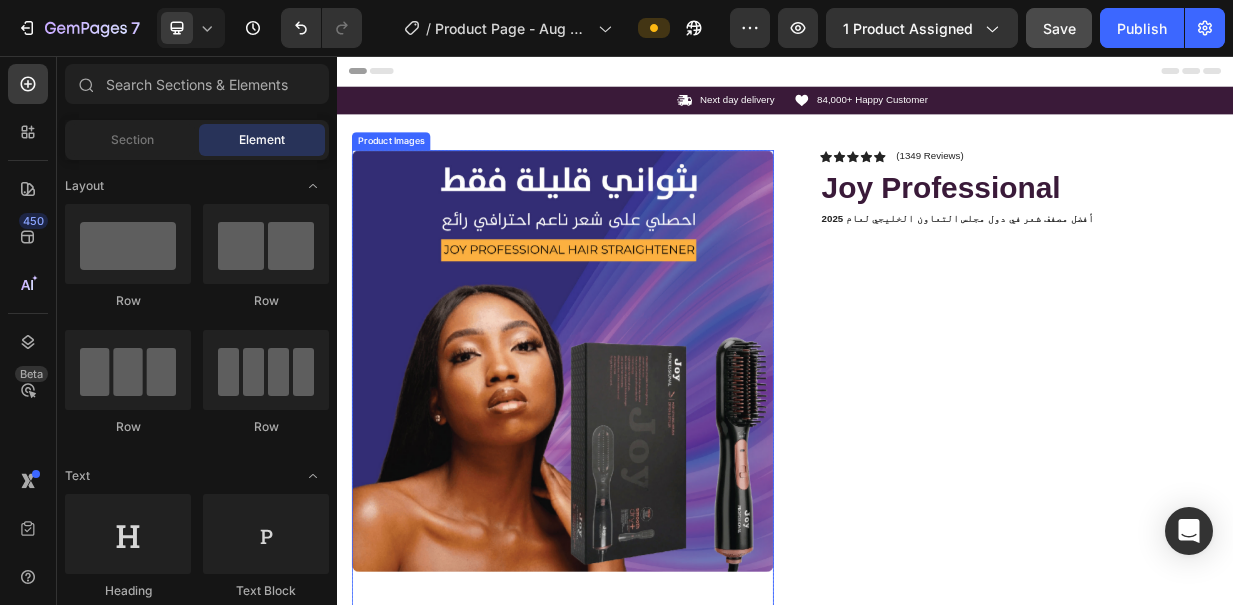 click at bounding box center [639, 464] 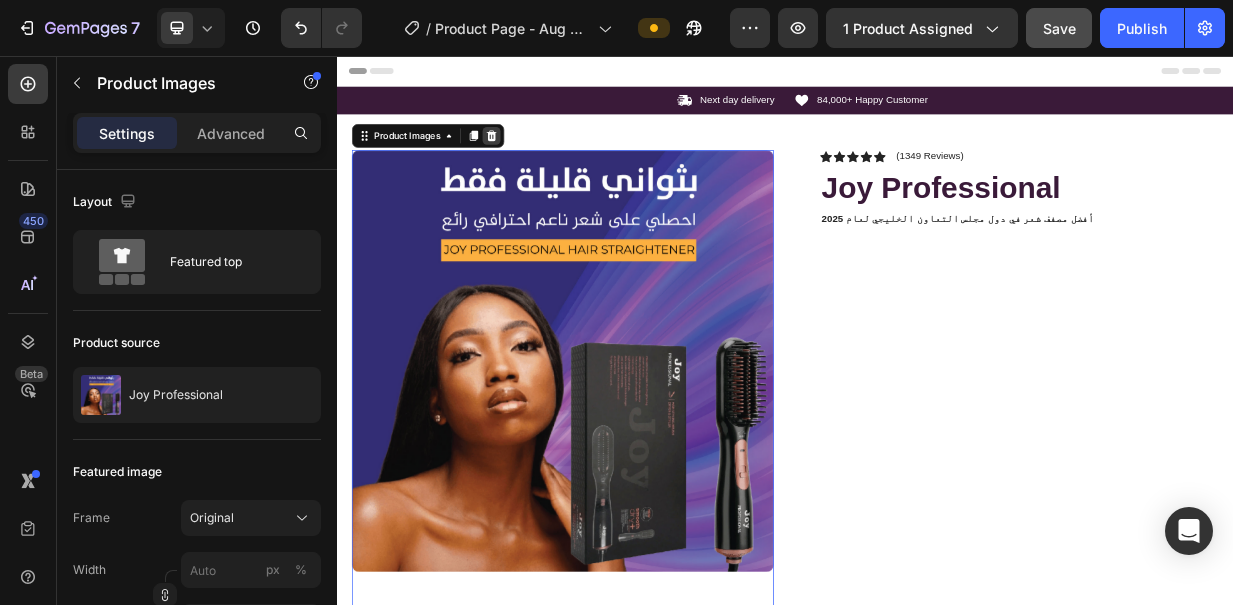 click 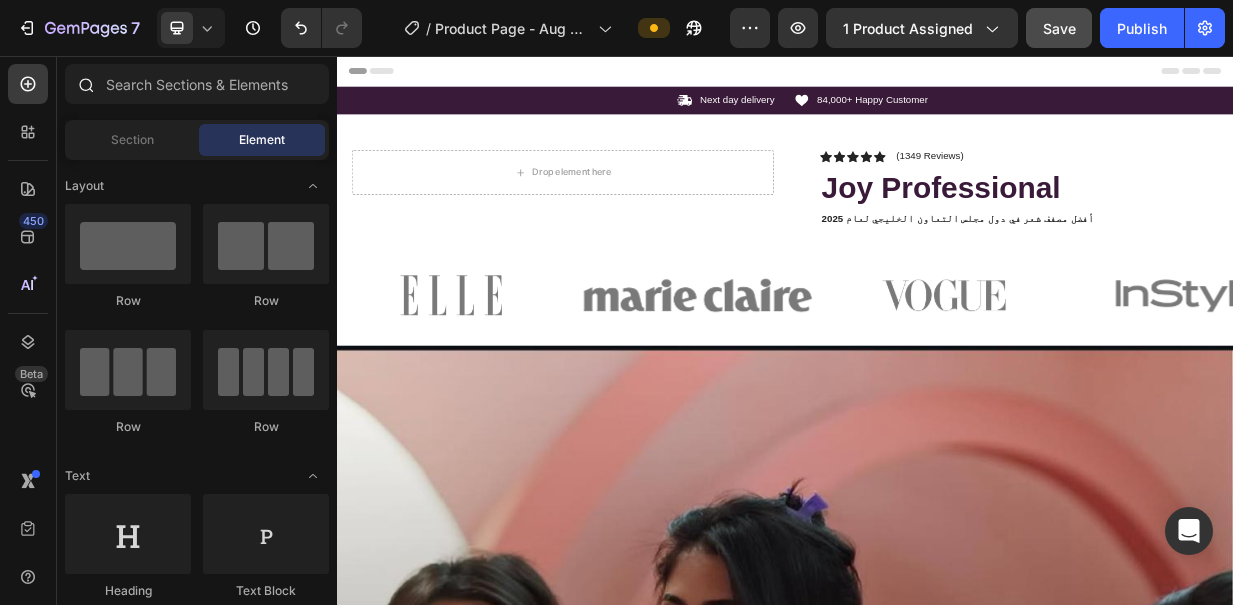 click 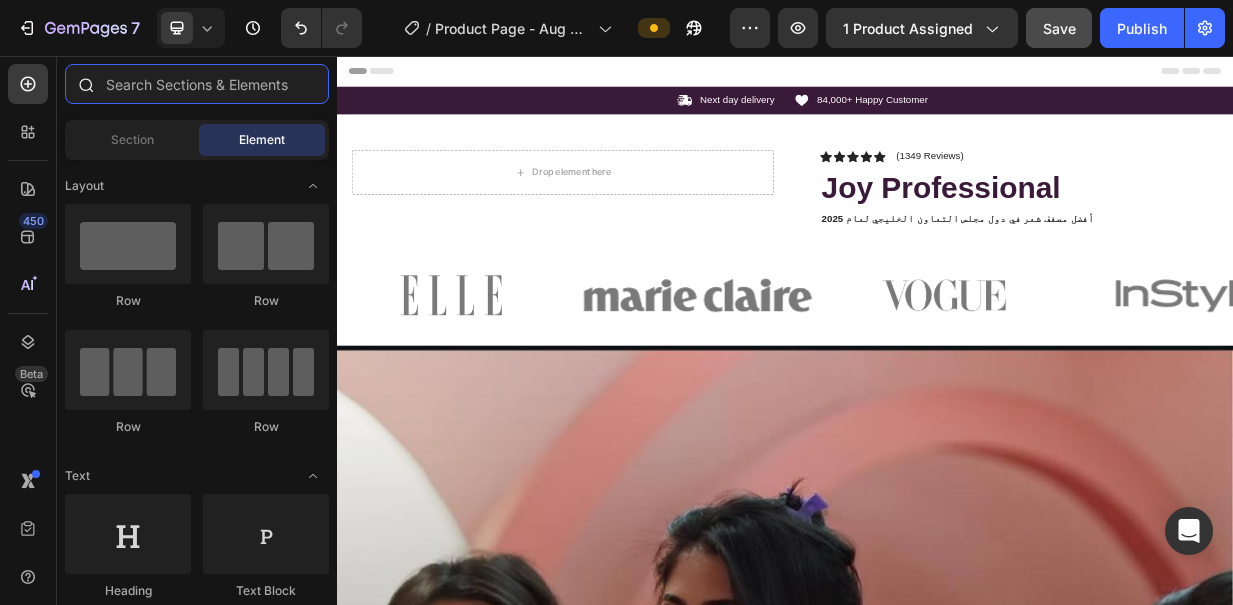 click at bounding box center (197, 84) 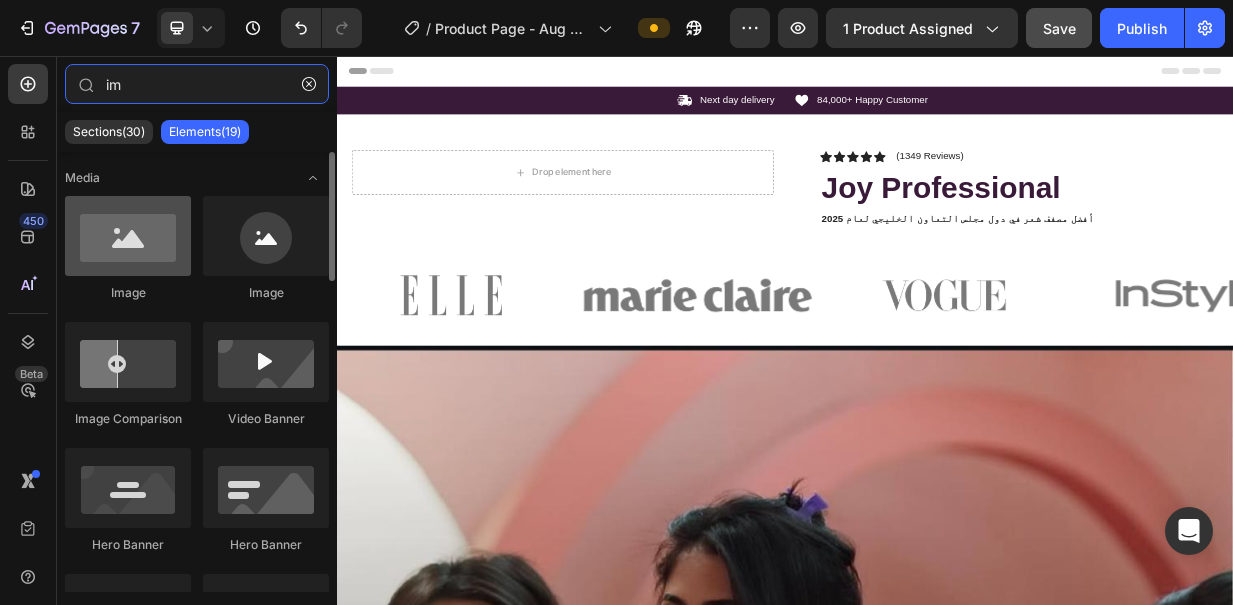 type on "i" 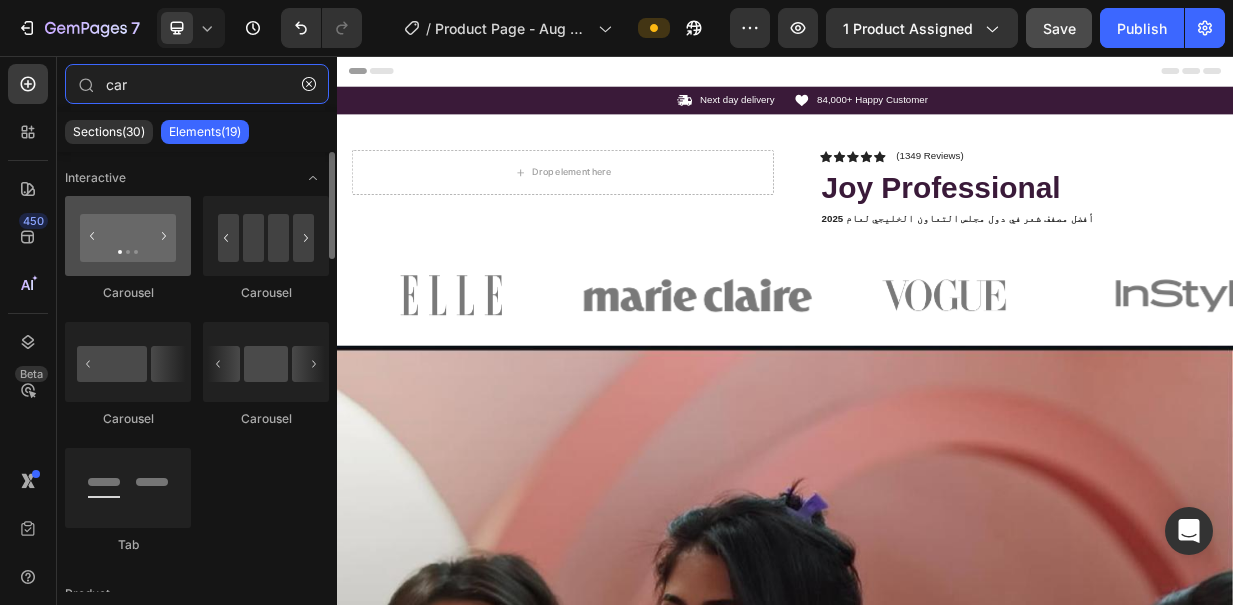 type on "car" 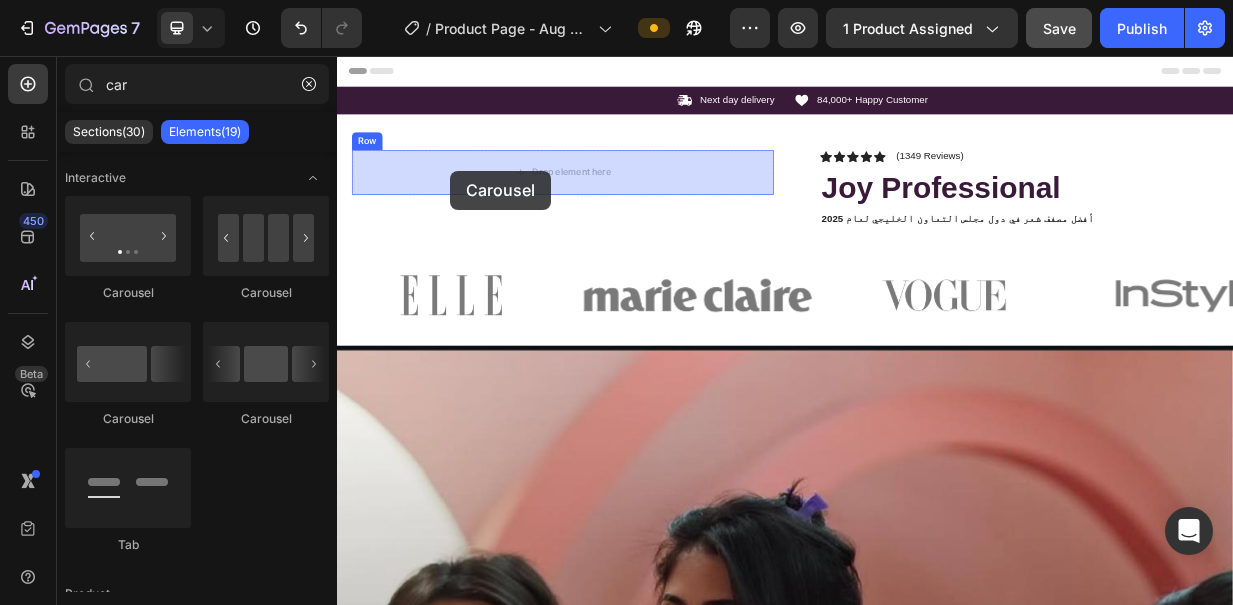 drag, startPoint x: 460, startPoint y: 292, endPoint x: 488, endPoint y: 210, distance: 86.64872 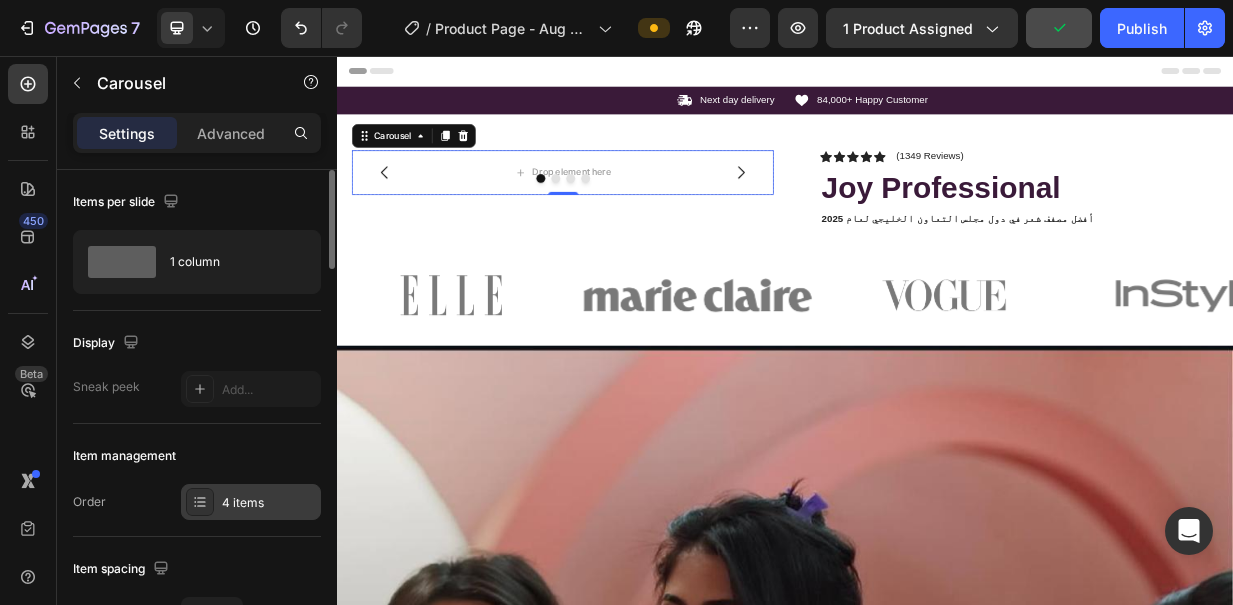 click on "4 items" at bounding box center (269, 503) 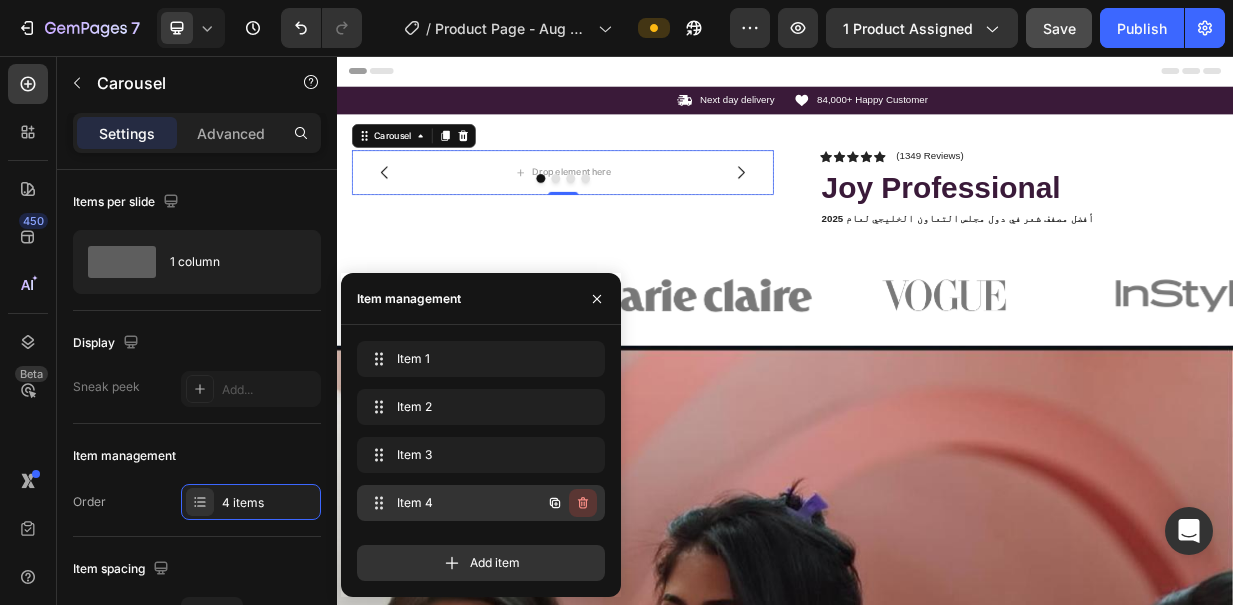 click 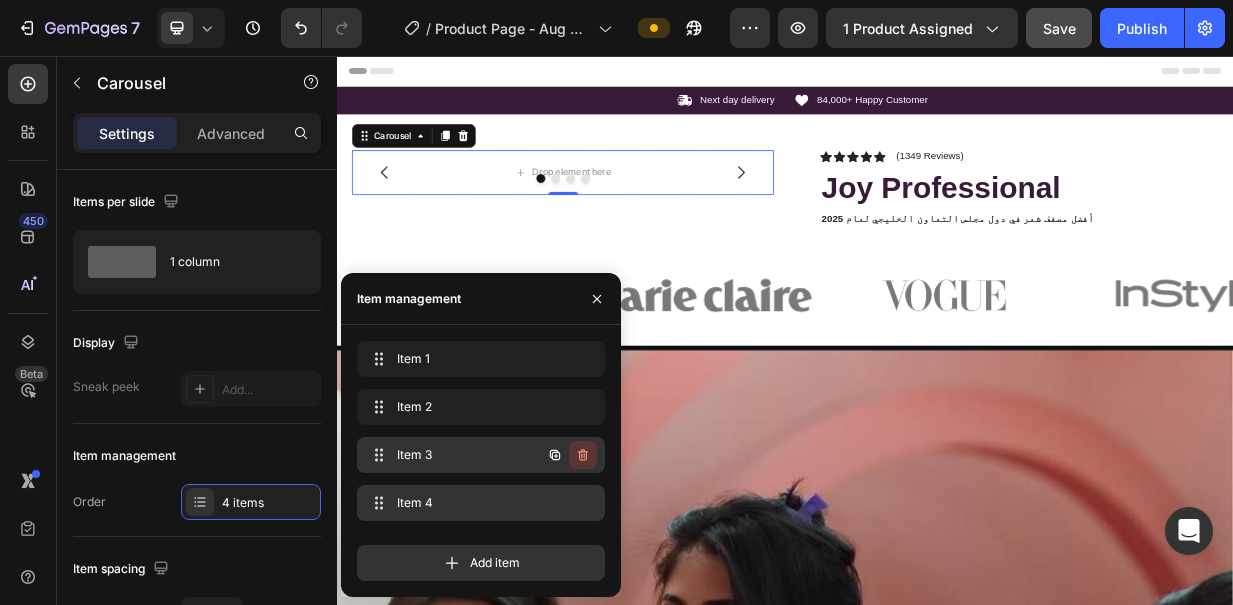 click 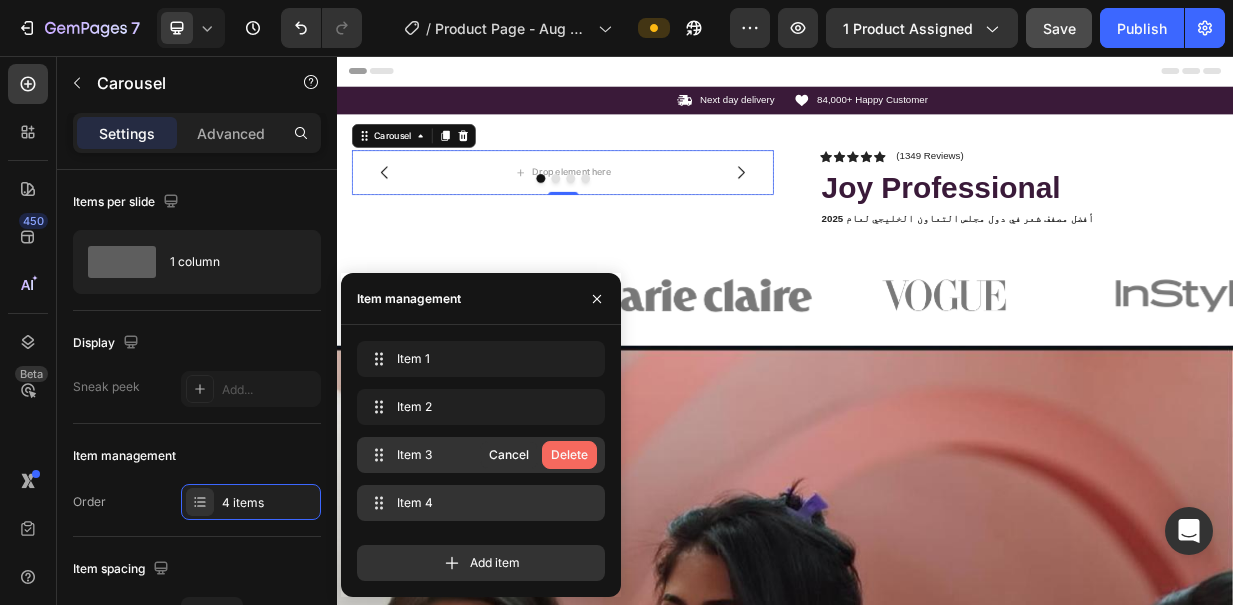 click on "Delete" at bounding box center [569, 455] 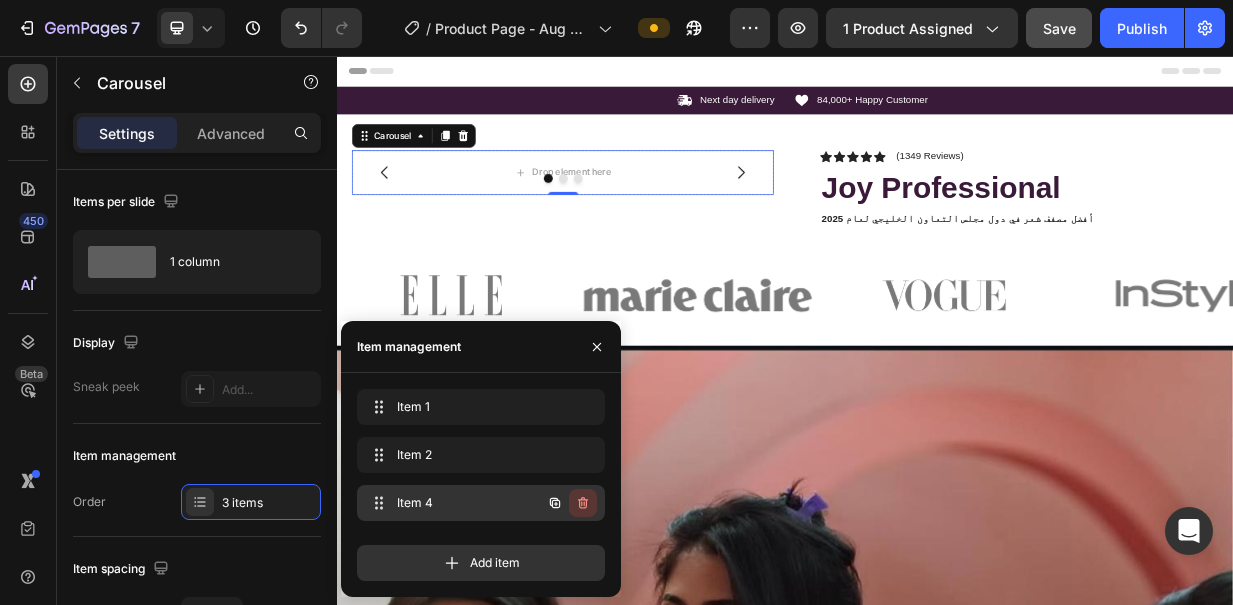 click 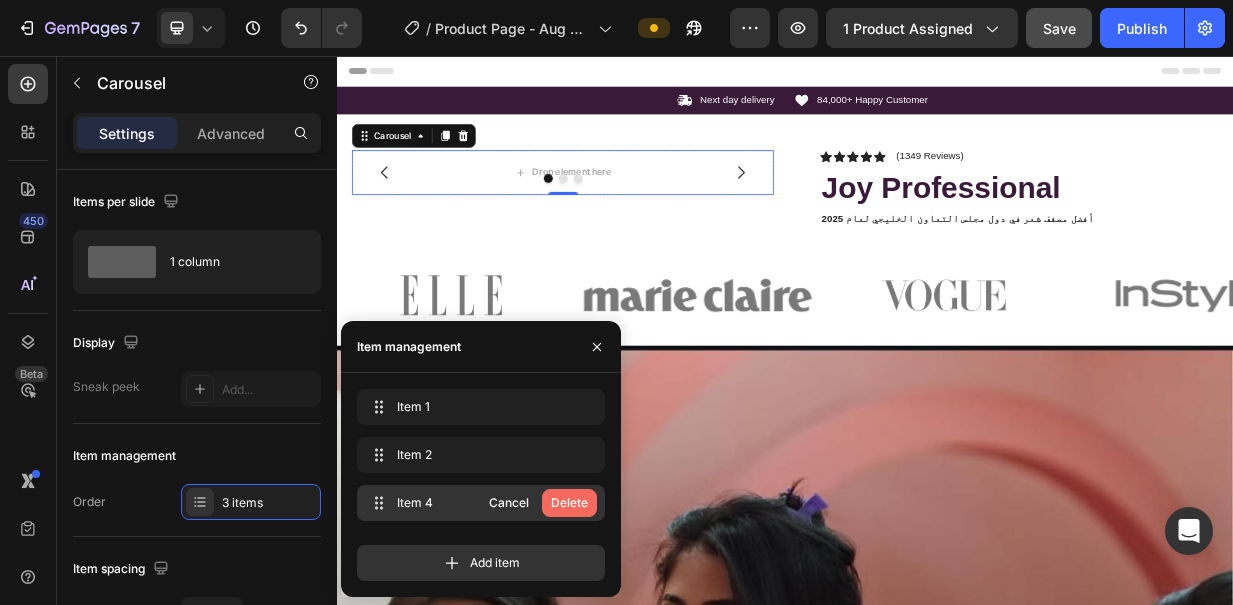 click on "Delete" at bounding box center [569, 503] 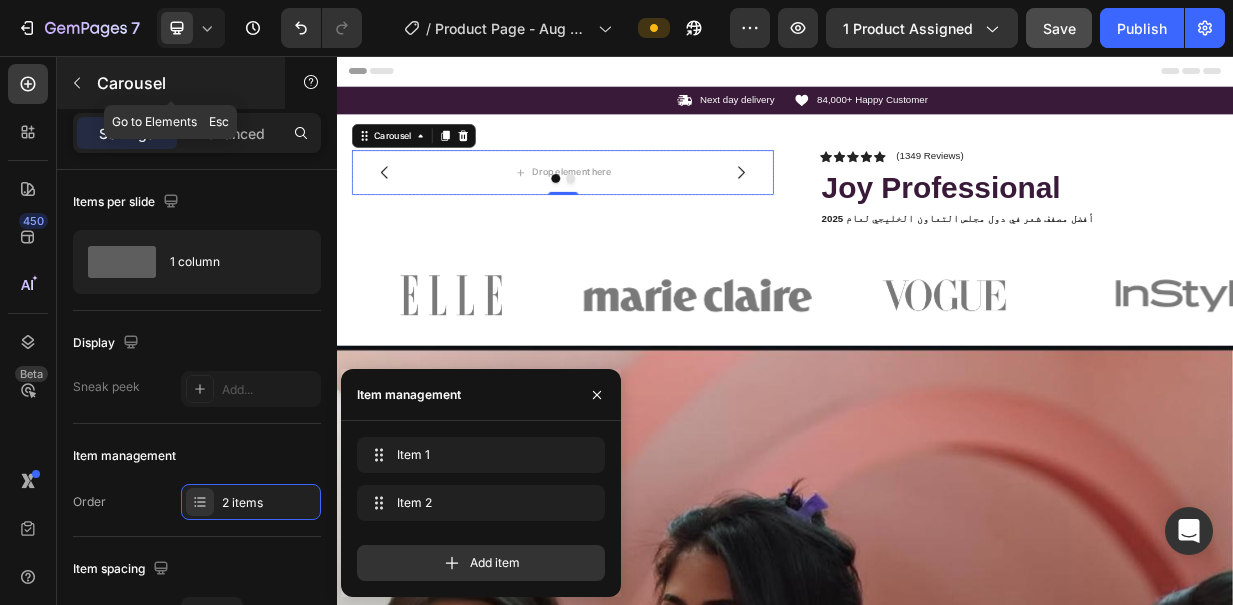 click 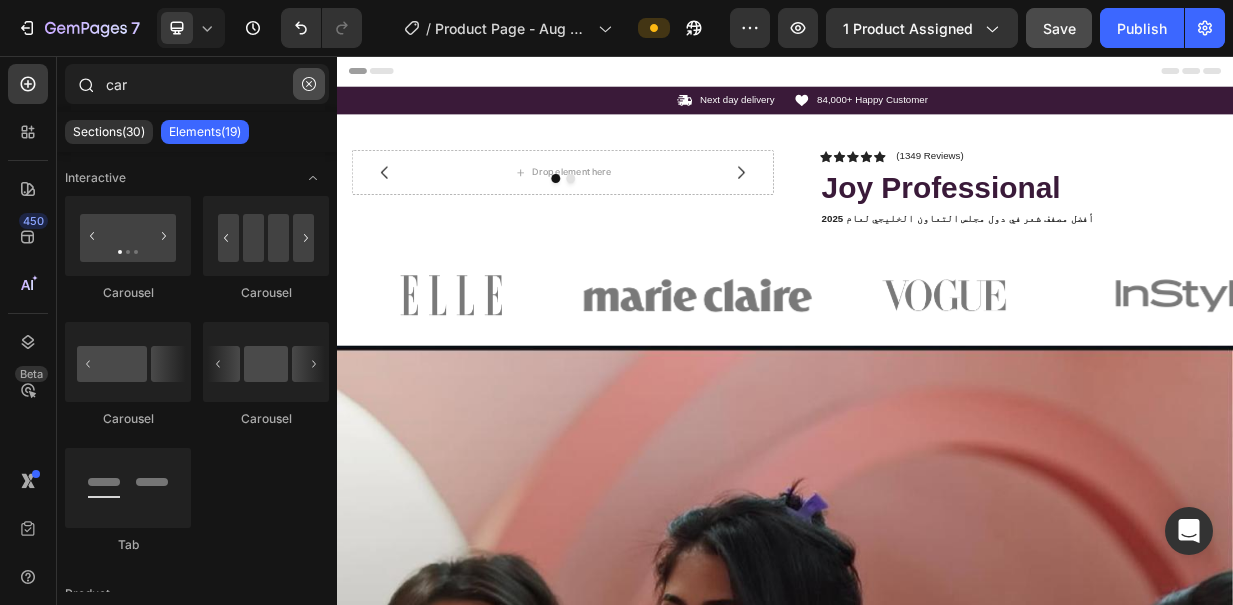 click 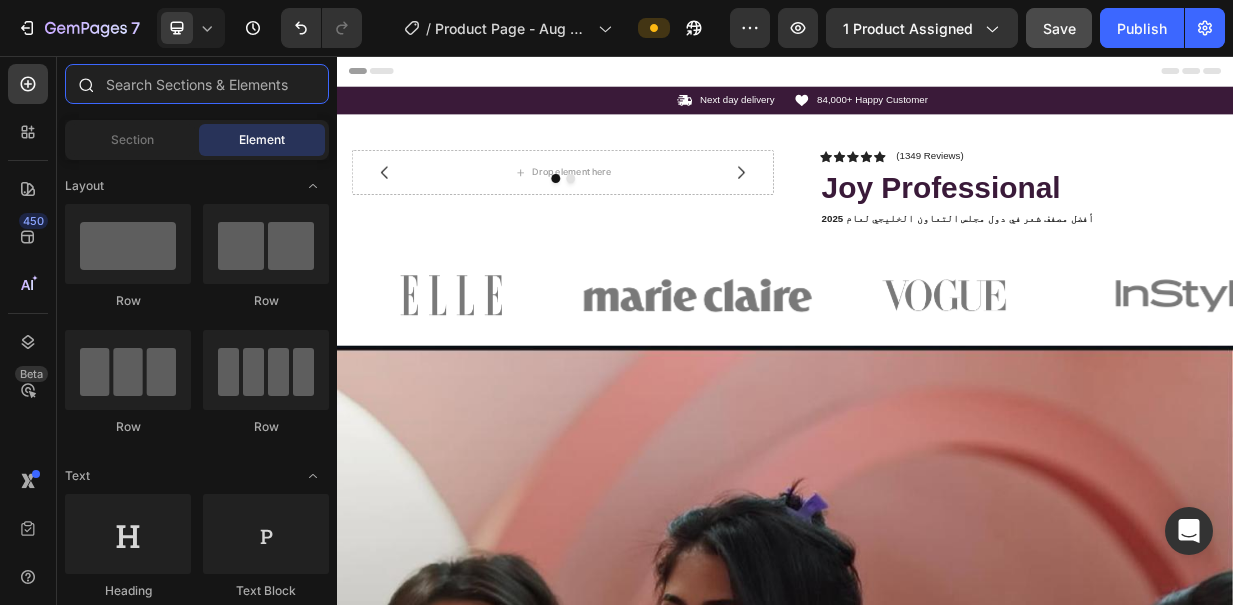 click at bounding box center [197, 84] 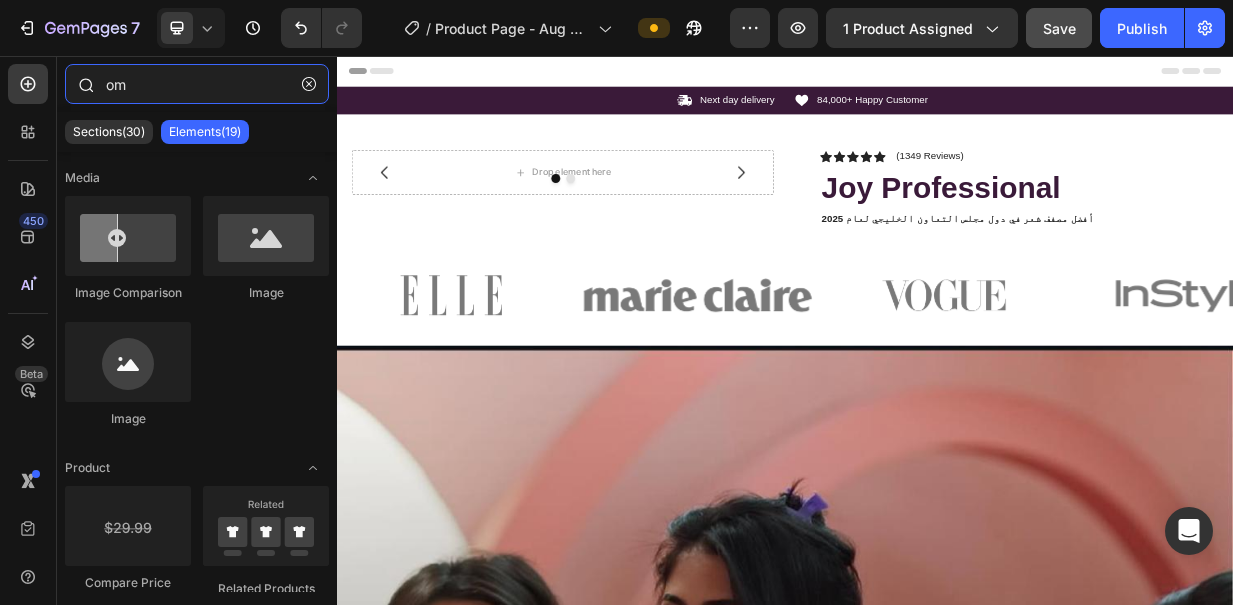 type on "o" 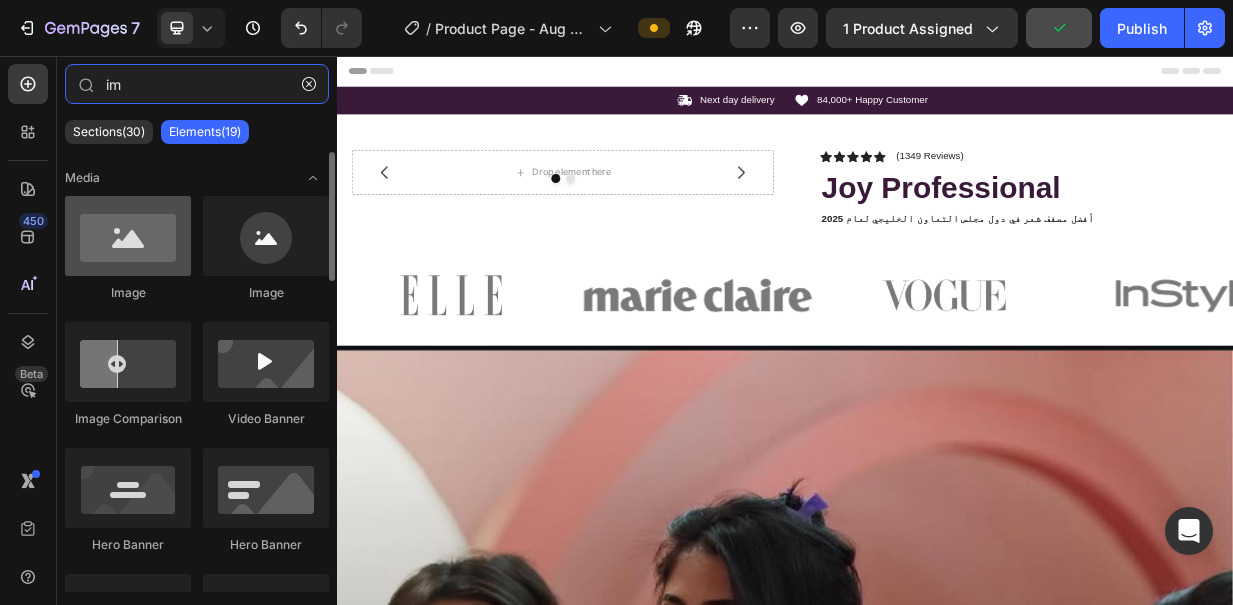 type on "im" 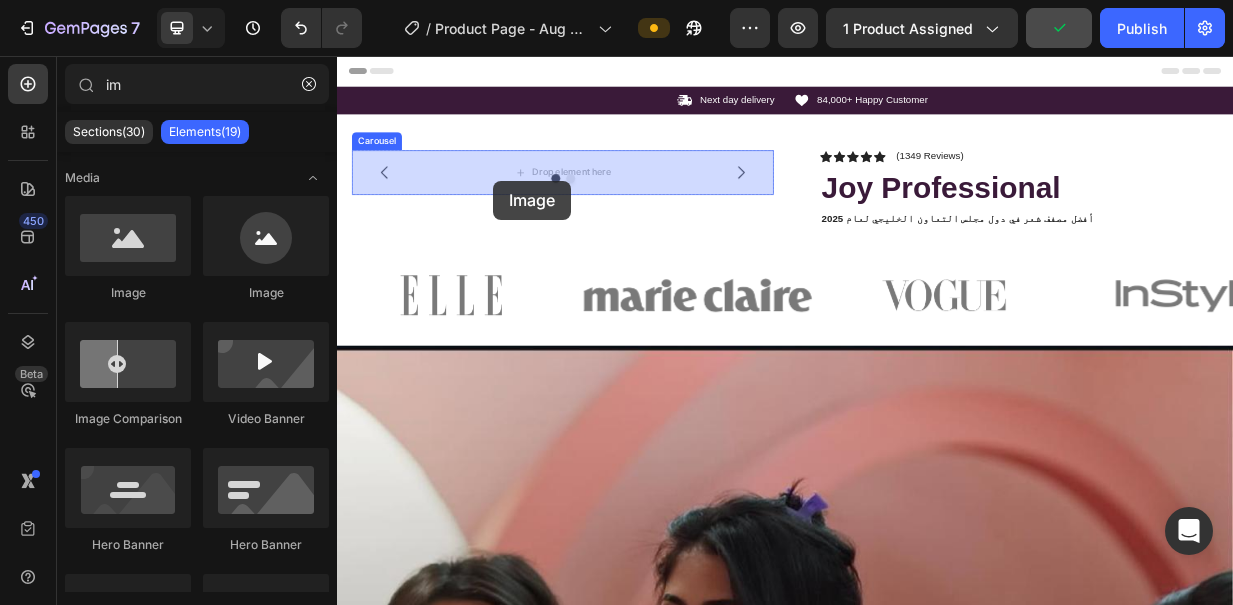 drag, startPoint x: 537, startPoint y: 245, endPoint x: 547, endPoint y: 218, distance: 28.79236 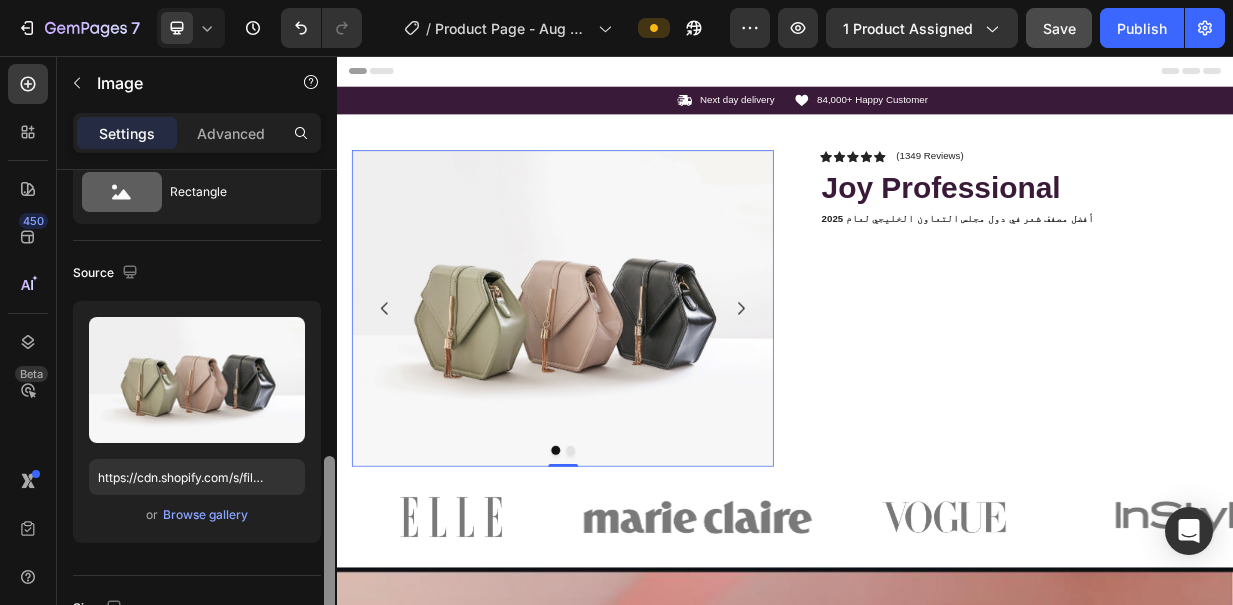 drag, startPoint x: 332, startPoint y: 322, endPoint x: 327, endPoint y: 341, distance: 19.646883 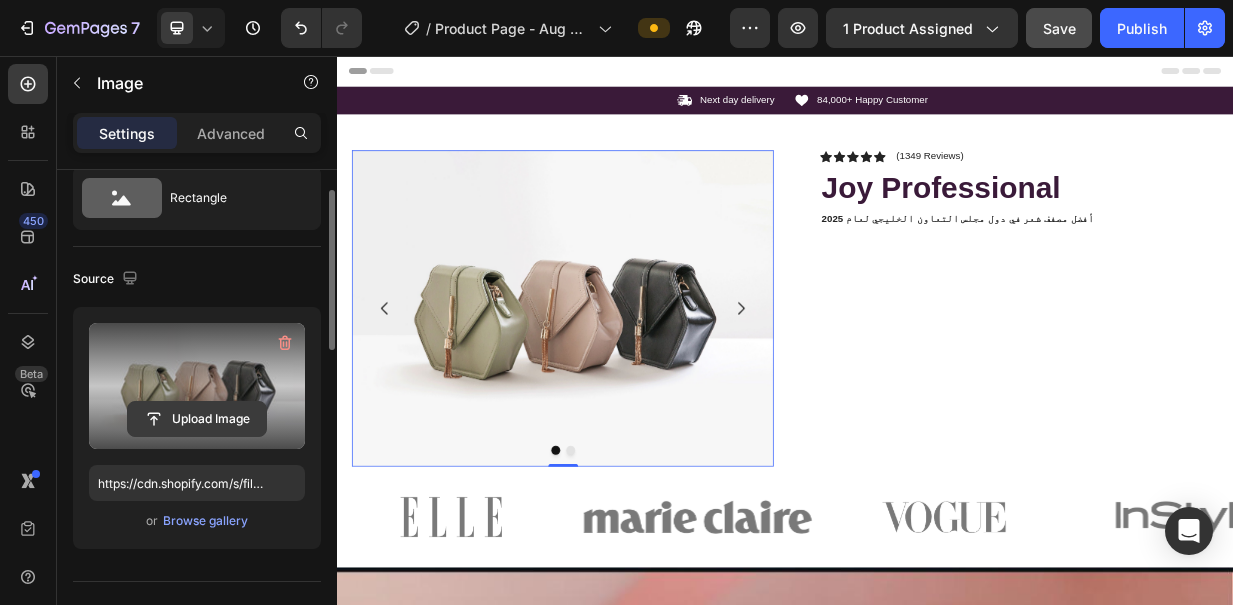 click 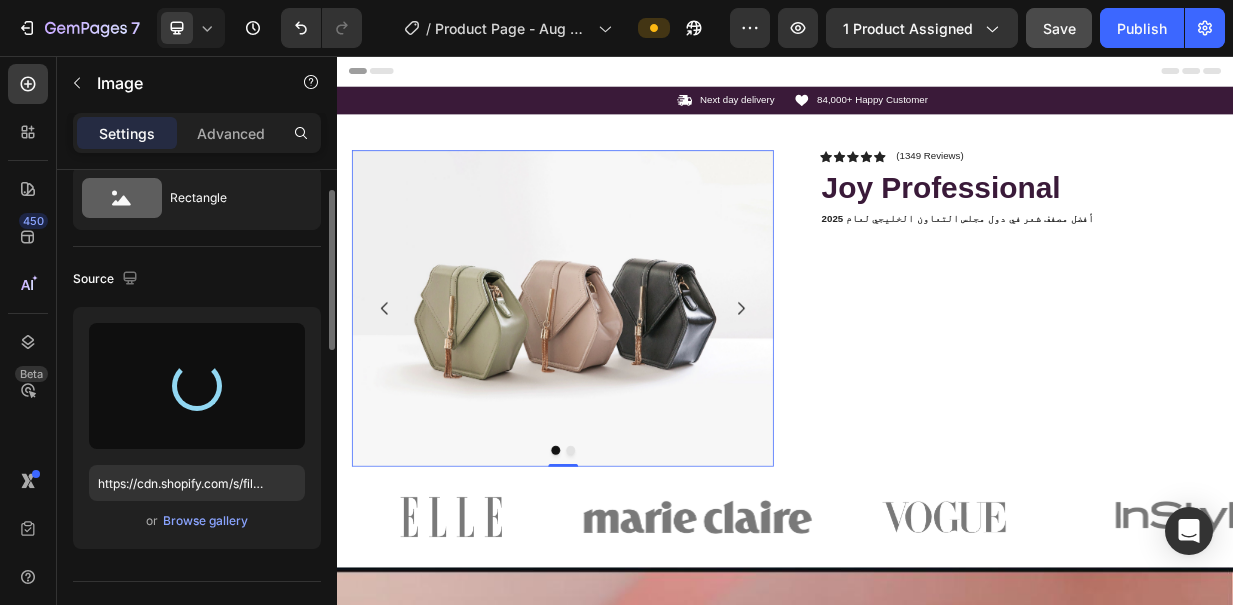 type on "https://cdn.shopify.com/s/files/1/0586/7749/3859/files/gempages_521791578210042899-0c9dfee7-96f6-45a6-8734-fd401905ffd1.jpg" 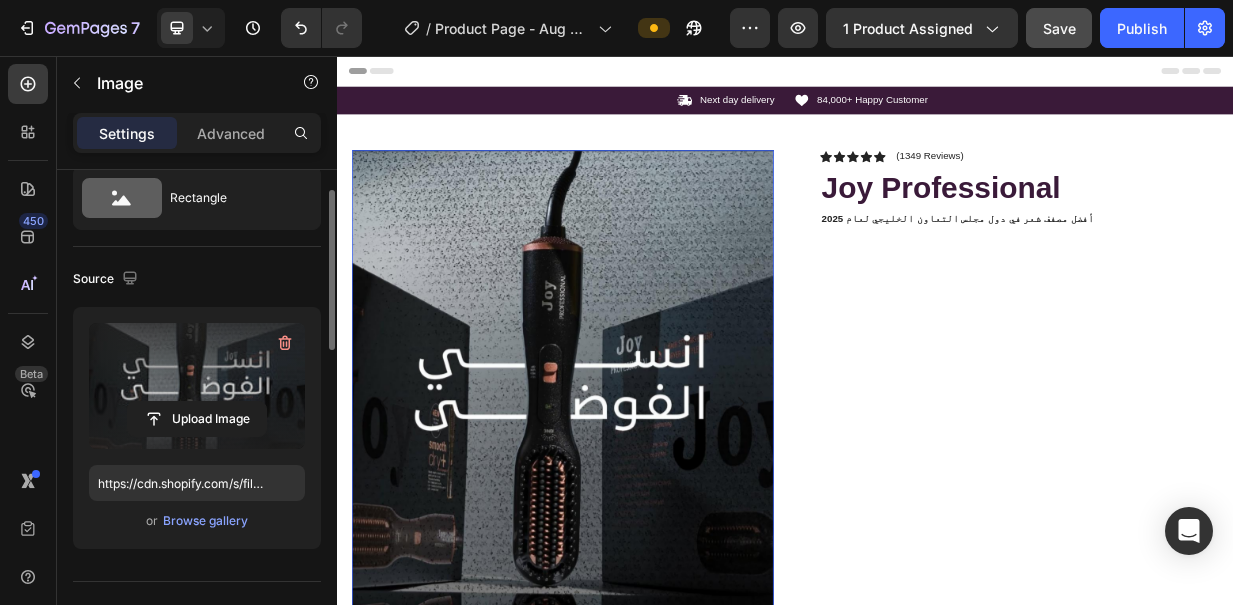 click at bounding box center (639, 521) 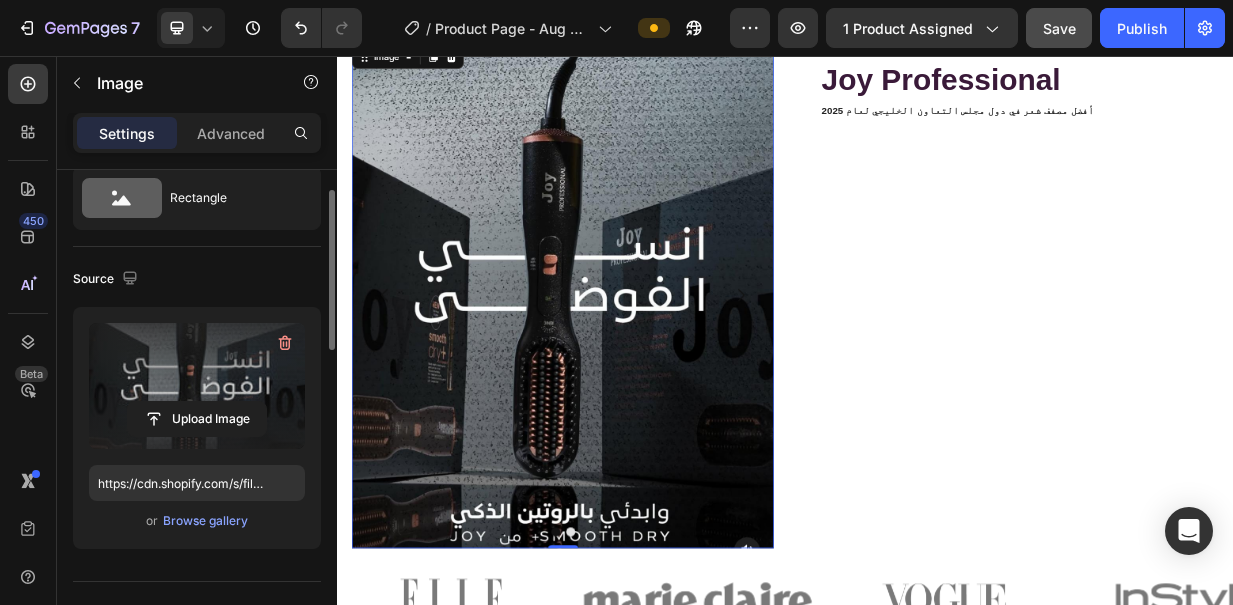 scroll, scrollTop: 160, scrollLeft: 0, axis: vertical 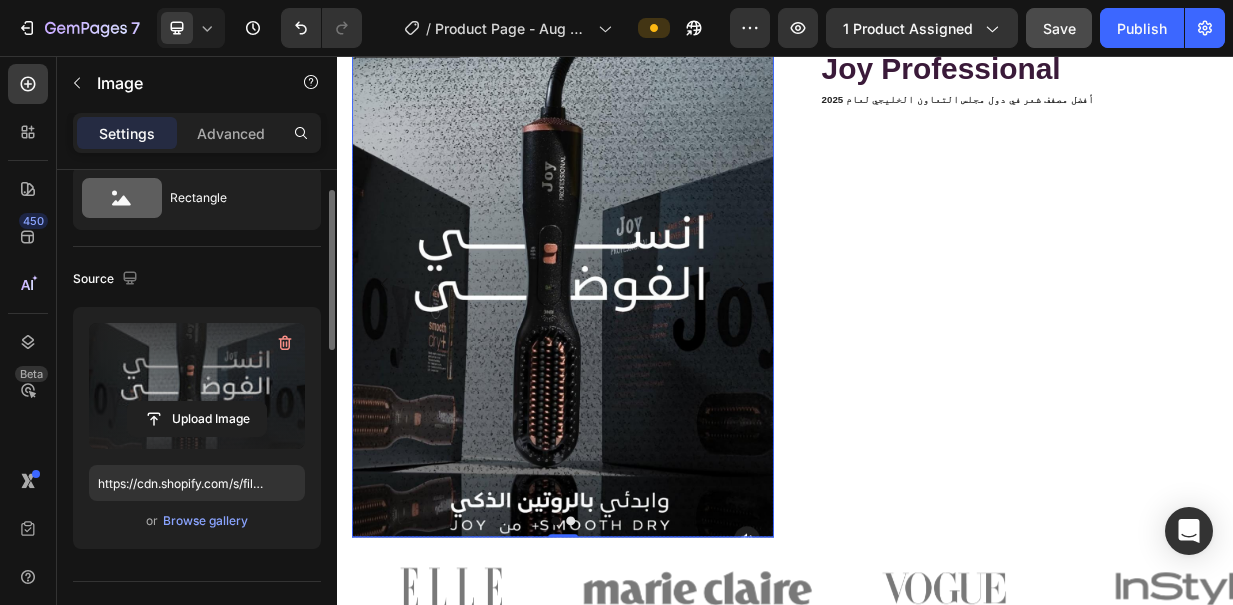 click at bounding box center (650, 678) 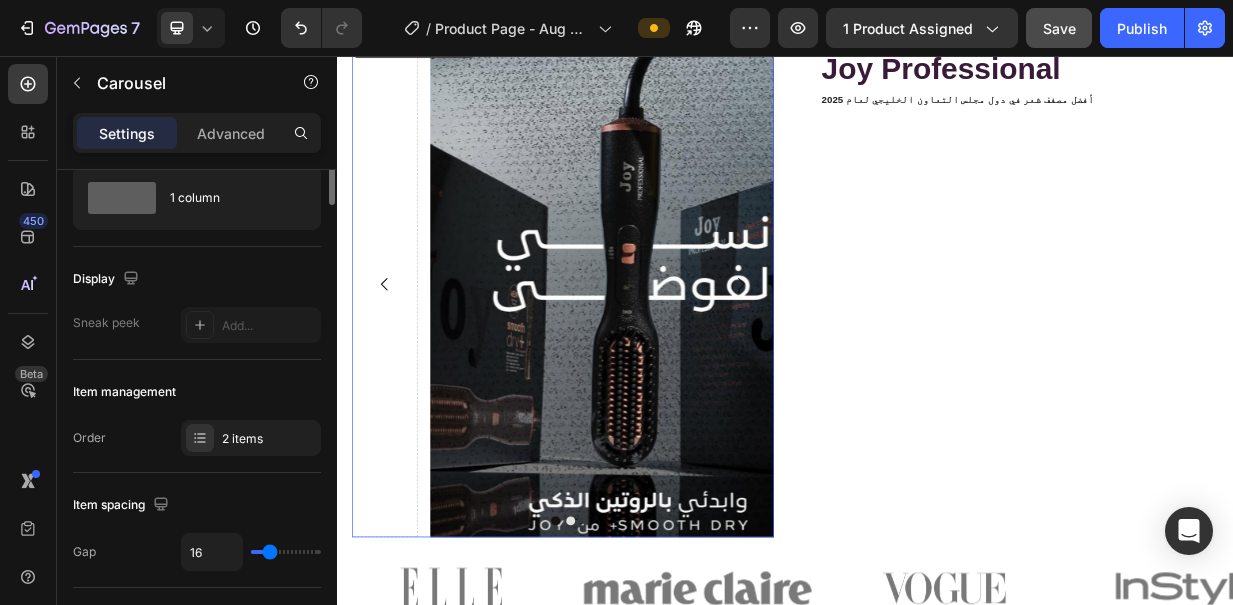 scroll, scrollTop: 0, scrollLeft: 0, axis: both 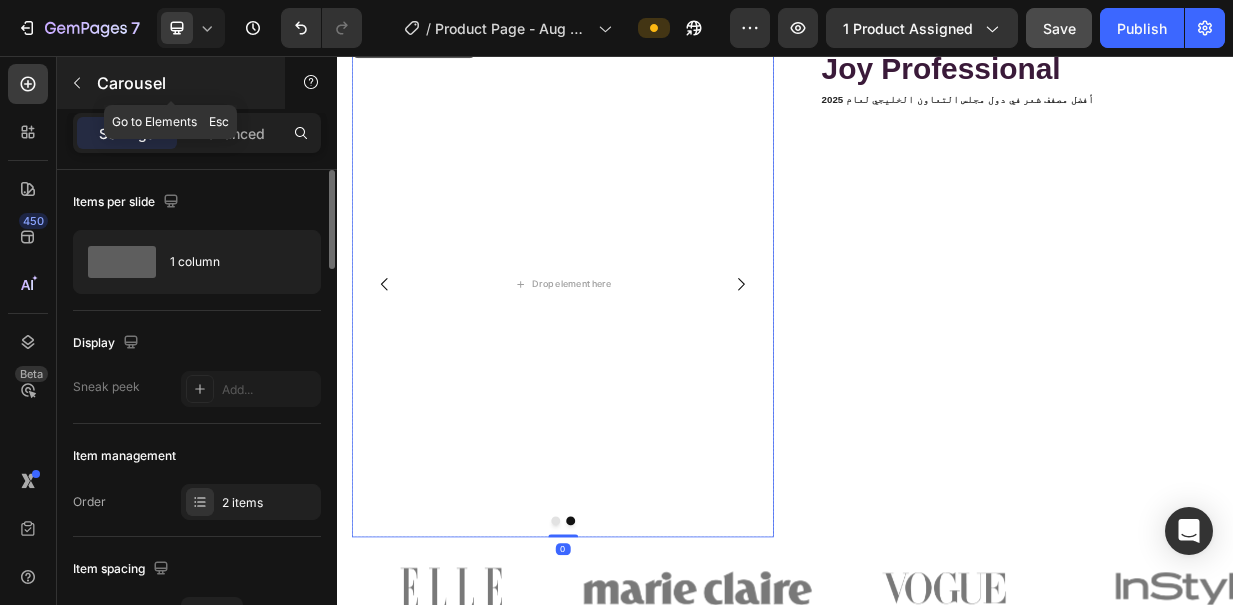click 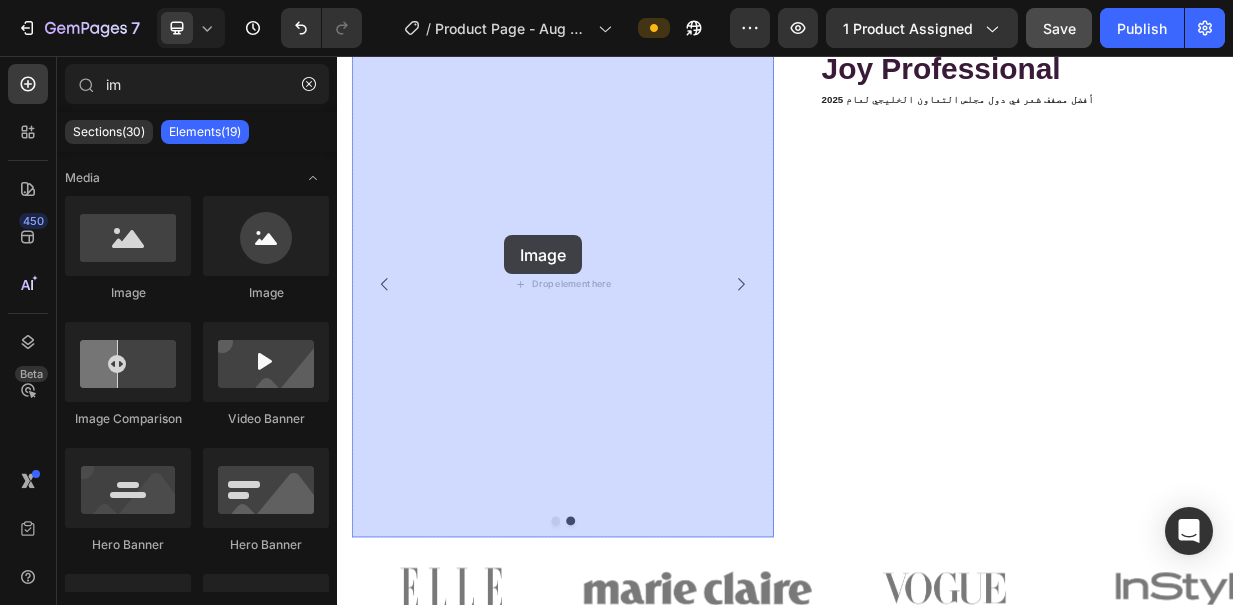 drag, startPoint x: 607, startPoint y: 275, endPoint x: 516, endPoint y: 282, distance: 91.26884 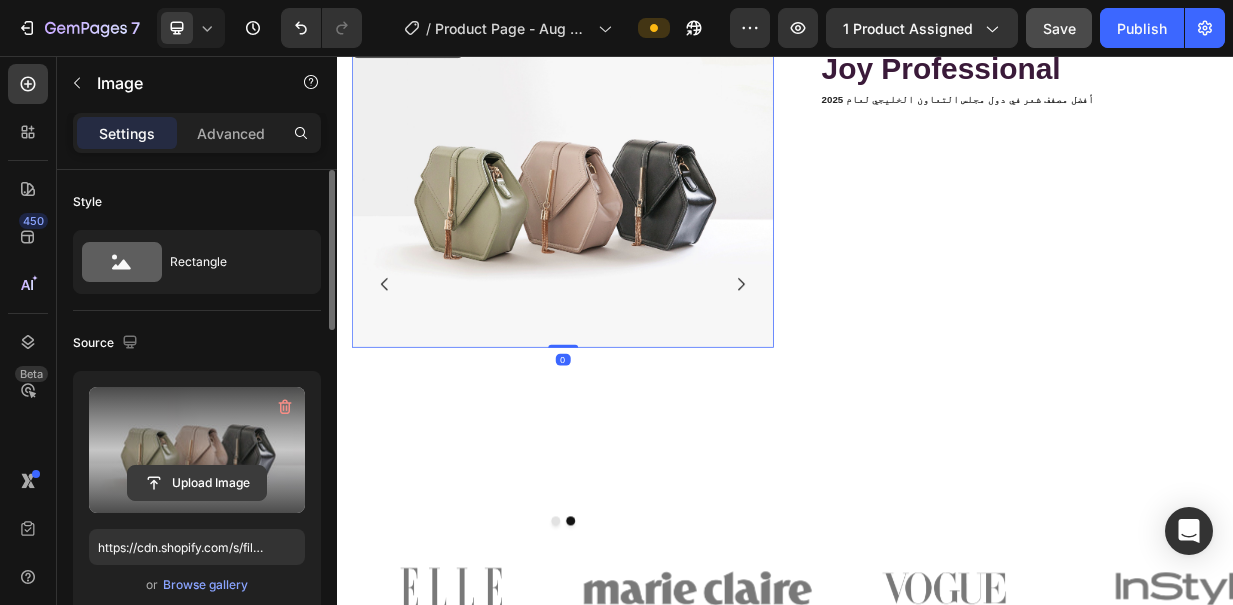 click 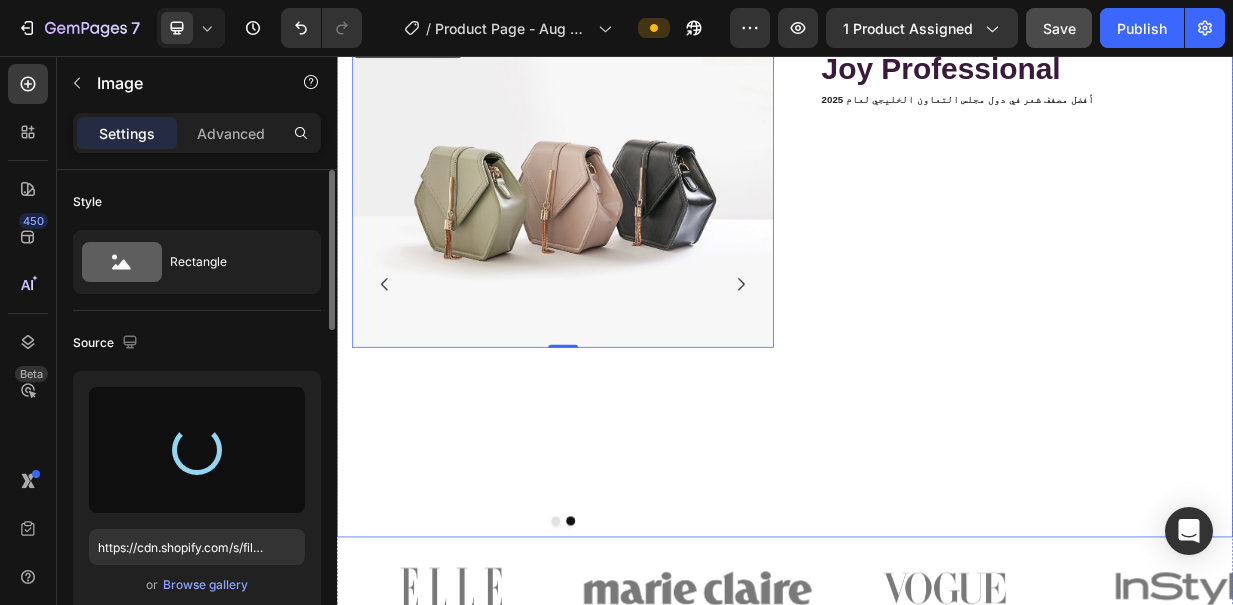 type on "https://cdn.shopify.com/s/files/1/0586/7749/3859/files/gempages_521791578210042899-a9eaec00-0452-4ef1-8df8-3371157fbc6f.jpg" 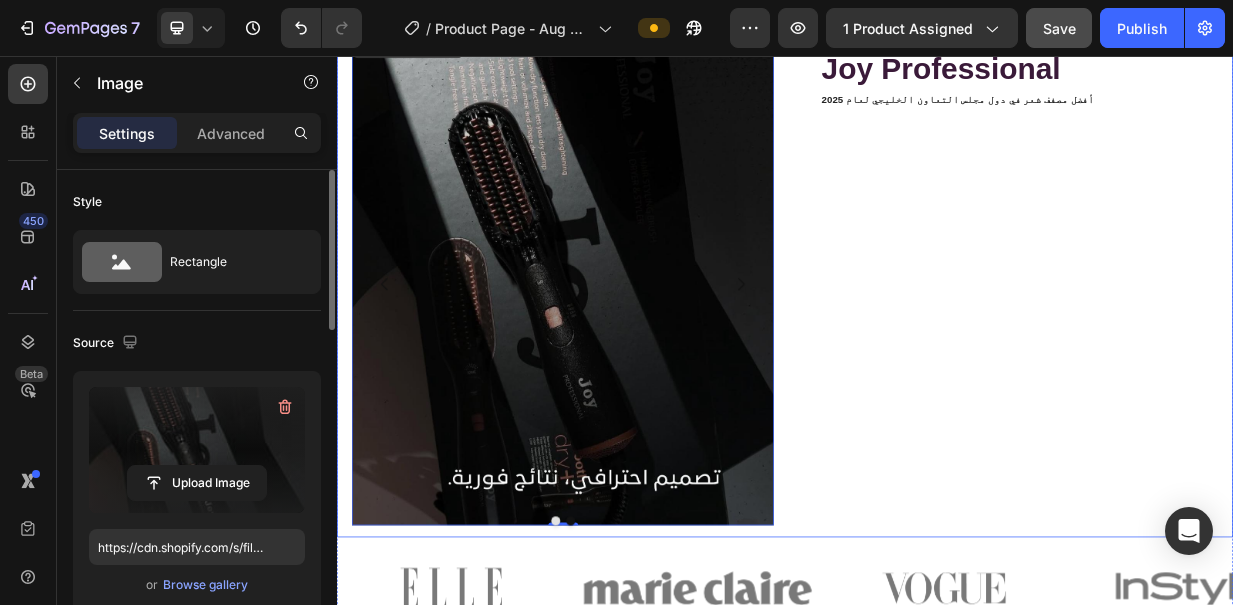click on "Icon Icon Icon Icon Icon Icon List (1349 Reviews) Text Block Row Joy Professional Product Title أفضل مصفف شعر في دول مجلس التعاون الخليجي لعام 2025 Text Block Image Icon Icon Icon Icon Icon Icon List آمن للاستخدام، مثالي لشعري الكثيف. أستخدمه أيضًا لشعر ابنتي، ويمنحه لمعانًا ونعومة. Text Block
Icon Maitha (Dubai, UAE) Text Block Row Row Row" at bounding box center [1234, 361] 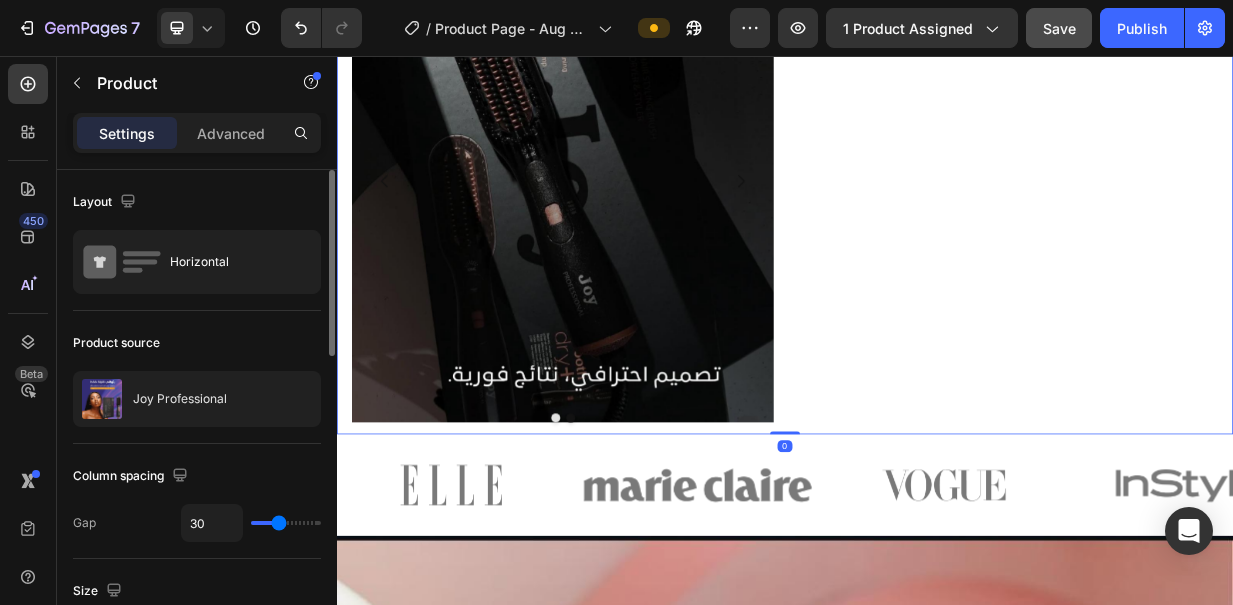 scroll, scrollTop: 360, scrollLeft: 0, axis: vertical 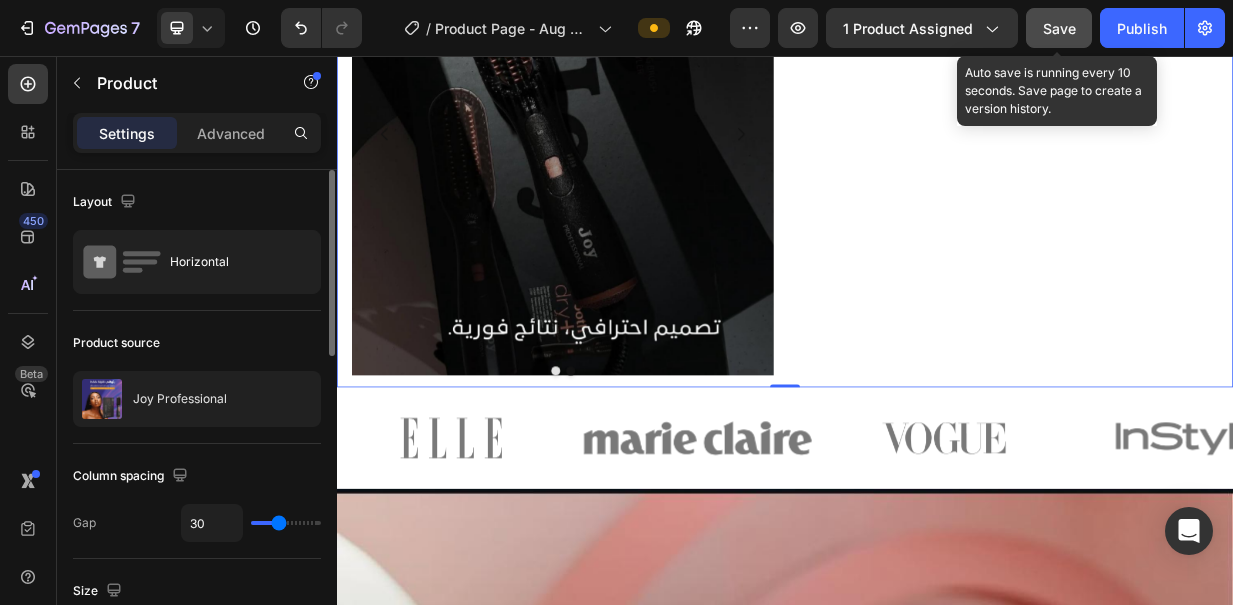 click on "Save" 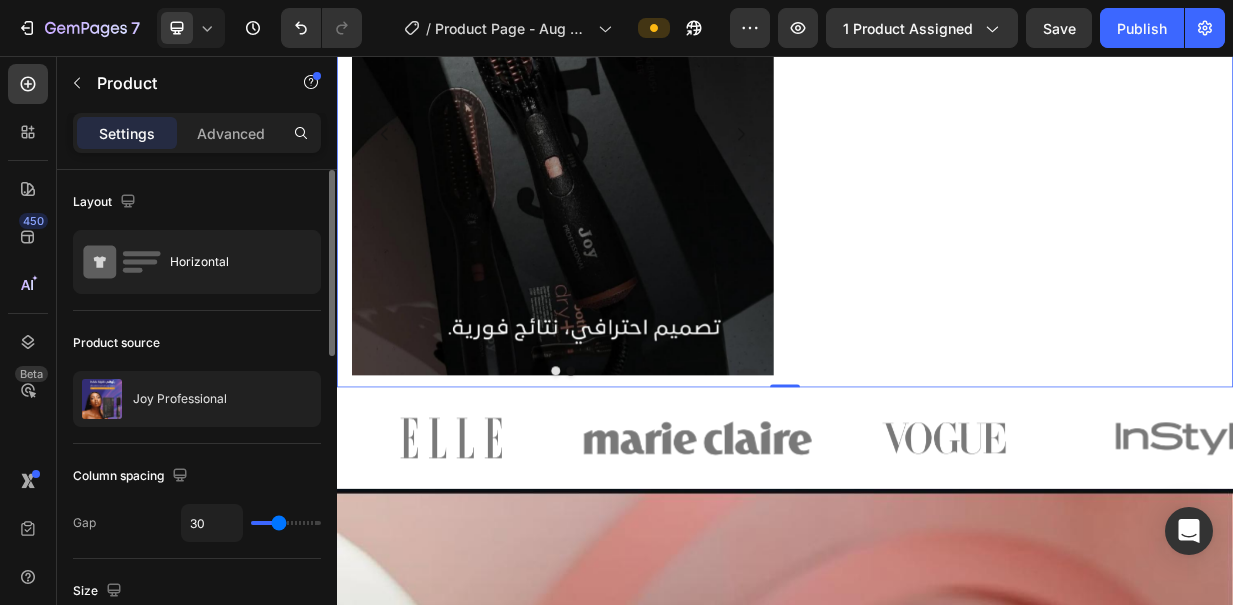 click on "Icon Icon Icon Icon Icon Icon List (1349 Reviews) Text Block Row Joy Professional Product Title أفضل مصفف شعر في دول مجلس التعاون الخليجي لعام 2025 Text Block Image Icon Icon Icon Icon Icon Icon List آمن للاستخدام، مثالي لشعري الكثيف. أستخدمه أيضًا لشعر ابنتي، ويمنحه لمعانًا ونعومة. Text Block
Icon Maitha (Dubai, UAE) Text Block Row Row Row" at bounding box center (1234, 161) 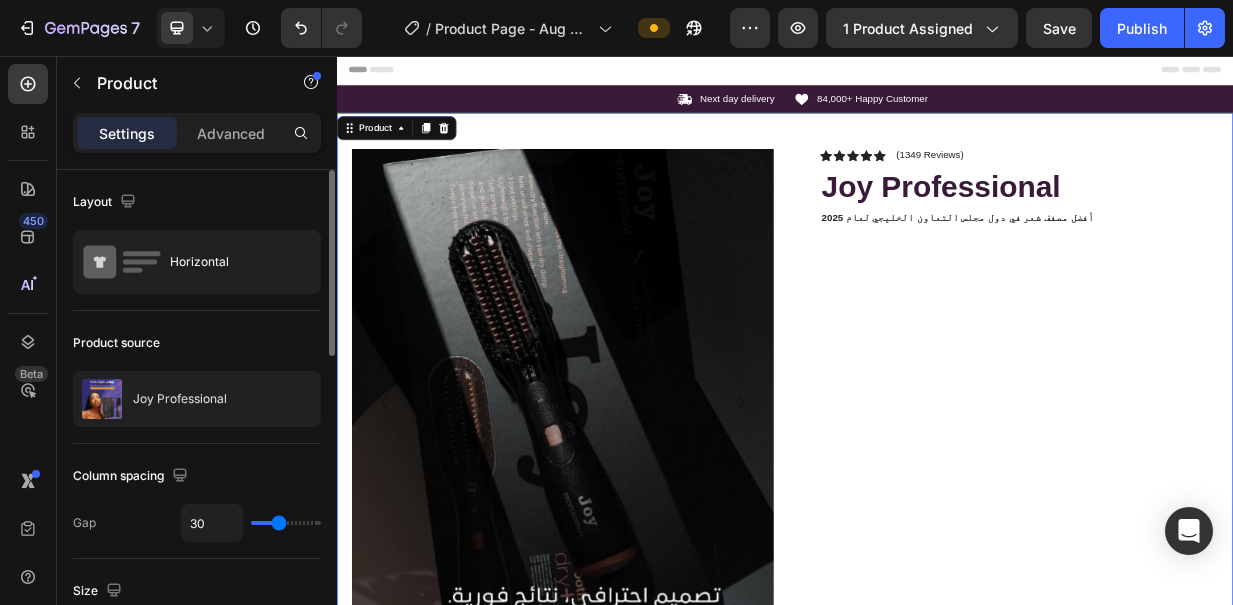 scroll, scrollTop: 0, scrollLeft: 0, axis: both 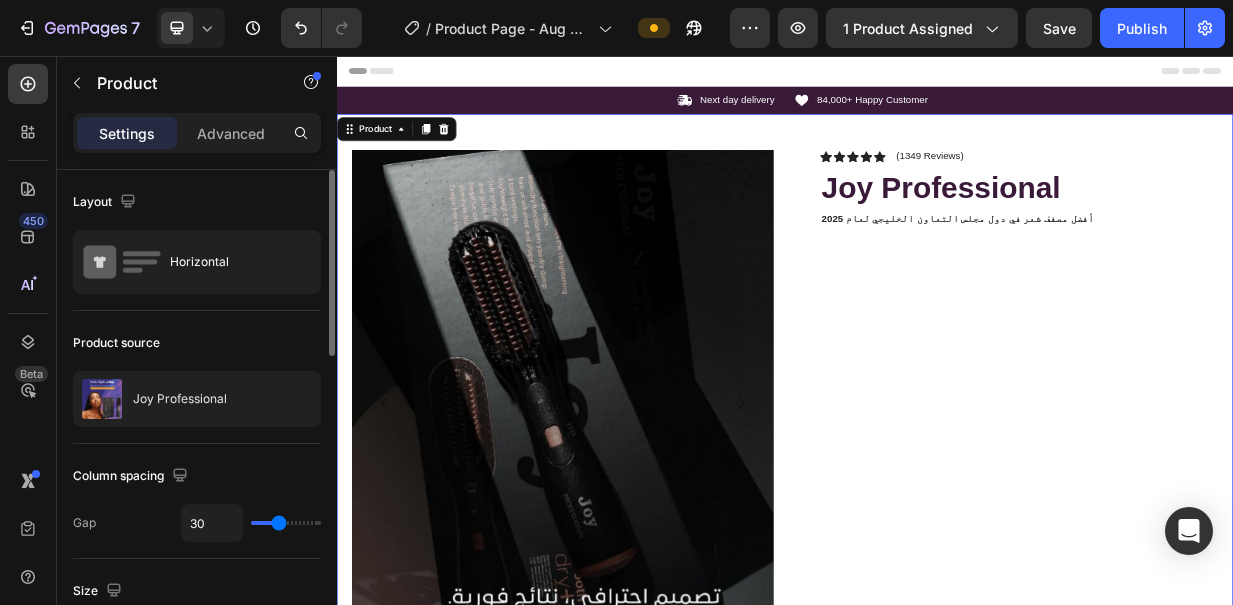 click on "Icon Icon Icon Icon Icon Icon List (1349 Reviews) Text Block Row Joy Professional Product Title أفضل مصفف شعر في دول مجلس التعاون الخليجي لعام 2025 Text Block Image Icon Icon Icon Icon Icon Icon List آمن للاستخدام، مثالي لشعري الكثيف. أستخدمه أيضًا لشعر ابنتي، ويمنحه لمعانًا ونعومة. Text Block
Icon Maitha (Dubai, UAE) Text Block Row Row Row" at bounding box center [1234, 521] 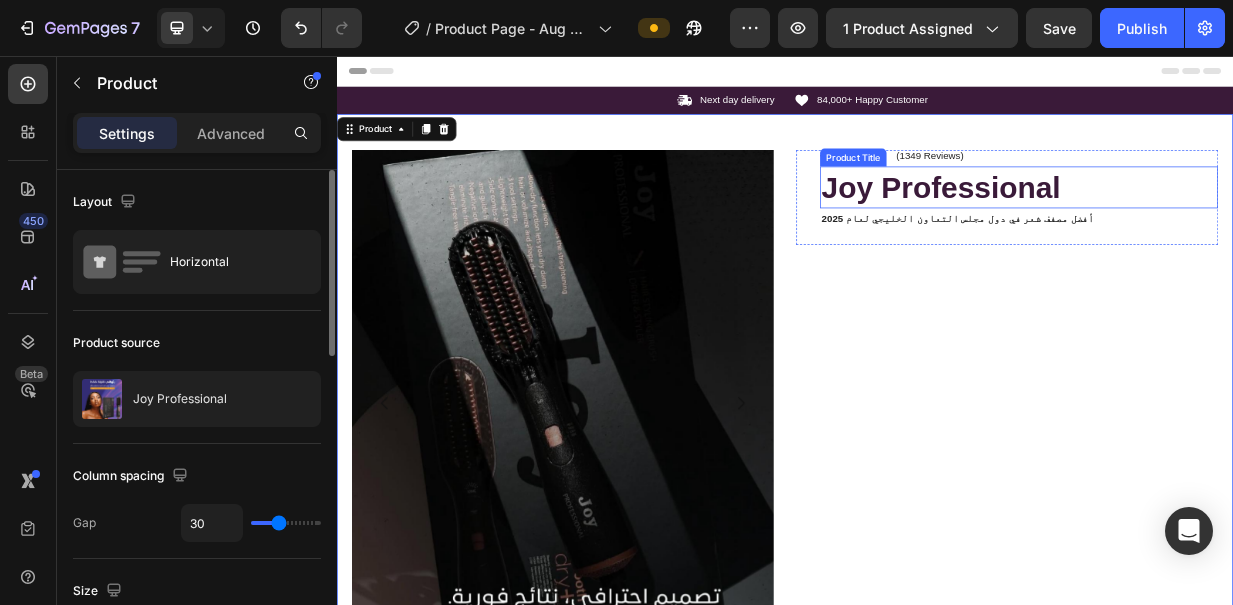 click on "Joy Professional" at bounding box center [1250, 232] 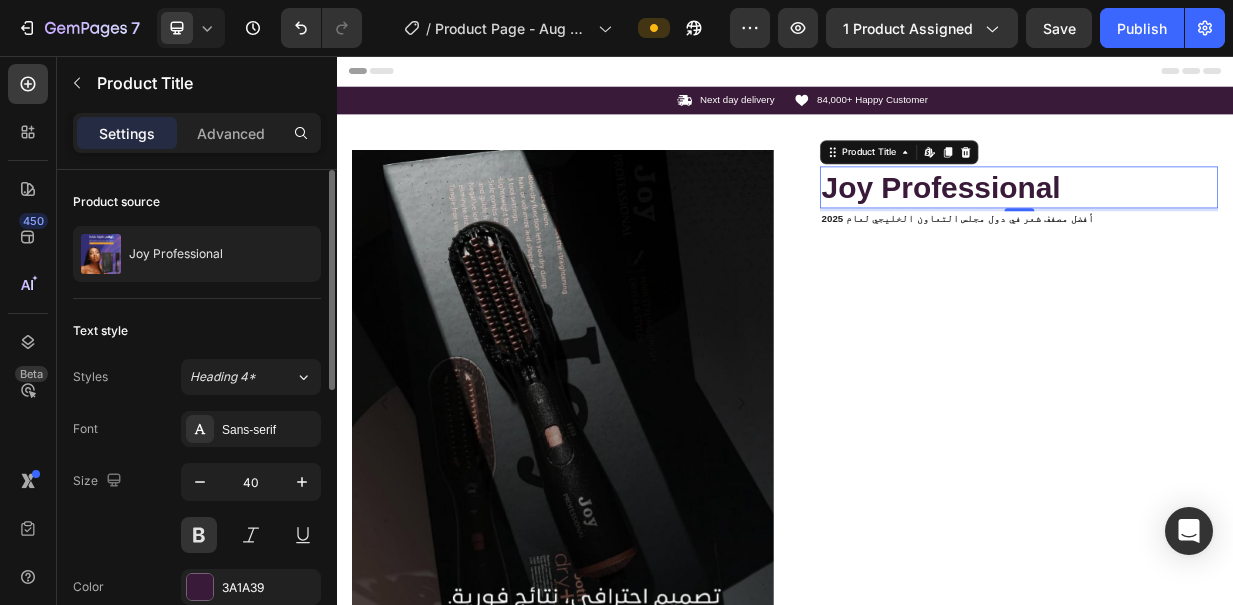 click on "Product Title   Edit content in Shopify" at bounding box center (1090, 185) 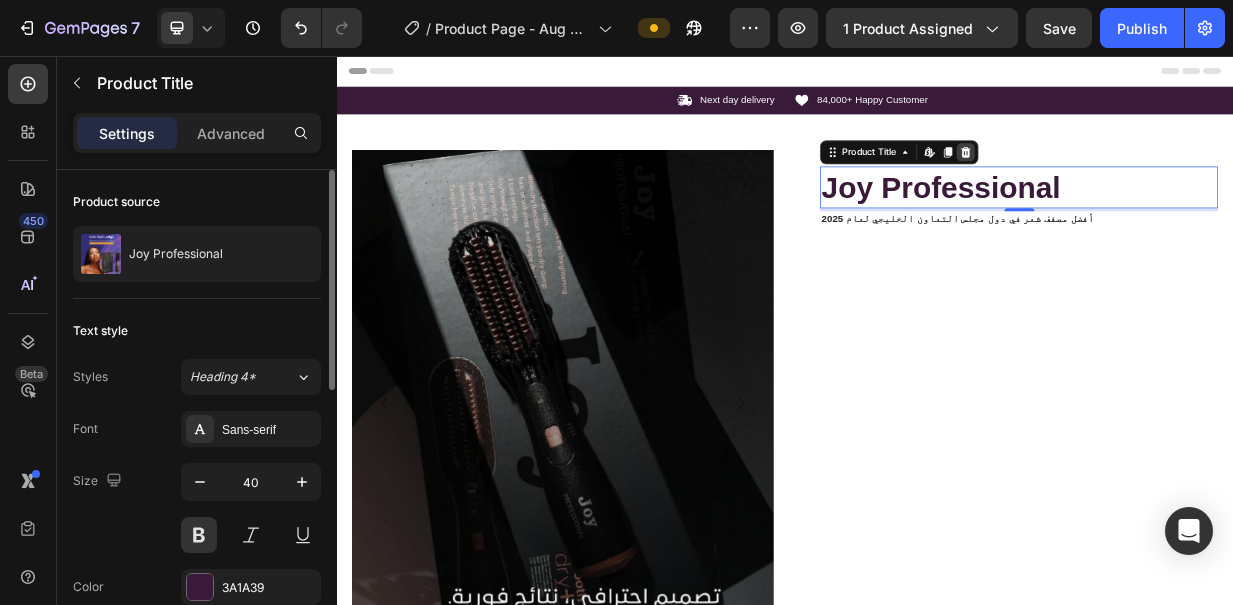 click 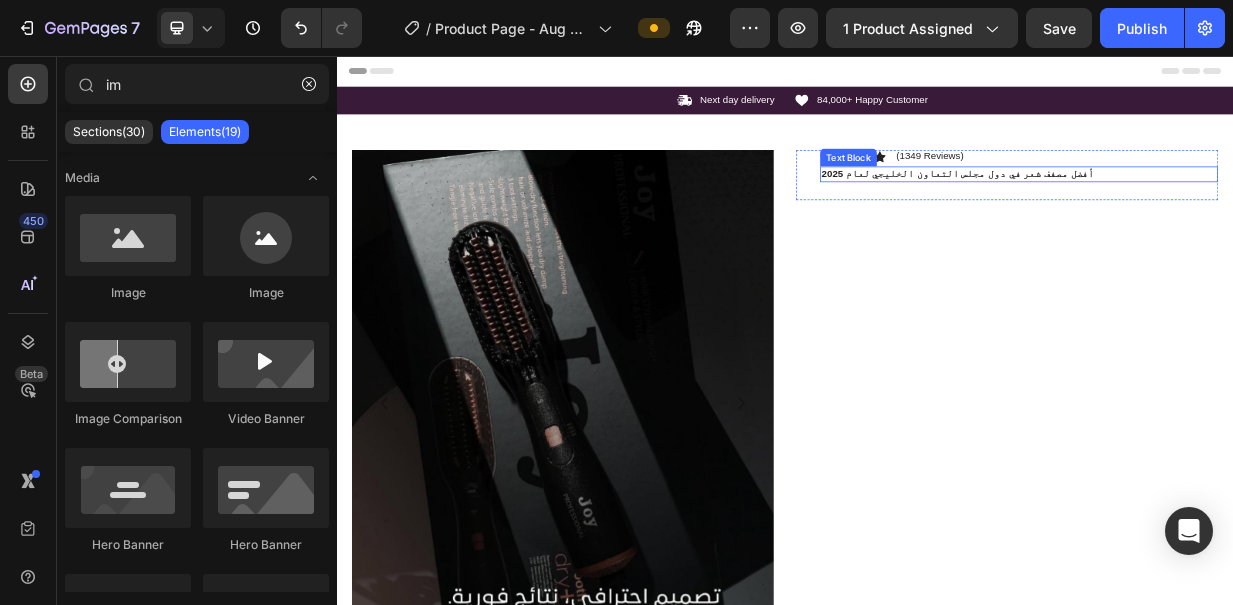 click on "أفضل مصفف شعر في دول مجلس التعاون الخليجي لعام 2025" at bounding box center [1250, 214] 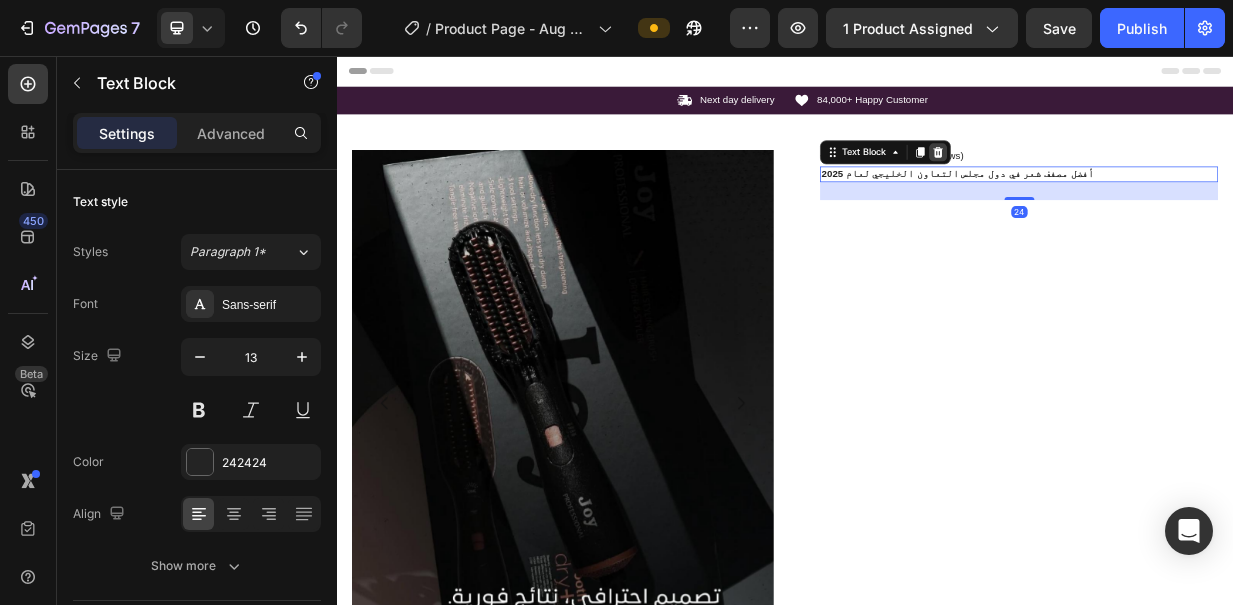 click 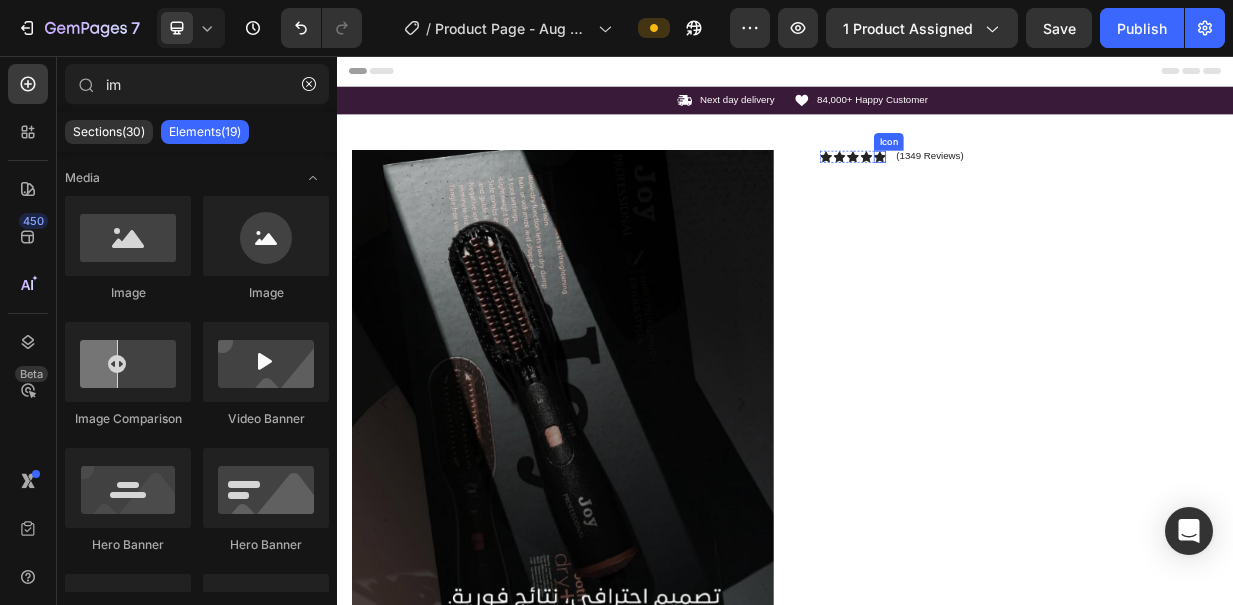 click 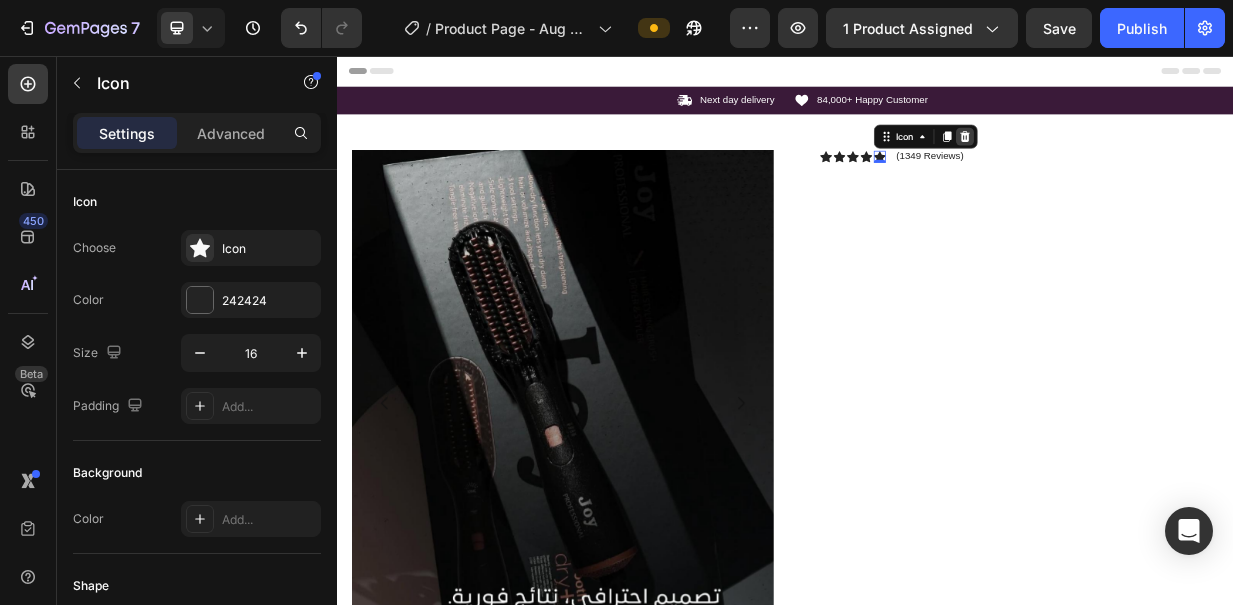 click 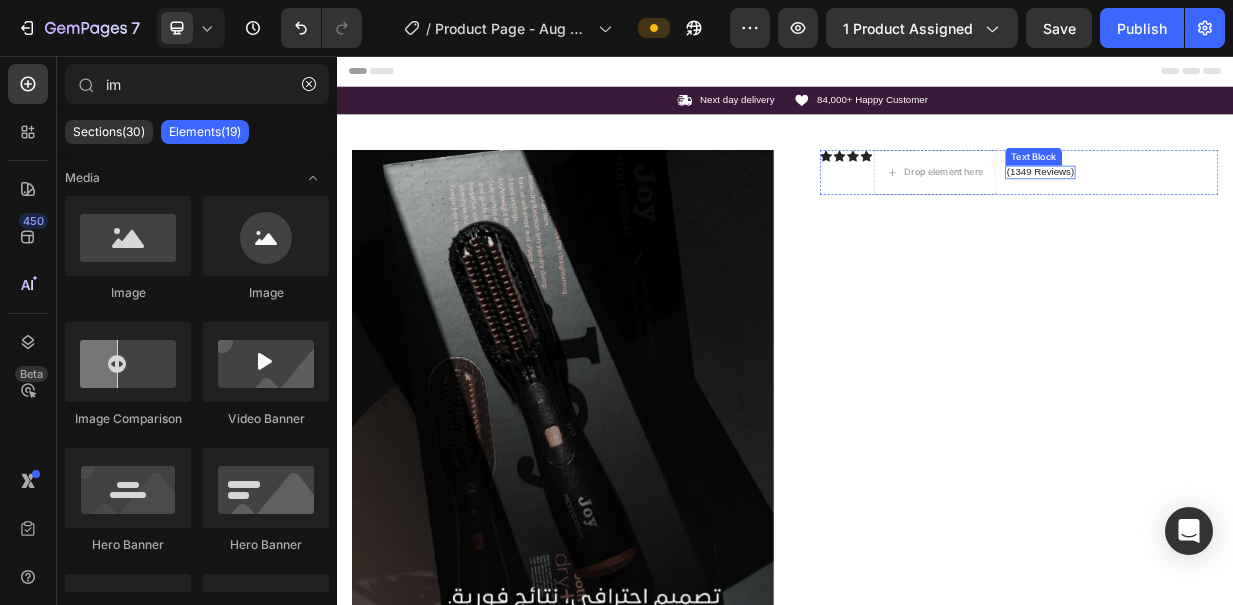 click on "(1349 Reviews)" at bounding box center (1279, 211) 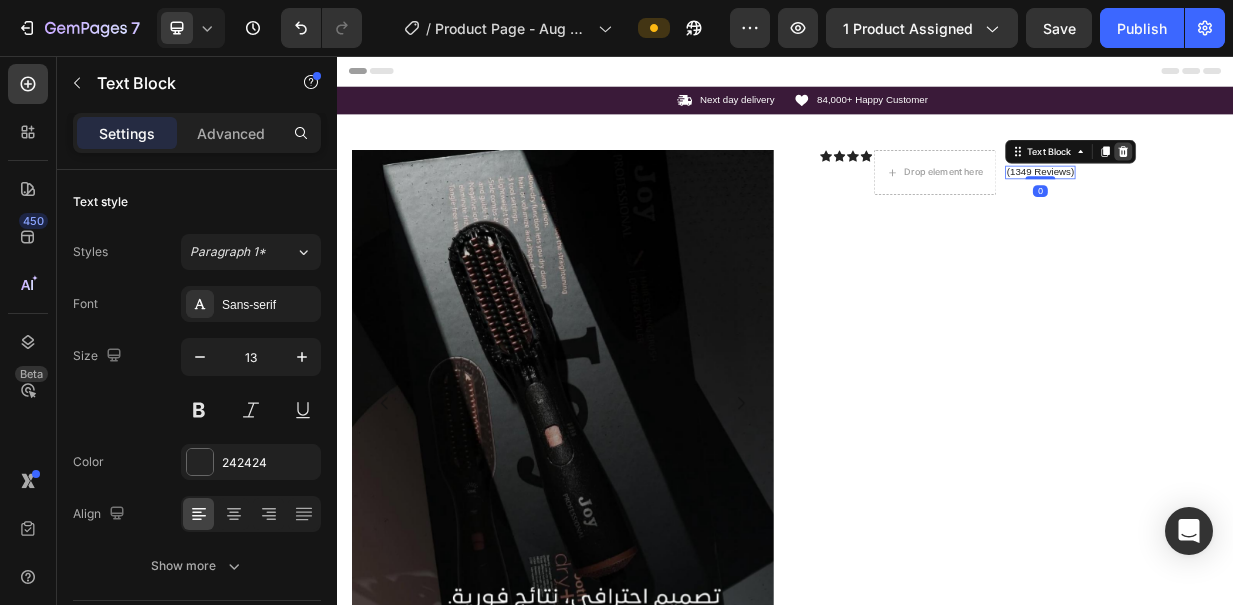 click 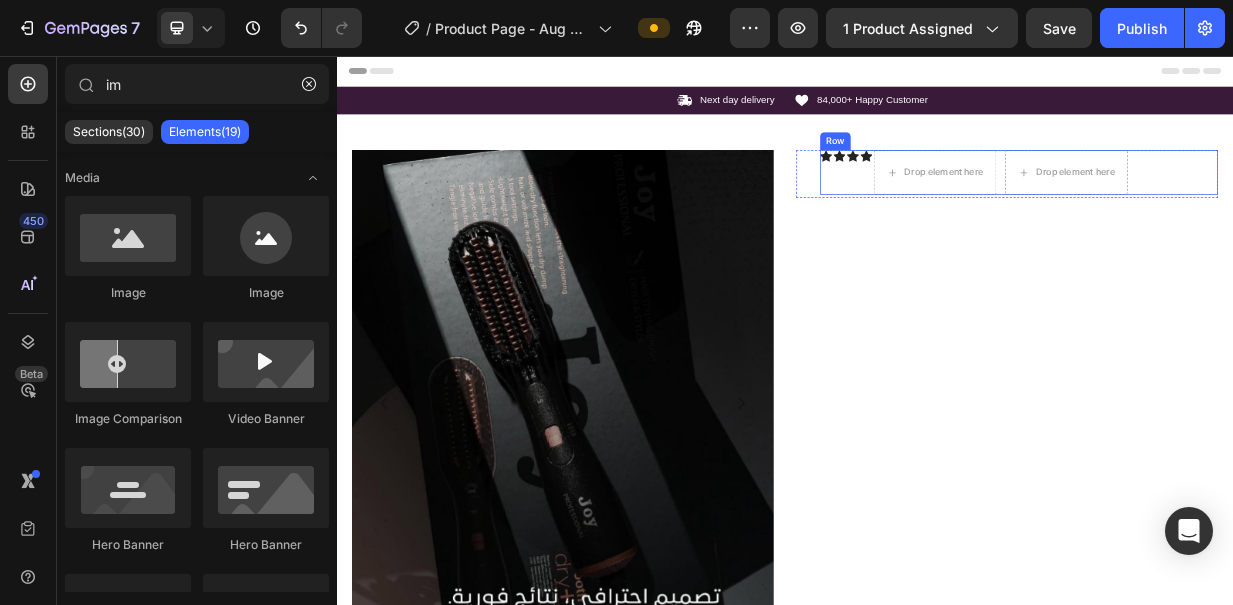 click on "Icon Icon Icon Icon
Drop element here Icon List
Drop element here Row" at bounding box center (1250, 212) 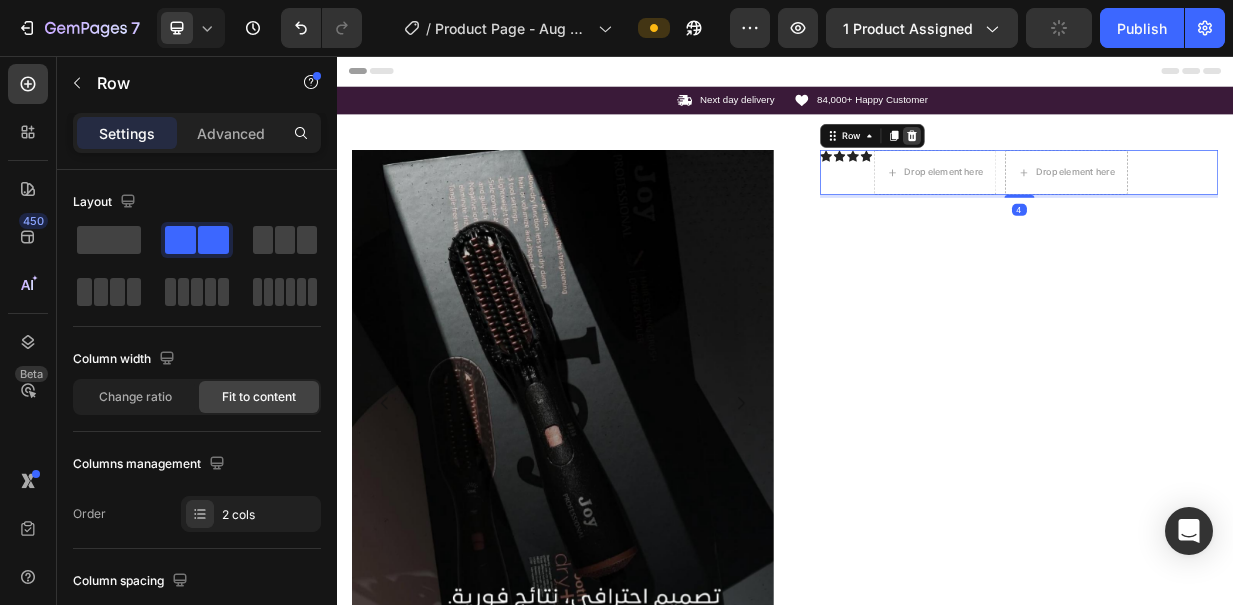 click 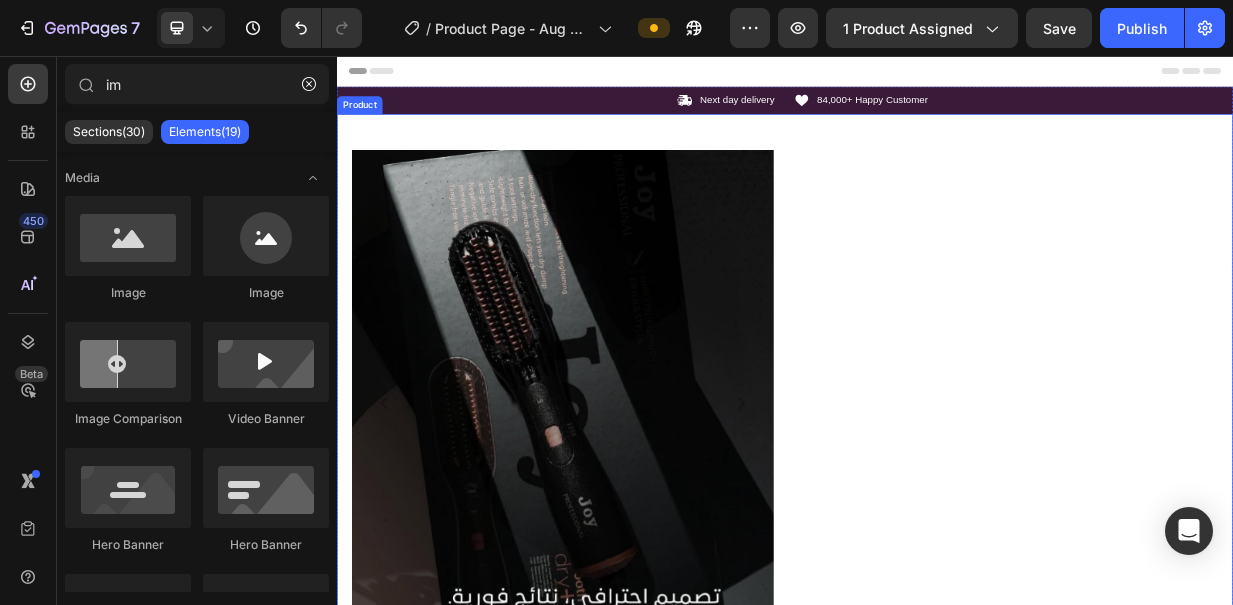 click on "Image Icon Icon Icon Icon Icon Icon List آمن للاستخدام، مثالي لشعري الكثيف. أستخدمه أيضًا لشعر ابنتي، ويمنحه لمعانًا ونعومة. Text Block
Icon Maitha (Dubai, UAE) Text Block Row Row Row" at bounding box center [1234, 521] 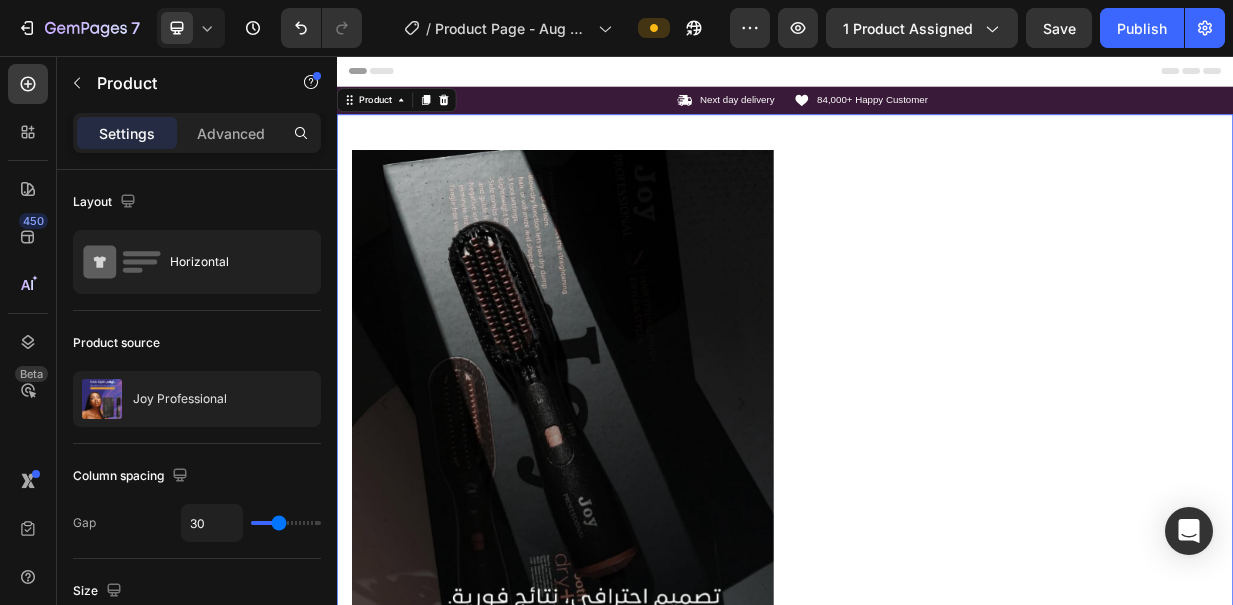 click on "Image Icon Icon Icon Icon Icon Icon List آمن للاستخدام، مثالي لشعري الكثيف. أستخدمه أيضًا لشعر ابنتي، ويمنحه لمعانًا ونعومة. Text Block
Icon Maitha (Dubai, UAE) Text Block Row Row Row" at bounding box center (1234, 521) 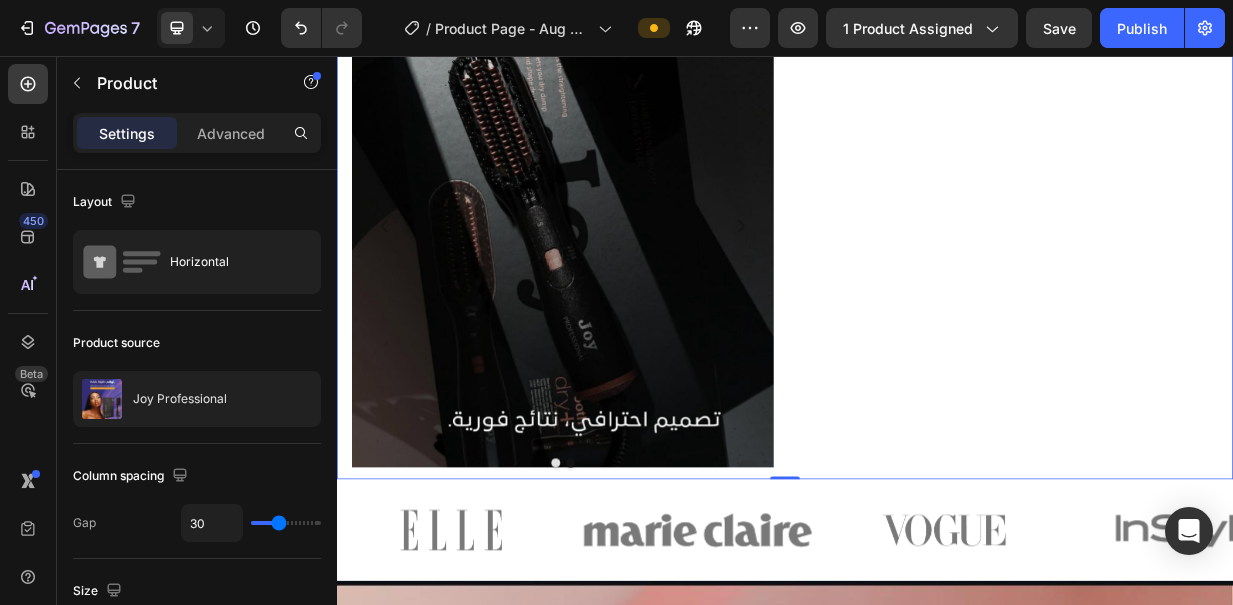 scroll, scrollTop: 360, scrollLeft: 0, axis: vertical 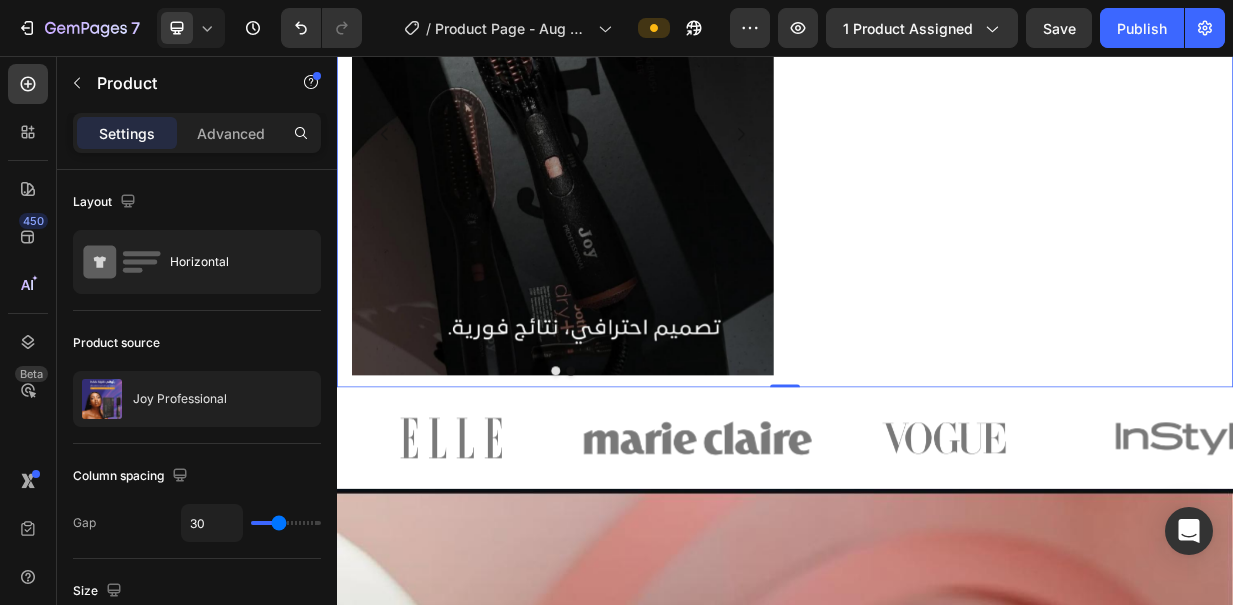 click on "Image Icon Icon Icon Icon Icon Icon List آمن للاستخدام، مثالي لشعري الكثيف. أستخدمه أيضًا لشعر ابنتي، ويمنحه لمعانًا ونعومة. Text Block
Icon Maitha (Dubai, UAE) Text Block Row Row Row" at bounding box center [1234, 161] 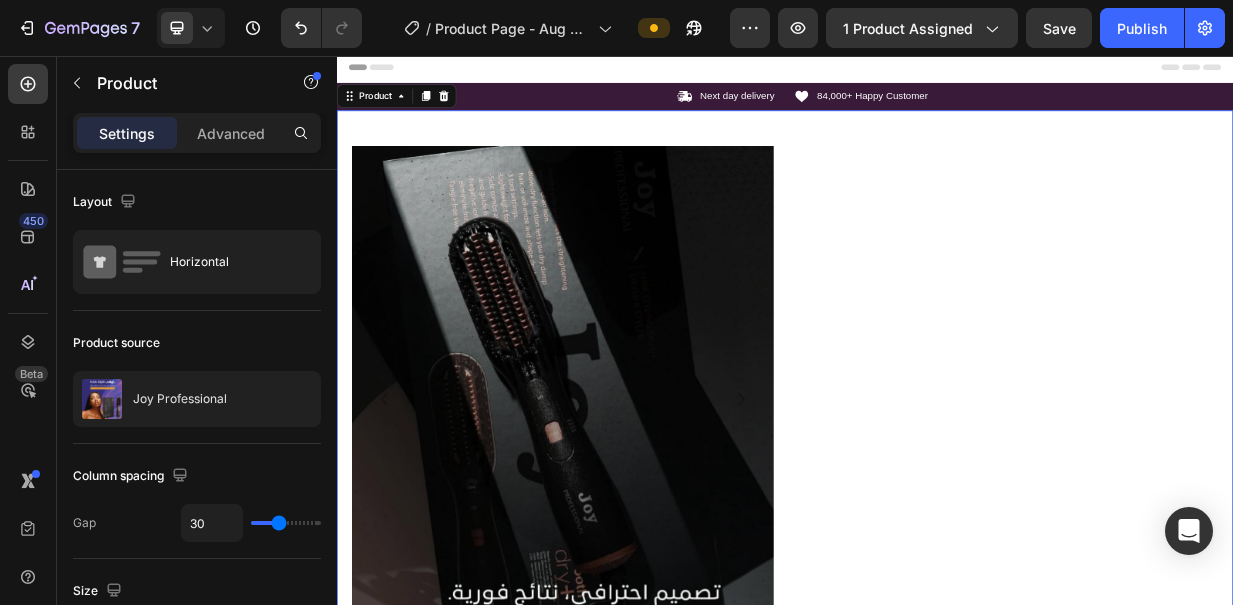 scroll, scrollTop: 0, scrollLeft: 0, axis: both 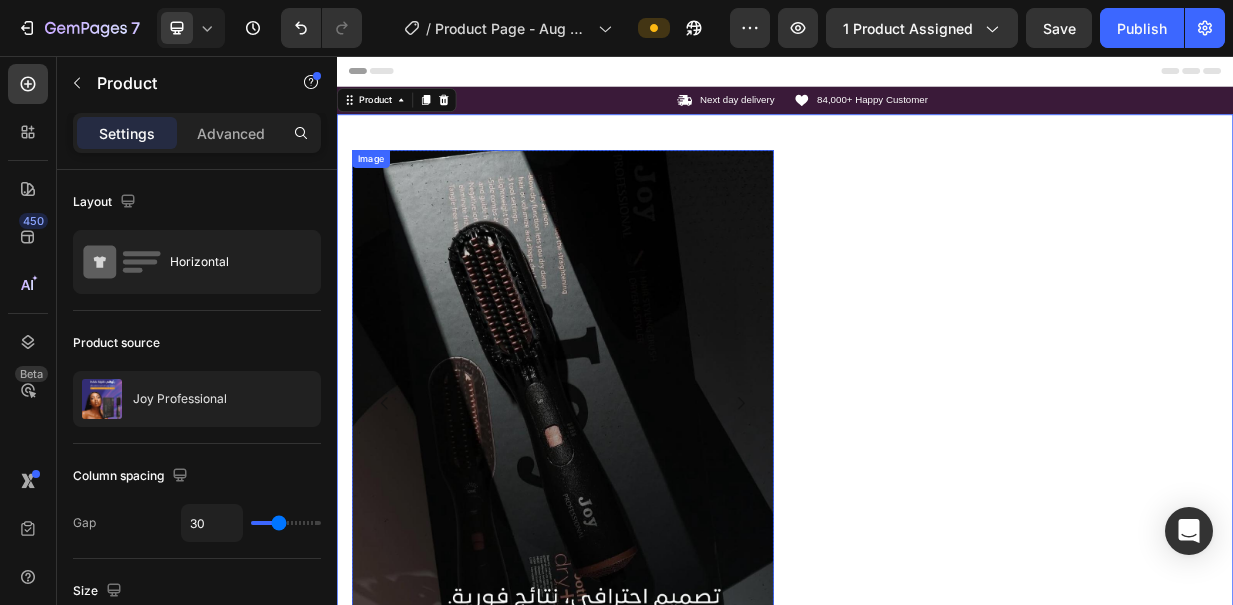 click at bounding box center (639, 513) 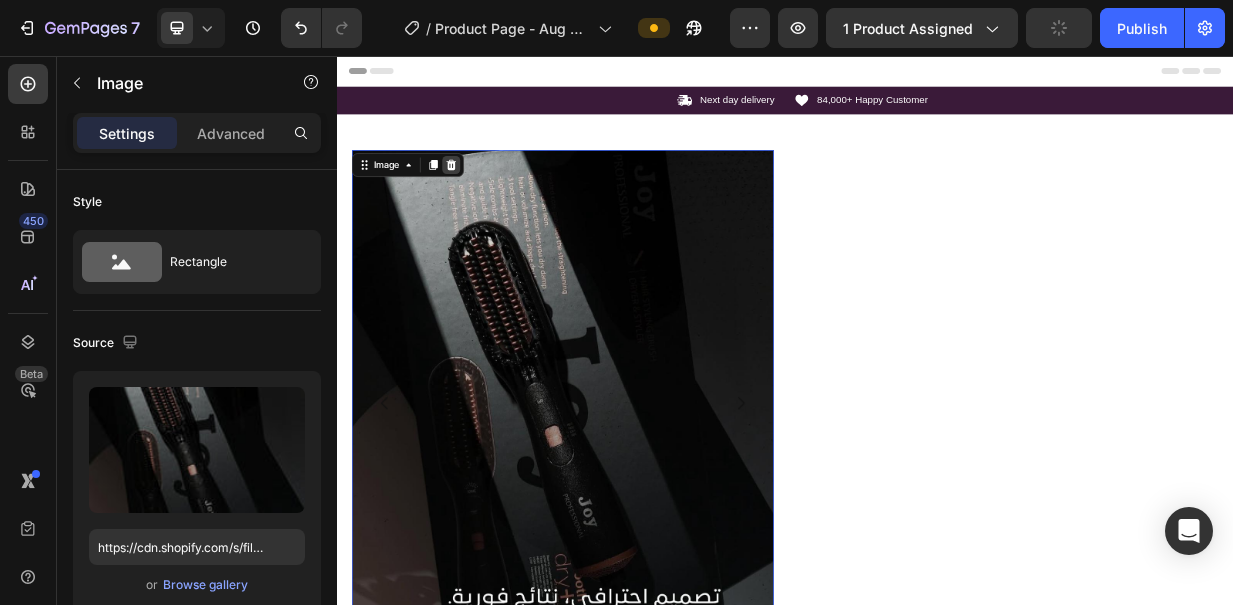 click 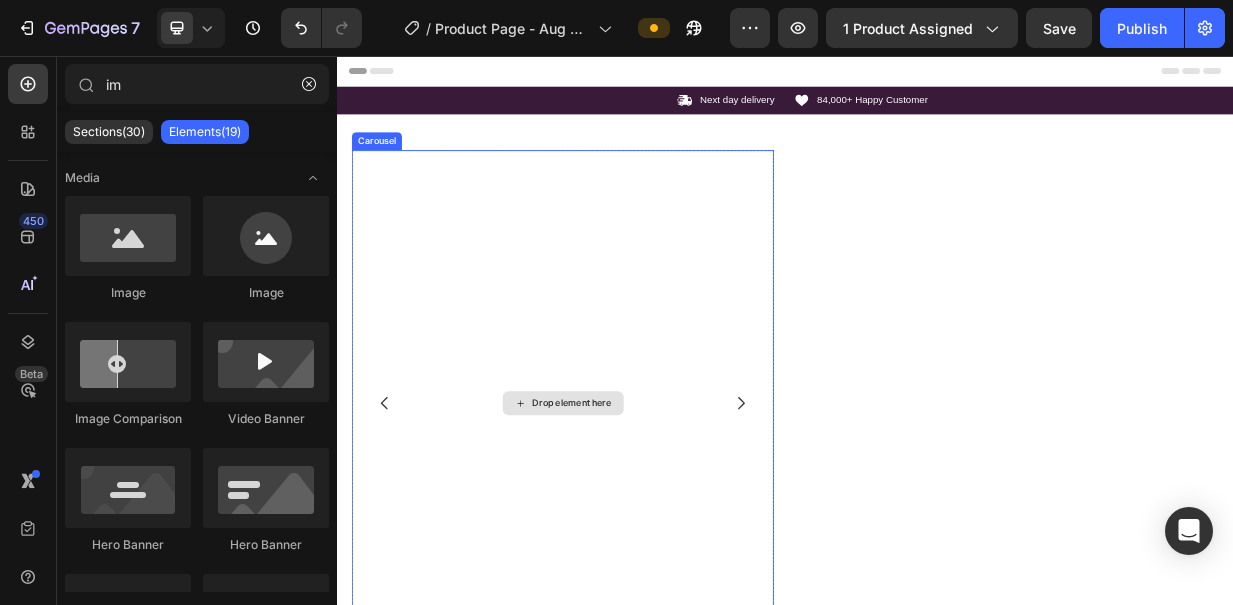 click on "Drop element here" at bounding box center [639, 521] 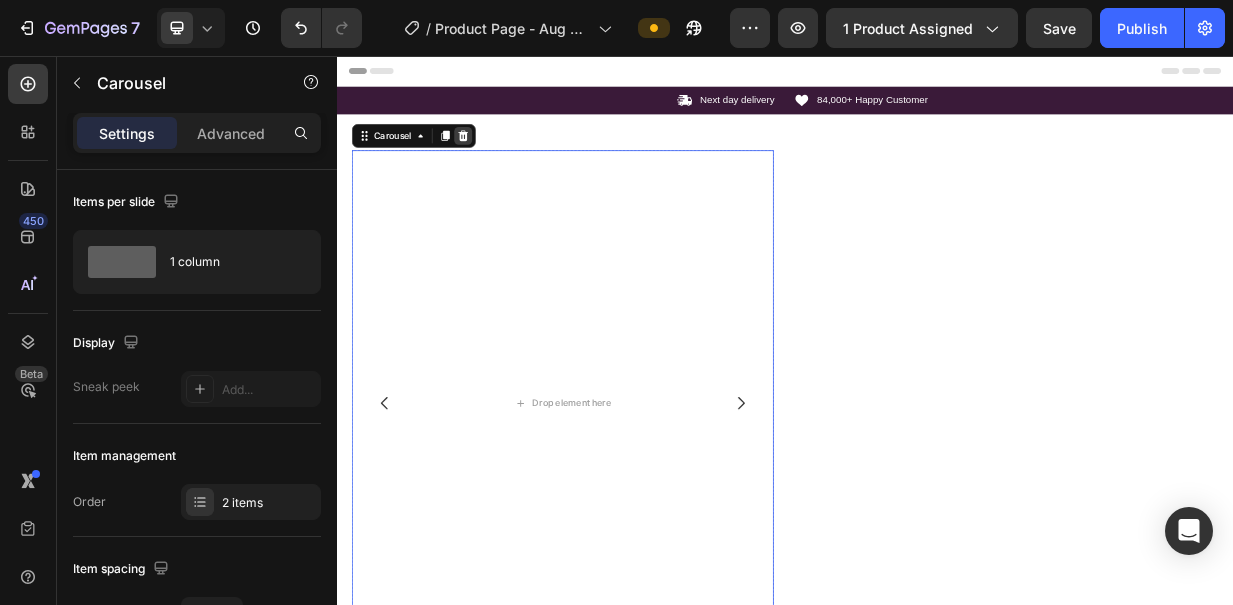 click 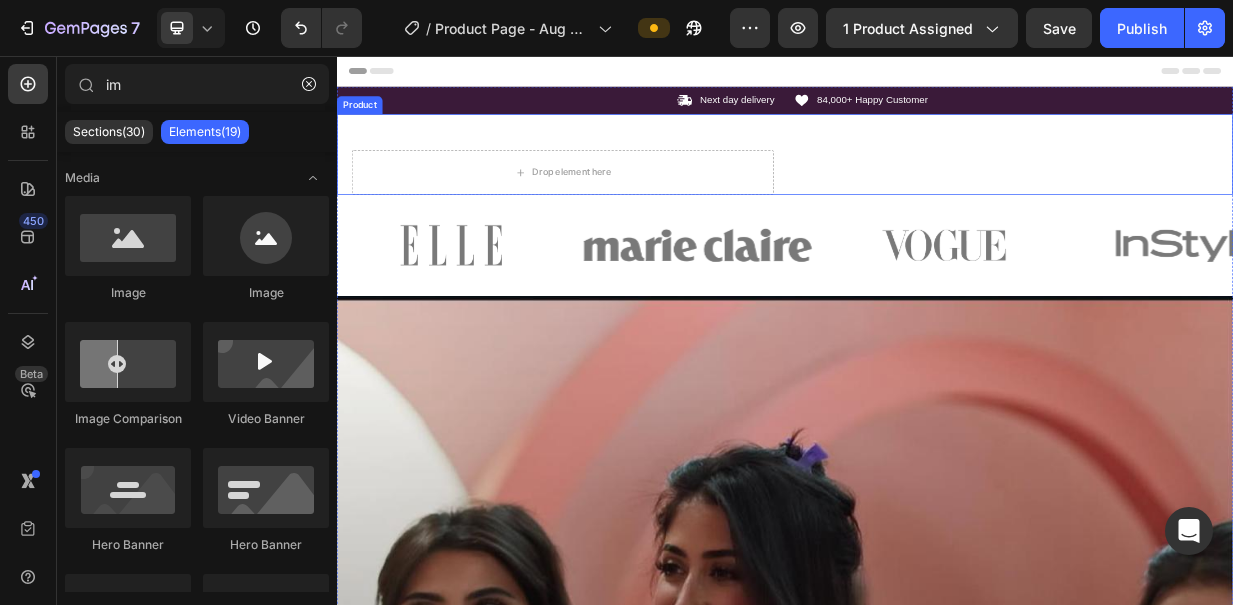 click on "Drop element here Row Image Icon Icon Icon Icon Icon Icon List آمن للاستخدام، مثالي لشعري الكثيف. أستخدمه أيضًا لشعر ابنتي، ويمنحه لمعانًا ونعومة. Text Block
Icon Maitha (Dubai, UAE) Text Block Row Row Row Product" at bounding box center (937, 188) 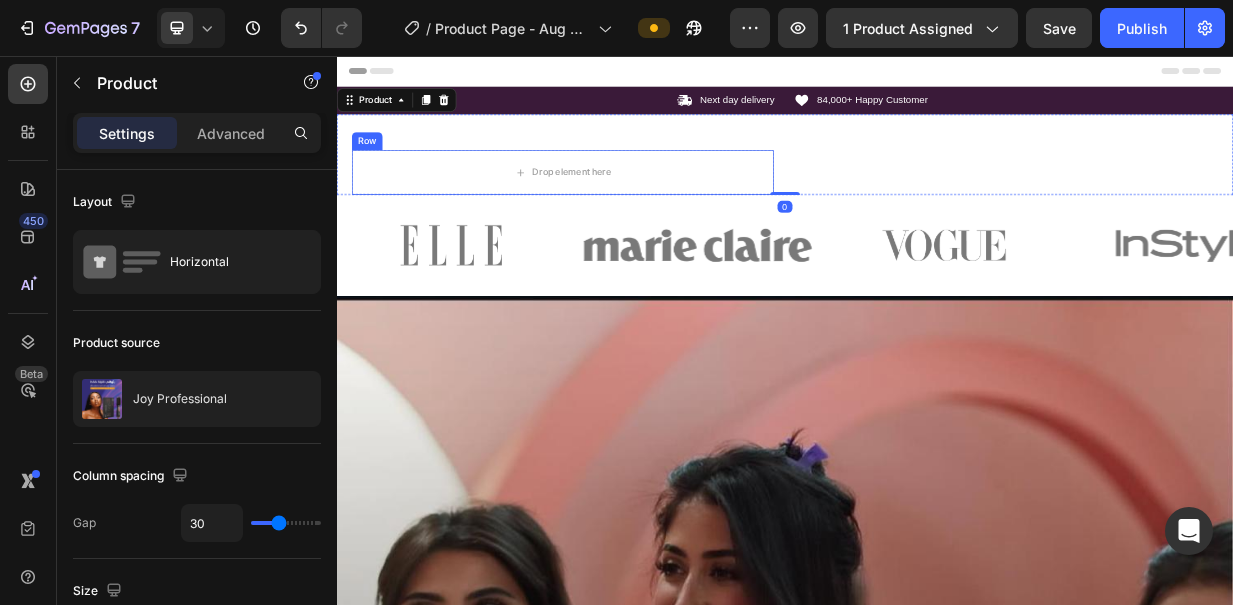 click on "Row" at bounding box center [377, 170] 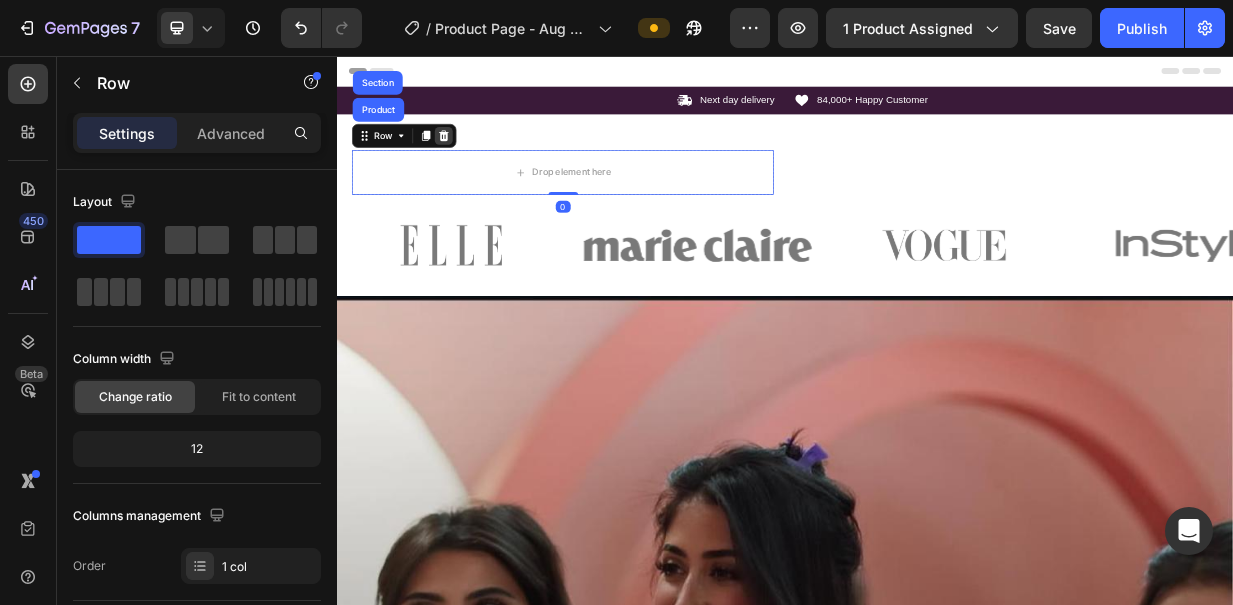 click 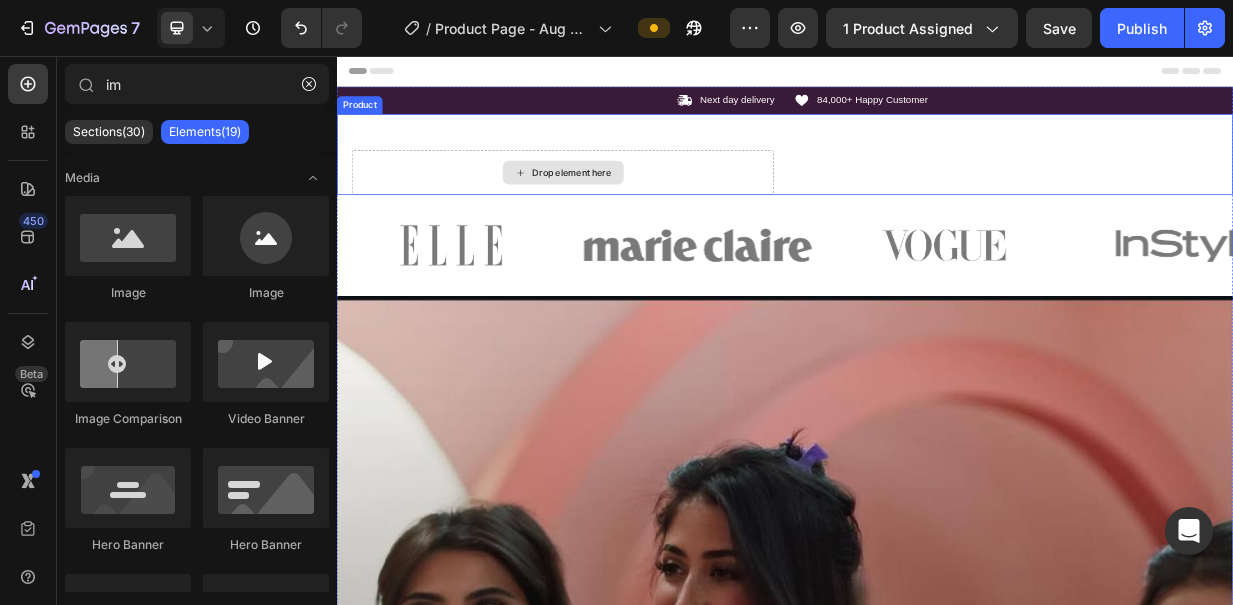 click on "Drop element here" at bounding box center (639, 212) 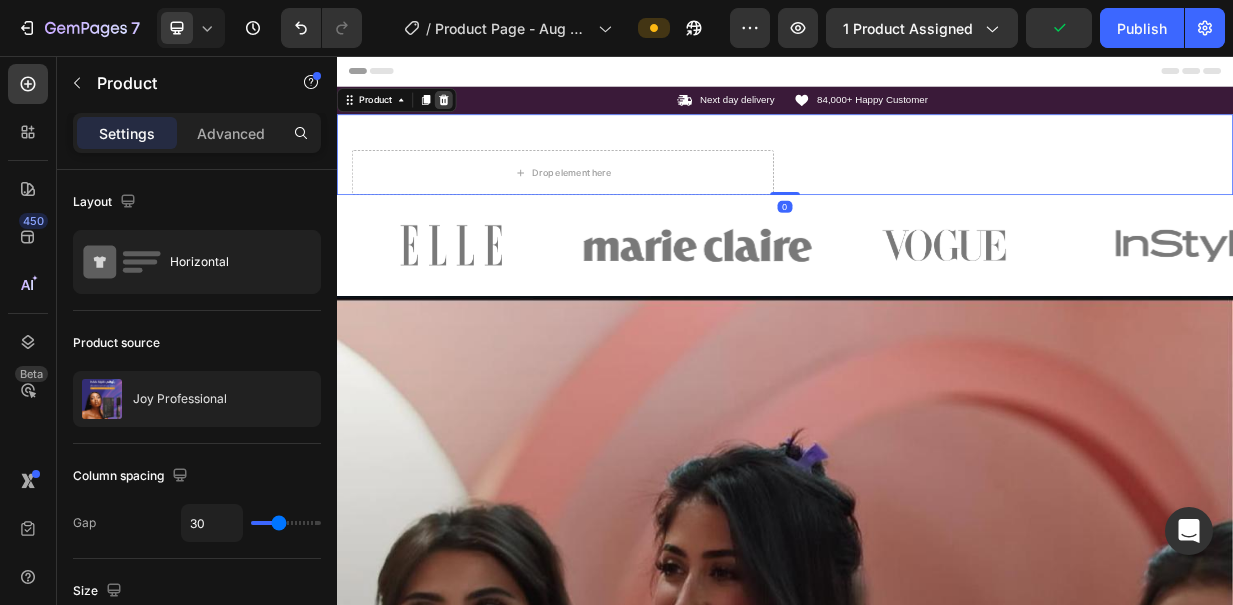 click 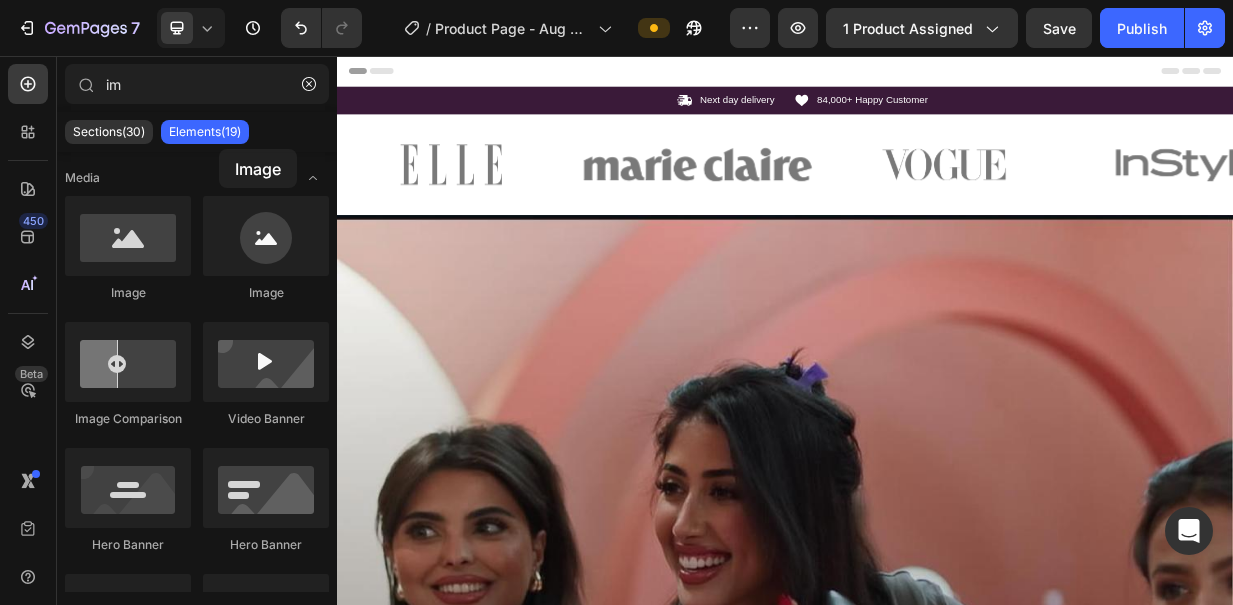 drag, startPoint x: 137, startPoint y: 243, endPoint x: 218, endPoint y: 150, distance: 123.32883 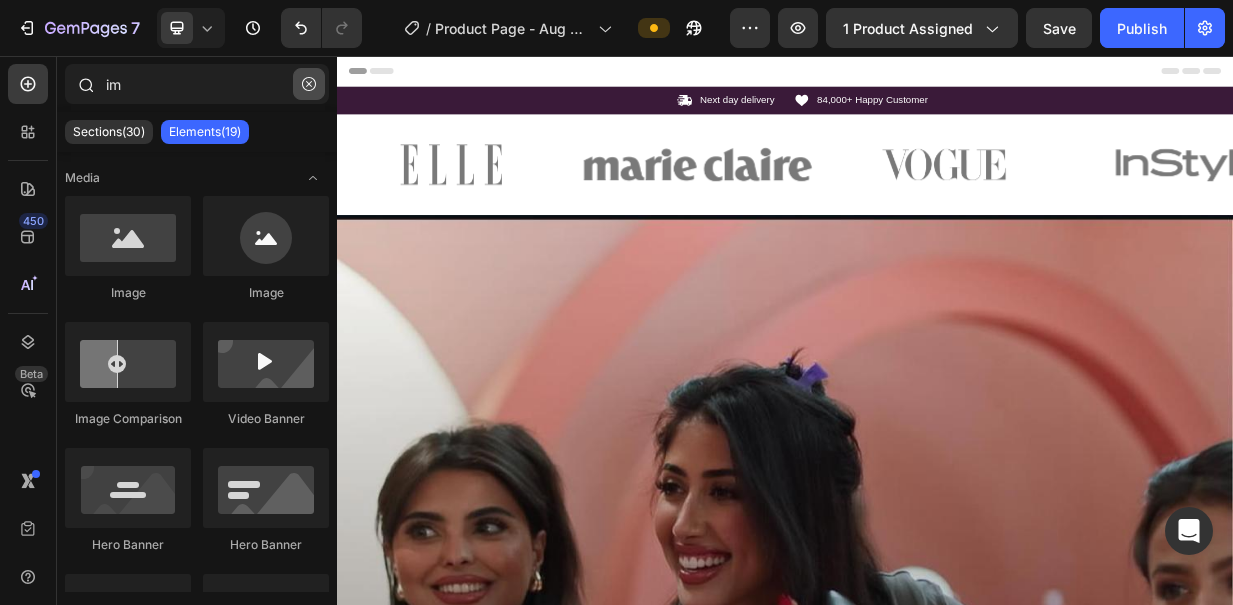 click 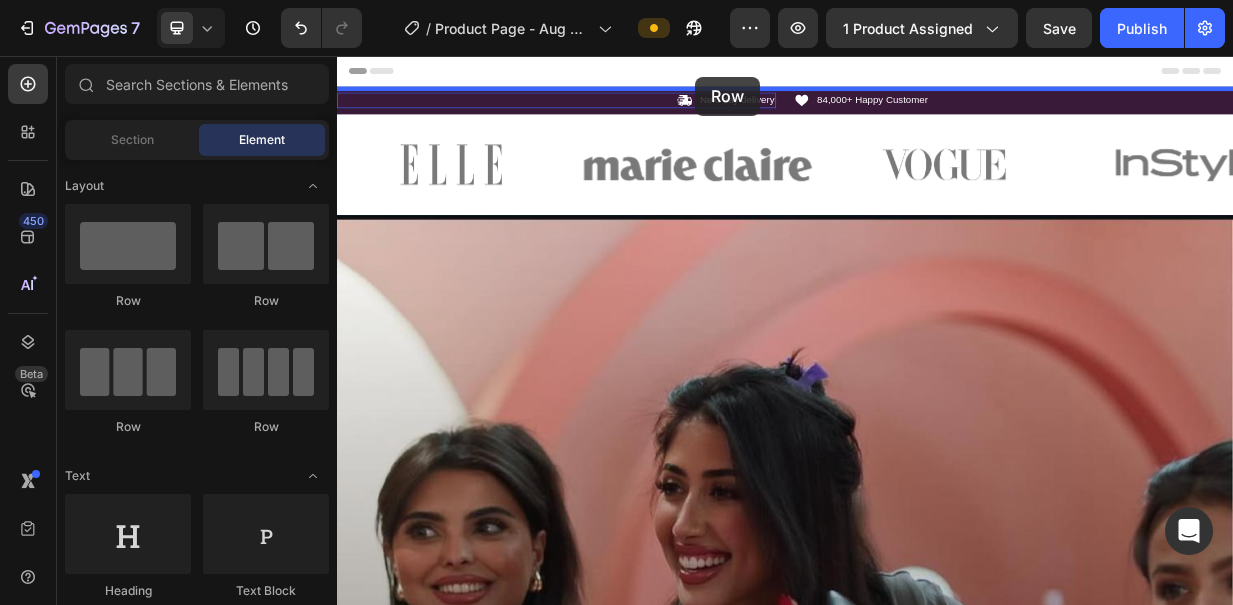 drag, startPoint x: 639, startPoint y: 241, endPoint x: 817, endPoint y: 84, distance: 237.34573 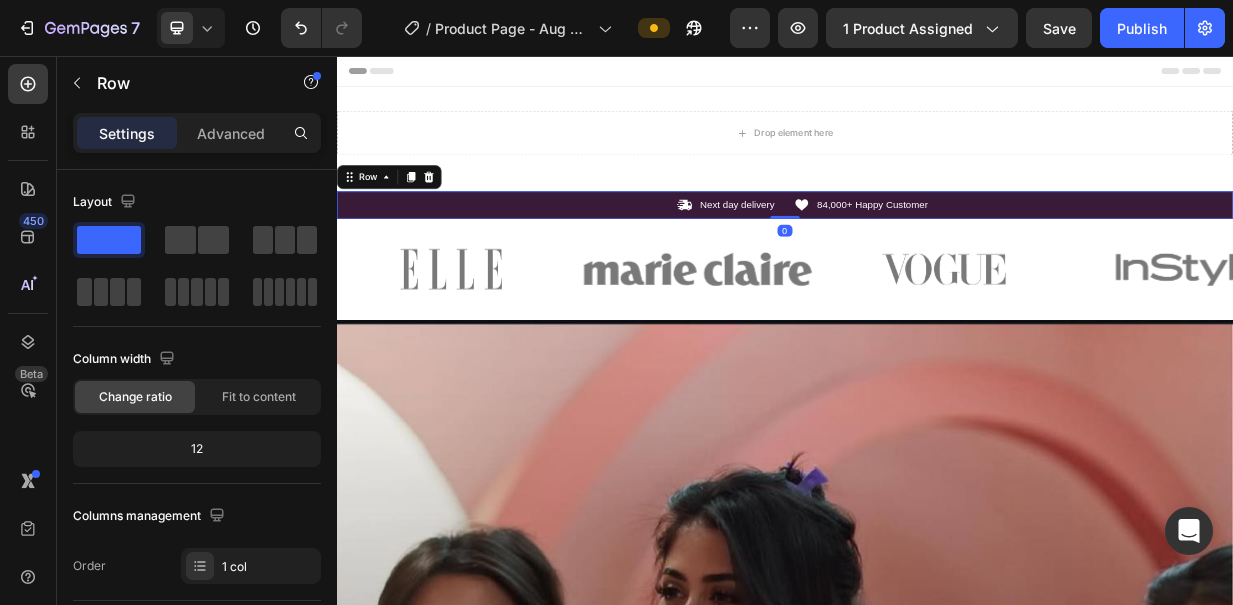 click on "Icon Next day delivery Text Block Row
Icon 84,000+ Happy Customer Text Block Row Carousel Row   0" at bounding box center (937, 255) 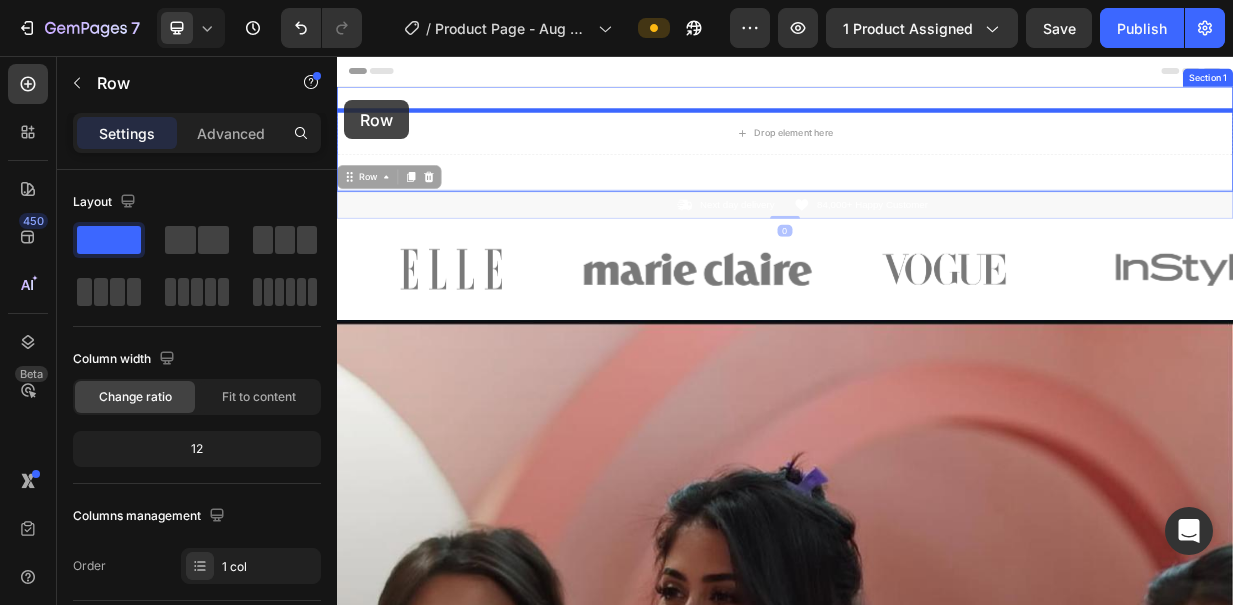 drag, startPoint x: 344, startPoint y: 223, endPoint x: 347, endPoint y: 115, distance: 108.04166 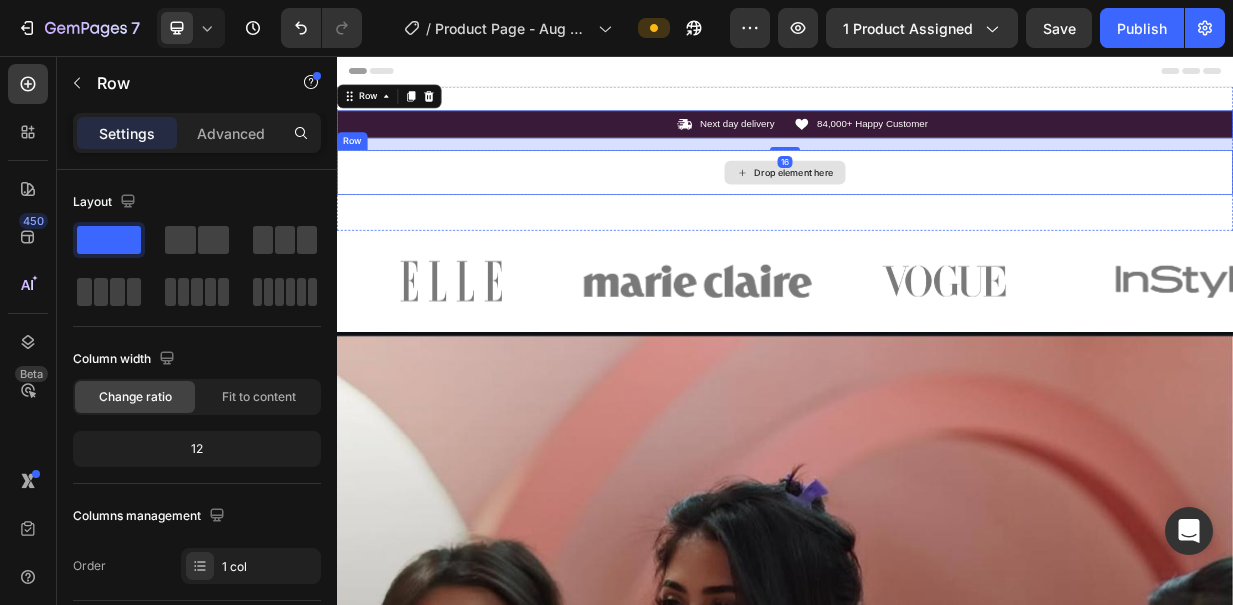 click on "Drop element here" at bounding box center (937, 212) 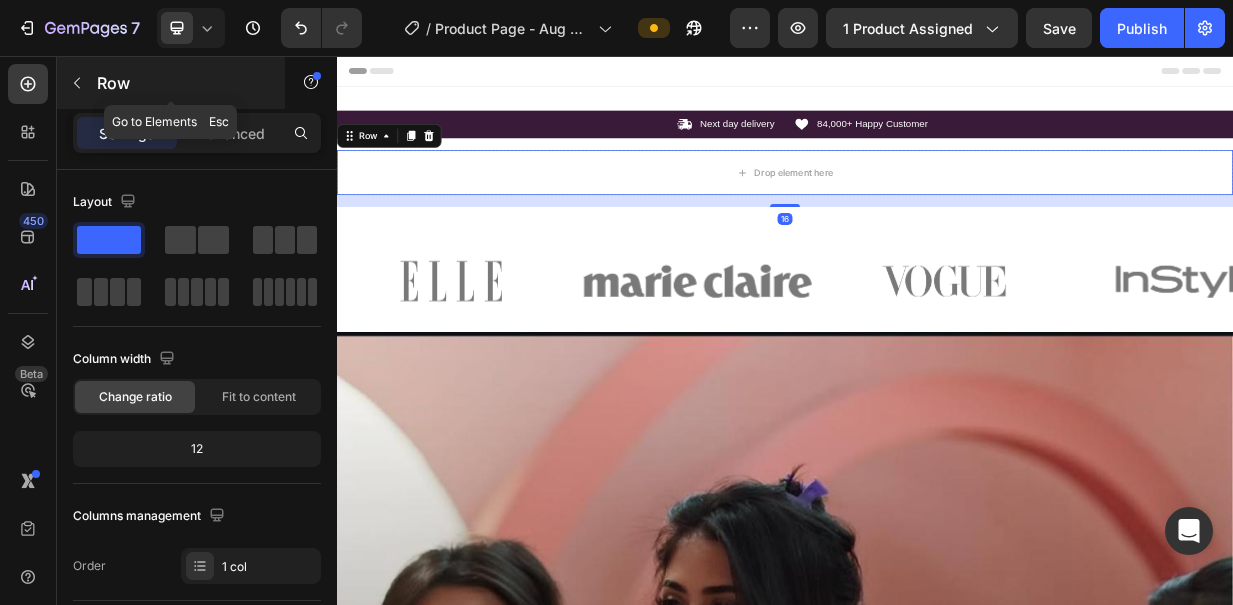 click 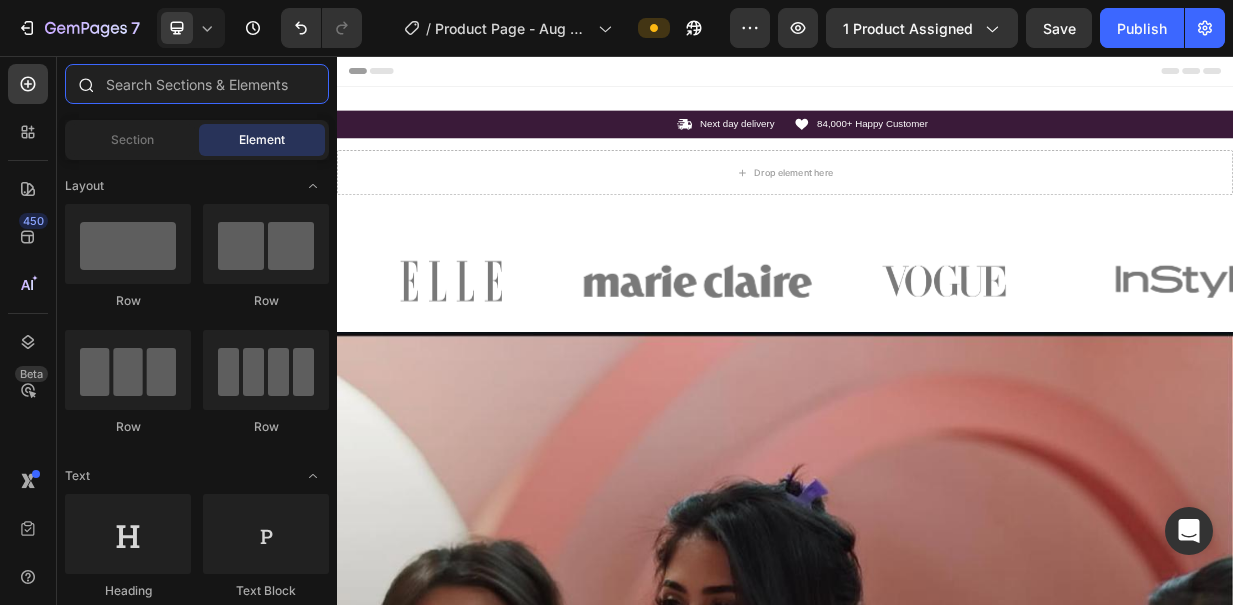 click at bounding box center [197, 84] 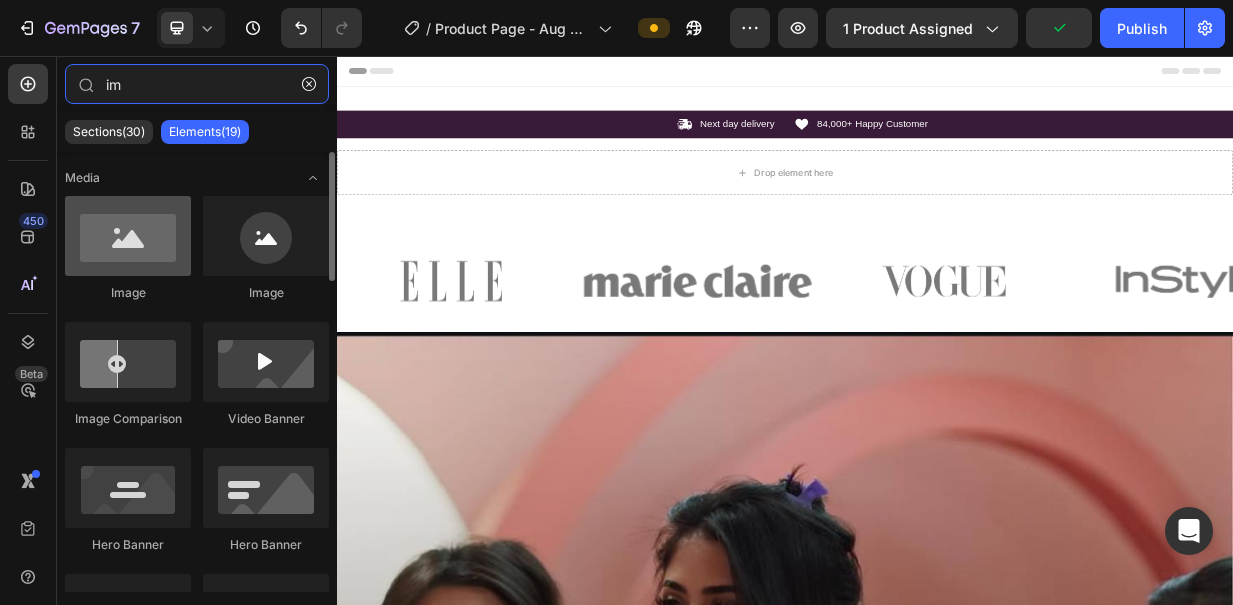 type on "im" 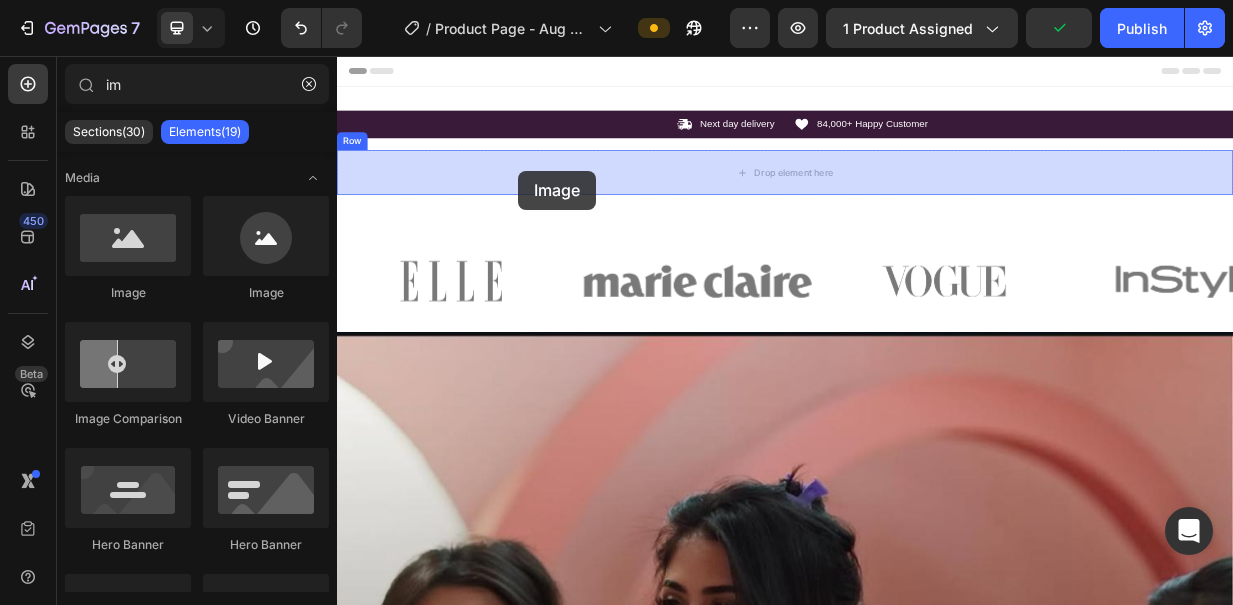 drag, startPoint x: 446, startPoint y: 319, endPoint x: 580, endPoint y: 210, distance: 172.7339 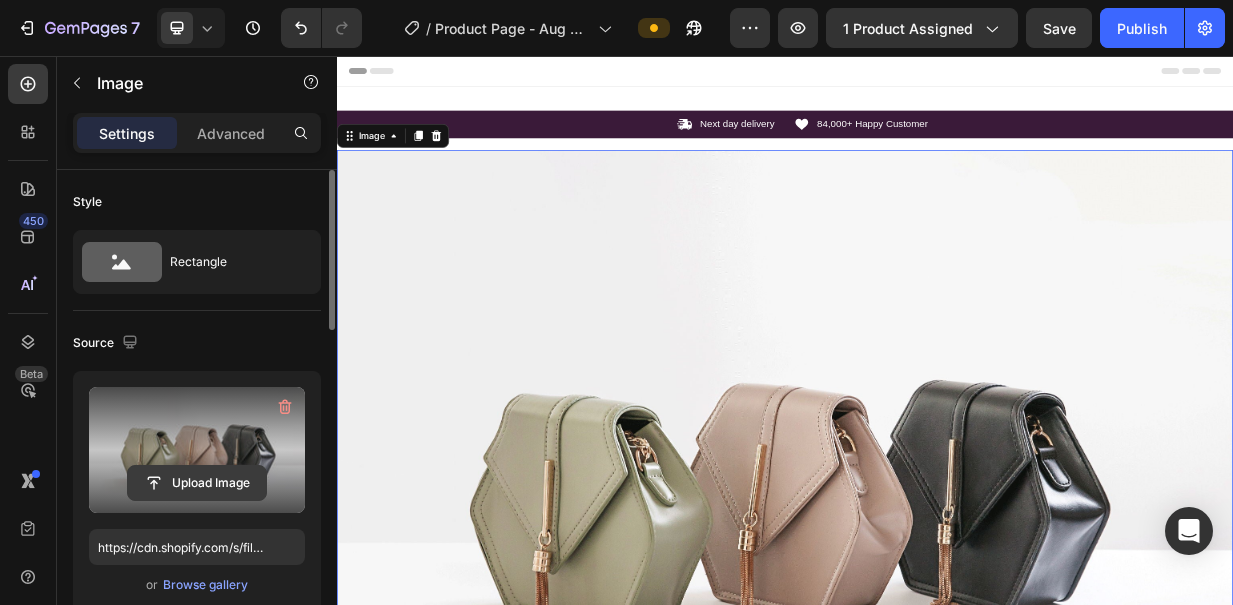 click 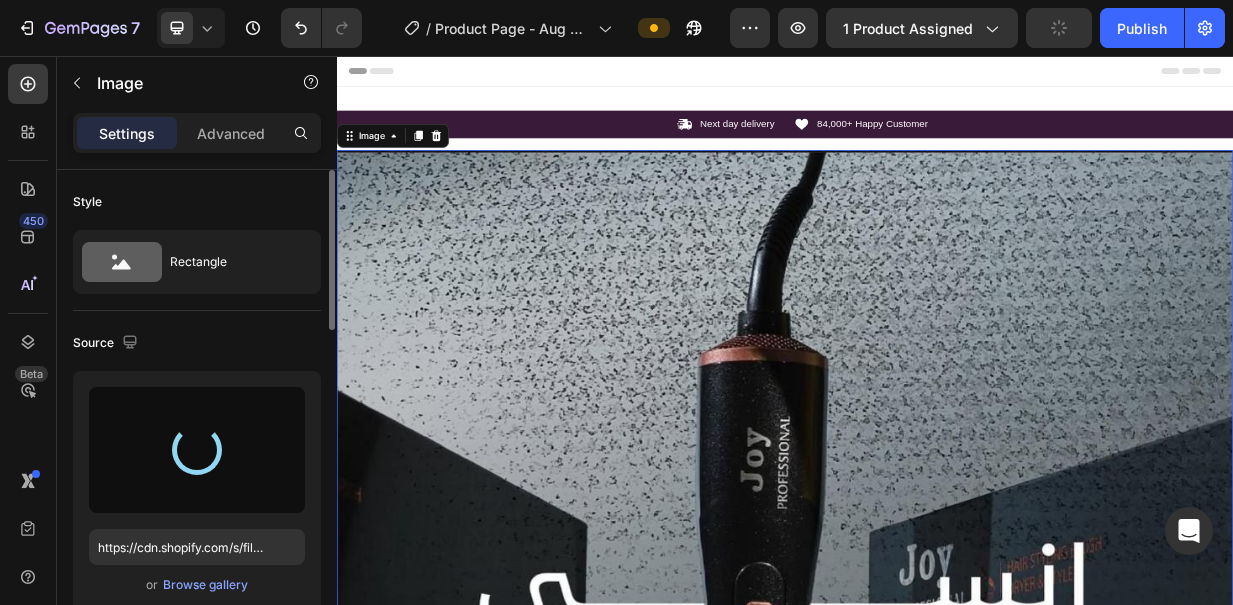 type on "https://cdn.shopify.com/s/files/1/0586/7749/3859/files/gempages_521791578210042899-0c9dfee7-96f6-45a6-8734-fd401905ffd1.jpg" 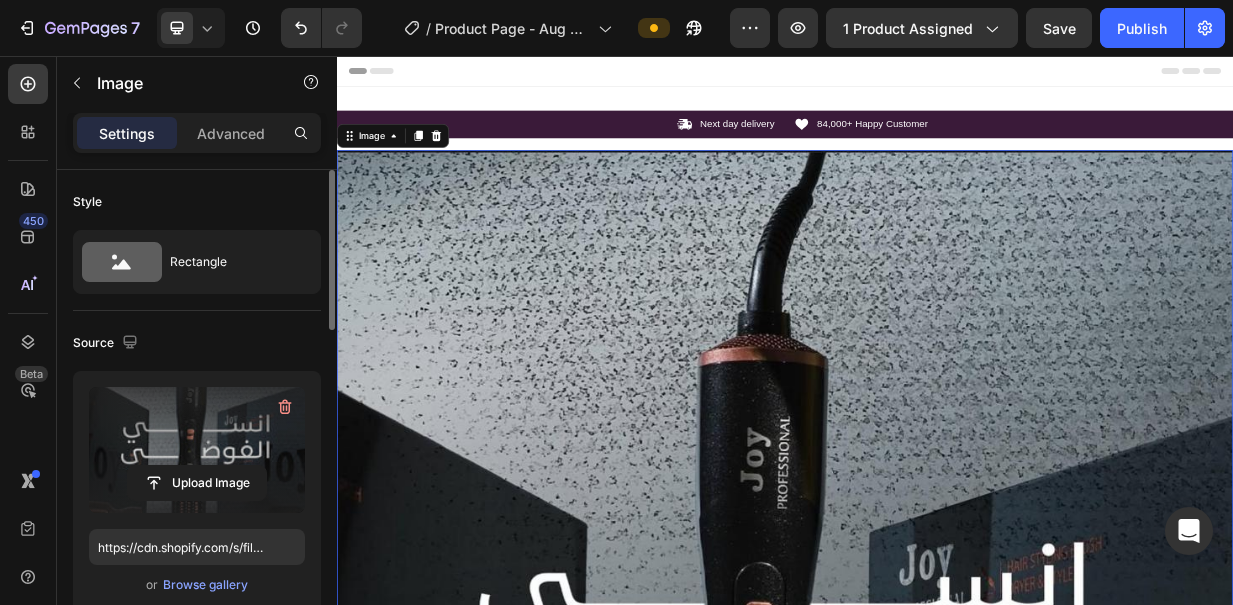 click at bounding box center [937, 902] 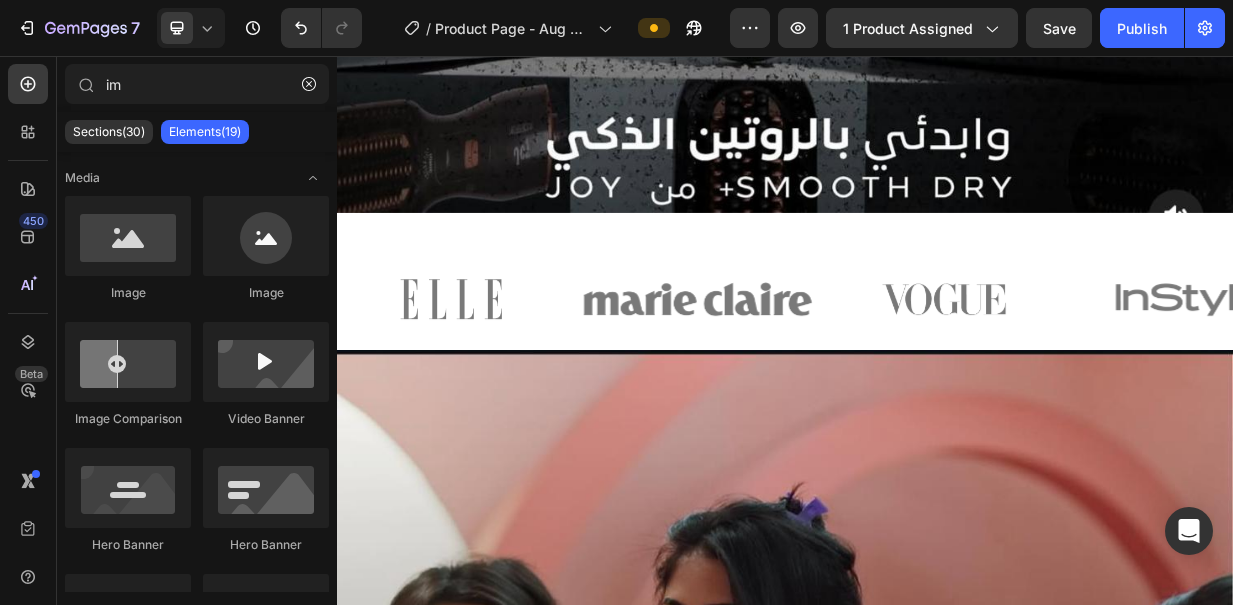 scroll, scrollTop: 1441, scrollLeft: 0, axis: vertical 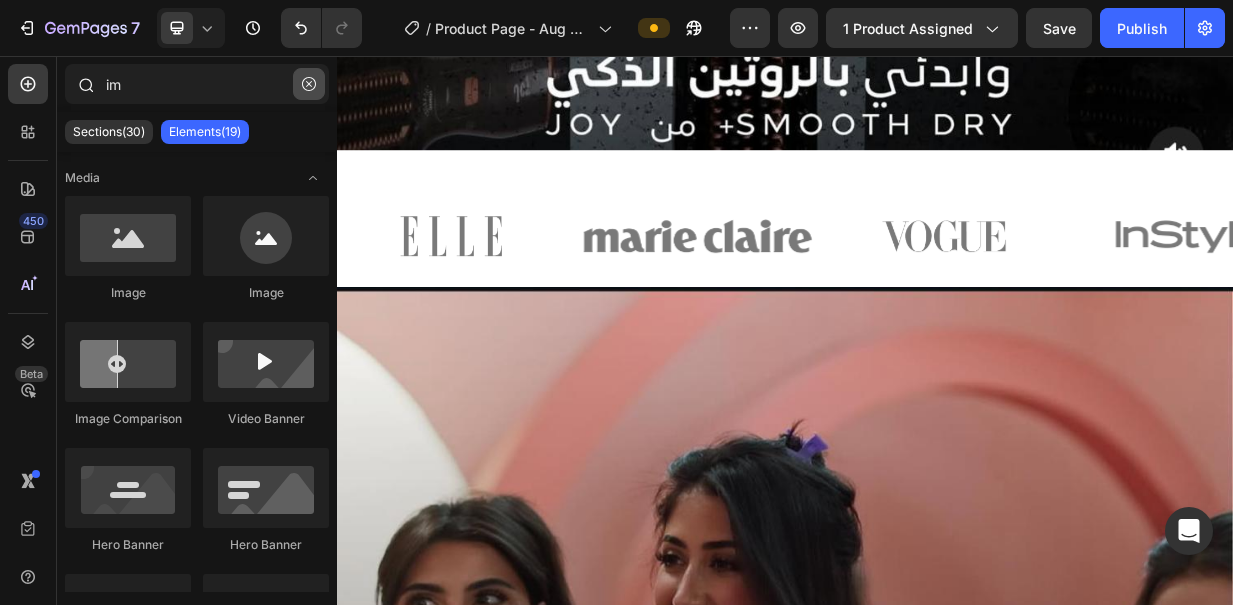 click 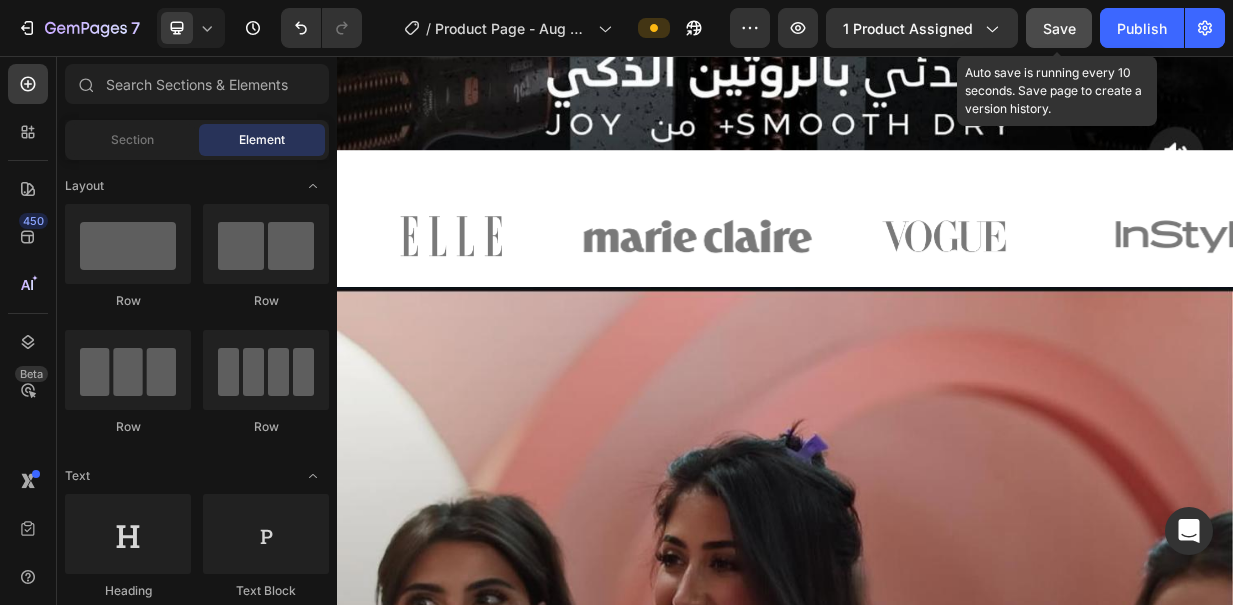 click on "Save" 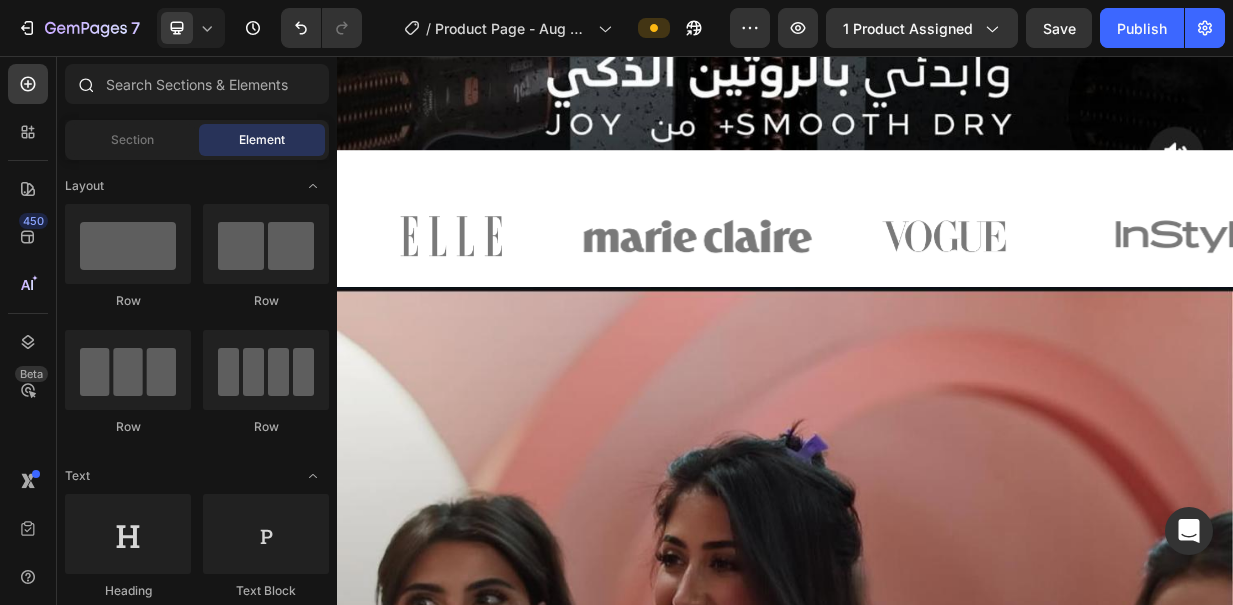 click 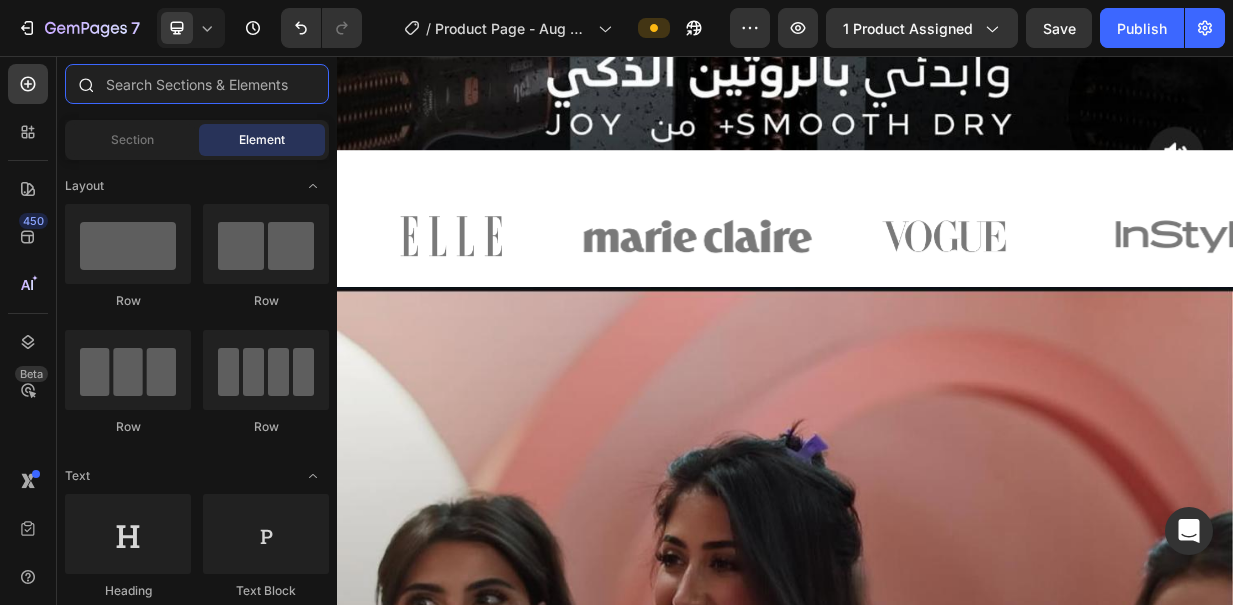 click at bounding box center (197, 84) 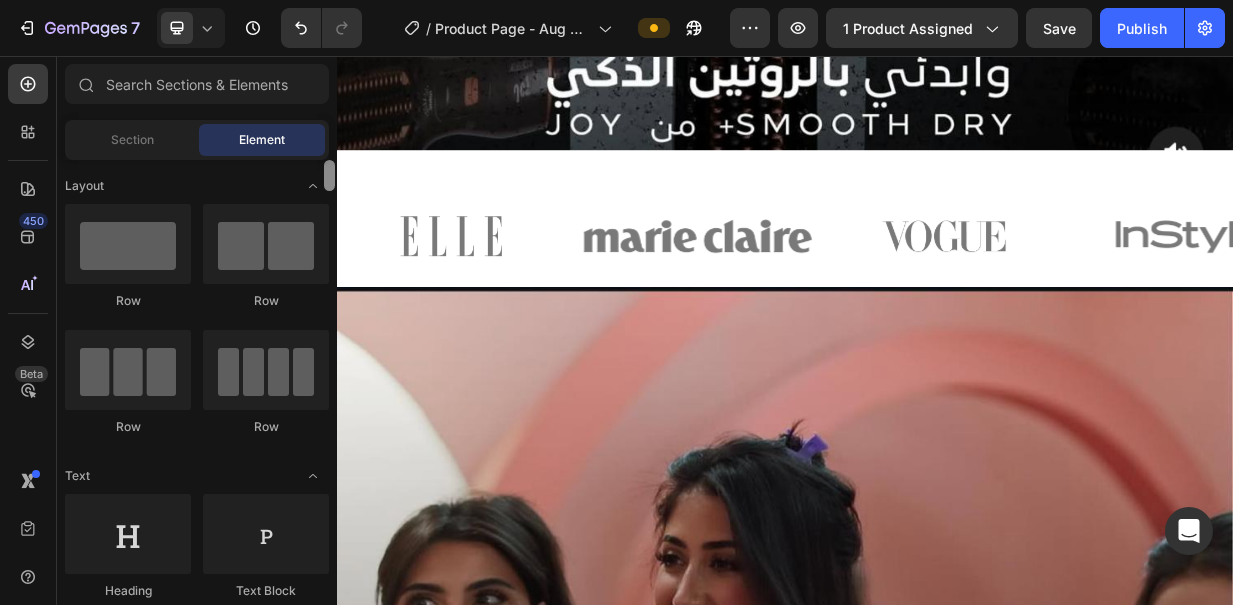 scroll, scrollTop: 440, scrollLeft: 0, axis: vertical 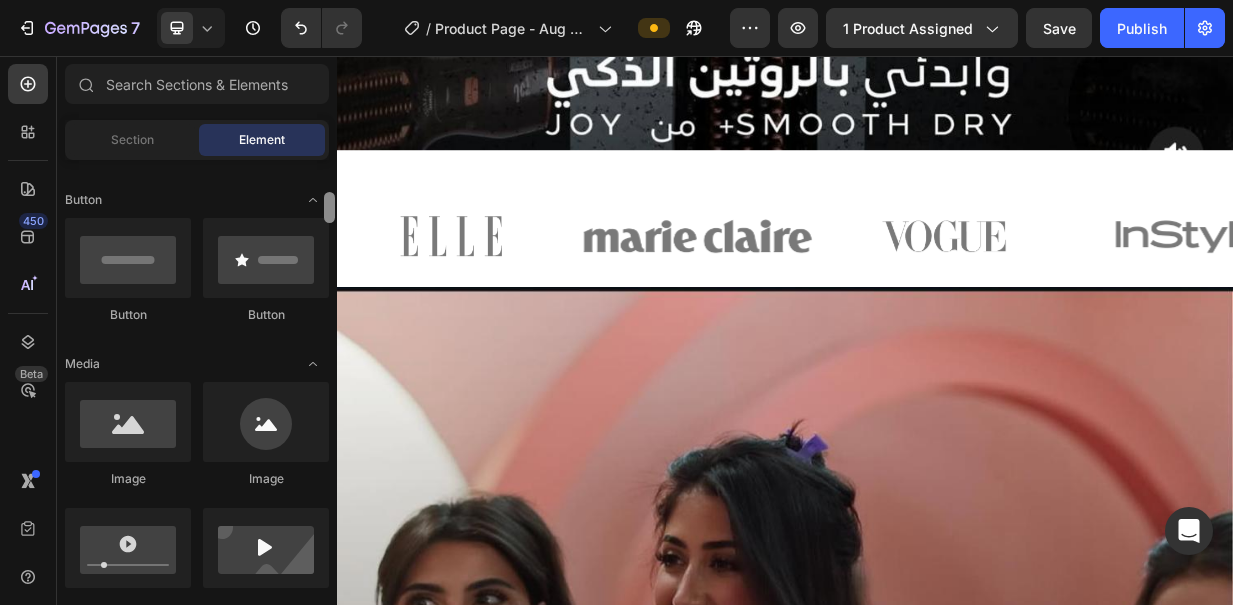 drag, startPoint x: 331, startPoint y: 215, endPoint x: 328, endPoint y: 529, distance: 314.01434 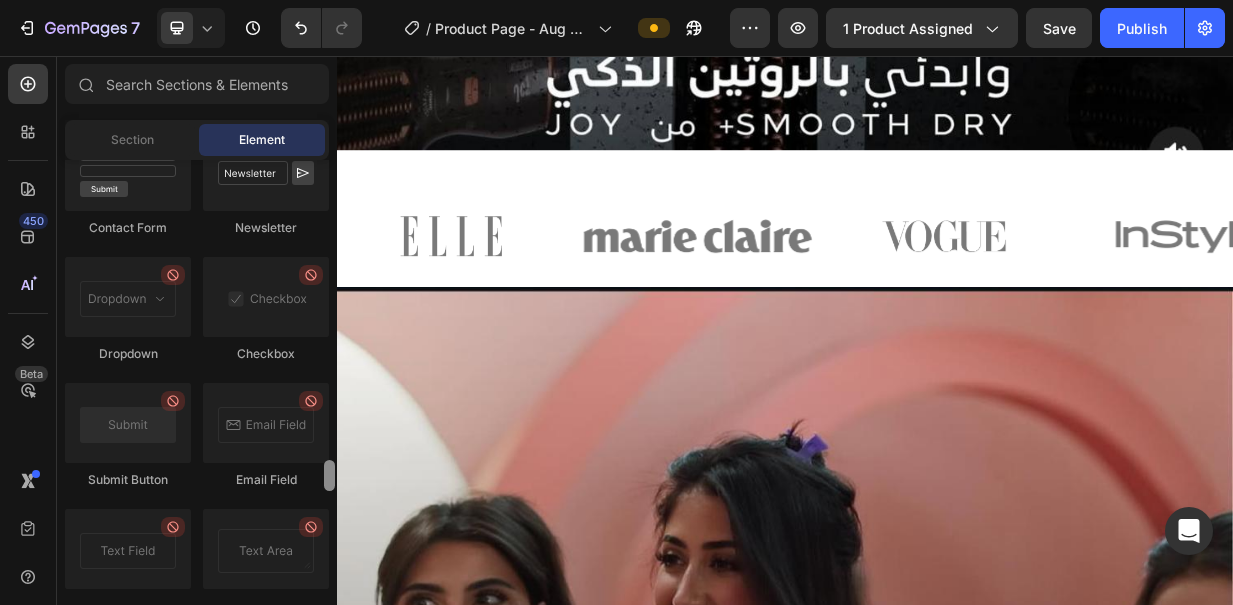 drag, startPoint x: 328, startPoint y: 215, endPoint x: 322, endPoint y: 493, distance: 278.06473 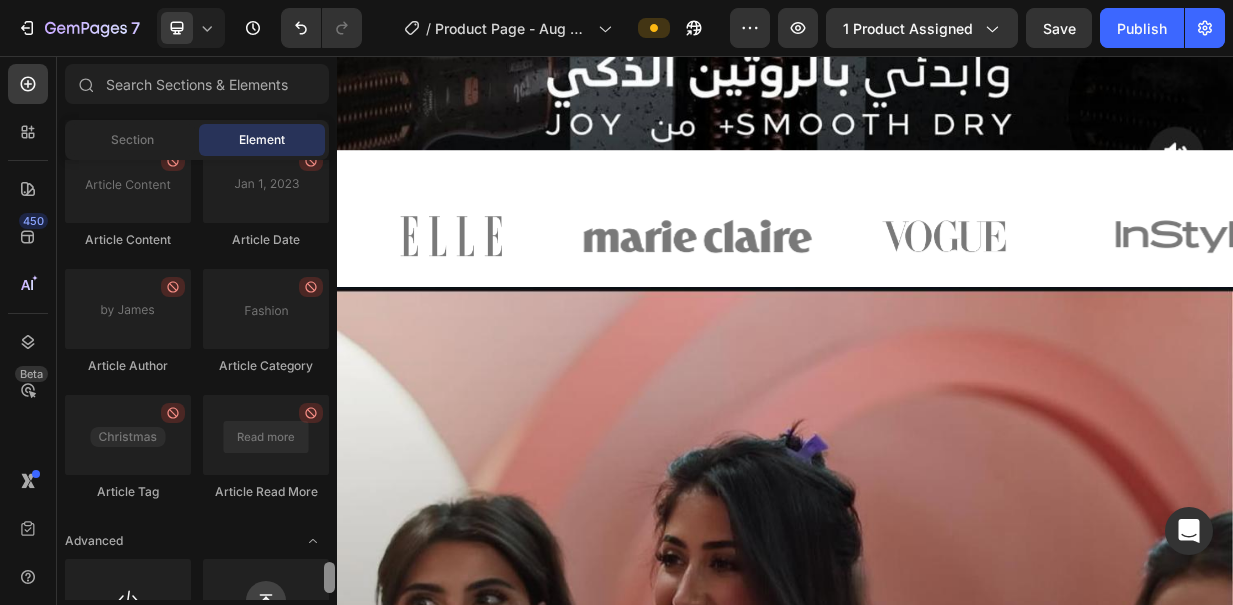 scroll, scrollTop: 5618, scrollLeft: 0, axis: vertical 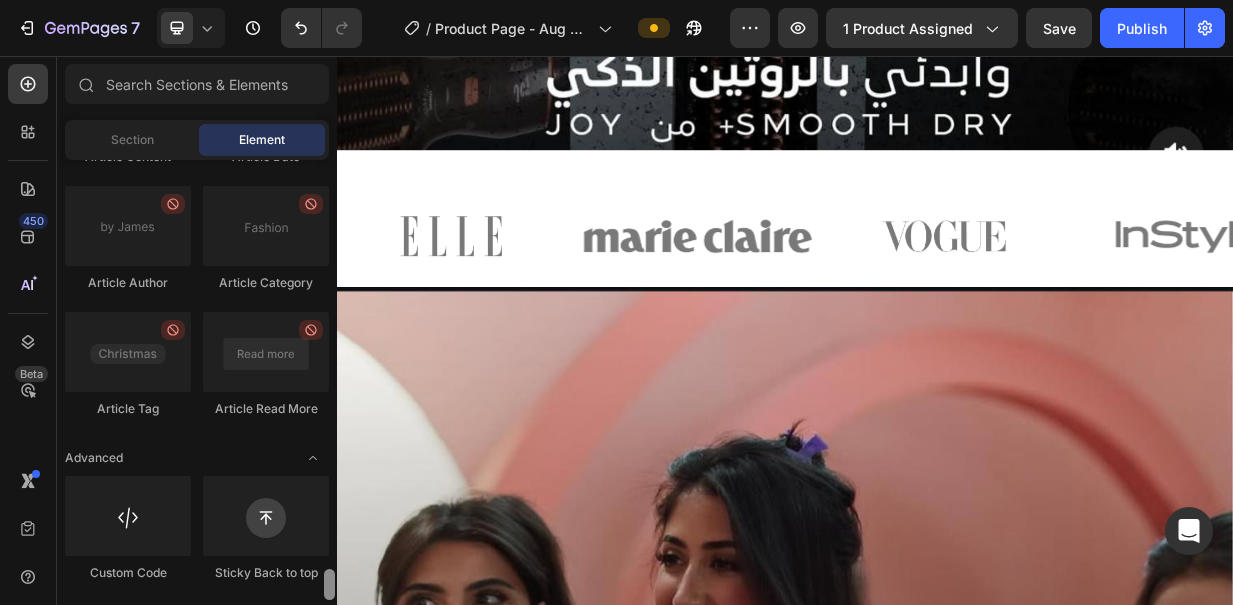 drag, startPoint x: 325, startPoint y: 535, endPoint x: 327, endPoint y: 600, distance: 65.03076 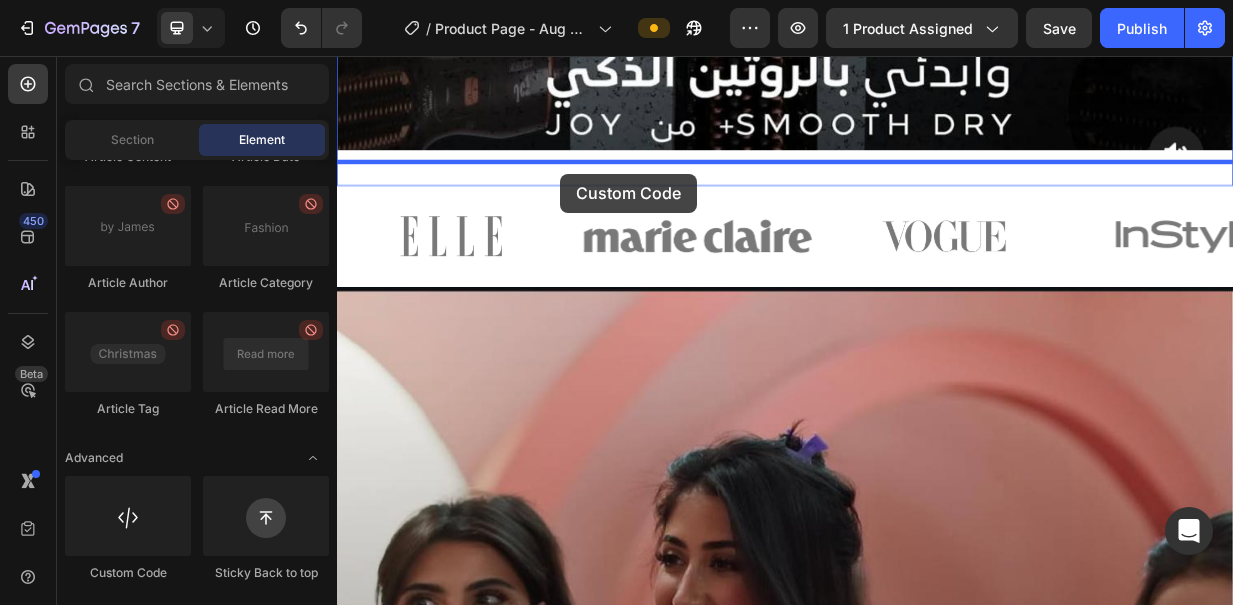 drag, startPoint x: 565, startPoint y: 547, endPoint x: 635, endPoint y: 214, distance: 340.27783 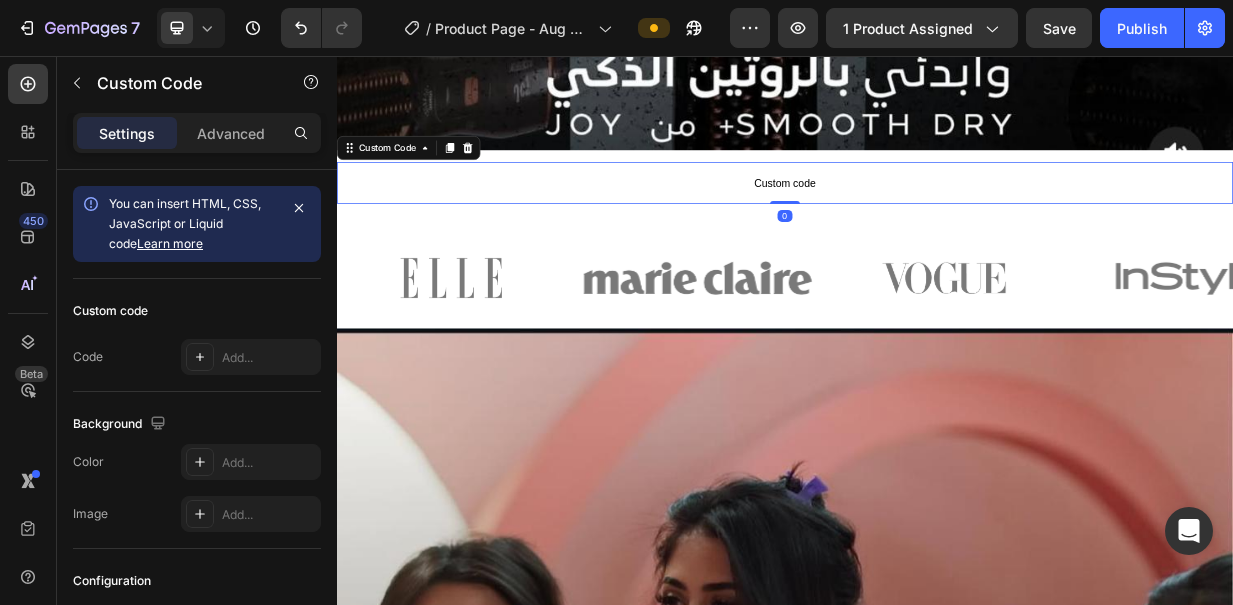 click on "Custom code" at bounding box center [937, 226] 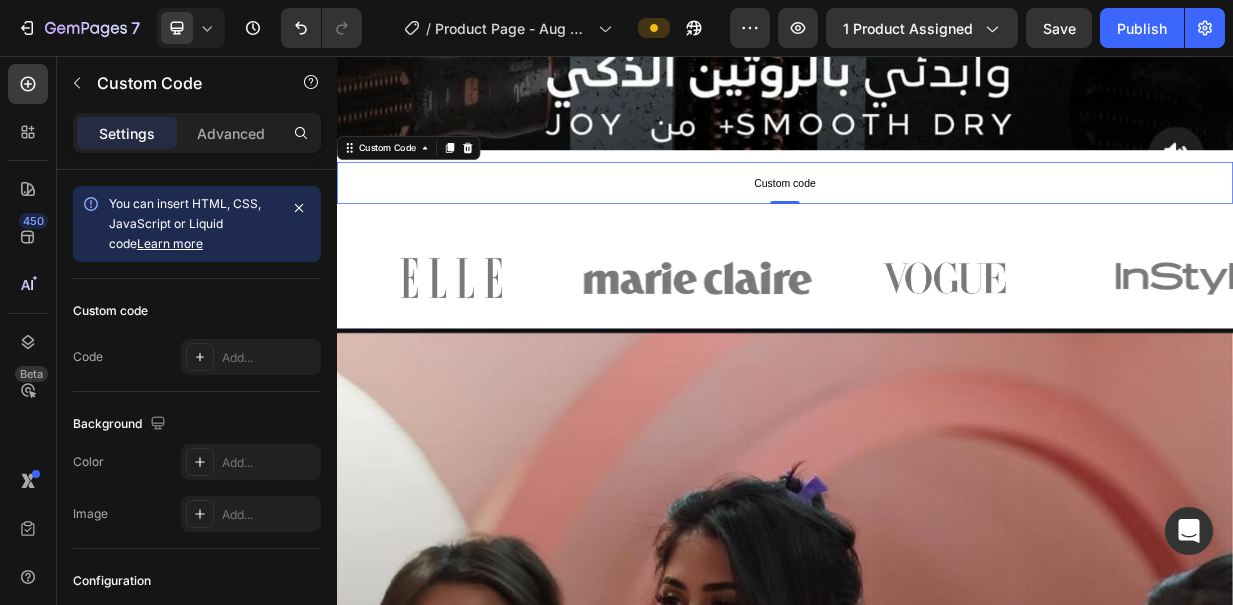 click on "Custom code" at bounding box center [937, 226] 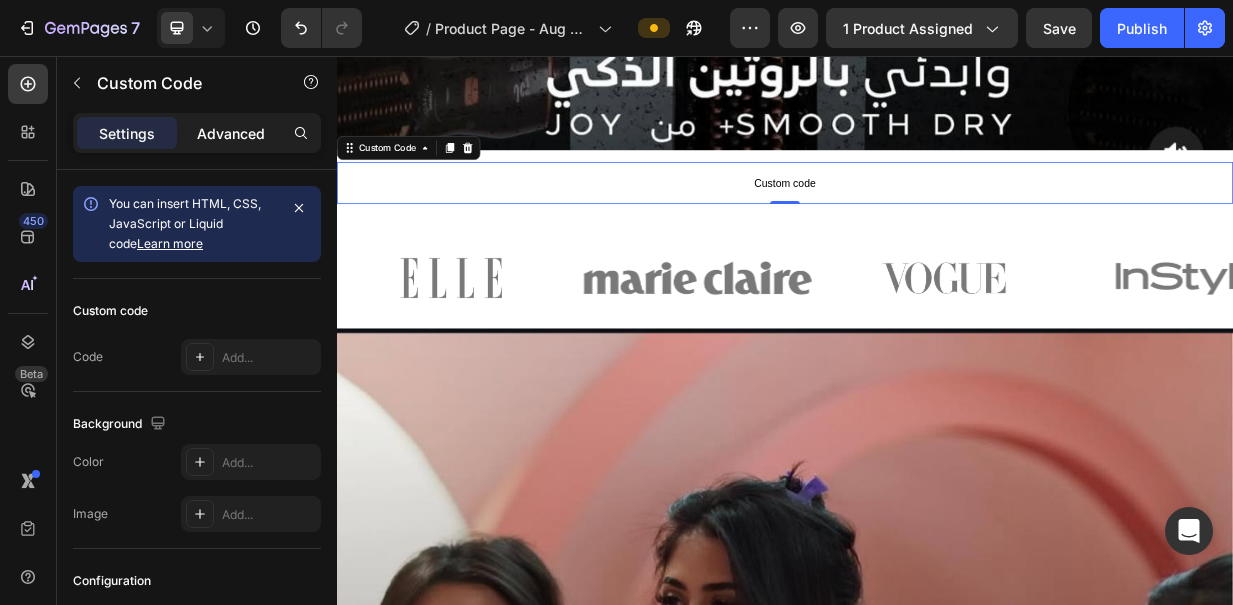 click on "Advanced" at bounding box center (231, 133) 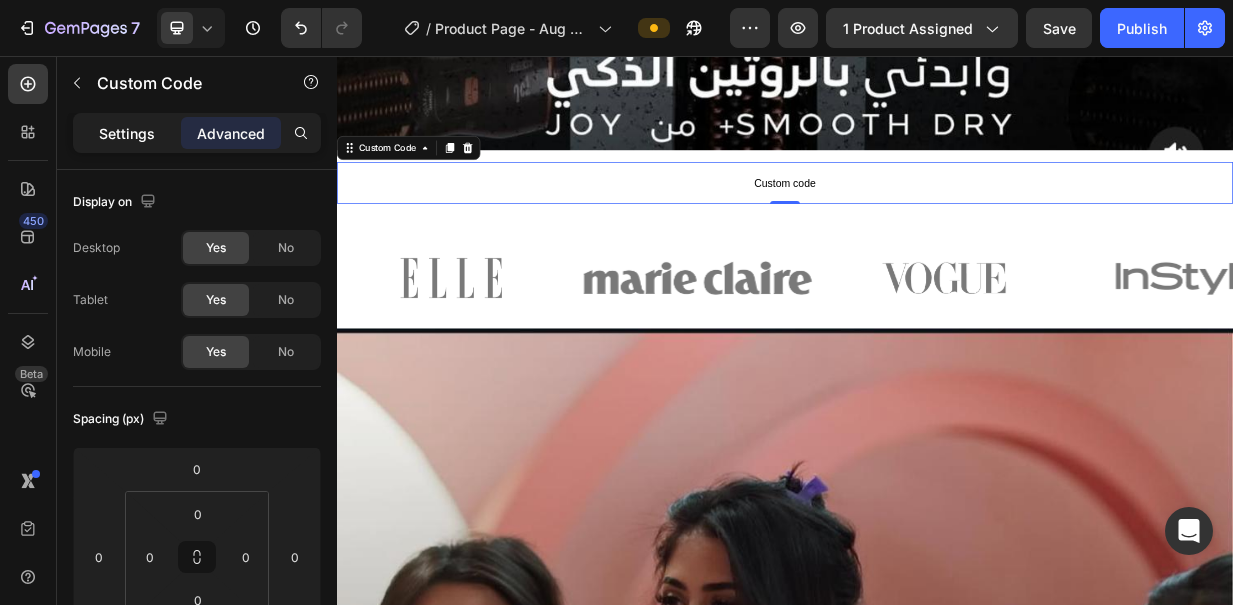 click on "Settings" at bounding box center (127, 133) 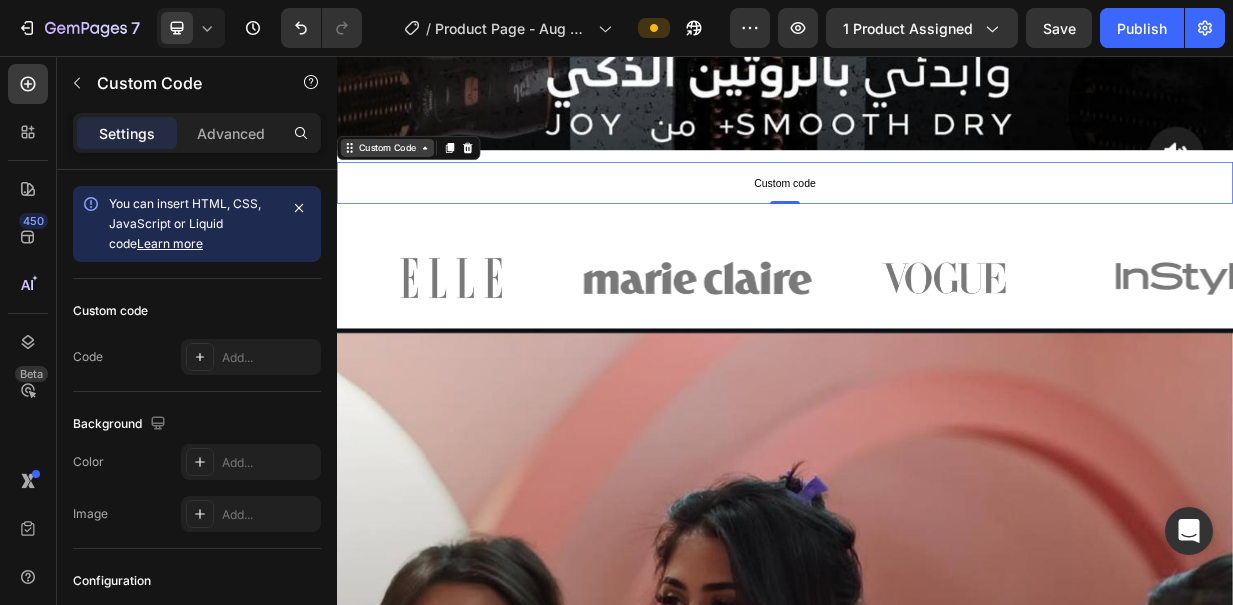 click on "Custom Code" at bounding box center (404, 179) 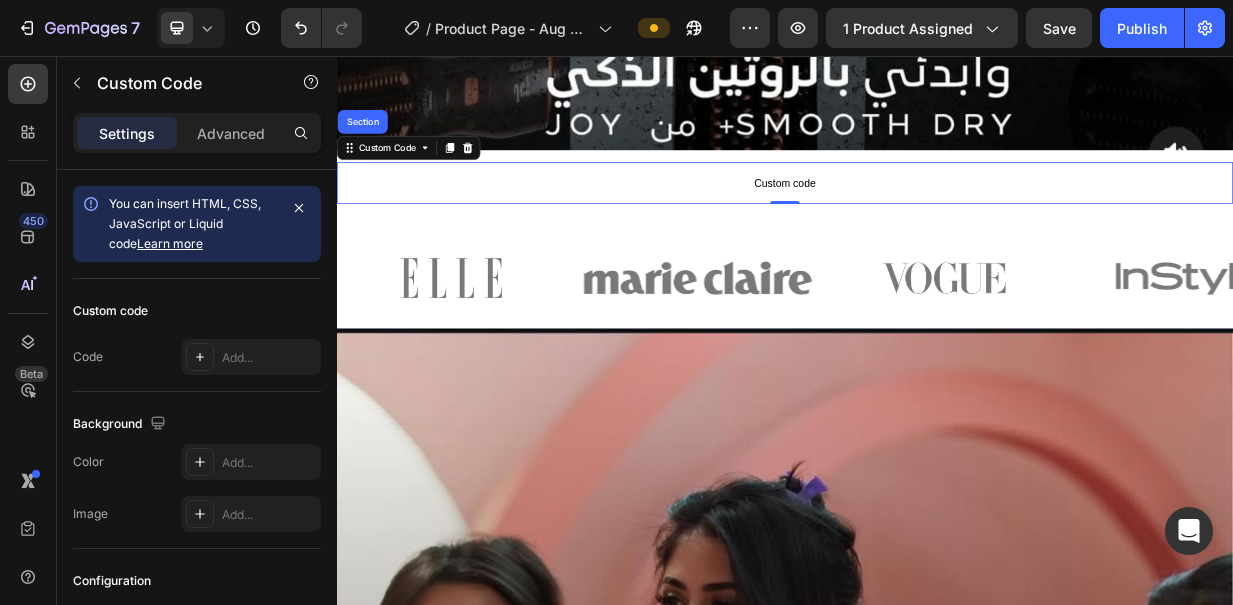 click on "Custom code" at bounding box center (937, 226) 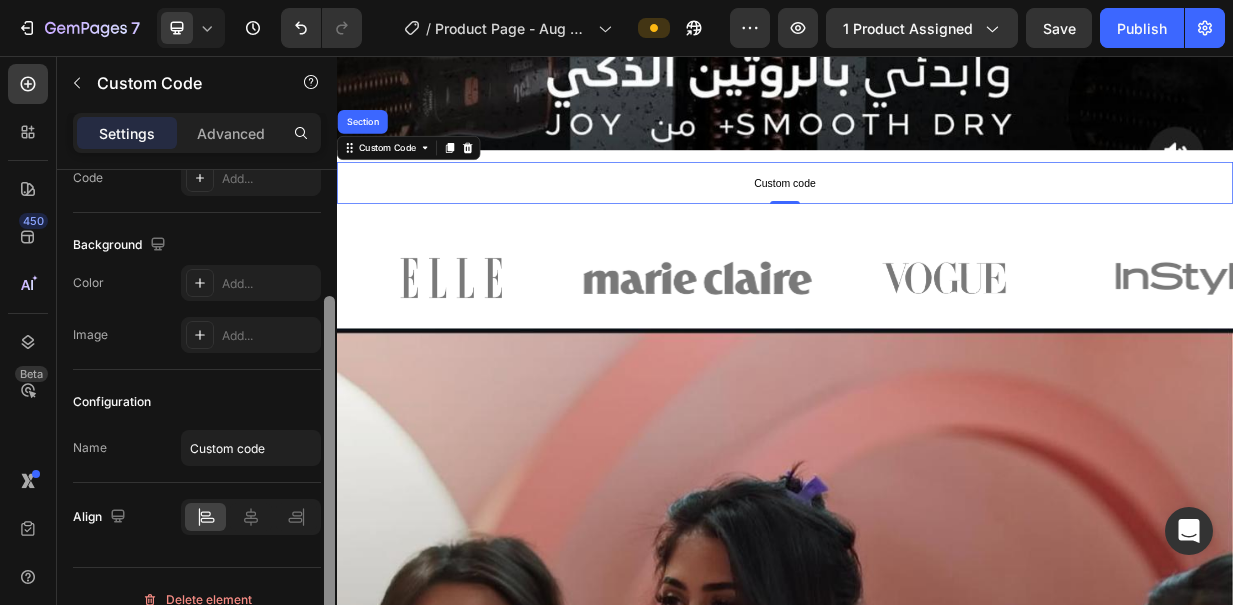 scroll, scrollTop: 205, scrollLeft: 0, axis: vertical 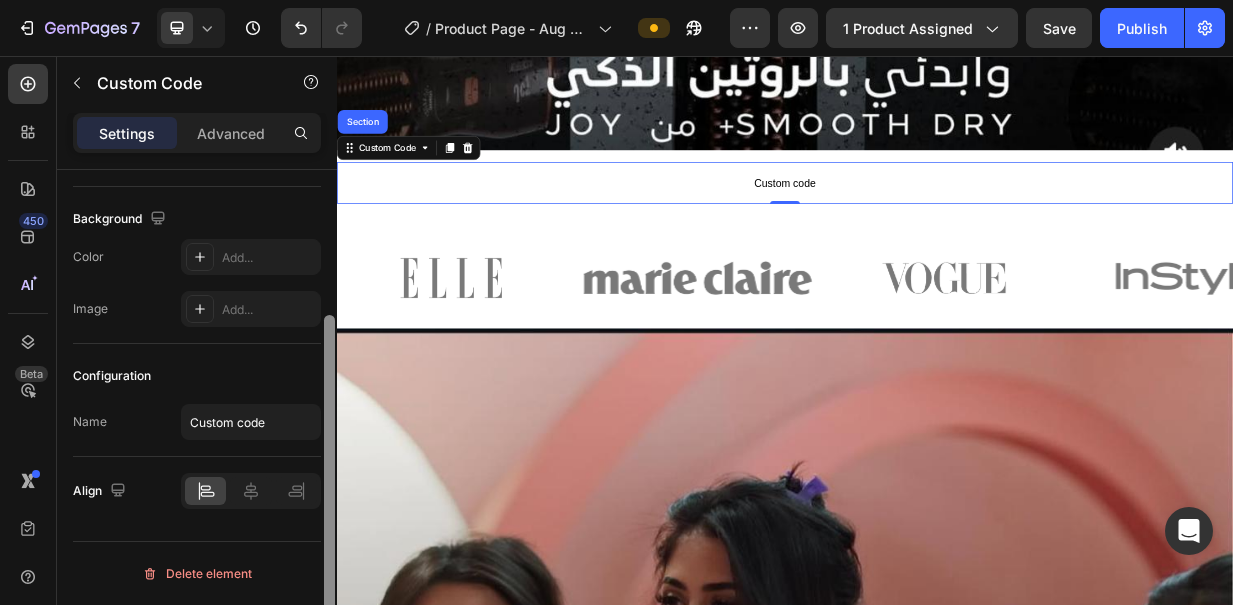 drag, startPoint x: 328, startPoint y: 293, endPoint x: 323, endPoint y: 560, distance: 267.0468 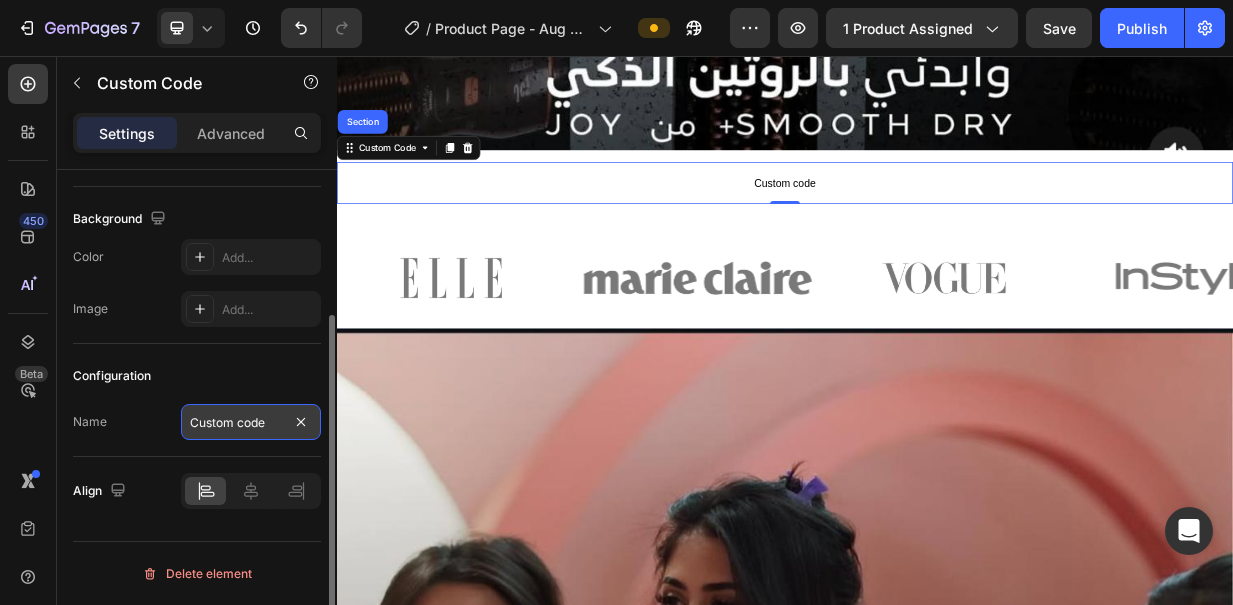 click on "Custom code" at bounding box center [251, 422] 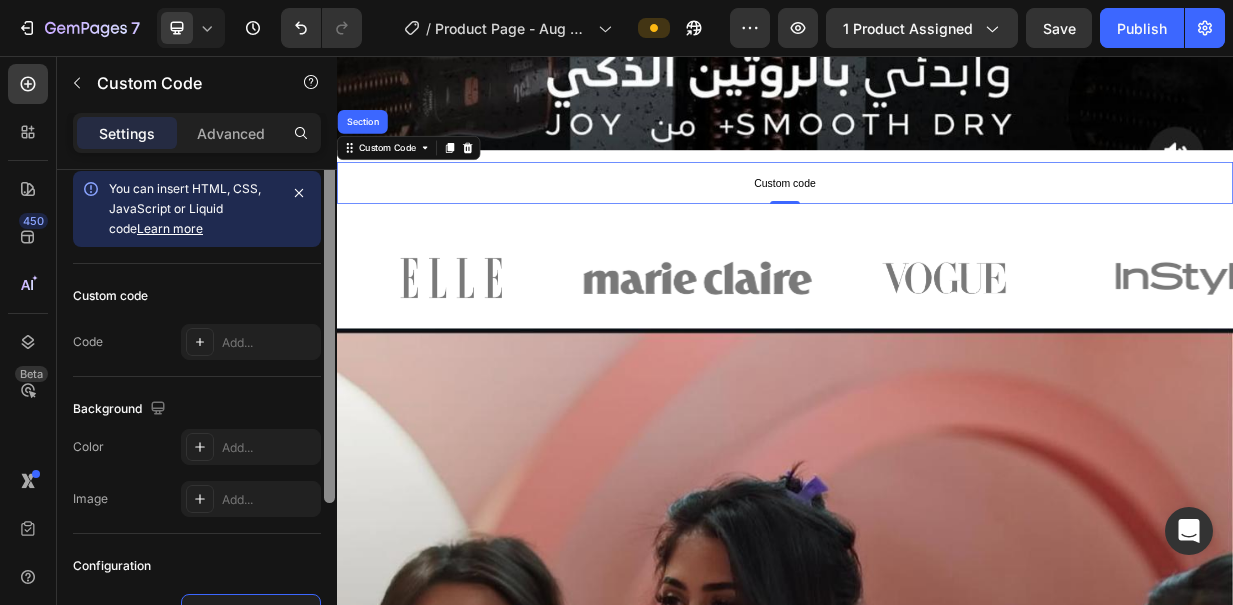 scroll, scrollTop: 0, scrollLeft: 0, axis: both 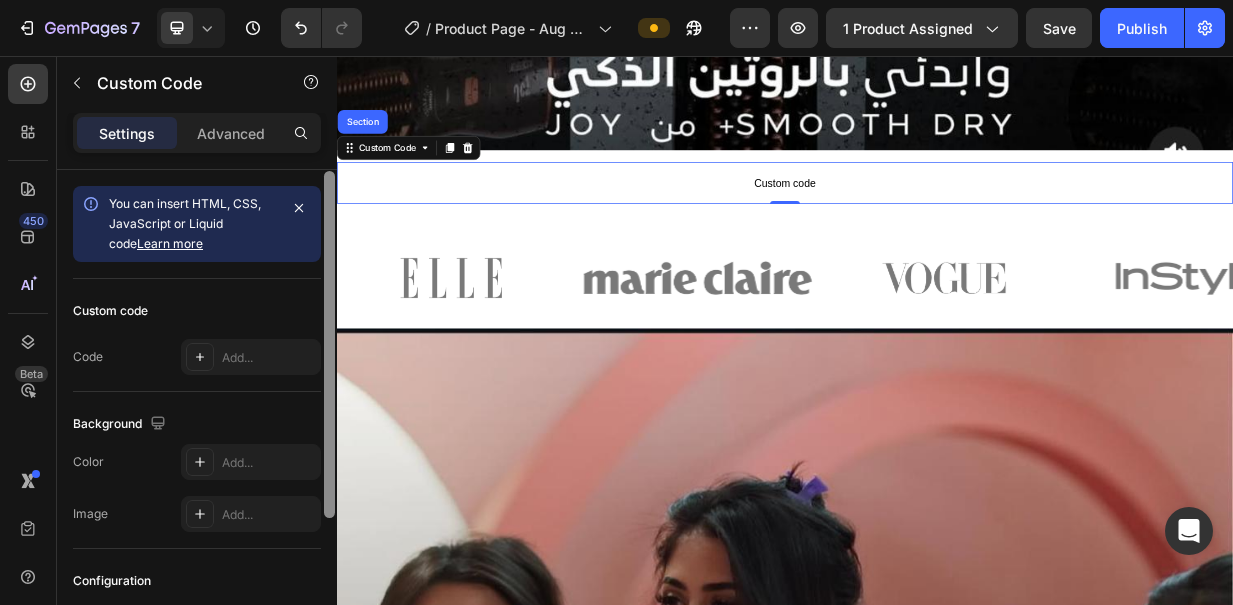 drag, startPoint x: 332, startPoint y: 504, endPoint x: 306, endPoint y: 313, distance: 192.7615 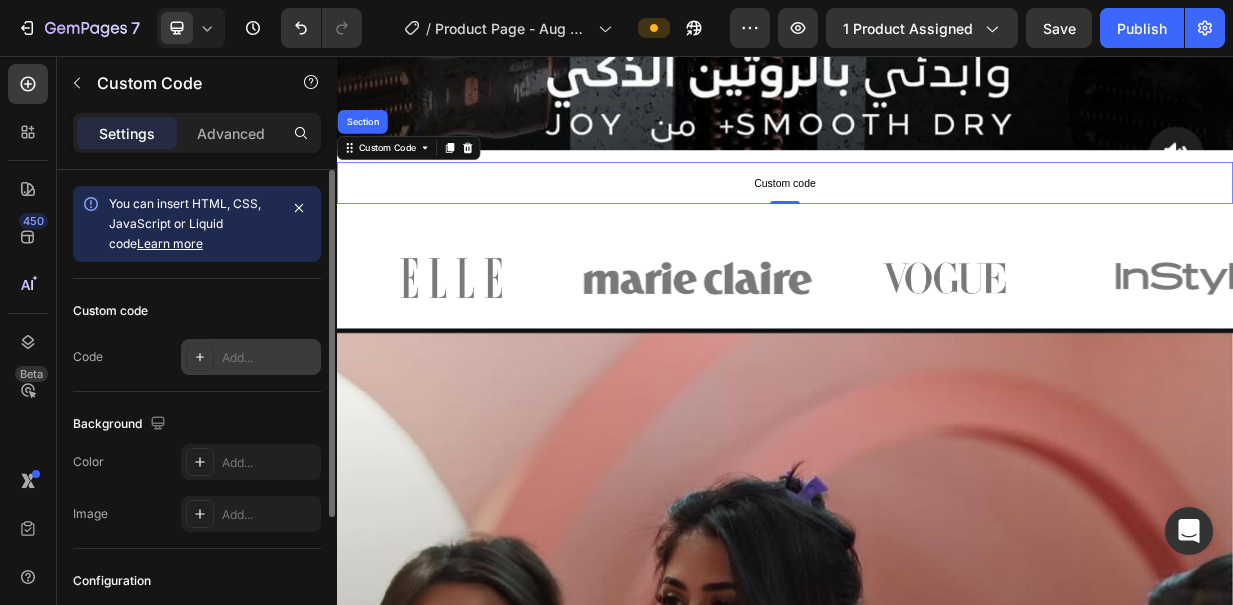 click at bounding box center (200, 357) 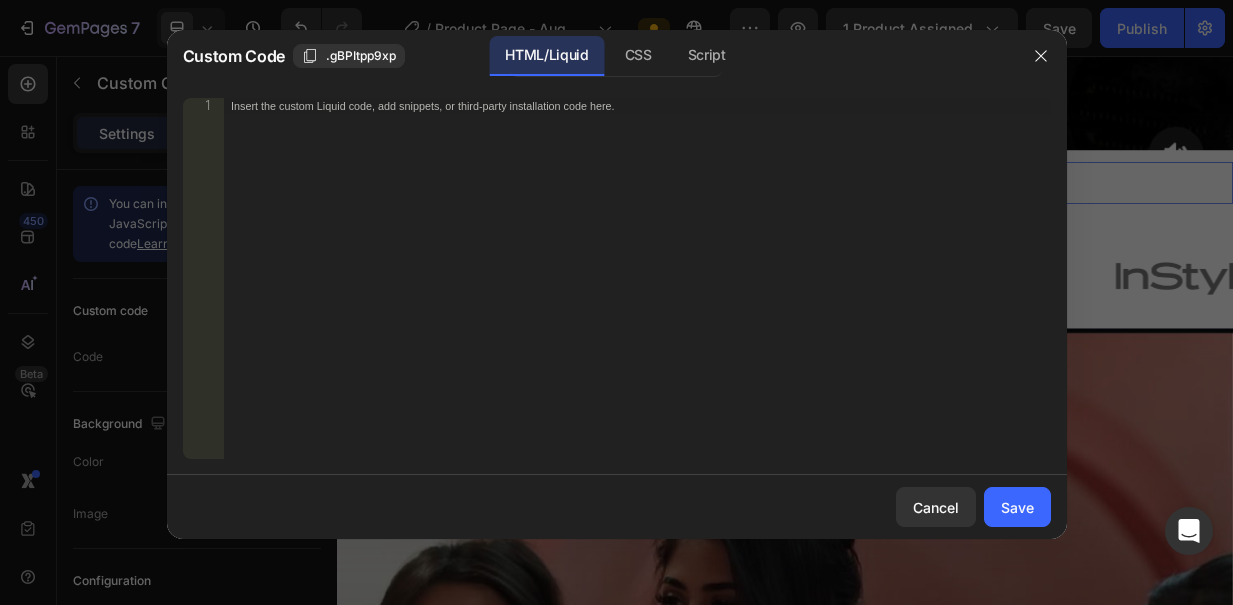 click on "Insert the custom Liquid code, add snippets, or third-party installation code here." at bounding box center (637, 294) 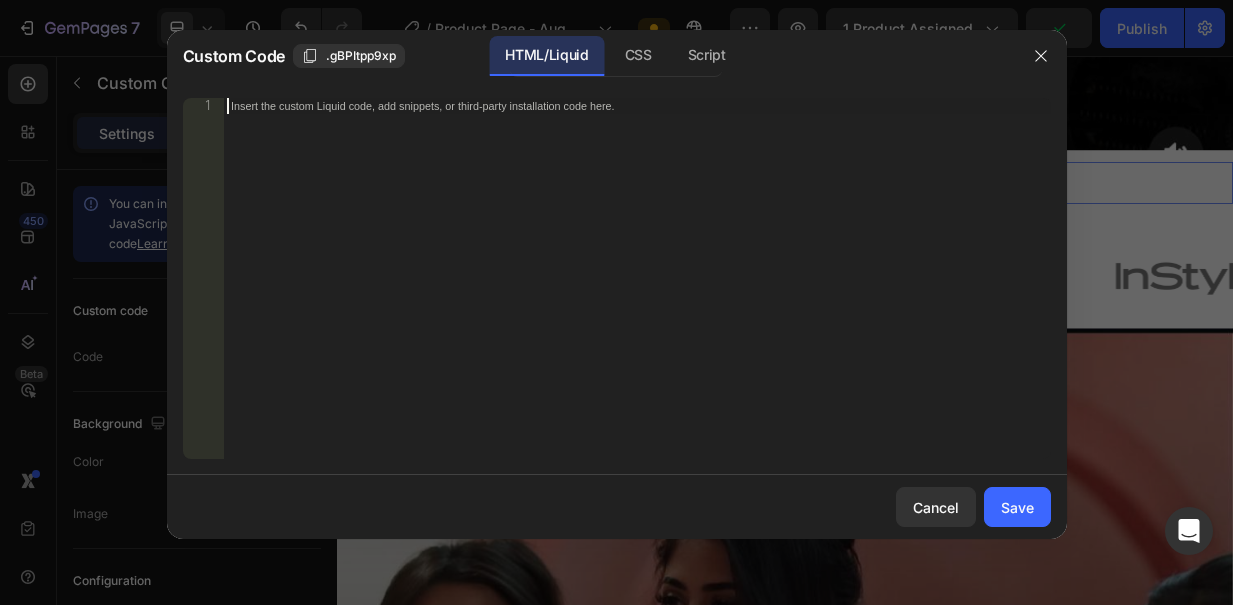 paste on "<span id="es-form-hook" ></span>" 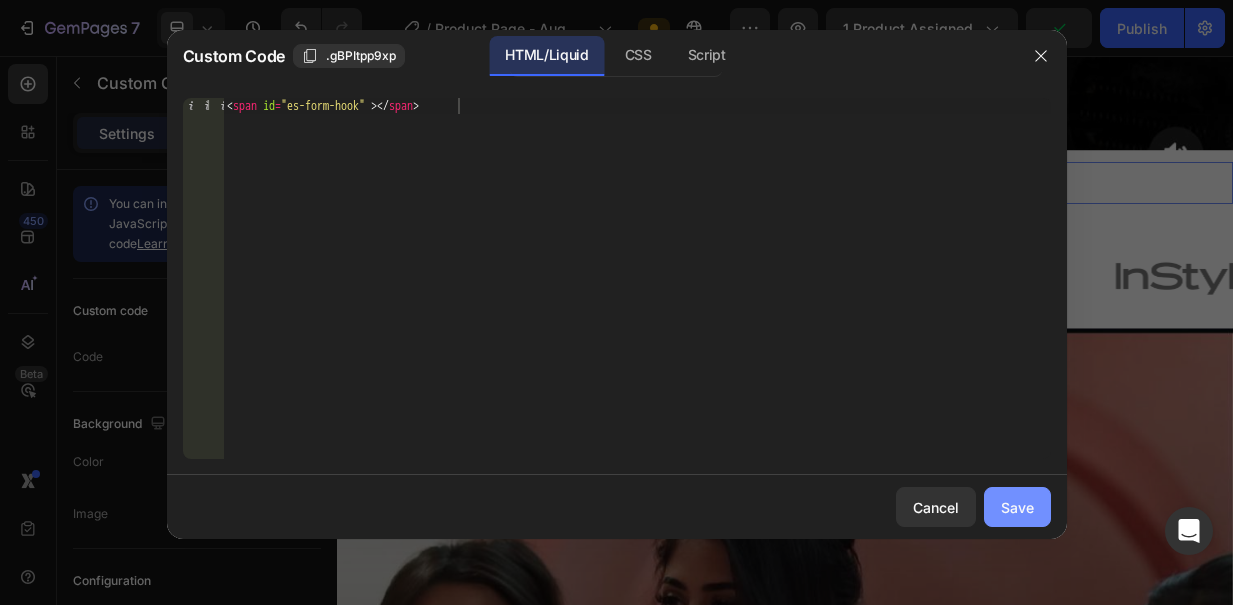 click on "Save" at bounding box center [1017, 507] 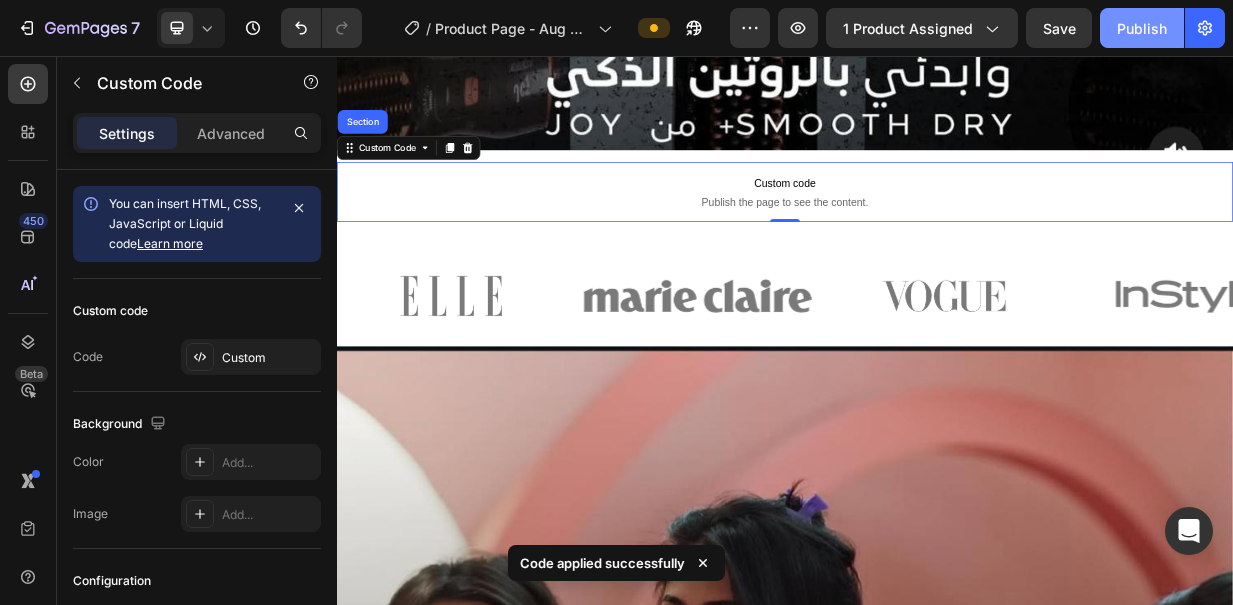click on "Publish" at bounding box center (1142, 28) 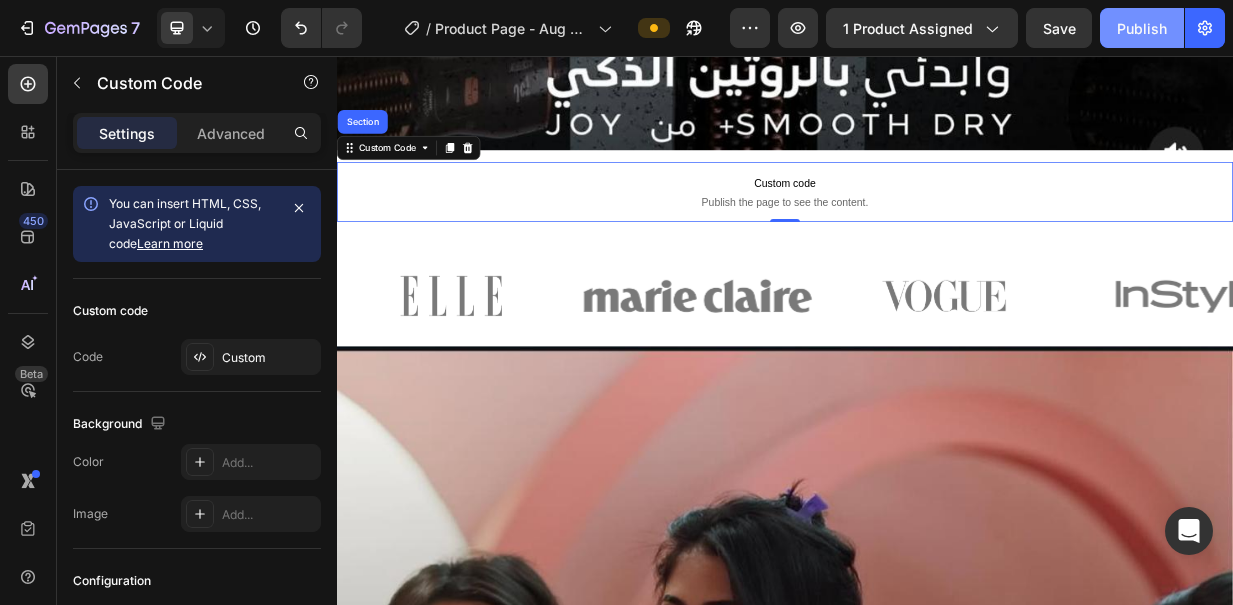 click on "Publish" at bounding box center [1142, 28] 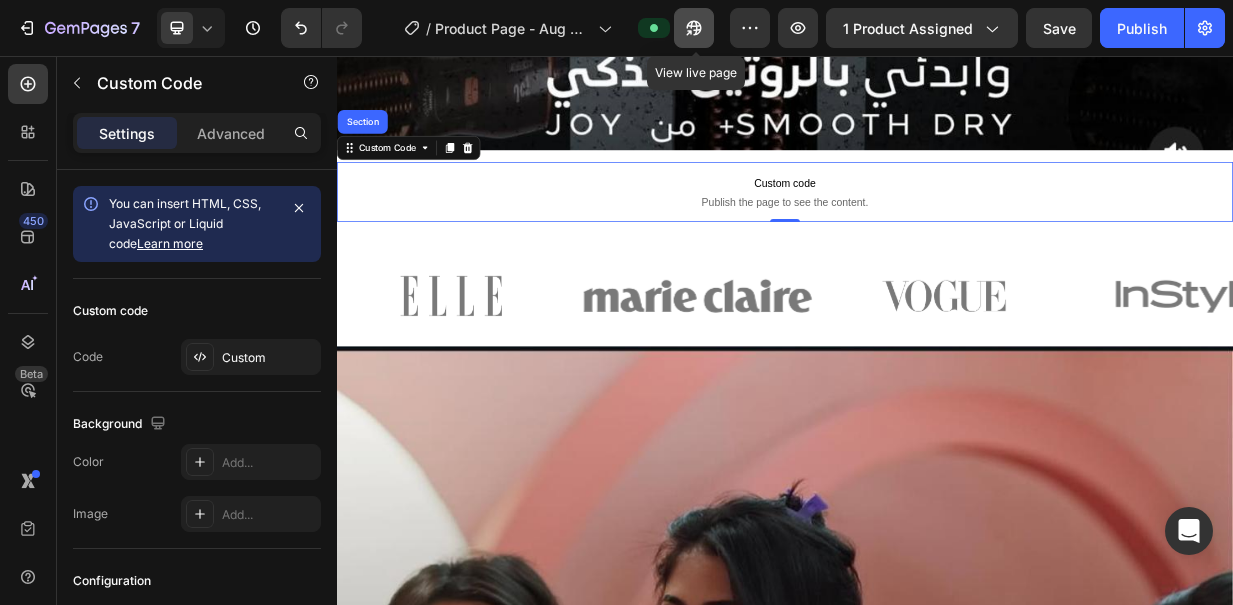 click 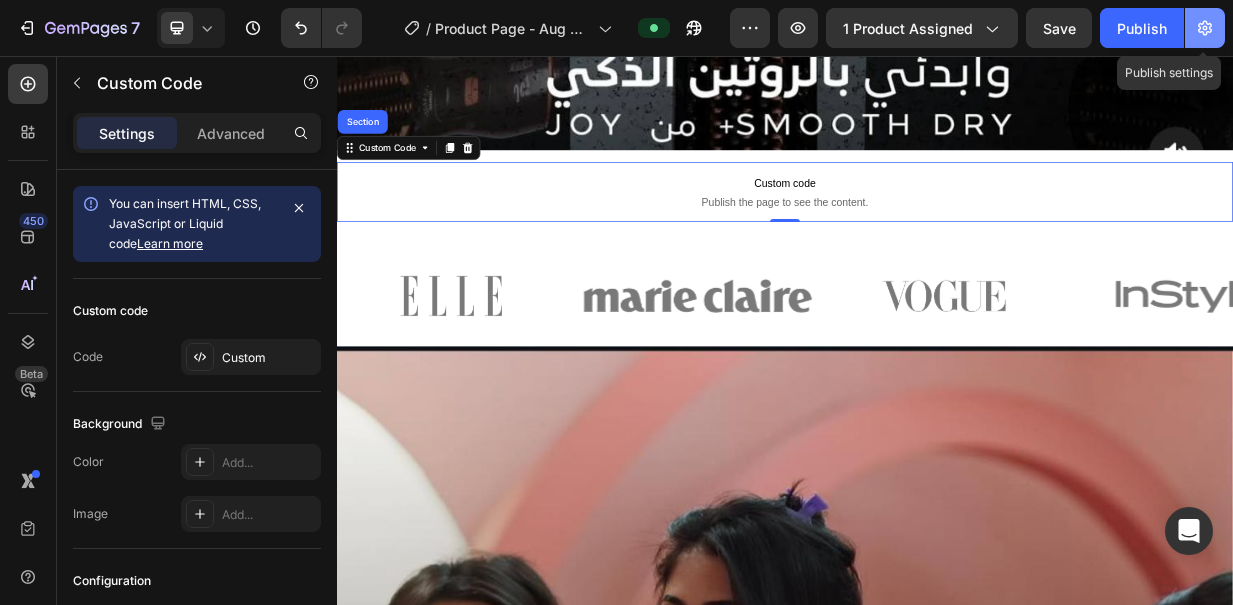 click 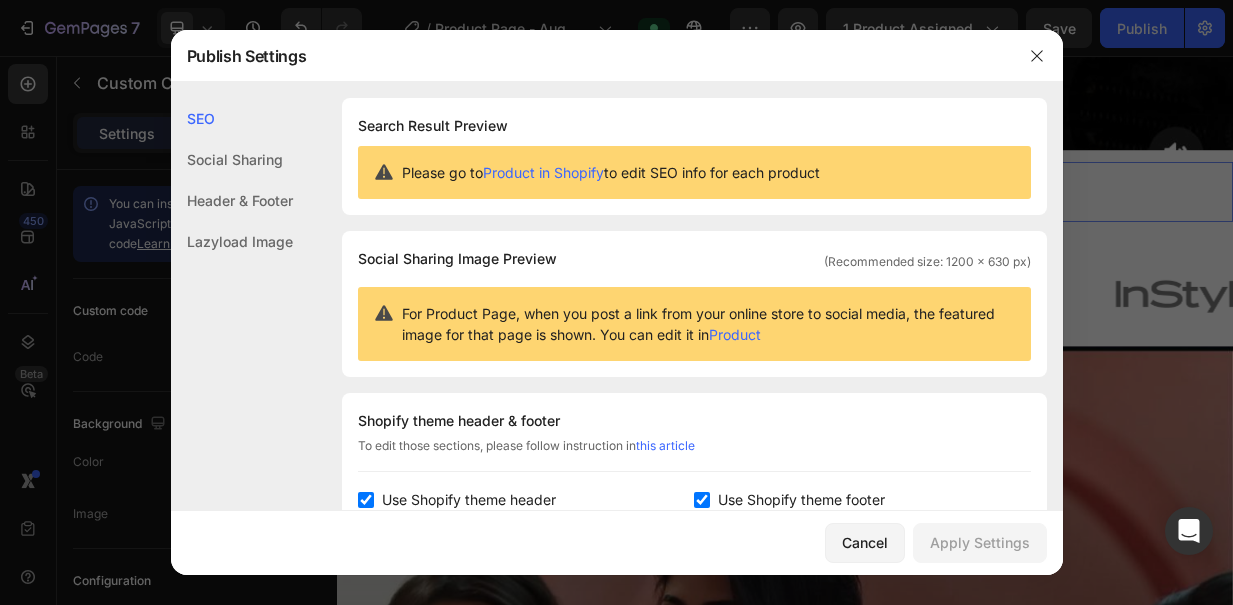 click on "Header & Footer" 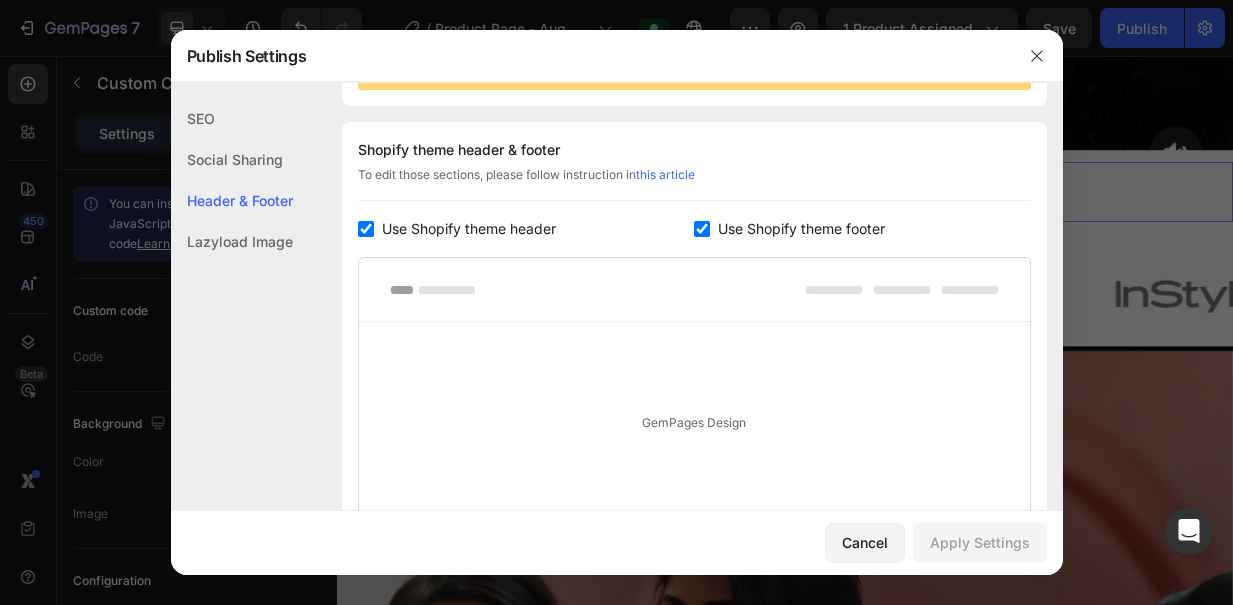 scroll, scrollTop: 291, scrollLeft: 0, axis: vertical 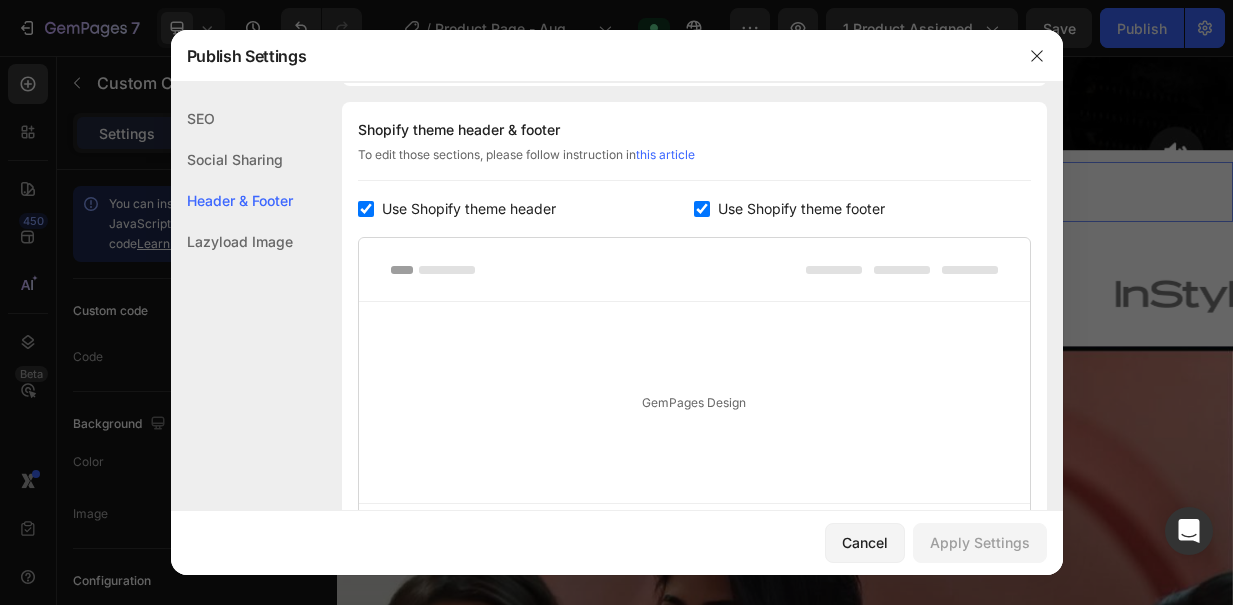 click at bounding box center [366, 209] 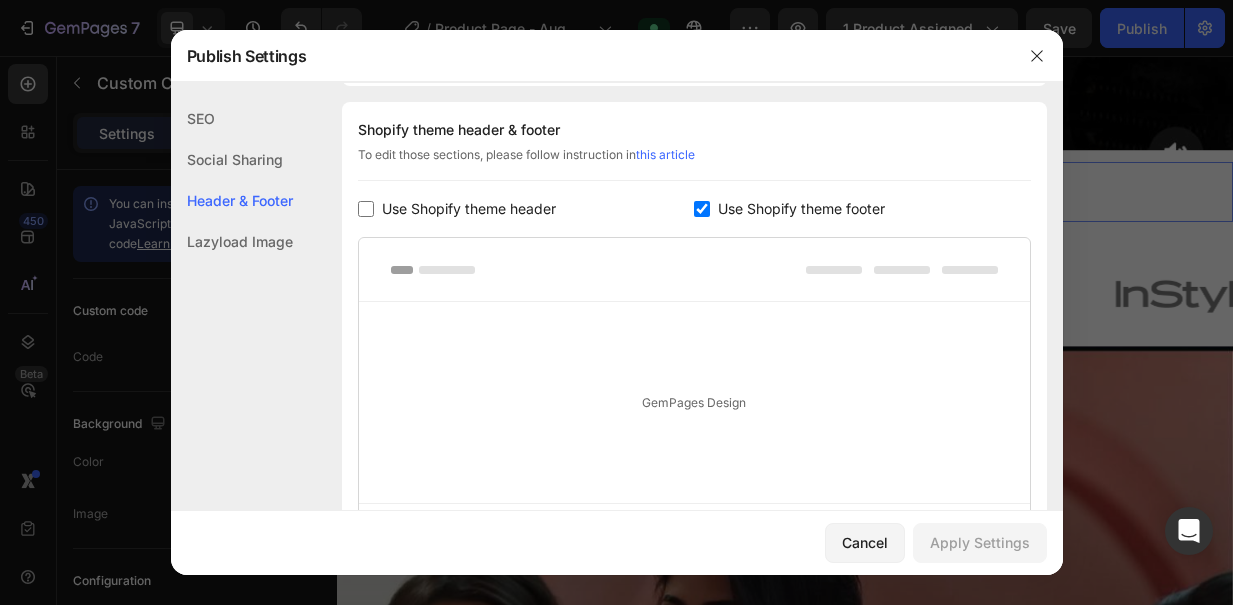 checkbox on "false" 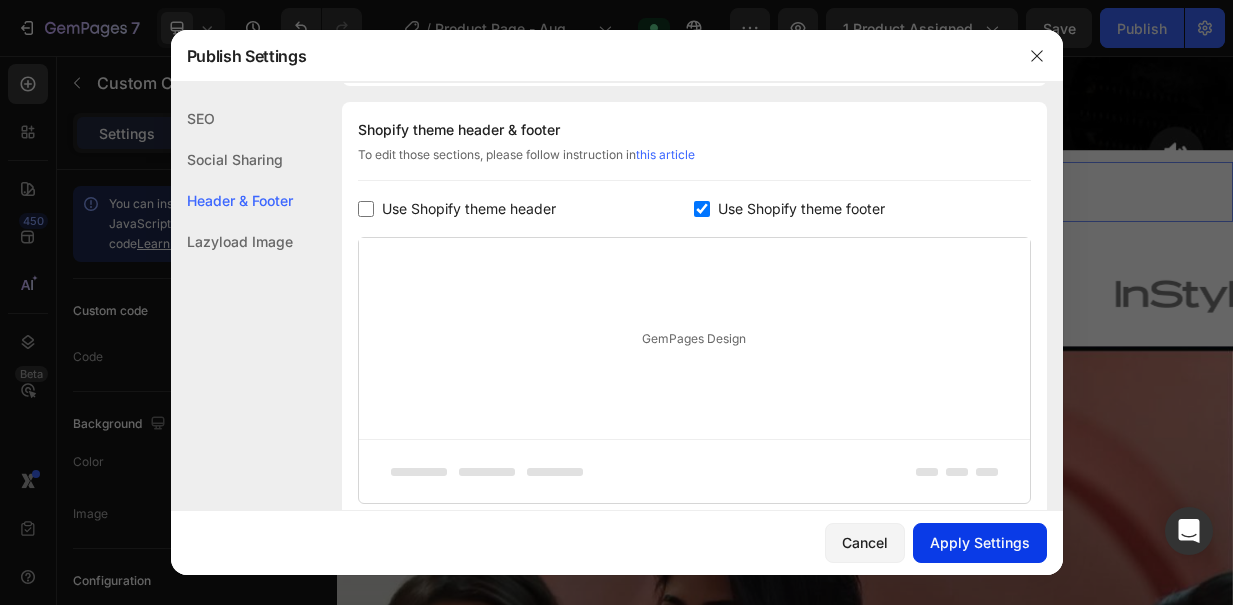 click on "Apply Settings" at bounding box center [980, 542] 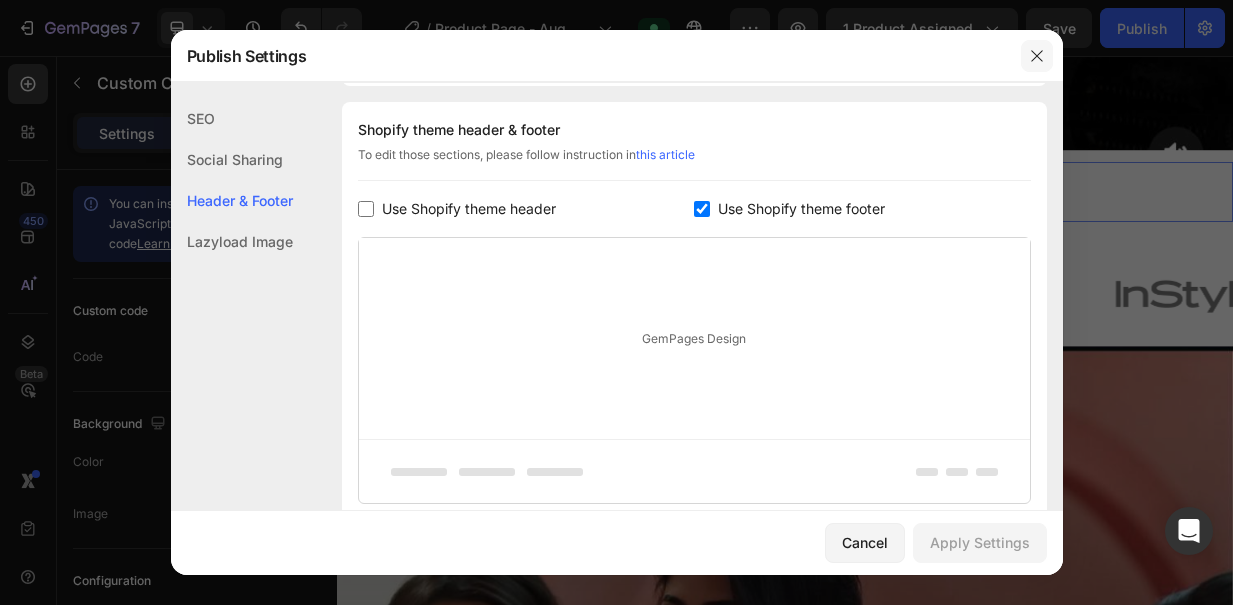 click 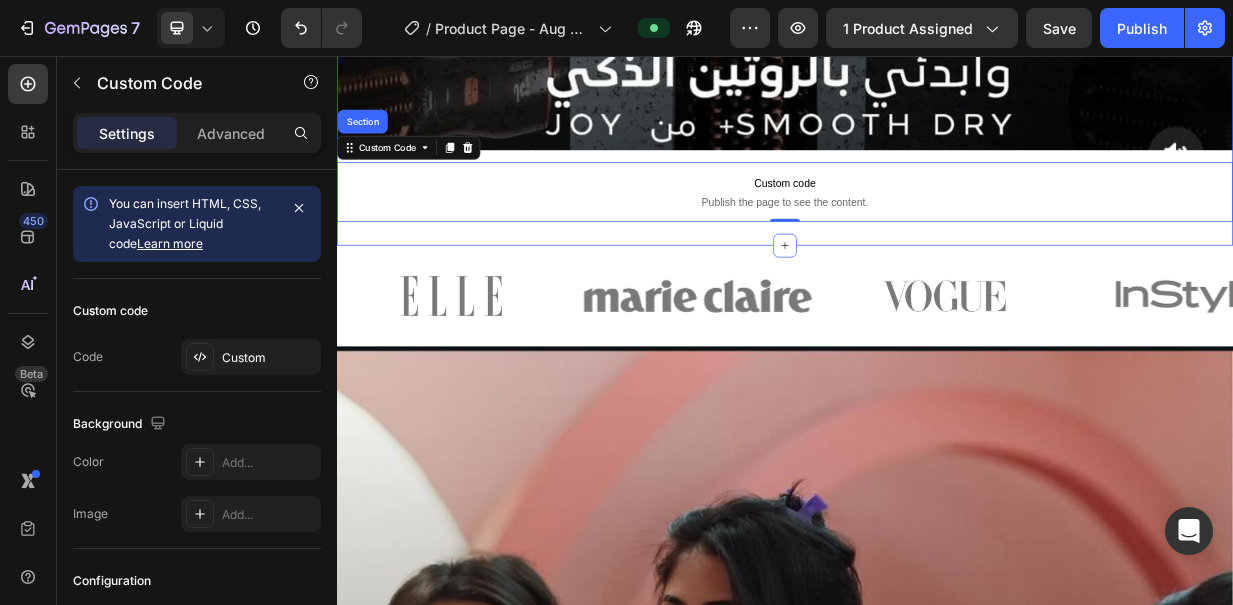 click on "Icon Next day delivery Text Block Row
Icon 84,000+ Happy Customer Text Block Row Carousel Row Image Row
Custom code
Publish the page to see the content.
Custom Code Section   0 Section 1" at bounding box center [937, -517] 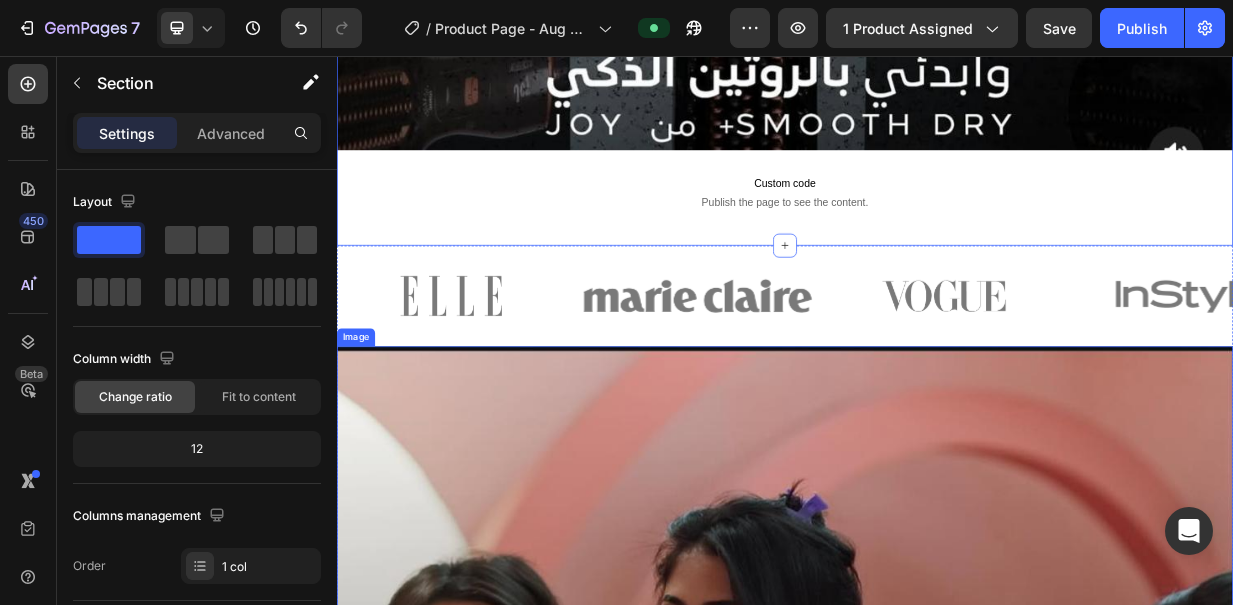 click at bounding box center (937, 1146) 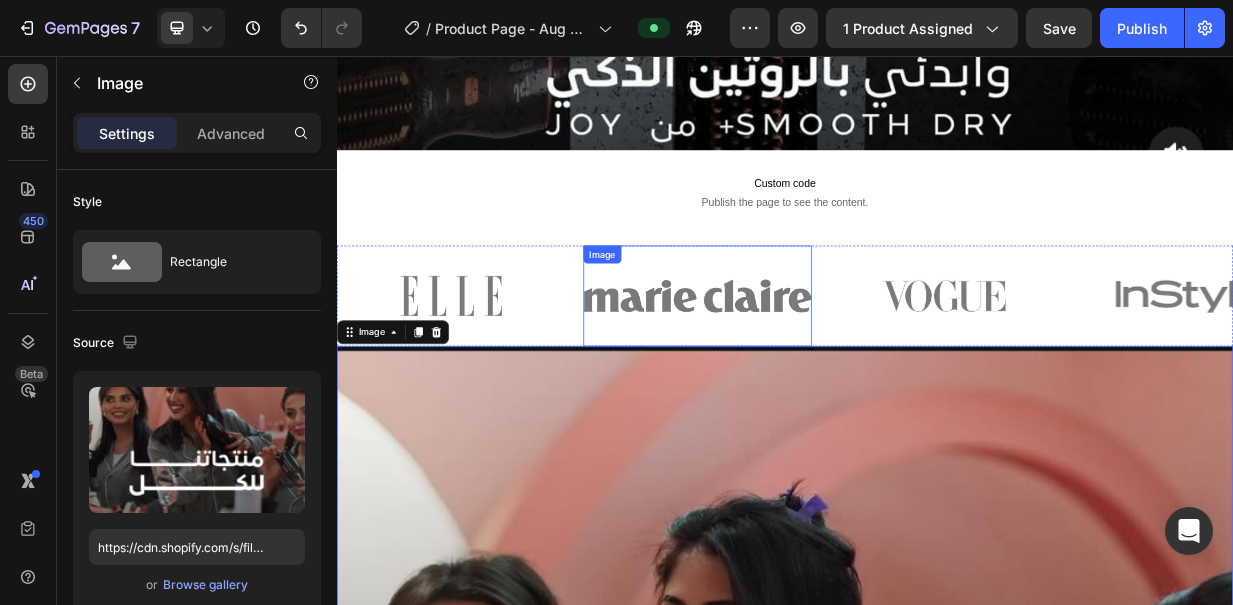 click on "Image" at bounding box center [692, 322] 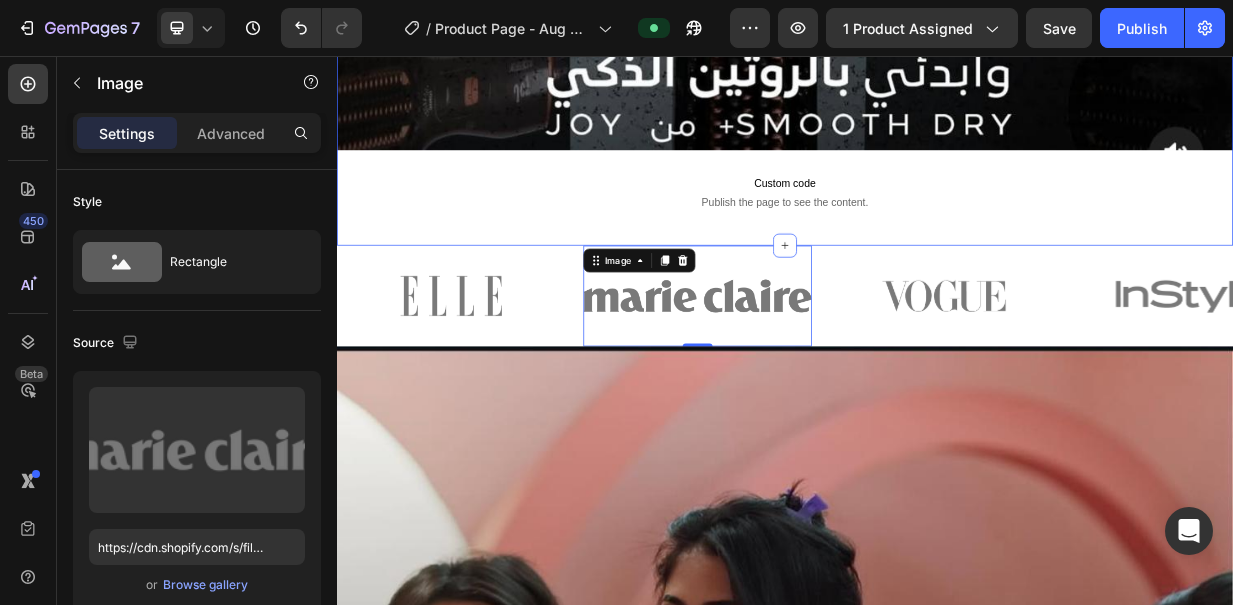 click on "Icon Next day delivery Text Block Row
Icon 84,000+ Happy Customer Text Block Row Carousel Row Image Row
Custom code
Publish the page to see the content.
Custom Code Section 1" at bounding box center [937, -517] 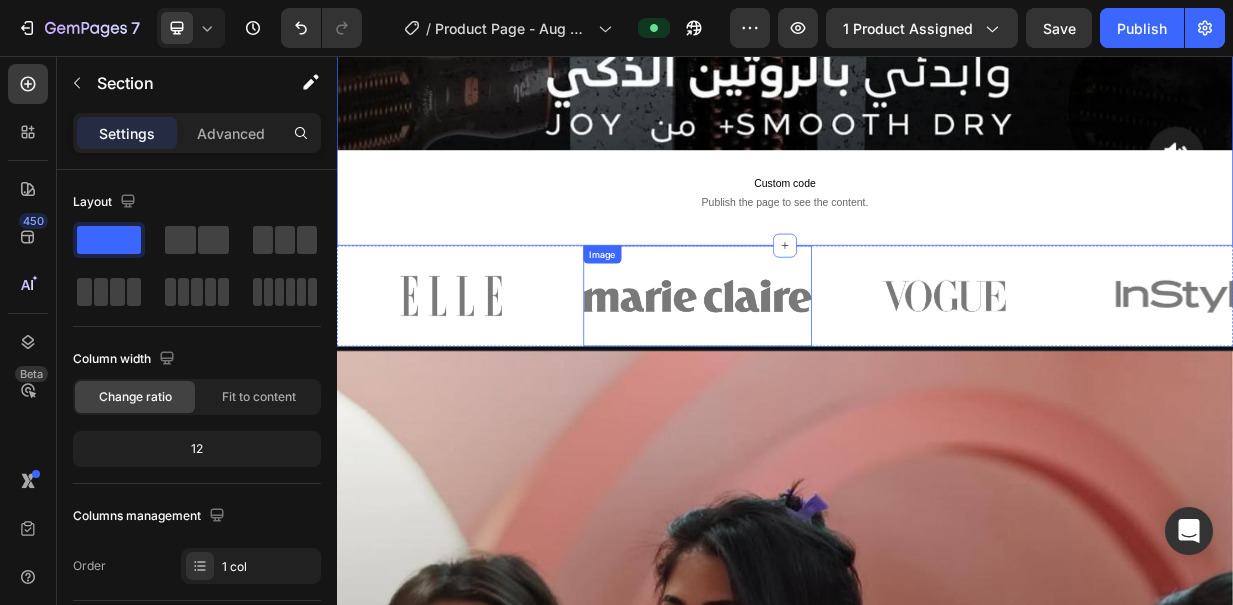 click at bounding box center (820, 377) 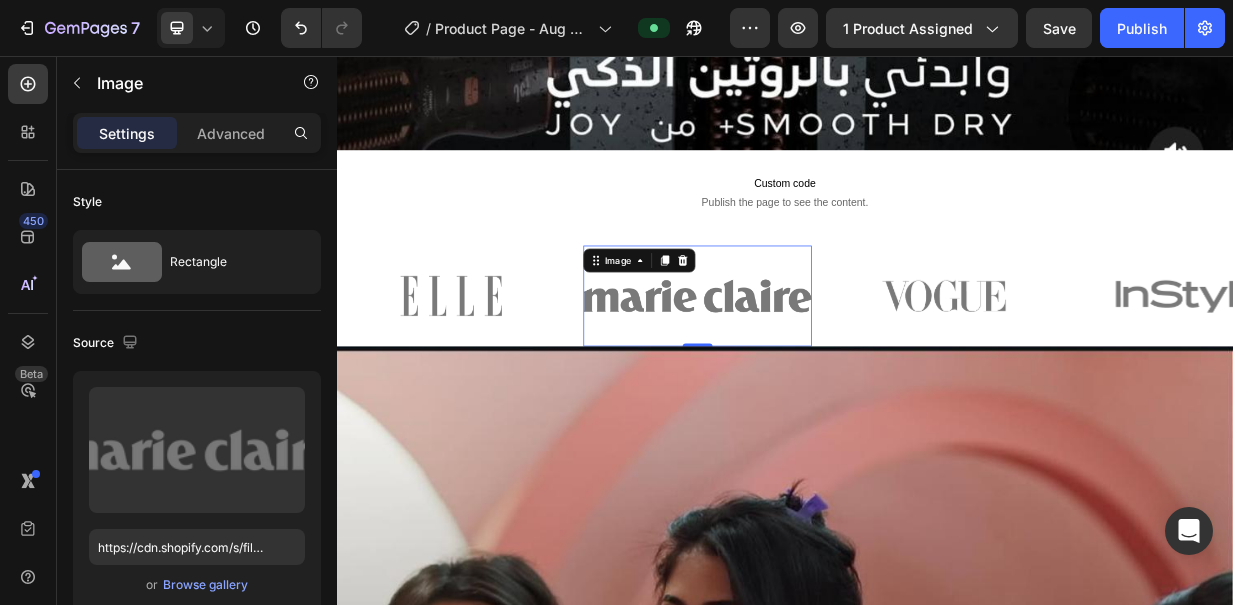 click at bounding box center [937, 1146] 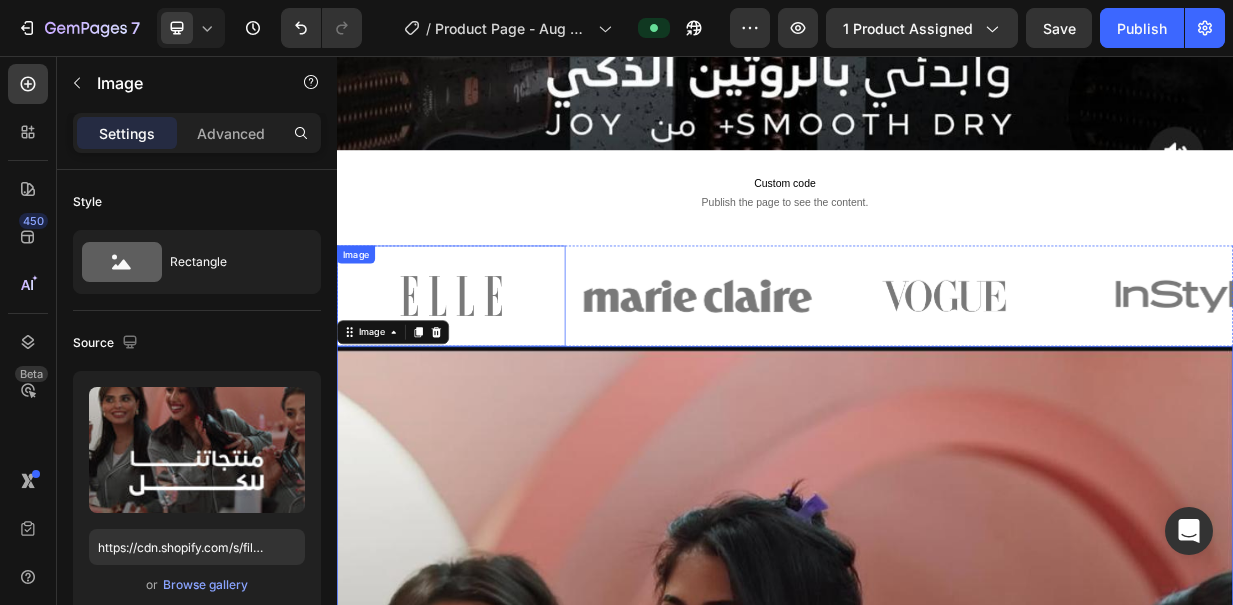 click at bounding box center [937, 1146] 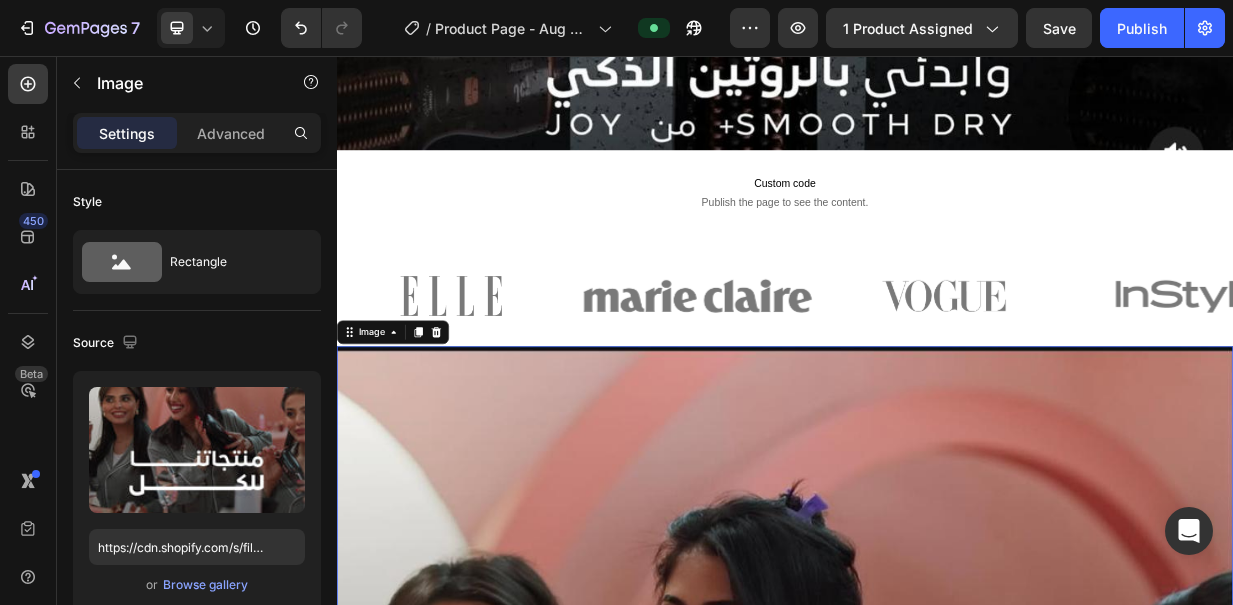click at bounding box center (937, 1146) 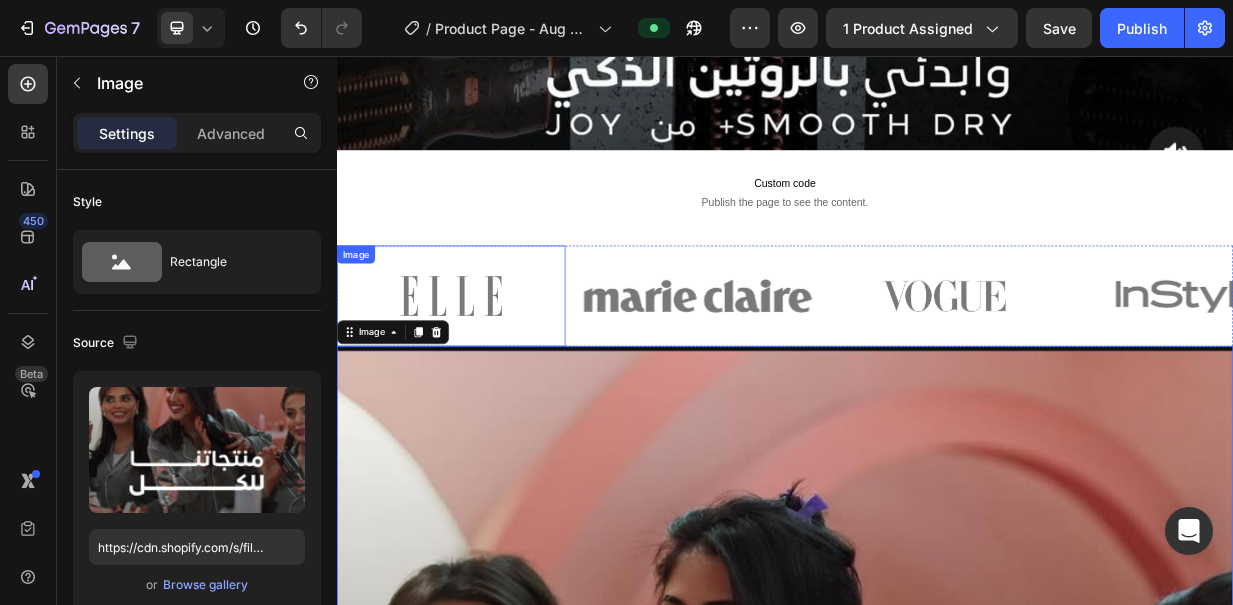 click at bounding box center (490, 377) 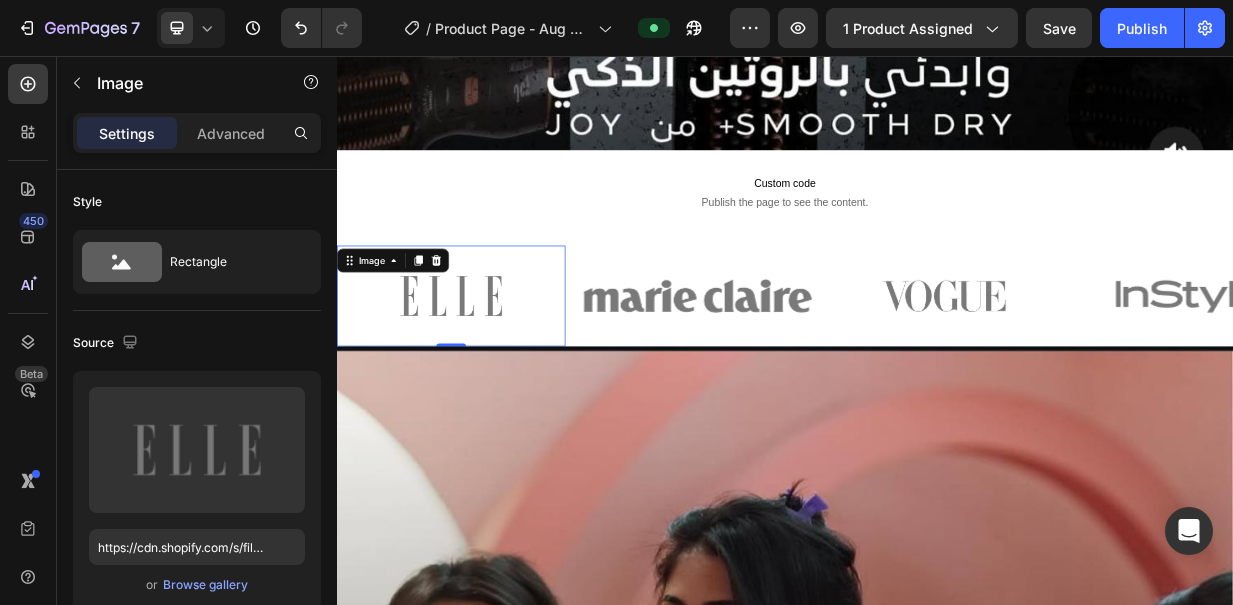 click at bounding box center (490, 377) 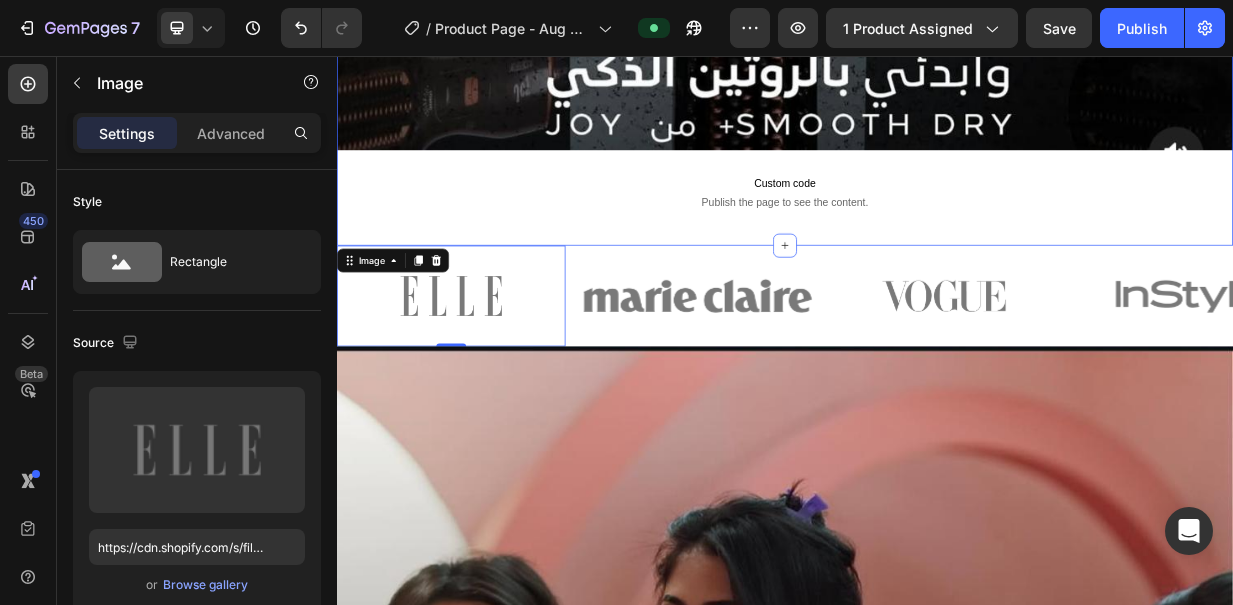click on "Icon Next day delivery Text Block Row
Icon 84,000+ Happy Customer Text Block Row Carousel Row Image Row
Custom code
Publish the page to see the content.
Custom Code Section 1" at bounding box center [937, -517] 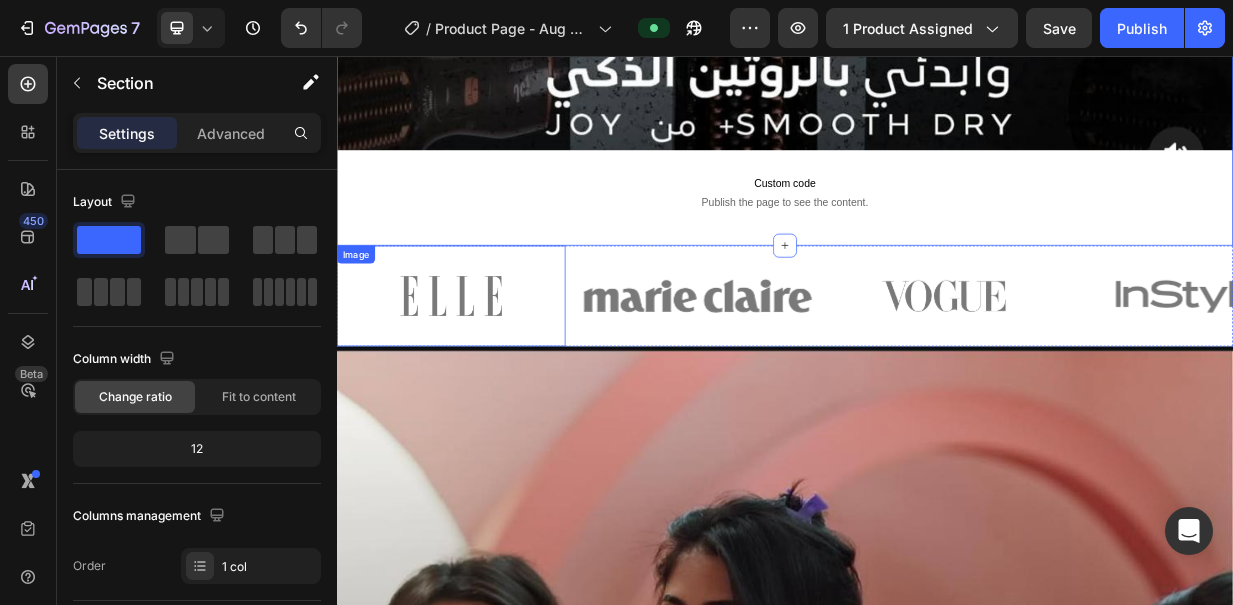 click at bounding box center [490, 377] 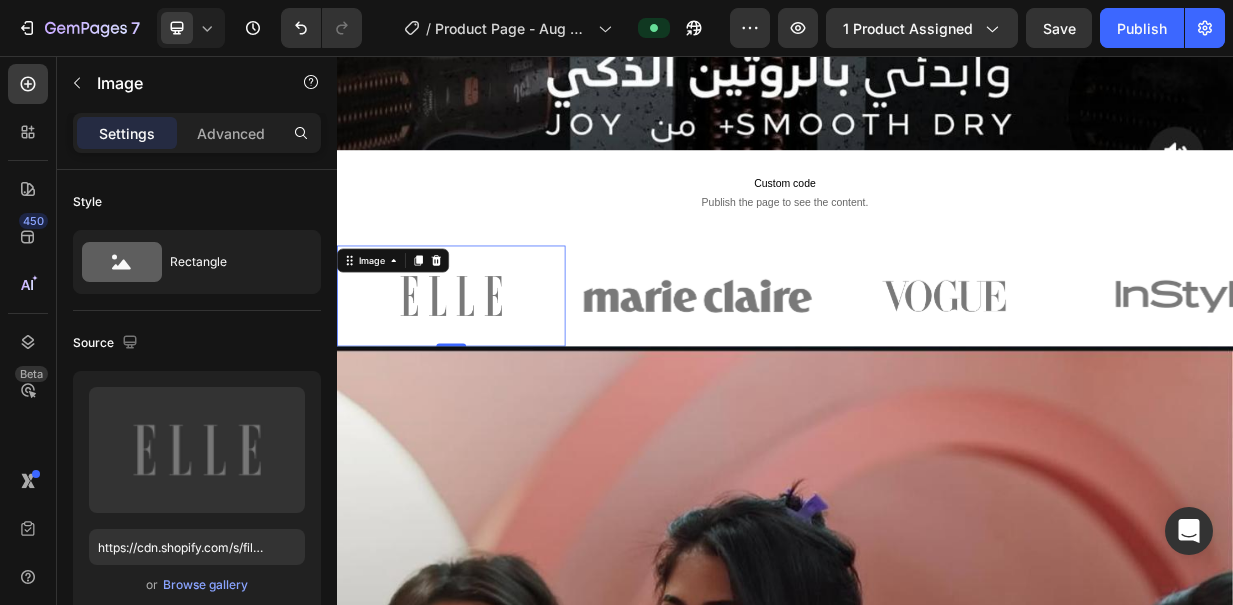click at bounding box center [490, 377] 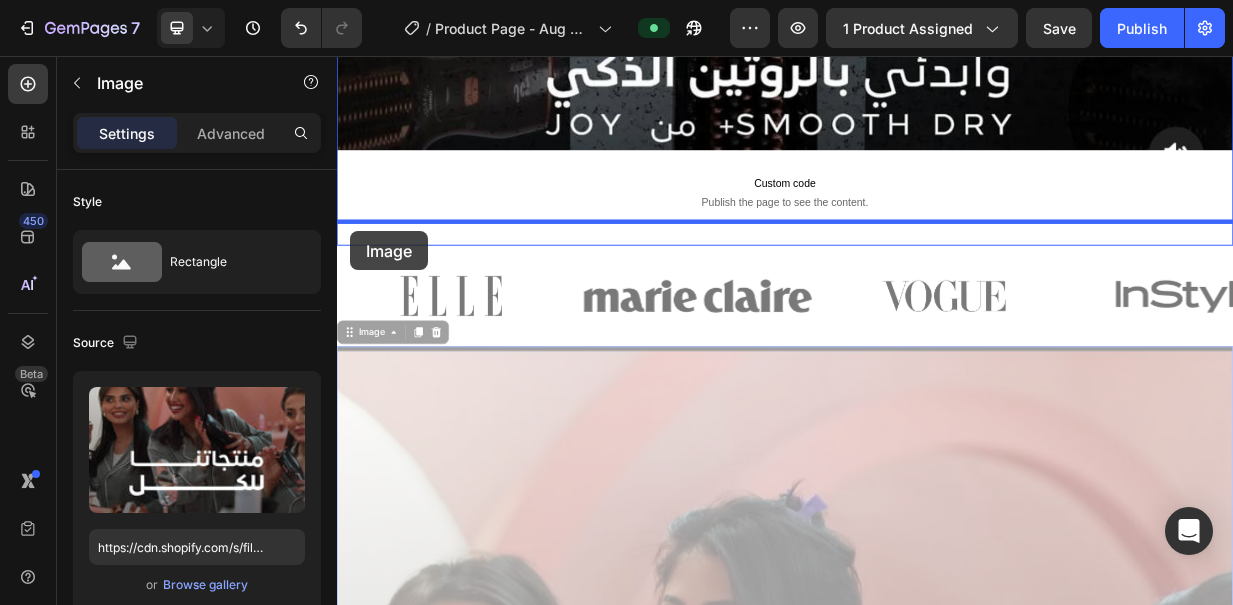 drag, startPoint x: 353, startPoint y: 434, endPoint x: 355, endPoint y: 291, distance: 143.01399 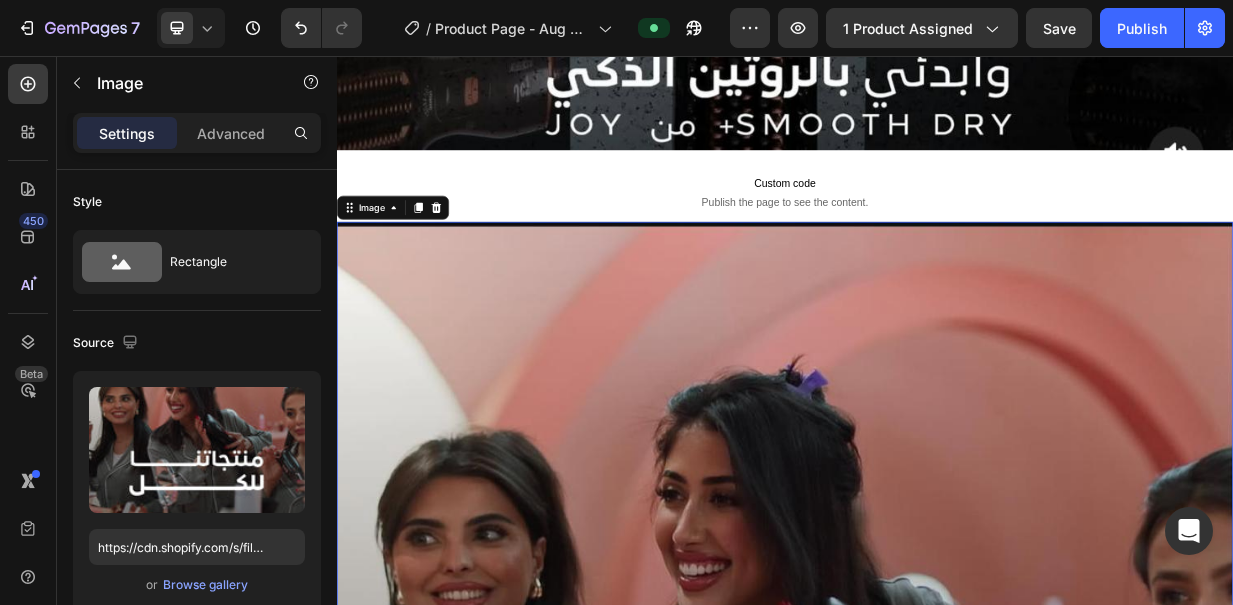 click at bounding box center [937, 979] 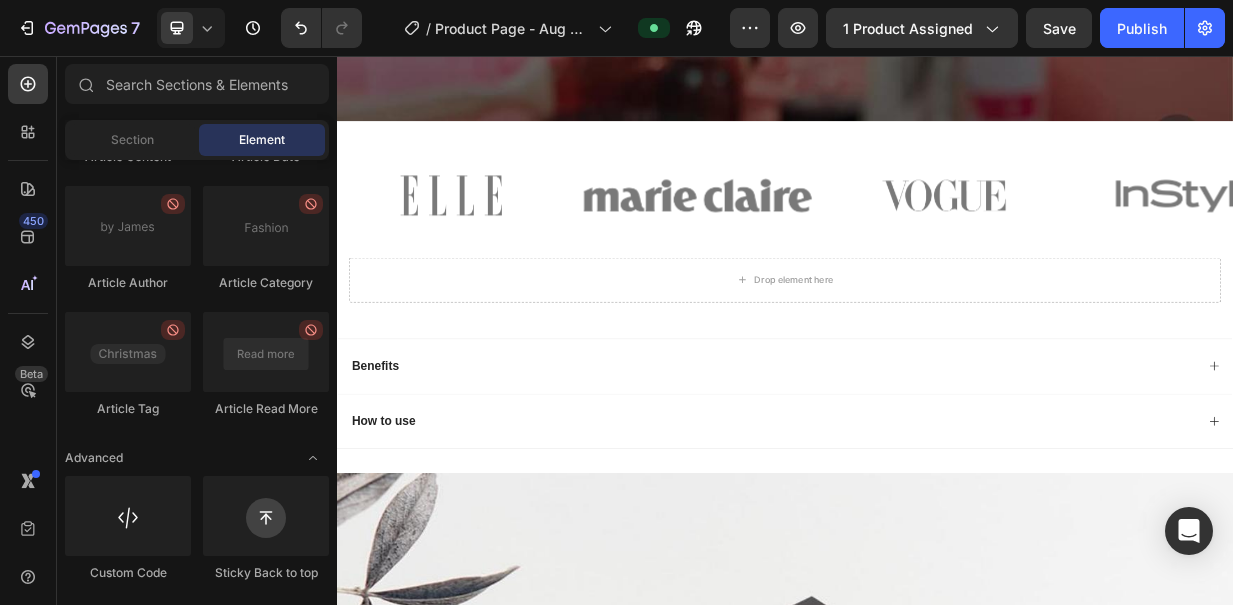 scroll, scrollTop: 3101, scrollLeft: 0, axis: vertical 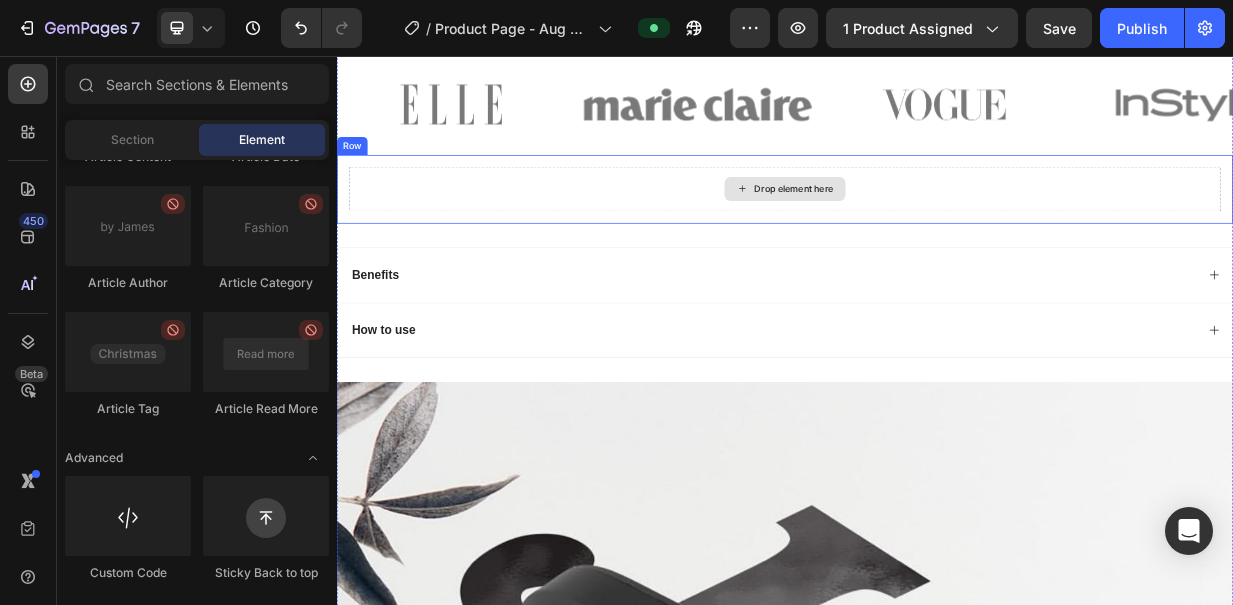 click on "Drop element here" at bounding box center [937, 234] 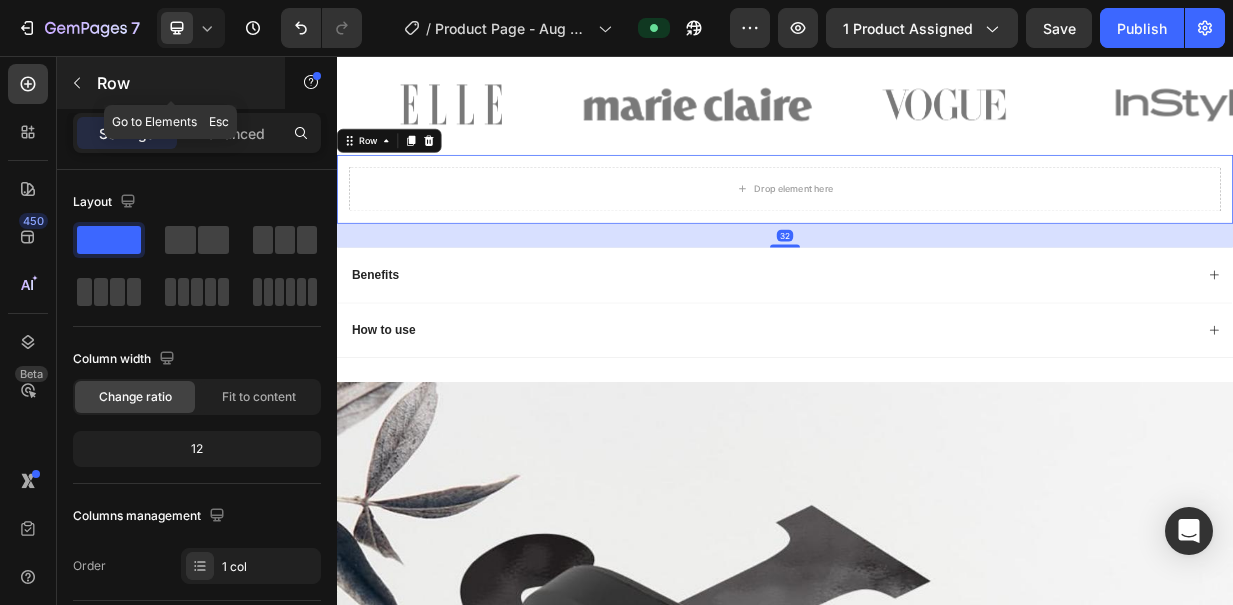 click 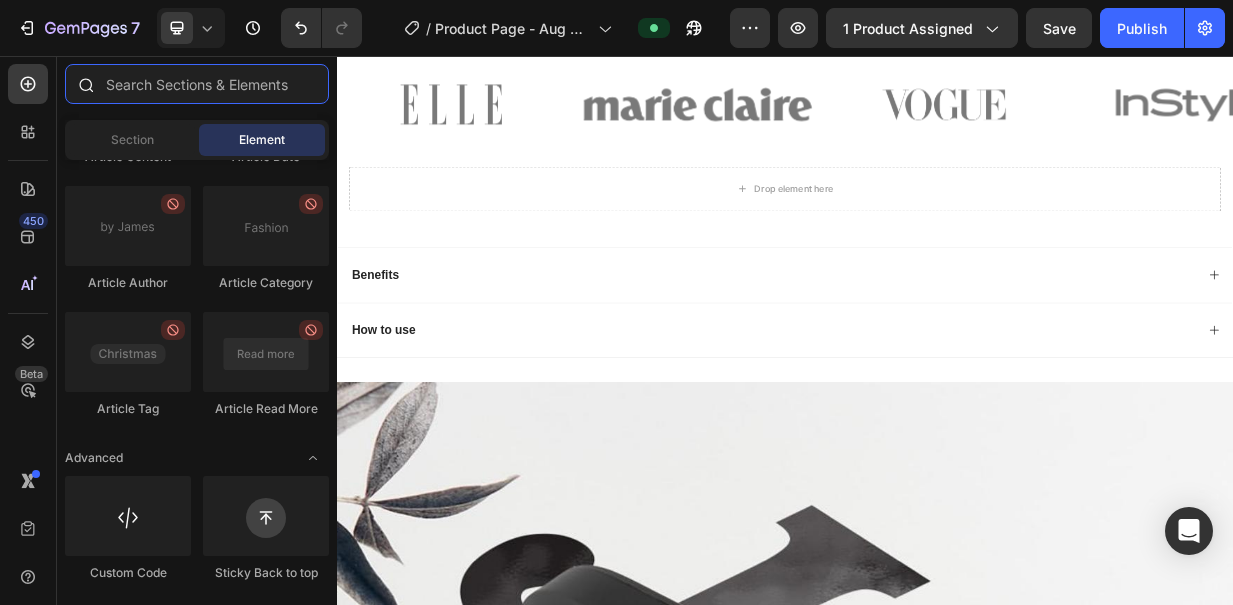 click at bounding box center [197, 84] 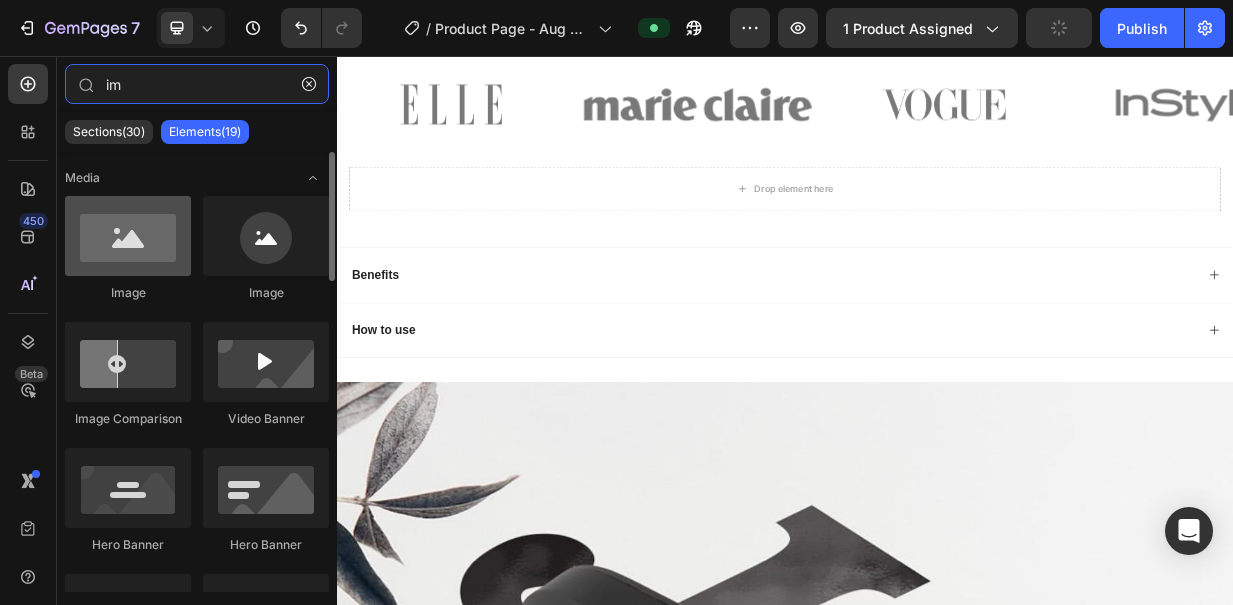 type on "im" 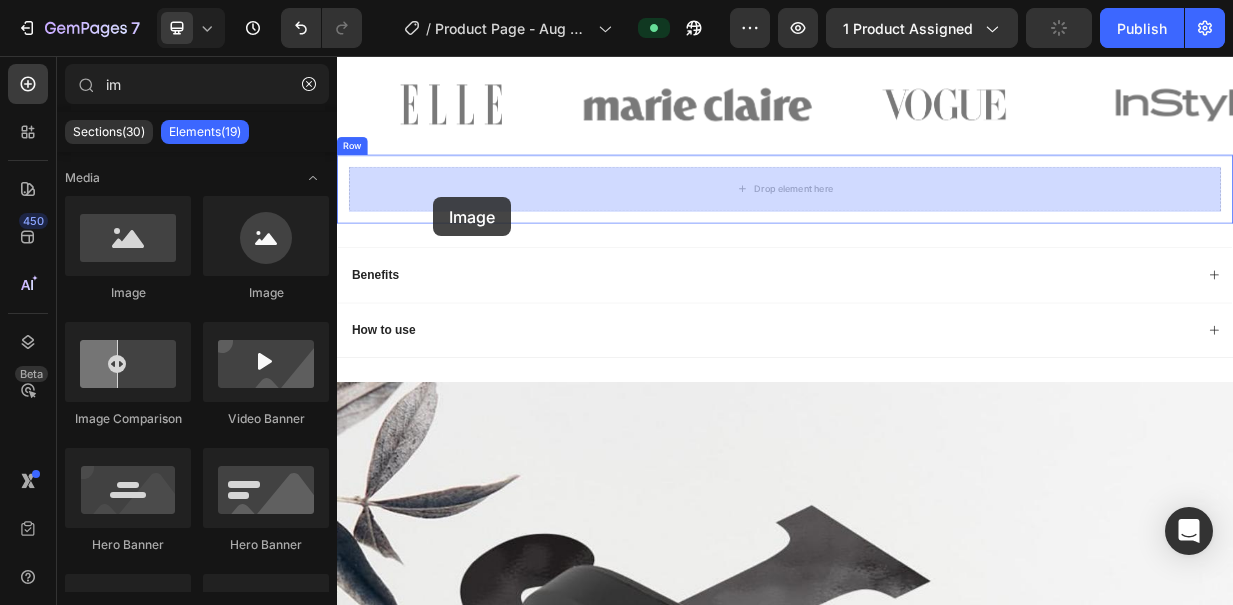 drag, startPoint x: 474, startPoint y: 310, endPoint x: 465, endPoint y: 245, distance: 65.62012 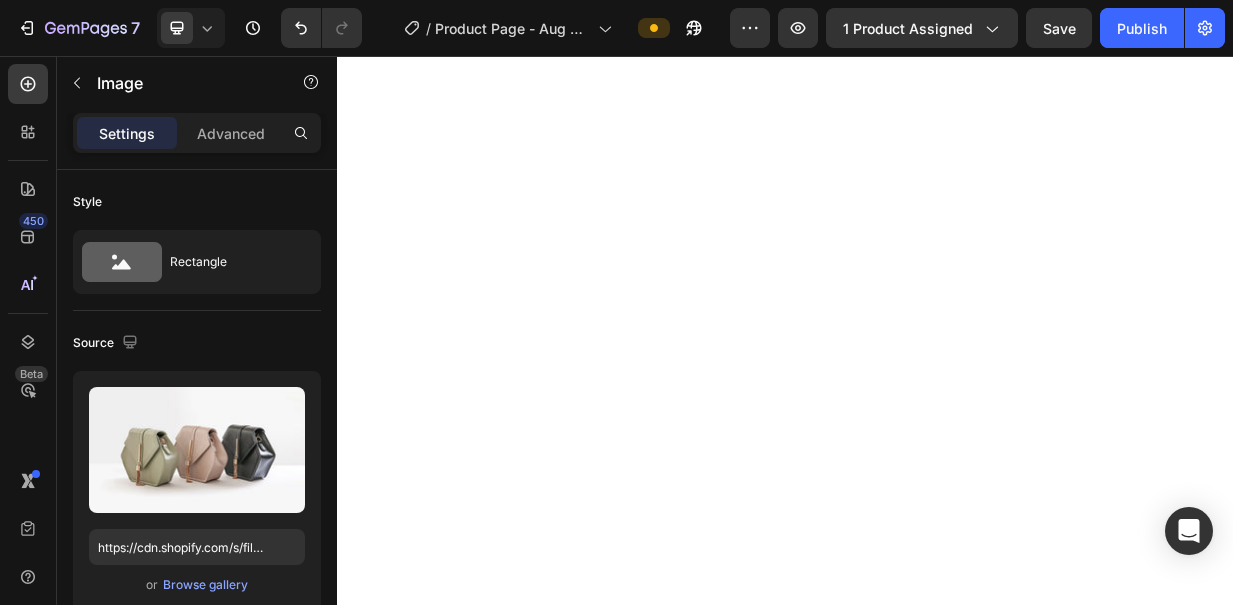 scroll, scrollTop: 0, scrollLeft: 0, axis: both 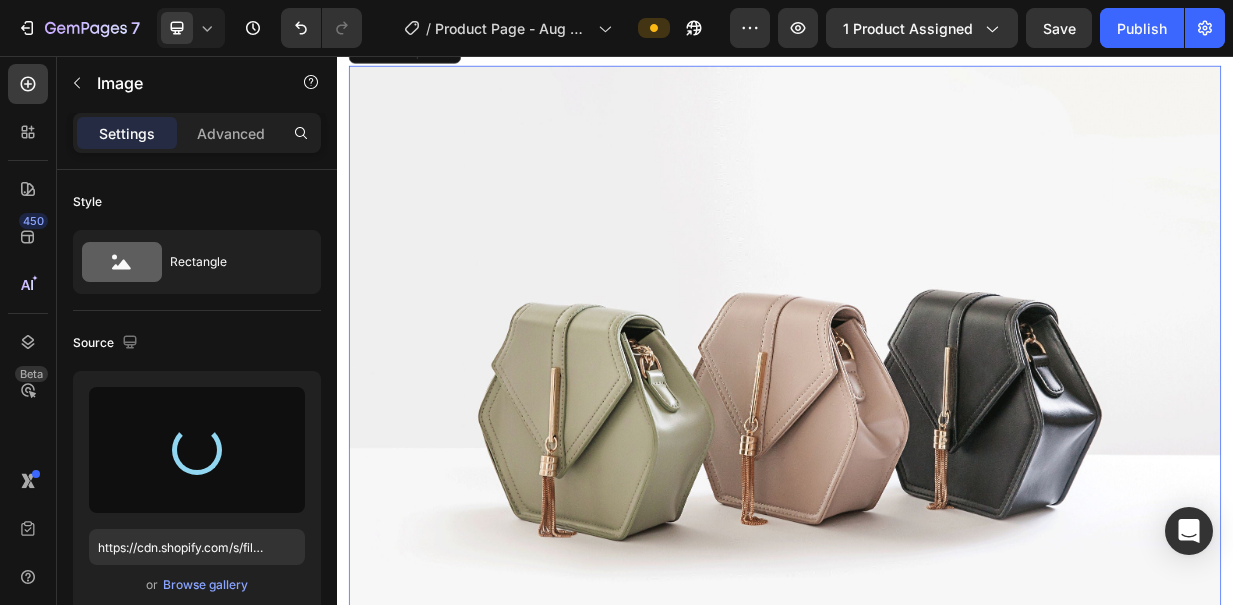 type on "https://cdn.shopify.com/s/files/1/0586/7749/3859/files/gempages_521791578210042899-2e821176-427f-4dab-9e29-384072a9c851.jpg" 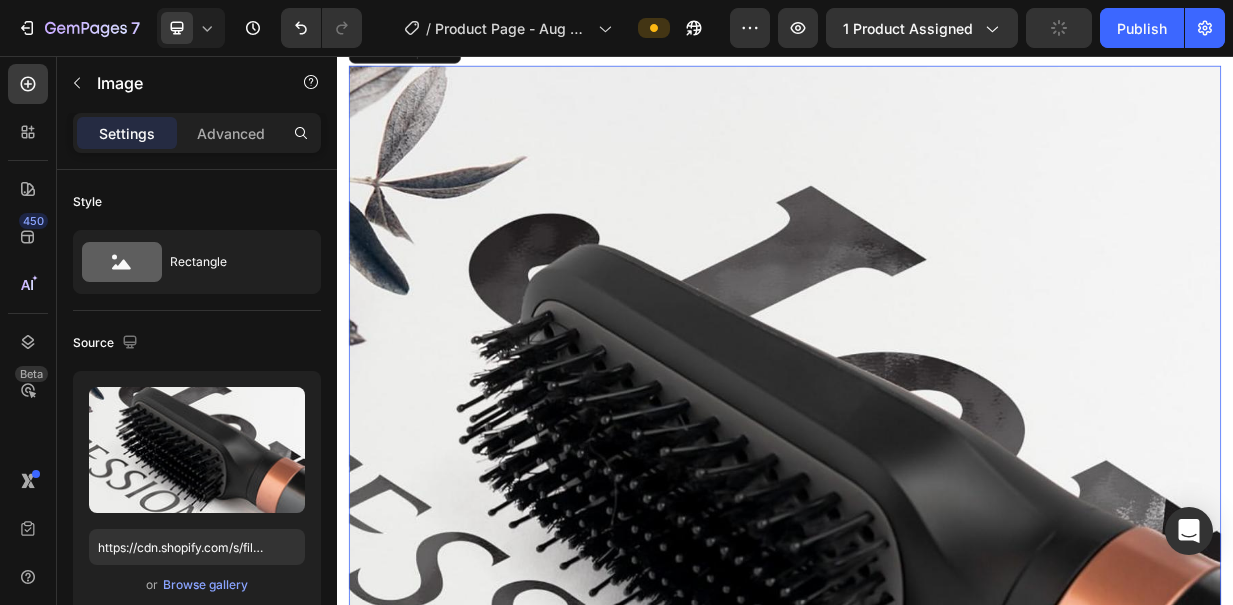 click at bounding box center [937, 646] 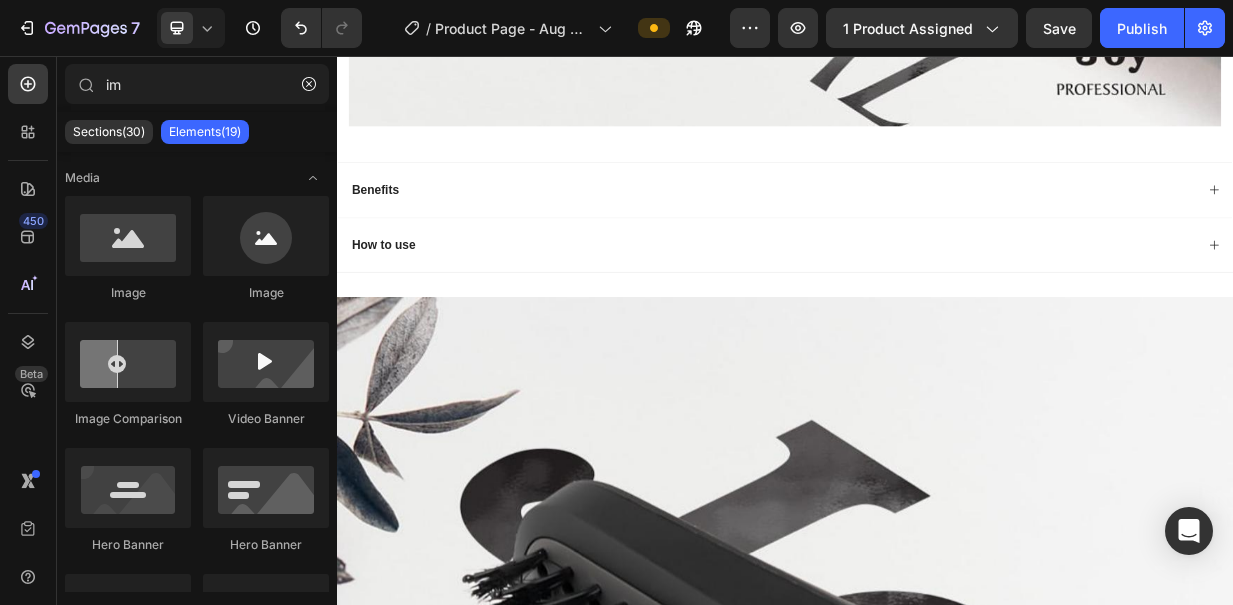scroll, scrollTop: 4289, scrollLeft: 0, axis: vertical 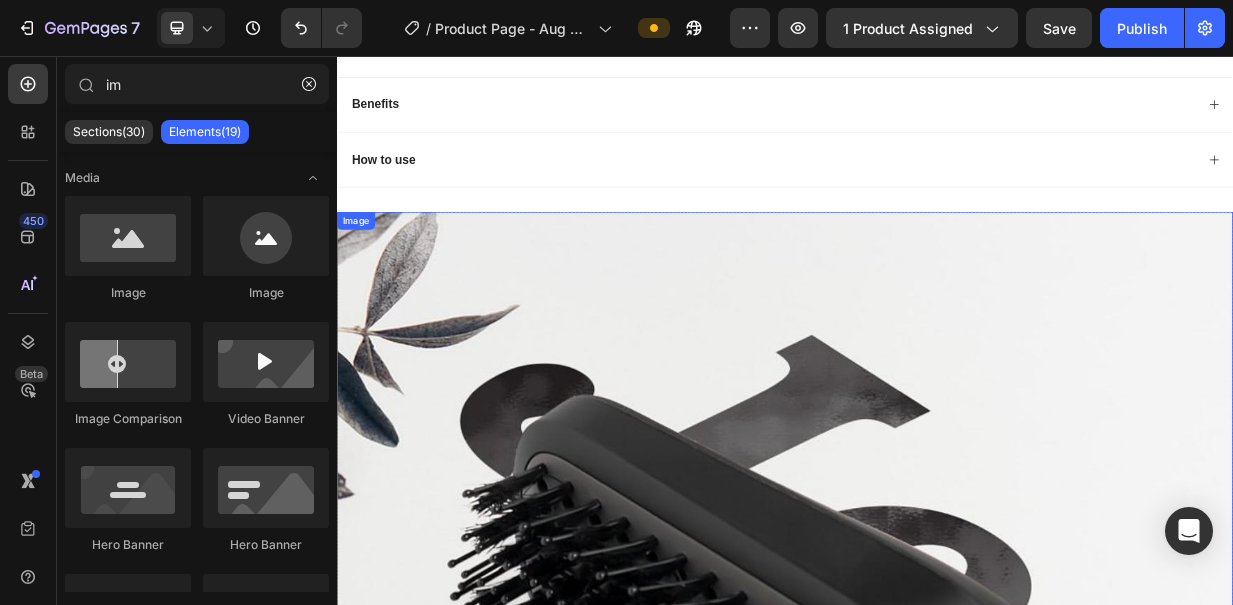 click at bounding box center (937, 857) 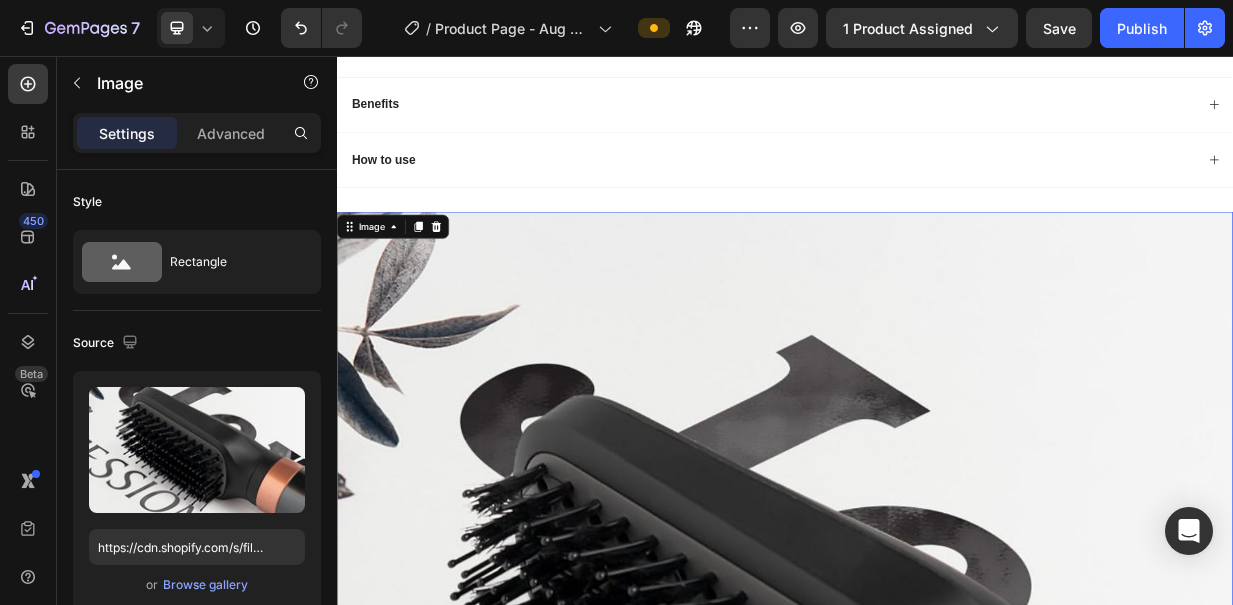 click at bounding box center (937, 857) 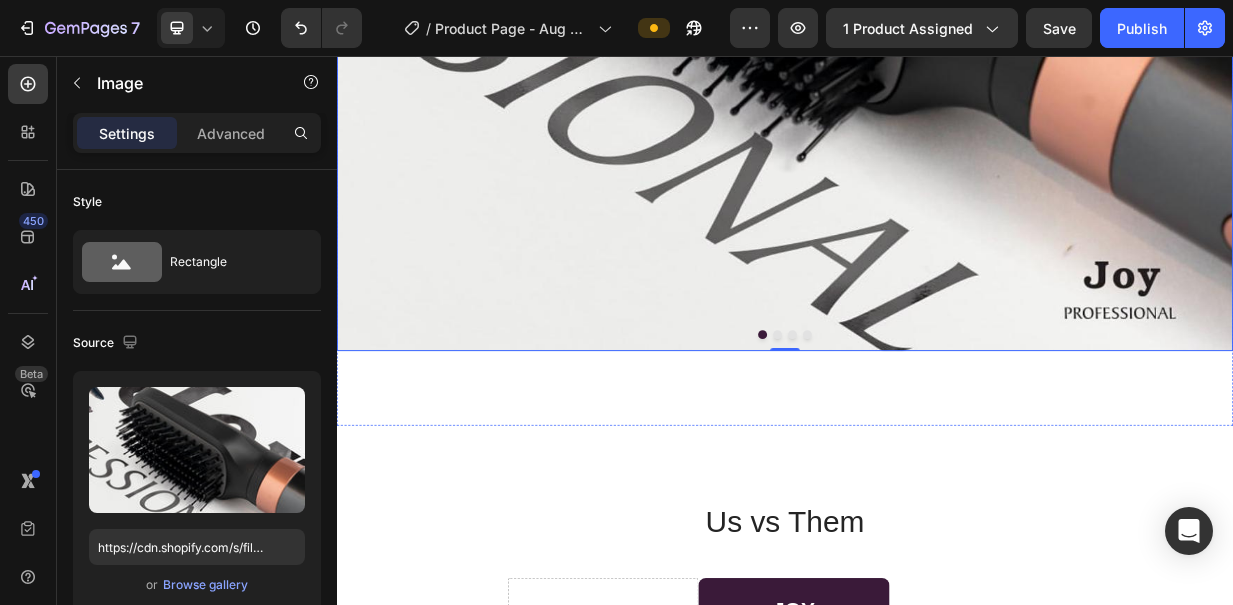 scroll, scrollTop: 5329, scrollLeft: 0, axis: vertical 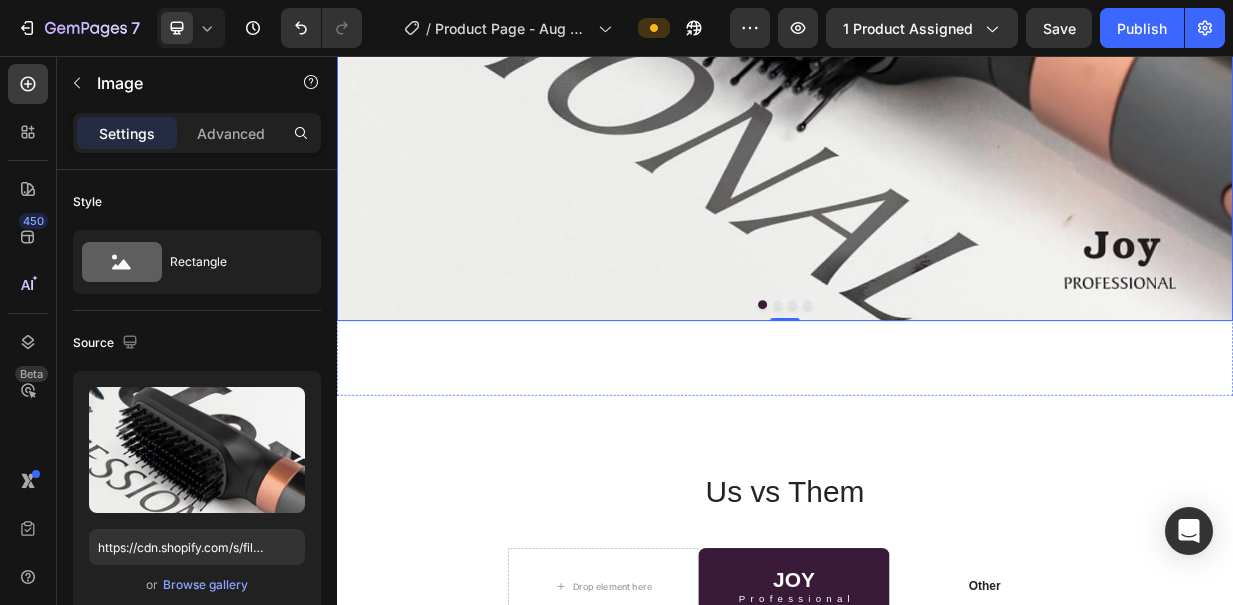 click at bounding box center [927, 389] 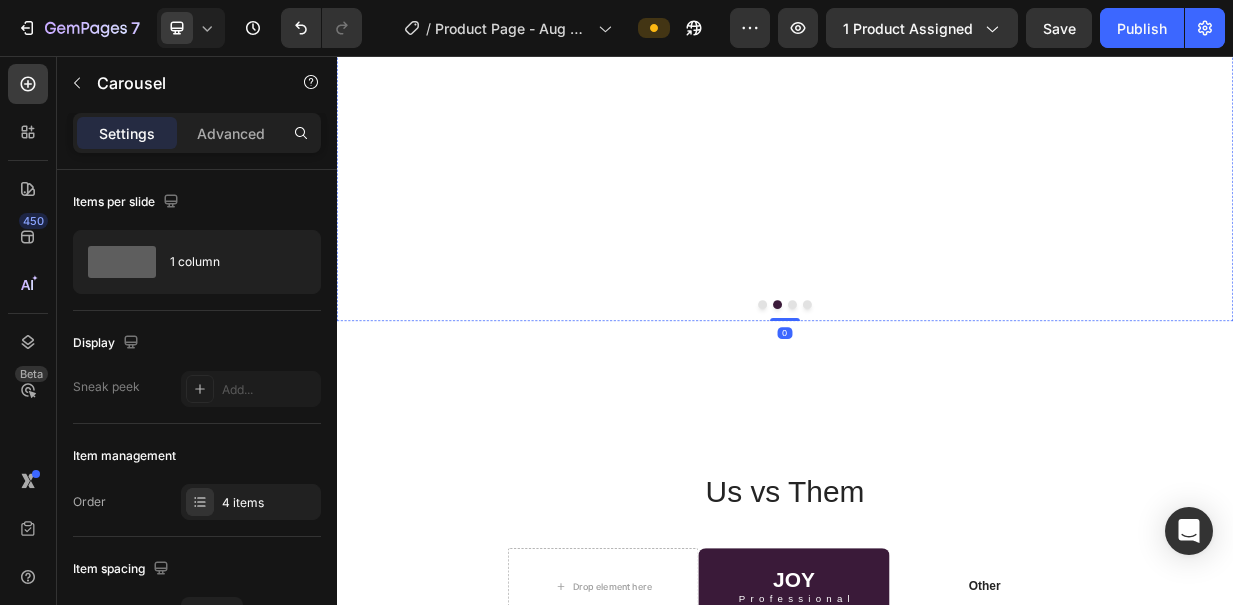 type 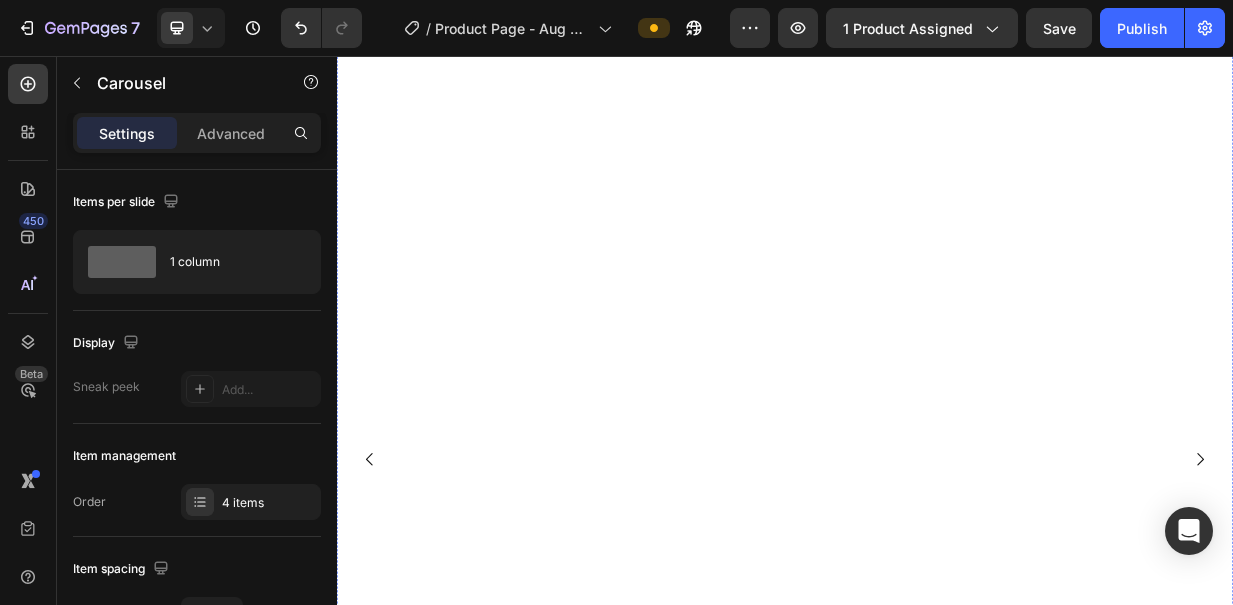 scroll, scrollTop: 4449, scrollLeft: 0, axis: vertical 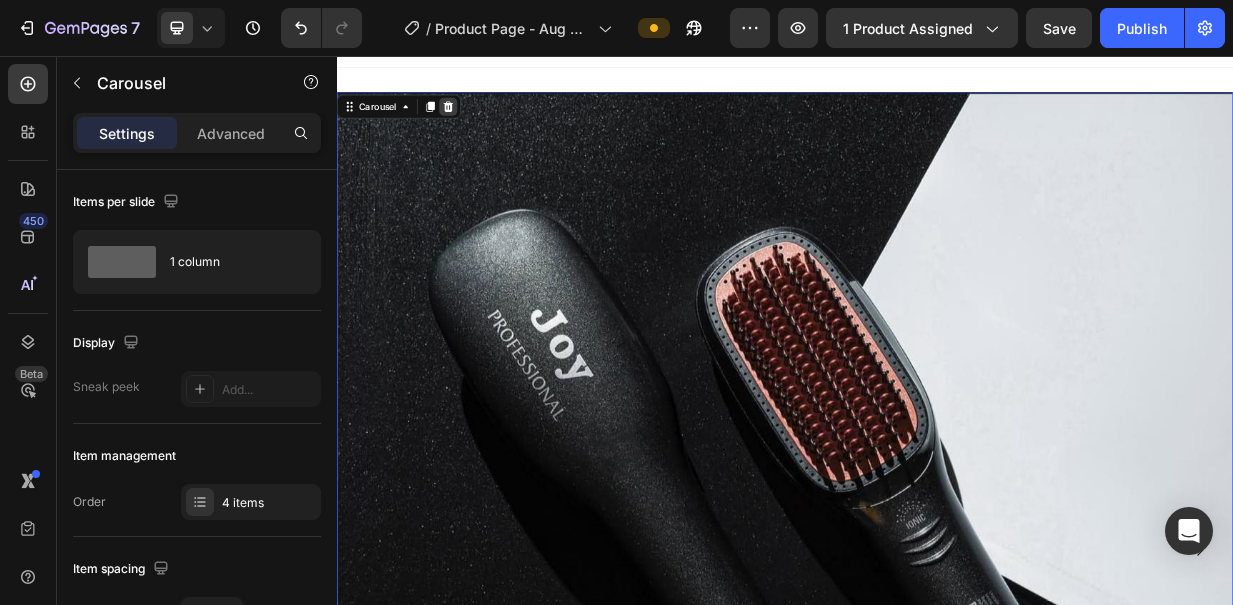 click 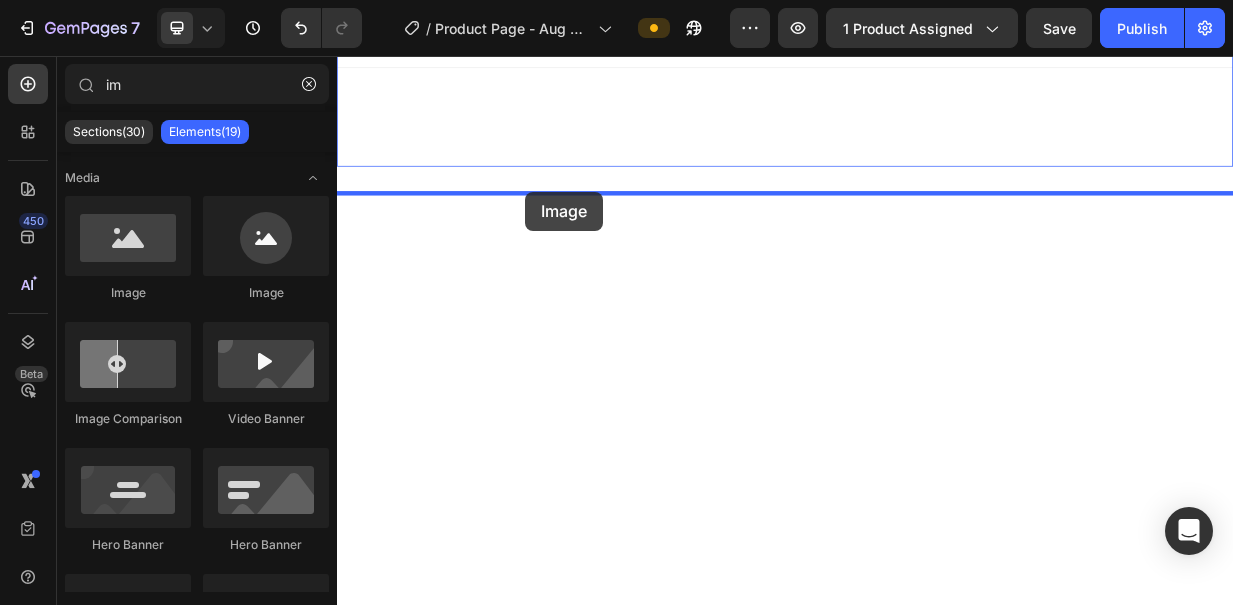 drag, startPoint x: 460, startPoint y: 310, endPoint x: 589, endPoint y: 238, distance: 147.73286 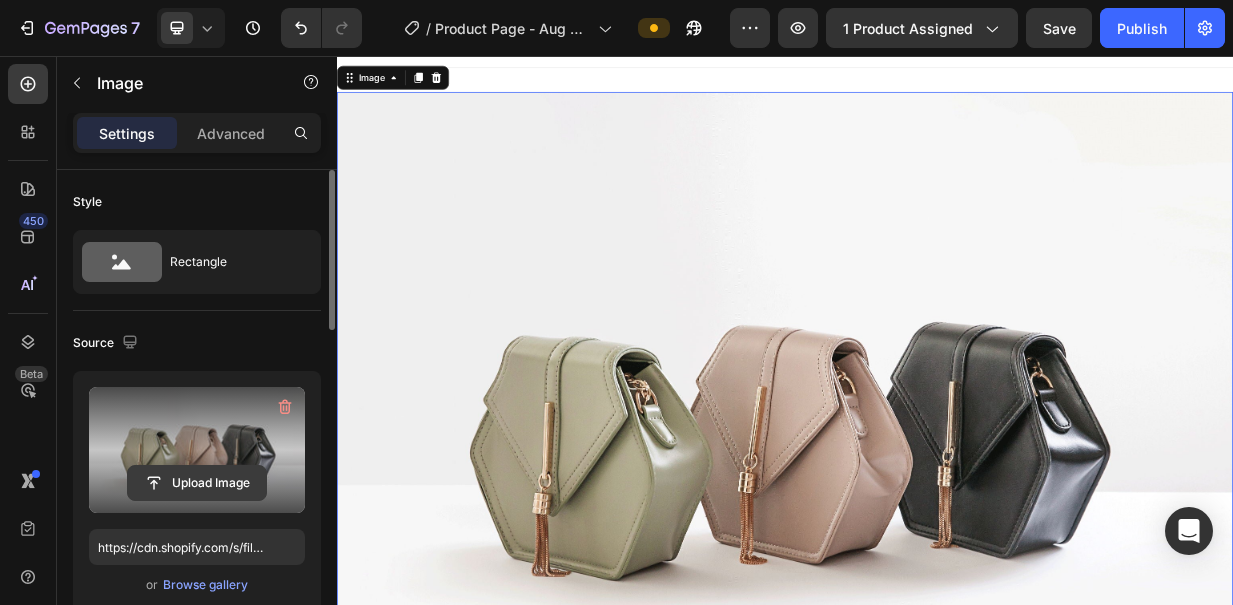 click 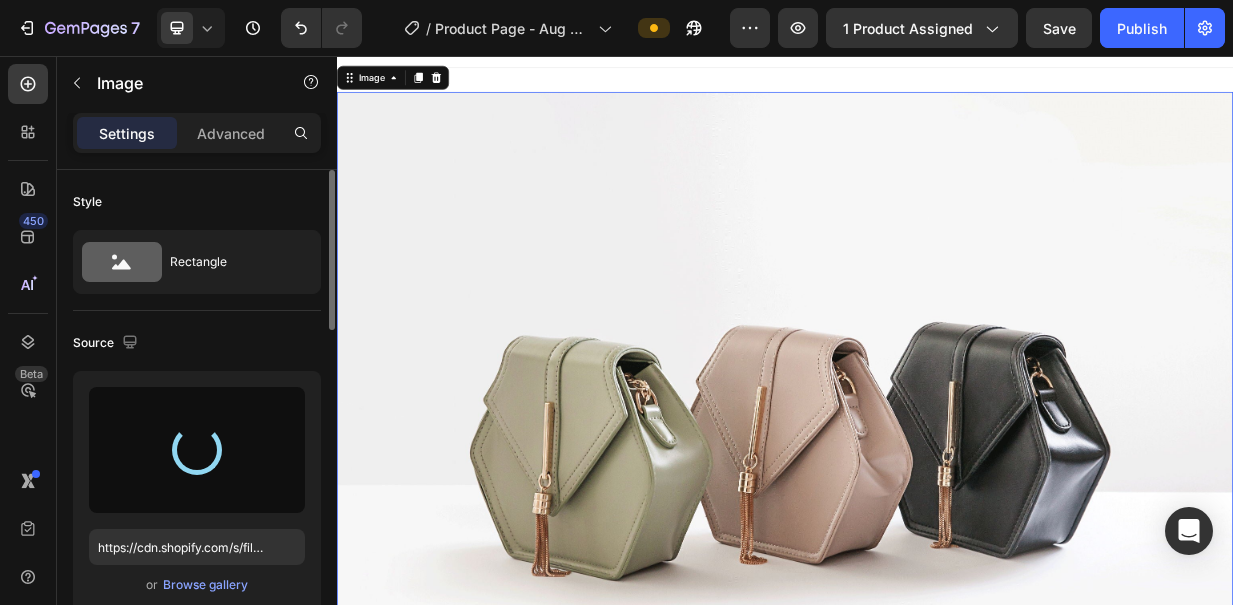 type on "https://cdn.shopify.com/s/files/1/0586/7749/3859/files/gempages_521791578210042899-cedfb52c-d65e-4cb9-8006-81bc66943f2f.jpg" 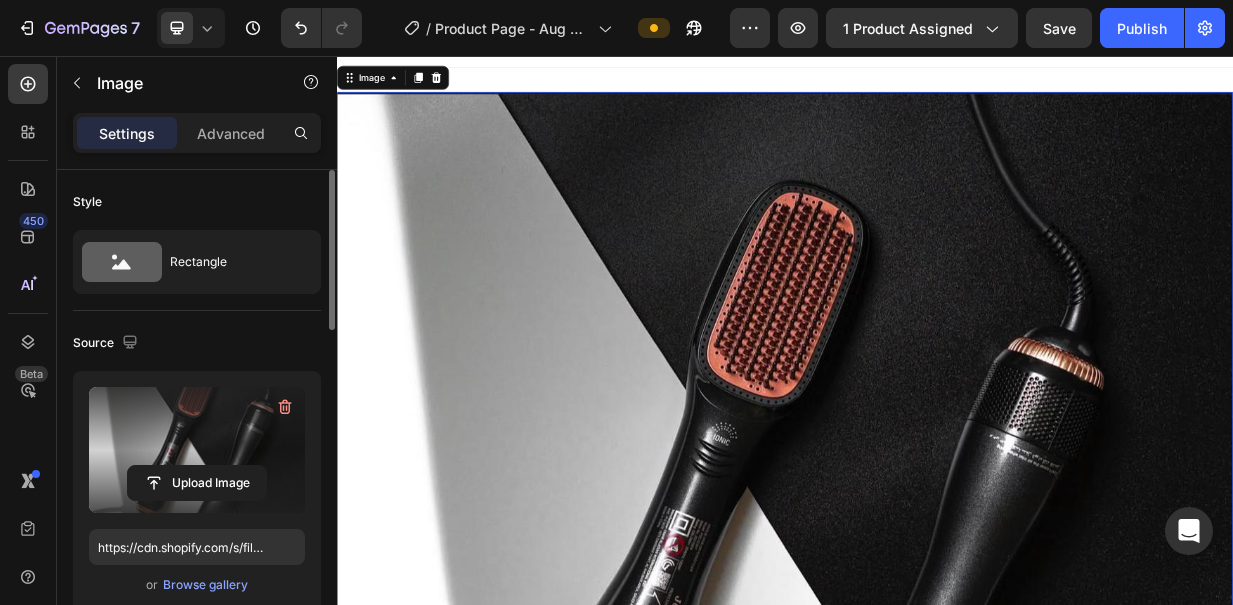 click at bounding box center (937, 706) 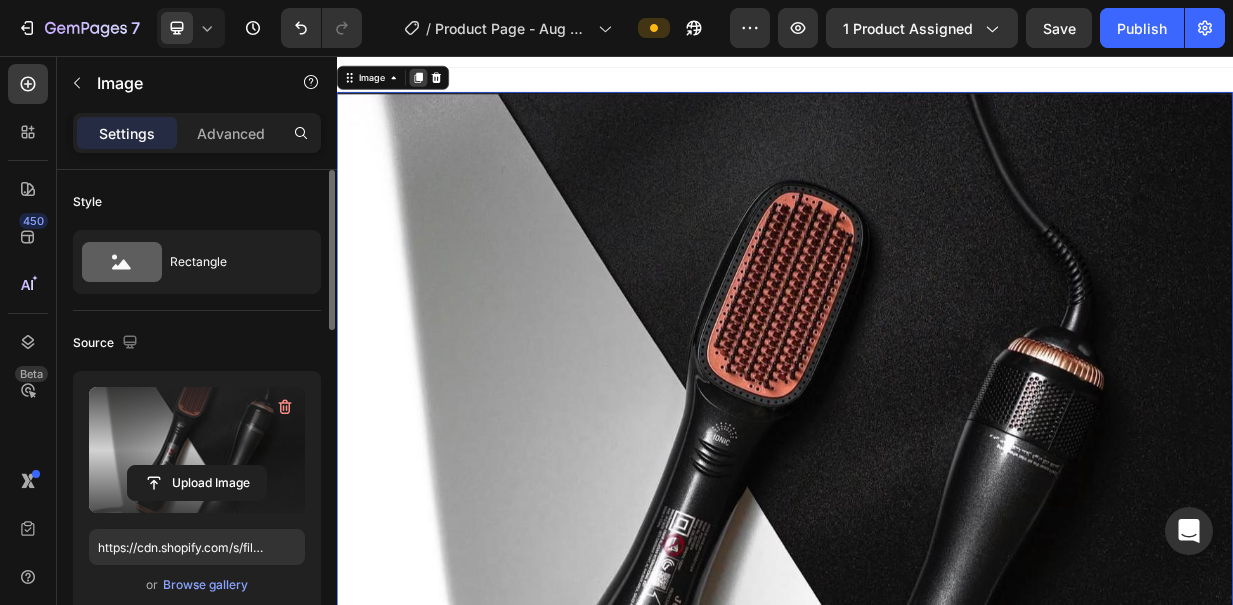 click 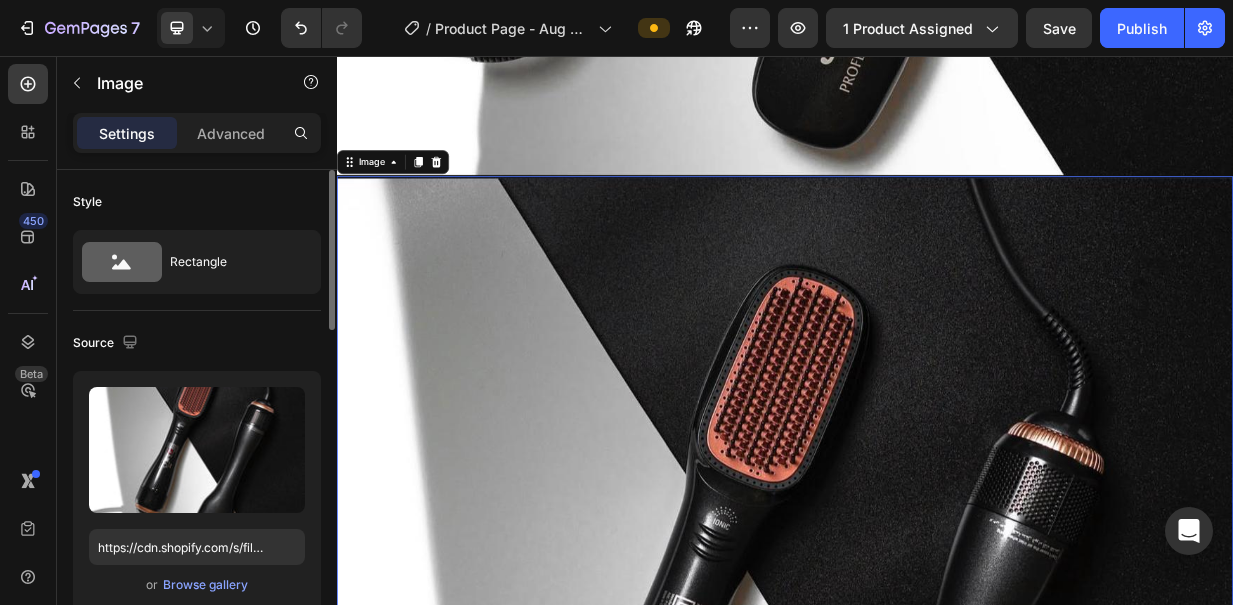 scroll, scrollTop: 5767, scrollLeft: 0, axis: vertical 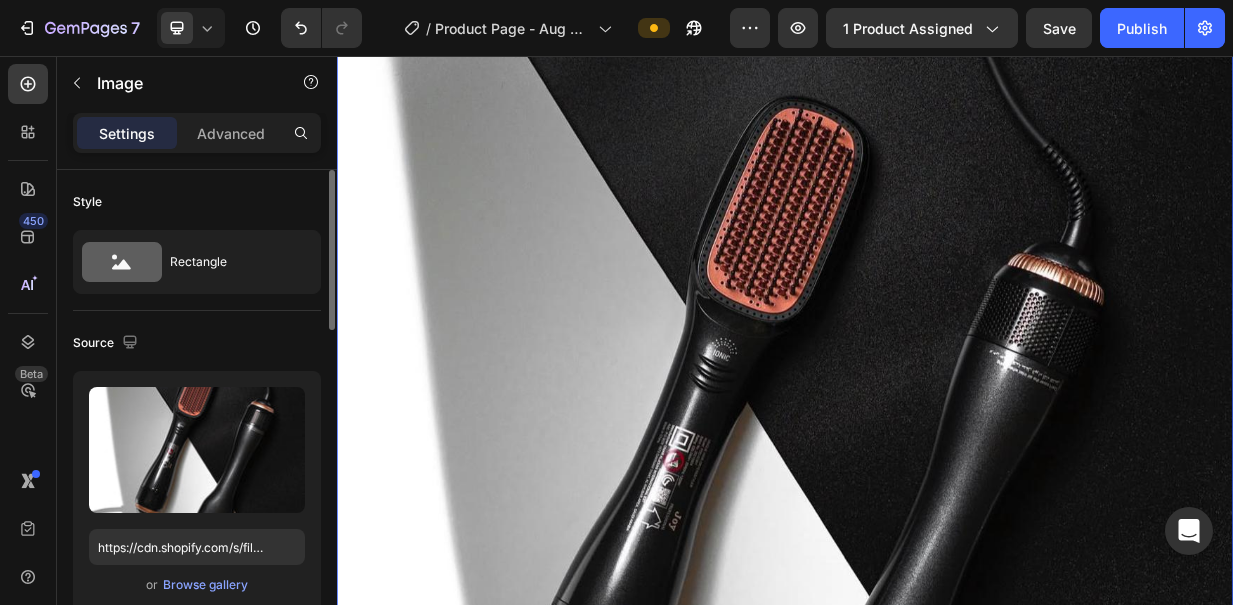 click at bounding box center (937, 593) 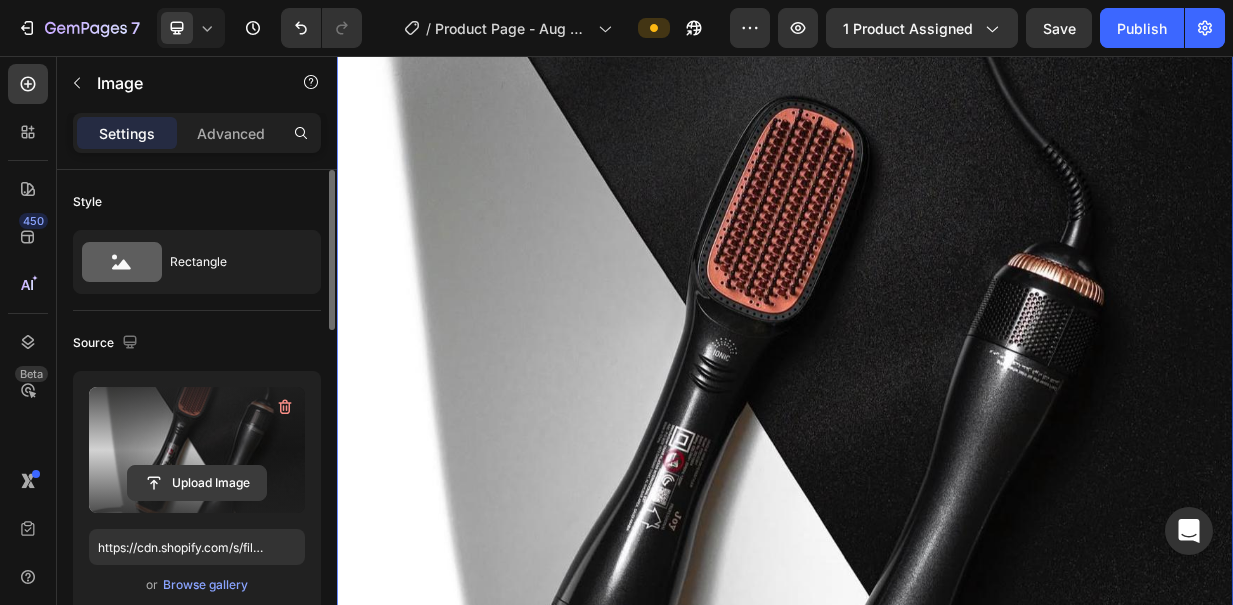 click 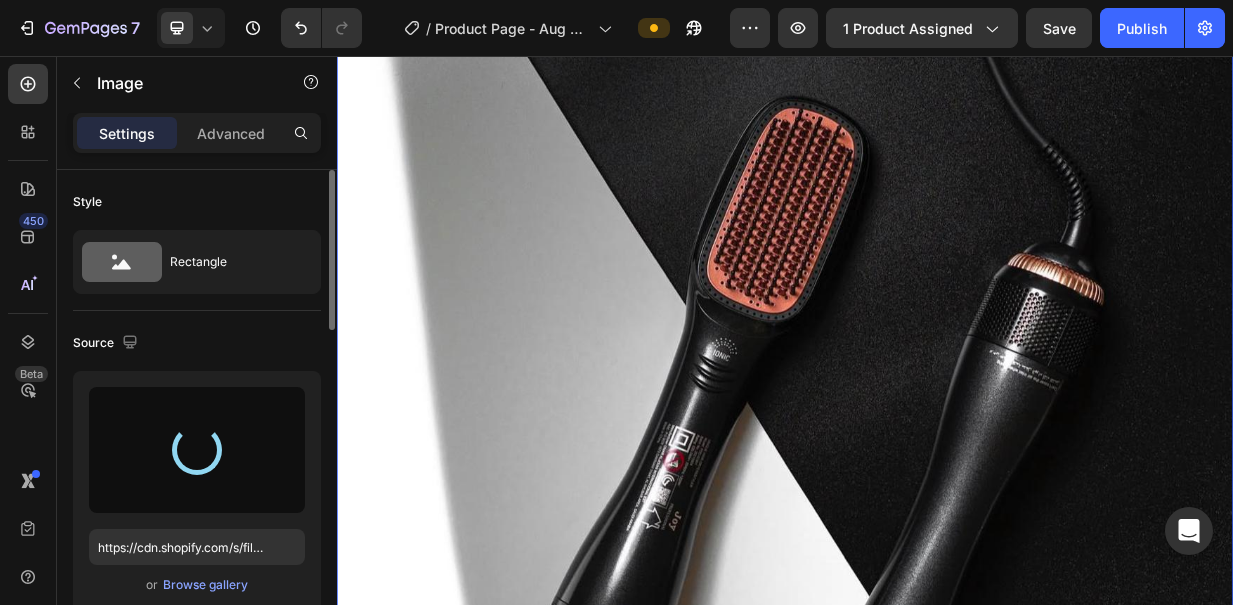 type on "https://cdn.shopify.com/s/files/1/0586/7749/3859/files/gempages_521791578210042899-cc39dc5c-ddcb-4075-be17-474dfb49a083.jpg" 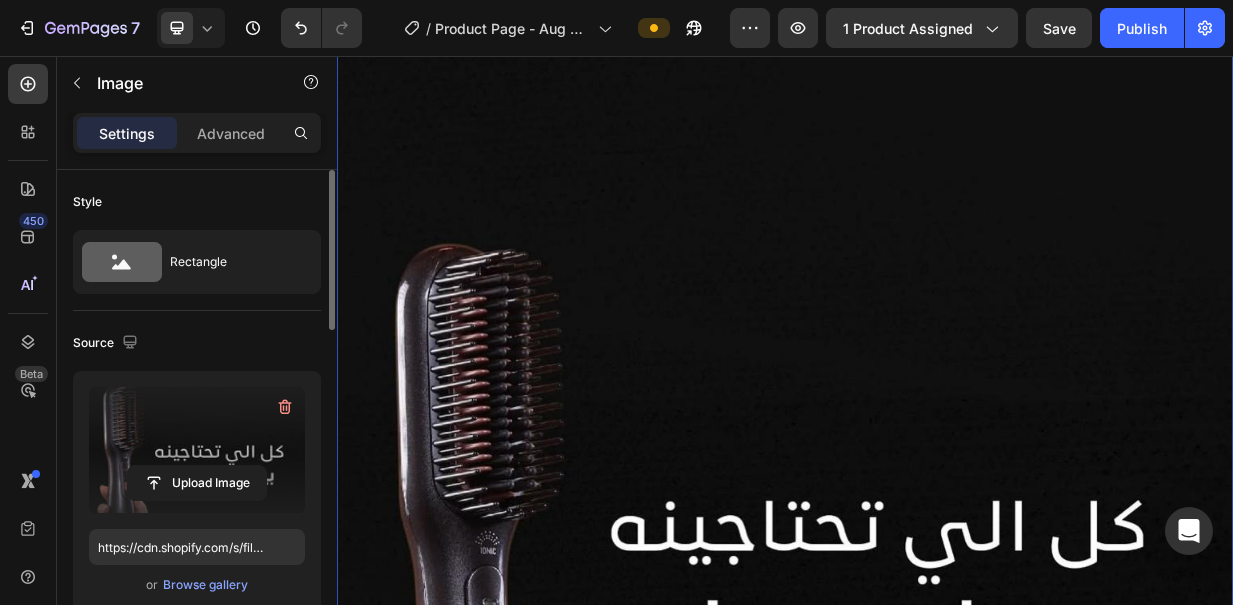 click at bounding box center (937, 676) 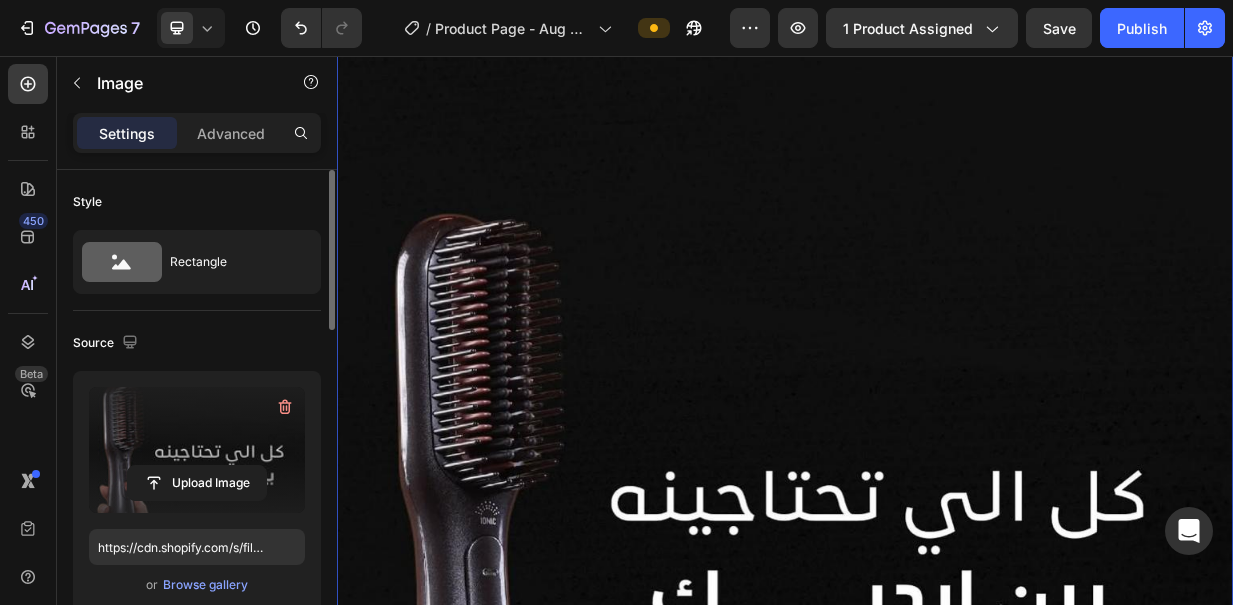 click 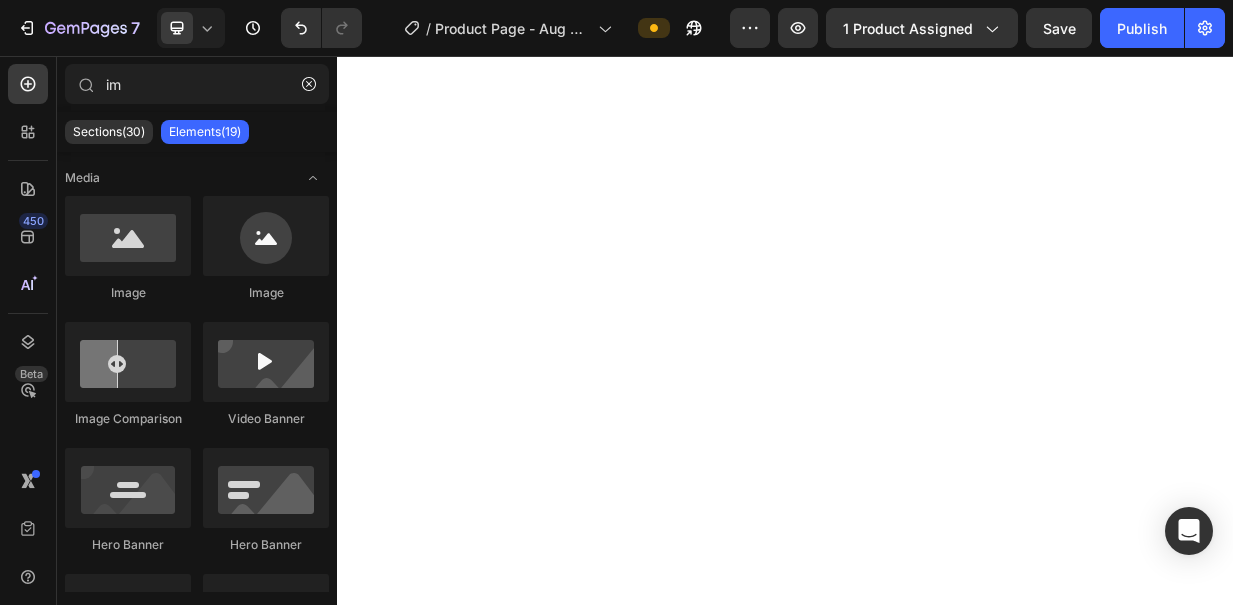 click at bounding box center (937, 427) 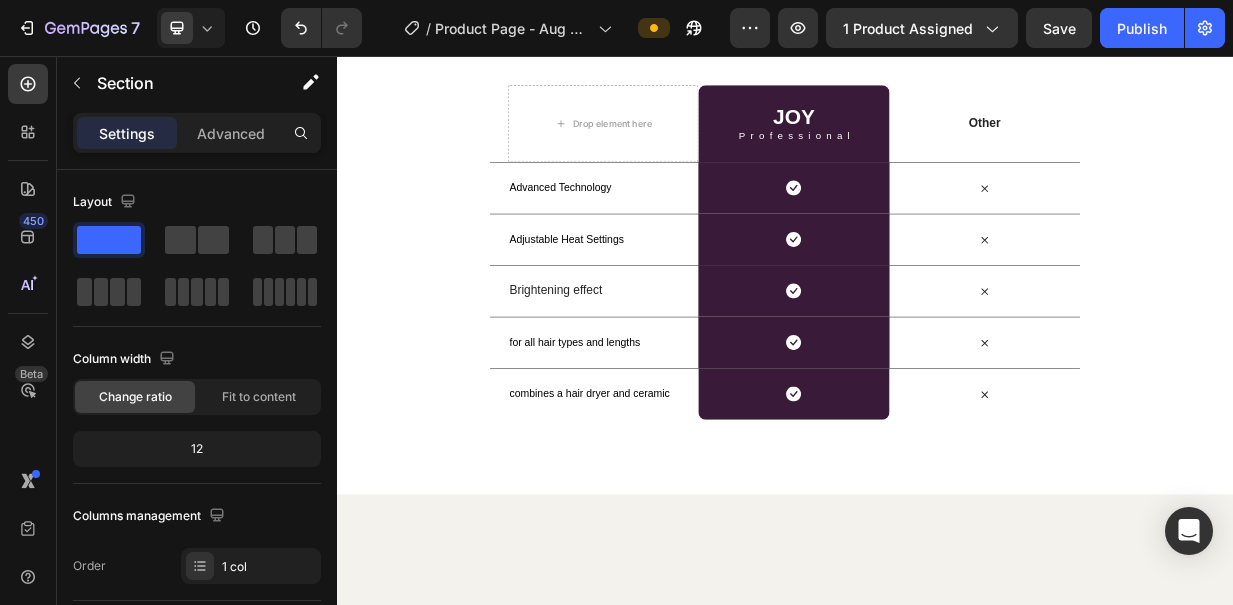scroll, scrollTop: 5807, scrollLeft: 0, axis: vertical 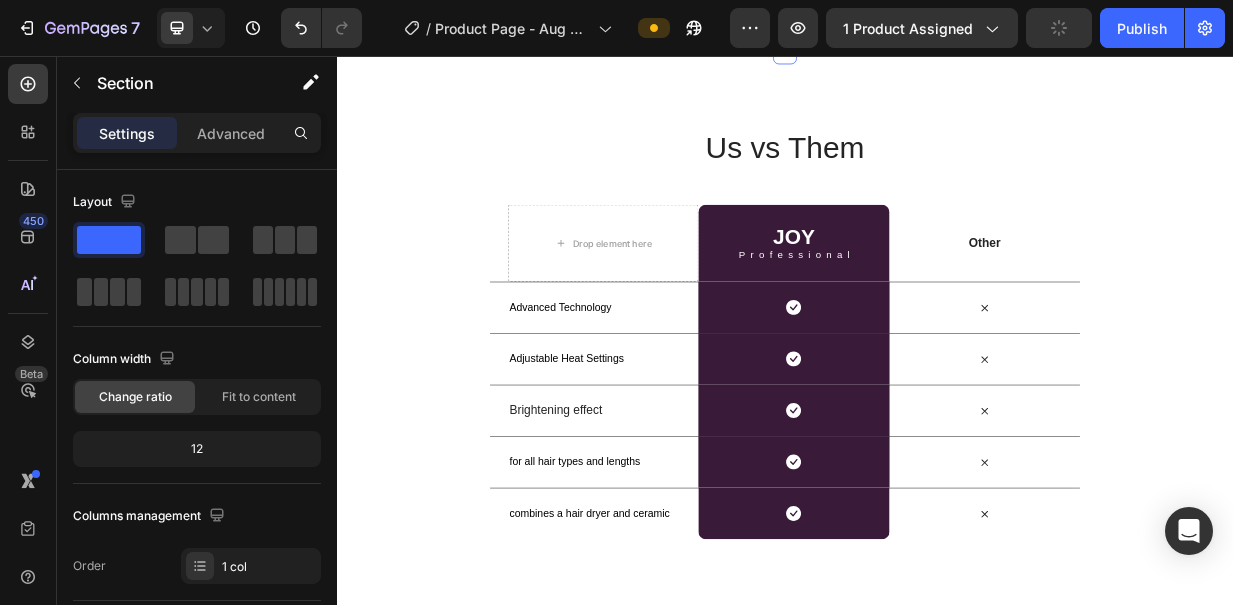 drag, startPoint x: 935, startPoint y: 182, endPoint x: 935, endPoint y: 88, distance: 94 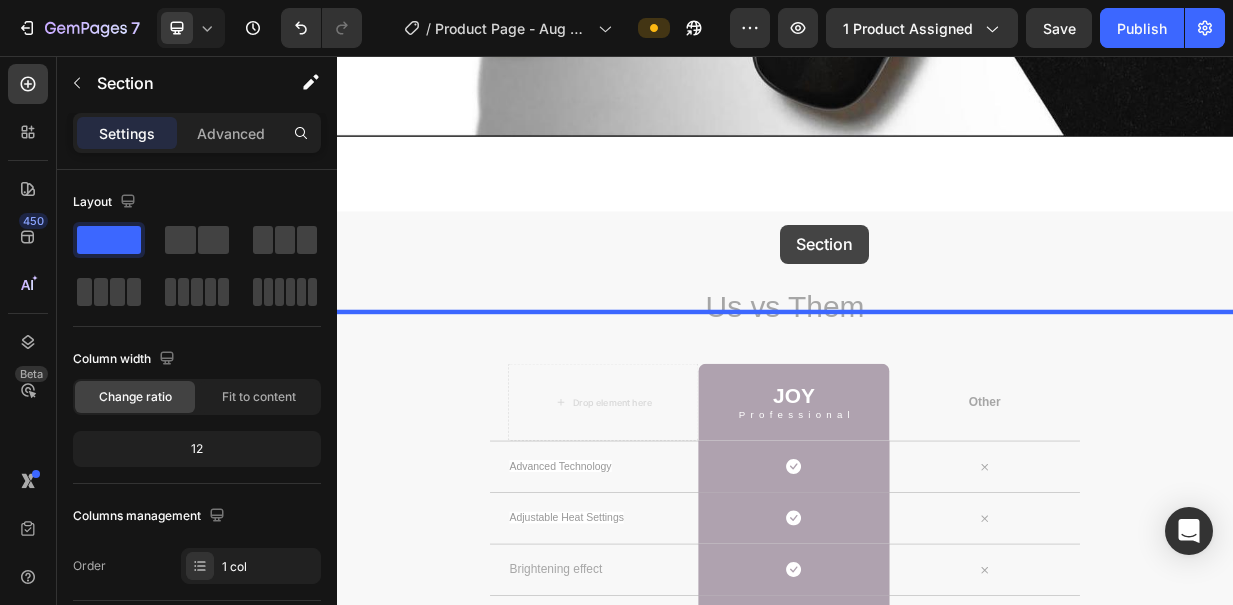 scroll, scrollTop: 5570, scrollLeft: 0, axis: vertical 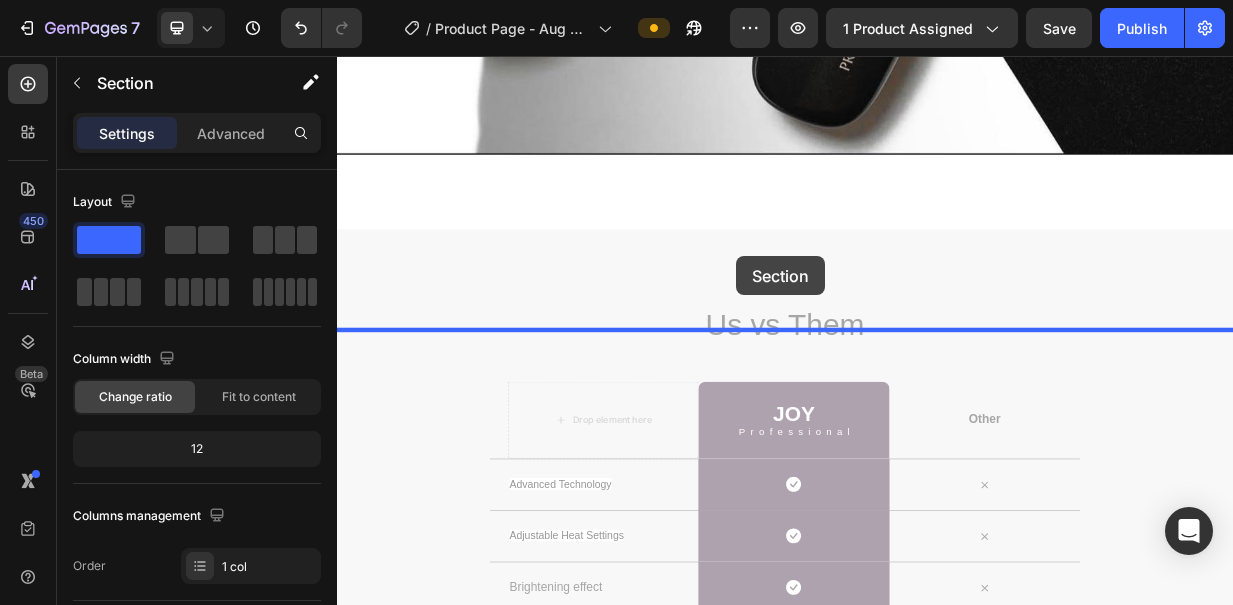 drag, startPoint x: 986, startPoint y: 254, endPoint x: 872, endPoint y: 324, distance: 133.77592 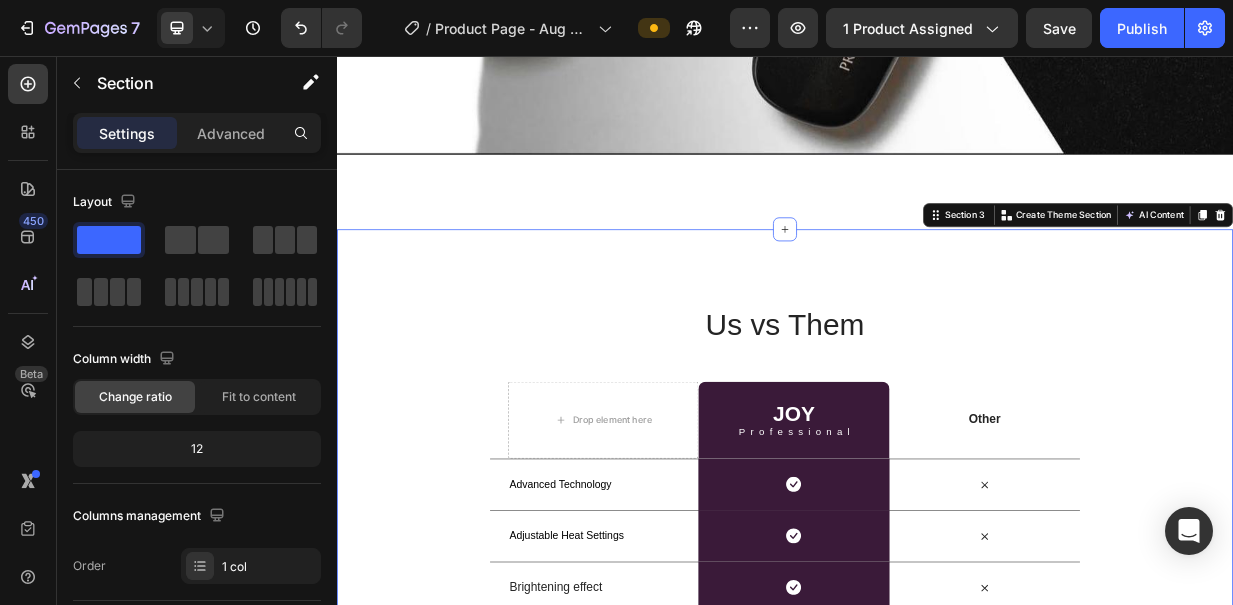 click on "Us vs Them Heading Row
Drop element here JOY Heading Professional Text Block Row Other Text Block Row Advanced Technology Text Block
Icon Row
Icon Row Adjustable Heat Settings Text Block
Icon Row
Icon Row Brightening effect Text Block
Icon Row
Icon Row for all hair types and lengths Text Block
Icon Row
Icon Row combines a hair dryer and ceramic Text Block
Icon Row
Icon Row Section 3   You can create reusable sections Create Theme Section AI Content Write with GemAI What would you like to describe here? Tone and Voice Persuasive Product Joy Professional Show more Generate" at bounding box center (937, 664) 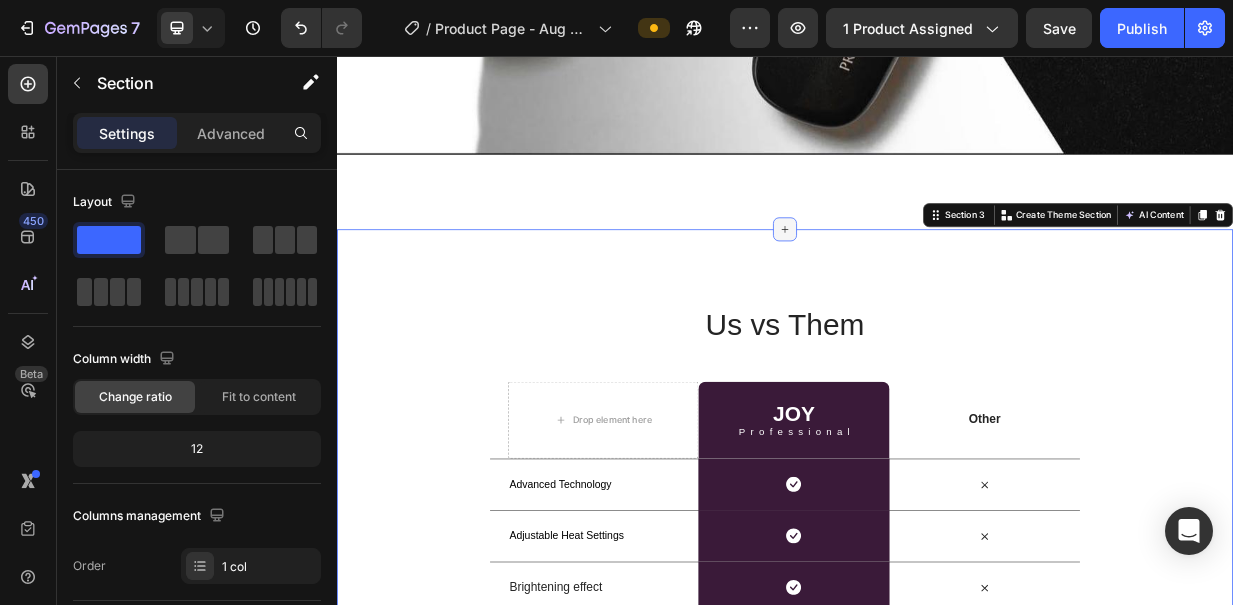 click at bounding box center (937, 288) 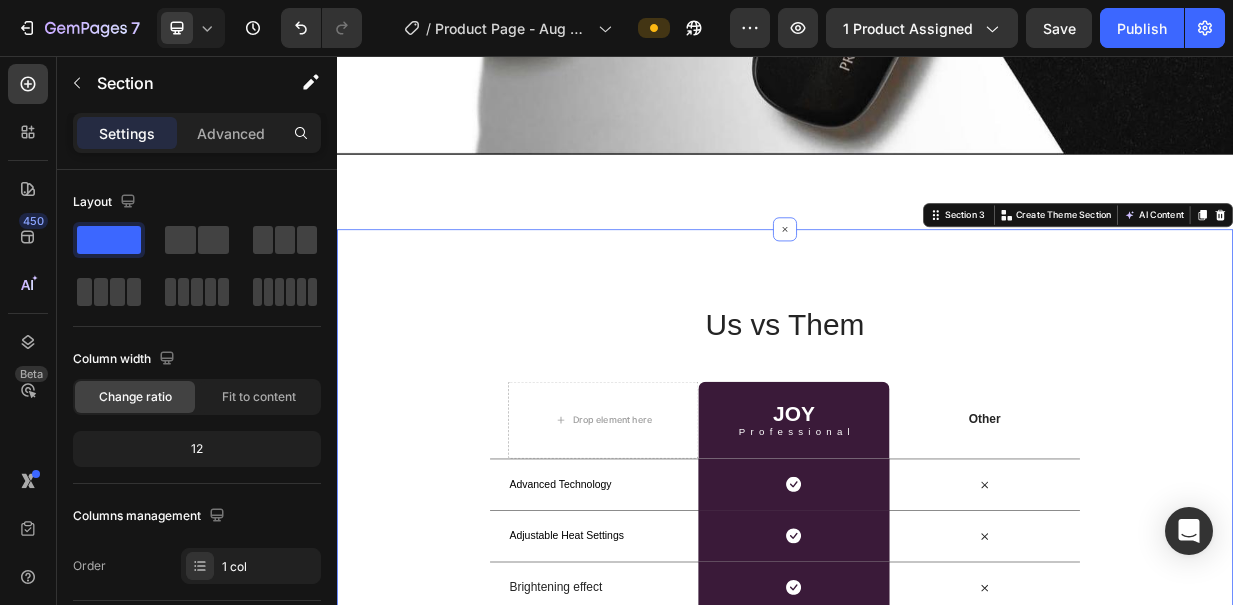 click on "Us vs Them Heading Row
Drop element here JOY Heading Professional Text Block Row Other Text Block Row Advanced Technology Text Block
Icon Row
Icon Row Adjustable Heat Settings Text Block
Icon Row
Icon Row Brightening effect Text Block
Icon Row
Icon Row for all hair types and lengths Text Block
Icon Row
Icon Row combines a hair dryer and ceramic Text Block
Icon Row
Icon Row" at bounding box center [937, 664] 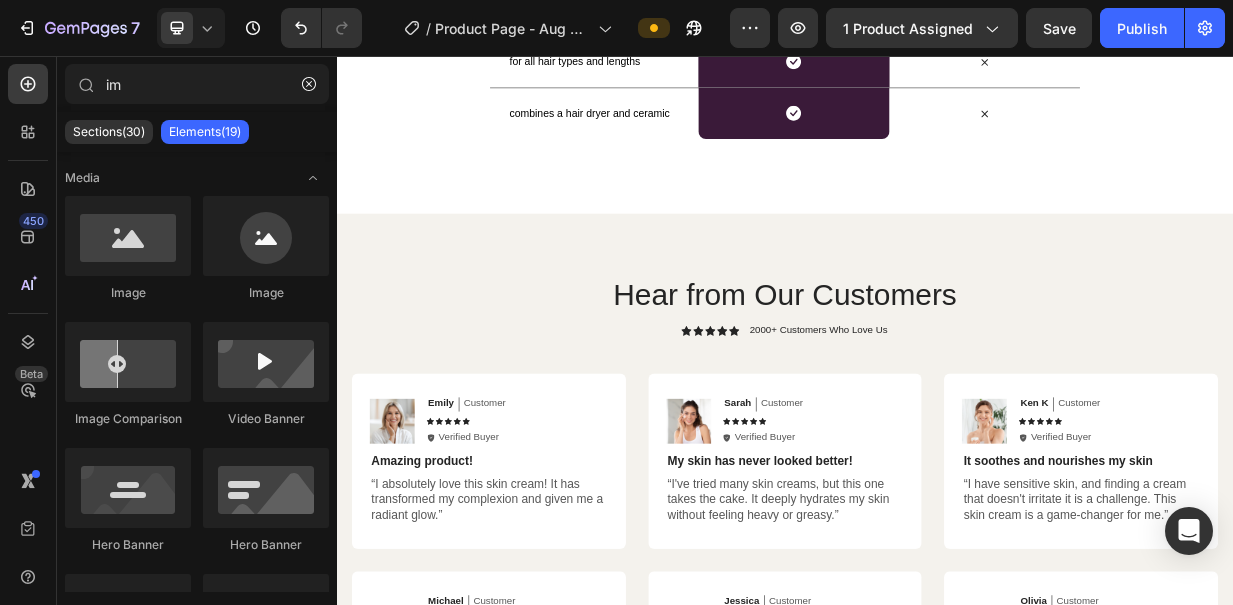scroll, scrollTop: 6507, scrollLeft: 0, axis: vertical 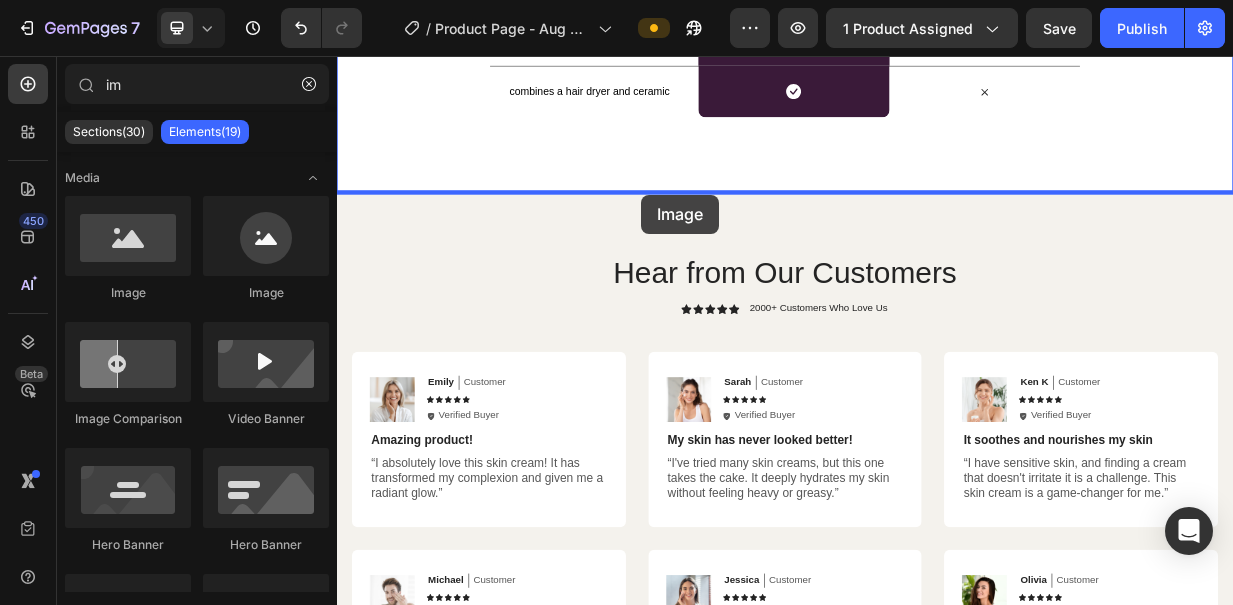 drag, startPoint x: 487, startPoint y: 301, endPoint x: 744, endPoint y: 242, distance: 263.68542 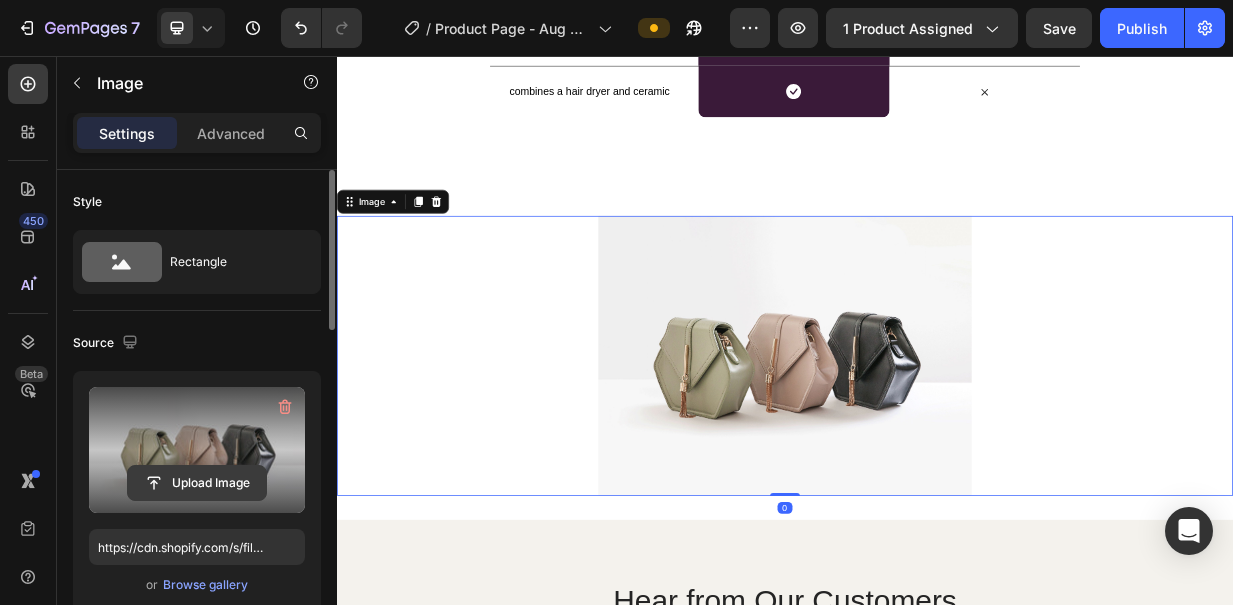 click 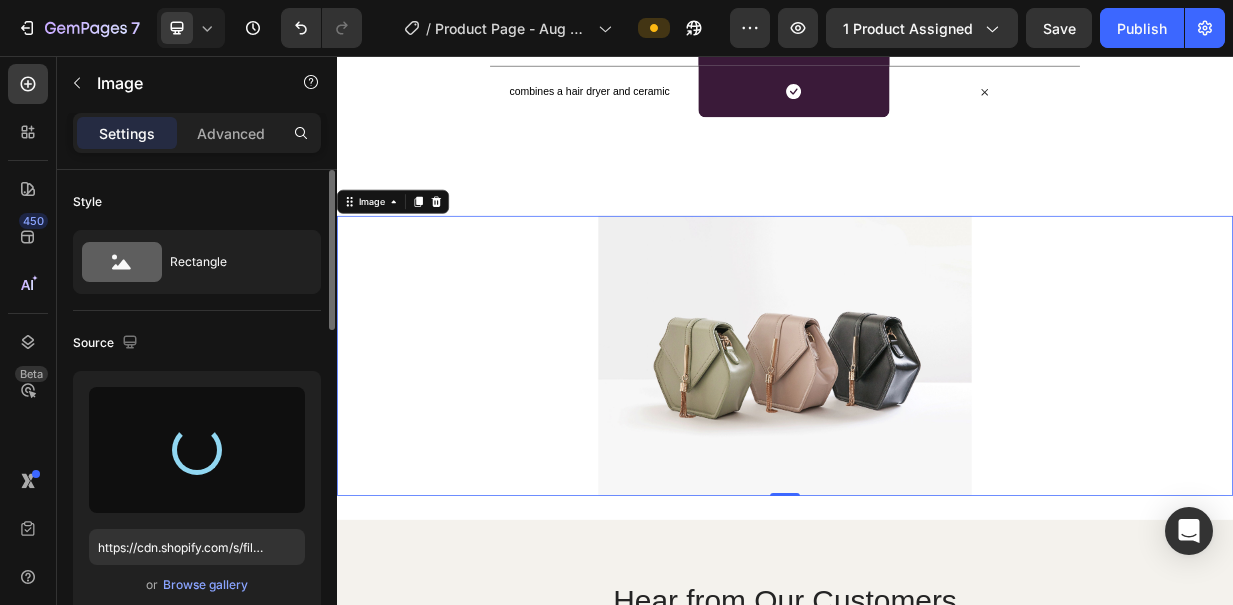 type on "https://cdn.shopify.com/s/files/1/0586/7749/3859/files/gempages_521791578210042899-a9eaec00-0452-4ef1-8df8-3371157fbc6f.jpg" 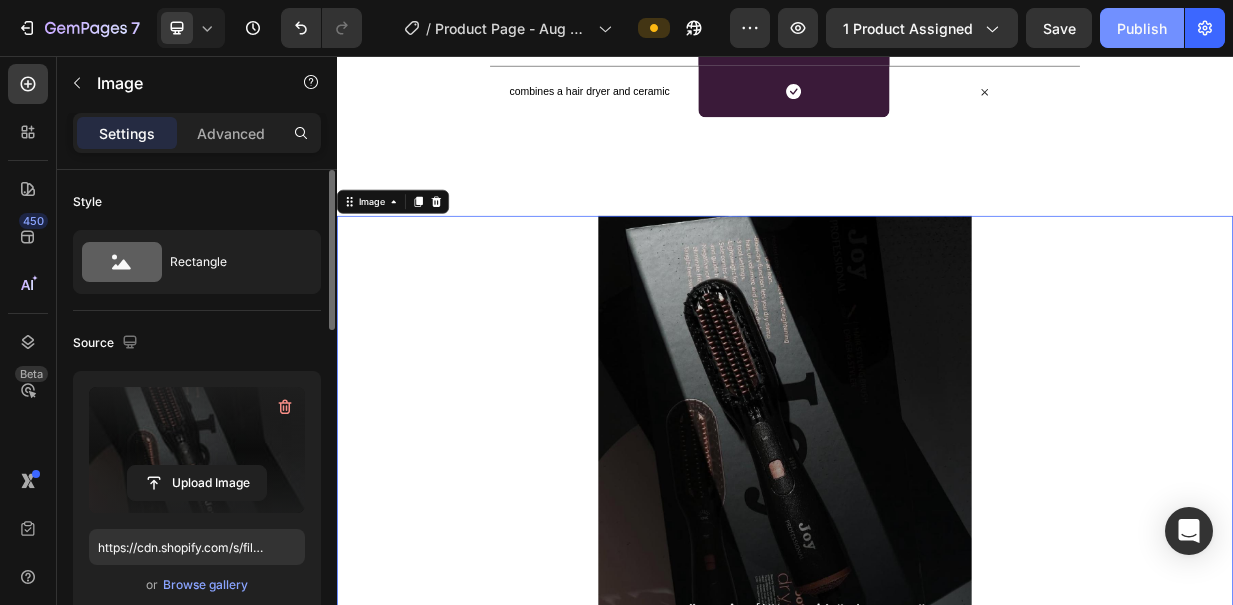 click on "Publish" at bounding box center (1142, 28) 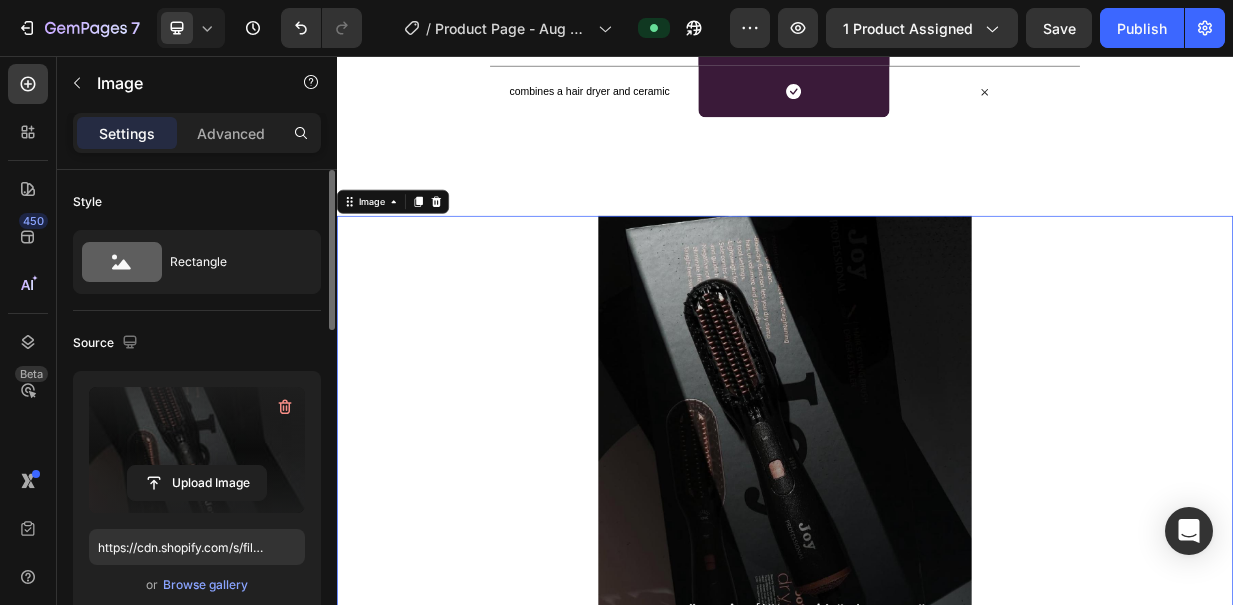 click at bounding box center [937, 563] 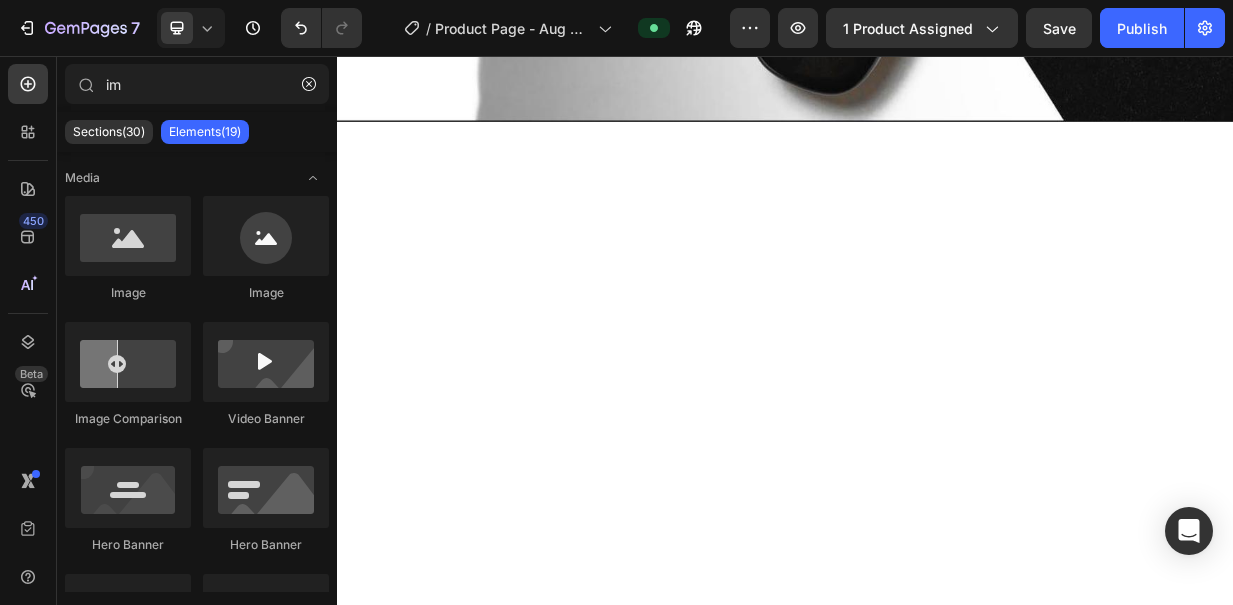scroll, scrollTop: 2841, scrollLeft: 0, axis: vertical 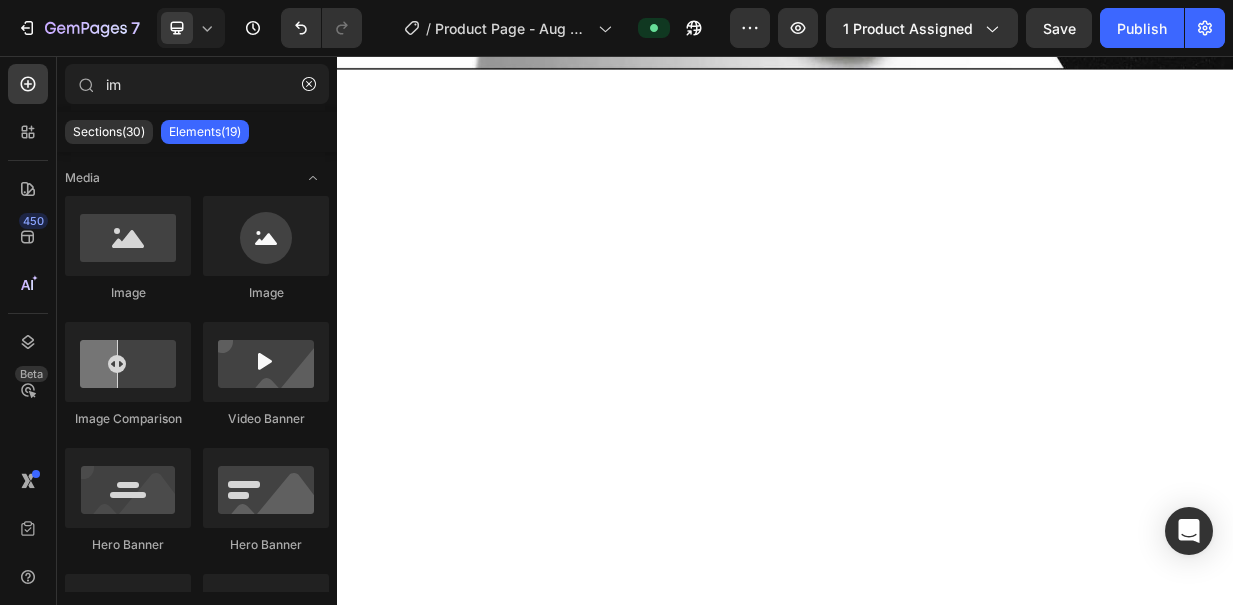 click on "Image" at bounding box center (362, -2519) 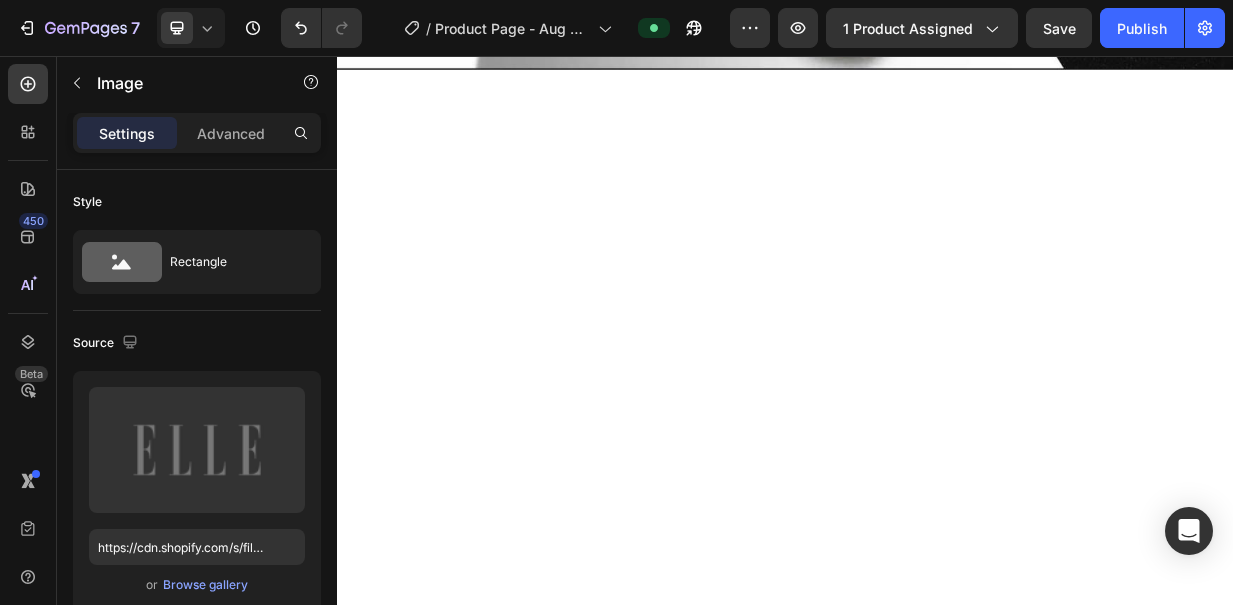 click on "Icon Next day delivery Text Block Row
Icon 84,000+ Happy Customer Text Block Row Carousel Row Image Row
Custom code
Publish the page to see the content.
Custom Code Image Section 1" at bounding box center (937, -2638) 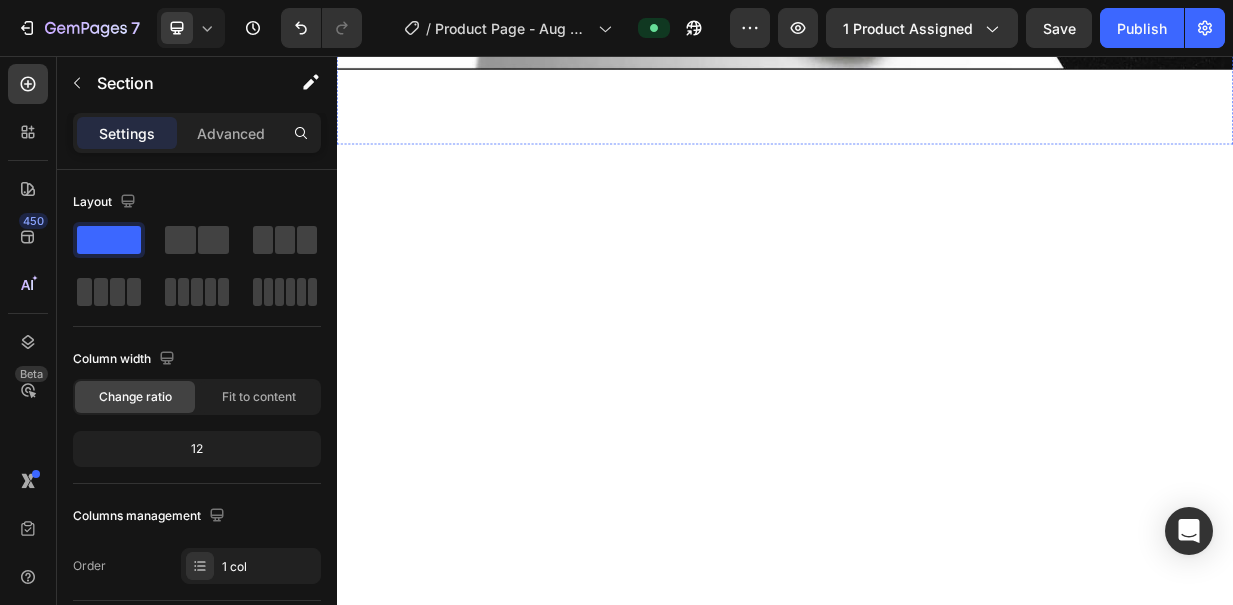 click on "Row" at bounding box center [357, -2543] 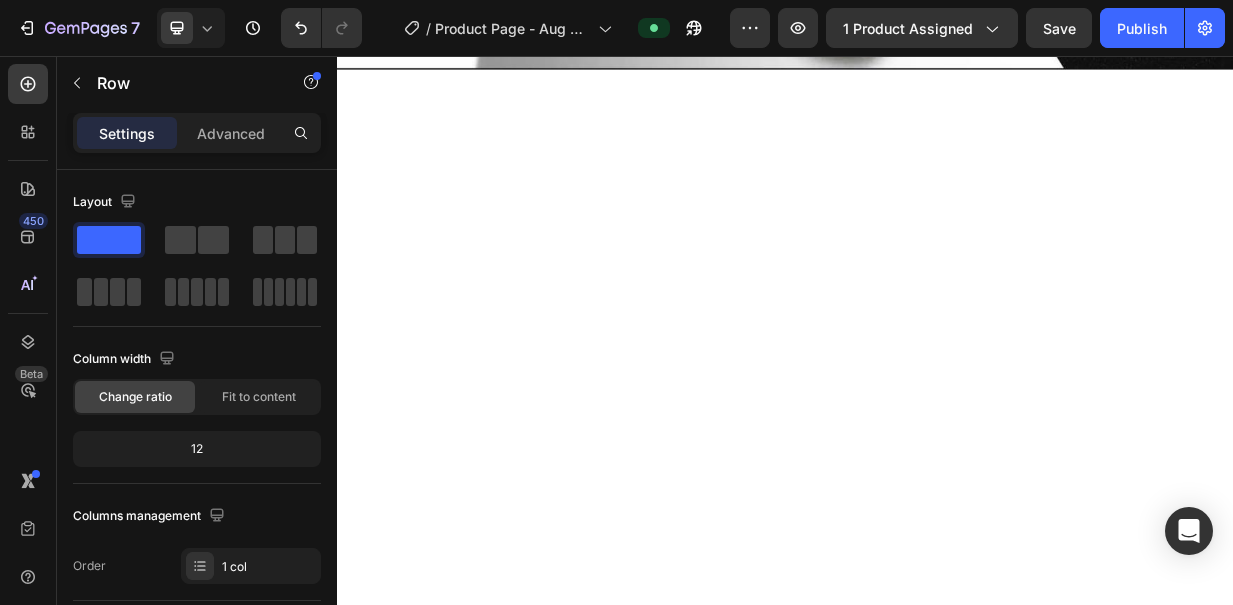click on "Image Row   32" at bounding box center (937, -1938) 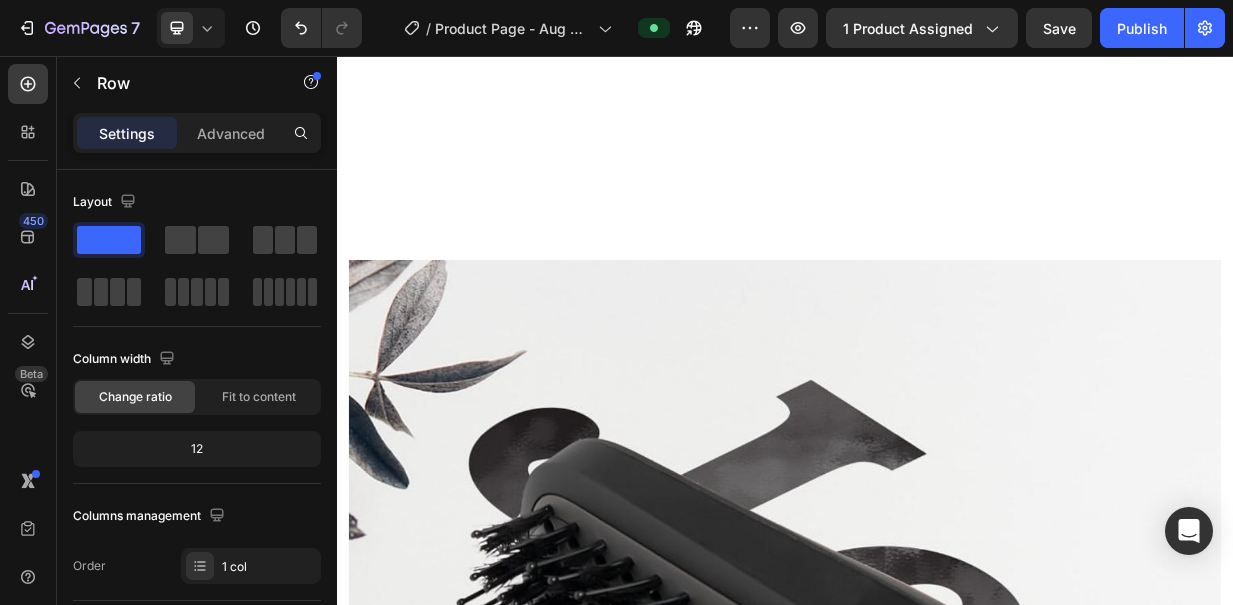 scroll, scrollTop: 4382, scrollLeft: 0, axis: vertical 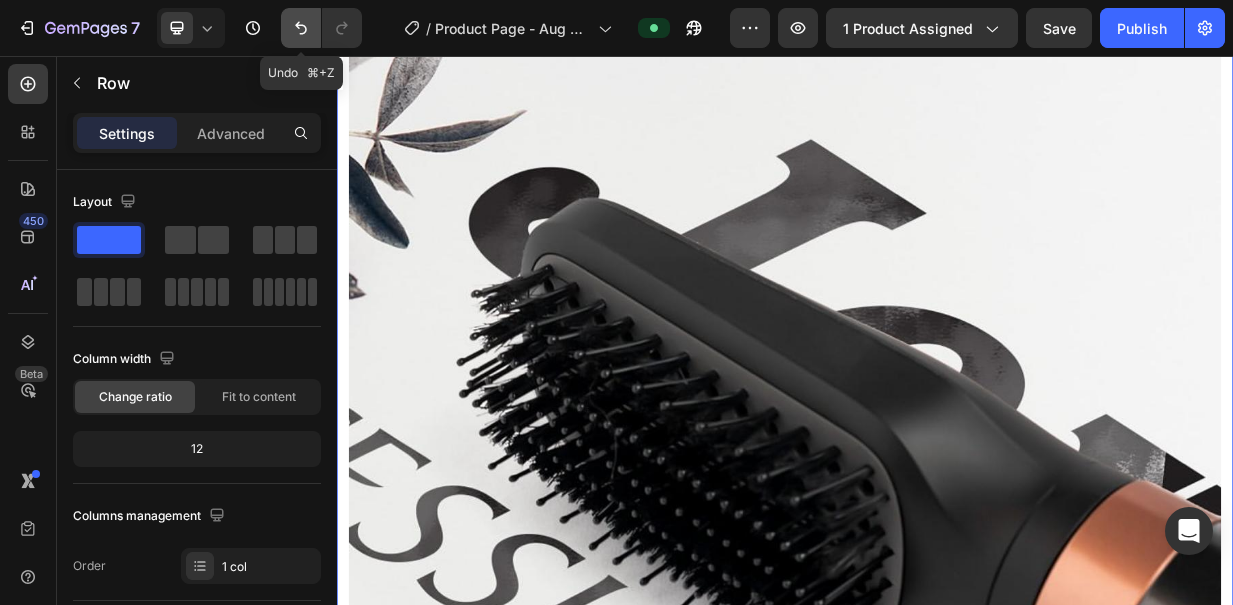 click 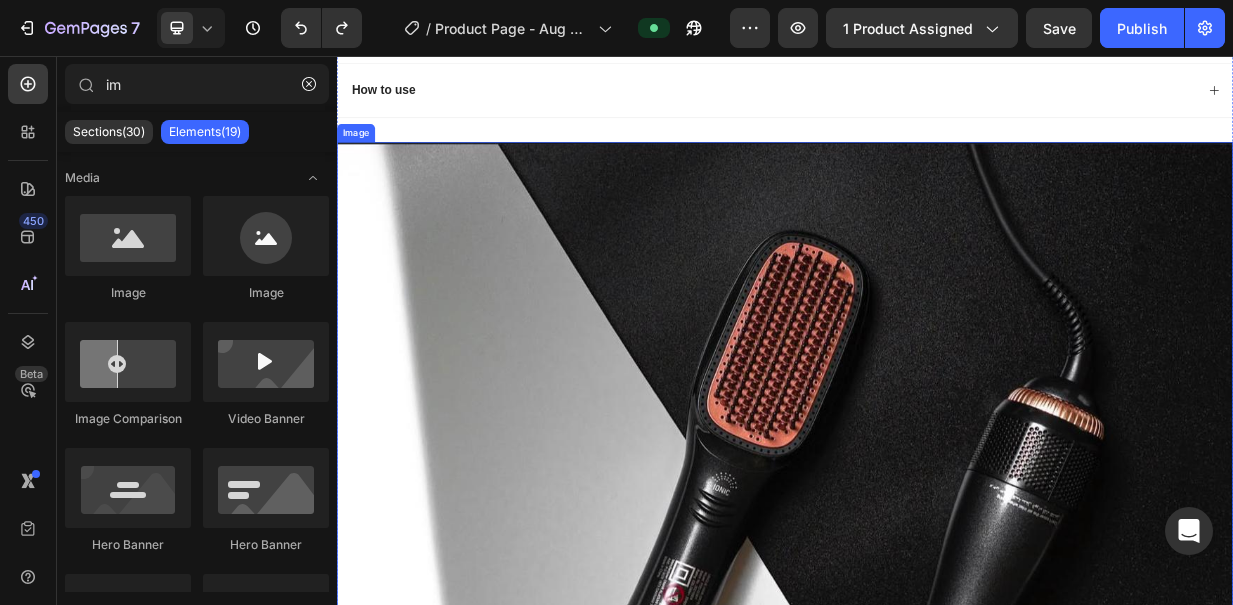 click at bounding box center [937, 773] 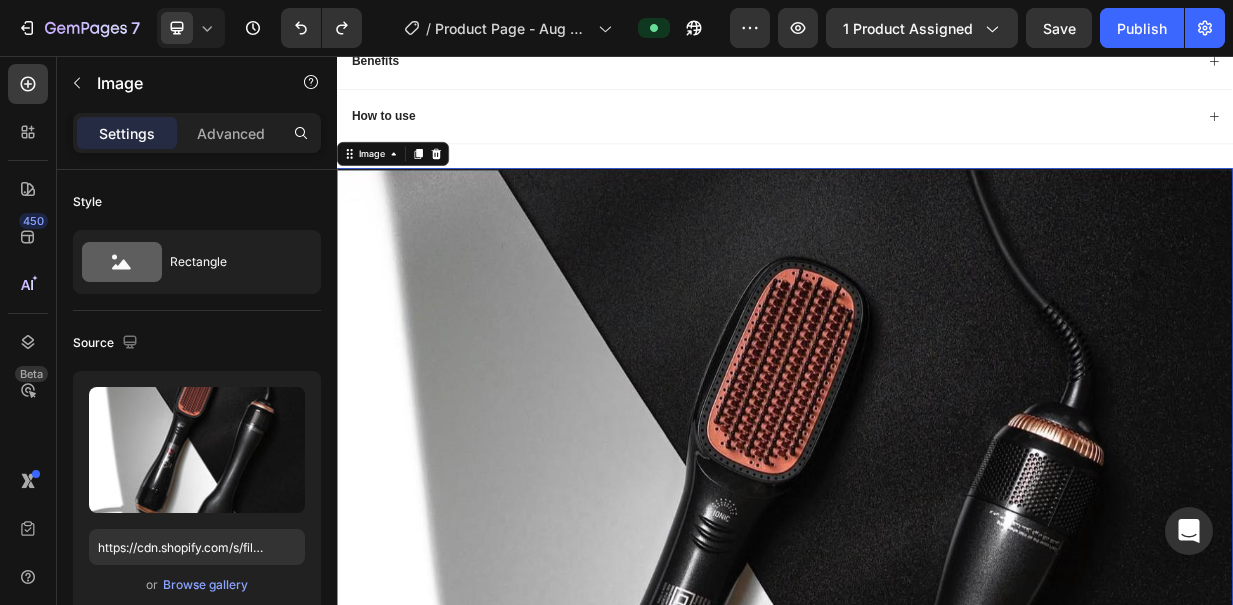 scroll, scrollTop: 4342, scrollLeft: 0, axis: vertical 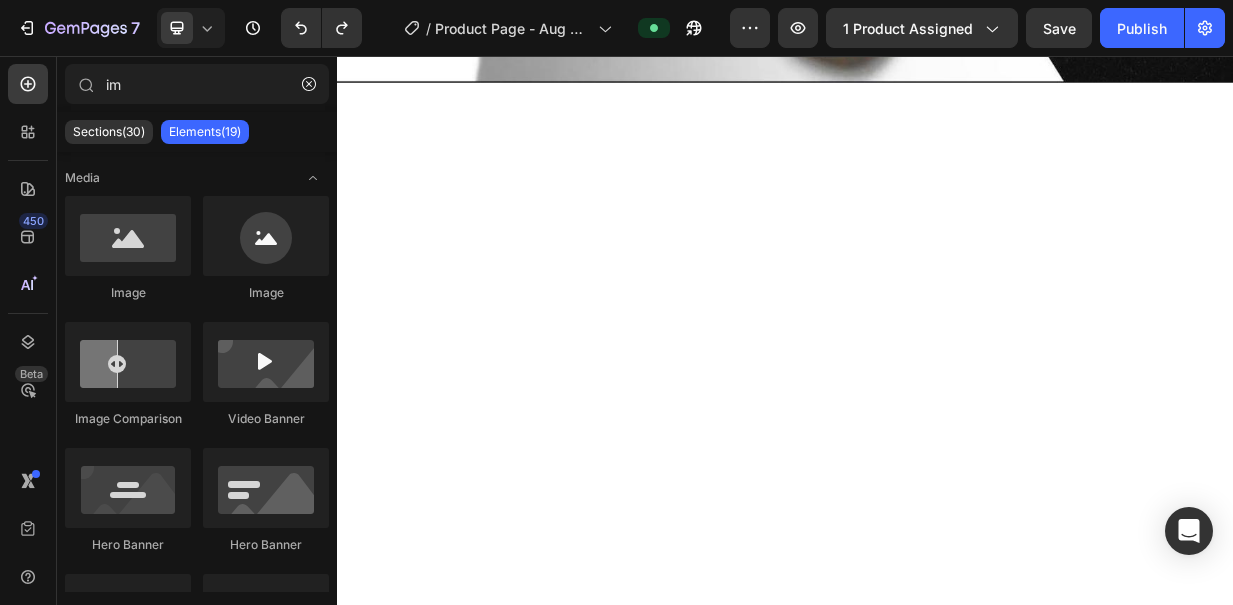 click on "Icon Next day delivery Text Block Row
Icon 84,000+ Happy Customer Text Block Row Carousel Row Image Row
Custom code
Publish the page to see the content.
Custom Code Image Section 1   You can create reusable sections Create Theme Section AI Content Write with GemAI What would you like to describe here? Tone and Voice Persuasive Product Show more Generate" at bounding box center [937, -2620] 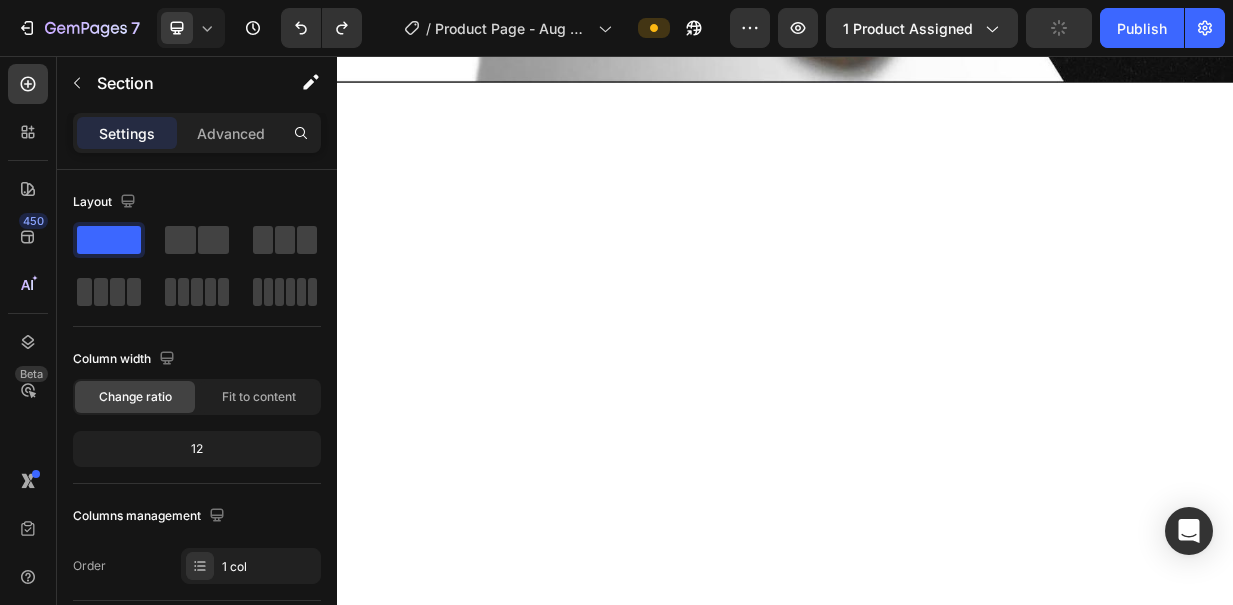 click at bounding box center (1150, -2513) 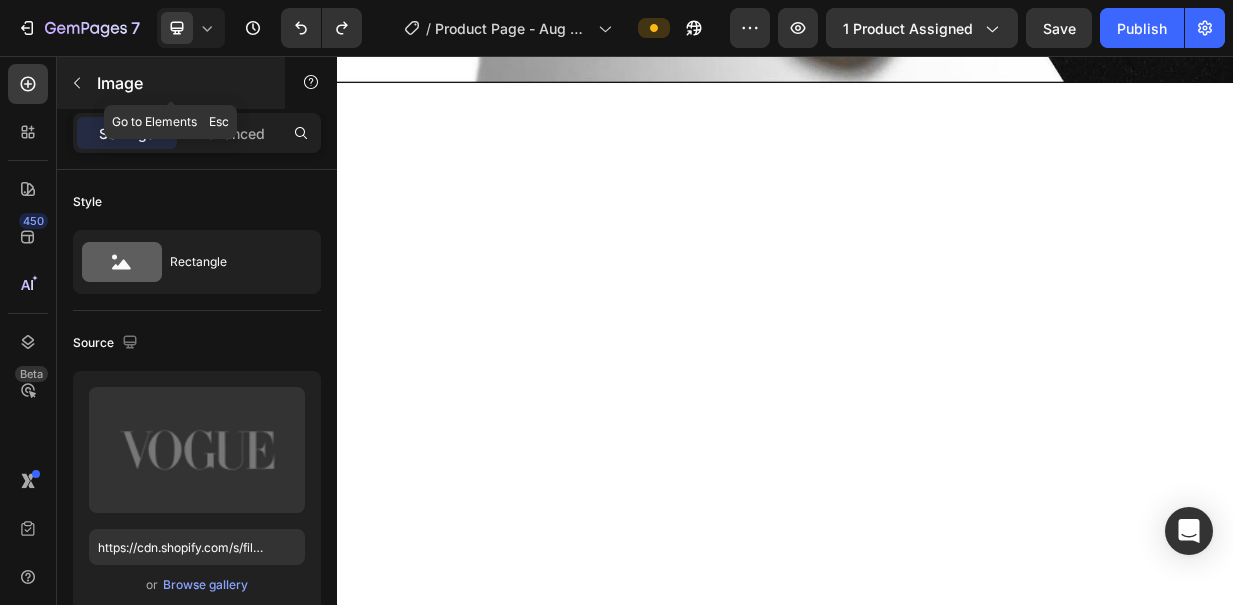 click 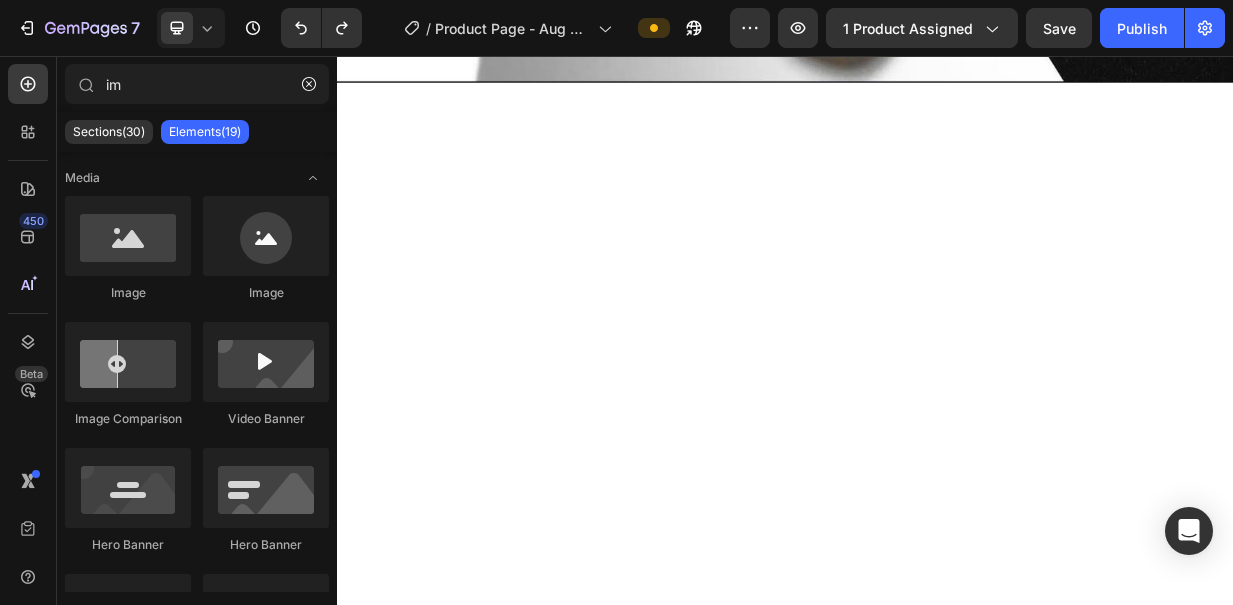 click on "Icon Next day delivery Text Block Row
Icon 84,000+ Happy Customer Text Block Row Carousel Row Image Row
Custom code
Publish the page to see the content.
Custom Code Image Section 1" at bounding box center (937, -2620) 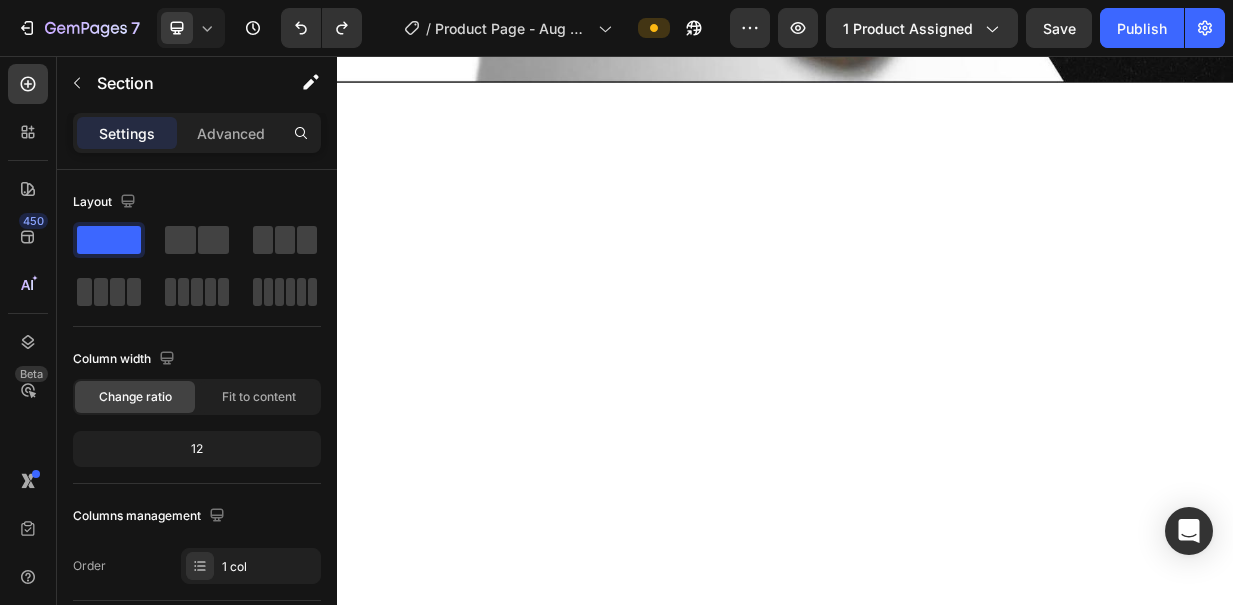 click at bounding box center [490, -2513] 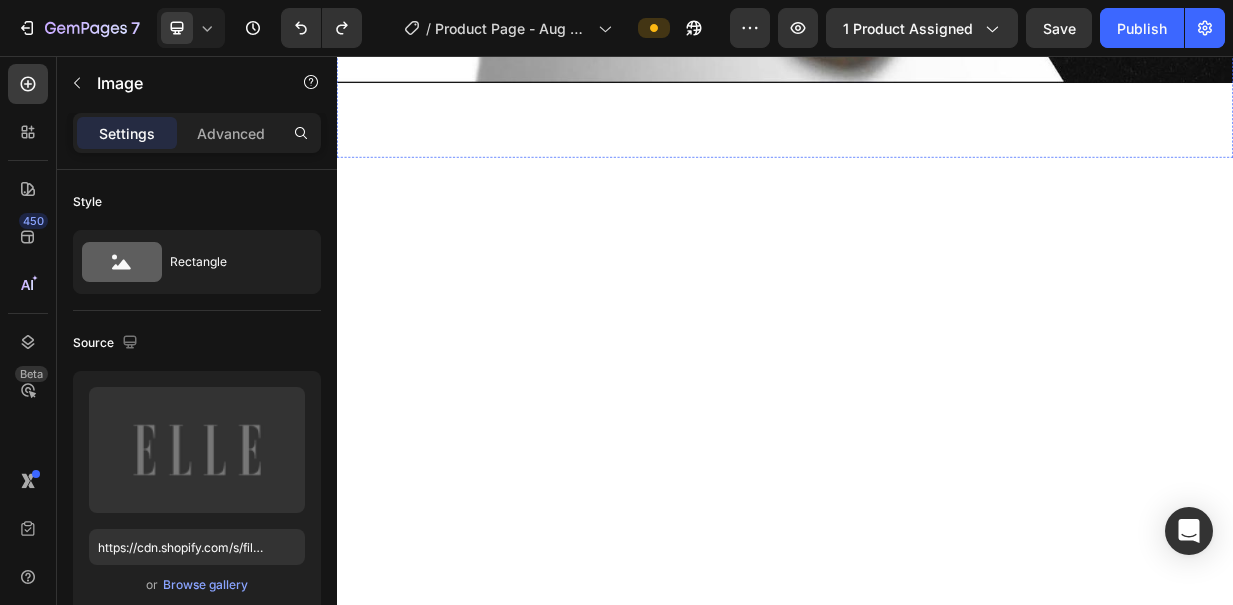 click on "Image Row" at bounding box center (937, -1920) 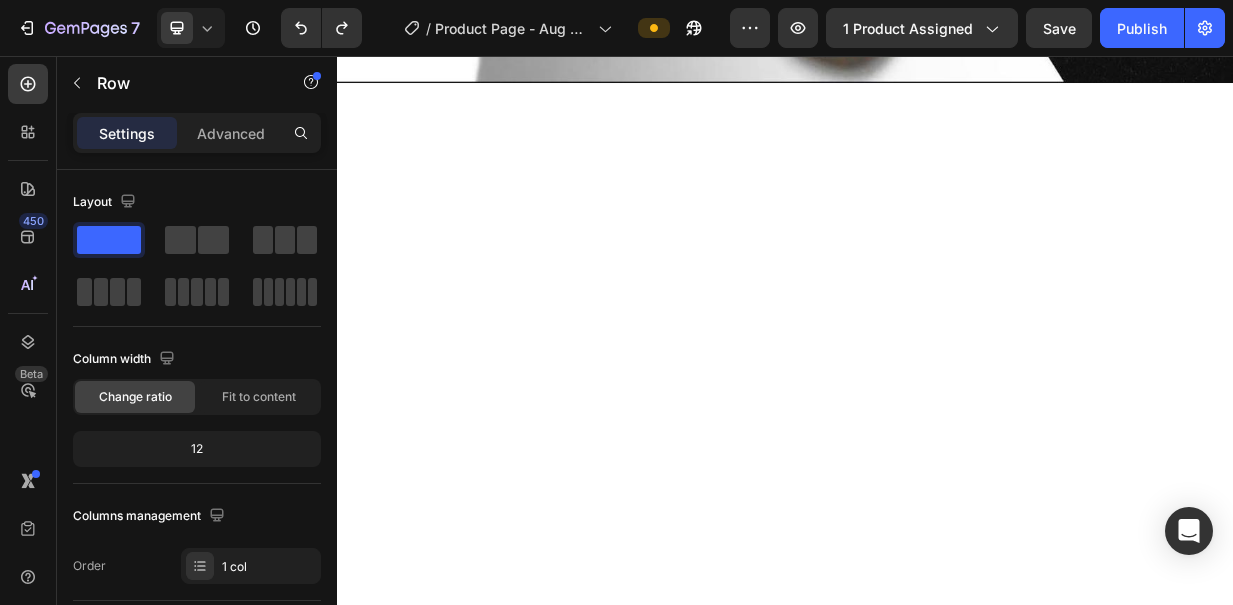 click at bounding box center [820, -2513] 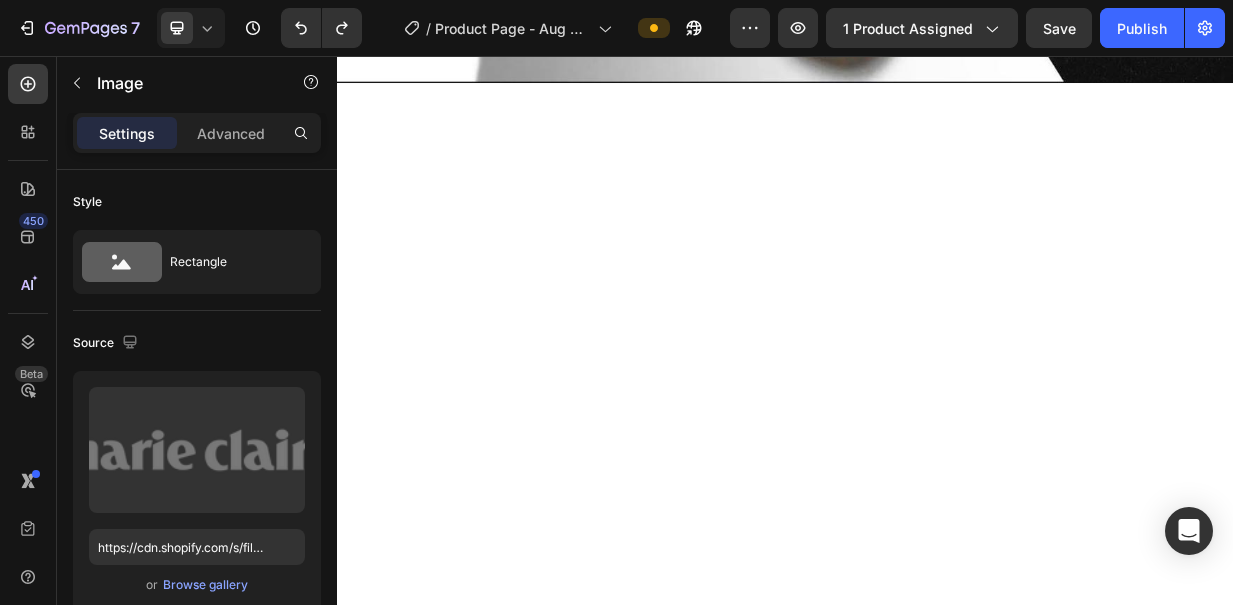 click on "Image" at bounding box center [490, -2513] 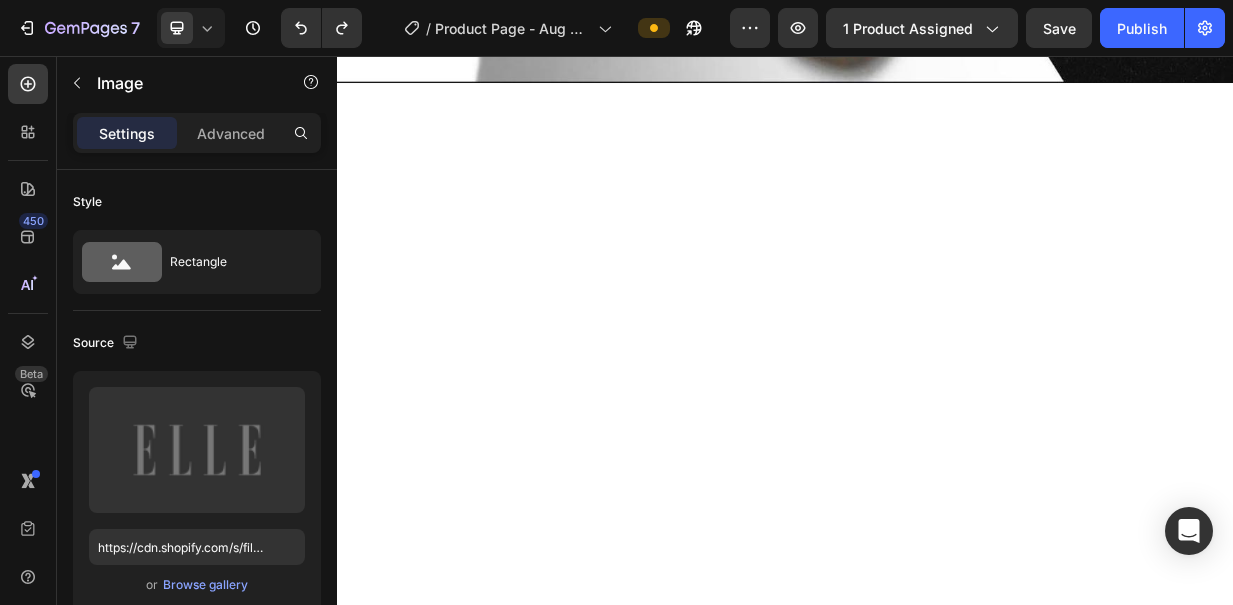 click on "Image" at bounding box center [412, -2493] 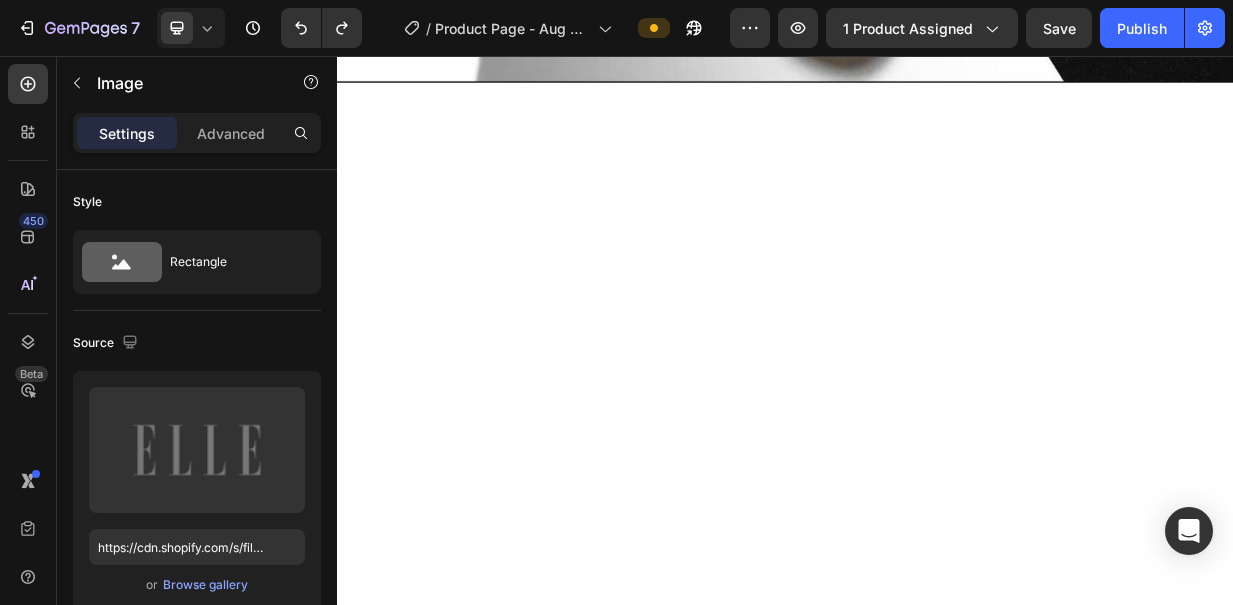 click on "Icon Next day delivery Text Block Row
Icon 84,000+ Happy Customer Text Block Row Carousel Row Image Row
Custom code
Publish the page to see the content.
Custom Code Image Section 1" at bounding box center [937, -2620] 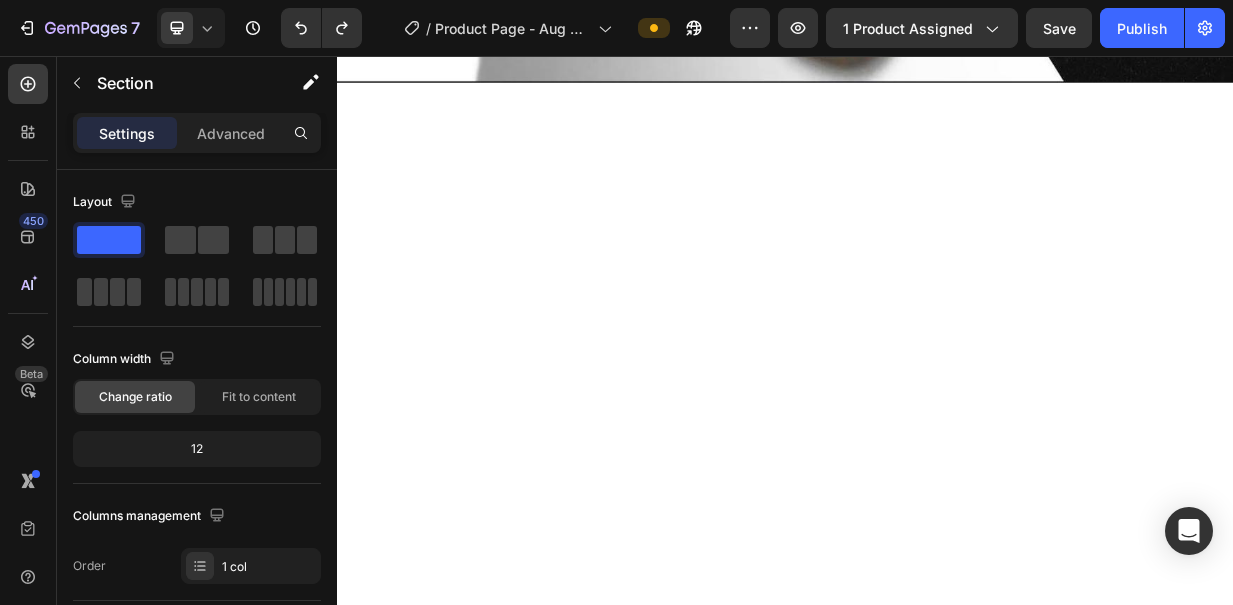 click on "Image" at bounding box center [490, -2513] 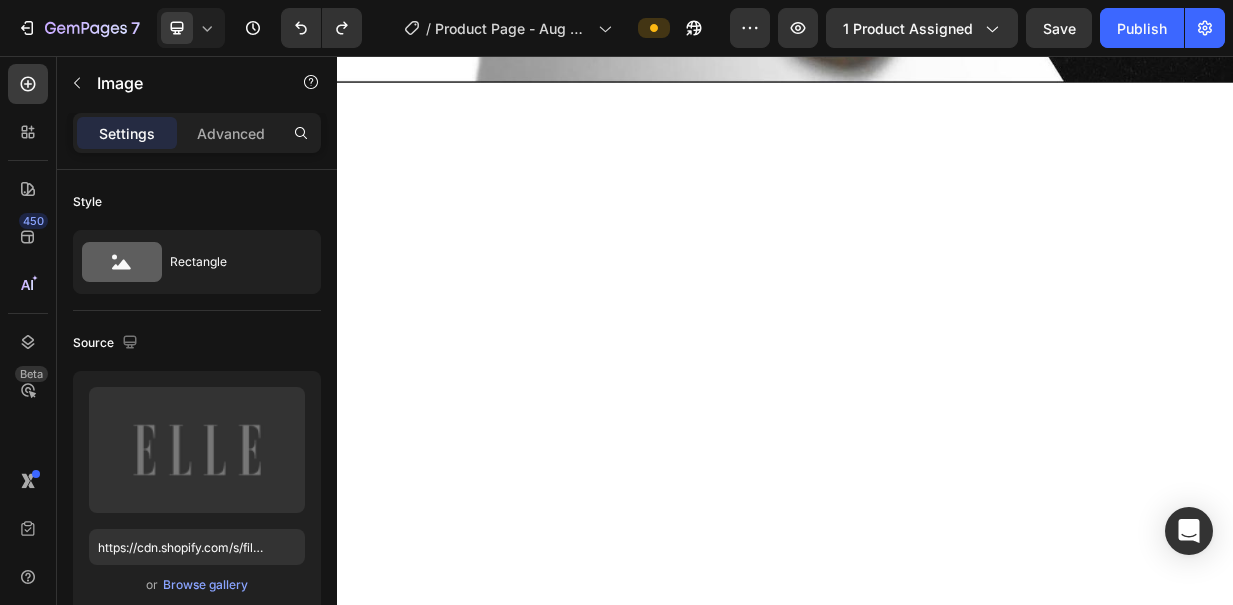 click on "Icon Next day delivery Text Block Row
Icon 84,000+ Happy Customer Text Block Row Carousel Row Image Row
Custom code
Publish the page to see the content.
Custom Code Image Section 1" at bounding box center (937, -2620) 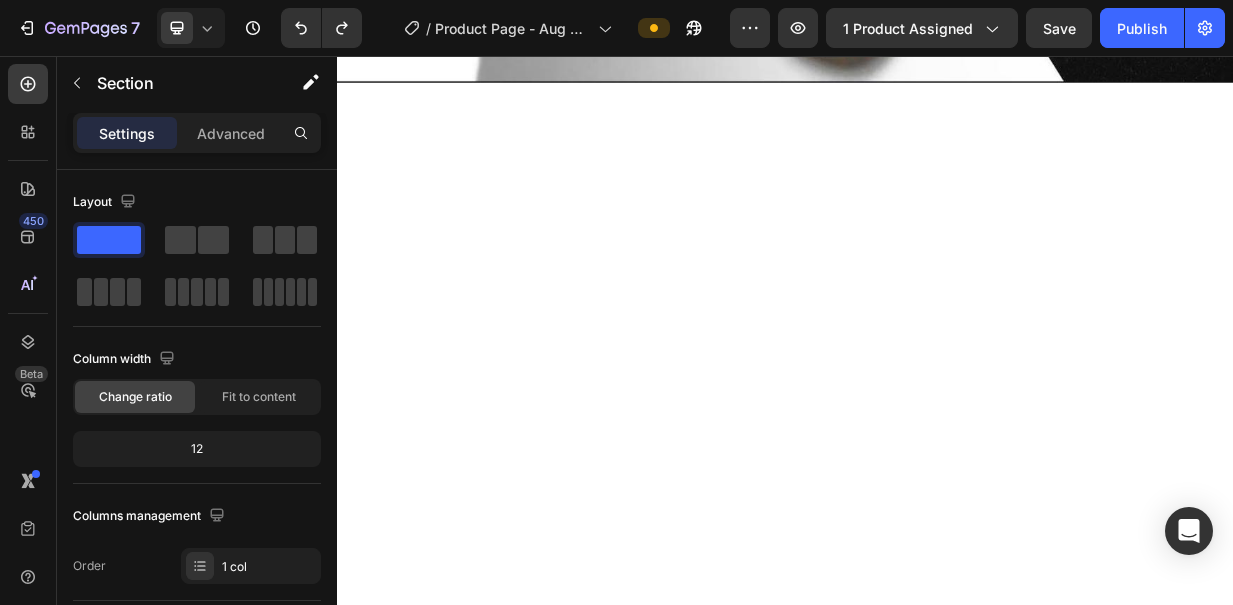click on "Image" at bounding box center (490, -2513) 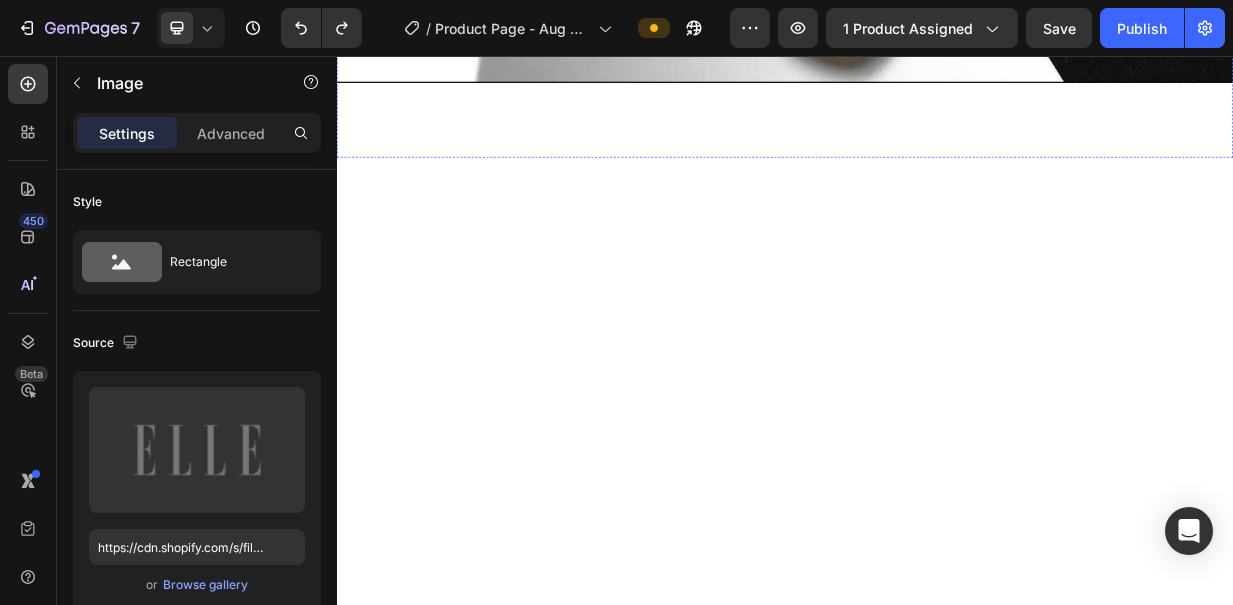 click on "Image Row" at bounding box center [937, -1920] 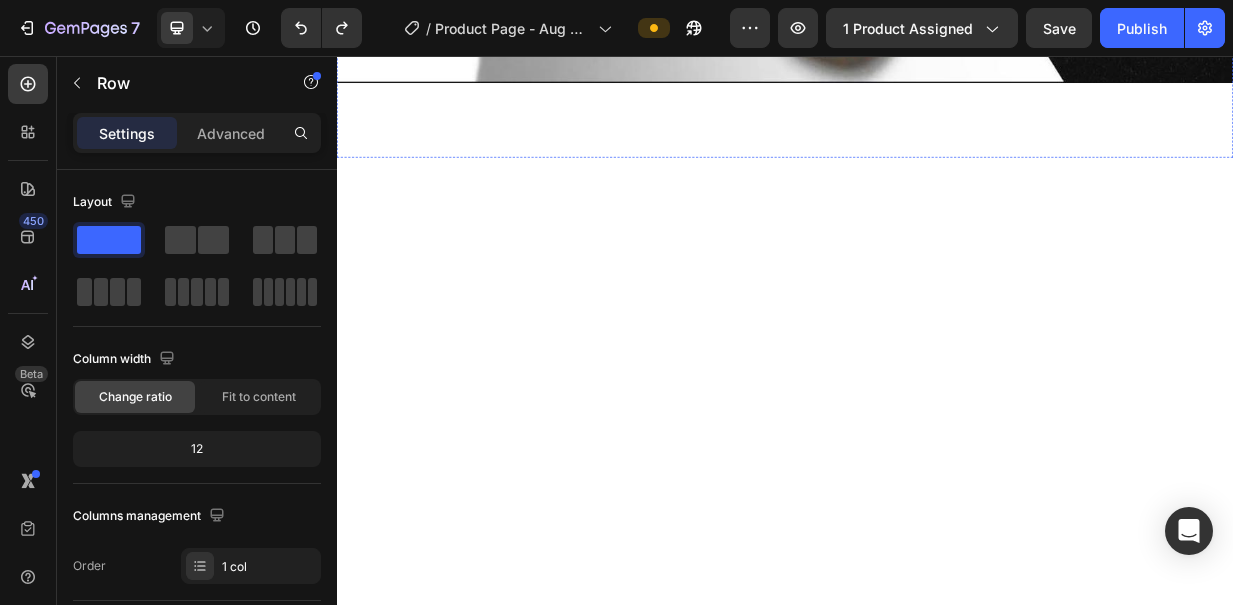 click on "Image Image Image Image Image" at bounding box center (937, -2513) 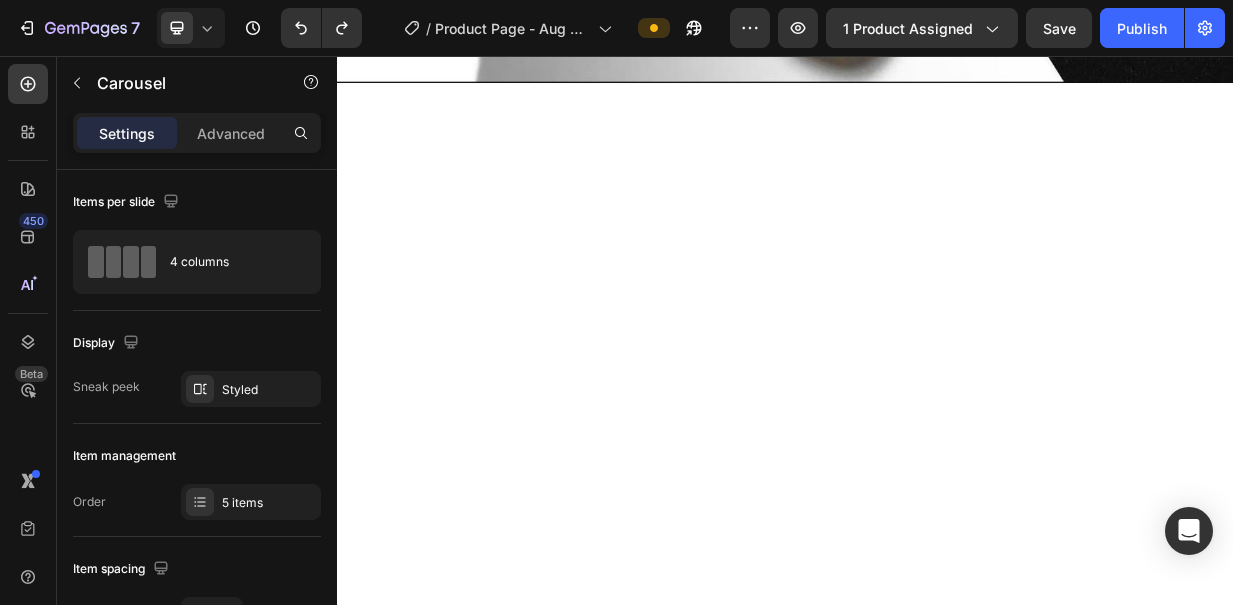 click 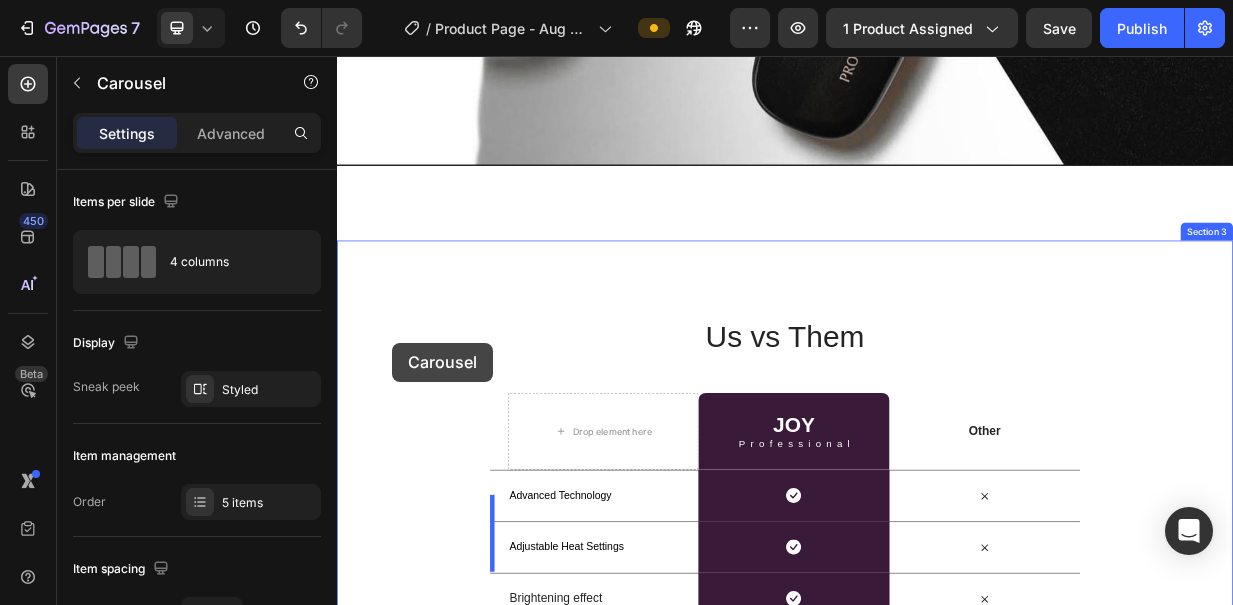 scroll, scrollTop: 5730, scrollLeft: 0, axis: vertical 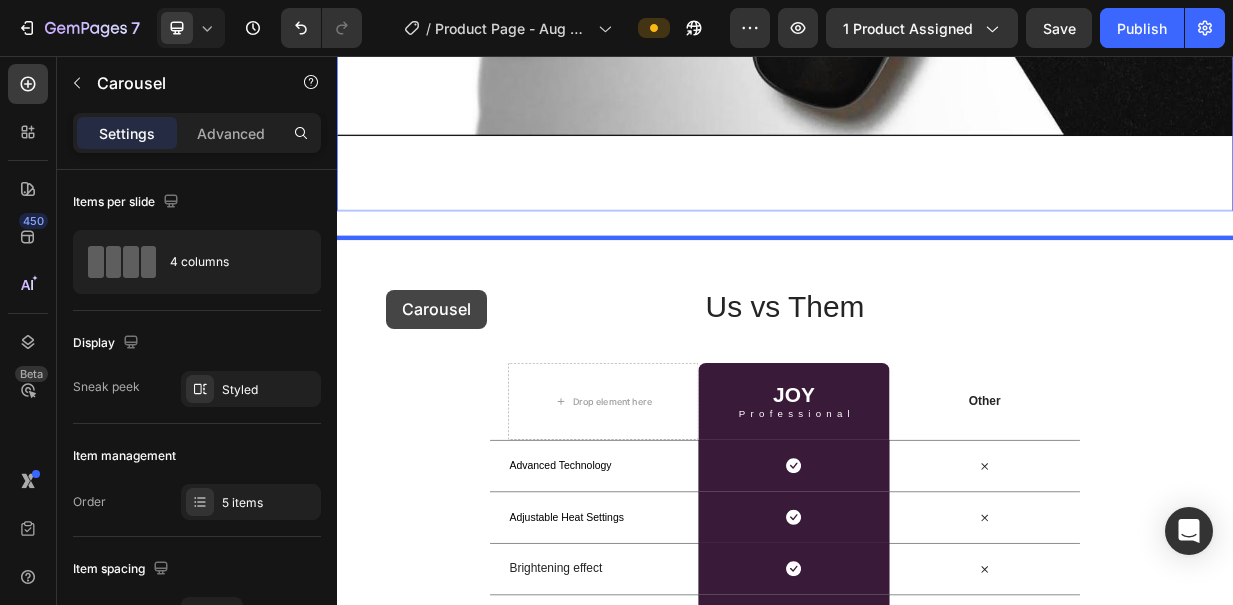 drag, startPoint x: 356, startPoint y: 465, endPoint x: 402, endPoint y: 369, distance: 106.451866 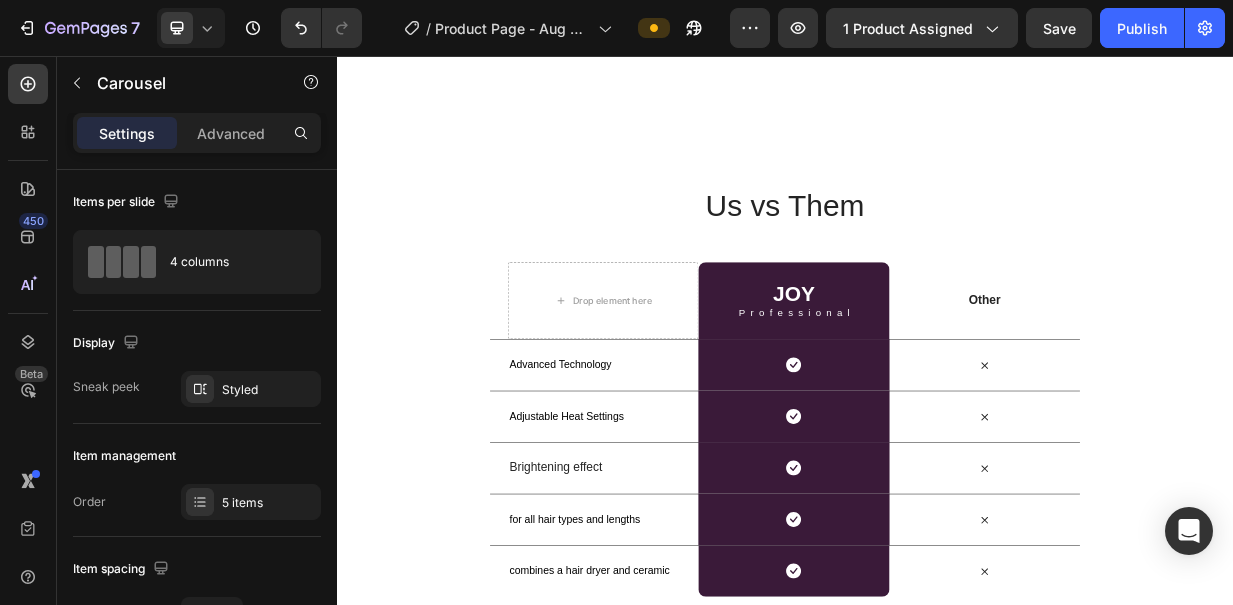 scroll, scrollTop: 5595, scrollLeft: 0, axis: vertical 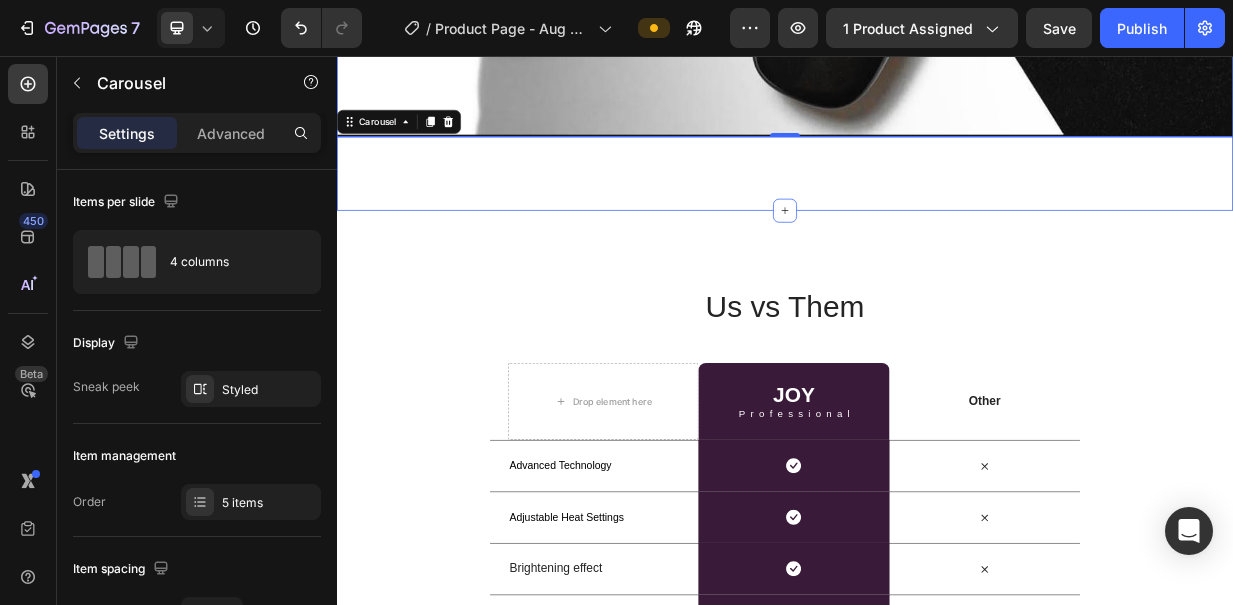 click on "Image Image Image Image Image Carousel Image Row
Benefits
How to use Accordion Image Image Image Image Image Image Carousel   0 Section 2" at bounding box center [937, -1089] 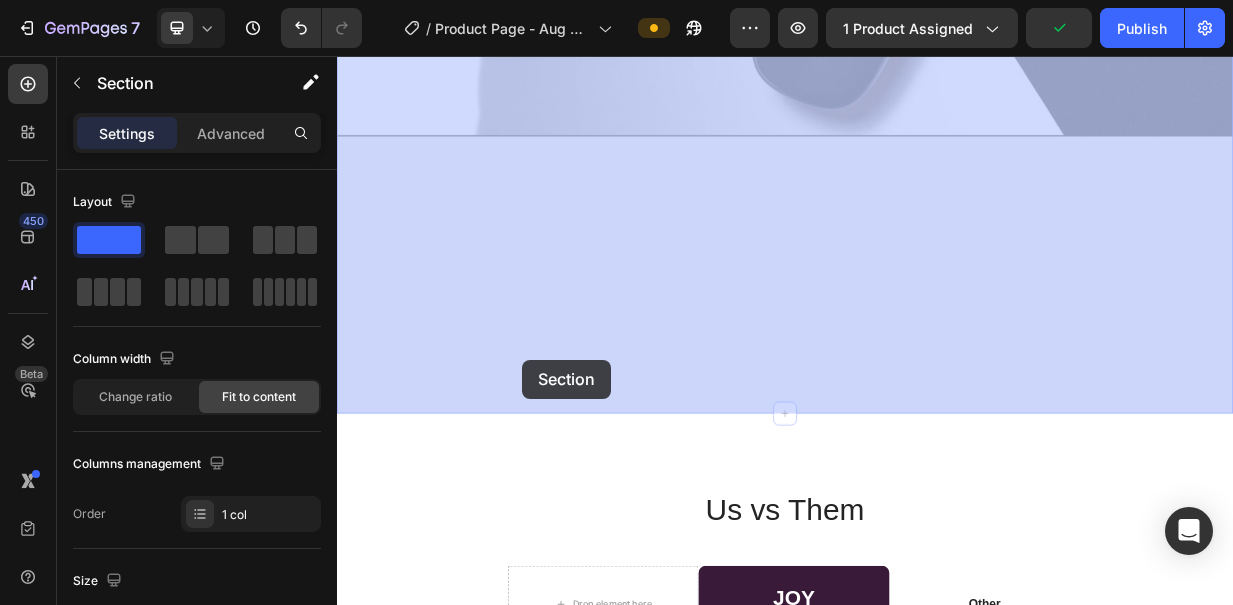 drag, startPoint x: 594, startPoint y: 494, endPoint x: 585, endPoint y: 463, distance: 32.280025 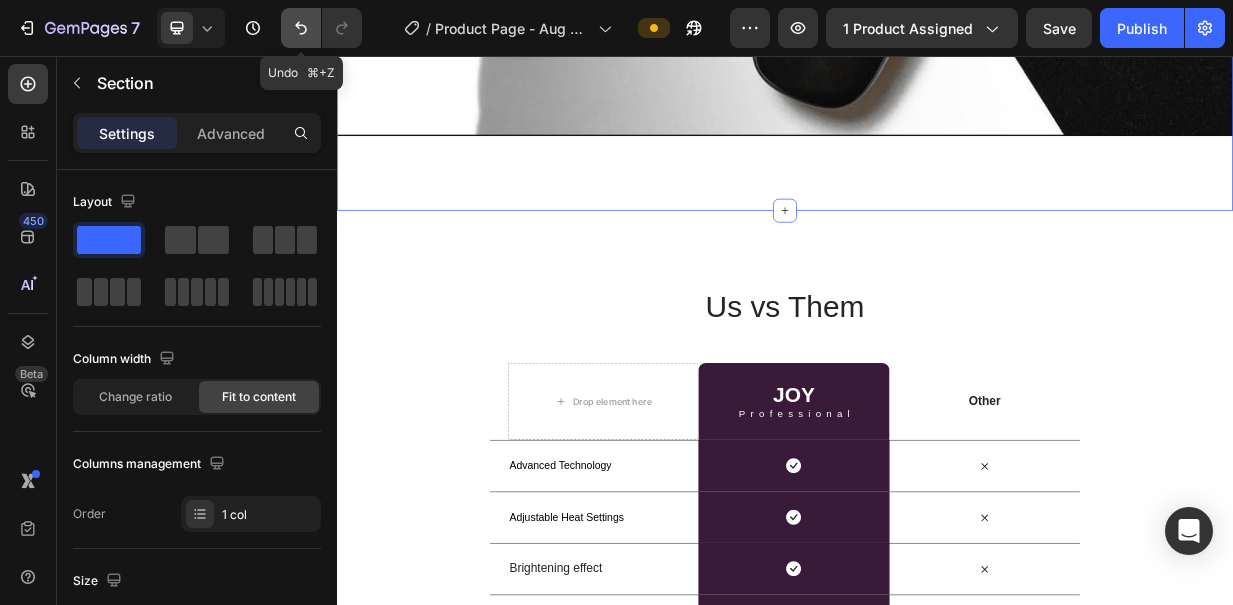click 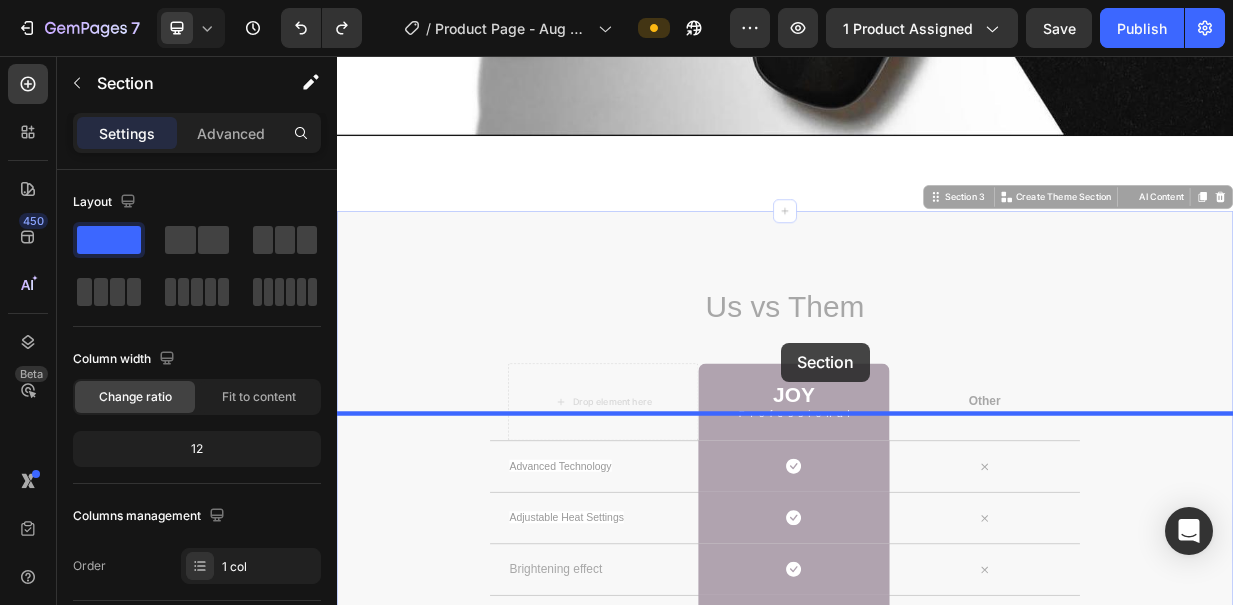 drag, startPoint x: 946, startPoint y: 606, endPoint x: 931, endPoint y: 440, distance: 166.67633 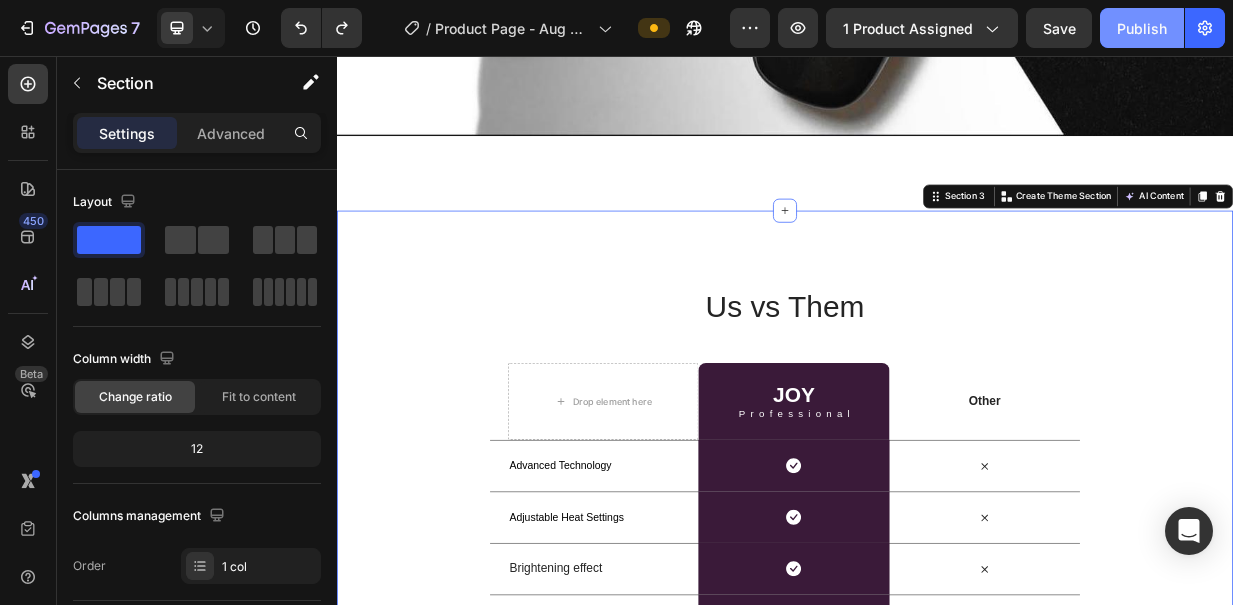 click on "Publish" 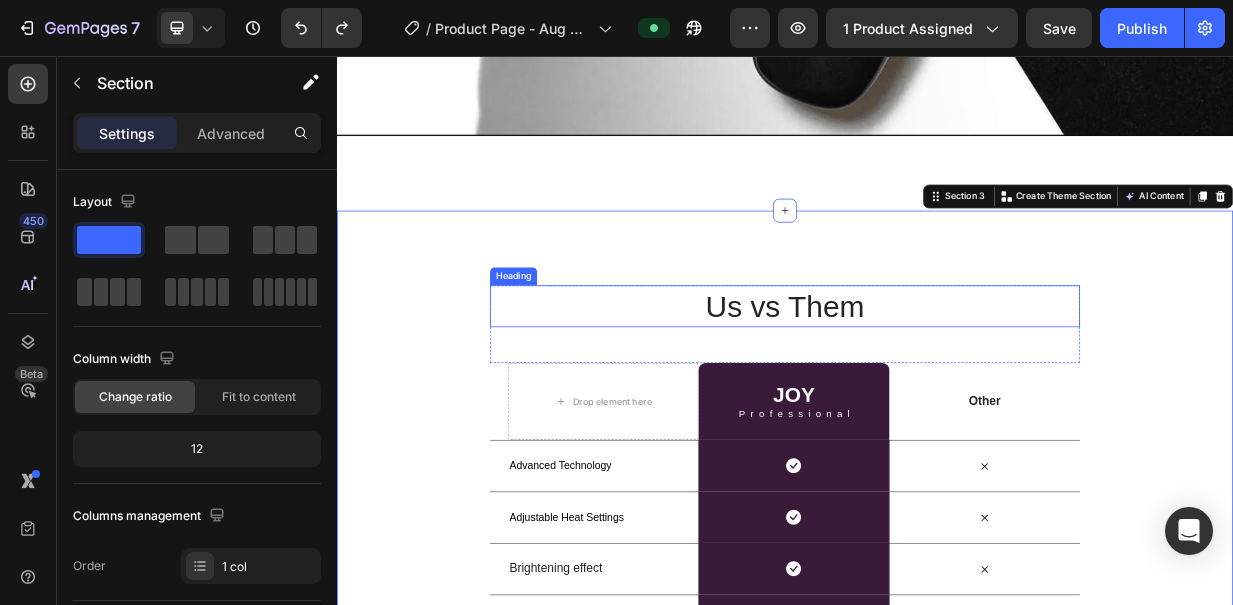 click on "Us vs Them" at bounding box center (937, 391) 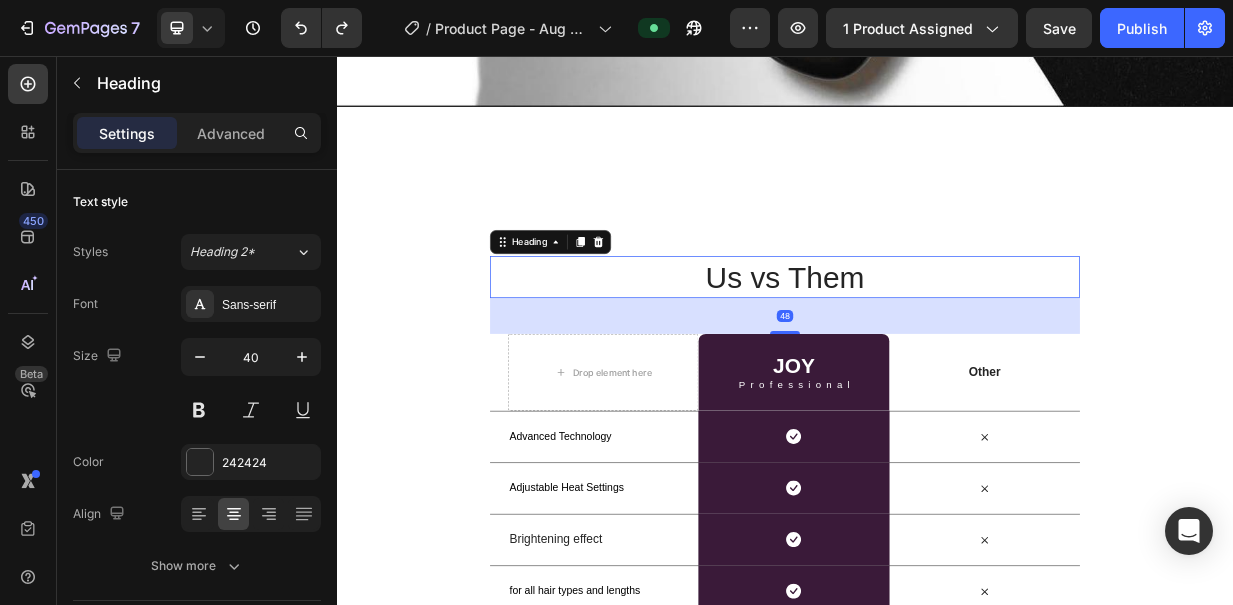 scroll, scrollTop: 5635, scrollLeft: 0, axis: vertical 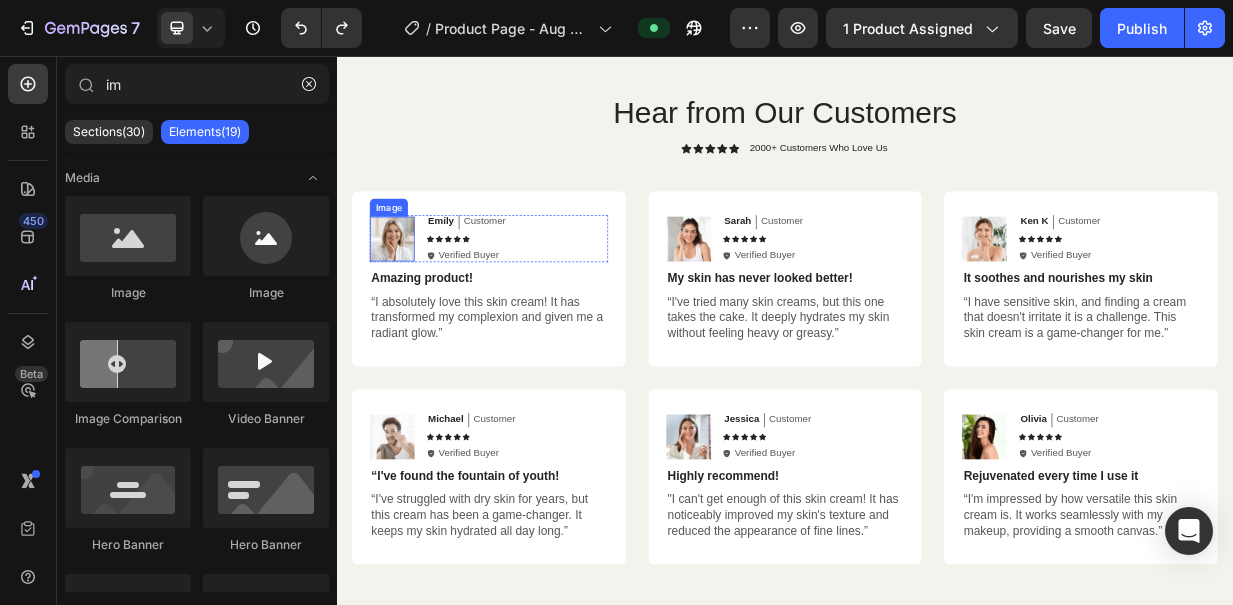 click at bounding box center [411, 301] 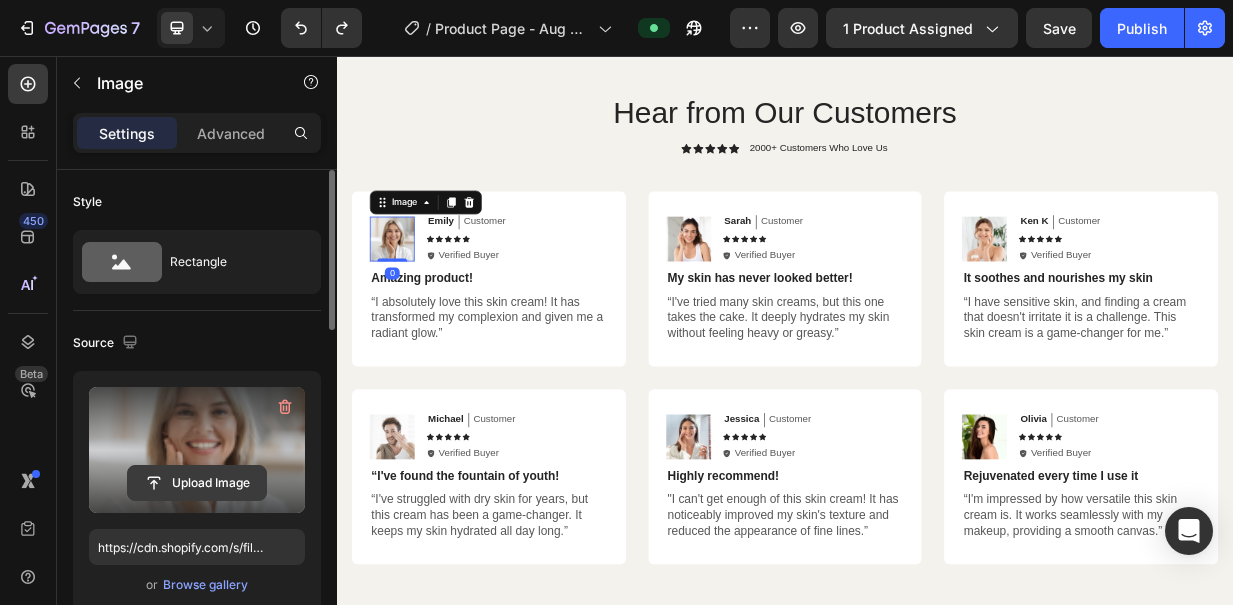 click 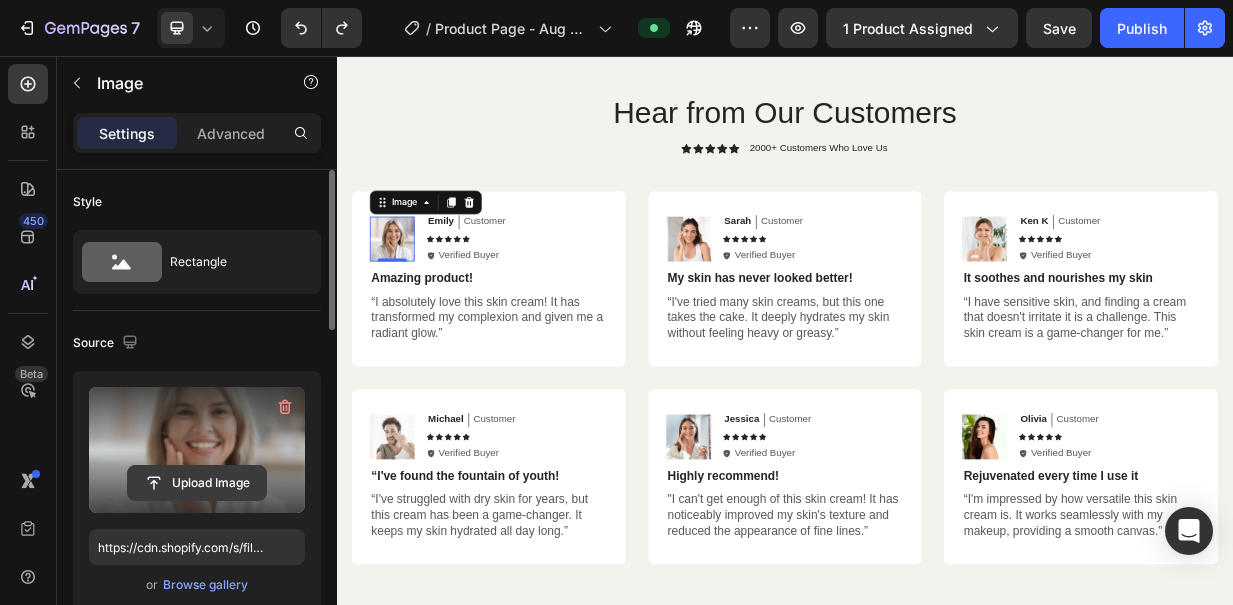 click on "Upload Image" at bounding box center [197, 483] 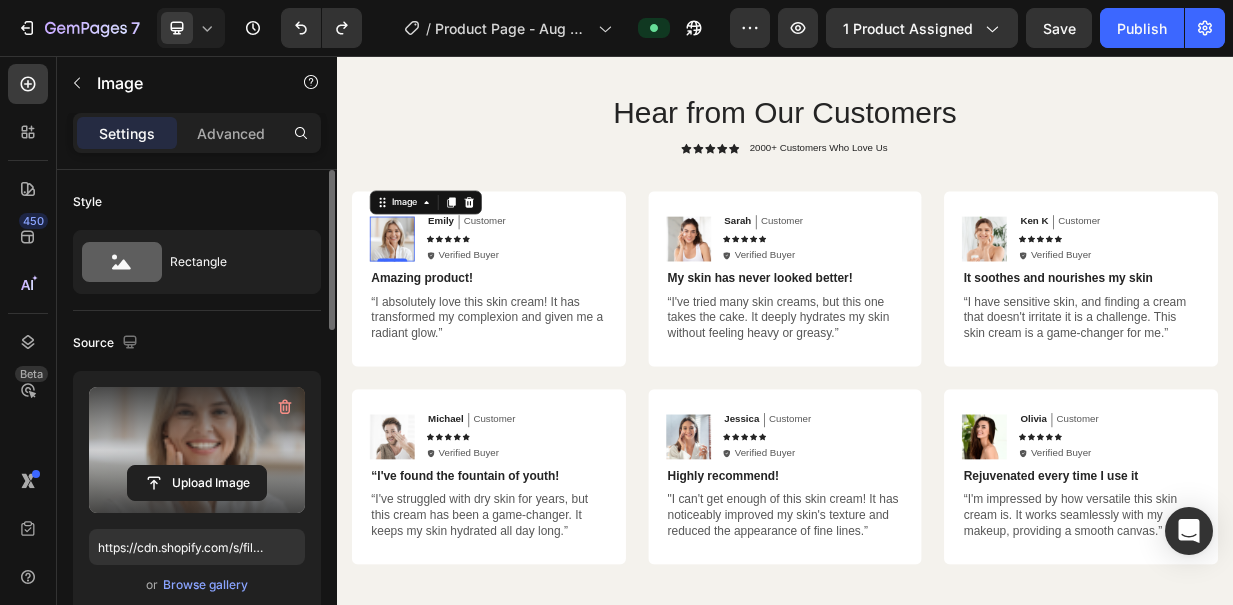 click at bounding box center [197, 450] 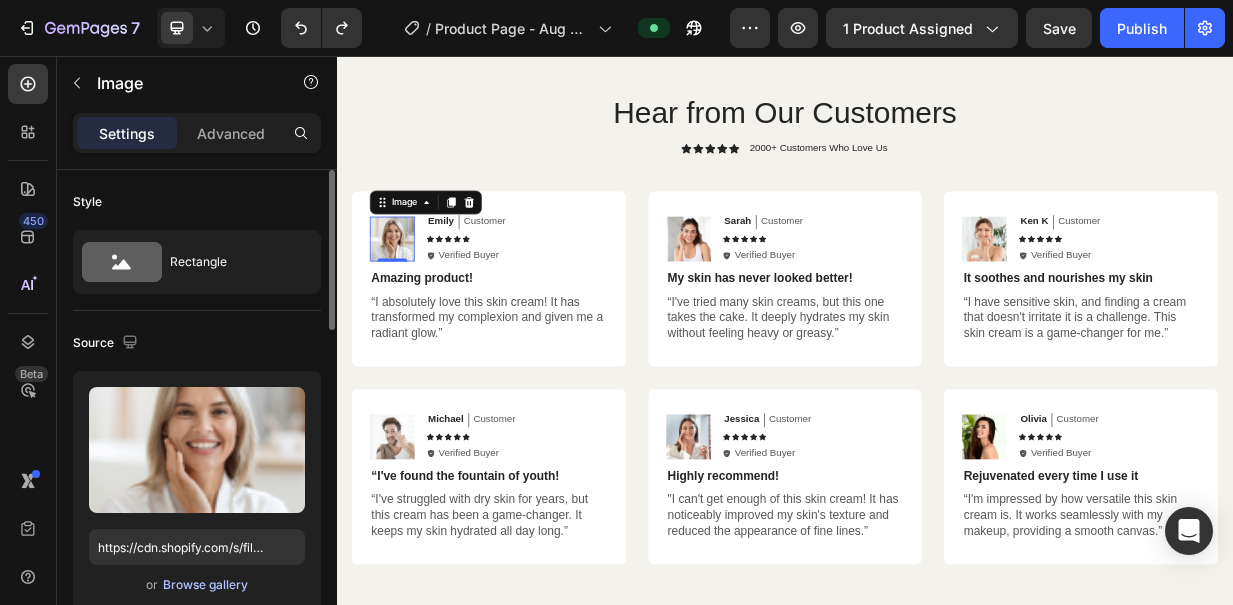 click on "Browse gallery" at bounding box center [205, 585] 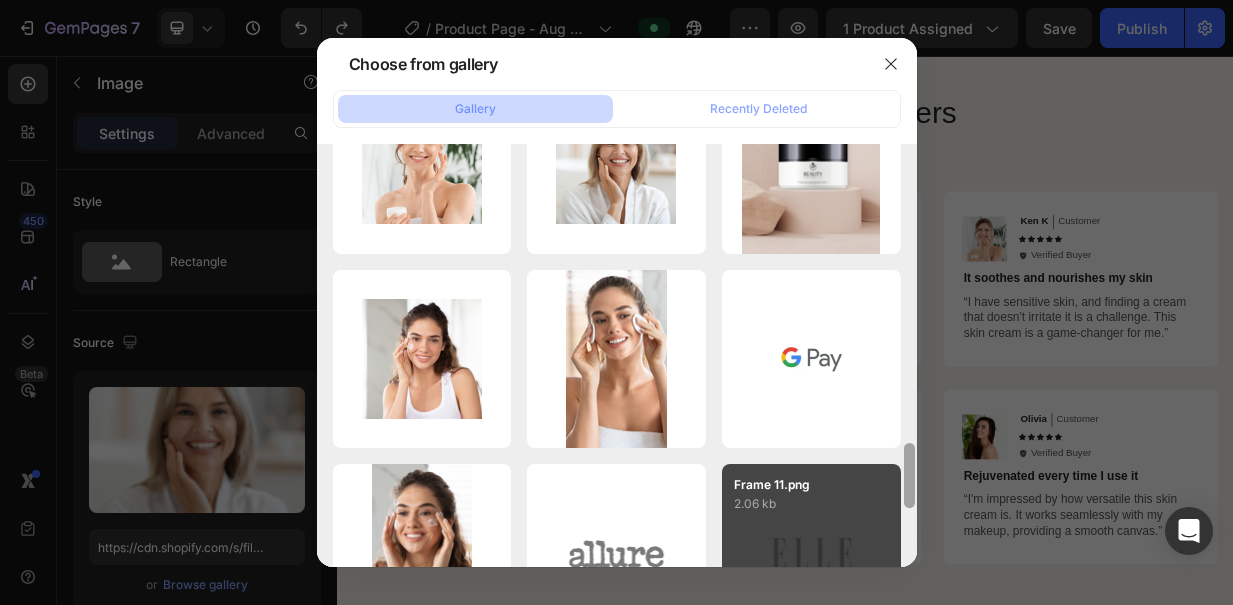 scroll, scrollTop: 2239, scrollLeft: 0, axis: vertical 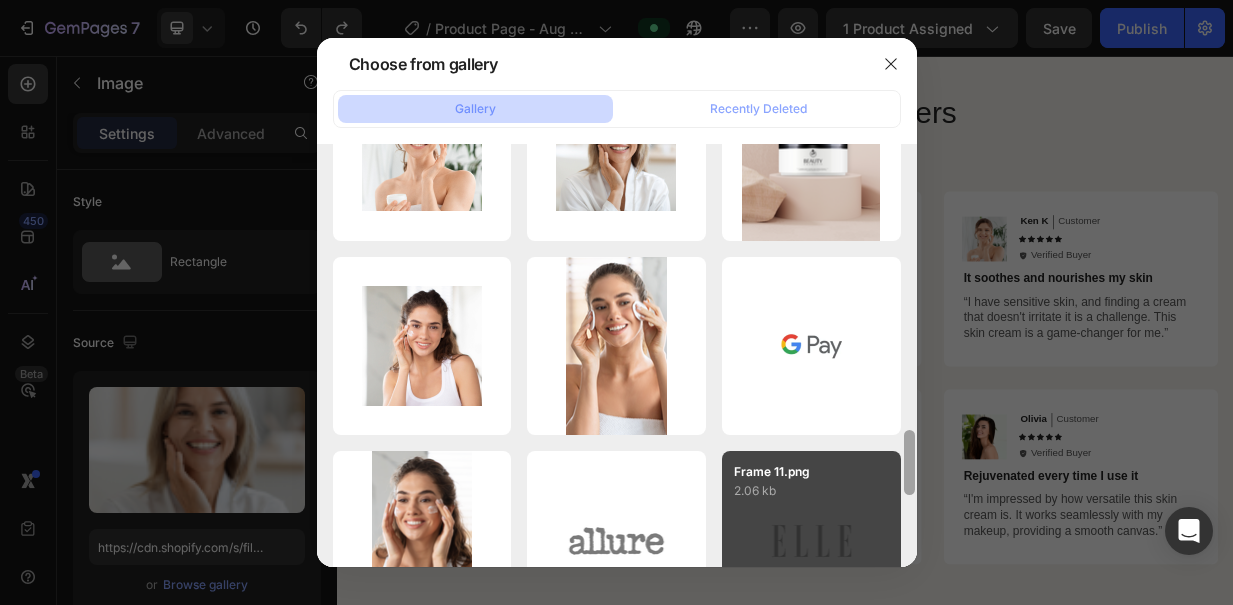 drag, startPoint x: 908, startPoint y: 185, endPoint x: 897, endPoint y: 532, distance: 347.17432 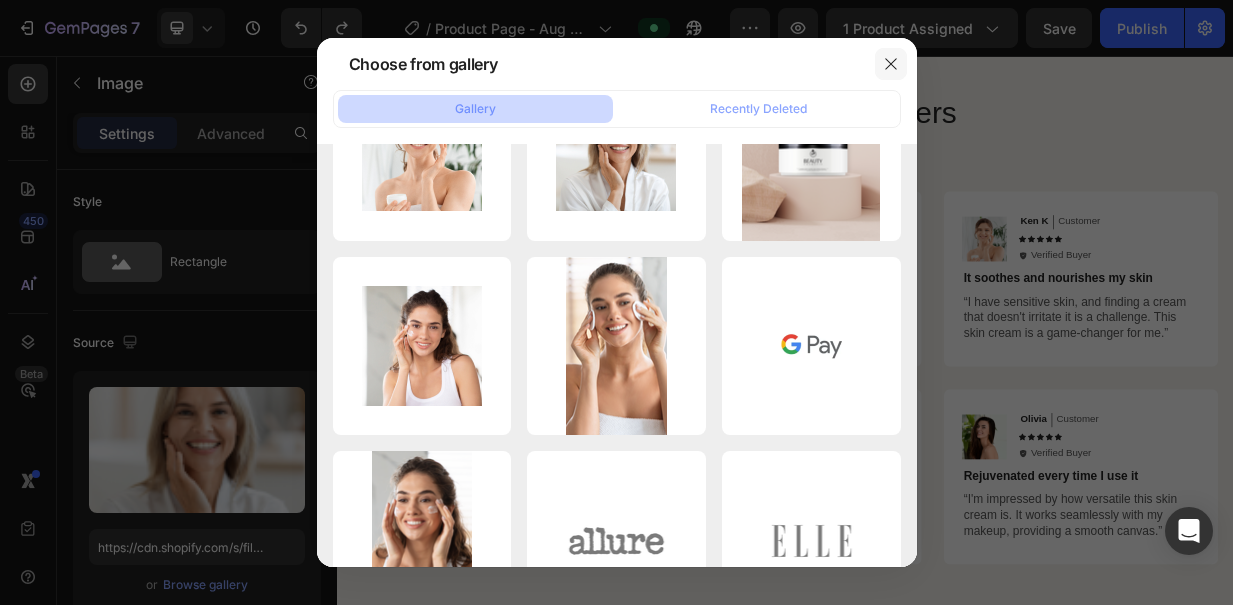 click 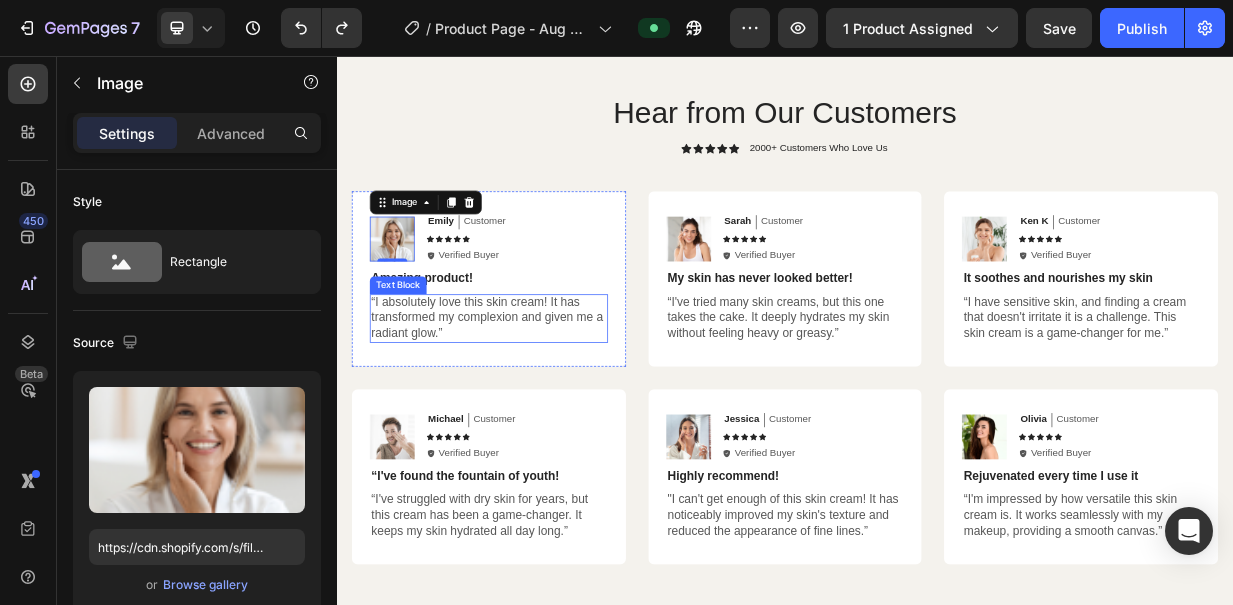 click on "“I absolutely love this skin cream! It has transformed my complexion and given me a radiant glow.”" at bounding box center [540, 406] 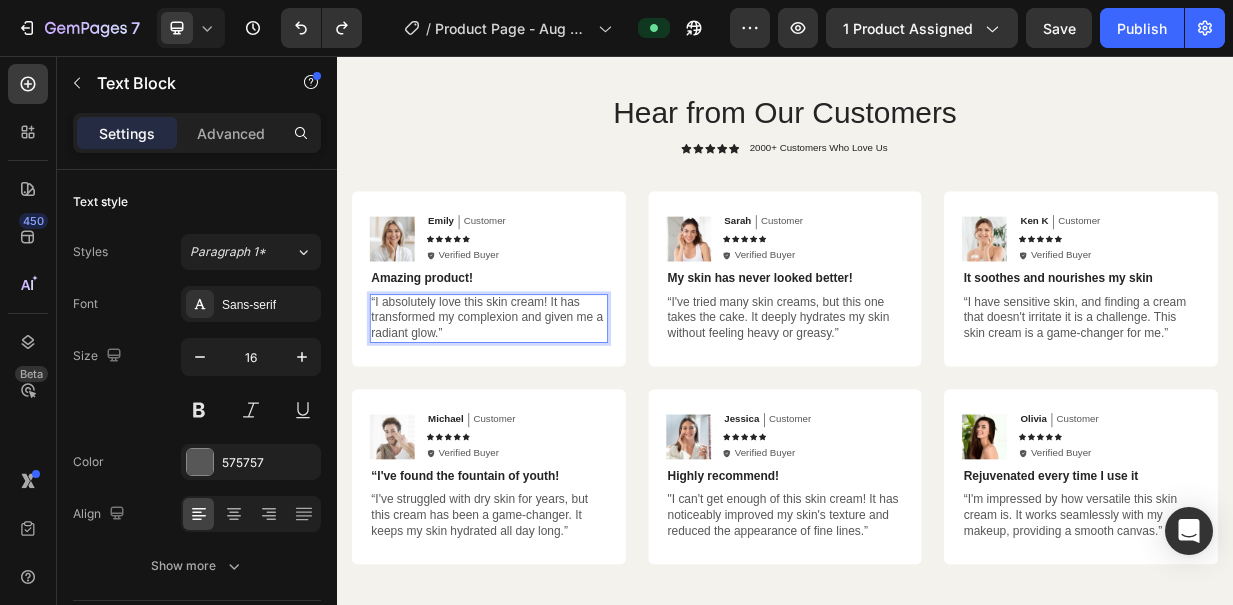 click on "“I absolutely love this skin cream! It has transformed my complexion and given me a radiant glow.”" at bounding box center (540, 406) 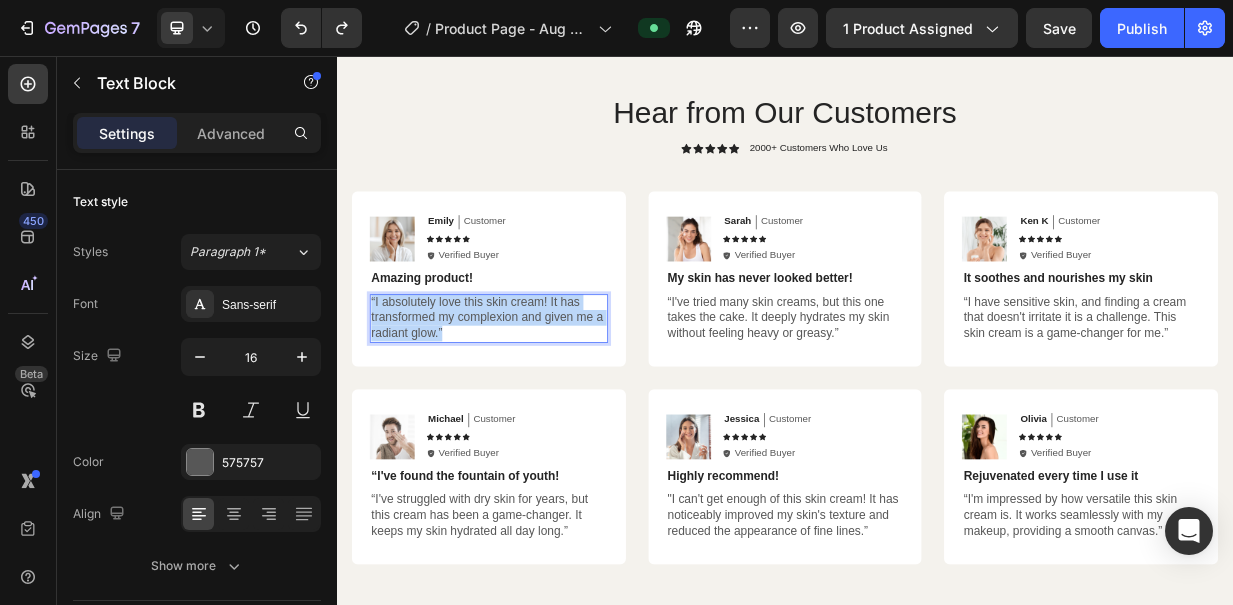 click on "“I absolutely love this skin cream! It has transformed my complexion and given me a radiant glow.”" at bounding box center [540, 406] 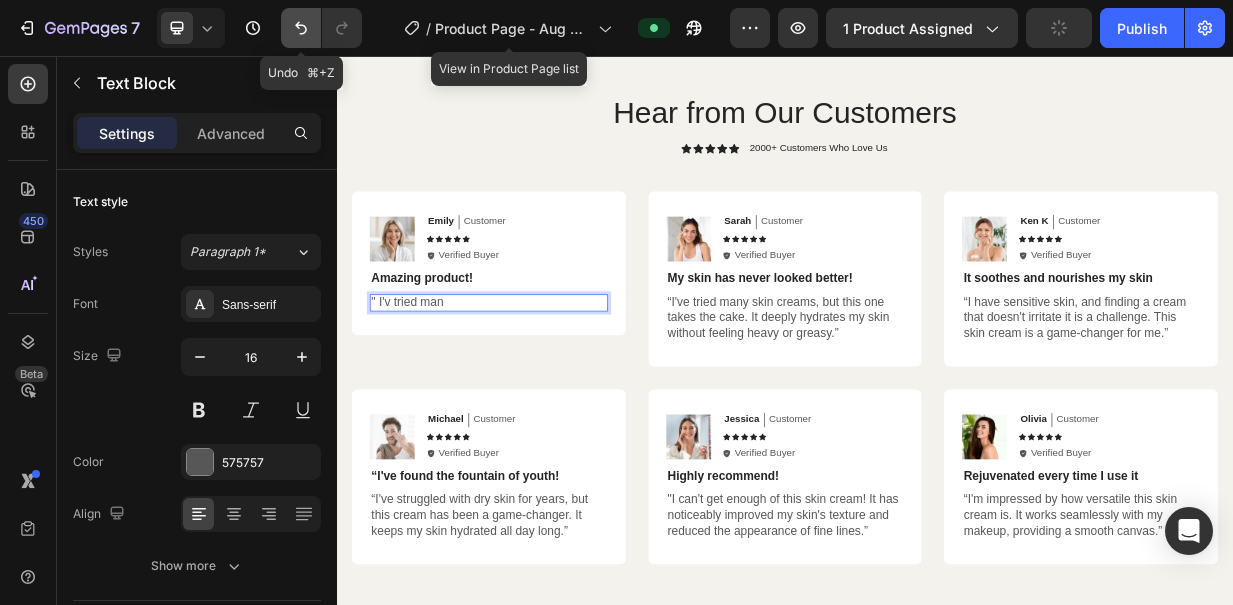 click 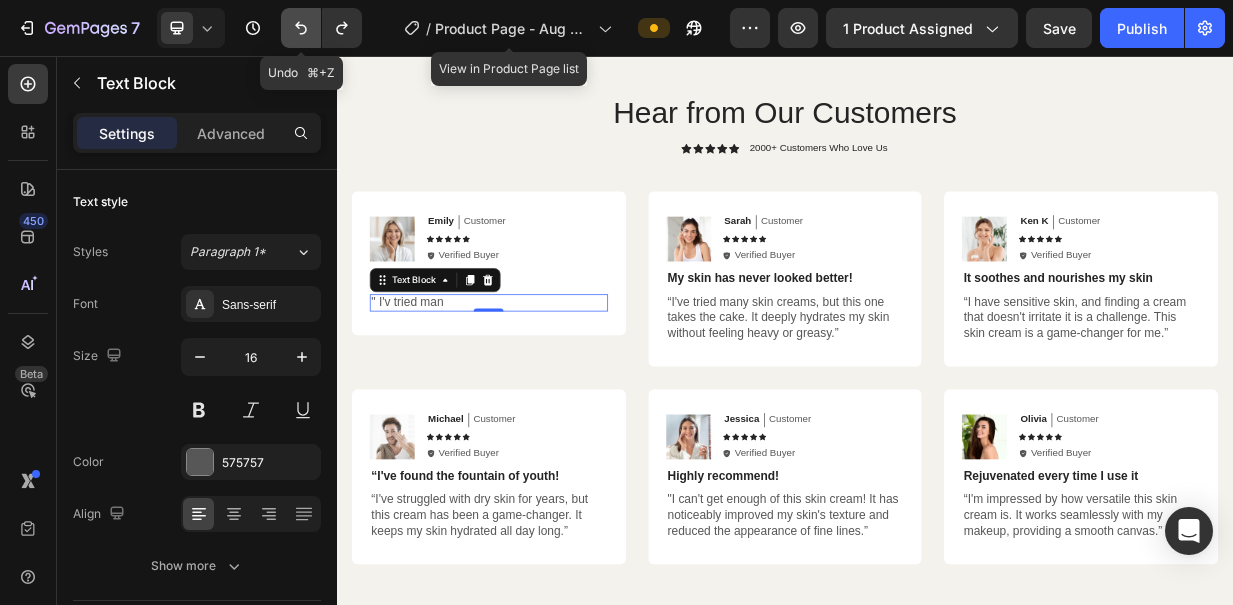 click 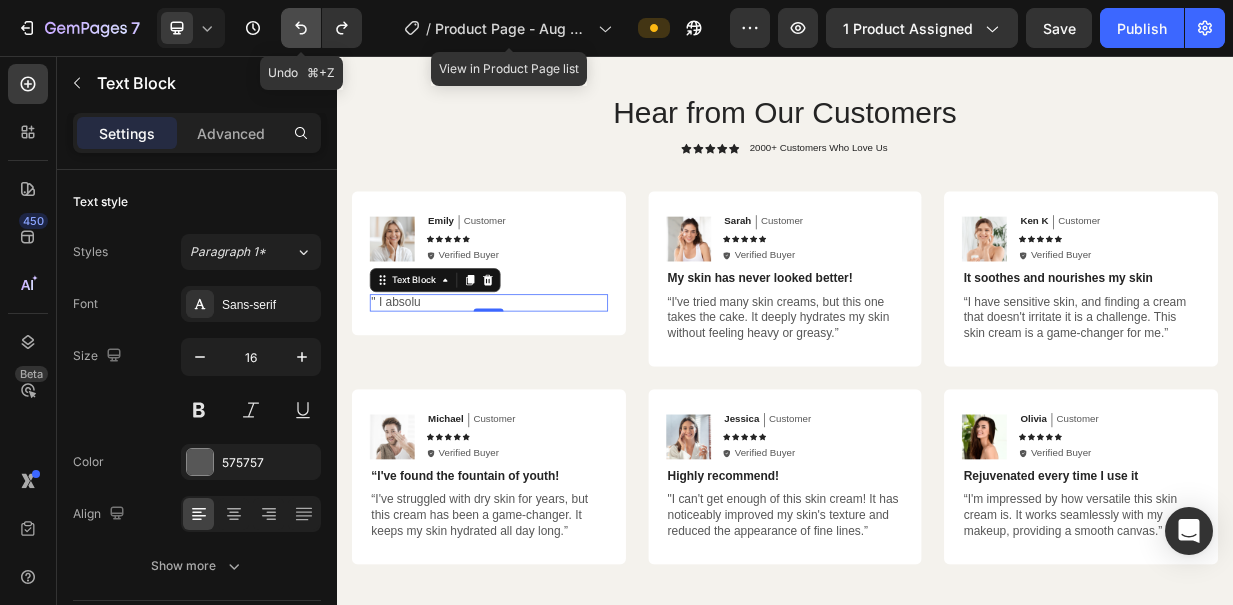 click 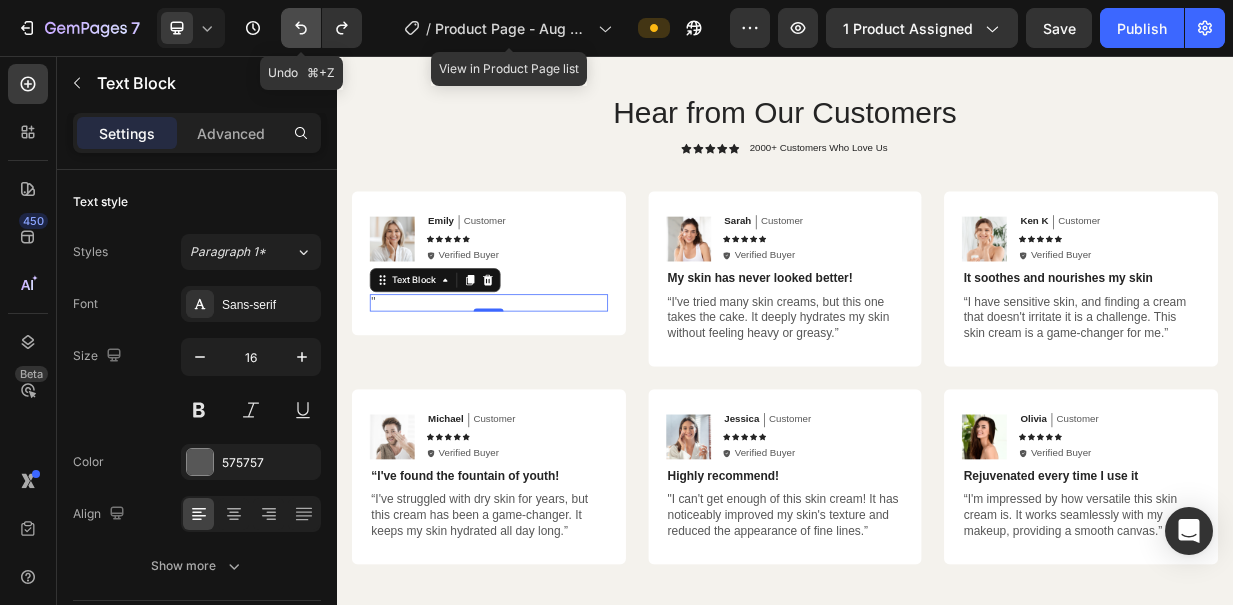 click 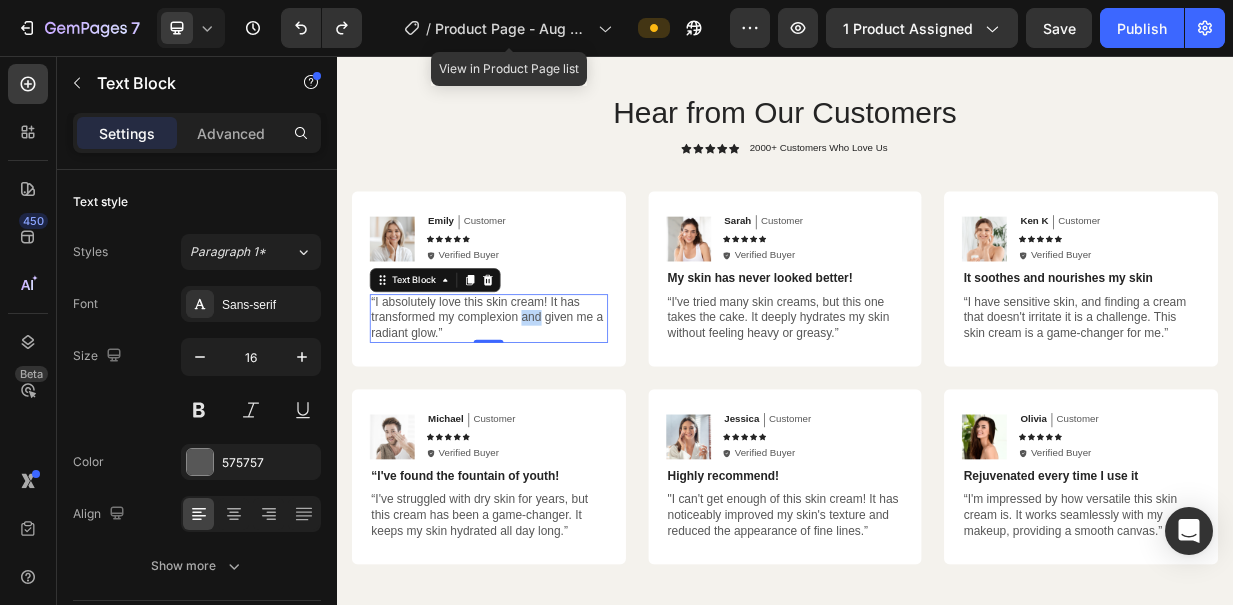 click on "“I absolutely love this skin cream! It has transformed my complexion and given me a radiant glow.”" at bounding box center [540, 406] 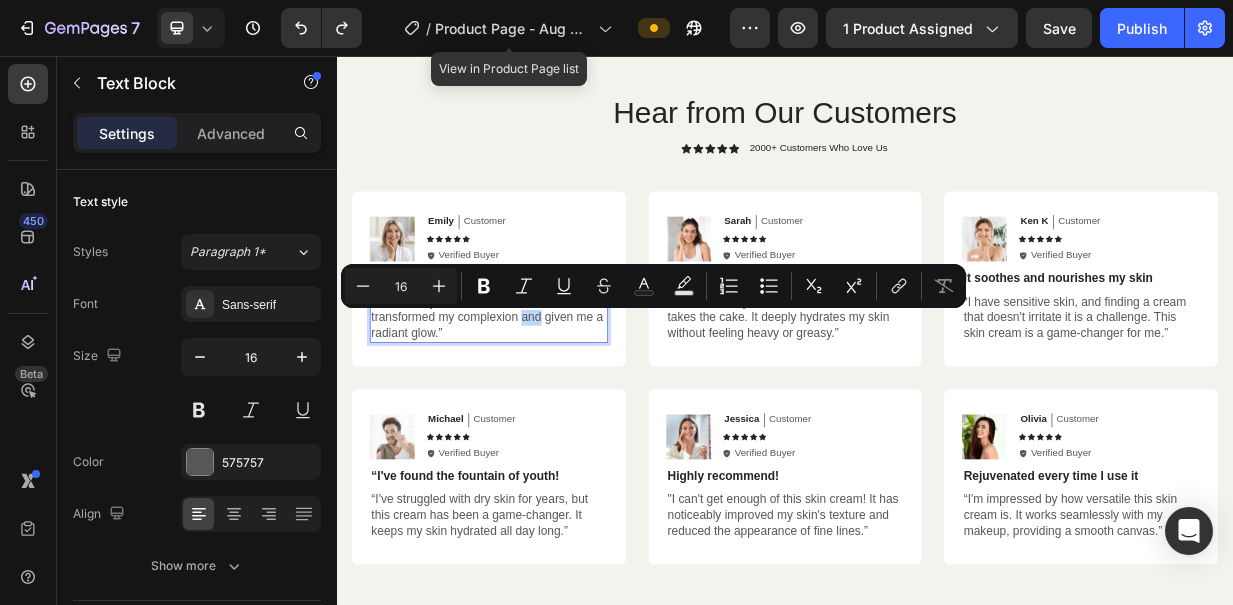 click on "Minus 16 Plus Bold Italic Underline       Strikethrough
Text Color
Text Background Color Numbered List Bulleted List Subscript Superscript       link Remove Format" at bounding box center [653, 286] 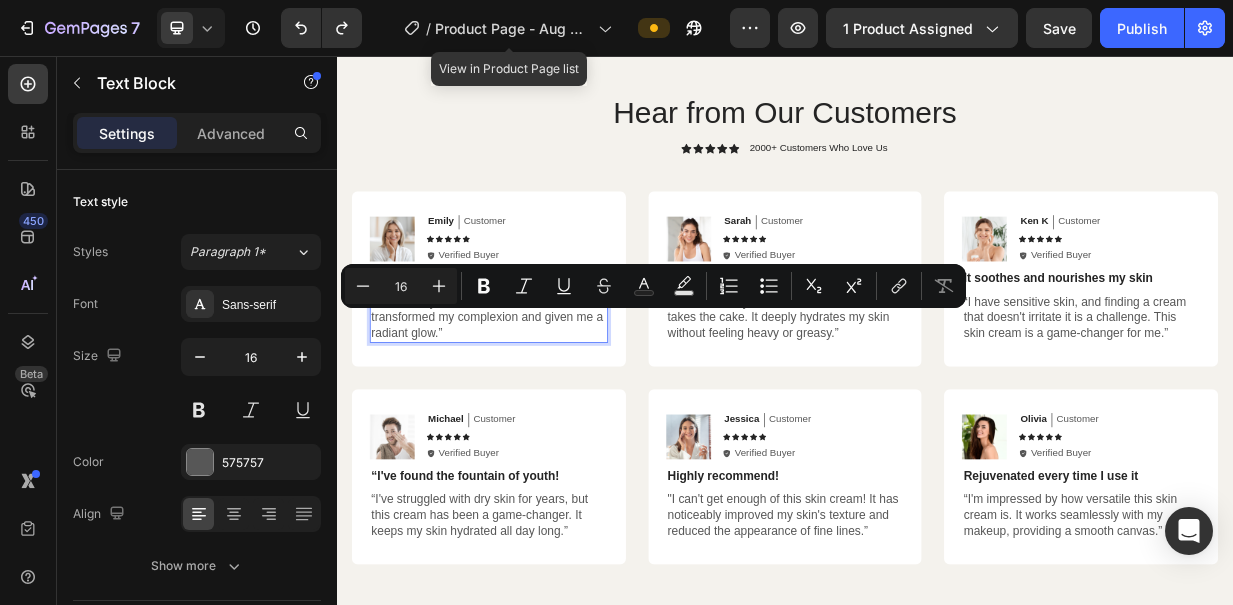 click on "“I absolutely love this skin cream! It has transformed my complexion and given me a radiant glow.”" at bounding box center (540, 406) 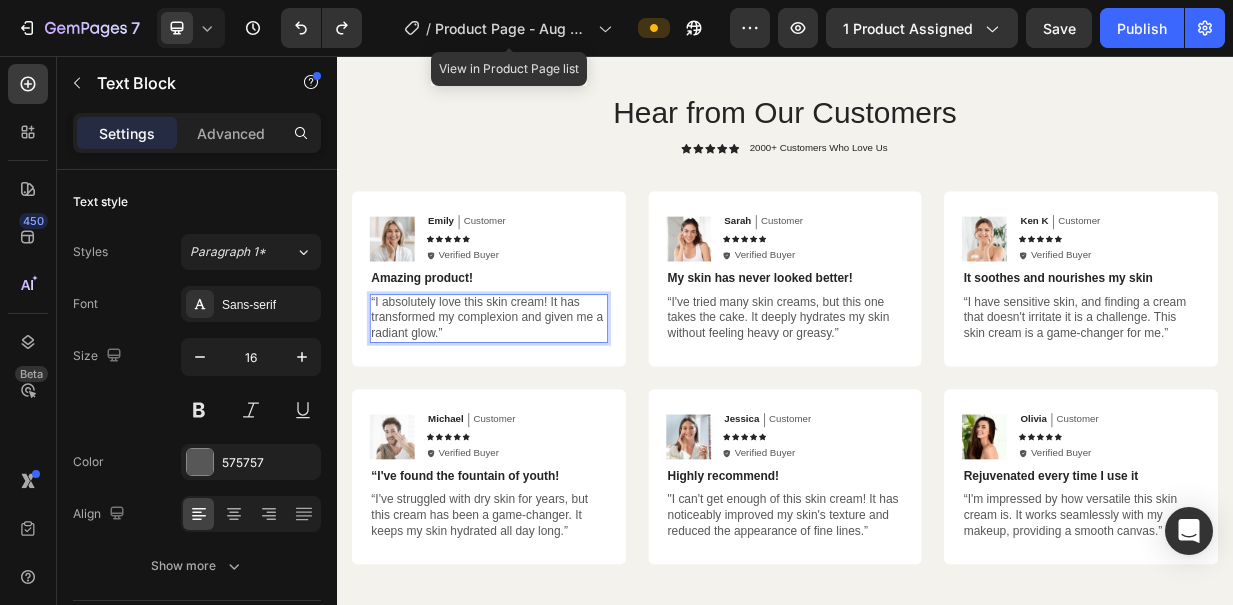 click on "“I absolutely love this skin cream! It has transformed my complexion and given me a radiant glow.”" at bounding box center [540, 406] 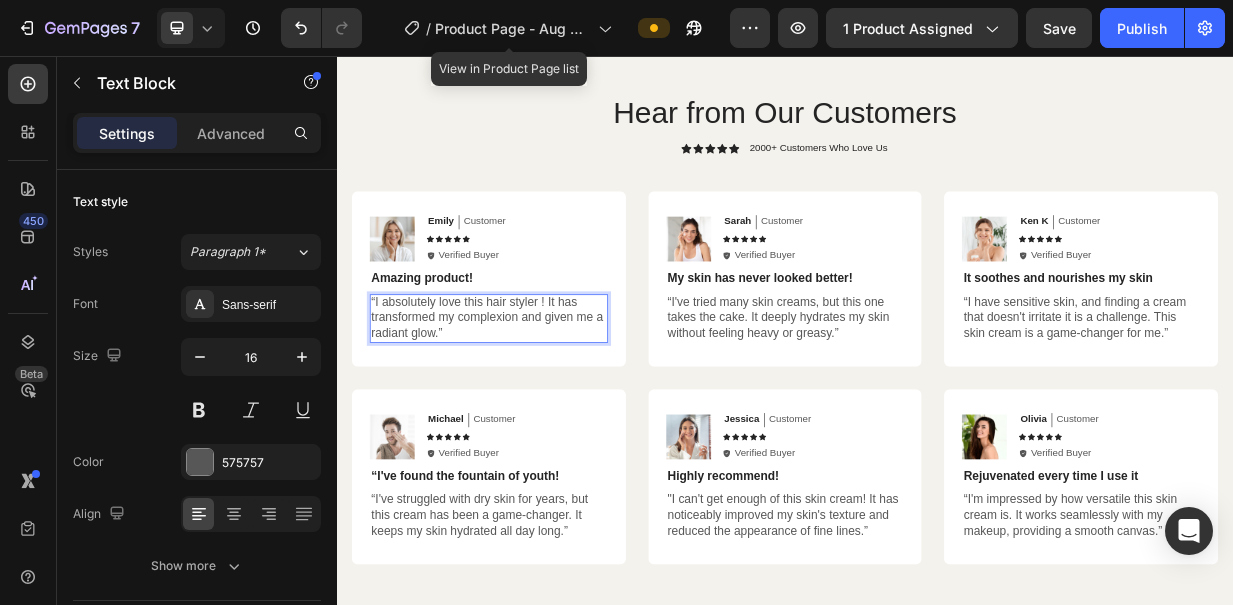 click on "“I absolutely love this hair styler ! It has transformed my complexion and given me a radiant glow.”" at bounding box center [540, 406] 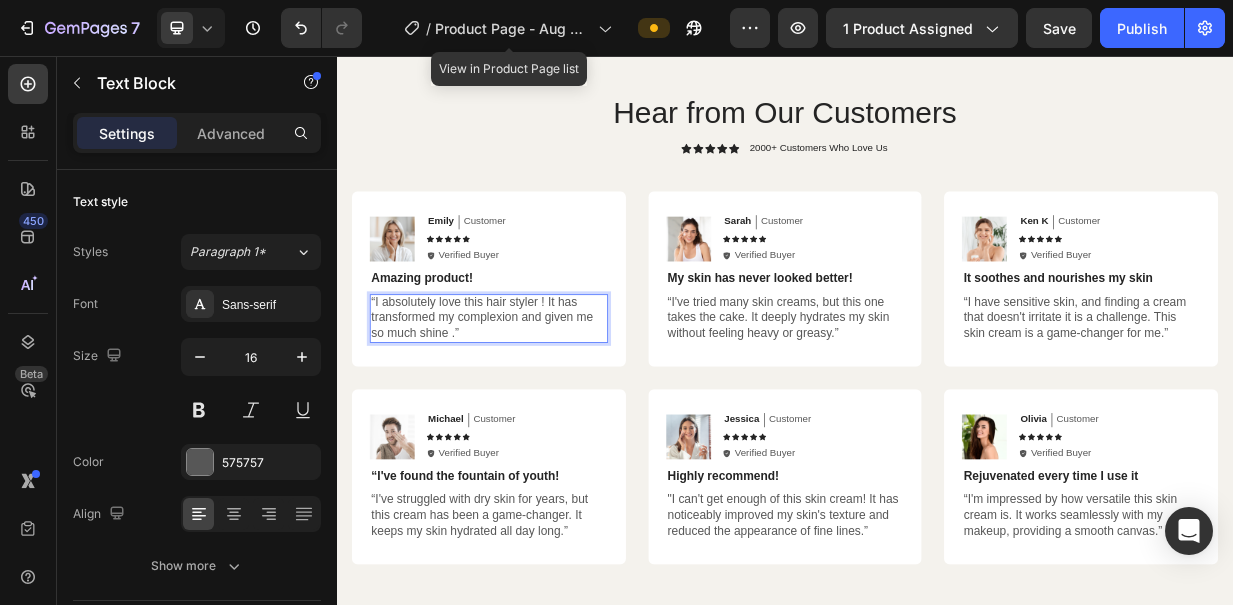 click on "“I absolutely love this hair styler ! It has transformed my complexion and given me so much shine .”" at bounding box center (540, 406) 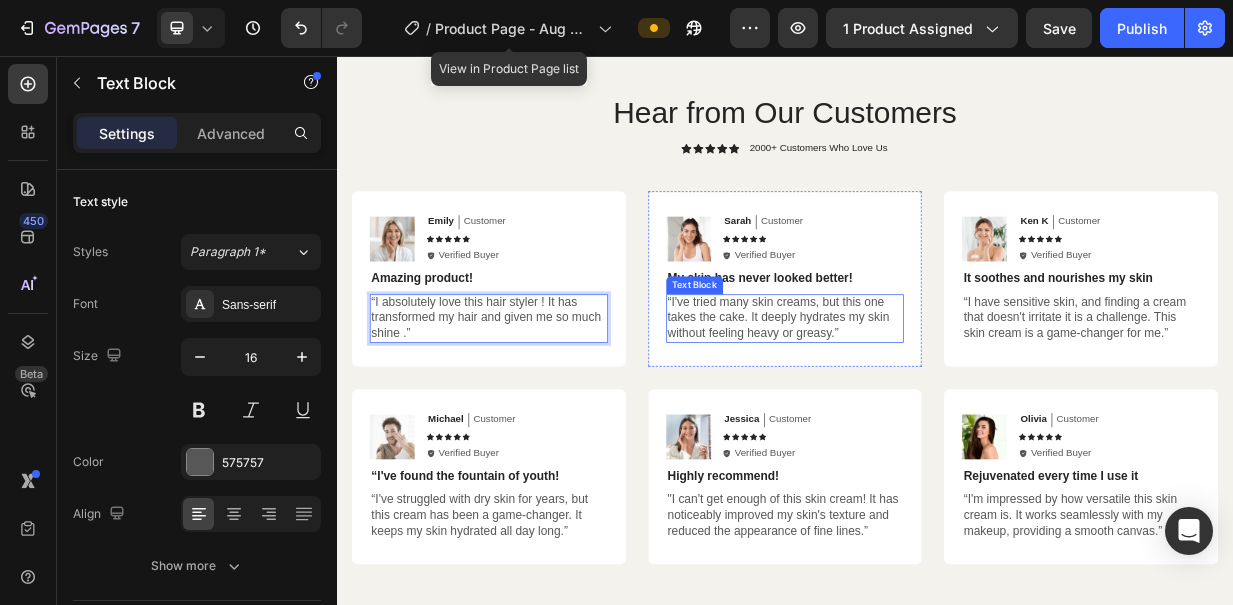 click on "“I've tried many skin creams, but this one takes the cake. It deeply hydrates my skin without feeling heavy or greasy.”" at bounding box center (937, 406) 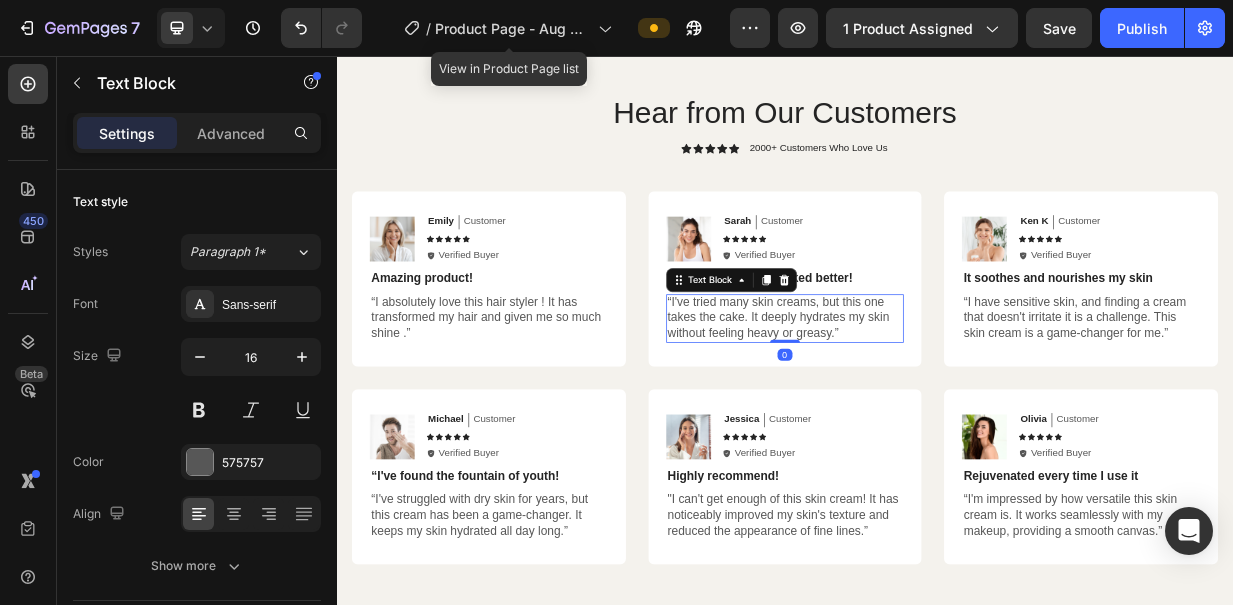 click on "“I've tried many skin creams, but this one takes the cake. It deeply hydrates my skin without feeling heavy or greasy.”" at bounding box center (937, 406) 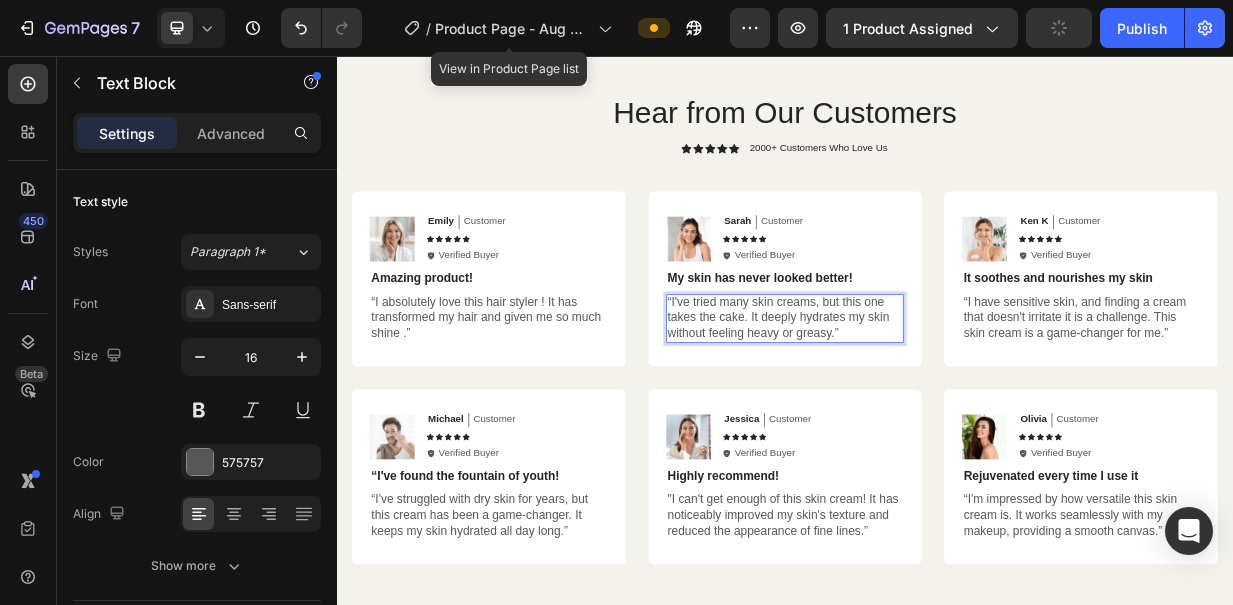 click on "“I've tried many skin creams, but this one takes the cake. It deeply hydrates my skin without feeling heavy or greasy.”" at bounding box center (937, 406) 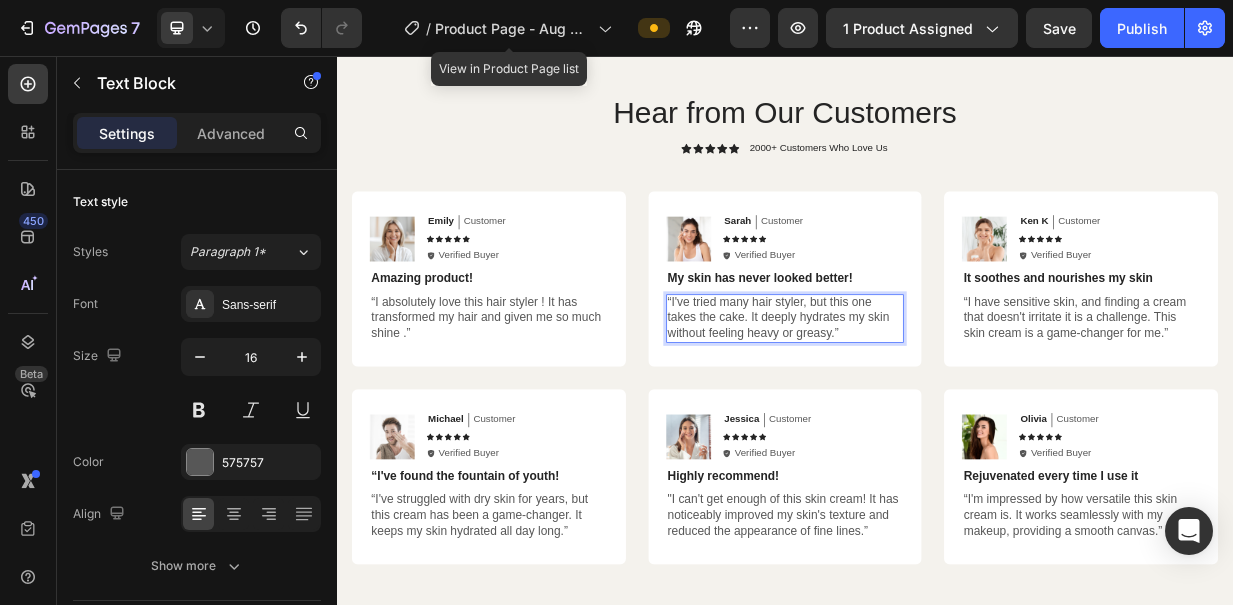 click on "“I've tried many hair styler, but this one takes the cake. It deeply hydrates my skin without feeling heavy or greasy.”" at bounding box center [937, 406] 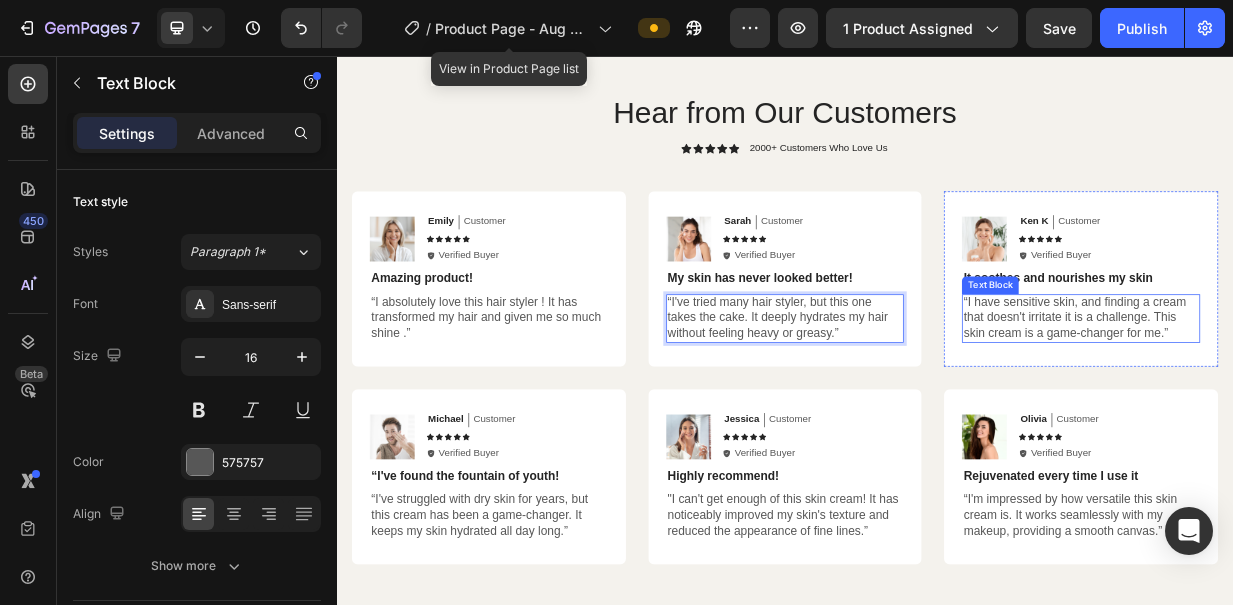 click on "“I have sensitive skin, and finding a cream that doesn't irritate it is a challenge. This skin cream is a game-changer for me.”" at bounding box center (1333, 406) 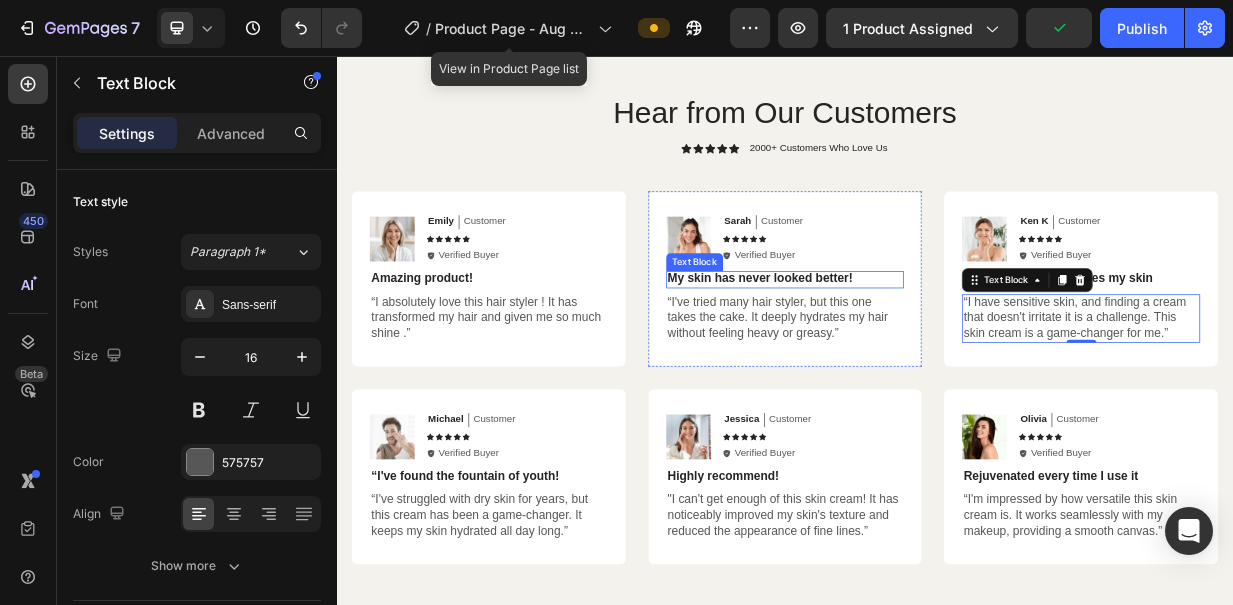 click on "My skin has never looked better!" at bounding box center (937, 354) 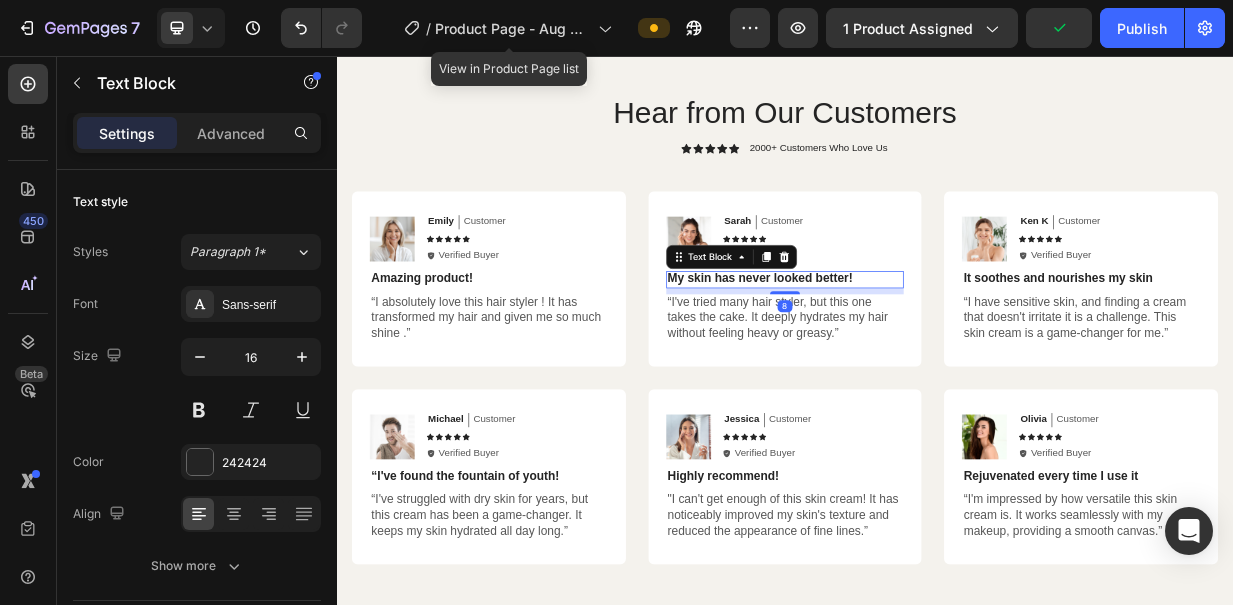 click on "My skin has never looked better!" at bounding box center (937, 354) 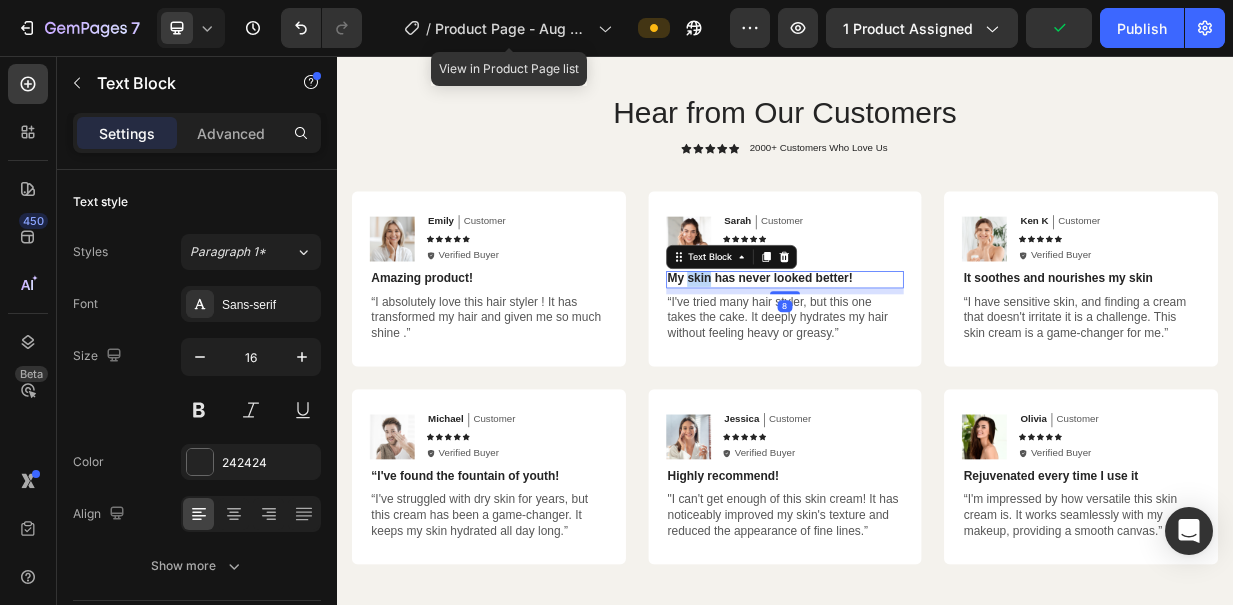 click on "My skin has never looked better!" at bounding box center [937, 354] 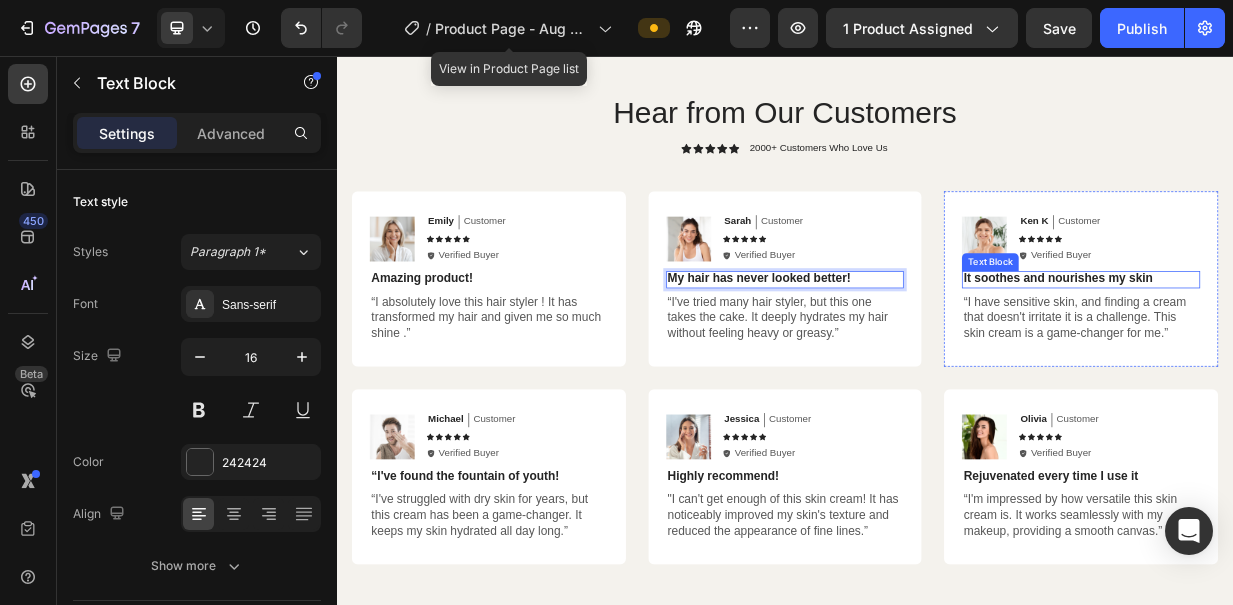 click on "It soothes and nourishes my skin" at bounding box center [1333, 354] 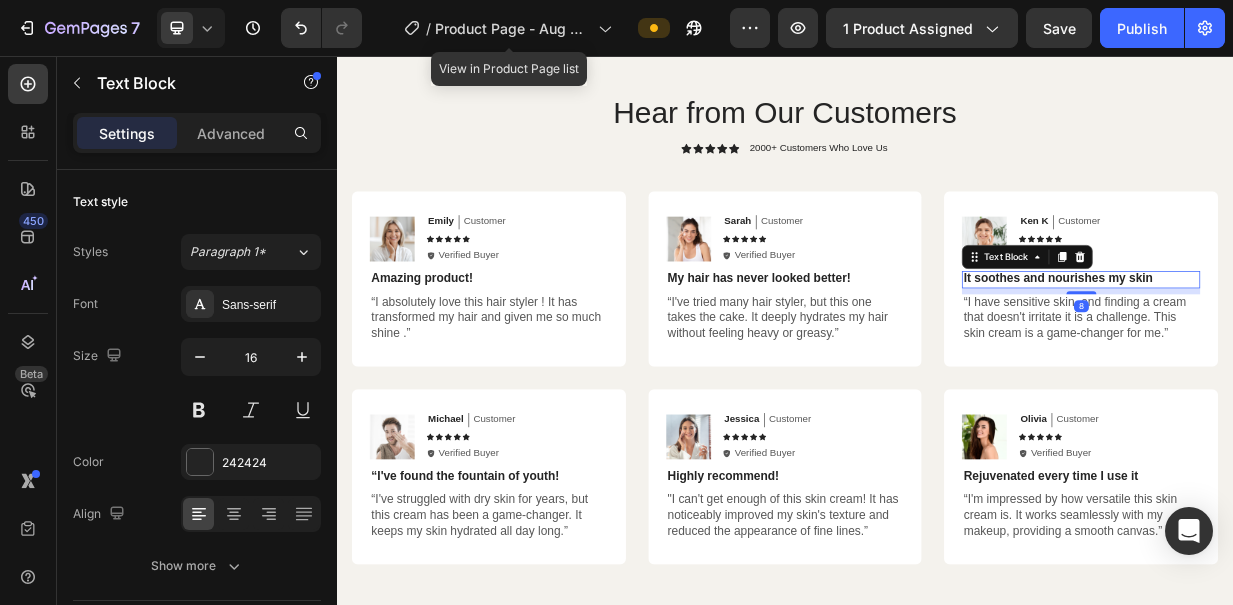 click on "It soothes and nourishes my skin" at bounding box center (1333, 354) 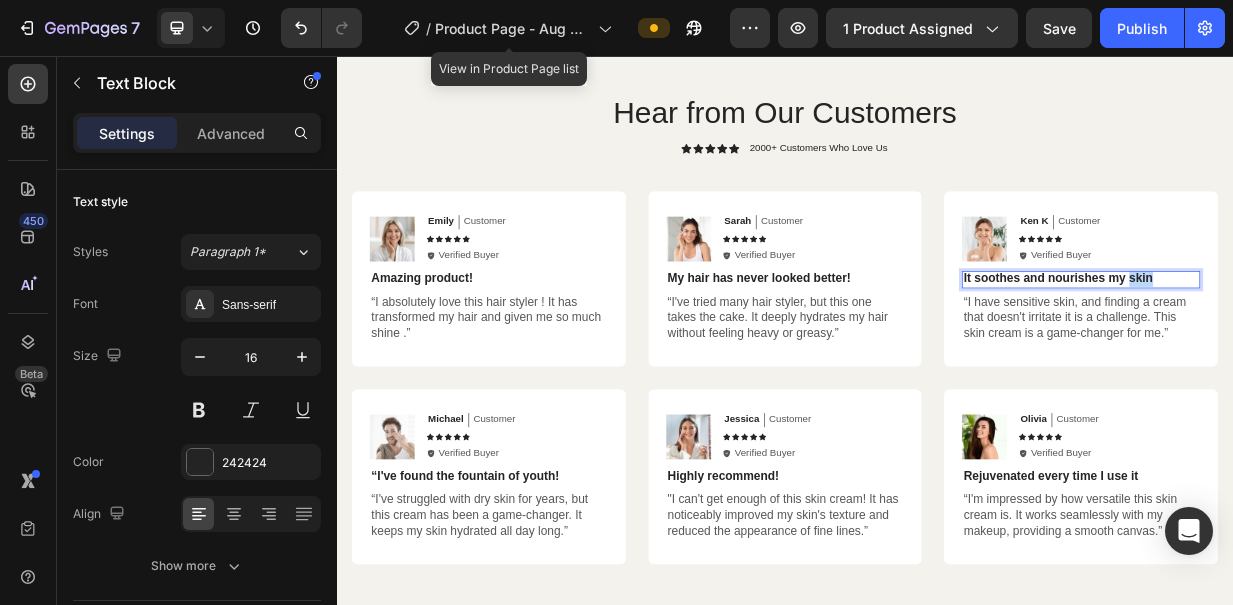 click on "It soothes and nourishes my skin" at bounding box center [1333, 354] 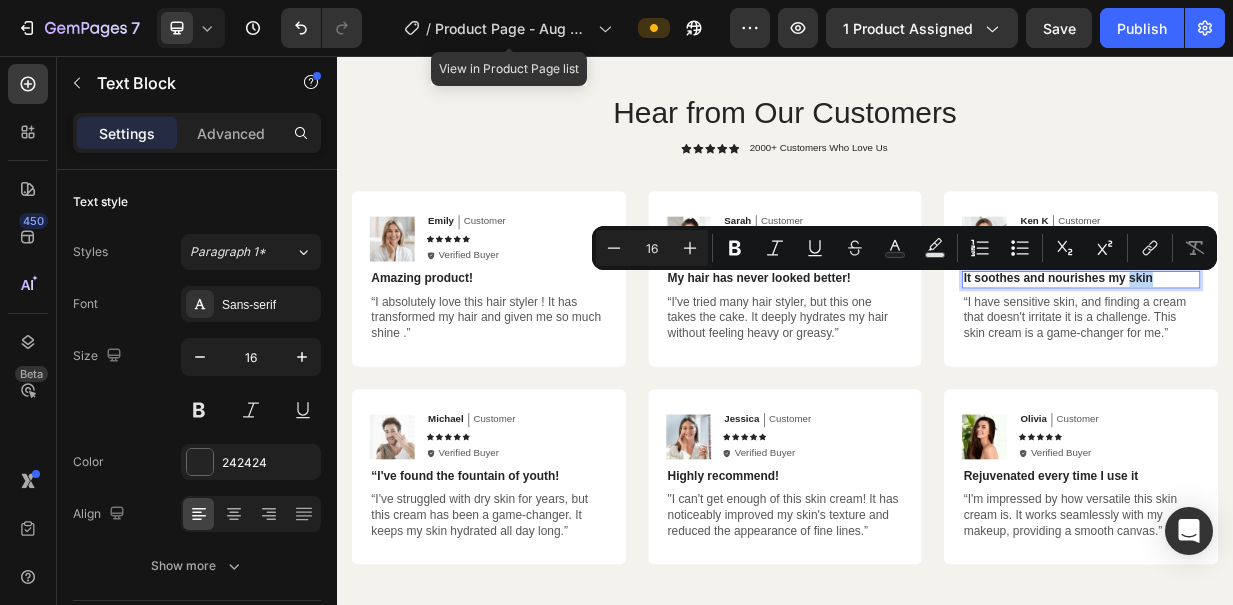 click on "It soothes and nourishes my skin" at bounding box center [1333, 354] 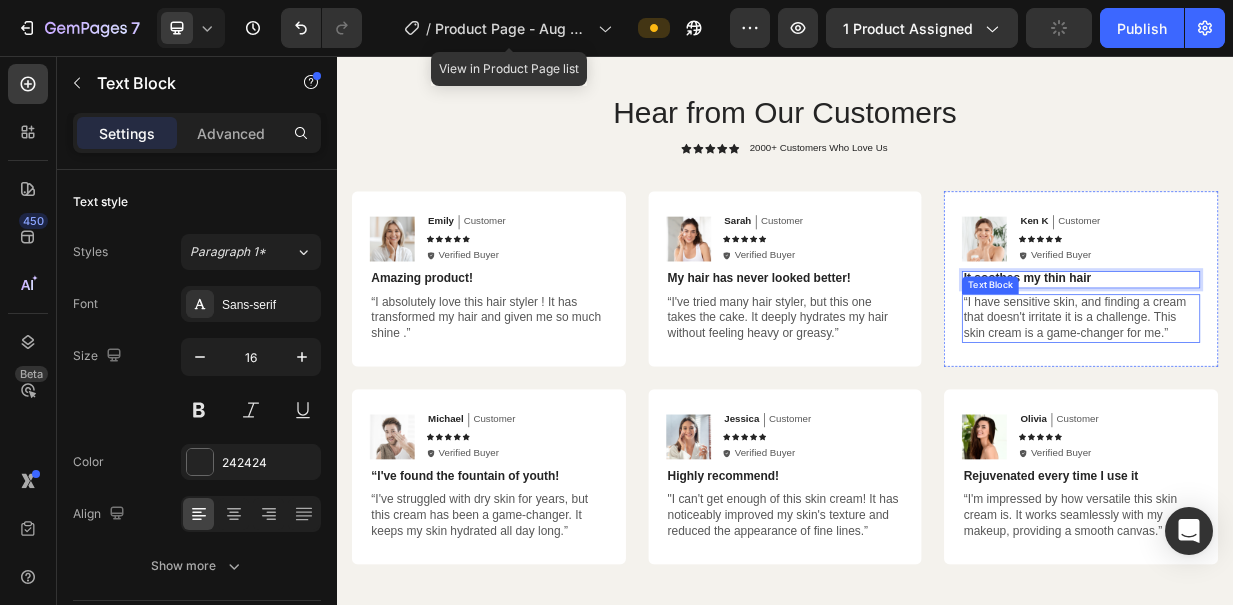 click on "“I have sensitive skin, and finding a cream that doesn't irritate it is a challenge. This skin cream is a game-changer for me.”" at bounding box center (1333, 406) 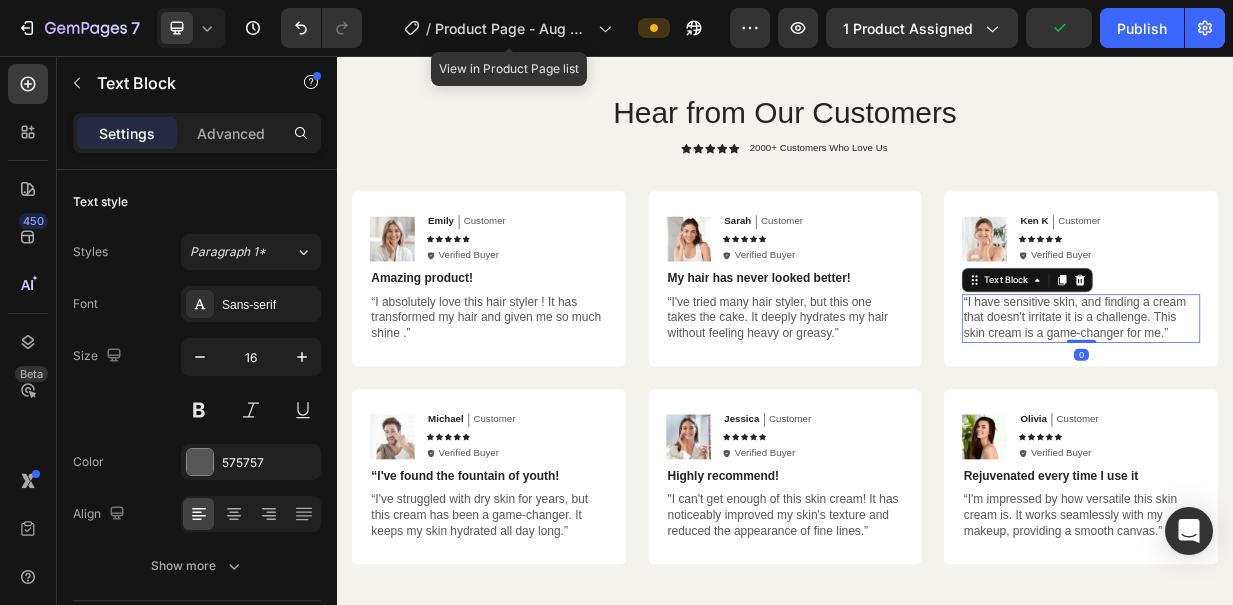 click on "“I have sensitive skin, and finding a cream that doesn't irritate it is a challenge. This skin cream is a game-changer for me.”" at bounding box center (1333, 406) 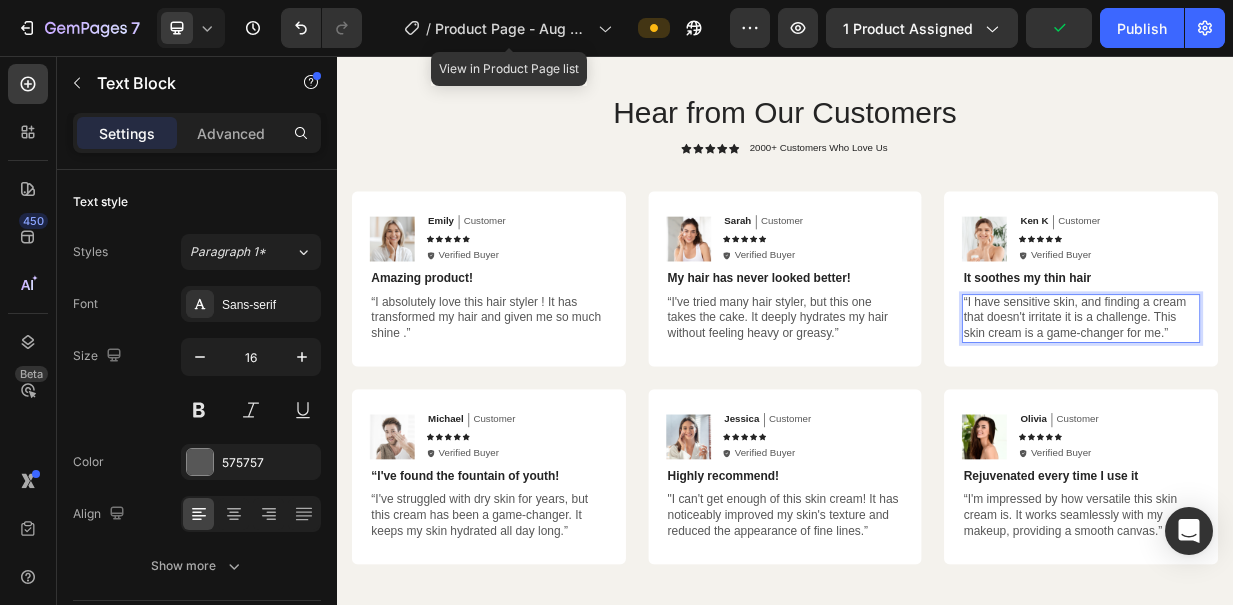 click on "“I have sensitive skin, and finding a cream that doesn't irritate it is a challenge. This skin cream is a game-changer for me.”" at bounding box center [1333, 406] 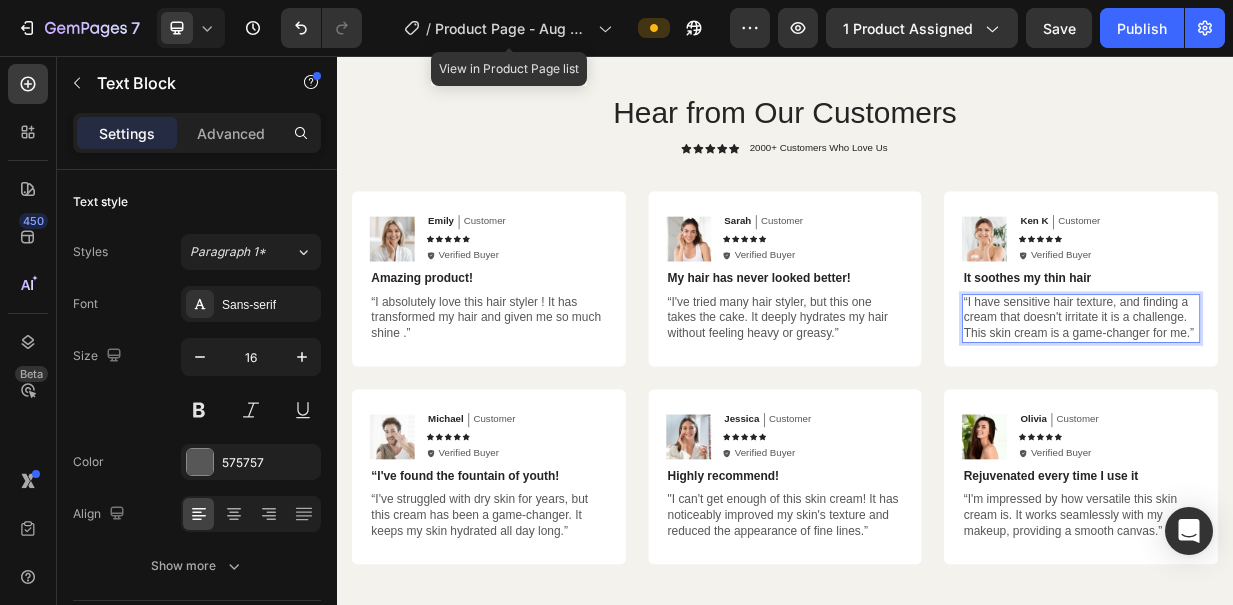 click on "“I have sensitive hair texture, and finding a cream that doesn't irritate it is a challenge. This skin cream is a game-changer for me.”" at bounding box center [1333, 406] 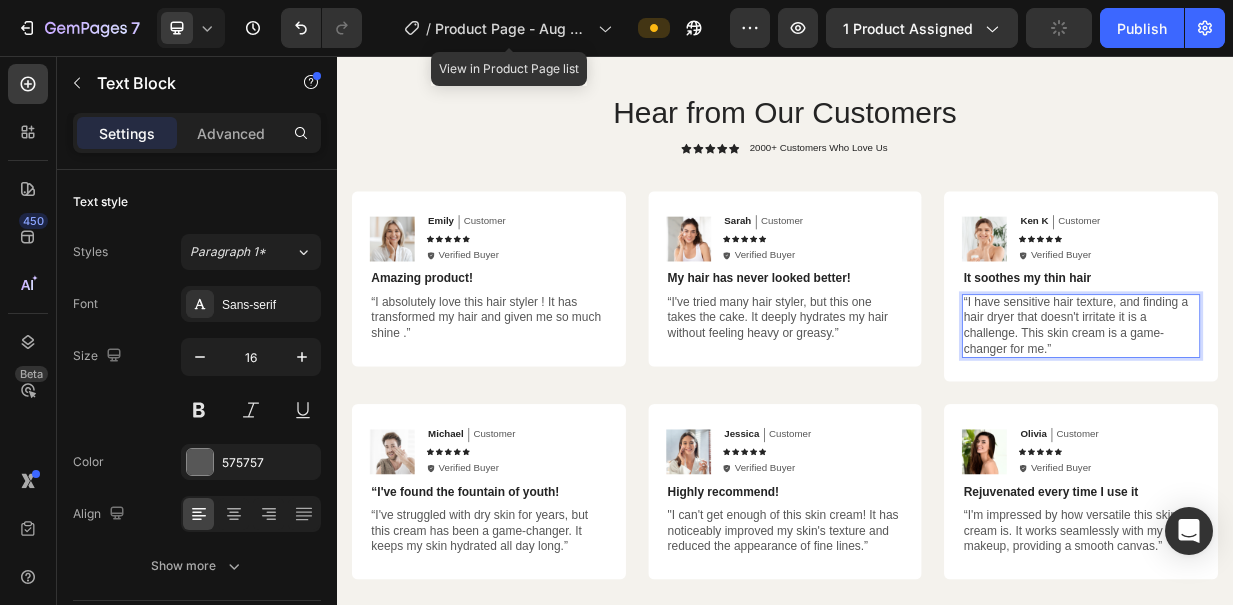 click on "“I have sensitive hair texture, and finding a hair dryer that doesn't irritate it is a challenge. This skin cream is a game-changer for me.”" at bounding box center [1333, 416] 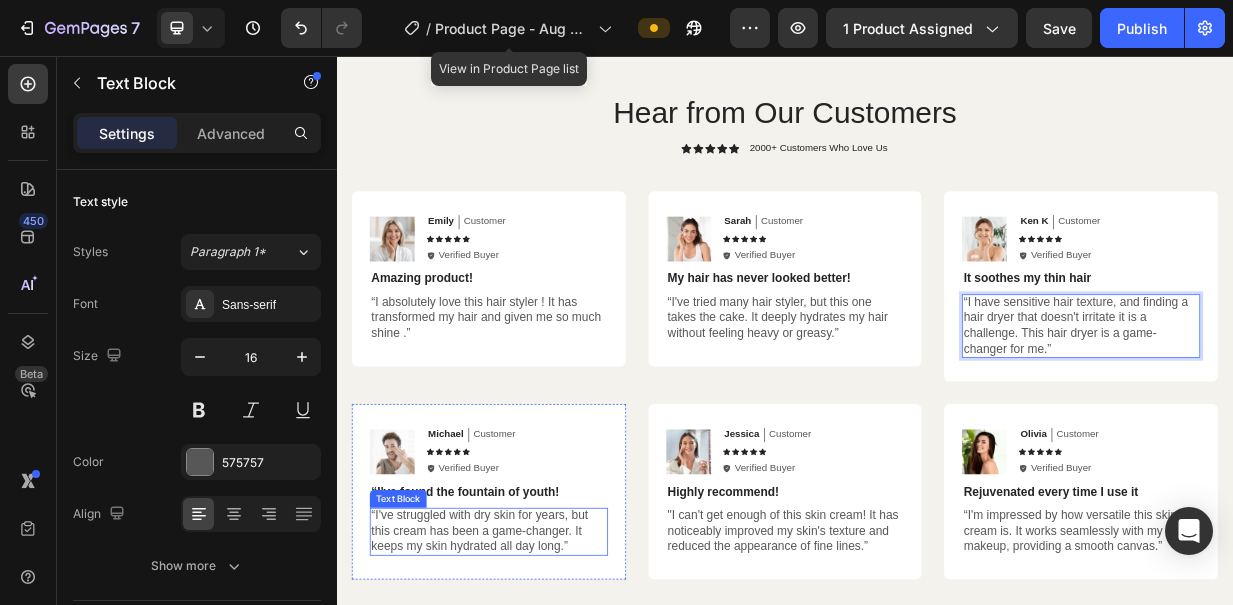 click on "“I've struggled with dry skin for years, but this cream has been a game-changer. It keeps my skin hydrated all day long.”" at bounding box center (540, 692) 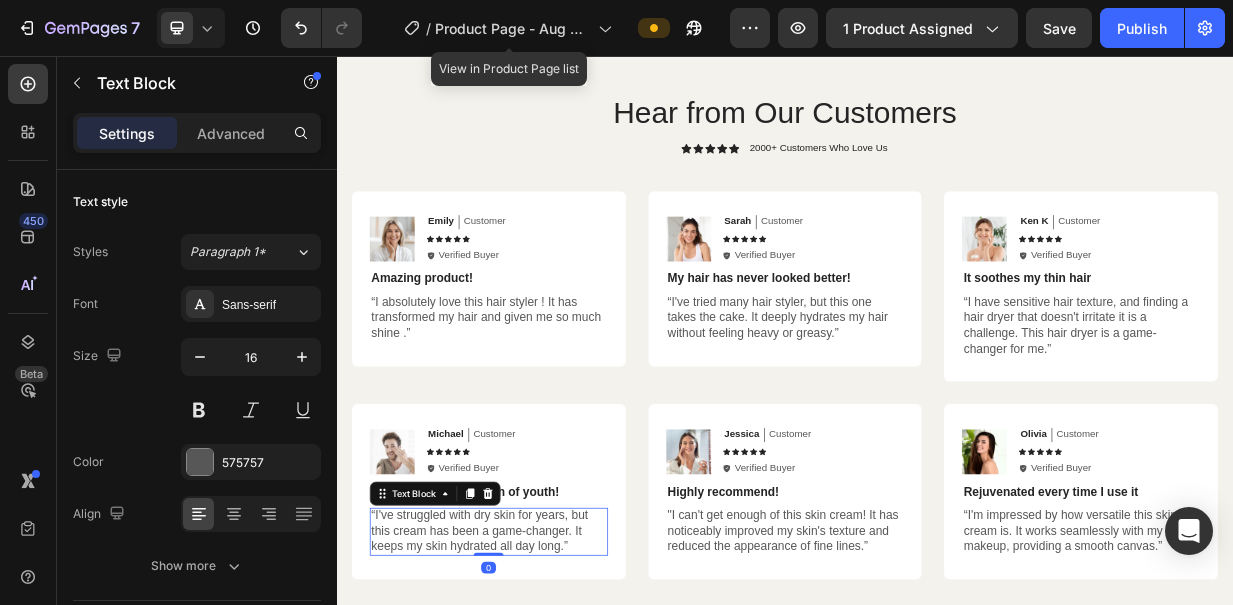 click on "“I've found the fountain of youth!" at bounding box center (540, 640) 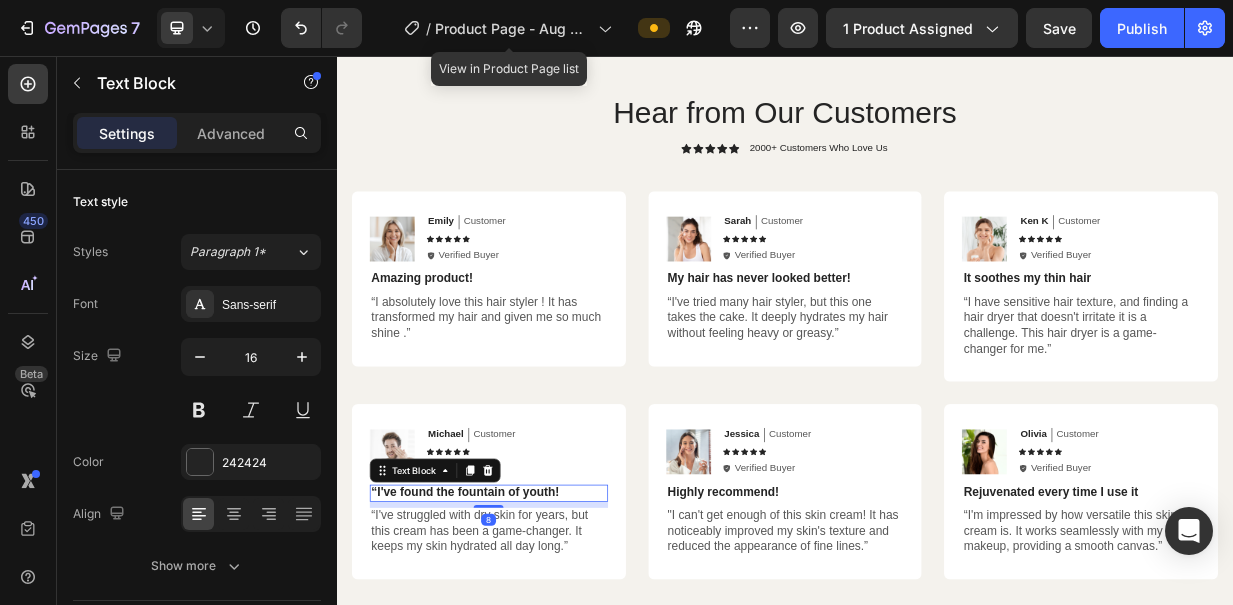 click on "“I've found the fountain of youth!" at bounding box center [540, 640] 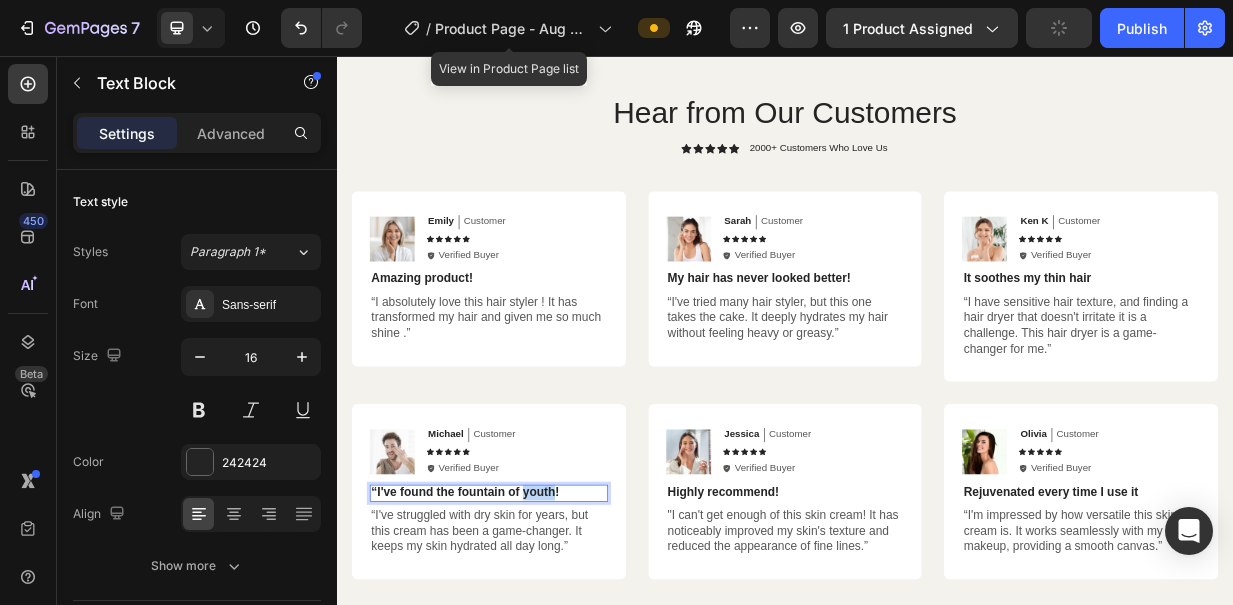 click on "“I've found the fountain of youth!" at bounding box center [540, 640] 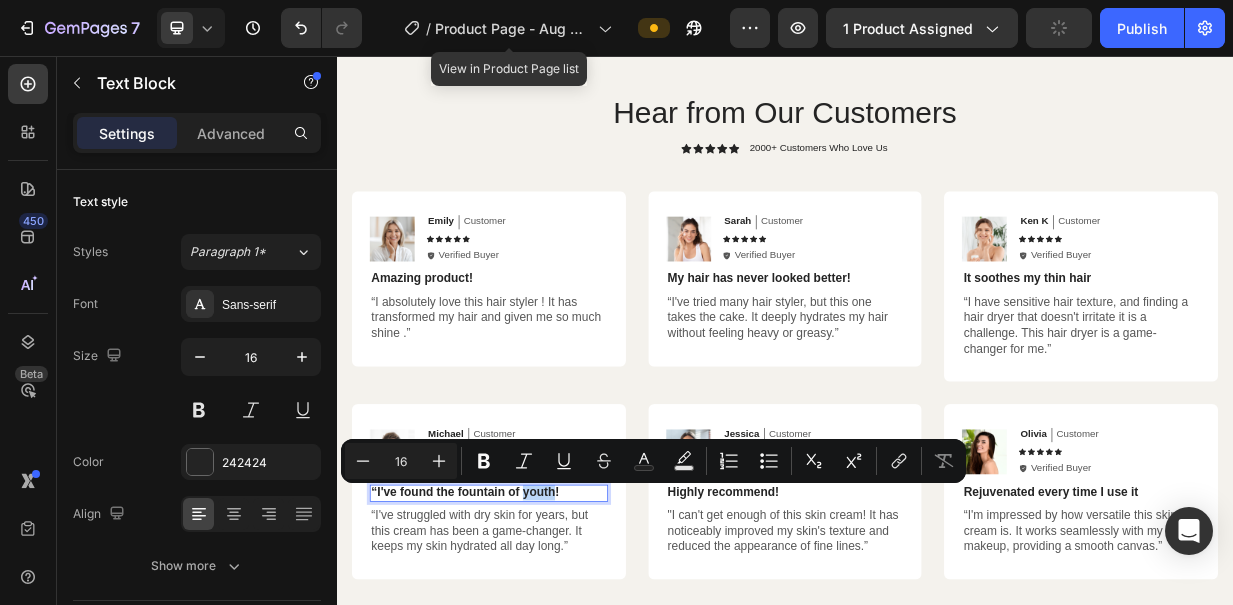 click on "“I've found the fountain of youth!" at bounding box center (540, 640) 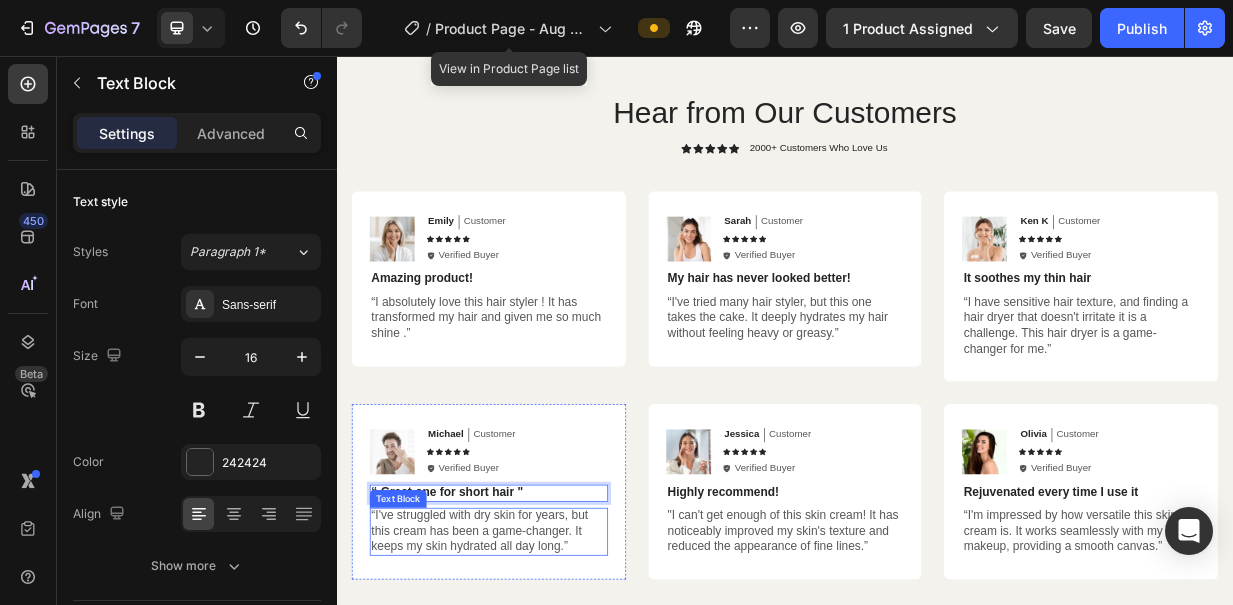 click on "“I've struggled with dry skin for years, but this cream has been a game-changer. It keeps my skin hydrated all day long.”" at bounding box center [540, 692] 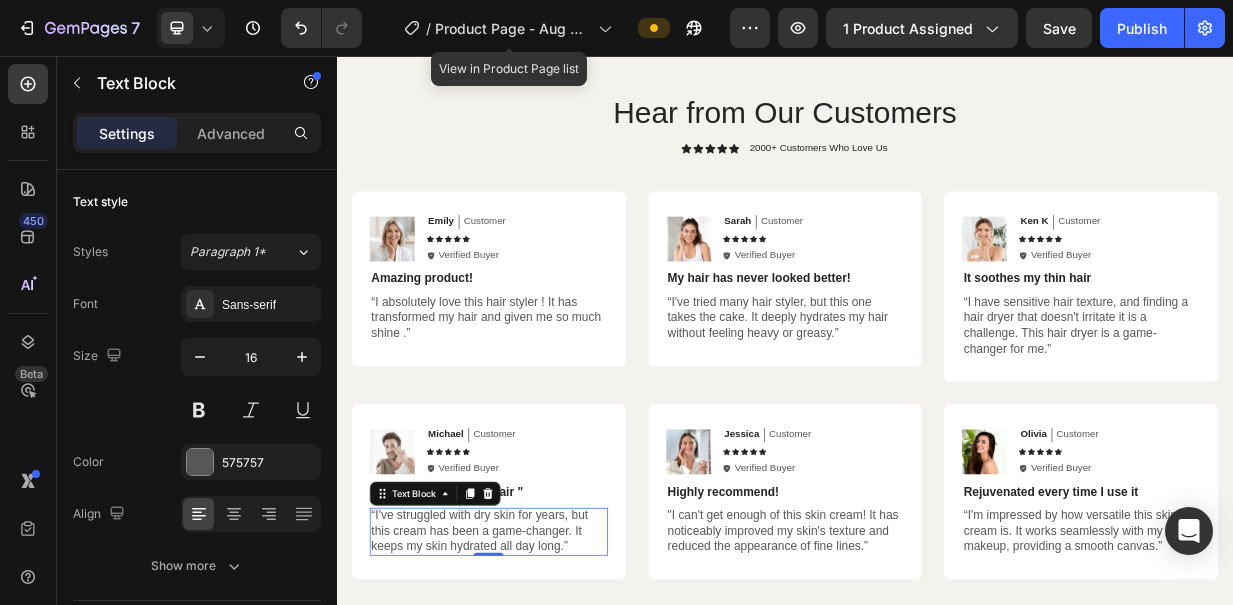 click on "“I've struggled with dry skin for years, but this cream has been a game-changer. It keeps my skin hydrated all day long.”" at bounding box center (540, 692) 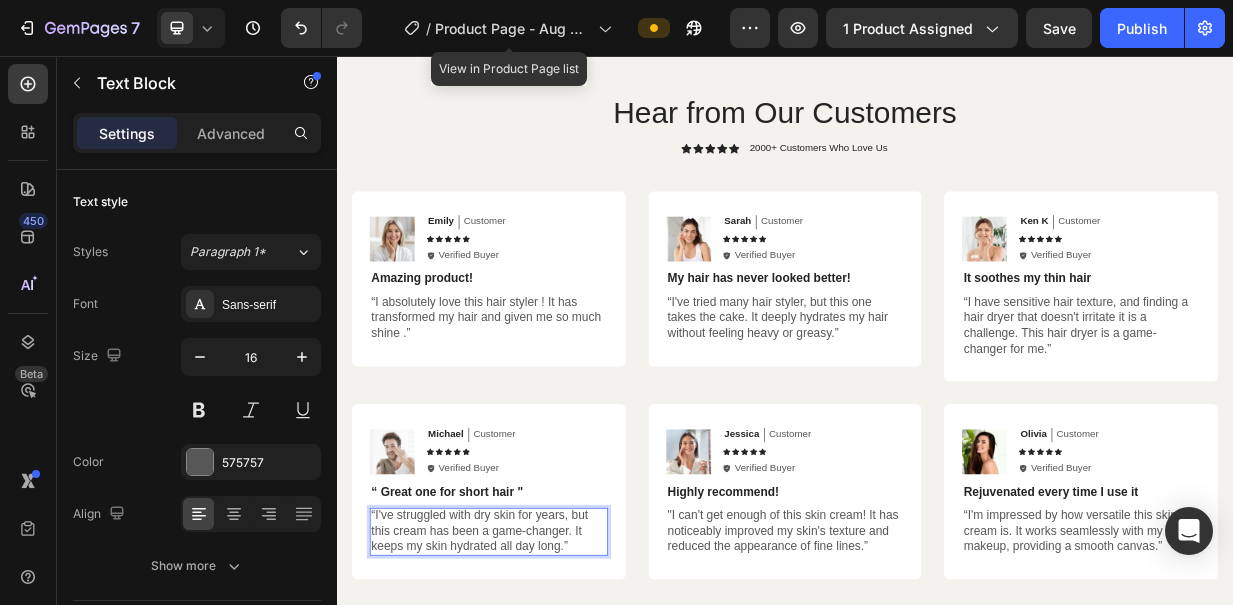 click on "“I've struggled with dry skin for years, but this cream has been a game-changer. It keeps my skin hydrated all day long.”" at bounding box center (540, 692) 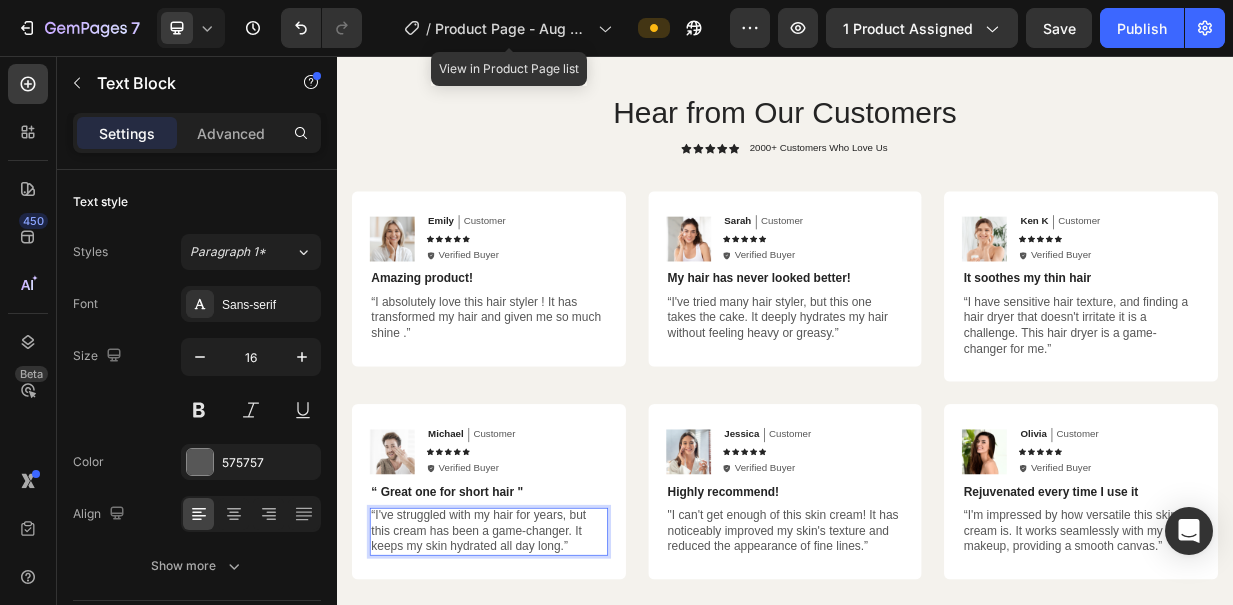 click on "“I've struggled with my hair for years, but this cream has been a game-changer. It keeps my skin hydrated all day long.”" at bounding box center [540, 692] 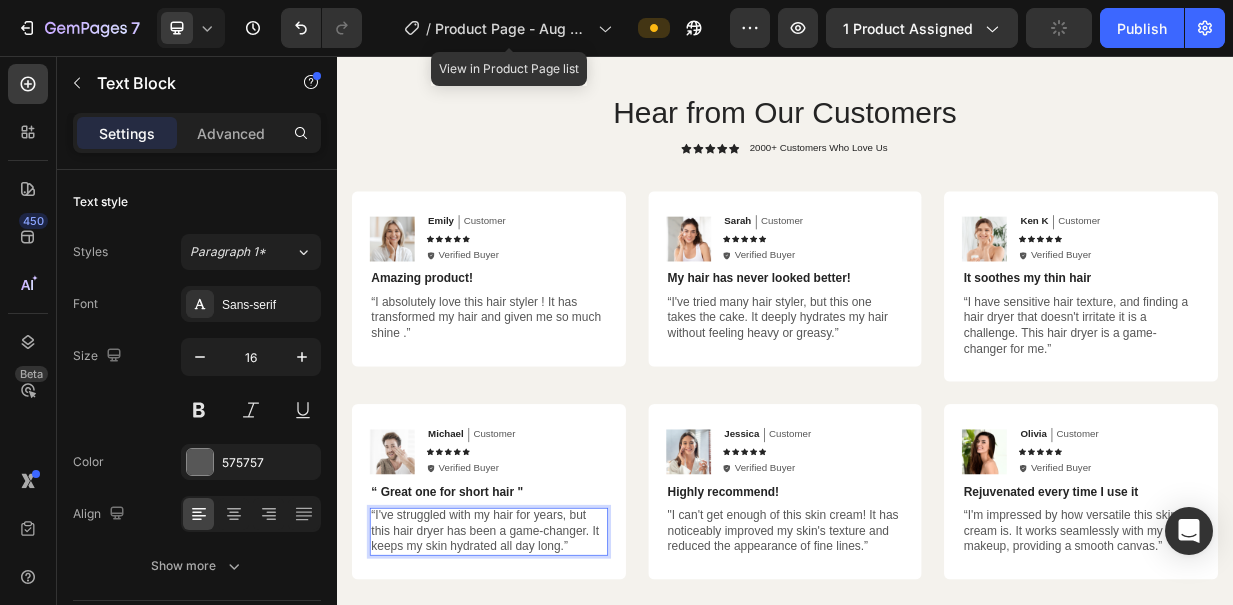 click on "“I've struggled with my hair for years, but this hair dryer has been a game-changer. It keeps my skin hydrated all day long.”" at bounding box center [540, 692] 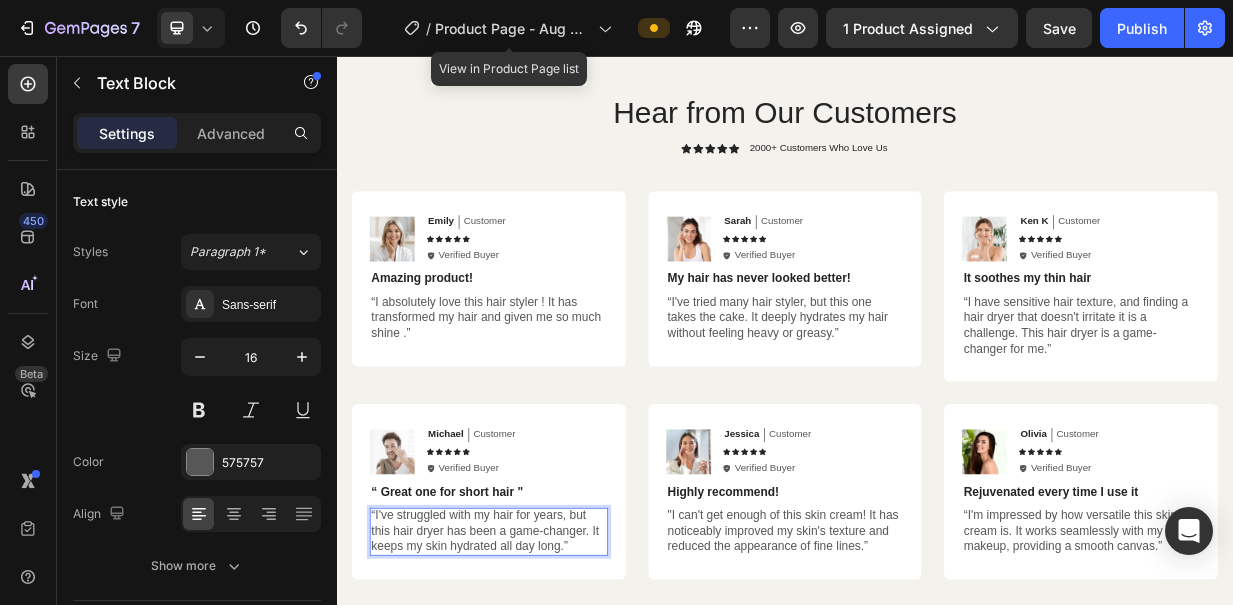click on "“I've struggled with my hair for years, but this hair dryer has been a game-changer. It keeps my skin hydrated all day long.”" at bounding box center [540, 692] 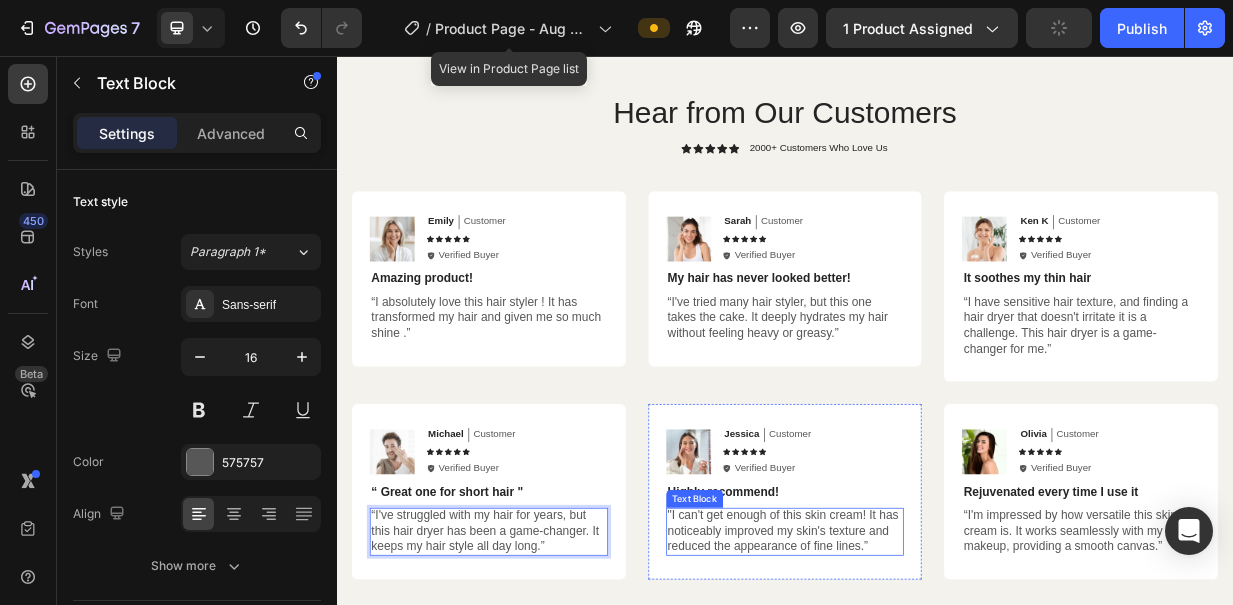 click on ""I can't get enough of this skin cream! It has noticeably improved my skin's texture and reduced the appearance of fine lines.”" at bounding box center [937, 692] 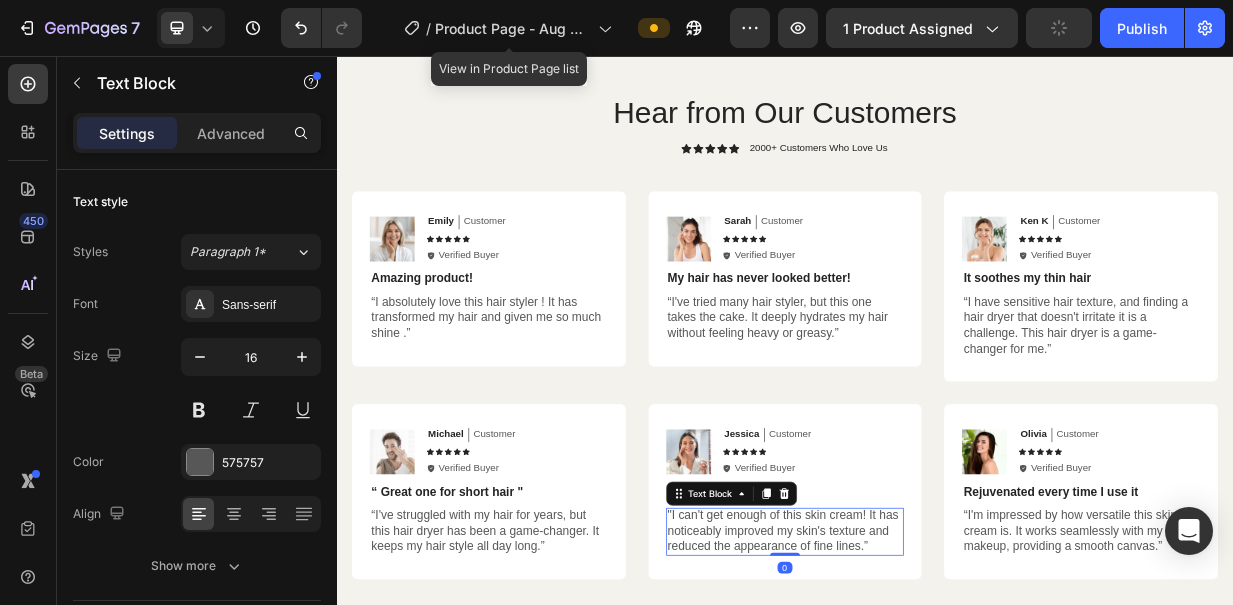 click on ""I can't get enough of this skin cream! It has noticeably improved my skin's texture and reduced the appearance of fine lines.”" at bounding box center (937, 692) 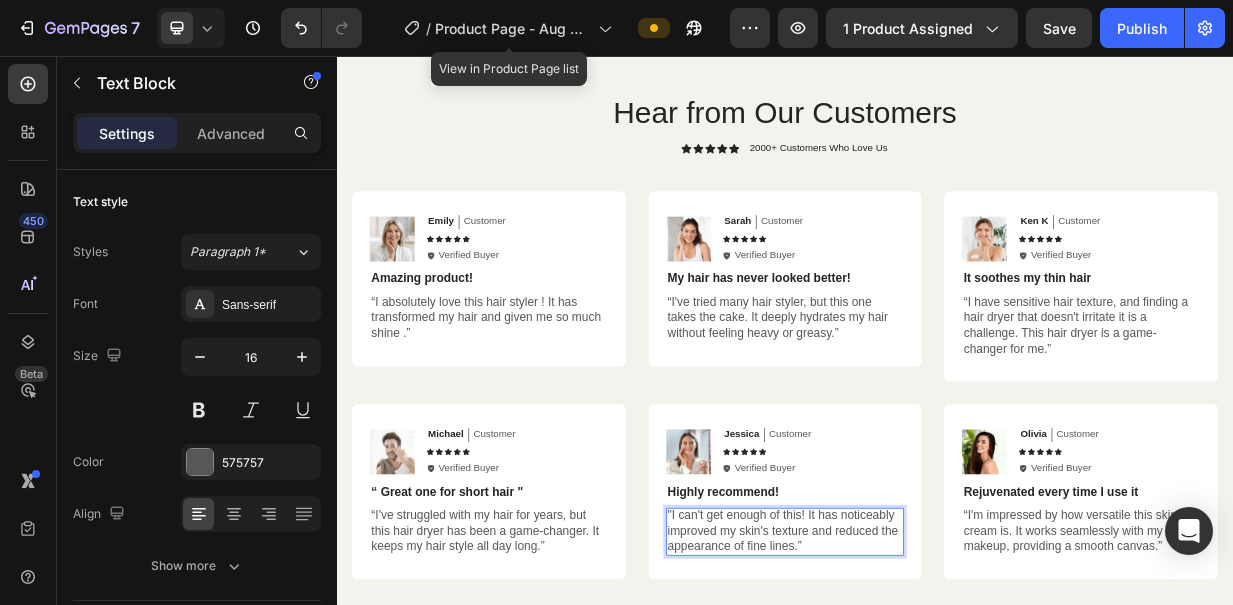 click on ""I can't get enough of this! It has noticeably improved my skin's texture and reduced the appearance of fine lines.”" at bounding box center [937, 692] 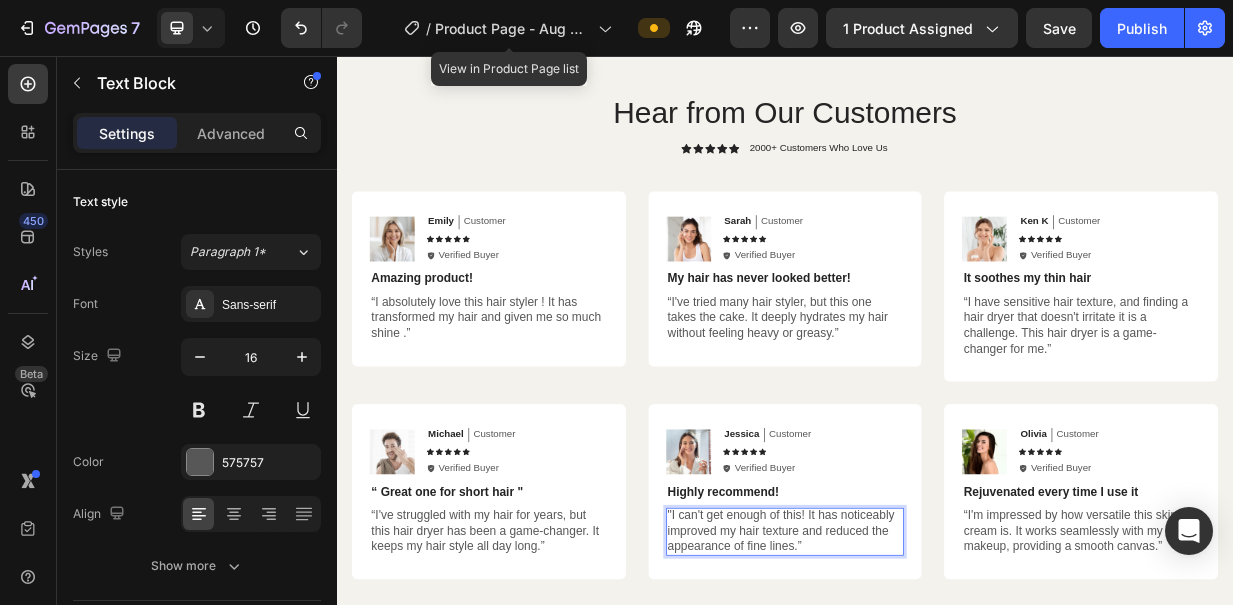 click on ""I can't get enough of this! It has noticeably improved my hair texture and reduced the appearance of fine lines.”" at bounding box center (937, 692) 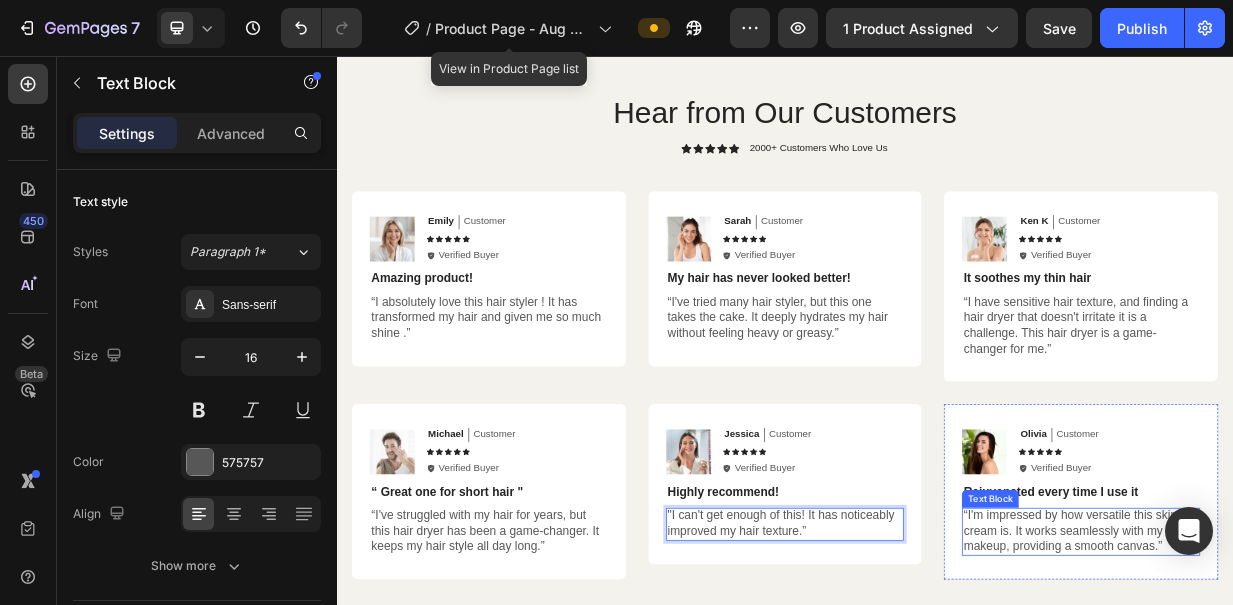 click on "“I'm impressed by how versatile this skin cream is. It works seamlessly with my makeup, providing a smooth canvas.”" at bounding box center [1333, 692] 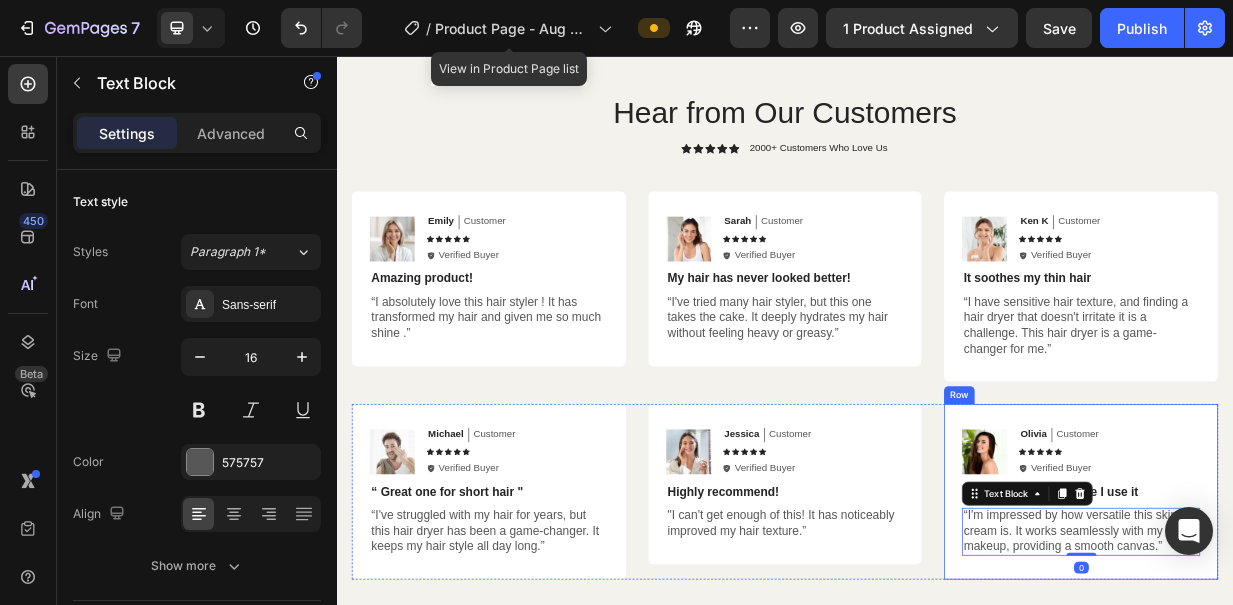 click on "Image Olivia Text Block Customer  Text Block Row Icon Icon Icon Icon Icon Icon List
Icon Verified Buyer Text Block Row Row Rejuvenated every time I use it Text Block “I'm impressed by how versatile this skin cream is. It works seamlessly with my makeup, providing a smooth canvas.” Text Block   0" at bounding box center (1333, 639) 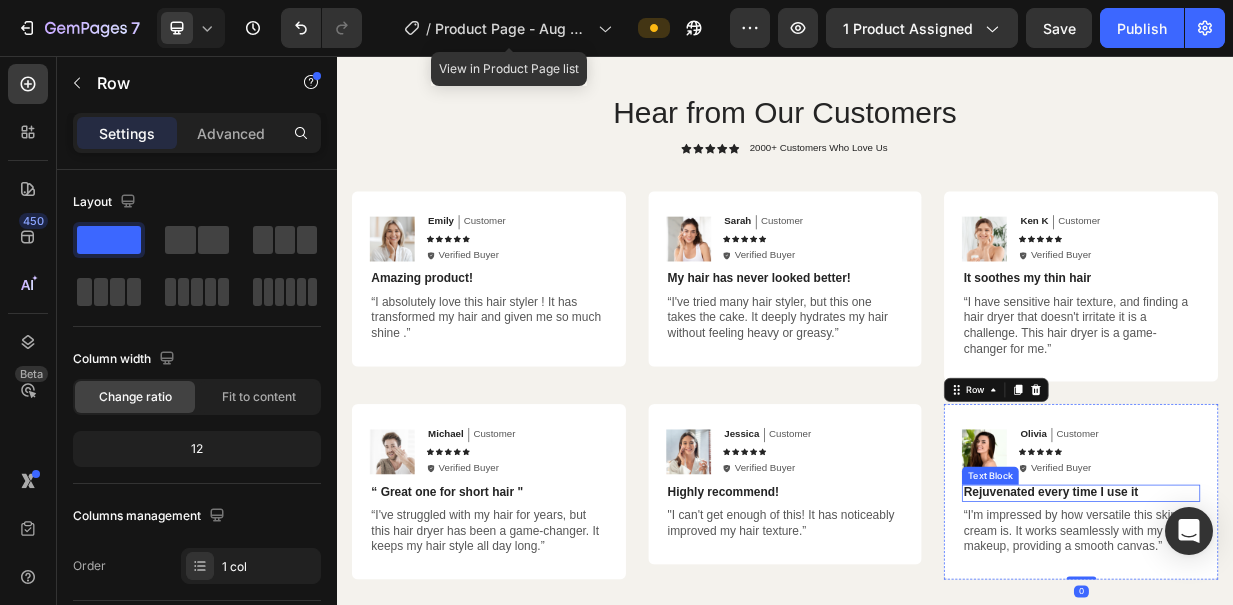 click on "Rejuvenated every time I use it" at bounding box center [1333, 640] 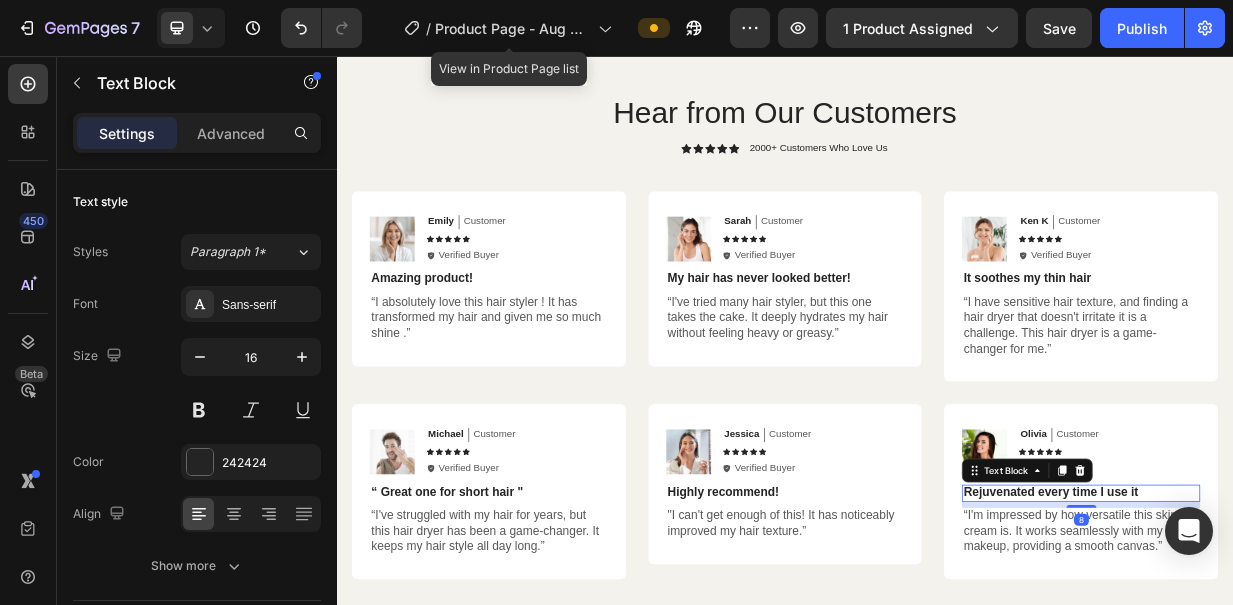 click on "Rejuvenated every time I use it" at bounding box center [1333, 640] 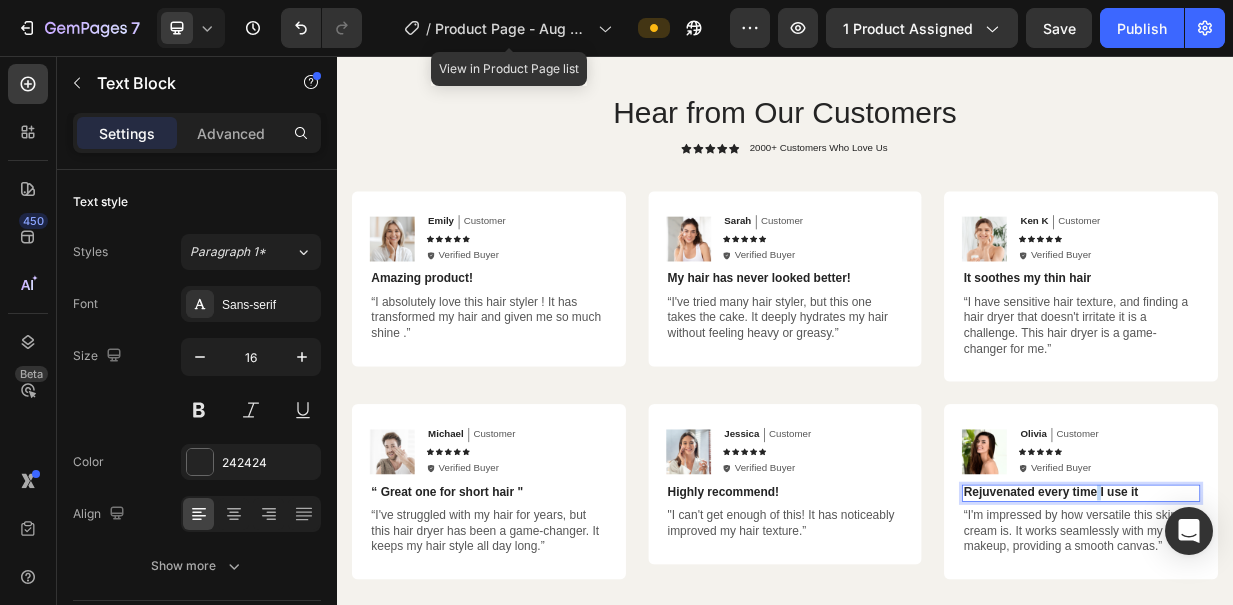click on "Rejuvenated every time I use it" at bounding box center [1333, 640] 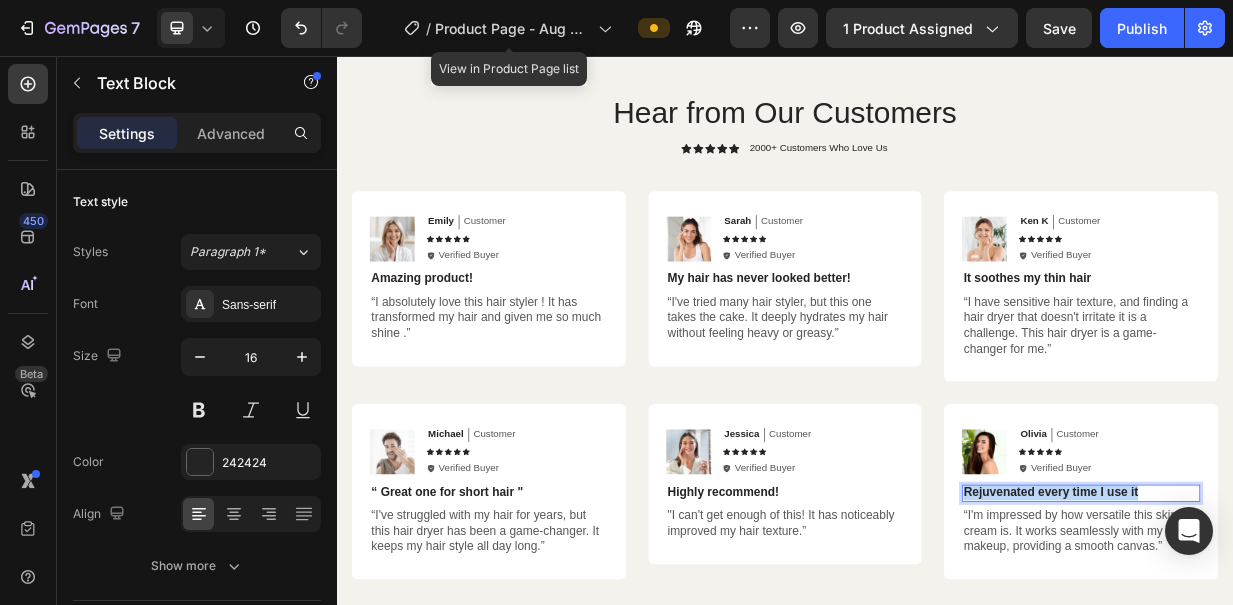 click on "Rejuvenated every time I use it" at bounding box center [1333, 640] 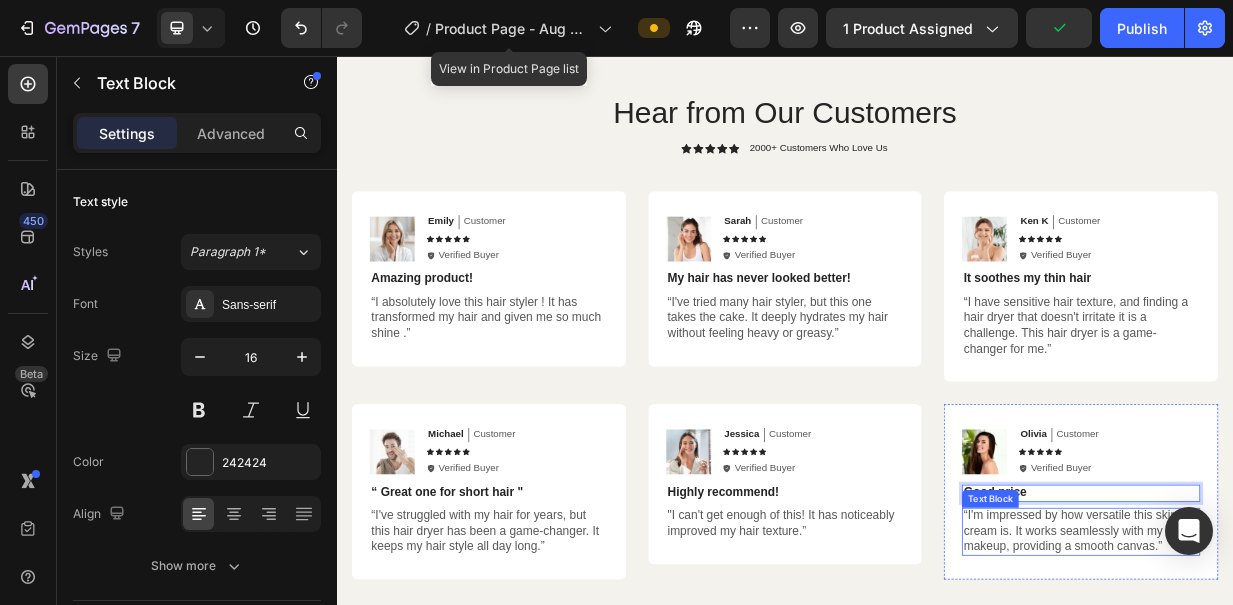 click on "“I'm impressed by how versatile this skin cream is. It works seamlessly with my makeup, providing a smooth canvas.”" at bounding box center (1333, 692) 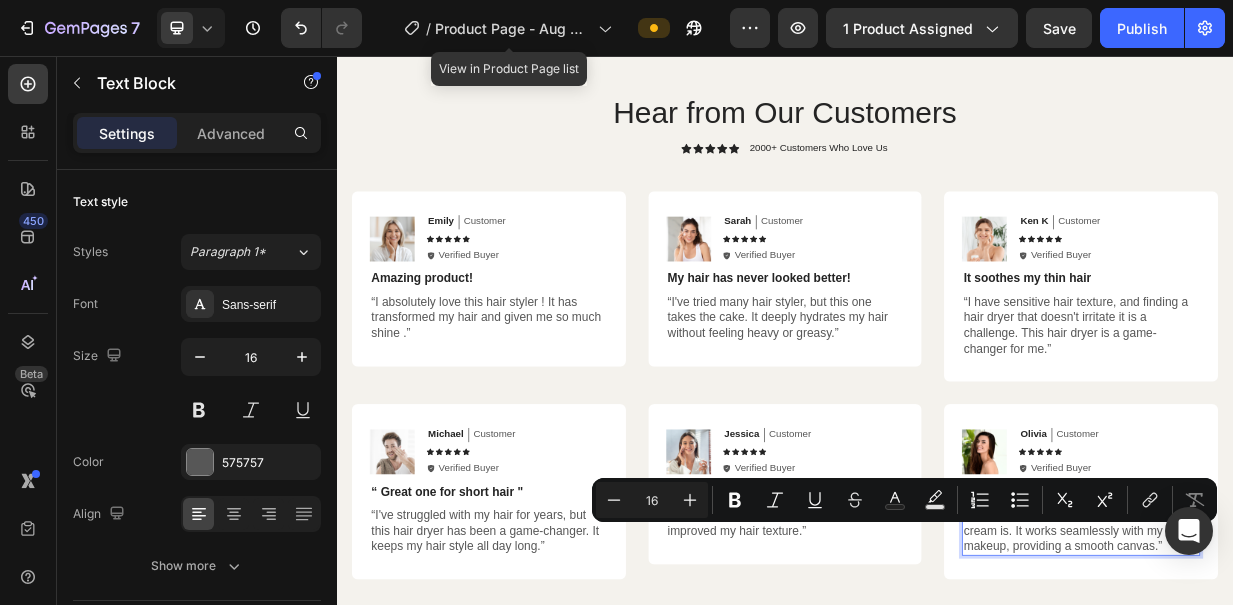 click on "“I'm impressed by how versatile this skin cream is. It works seamlessly with my makeup, providing a smooth canvas.”" at bounding box center (1333, 692) 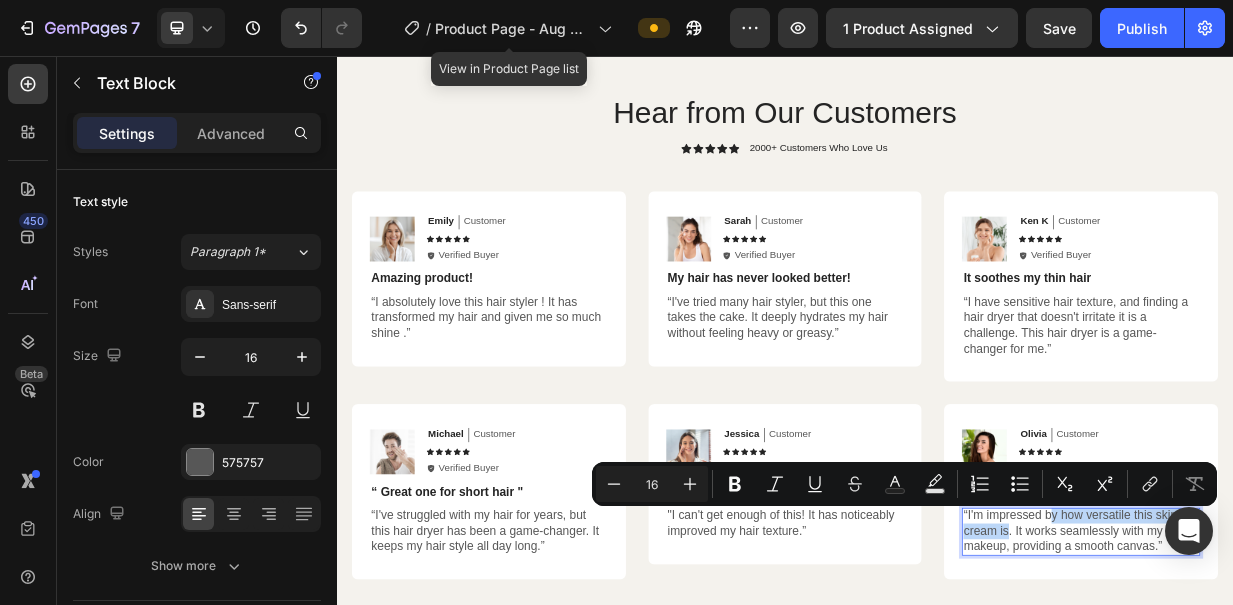 drag, startPoint x: 1237, startPoint y: 693, endPoint x: 1297, endPoint y: 680, distance: 61.39218 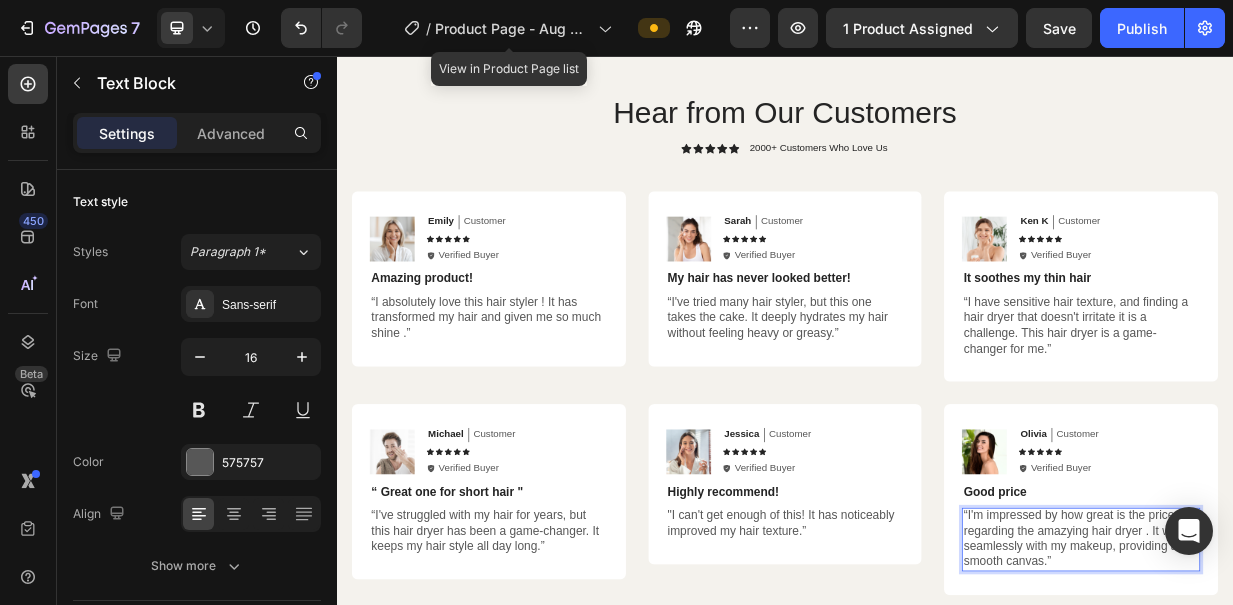 click on "“I'm impressed by how great is the price regarding the amazying hair dryer . It works seamlessly with my makeup, providing a smooth canvas.”" at bounding box center [1333, 702] 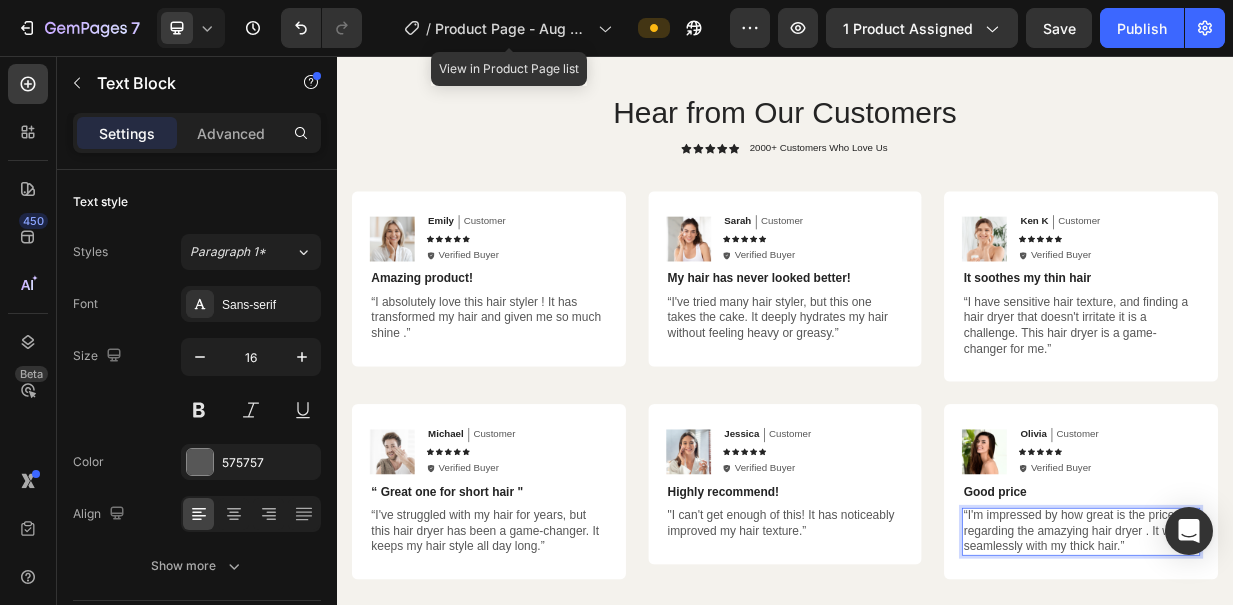click on "“I'm impressed by how great is the price regarding the amazying hair dryer . It works seamlessly with my thick hair.”" at bounding box center [1333, 692] 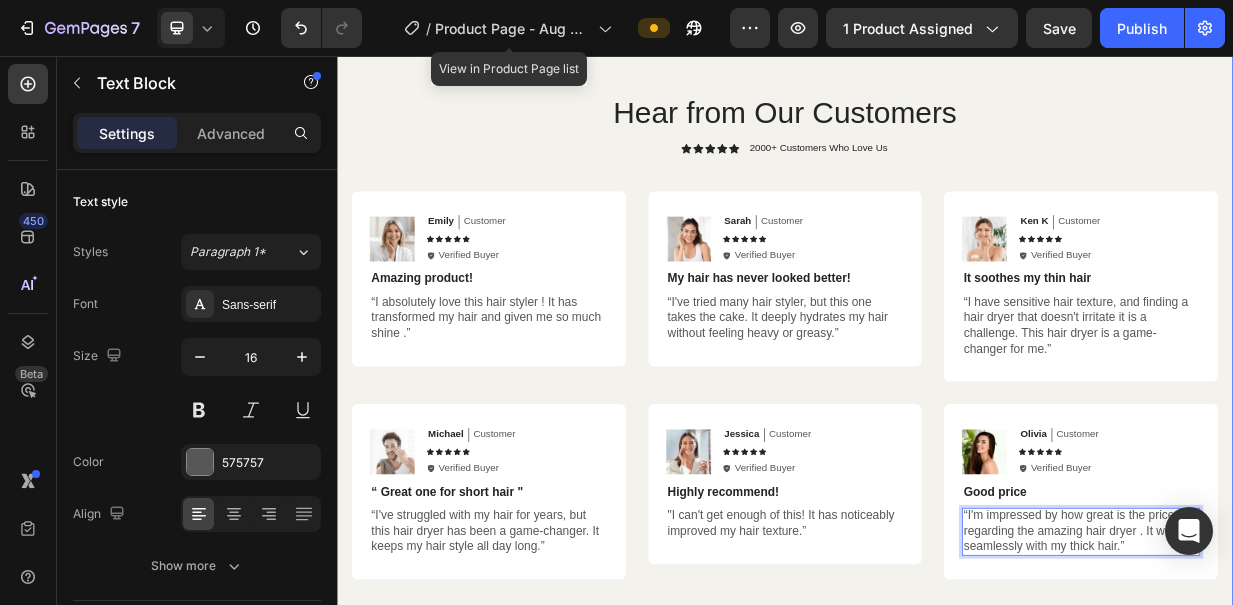 click on "Hear from Our Customers Heading Icon Icon Icon Icon Icon Icon List 2000+ Customers Who Love Us Text Block Row Image Emily Text Block Customer  Text Block Row Icon Icon Icon Icon Icon Icon List
Icon Verified Buyer Text Block Row Row Amazing product! Text Block “I absolutely love this hair styler ! It has transformed my hair and given me so much shine .” Text Block Row Image Sarah Text Block Customer  Text Block Row Icon Icon Icon Icon Icon Icon List
Icon Verified Buyer Text Block Row Row My hair has never looked better! Text Block “I've tried many hair styler, but this one takes the cake. It deeply hydrates my hair without feeling heavy or greasy.” Text Block Row Image Ken K Text Block Customer  Text Block Row Icon Icon Icon Icon Icon Icon List
Icon Verified Buyer Text Block Row Row It soothes my thin hair Text Block Text Block Row Row Image Michael Text Block Customer  Text Block Row Icon Icon Icon Icon Icon Icon List
Icon Row" at bounding box center (937, 430) 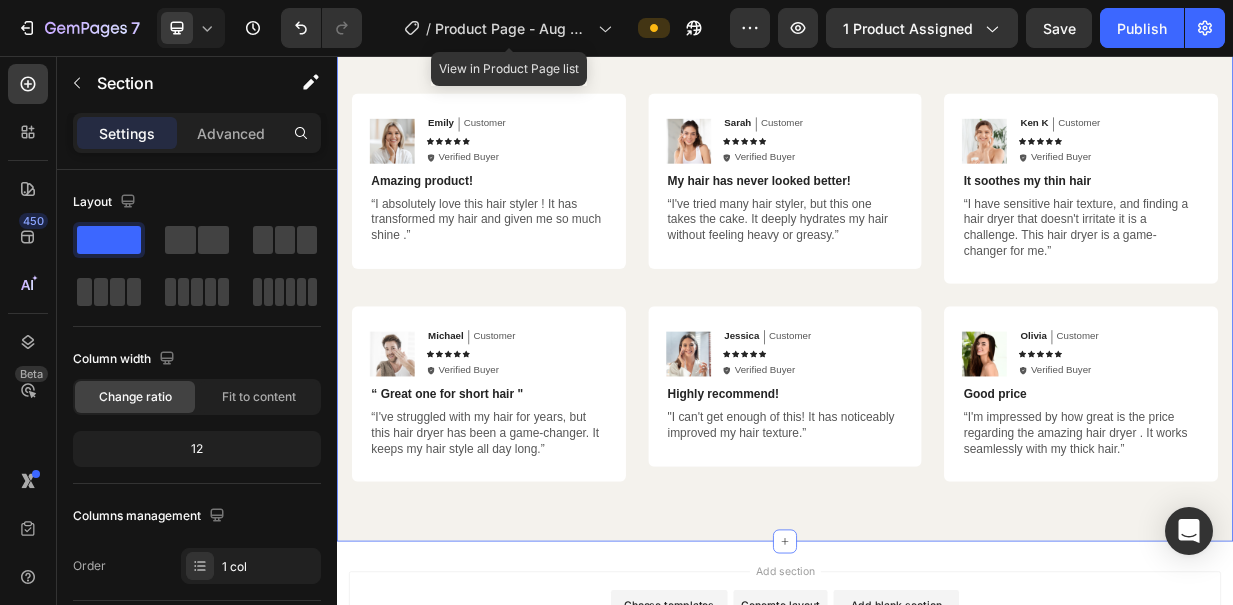 scroll, scrollTop: 7707, scrollLeft: 0, axis: vertical 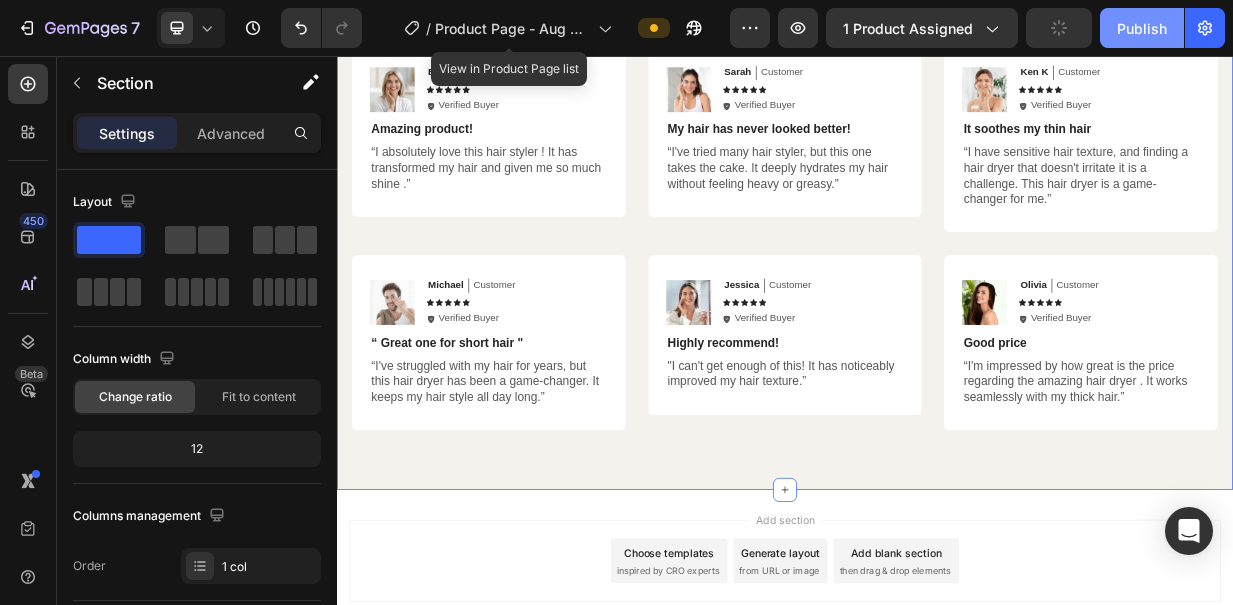 click on "Publish" at bounding box center [1142, 28] 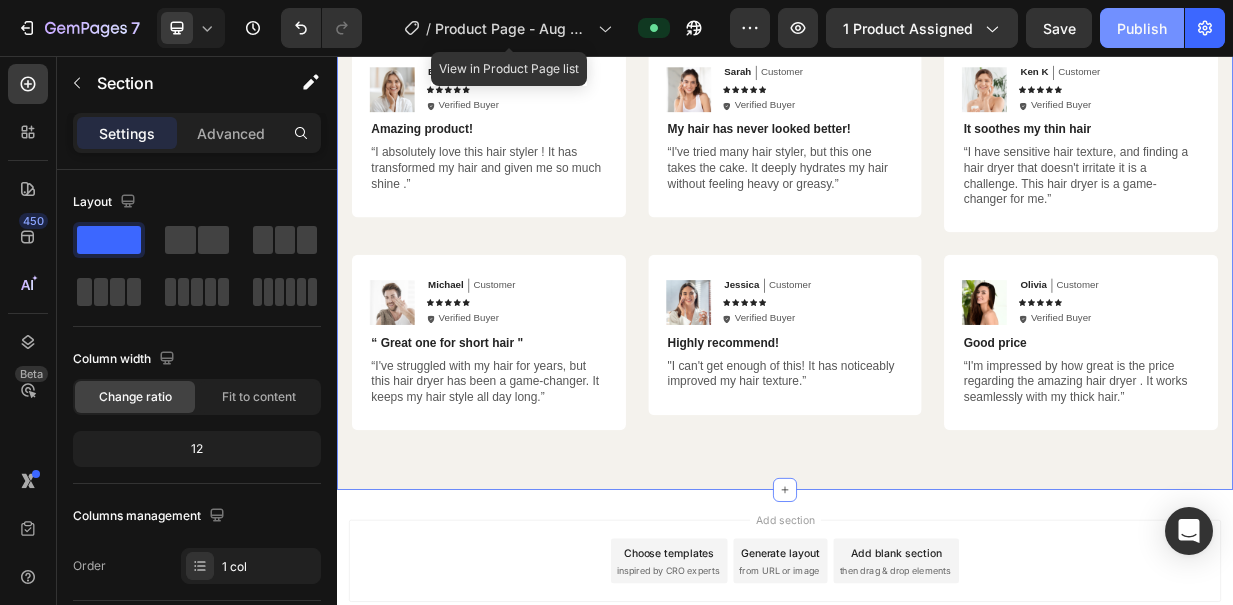 type 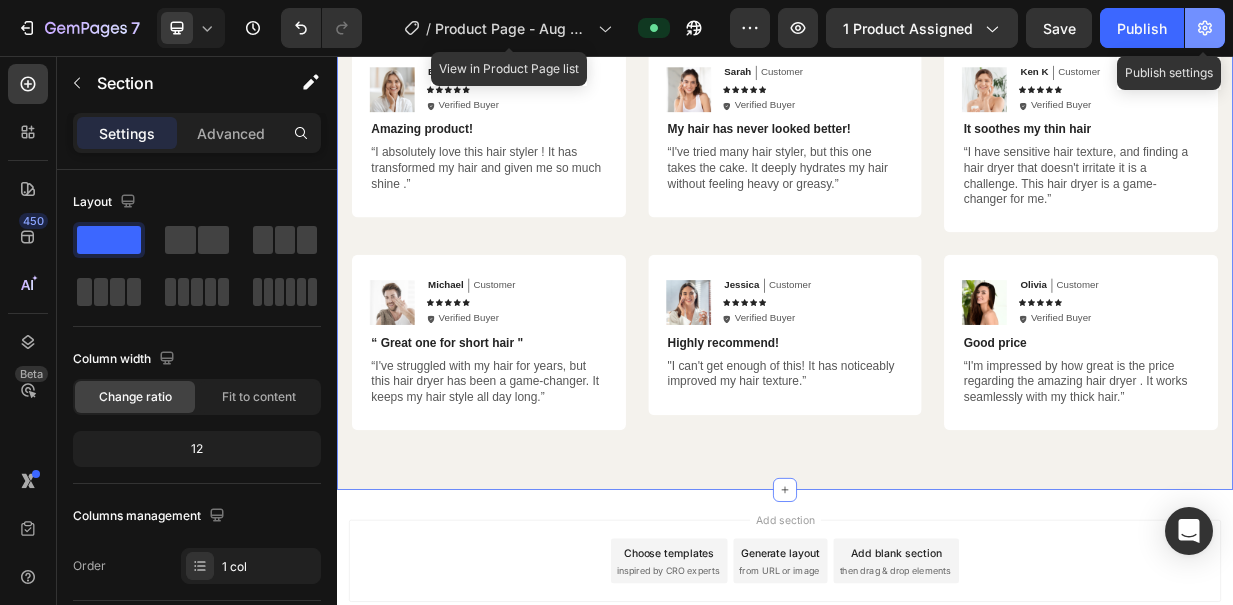 click 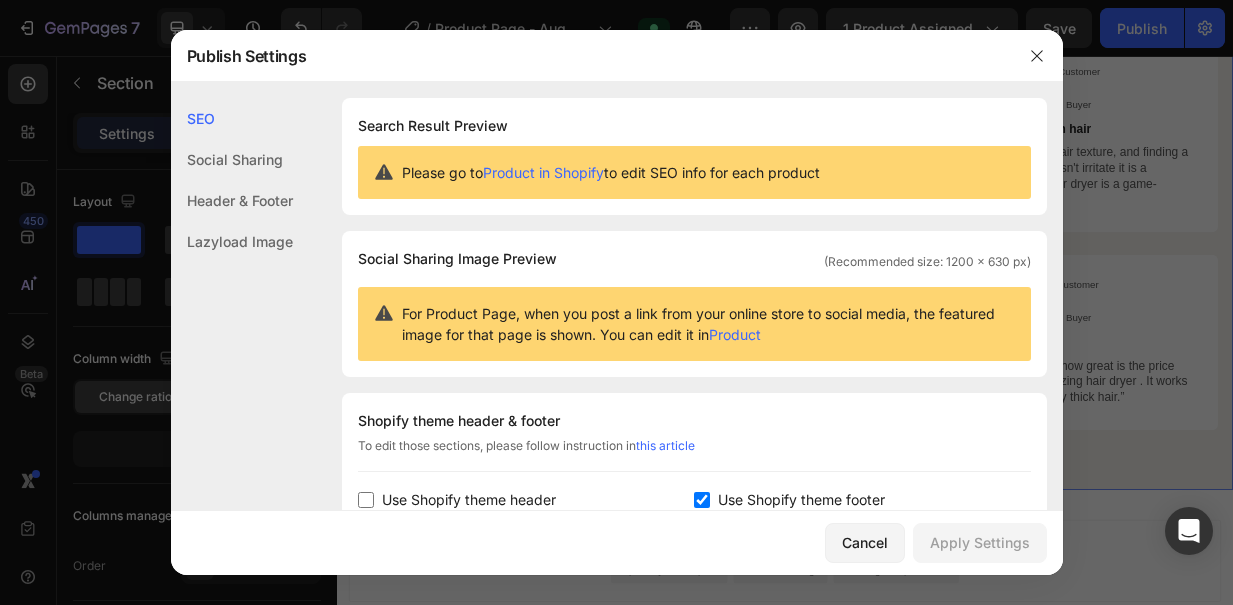 click on "Header & Footer" 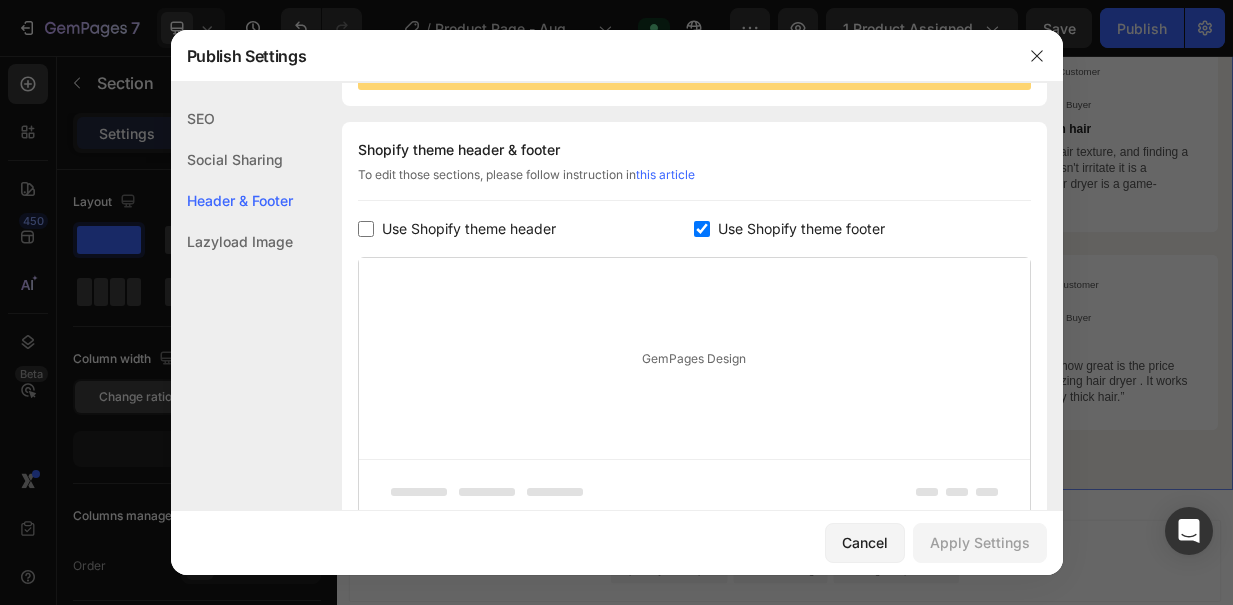 scroll, scrollTop: 291, scrollLeft: 0, axis: vertical 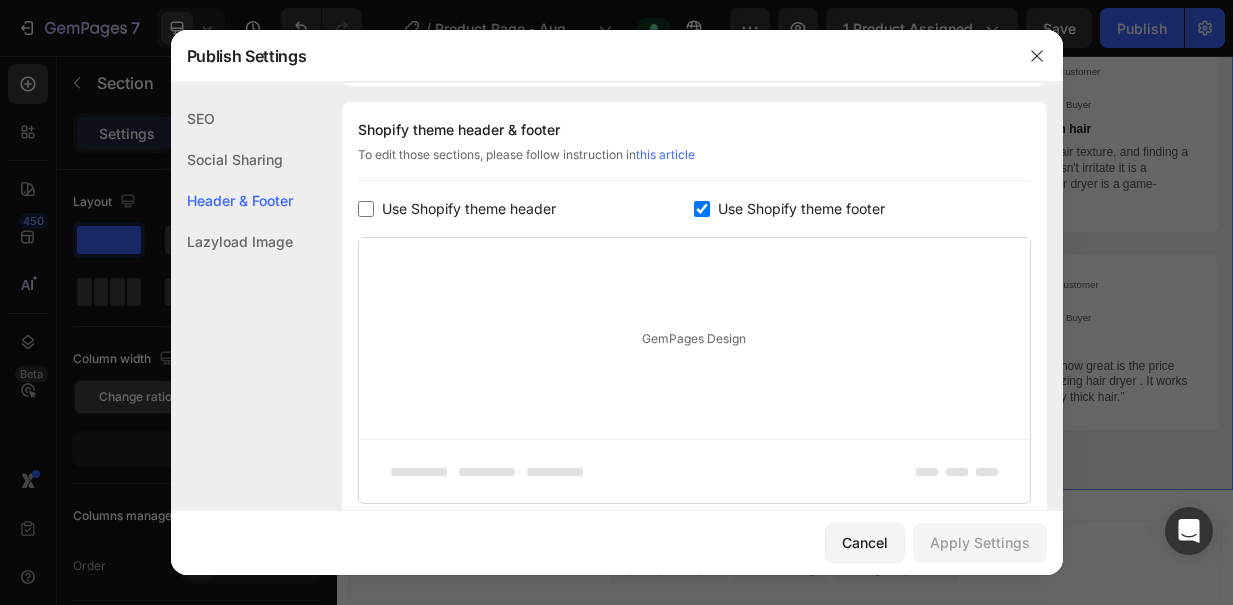 click at bounding box center [702, 209] 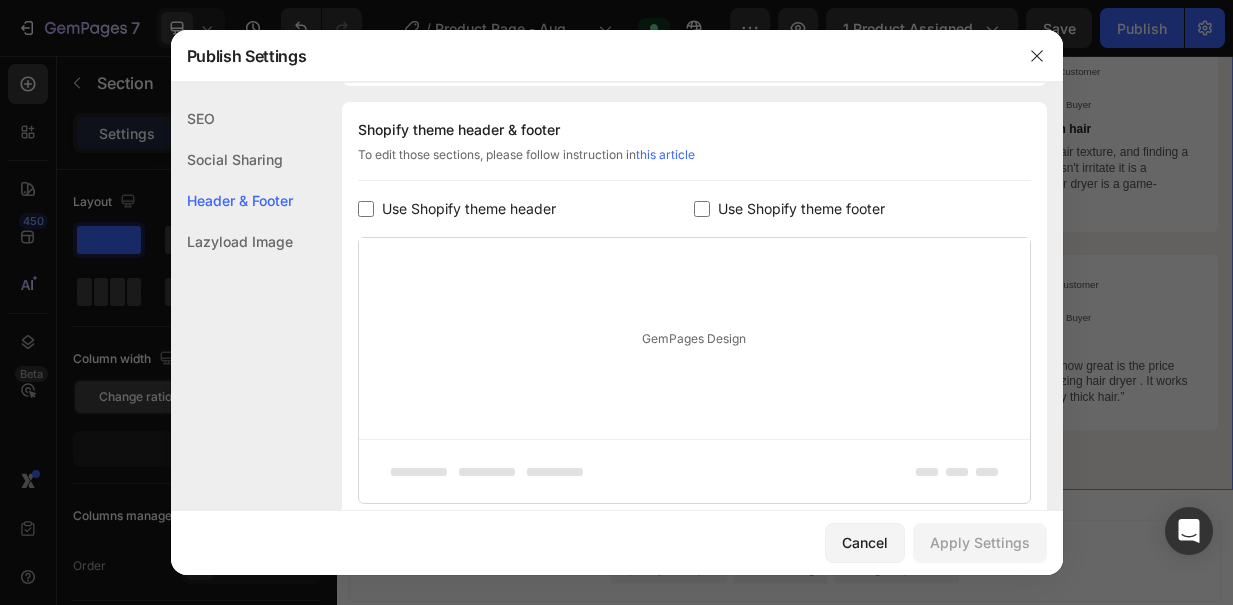 checkbox on "false" 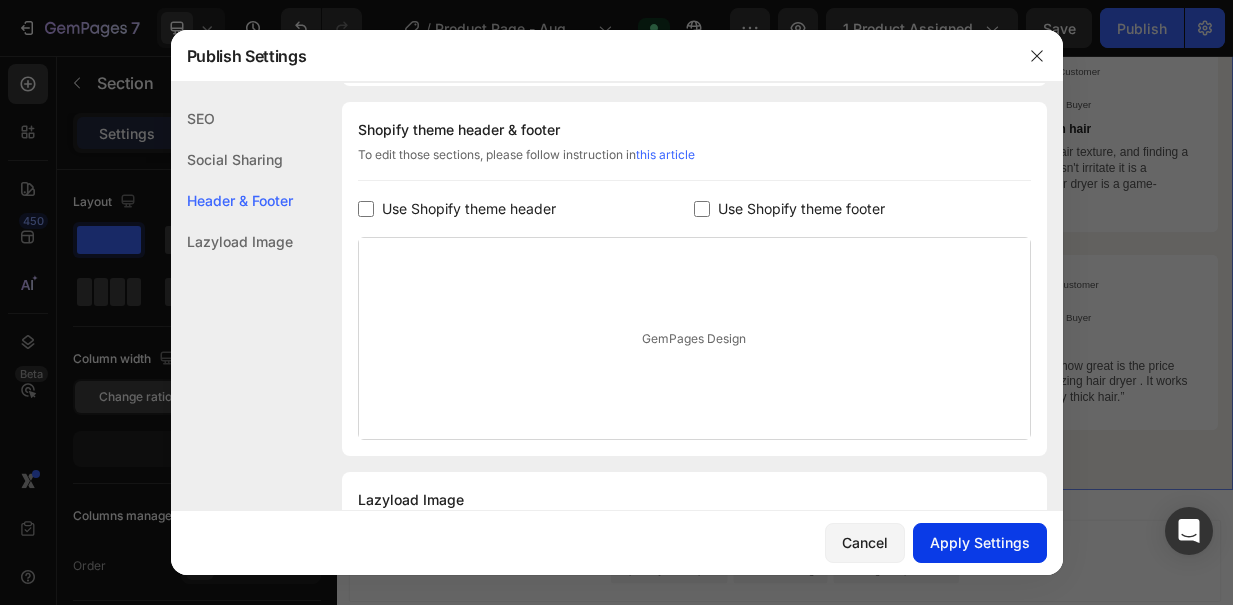 click on "Apply Settings" at bounding box center [980, 542] 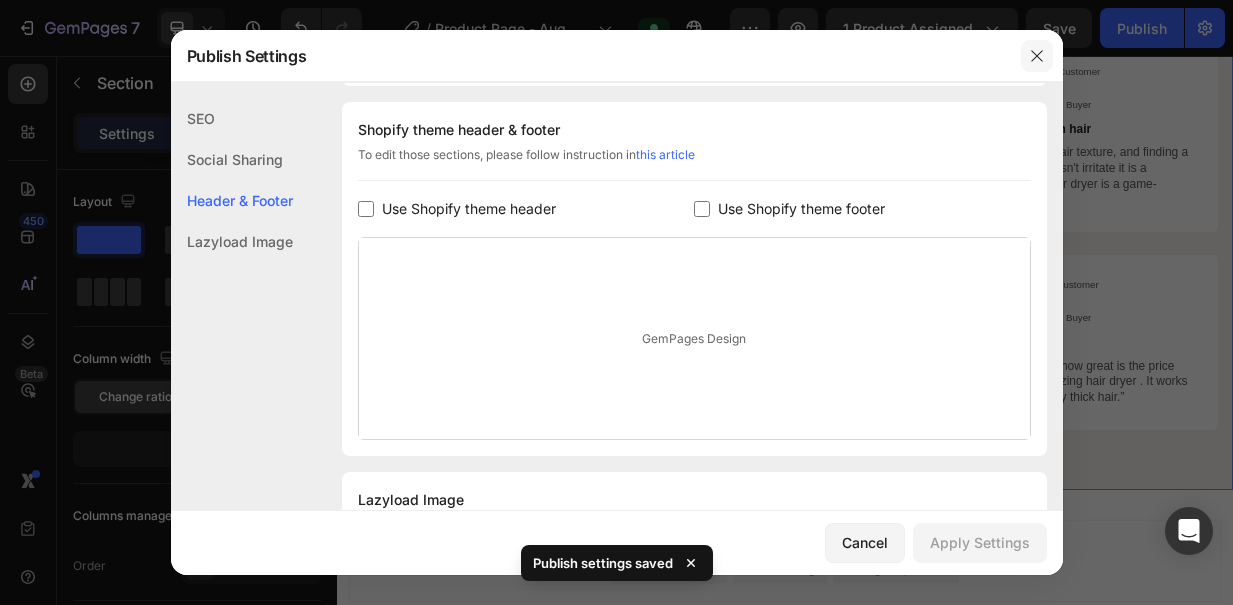 click 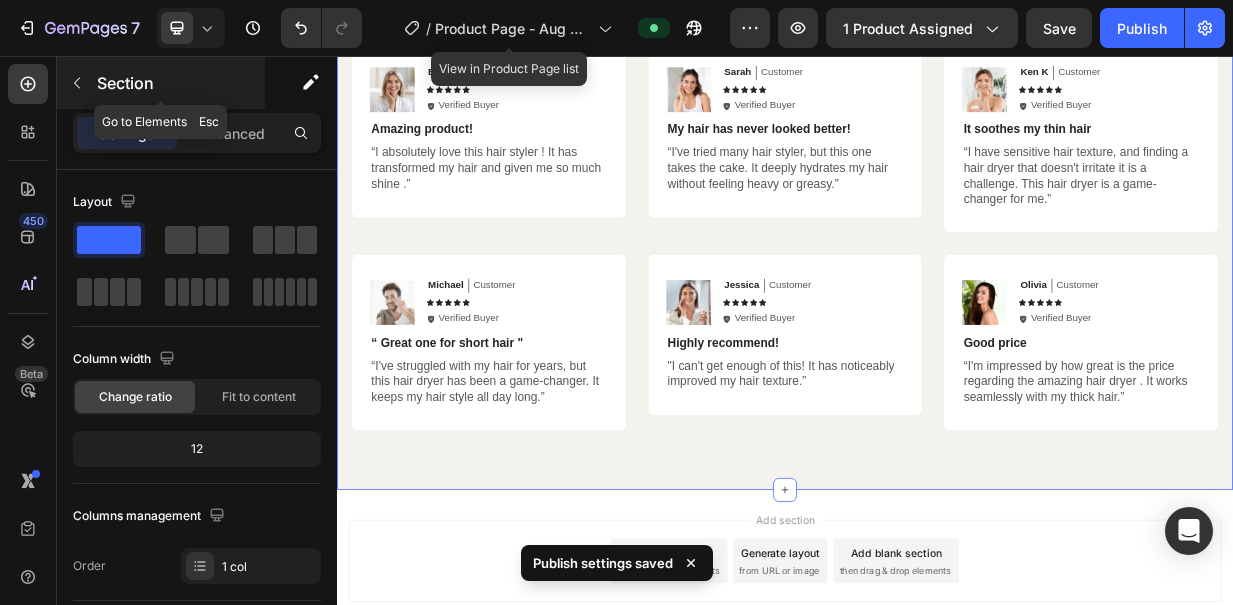 click 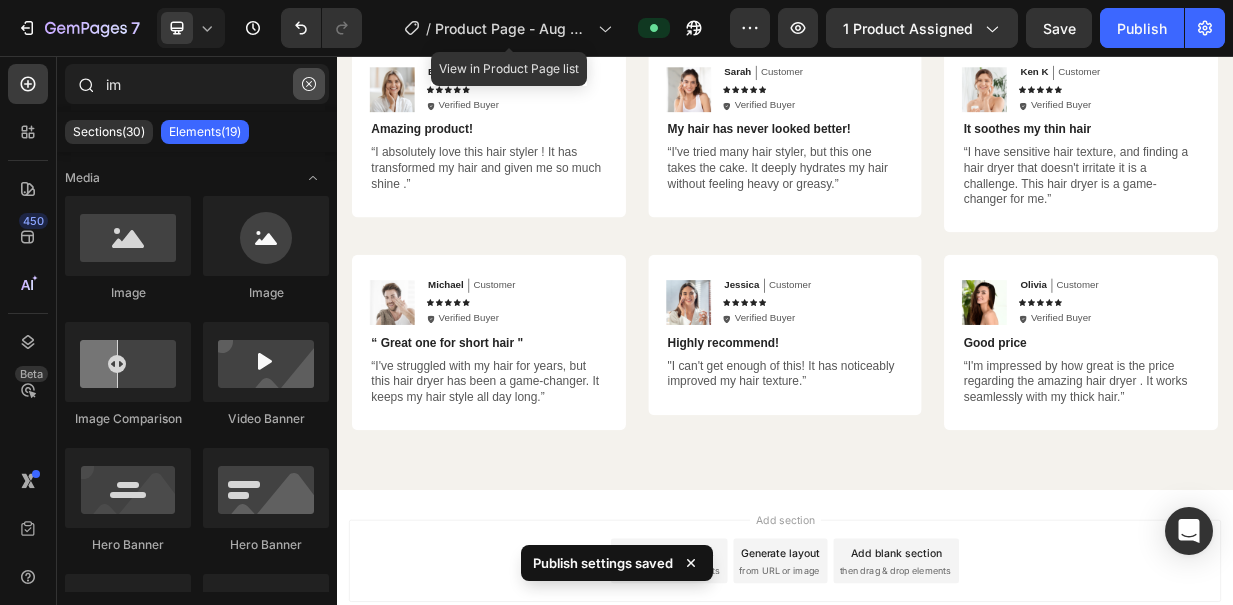 click at bounding box center (309, 84) 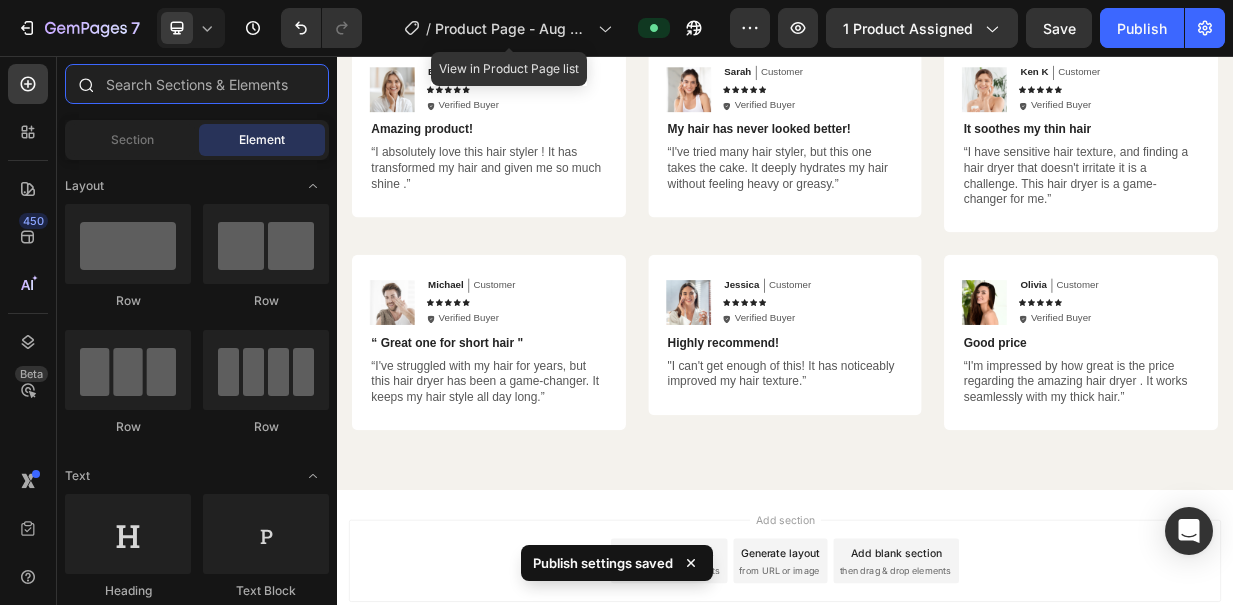 click at bounding box center (197, 84) 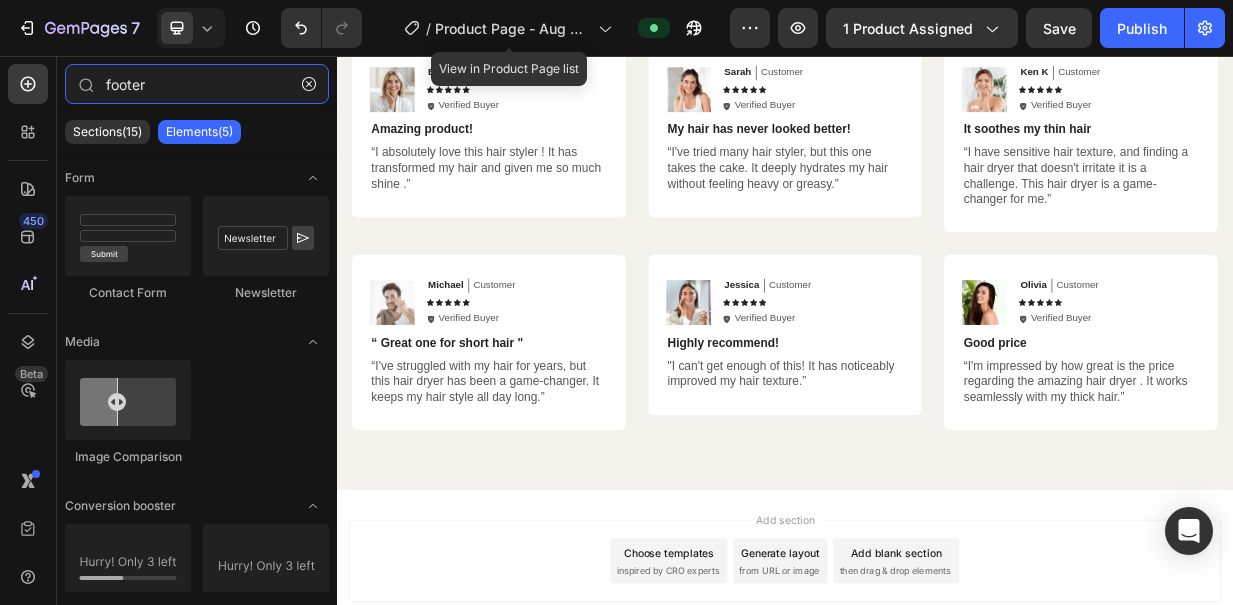 type on "footer" 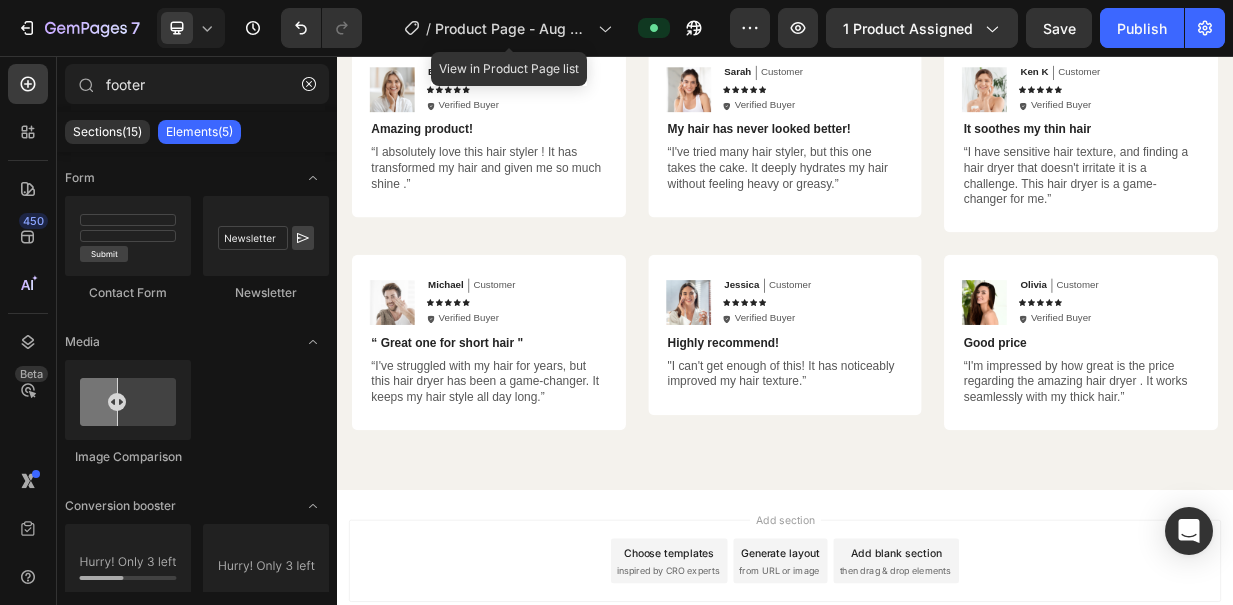 click on "inspired by CRO experts" at bounding box center (780, 745) 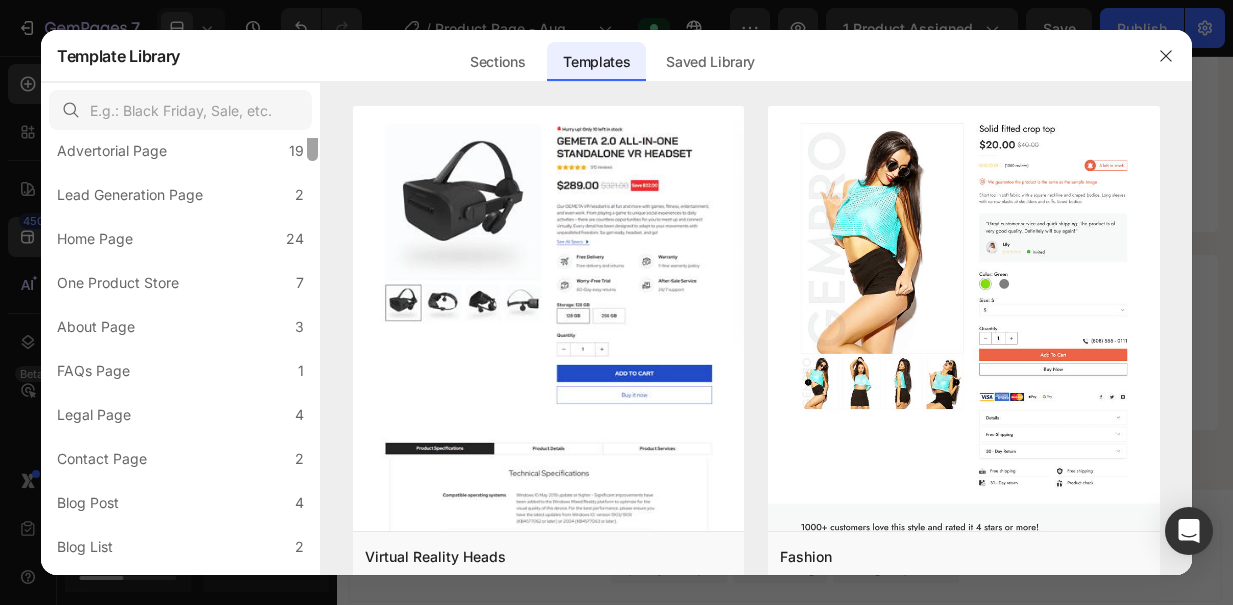 scroll, scrollTop: 279, scrollLeft: 0, axis: vertical 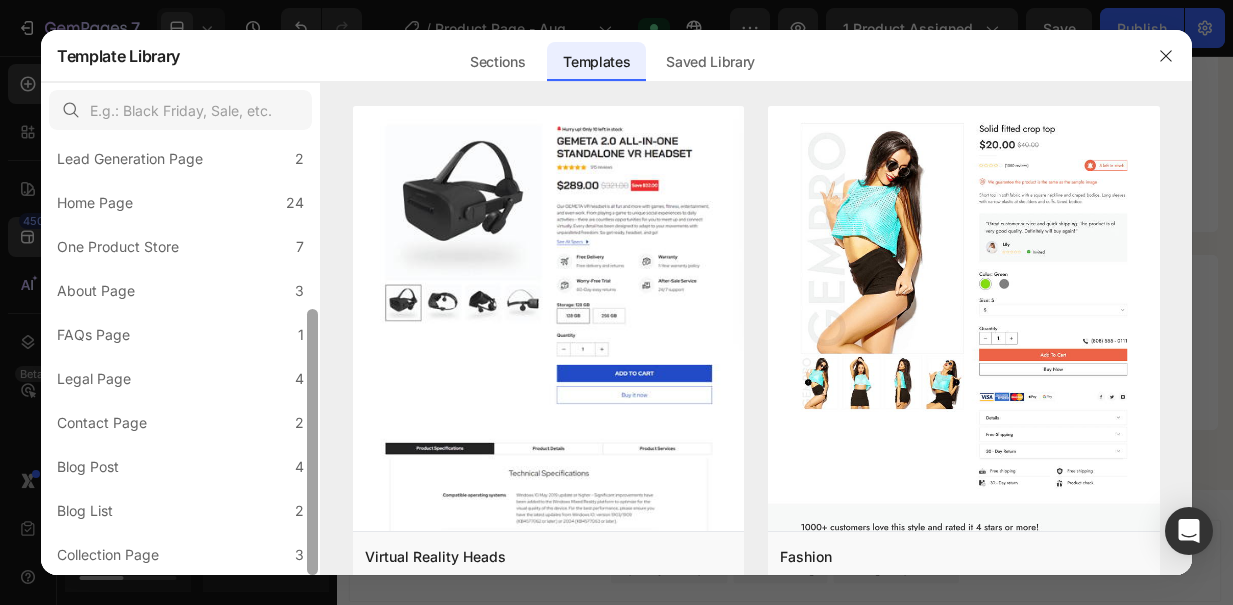 drag, startPoint x: 312, startPoint y: 280, endPoint x: 312, endPoint y: 484, distance: 204 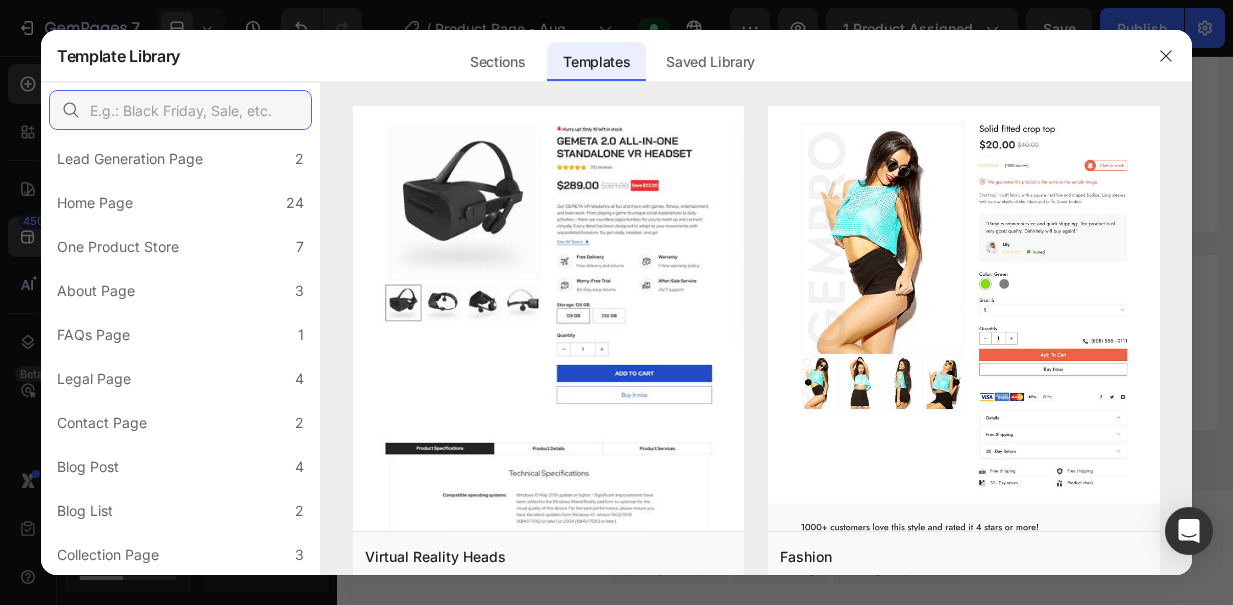 click at bounding box center [180, 110] 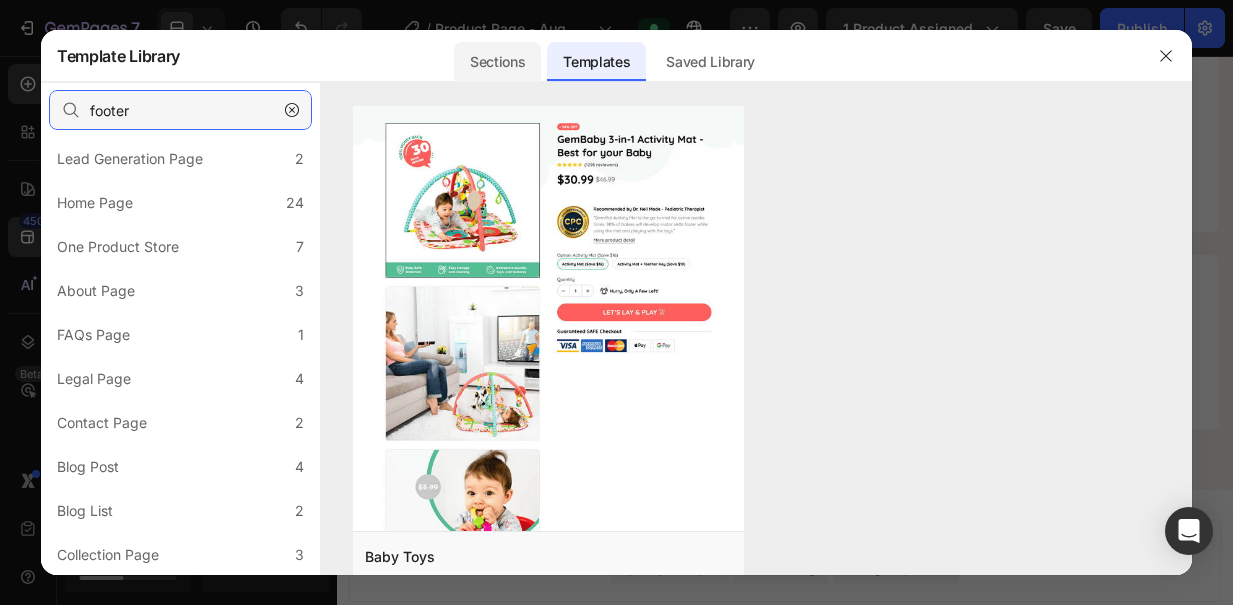 type on "footer" 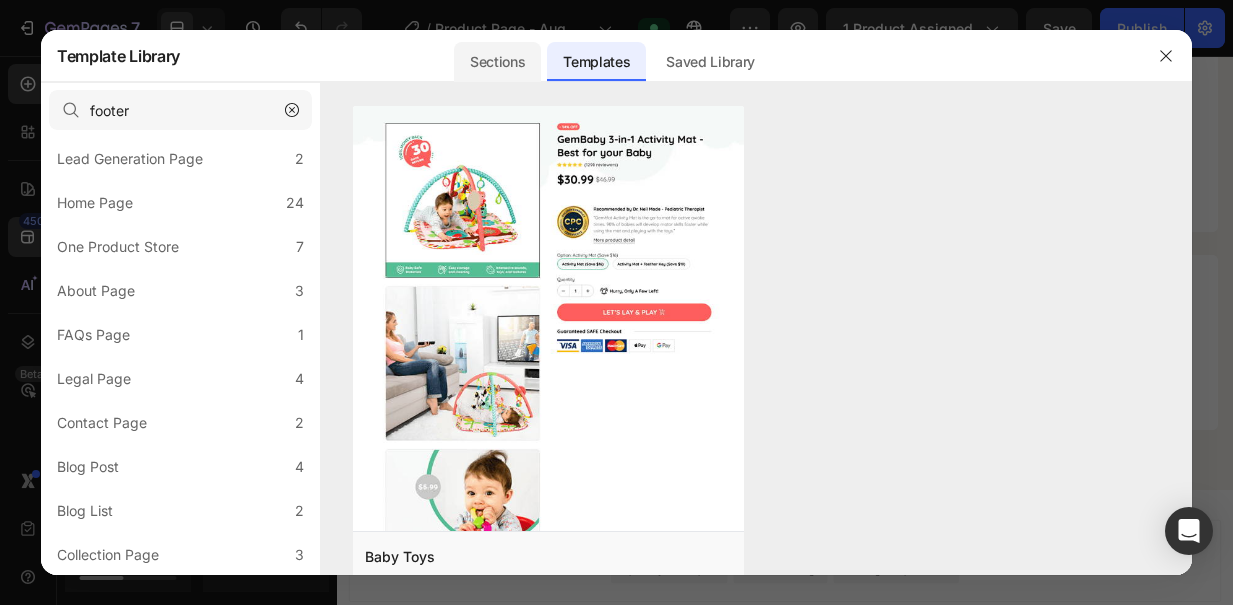 click on "Sections" 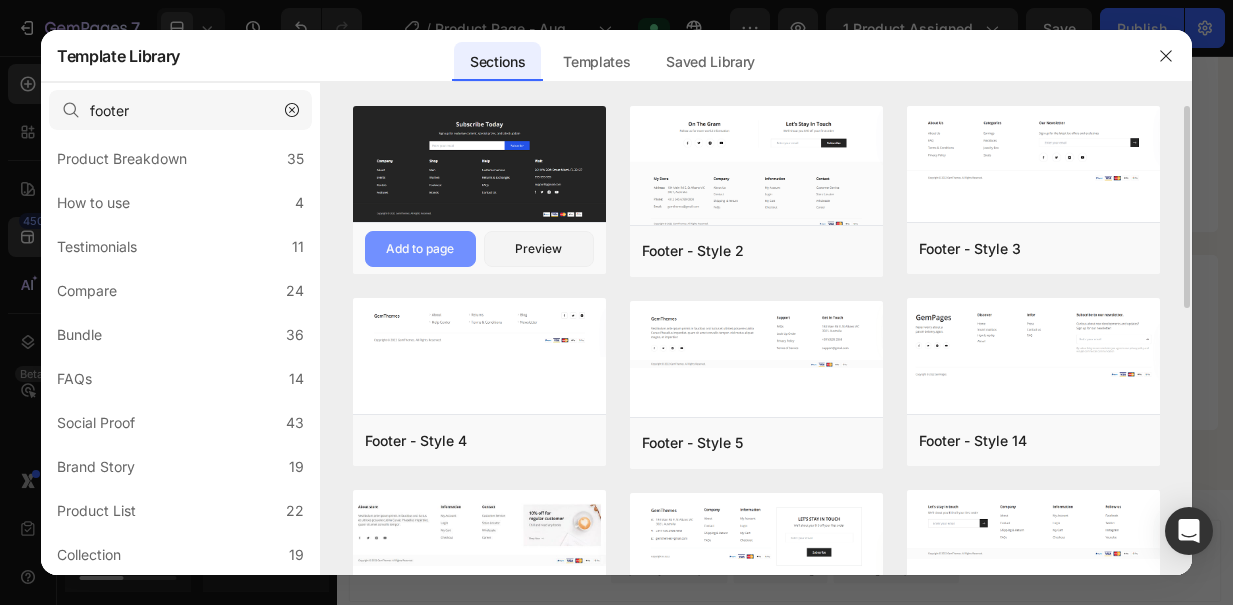 click on "Add to page" at bounding box center [420, 249] 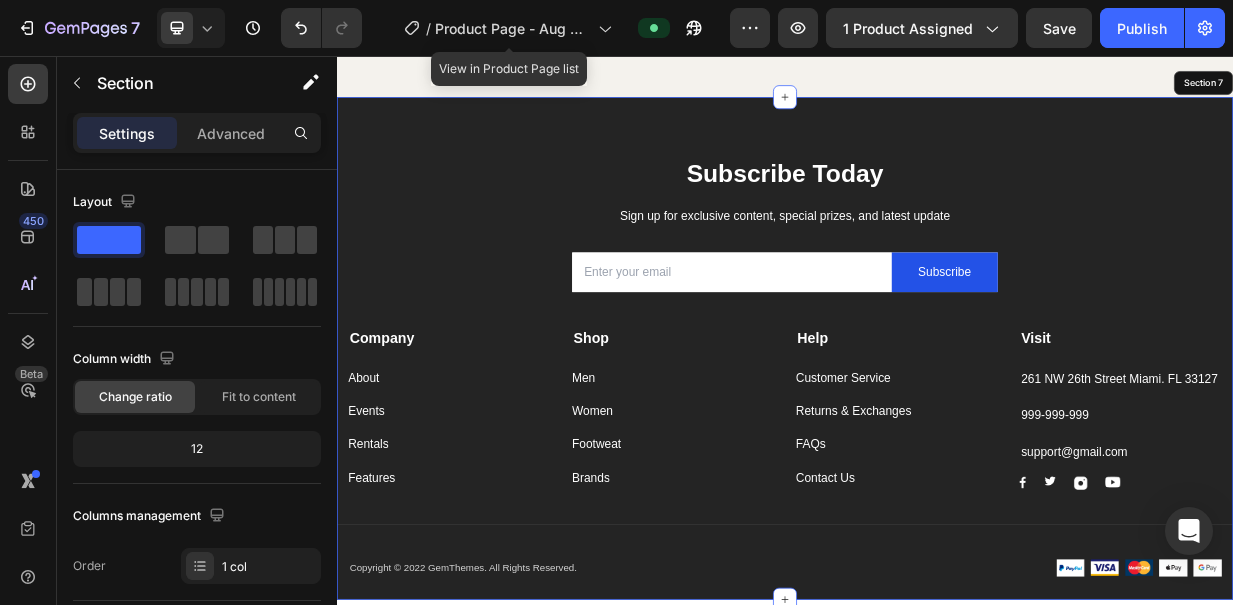 scroll, scrollTop: 8288, scrollLeft: 0, axis: vertical 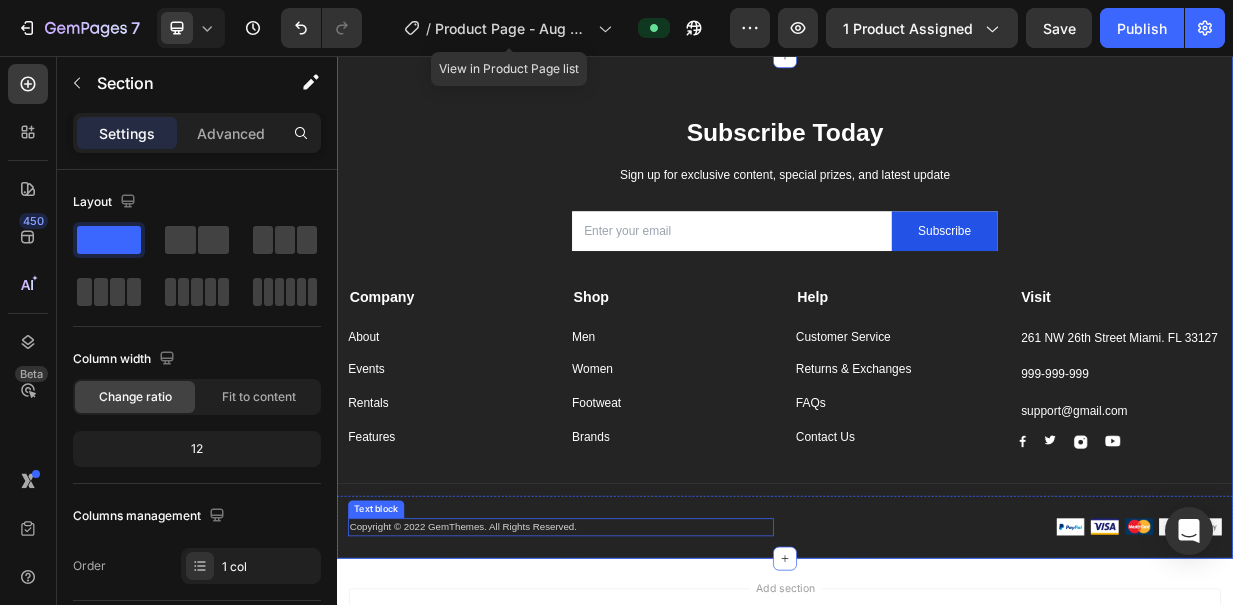 click on "Copyright © 2022 GemThemes. All Rights Reserved." at bounding box center [637, 687] 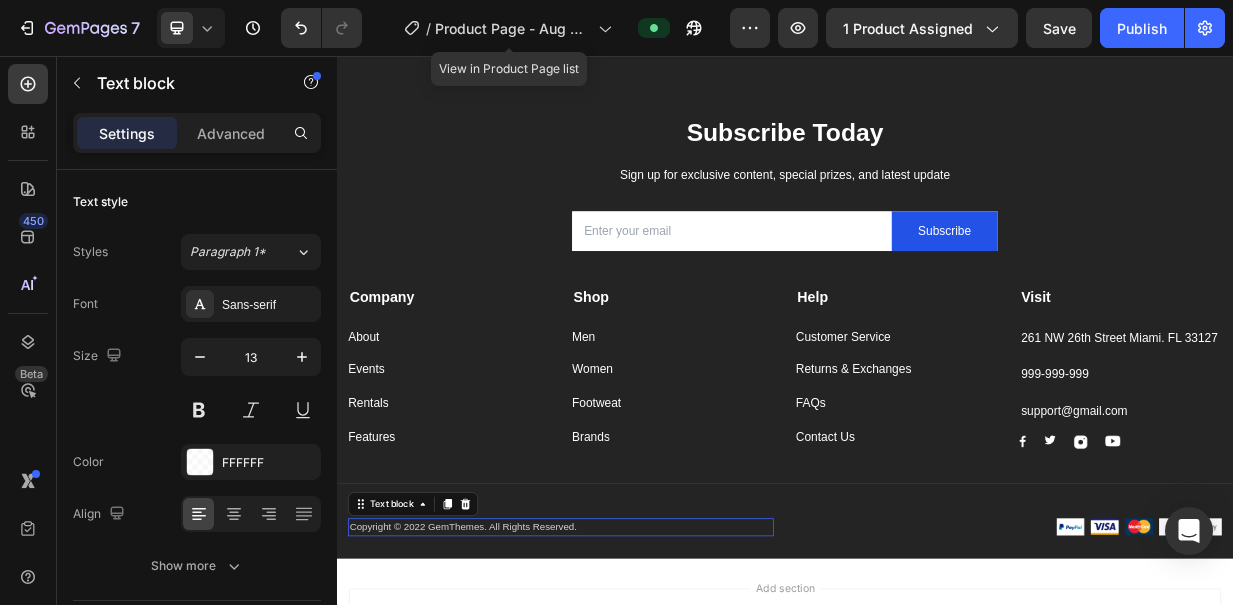 click on "Copyright © 2022 GemThemes. All Rights Reserved." at bounding box center [637, 687] 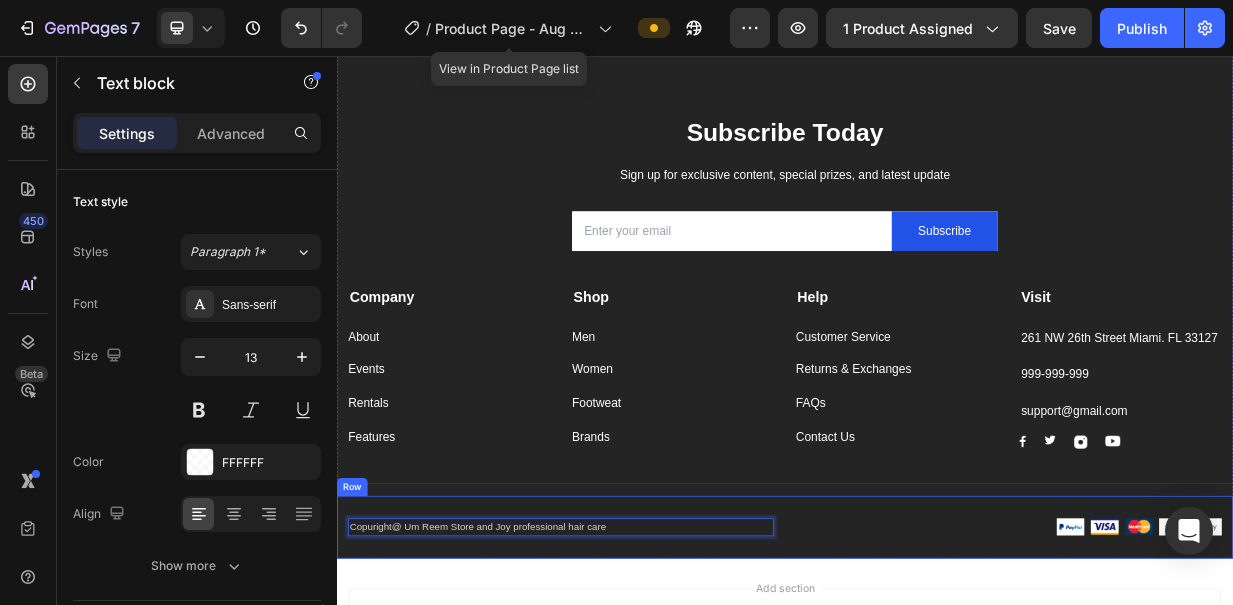 click on "Copuright@ Um Reem Store and Joy professional hair care  Text block   0 Image Image Image Image Image Row Row" at bounding box center (937, 687) 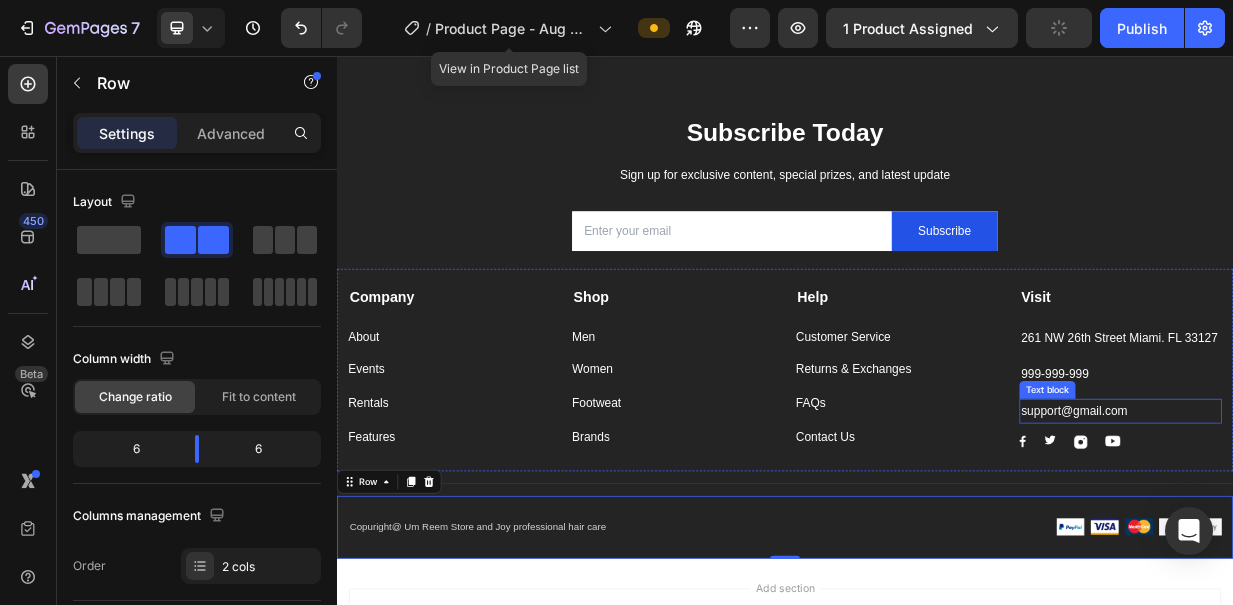click on "support@gmail.com" at bounding box center (1386, 531) 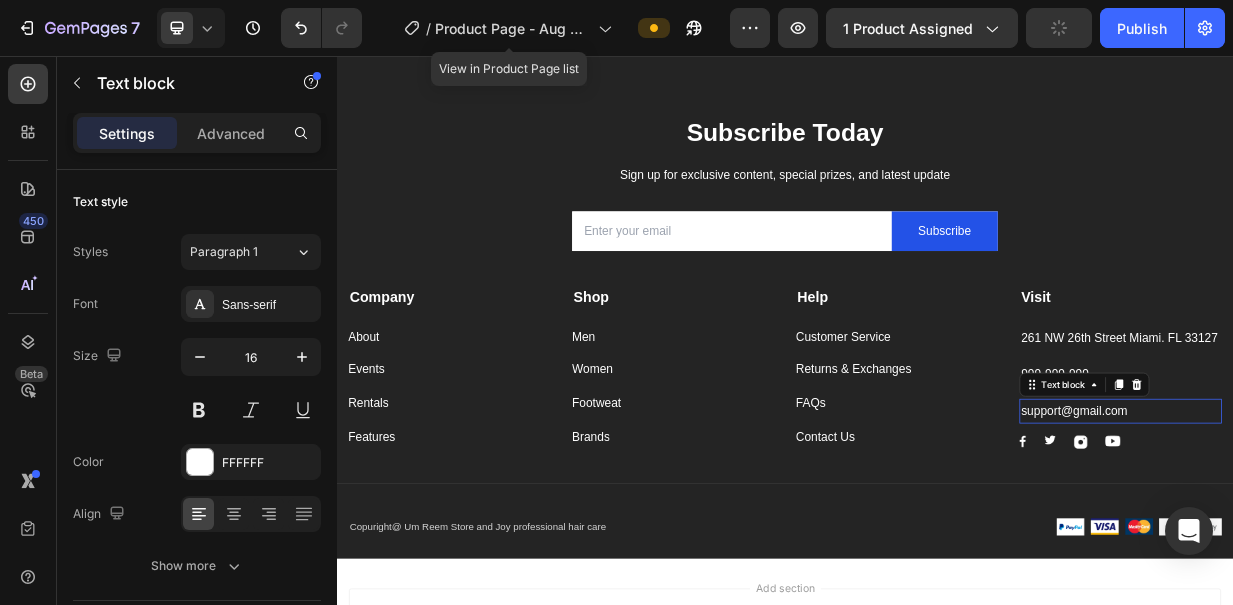 click on "support@gmail.com" at bounding box center (1386, 531) 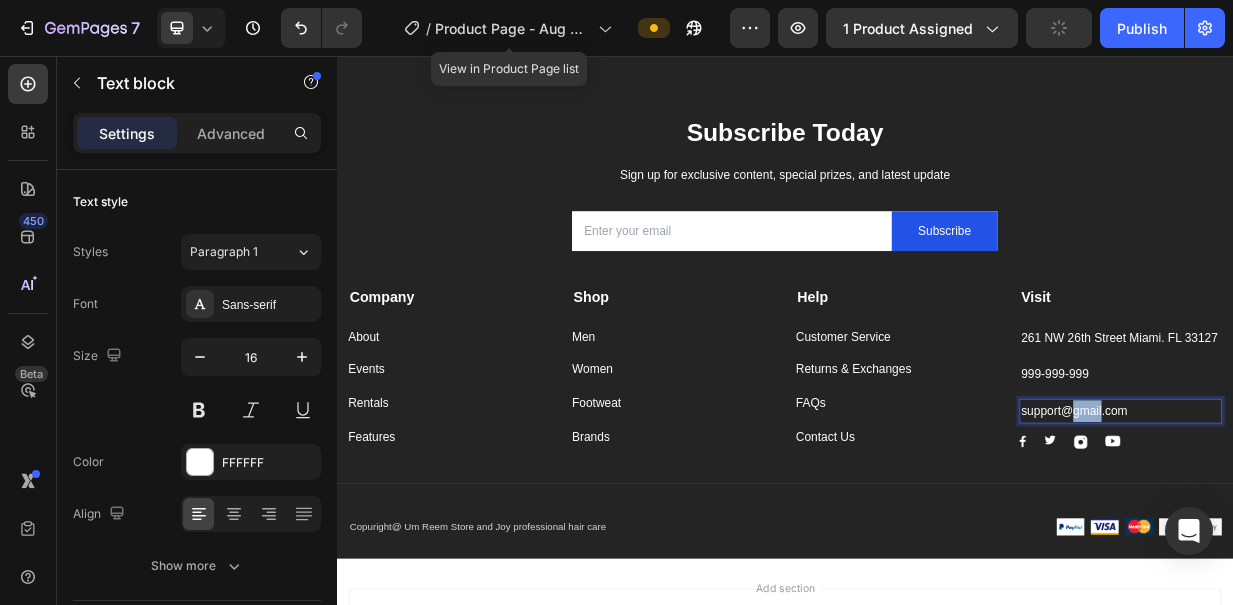 click on "support@gmail.com" at bounding box center [1386, 531] 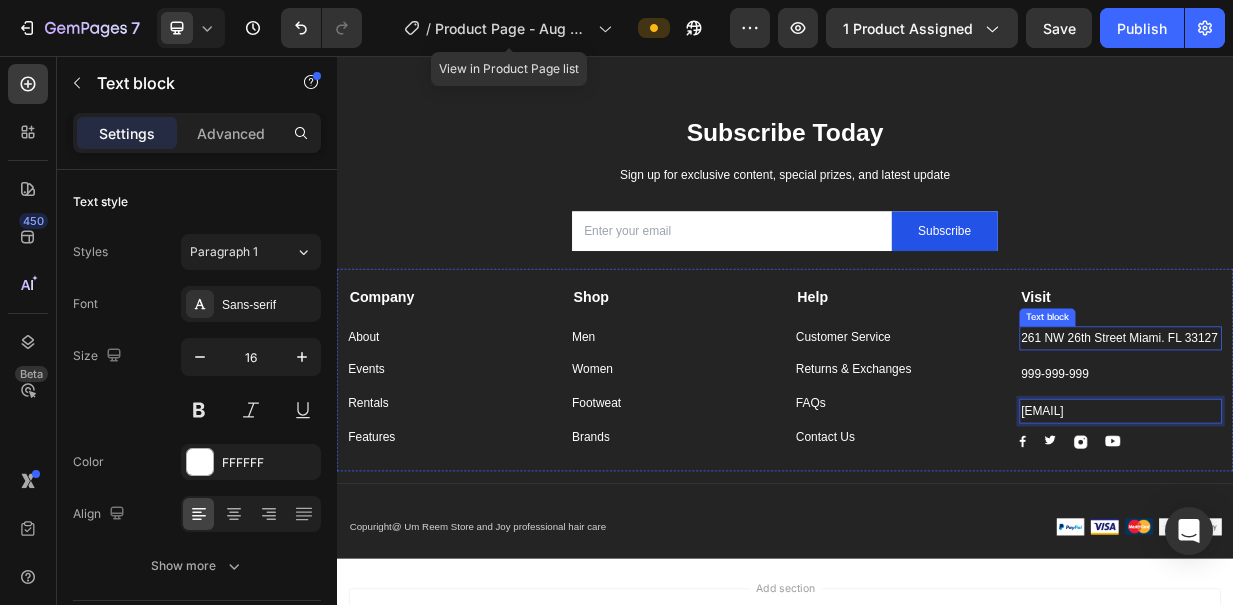 click on "261 NW 26th Street Miami. FL 33127" at bounding box center (1386, 434) 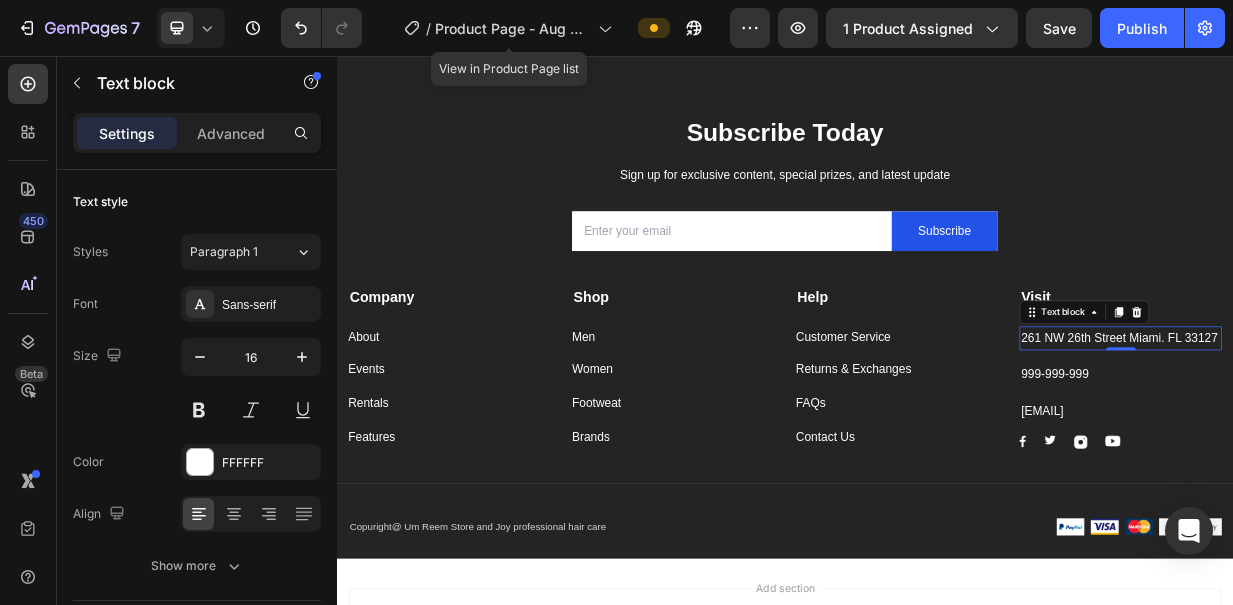 click on "261 NW 26th Street Miami. FL 33127" at bounding box center [1386, 434] 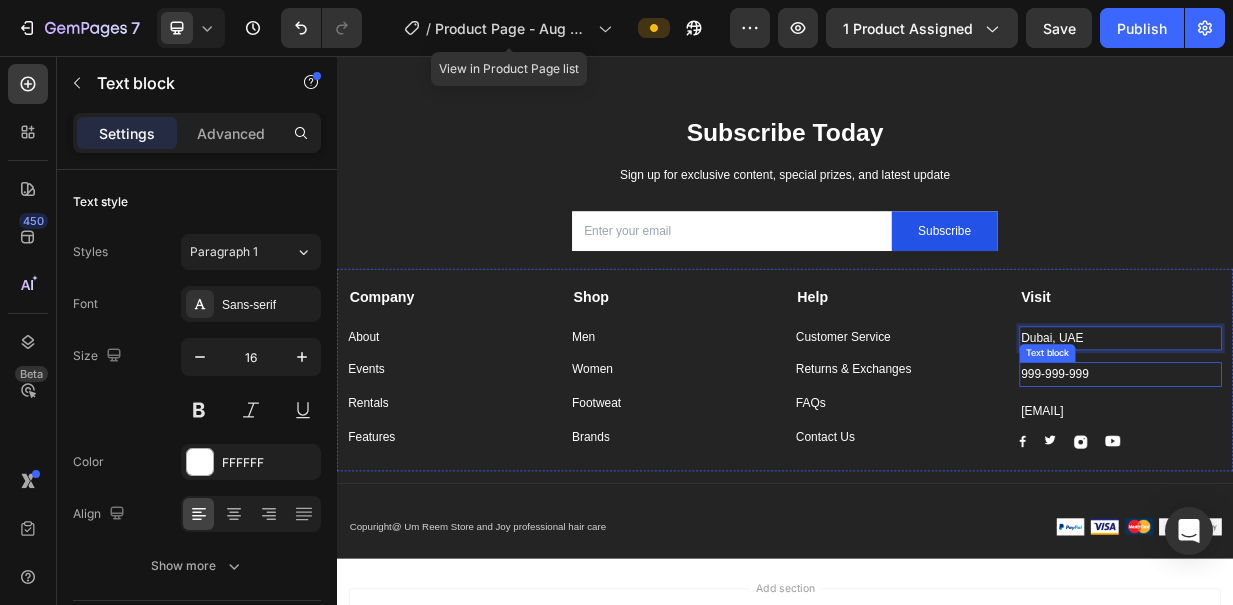 click on "999-999-999" at bounding box center [1386, 482] 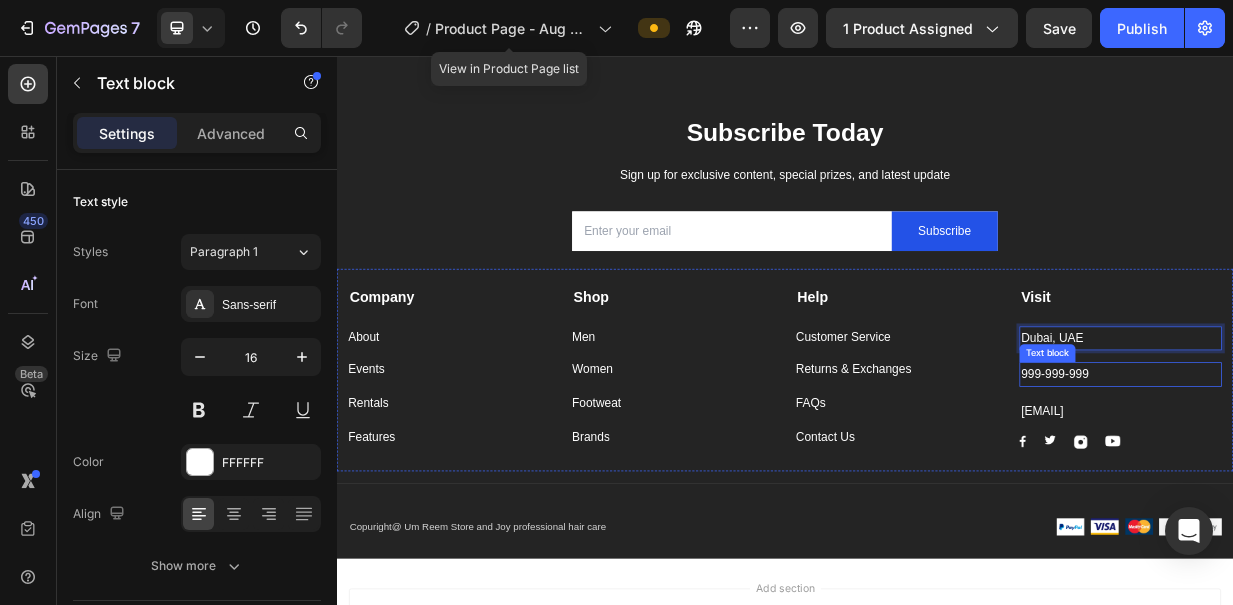 click on "999-999-999" at bounding box center [1386, 482] 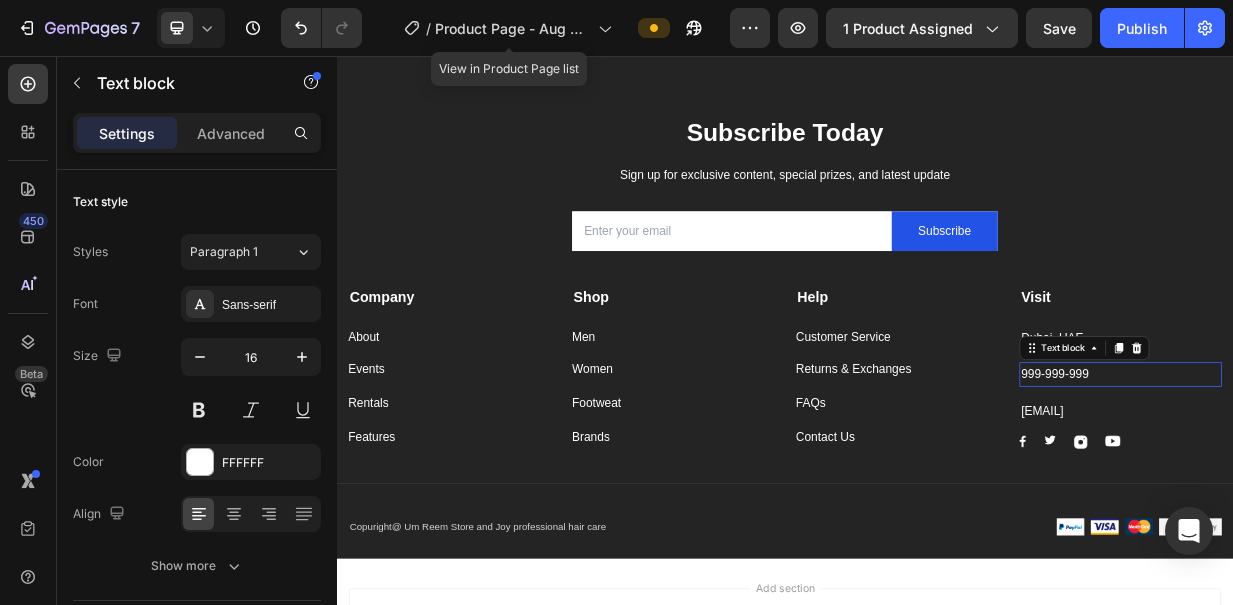 click on "999-999-999" at bounding box center (1386, 482) 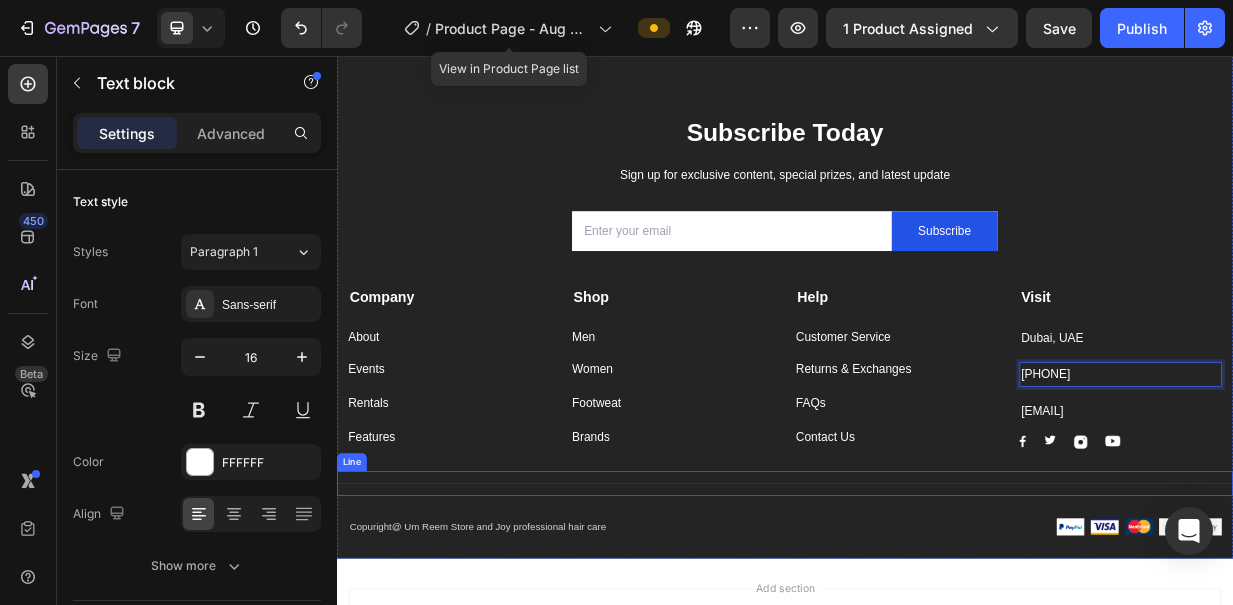 click on "Title Line" at bounding box center (937, 628) 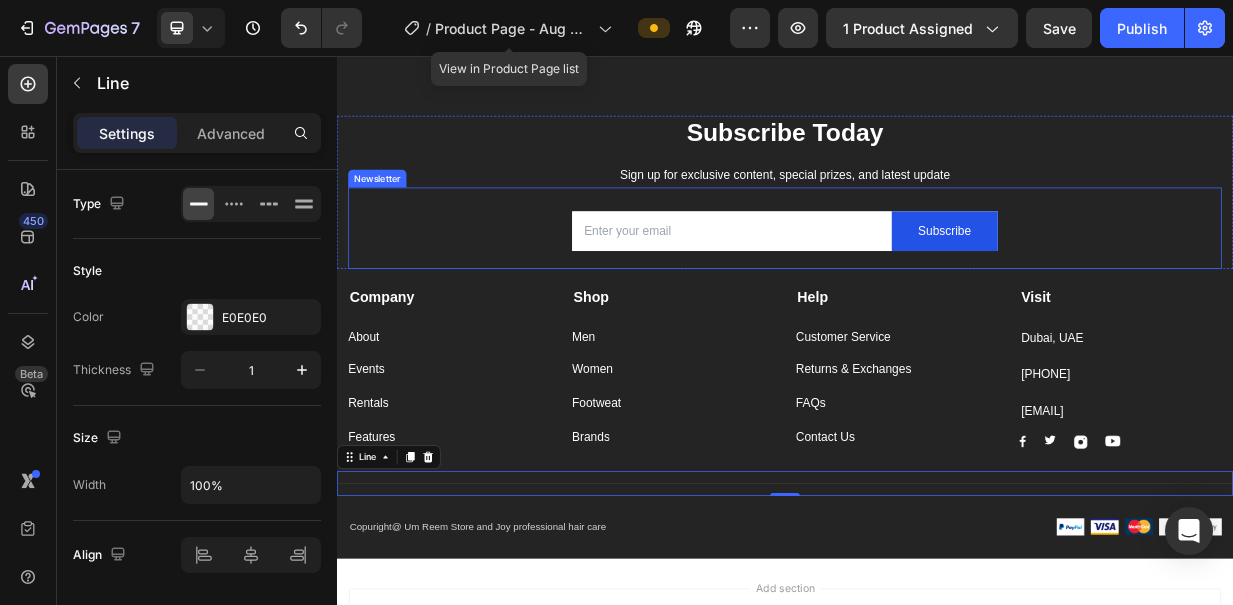 click on "Email Field Subscribe Submit Button Row Newsletter" at bounding box center (937, 286) 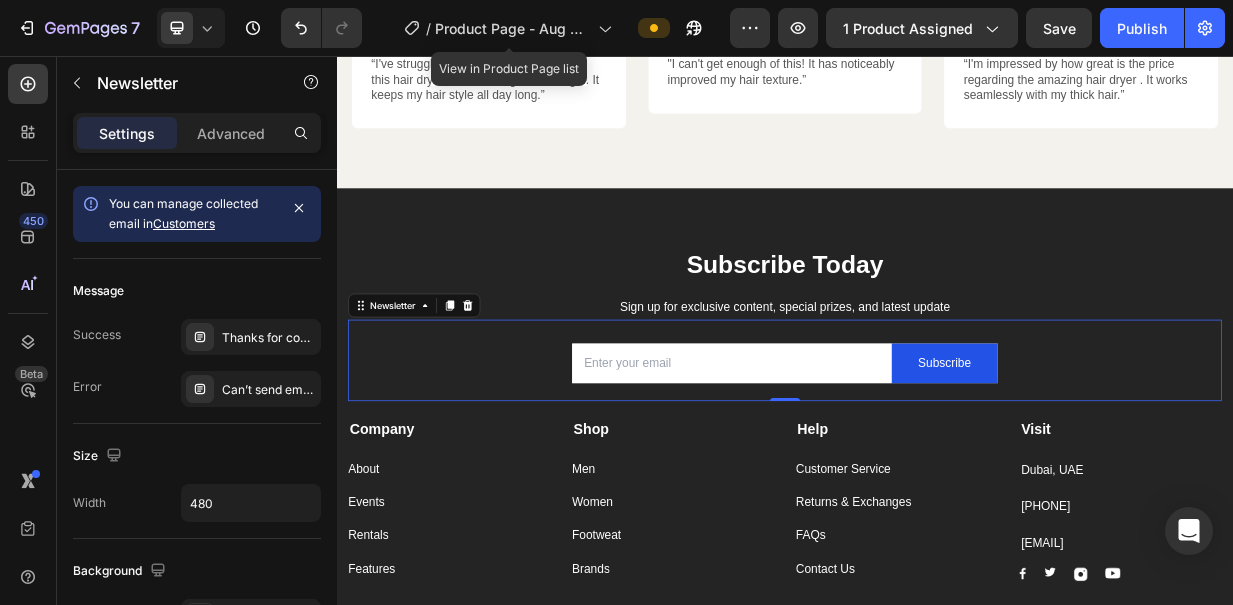 scroll, scrollTop: 7968, scrollLeft: 0, axis: vertical 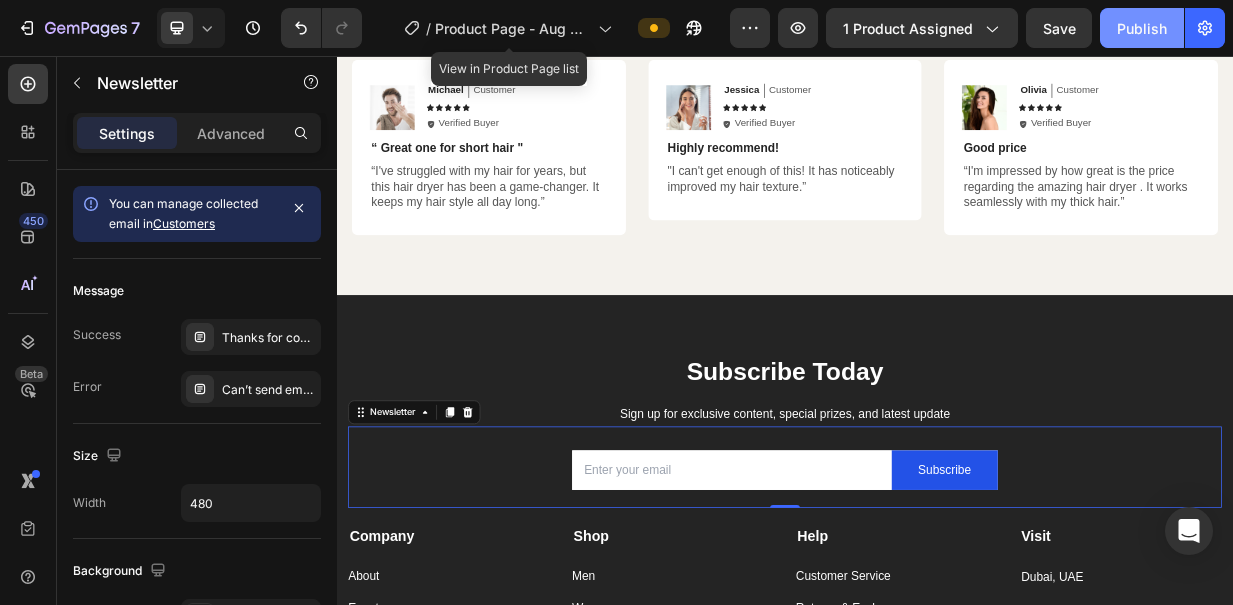 click on "Publish" at bounding box center (1142, 28) 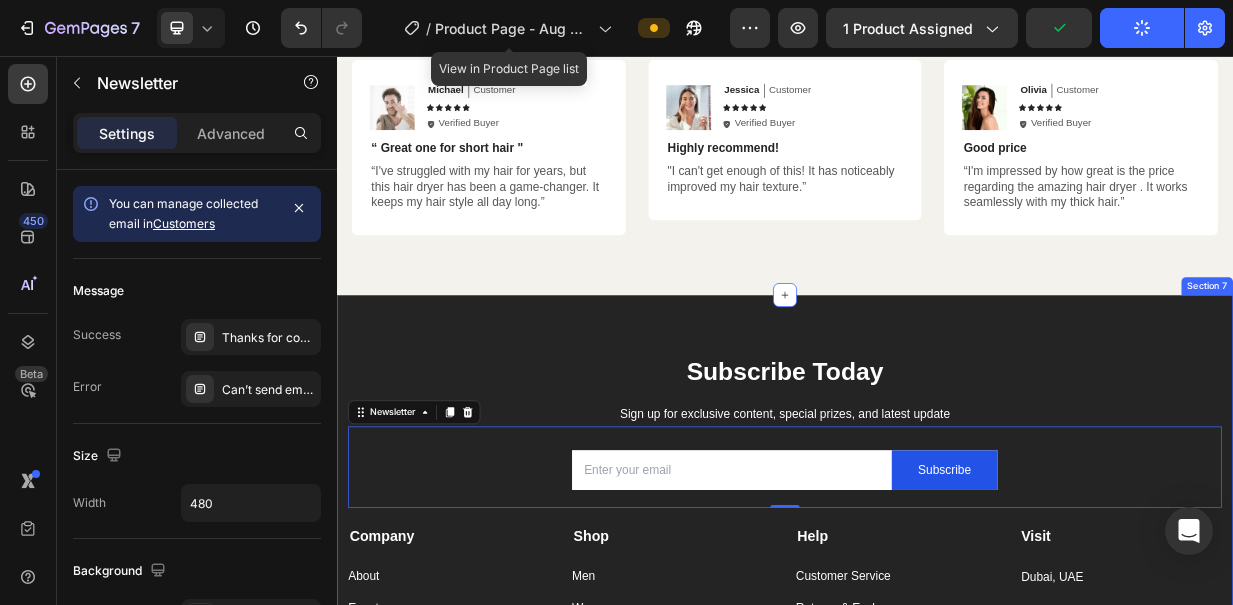 click on "Subscribe Today Heading Sign up for exclusive content, special prizes, and latest update Text block Email Field Subscribe Submit Button Row Newsletter   0 Row Company Text block About Button Events Button Rentals Button Features Button Shop Text block Men Button Women Button Footweat Button Brands Button Help Text block Customer Service Button Returns & Exchanges Button FAQs Button Contact Us Button Visit Text block Dubai, UAE Text block 971 979 6718 Text block Umreemstore@gmail.com Text block Image Image Image Image Row Row Company Shop Help Visit Accordion Row                Title Line Copuright@ Um Reem Store and Joy professional hair care  Text block Image Image Image Image Image Row Row Section 7" at bounding box center (937, 712) 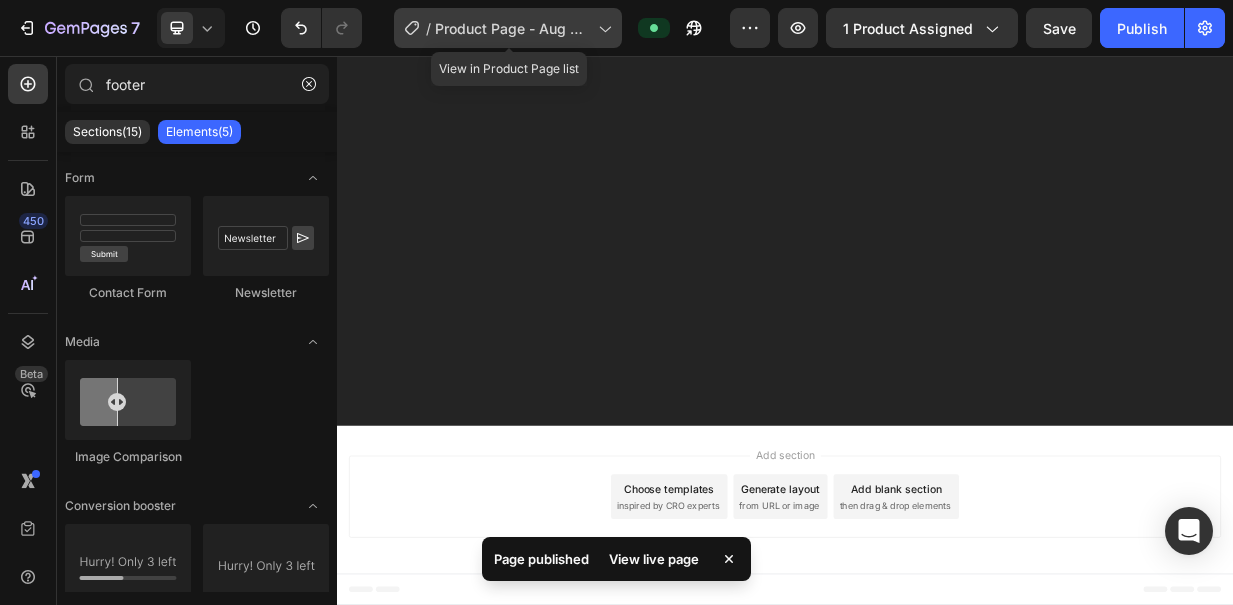 scroll, scrollTop: 0, scrollLeft: 0, axis: both 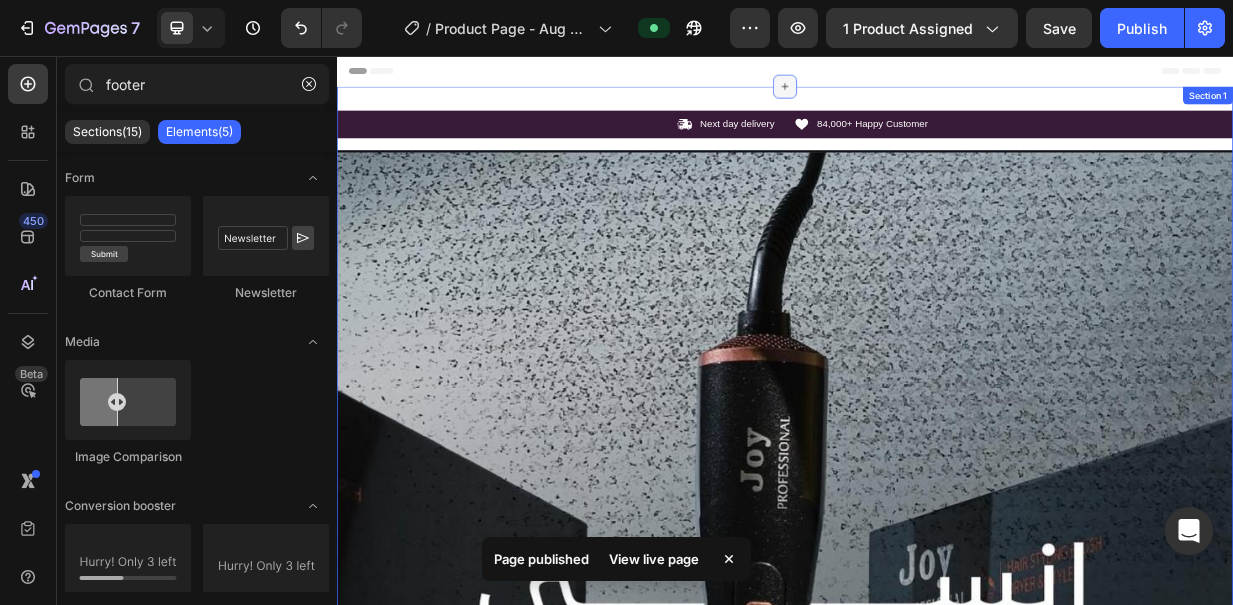click 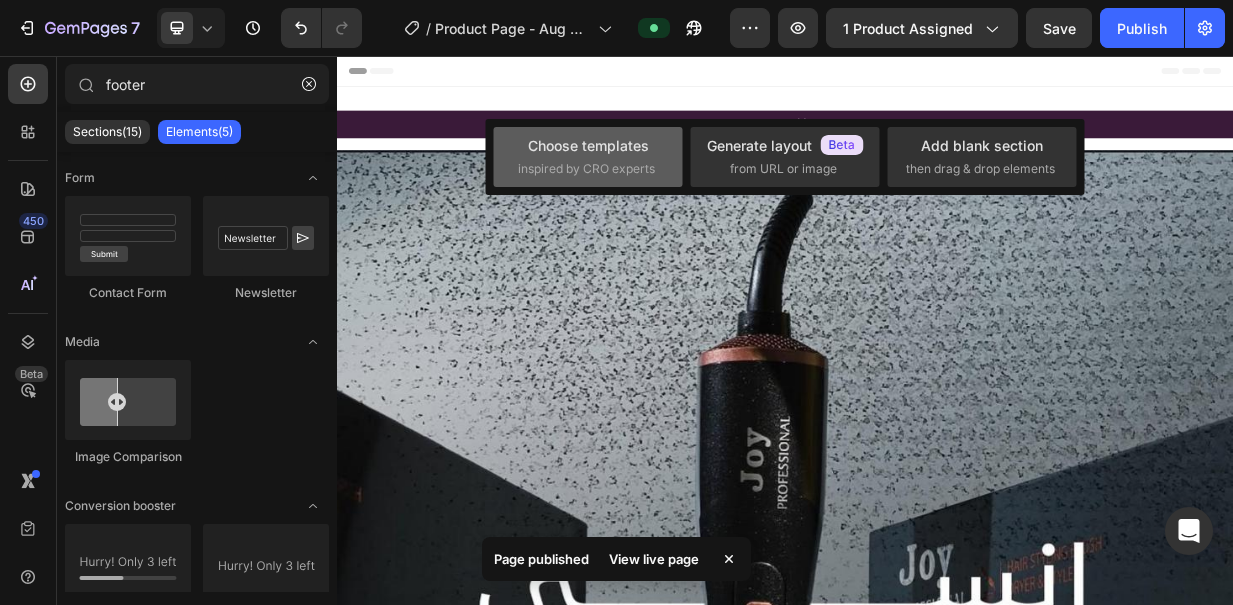 click on "Choose templates" at bounding box center [588, 145] 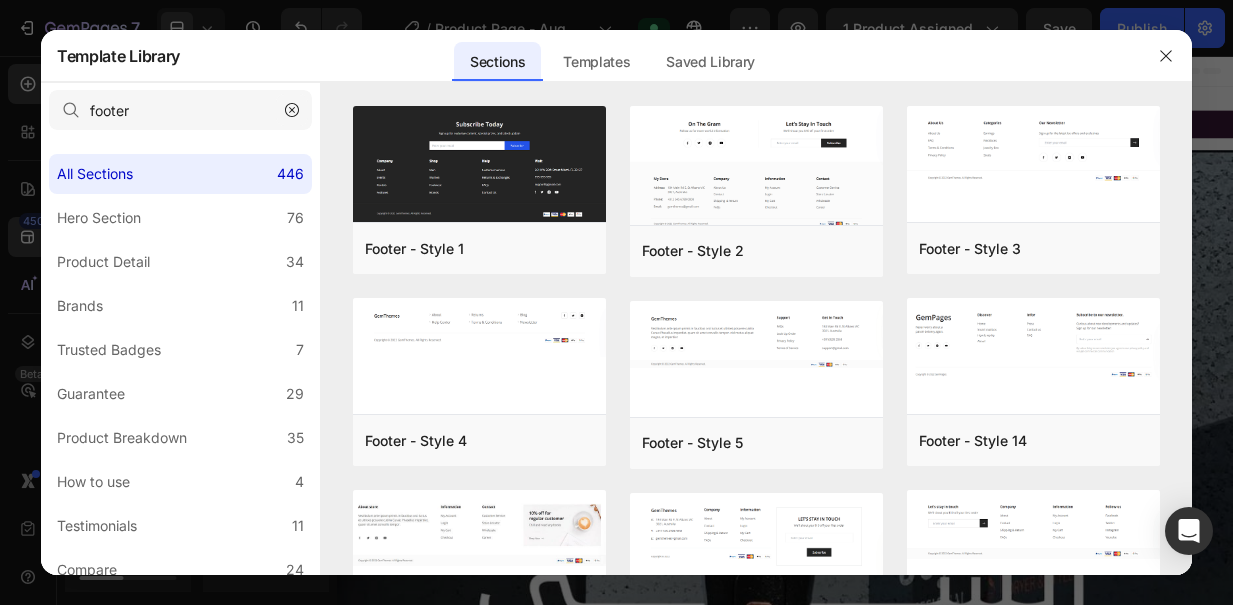 click 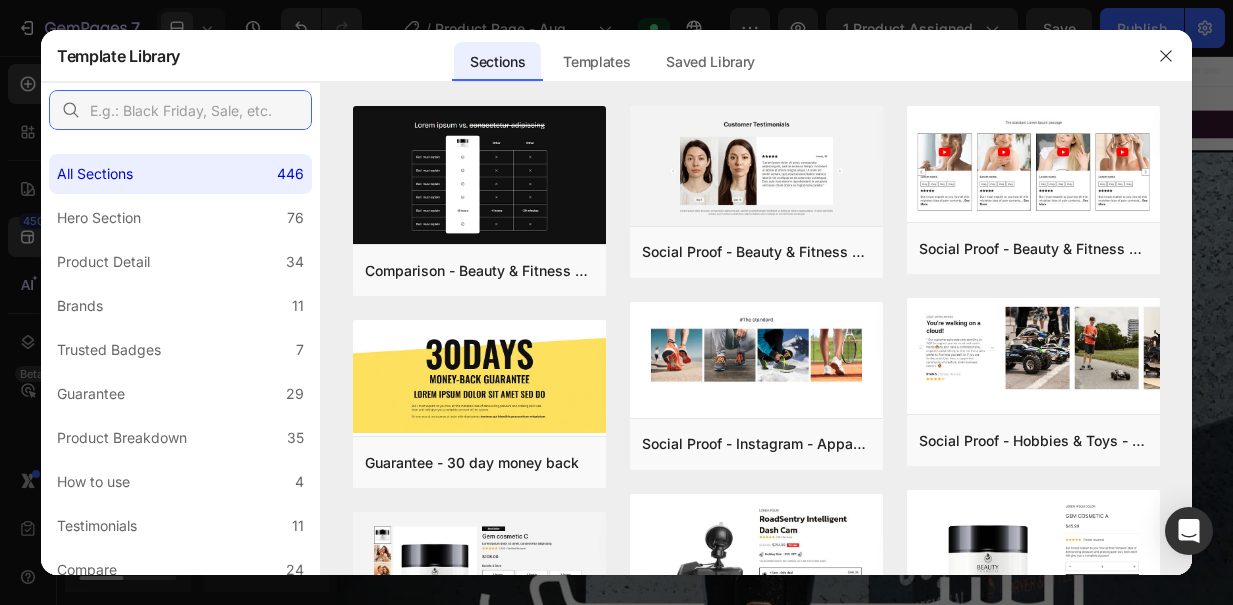 click at bounding box center [180, 110] 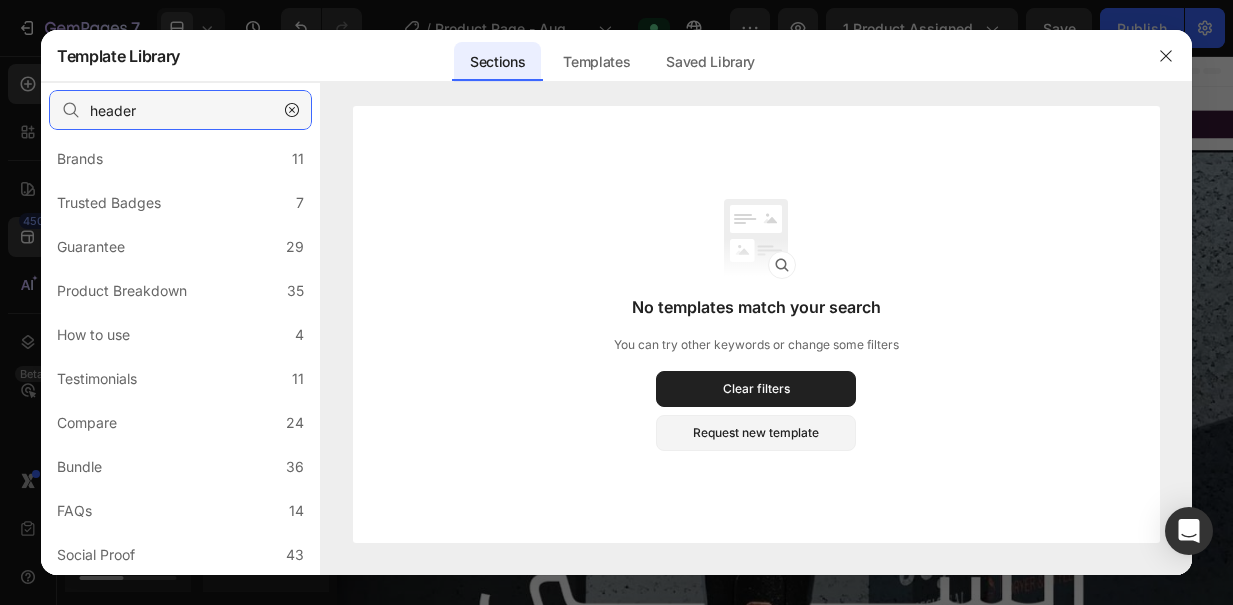 scroll, scrollTop: 0, scrollLeft: 0, axis: both 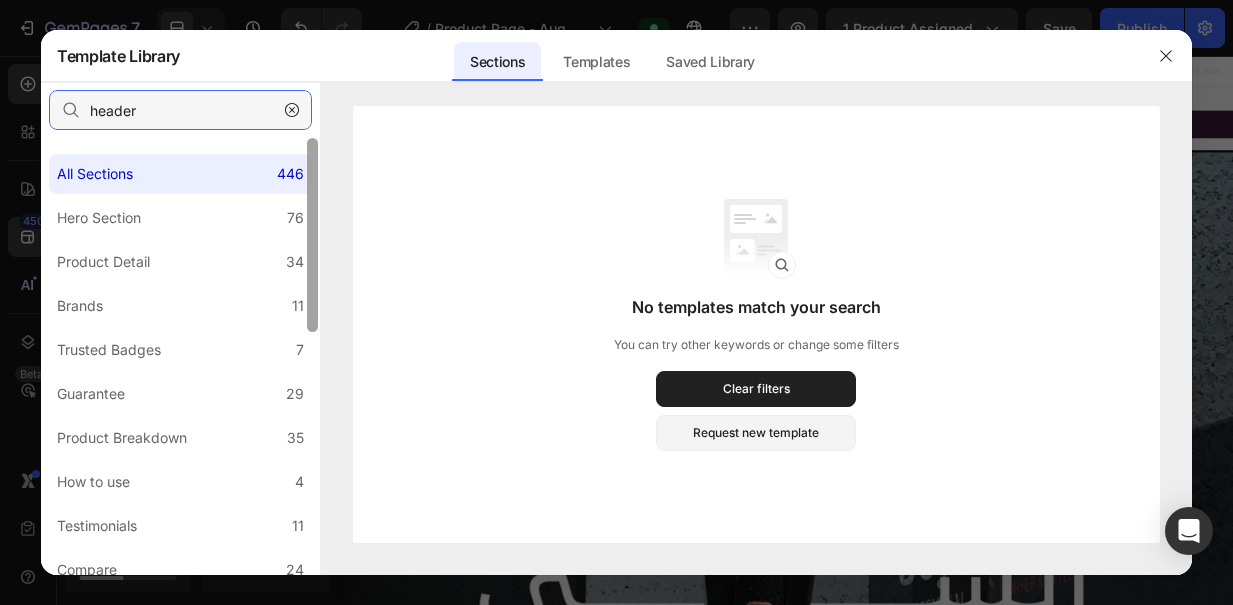 drag, startPoint x: 314, startPoint y: 225, endPoint x: 316, endPoint y: 32, distance: 193.01036 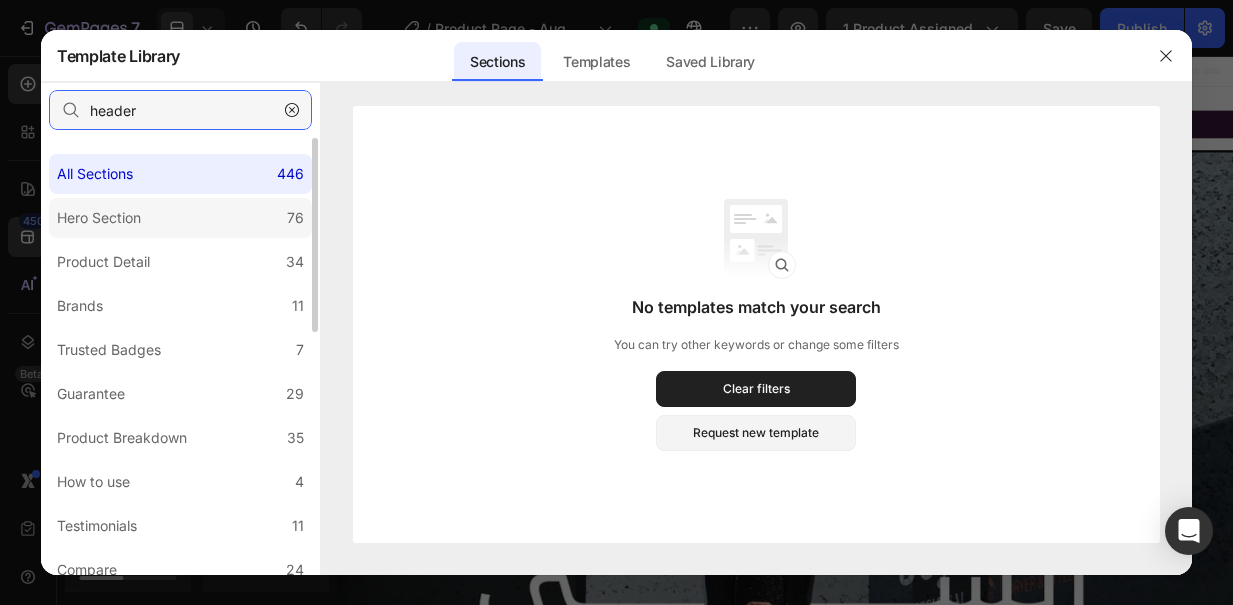 type on "header" 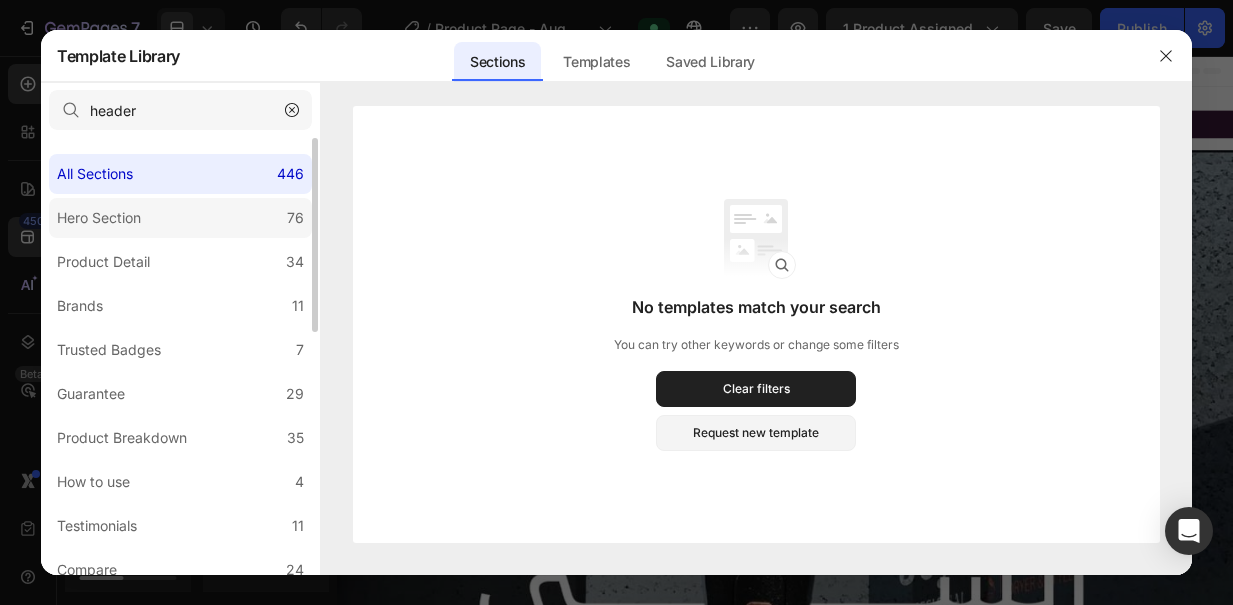 click on "Hero Section 76" 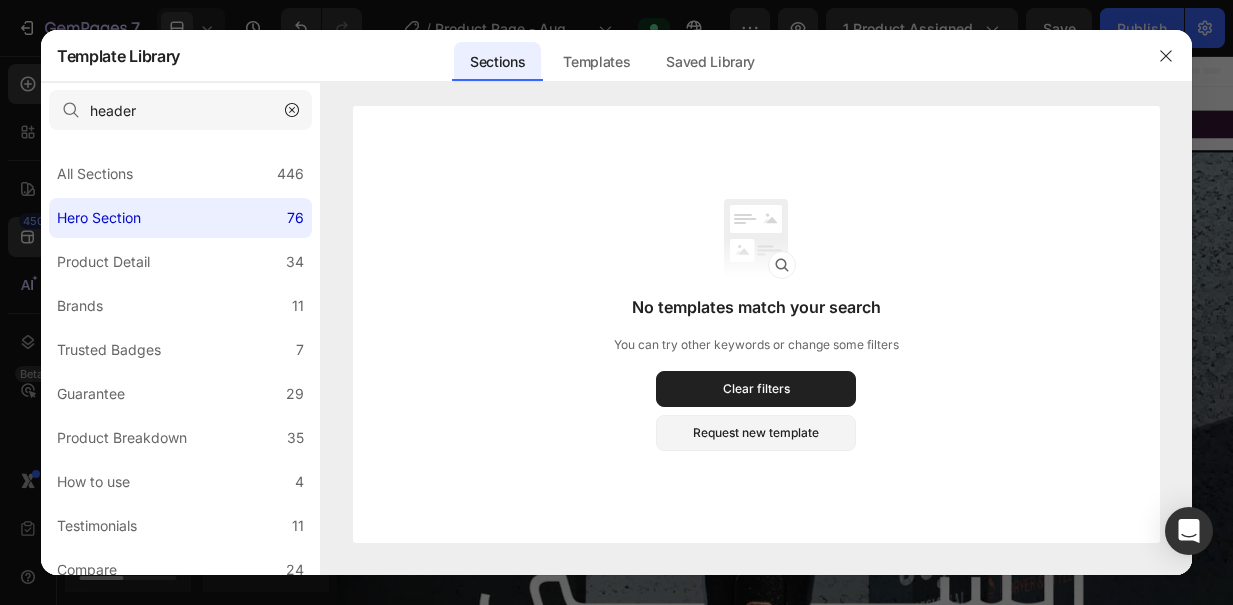 click 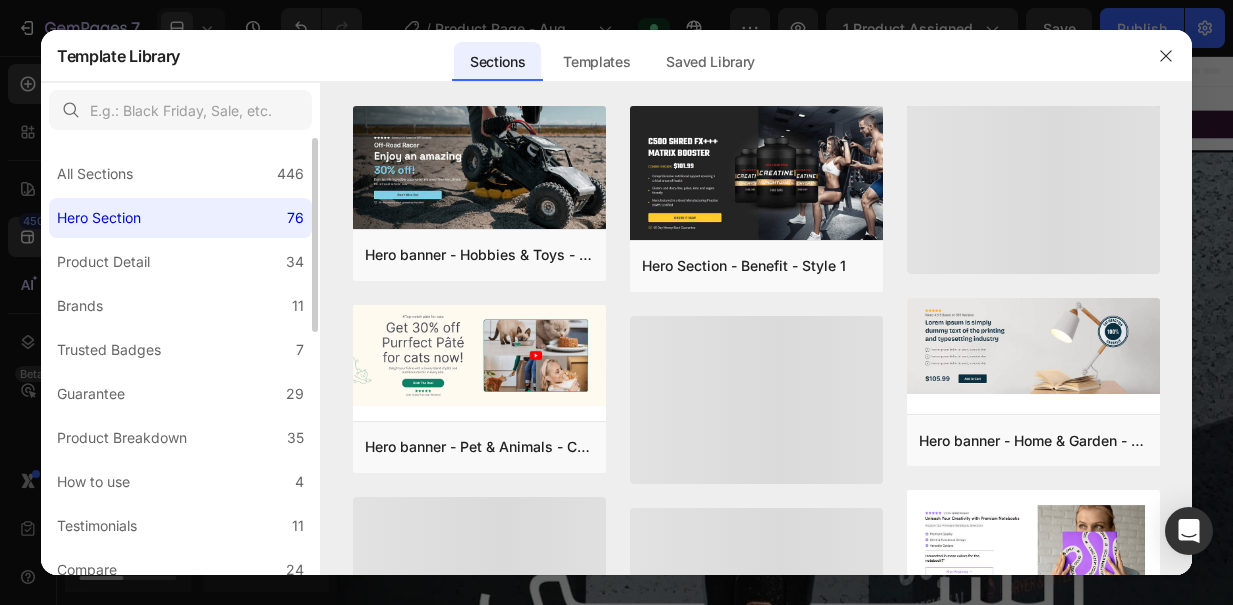 click on "Hero Section 76" 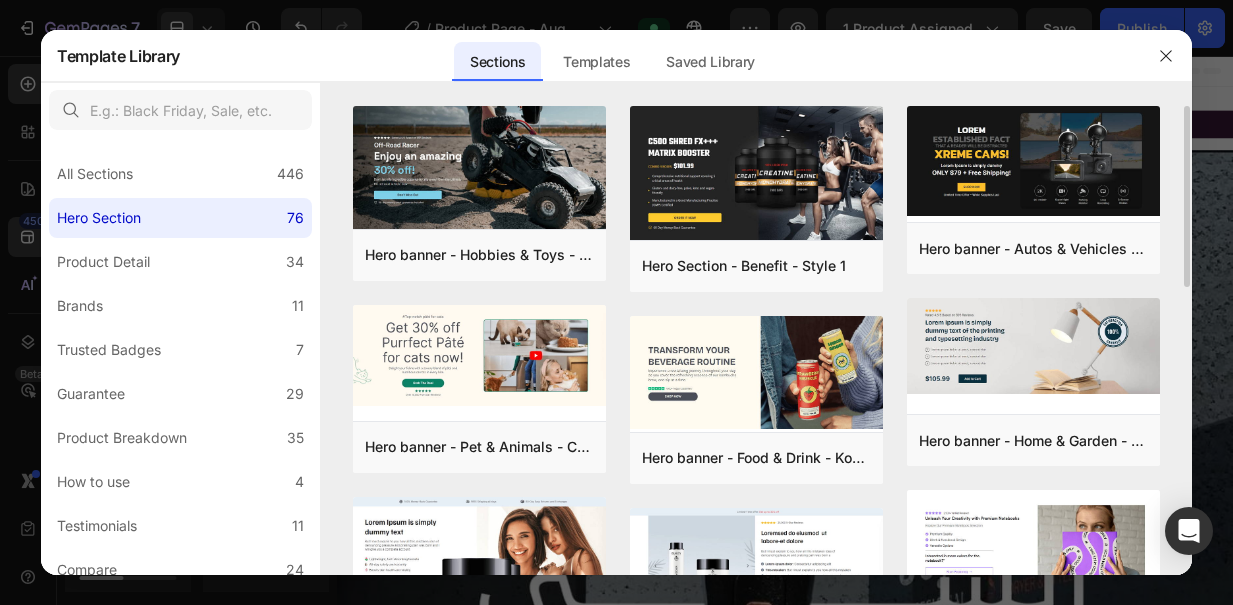 click on "Hero banner - Hobbies & Toys - RC Car - Style 40 Add to page  Preview  Hero banner - Pet & Animals - Cat Food - Style 43 Add to page  Preview  Hero banner - Beauty & Fitness - Cosmetic - Style 21 Add to page  Preview  Hero banner - Food & Drink - Kombucha - Style 34 Add to page  Preview  Hero banner - Sport - Road Bike - Style 31 Add to page  Preview  Hero banner - Autos & vehicles - Dash cam - Style 18 Add to page  Preview  Hero Section - Benefit - Style 1 Add to page  Preview  Hero banner - Food & Drink - Kombucha - Style 33 Add to page  Preview  Hero banner - Beauty & Fitness - Cosmetic - Style 20 Add to page  Preview  Hero banner - Apparel - swimwear - Style 50 Add to page  Preview  Hero banner - Beauty & Fitness - Cosmetic - Style 22 Add to page  Preview  Hero banner - Apparel - Shoes - Style 24 Add to page  Preview  Hero banner - Autos & Vehicles - Dash Cam - Style 17 Add to page  Preview  Hero banner - Home & Garden - Lamp - Style 47 Add to page  Preview  Add to page  Preview  Add to page  Preview" at bounding box center [756, 340] 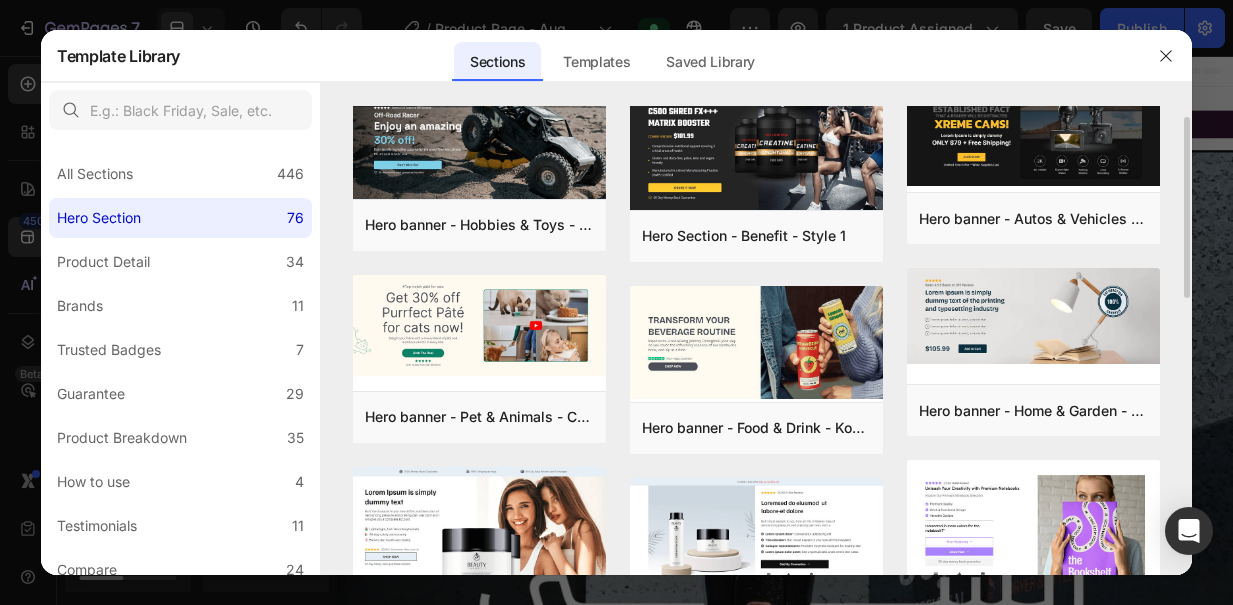 scroll, scrollTop: 90, scrollLeft: 0, axis: vertical 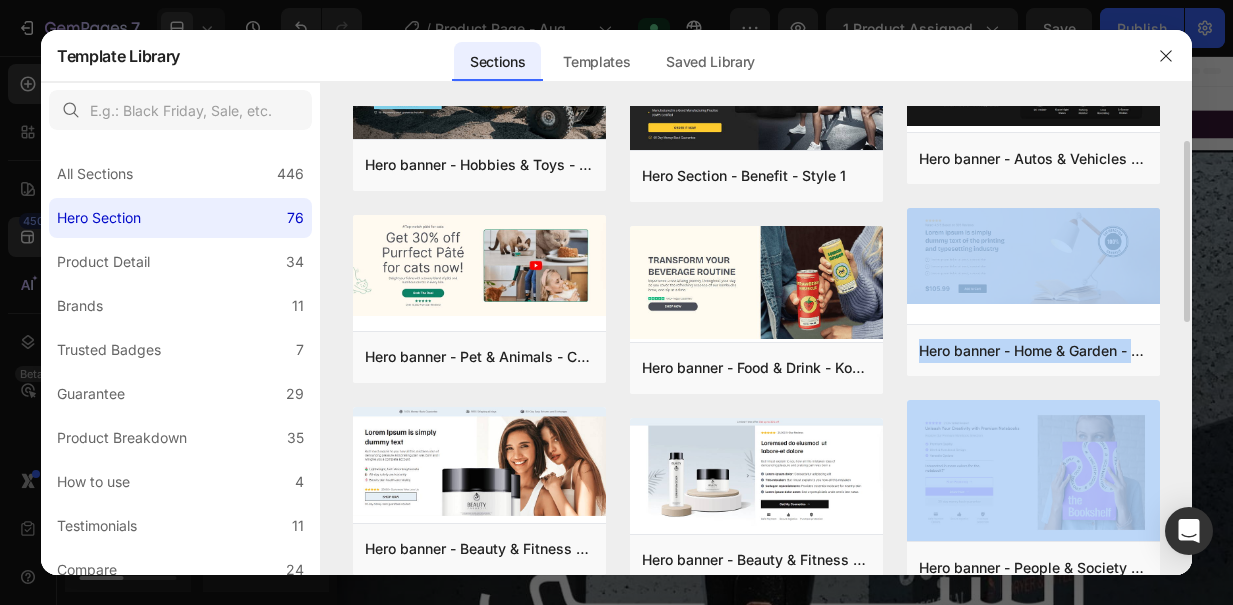 drag, startPoint x: 1178, startPoint y: 229, endPoint x: 1179, endPoint y: 398, distance: 169.00296 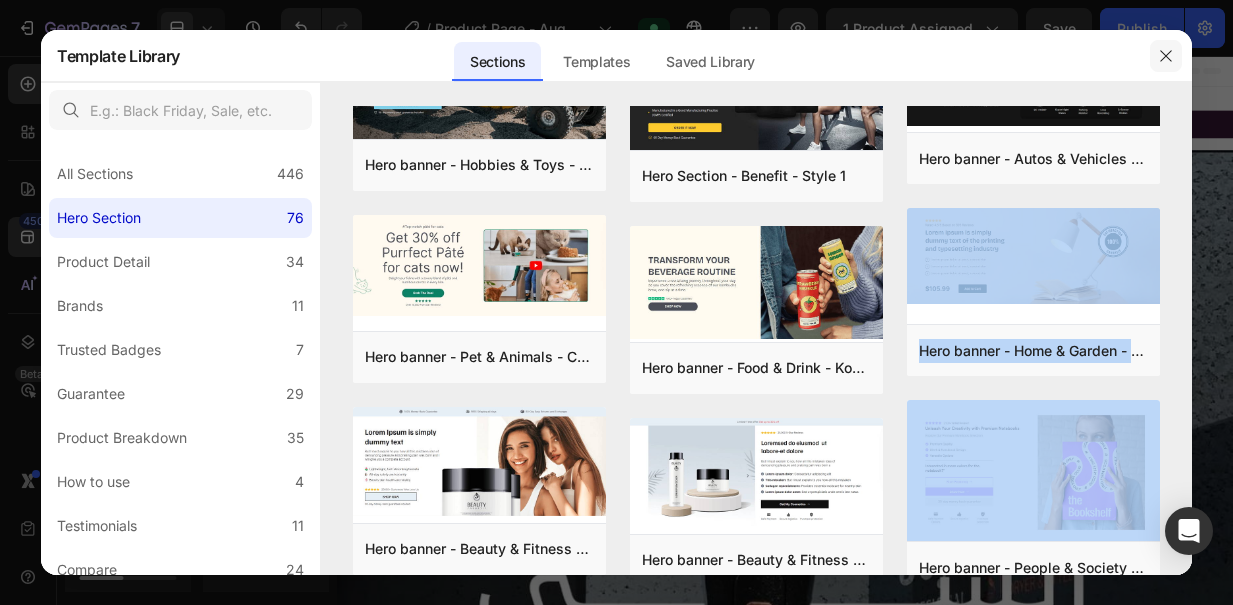 click 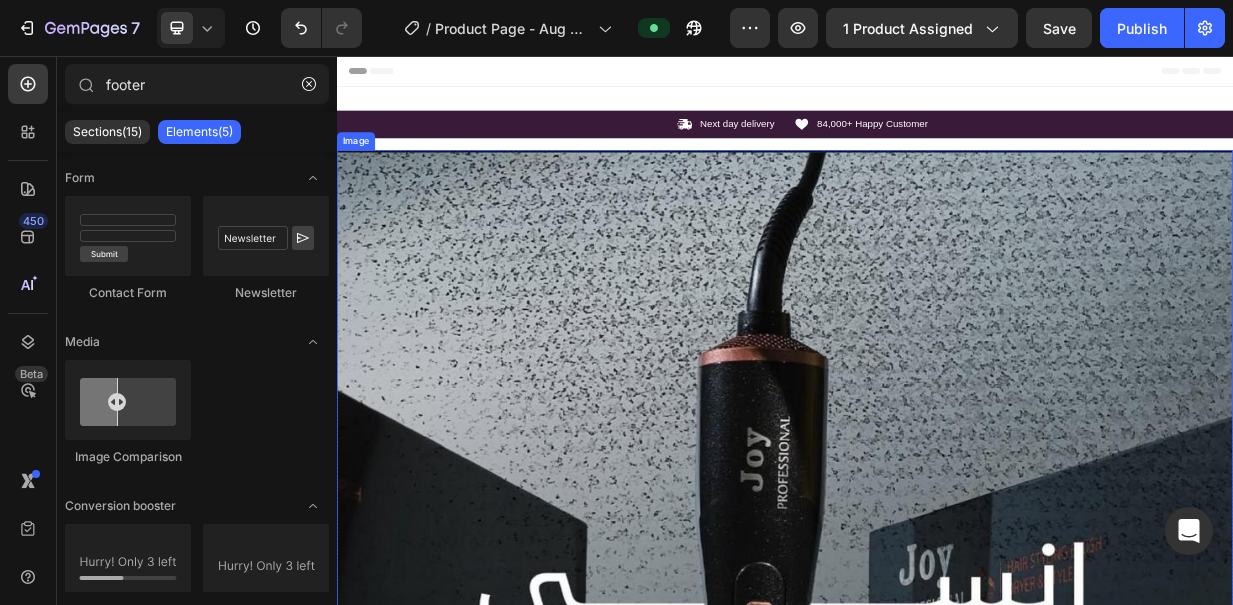 click at bounding box center [937, 902] 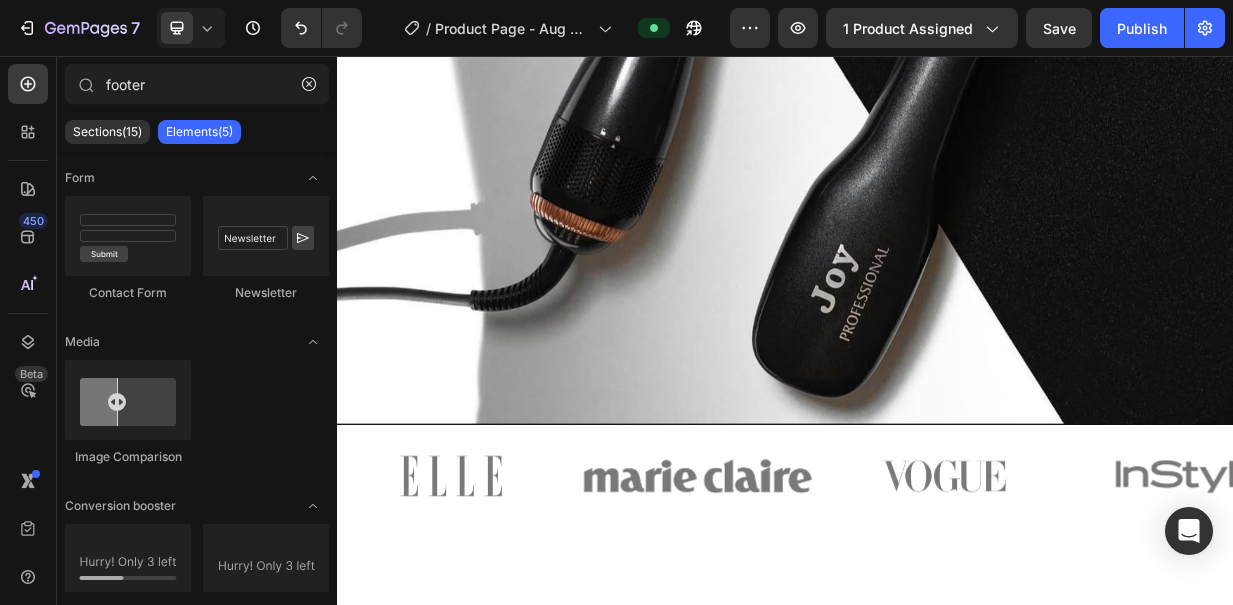 scroll, scrollTop: 5326, scrollLeft: 0, axis: vertical 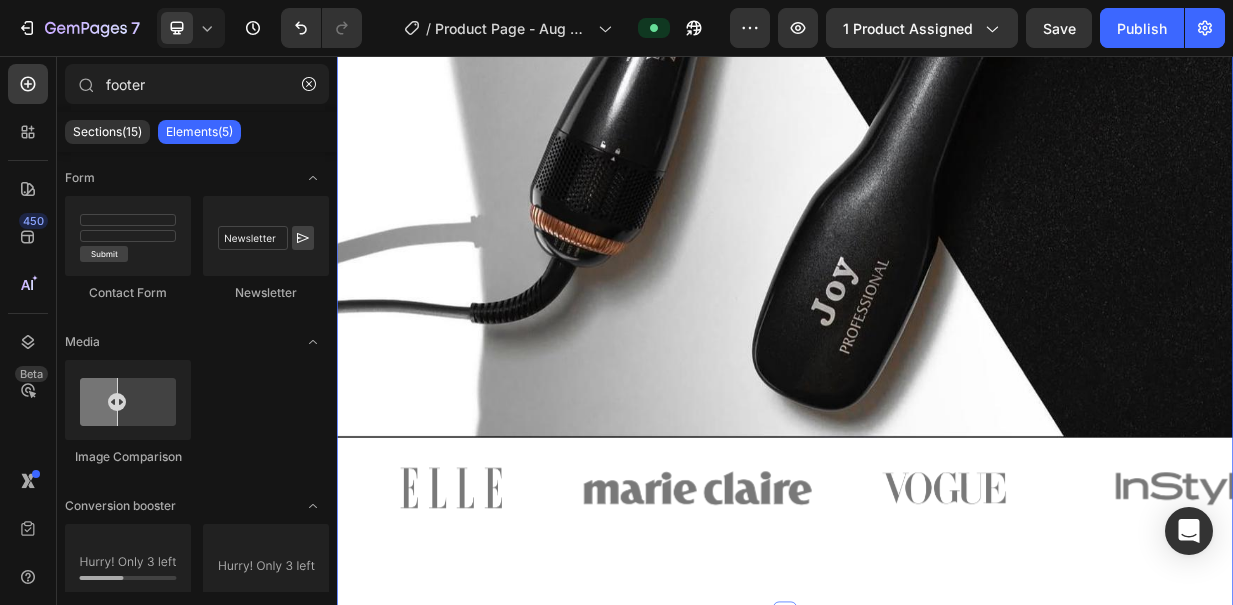 click on "Image Image Image Image Image Carousel Image Row
Benefits
How to use Accordion Image Image Image Image Image Image Carousel Section 2" at bounding box center (937, -685) 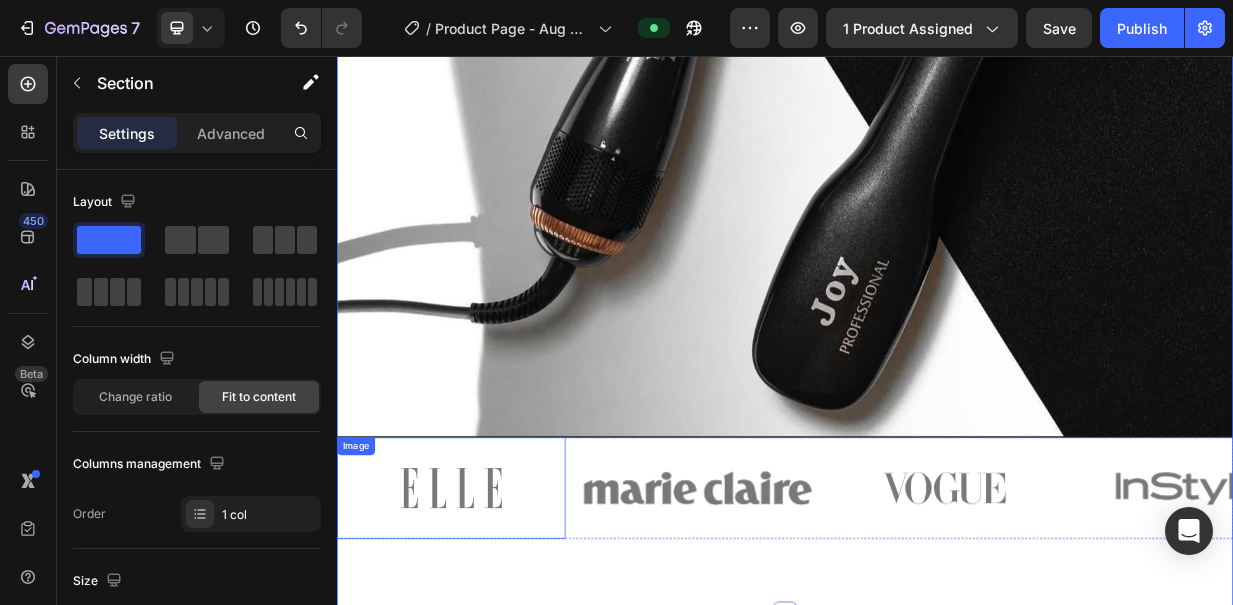 click at bounding box center (490, 634) 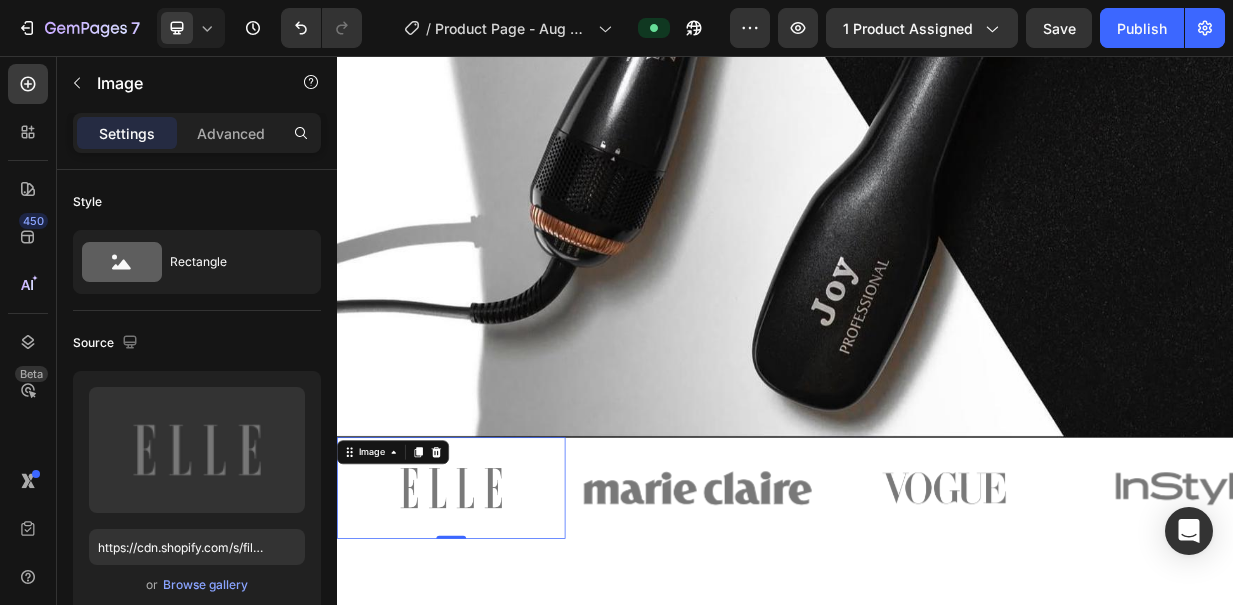 click at bounding box center (490, 634) 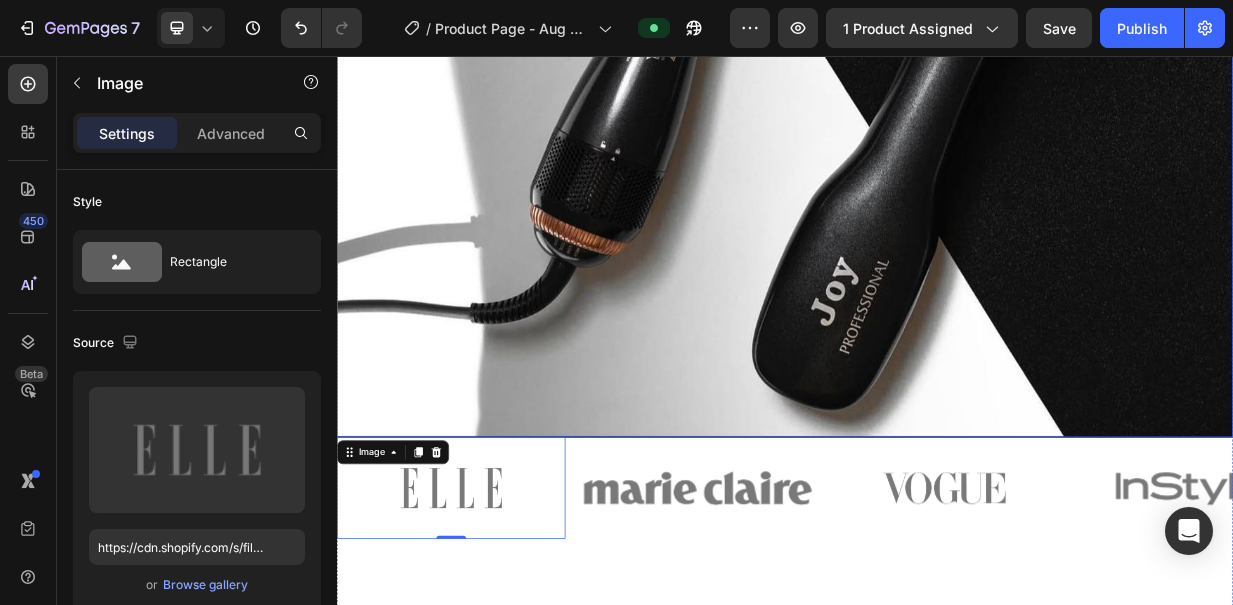 click at bounding box center [937, -35] 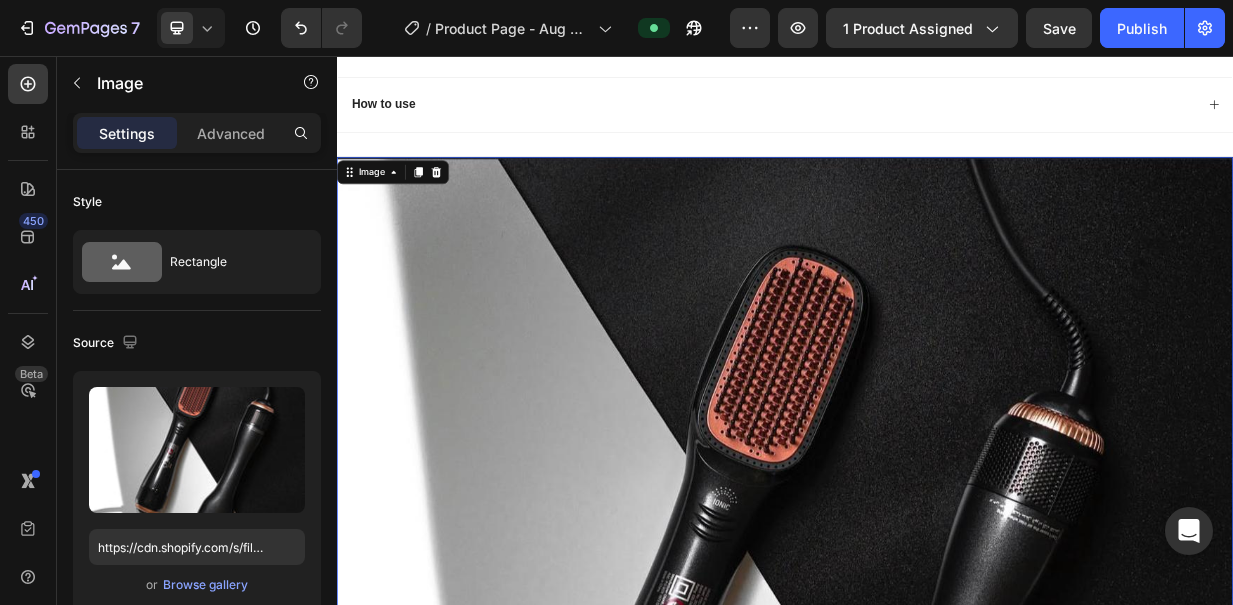 scroll, scrollTop: 4446, scrollLeft: 0, axis: vertical 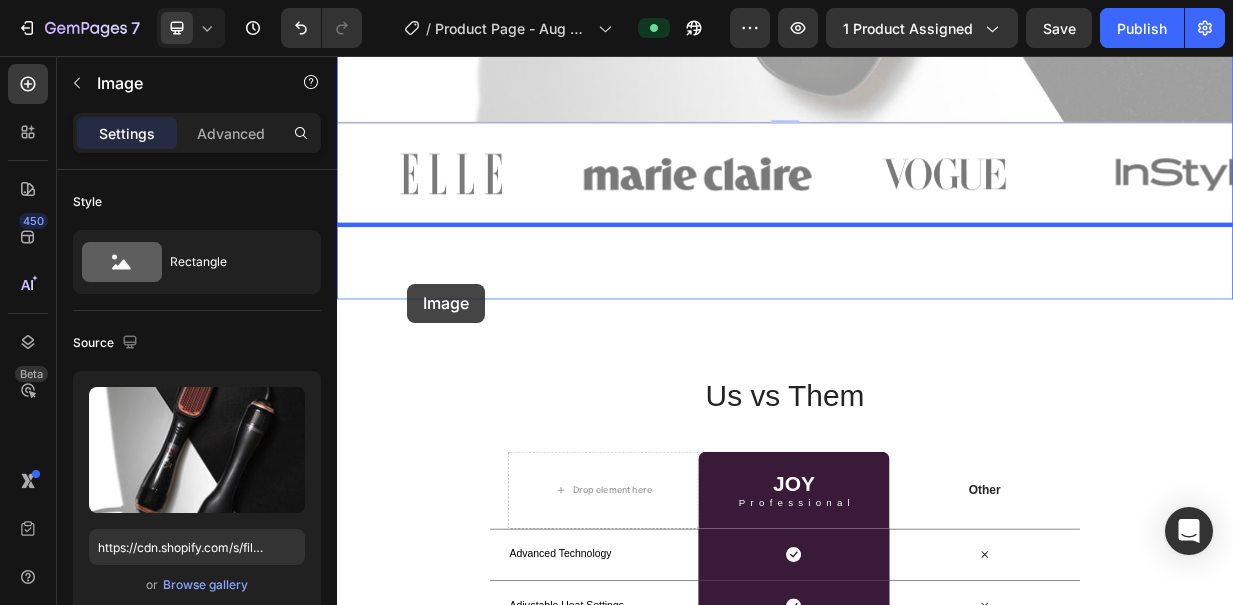 drag, startPoint x: 351, startPoint y: 271, endPoint x: 431, endPoint y: 361, distance: 120.41595 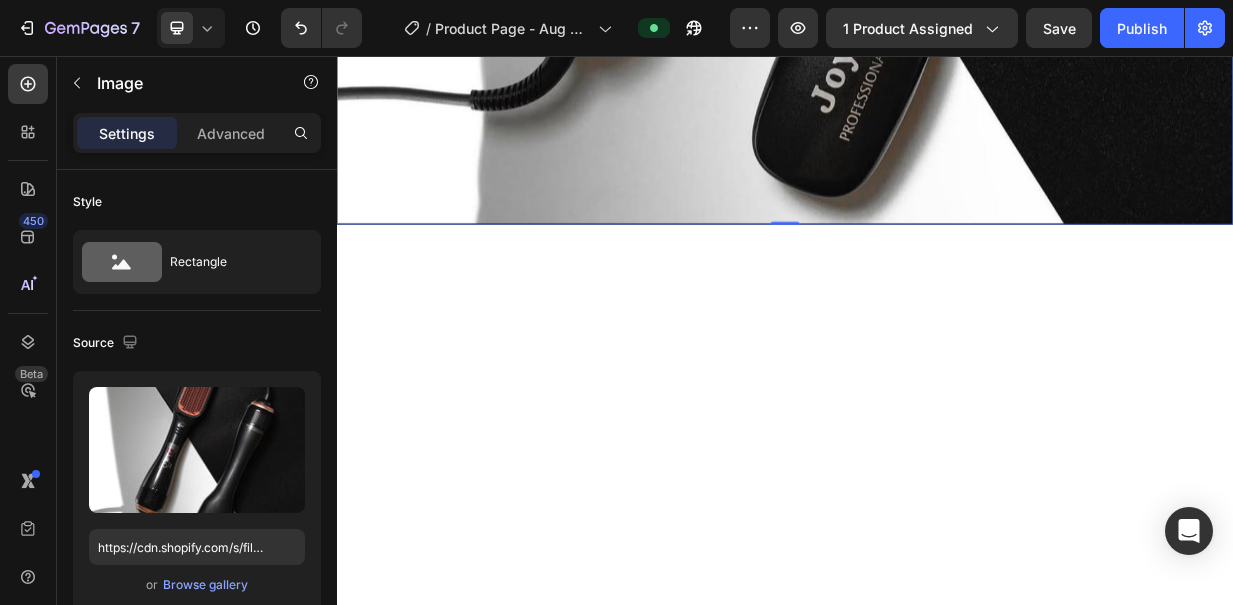 scroll, scrollTop: 4543, scrollLeft: 0, axis: vertical 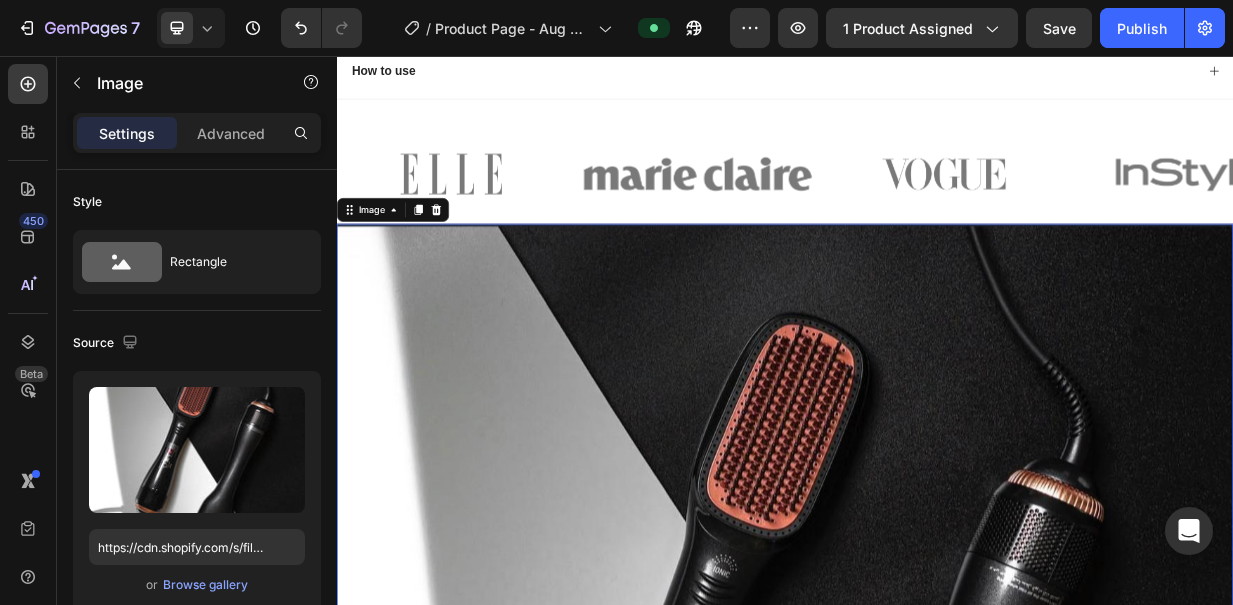 click at bounding box center [937, 883] 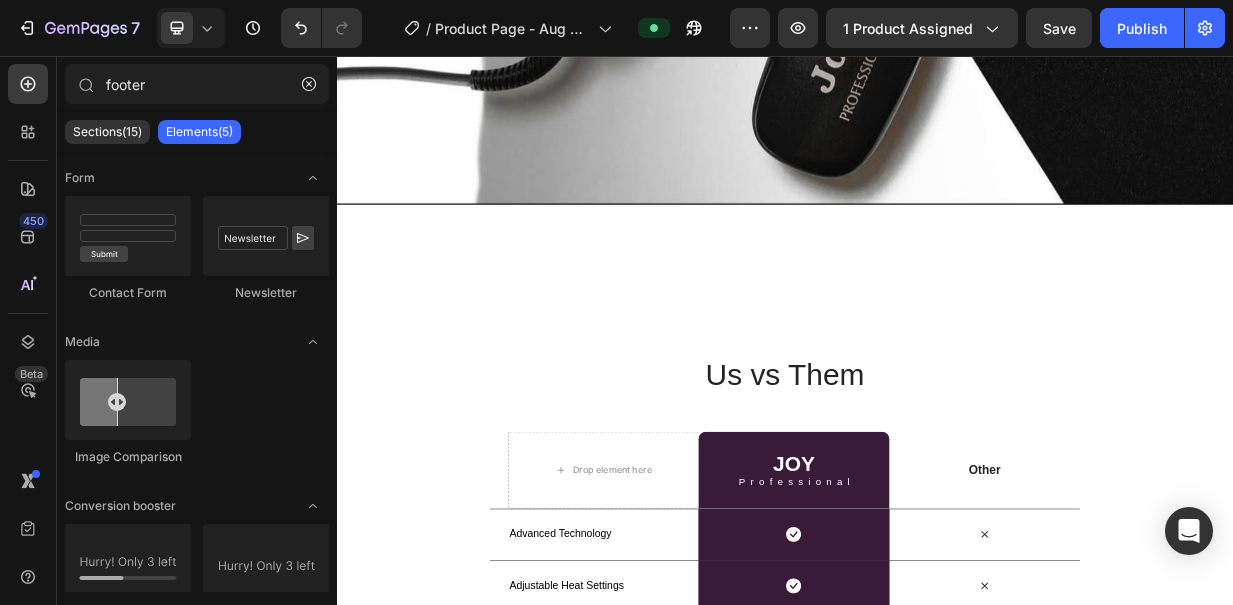 scroll, scrollTop: 5925, scrollLeft: 0, axis: vertical 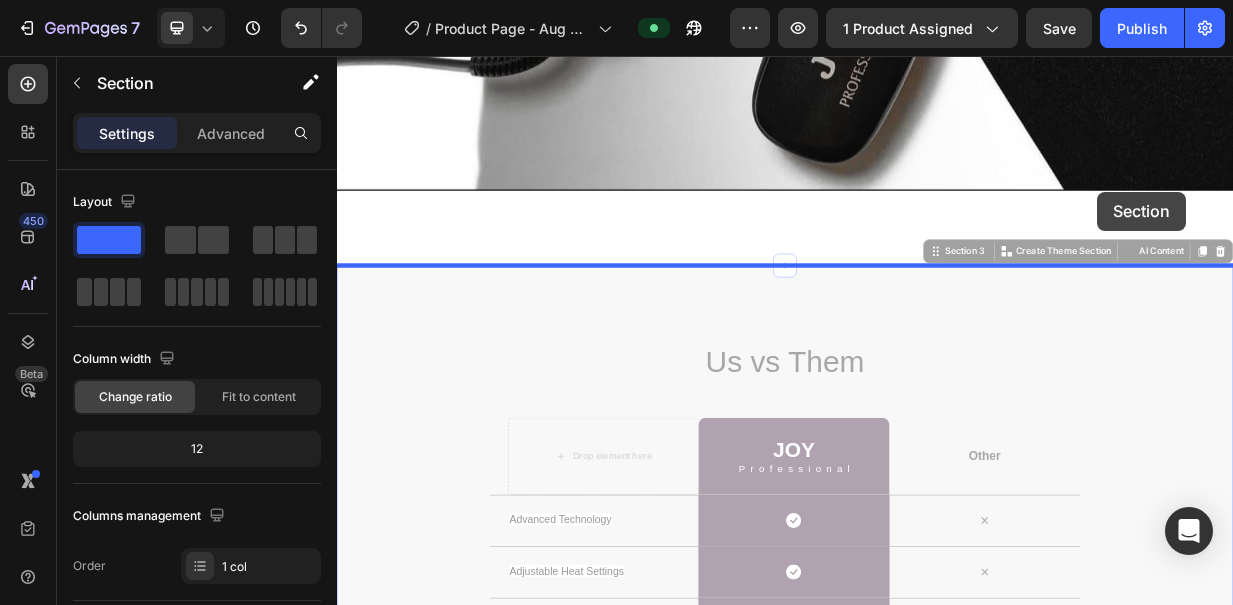 drag, startPoint x: 1402, startPoint y: 285, endPoint x: 1355, endPoint y: 236, distance: 67.89698 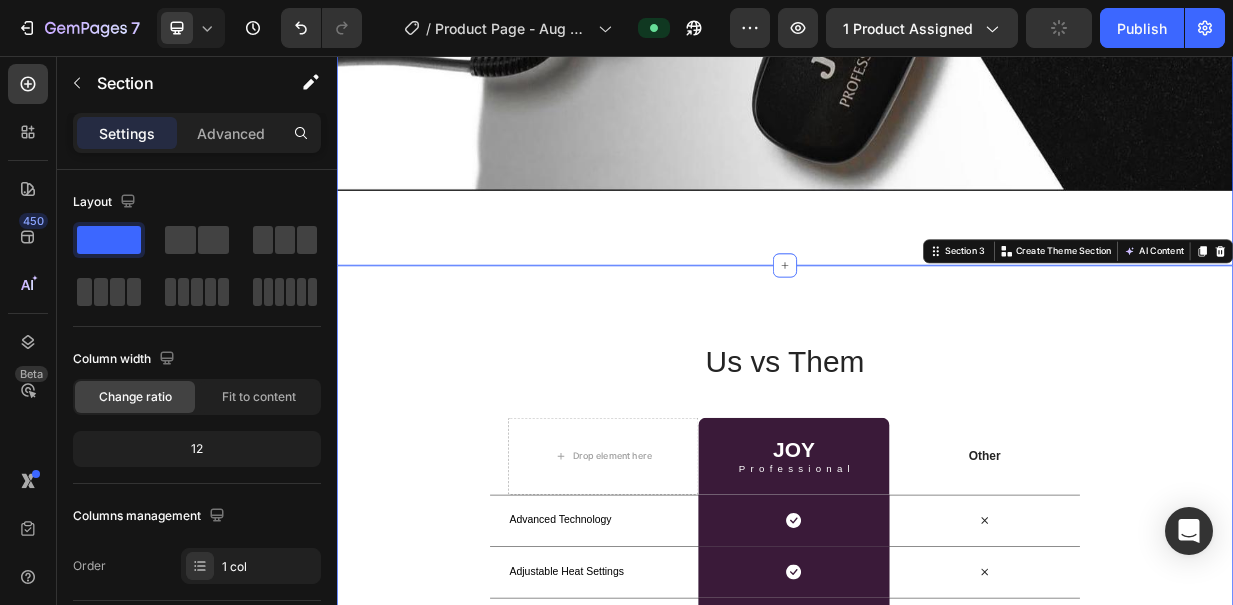 click on "Image Image Image Image Image Carousel Image Row
Benefits
How to use Accordion Image Image Image Image Image Carousel Image Section 2" at bounding box center (937, -1152) 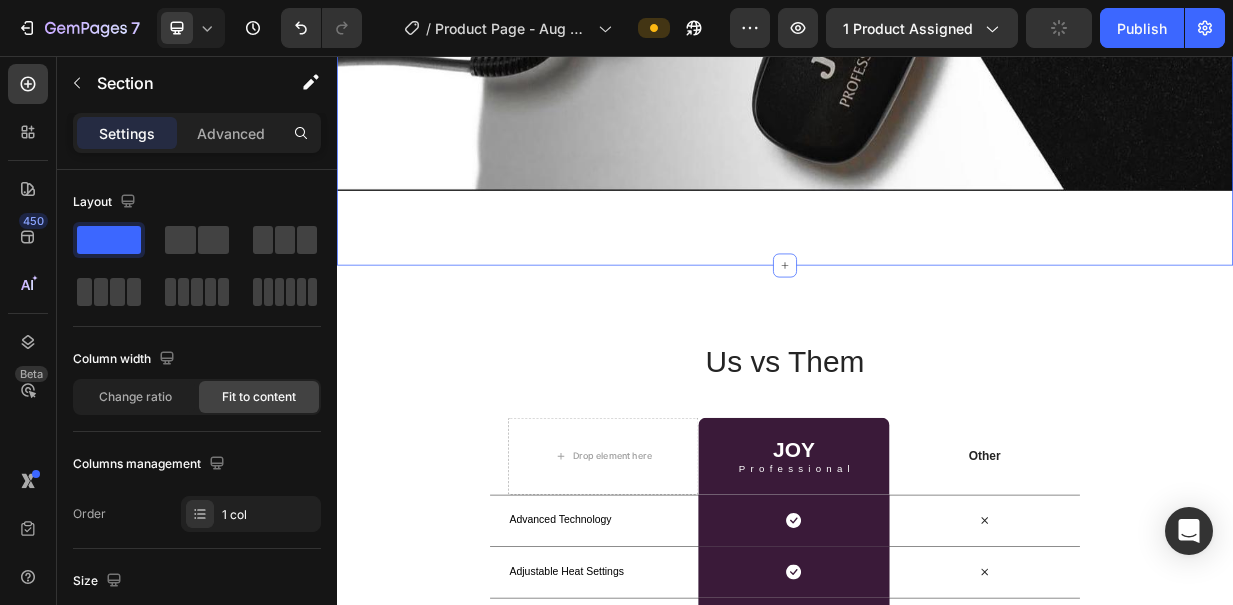 click on "Image Image Image Image Image Carousel Image Row
Benefits
How to use Accordion Image Image Image Image Image Carousel Image Section 2   You can create reusable sections Create Theme Section AI Content Write with GemAI What would you like to describe here? Tone and Voice Persuasive Product Joy Professional Show more Generate" at bounding box center (937, -1152) 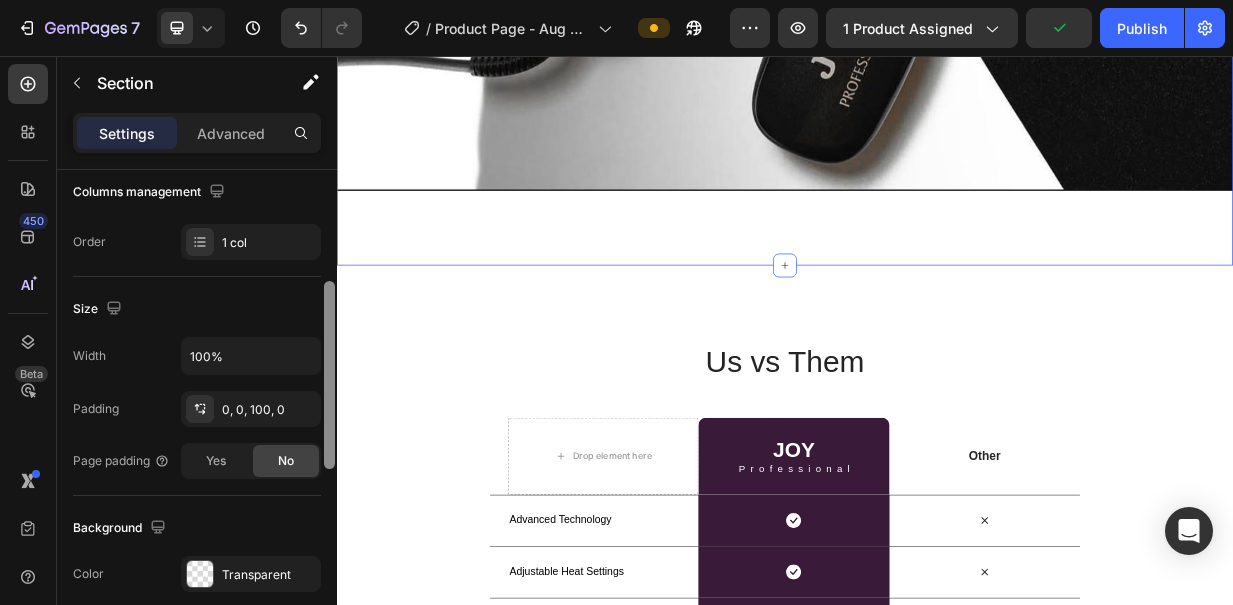 scroll, scrollTop: 282, scrollLeft: 0, axis: vertical 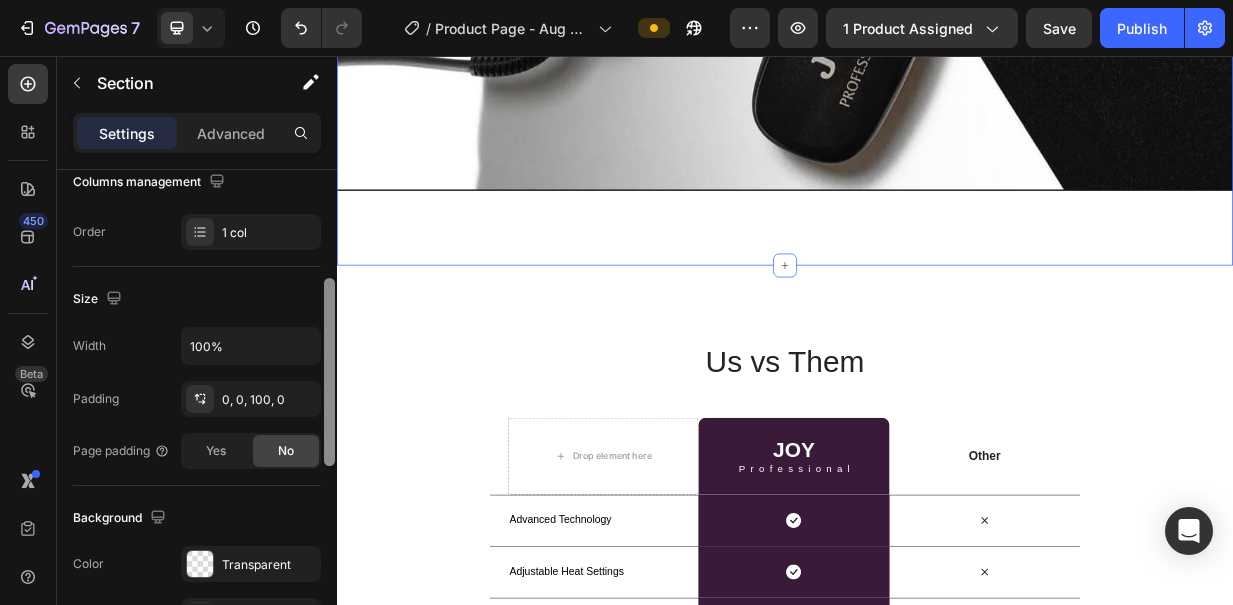 drag, startPoint x: 332, startPoint y: 350, endPoint x: 334, endPoint y: 459, distance: 109.01835 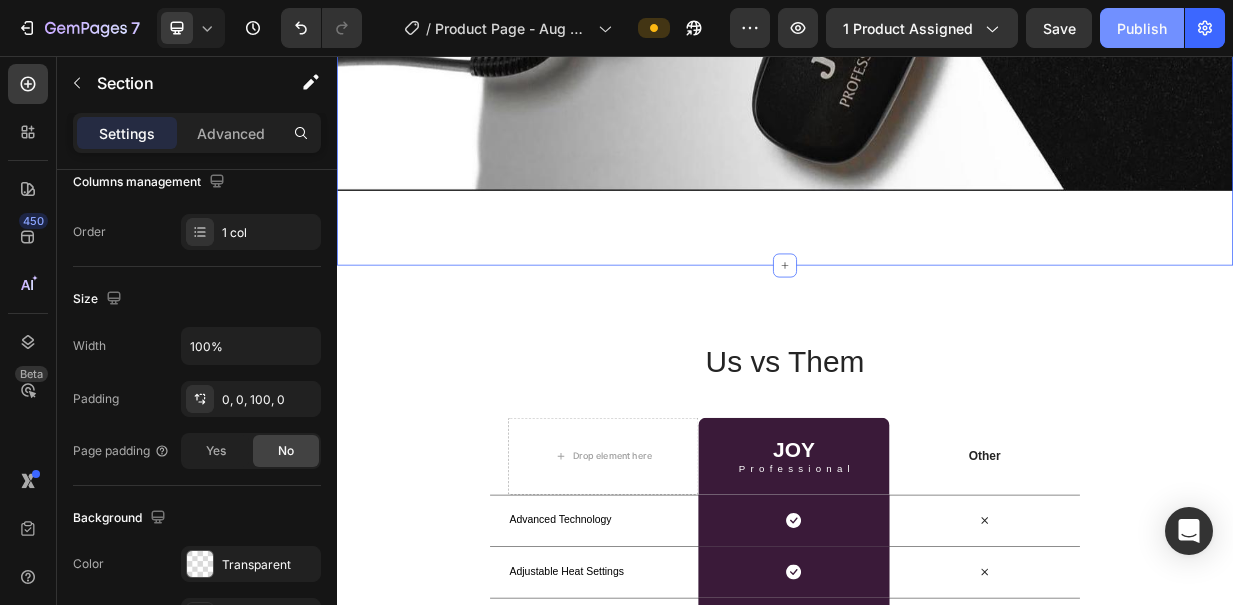 click on "Publish" at bounding box center [1142, 28] 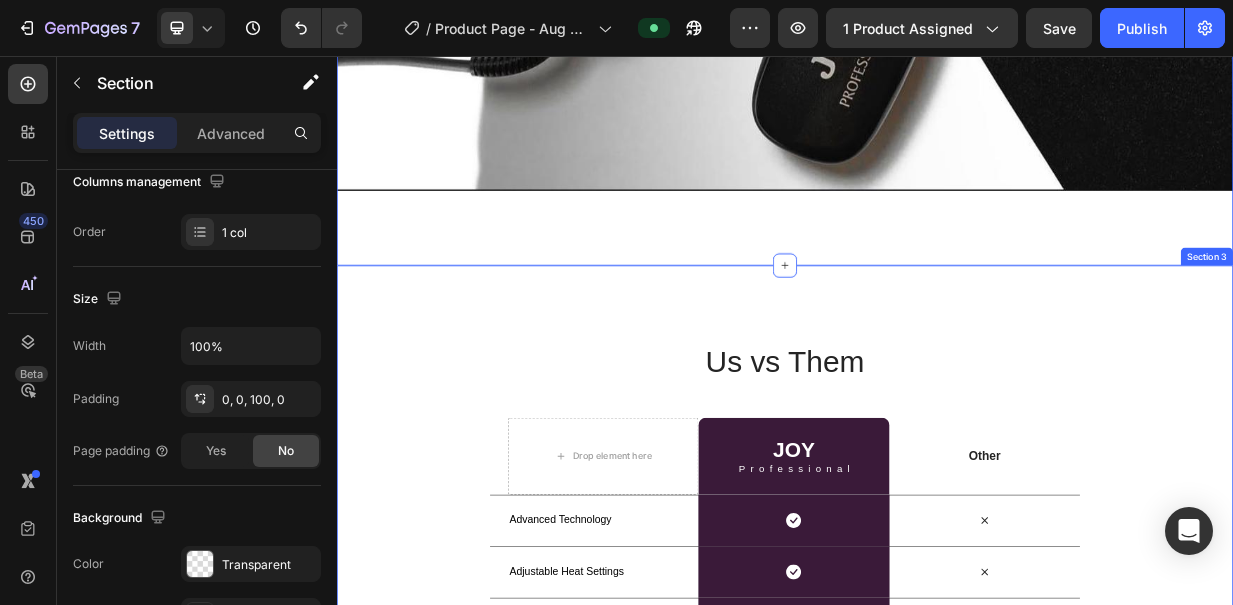click on "Us vs Them Heading Row
Drop element here JOY Heading Professional Text Block Row Other Text Block Row Advanced Technology Text Block
Icon Row
Icon Row Adjustable Heat Settings Text Block
Icon Row
Icon Row Brightening effect Text Block
Icon Row
Icon Row for all hair types and lengths Text Block
Icon Row
Icon Row combines a hair dryer and ceramic Text Block
Icon Row
Icon Row Section 3" at bounding box center [937, 712] 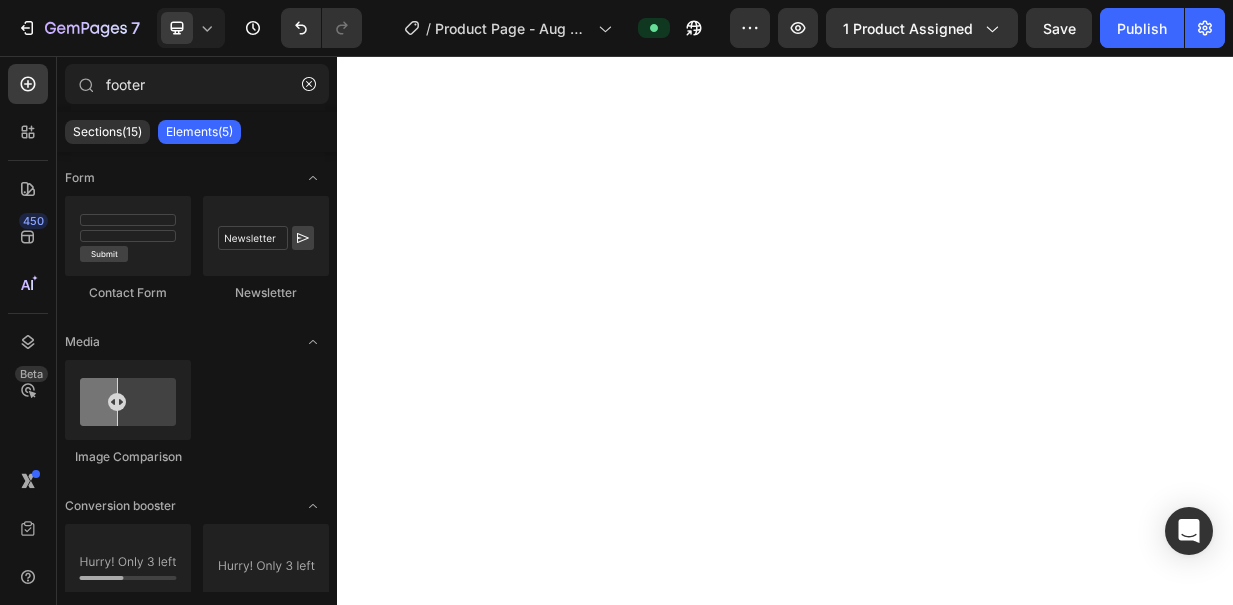 scroll, scrollTop: 8179, scrollLeft: 0, axis: vertical 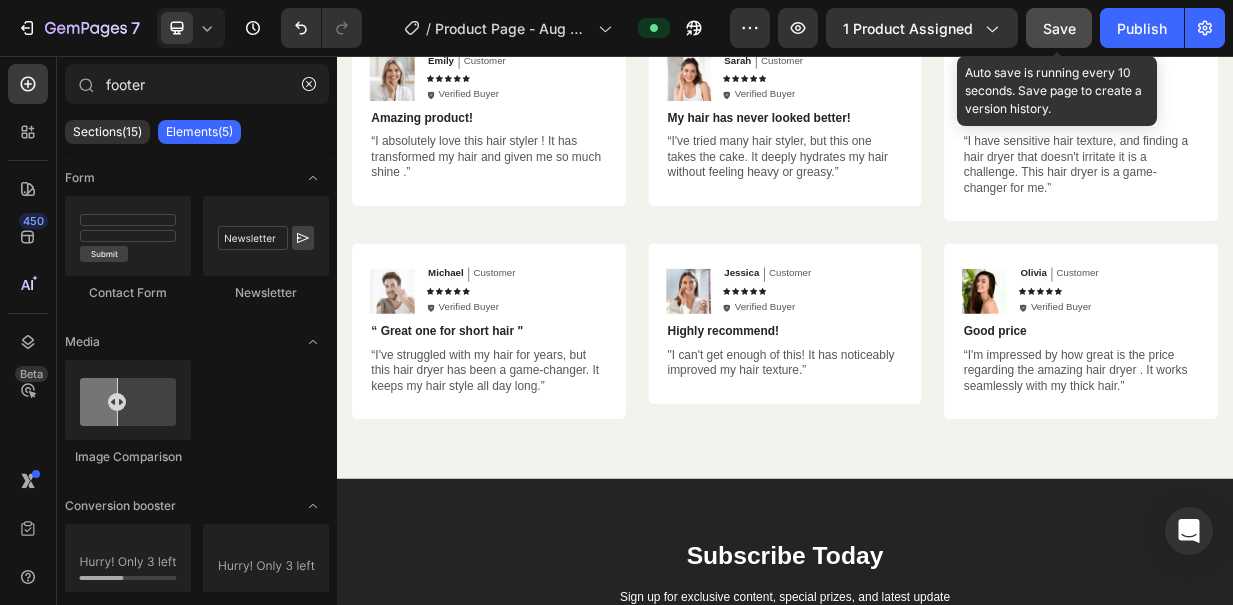 click on "Save" 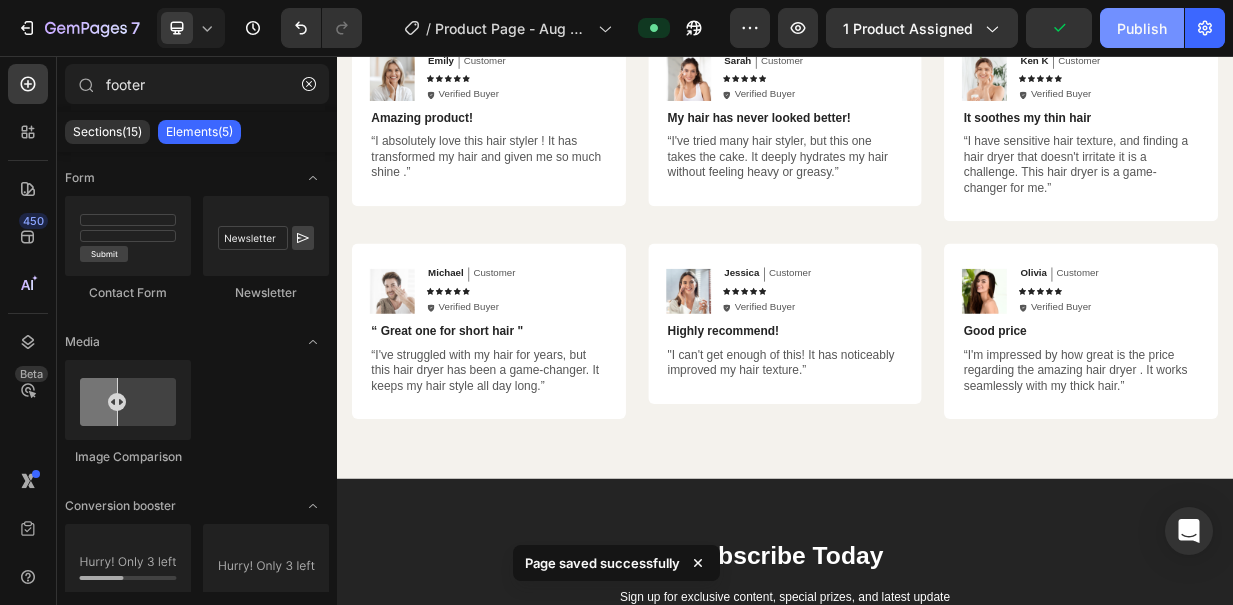 click on "Publish" at bounding box center [1142, 28] 